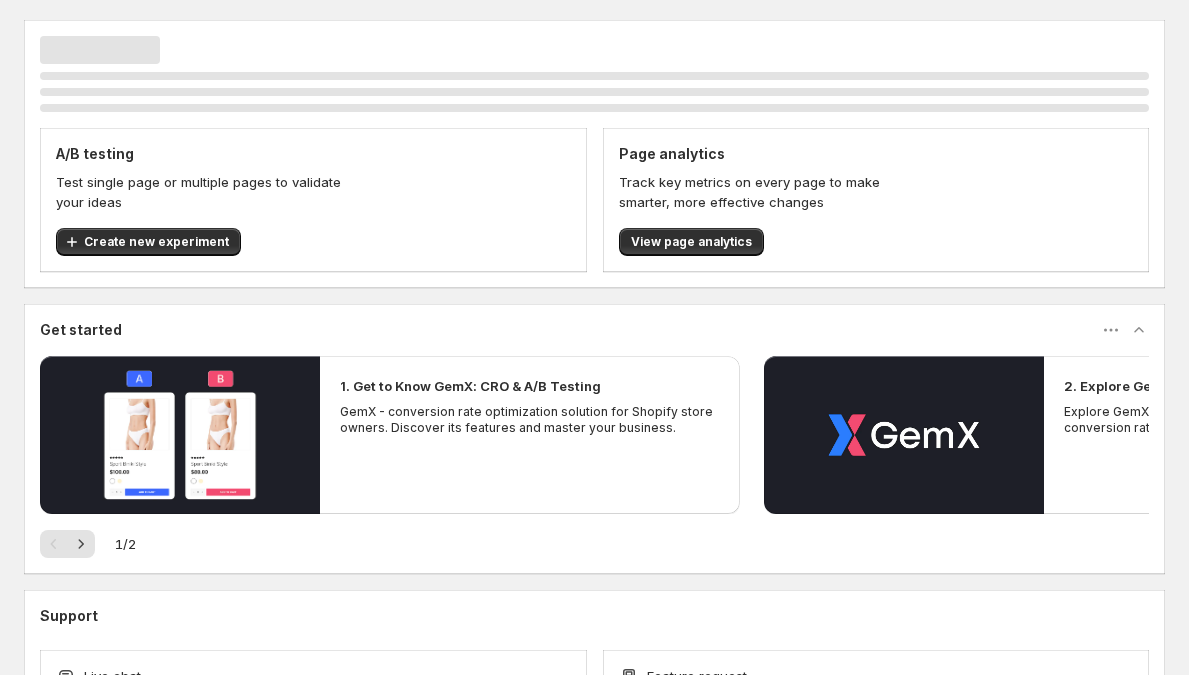 scroll, scrollTop: 0, scrollLeft: 0, axis: both 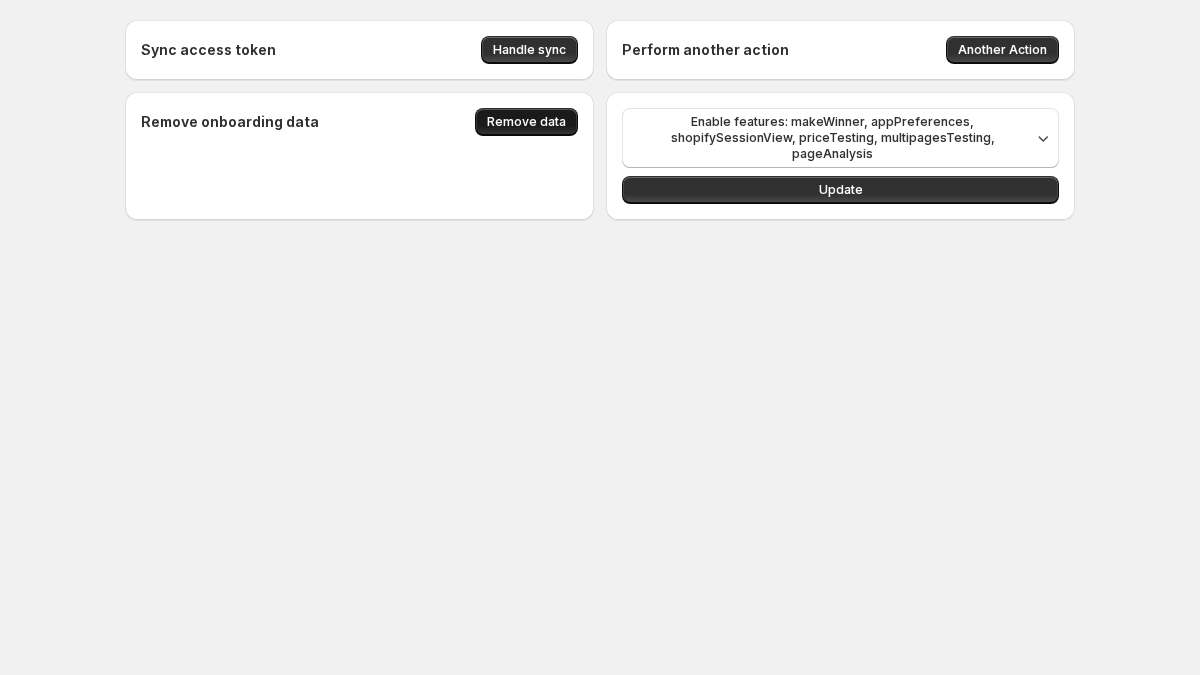 click on "Remove data" at bounding box center [526, 122] 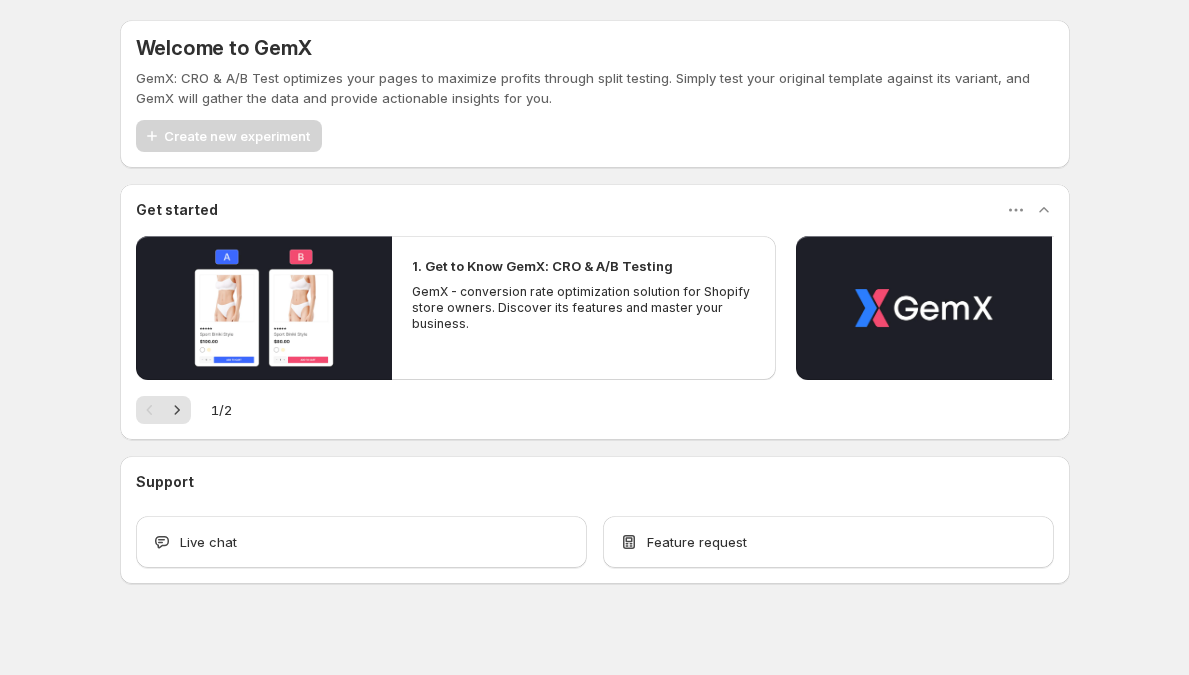 scroll, scrollTop: 0, scrollLeft: 0, axis: both 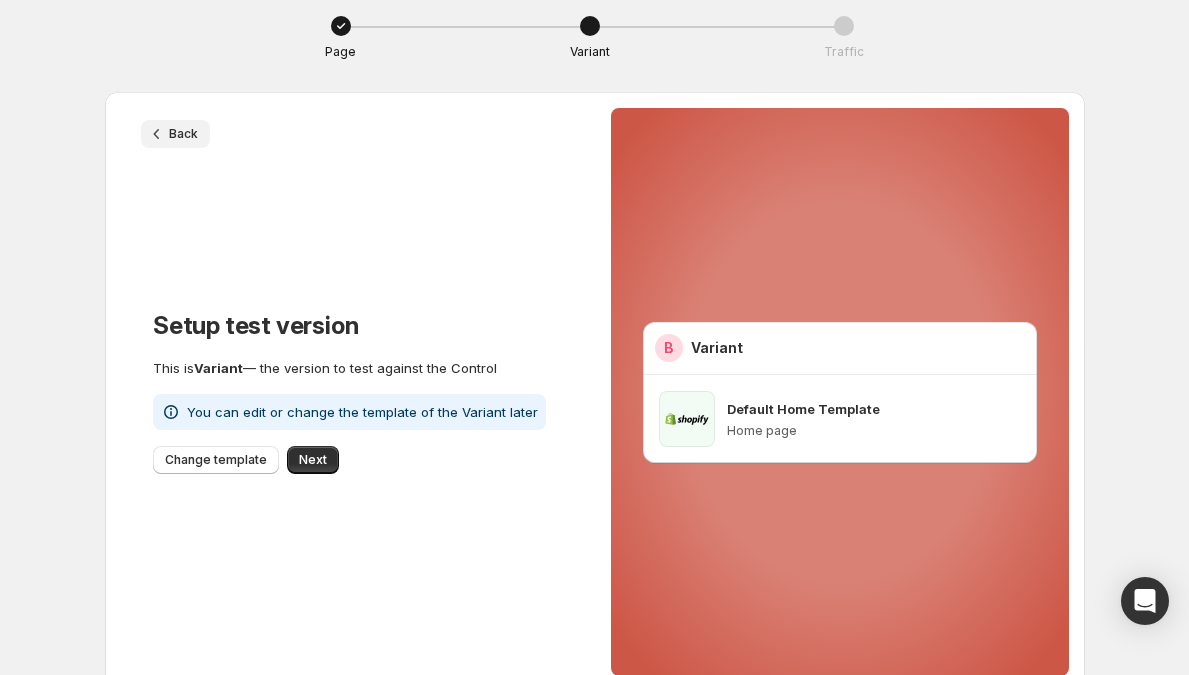 click 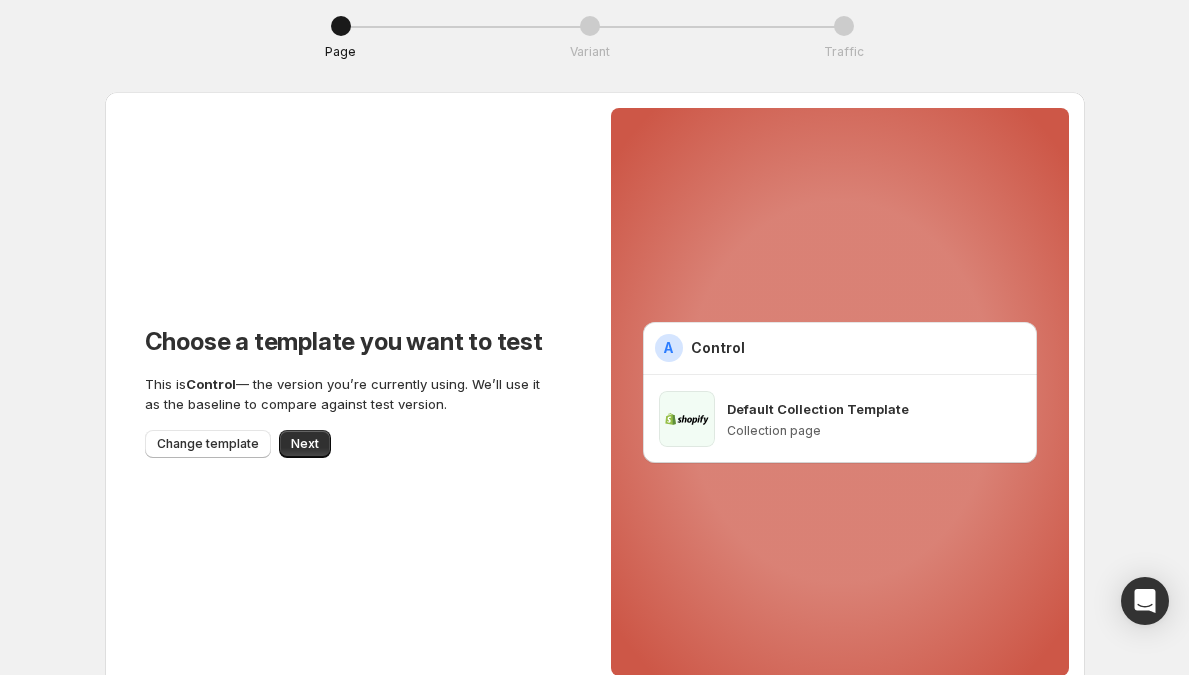 click at bounding box center [341, 26] 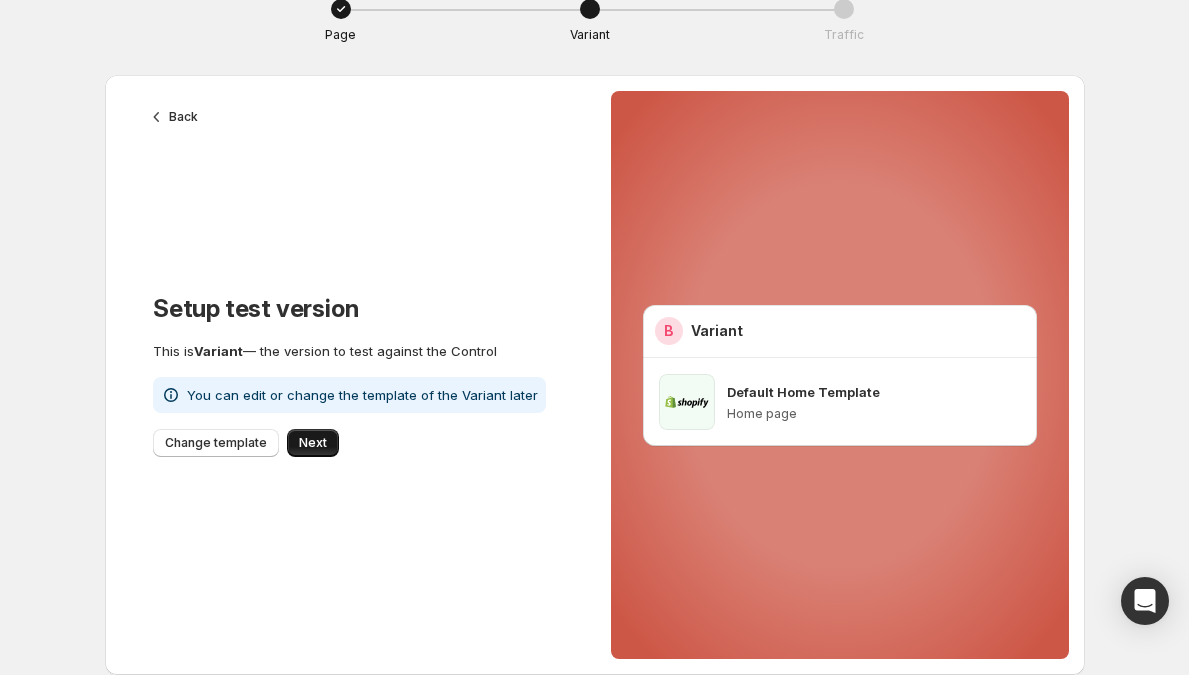 scroll, scrollTop: 0, scrollLeft: 0, axis: both 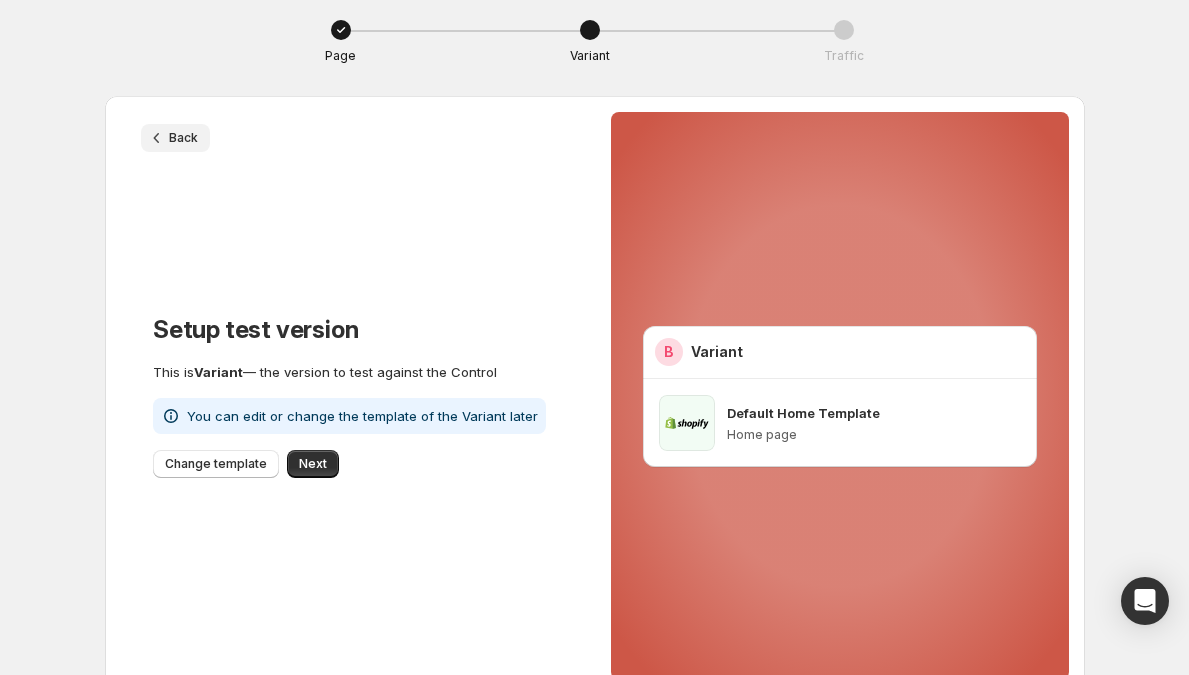 click on "Back" at bounding box center [175, 138] 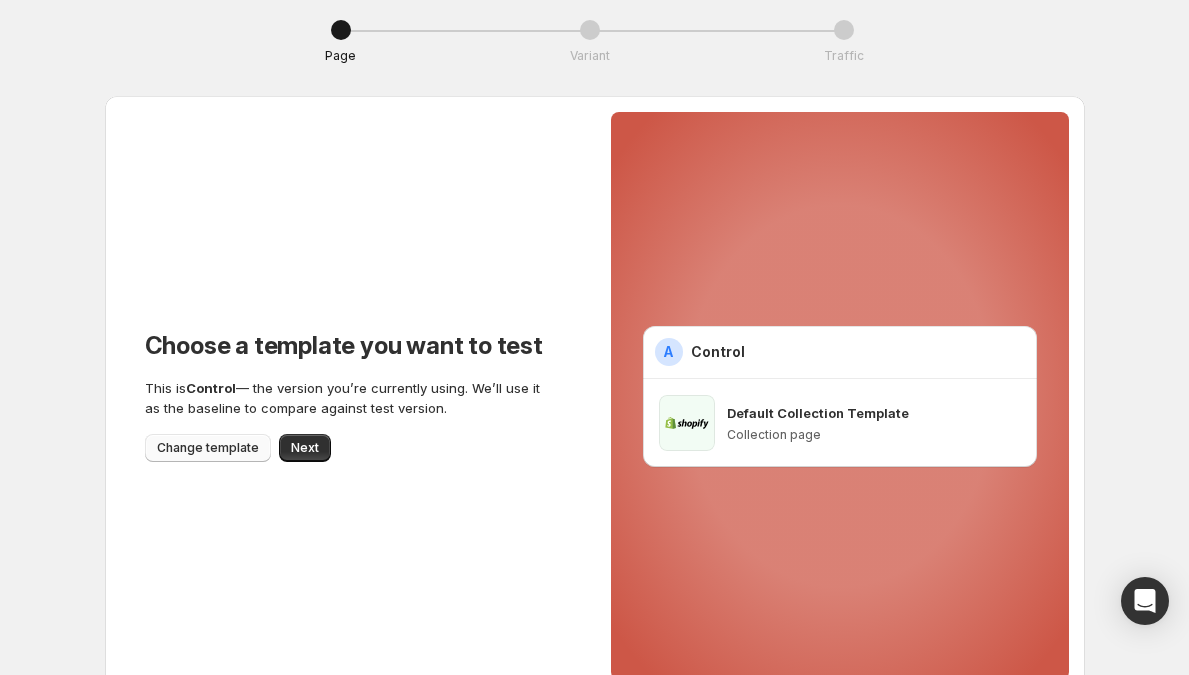 click on "Change template" at bounding box center (208, 448) 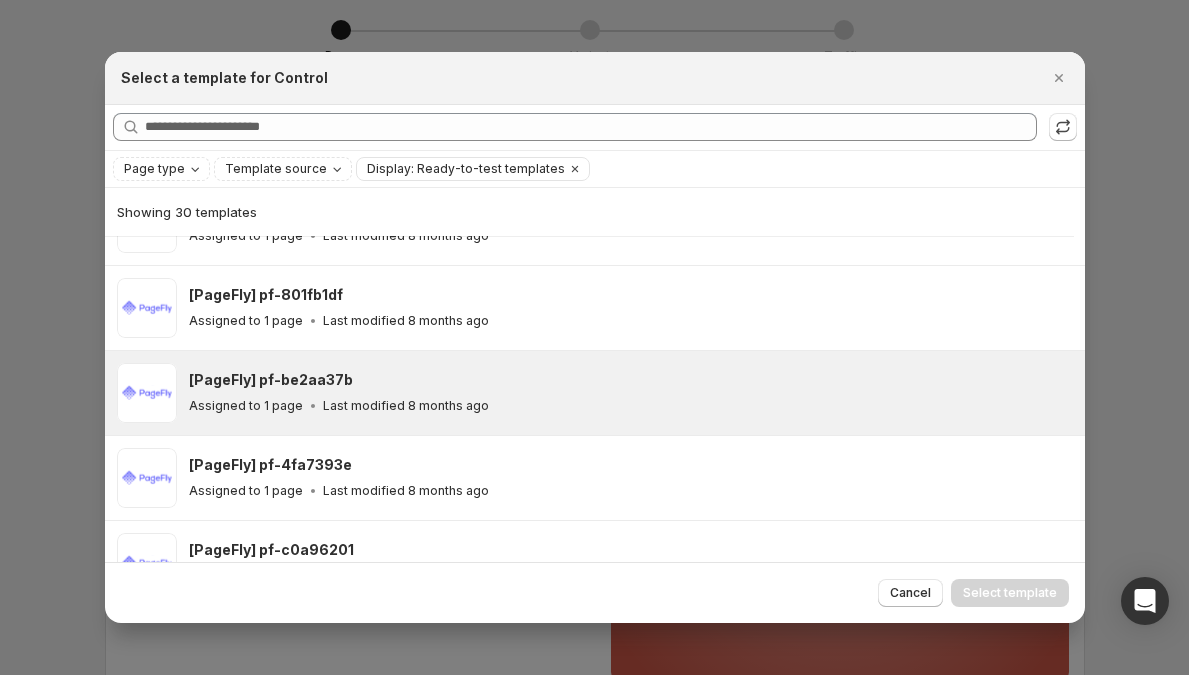scroll, scrollTop: 906, scrollLeft: 0, axis: vertical 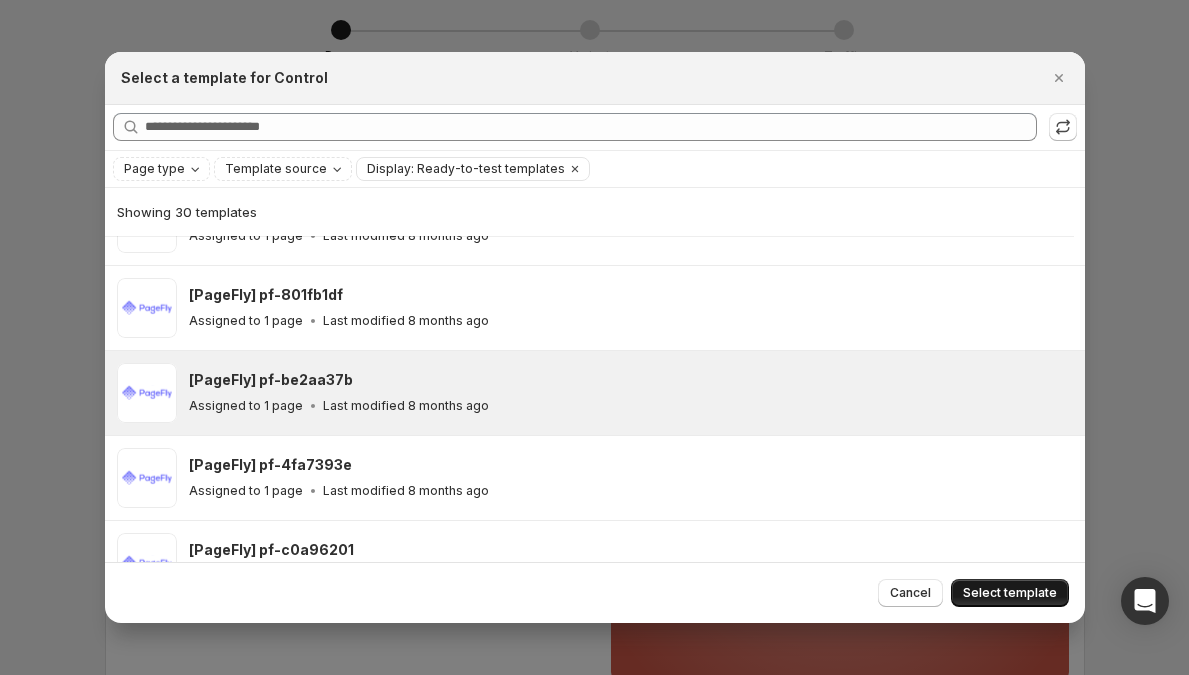 click on "Select template" at bounding box center (1010, 593) 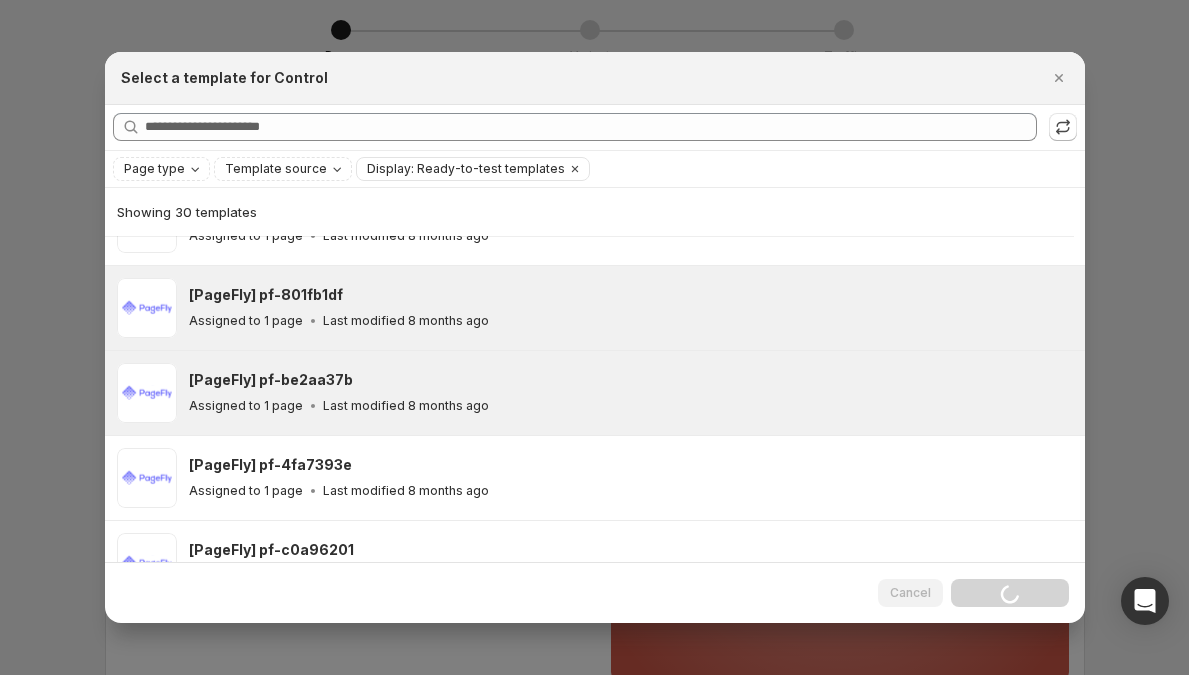 scroll, scrollTop: 1075, scrollLeft: 0, axis: vertical 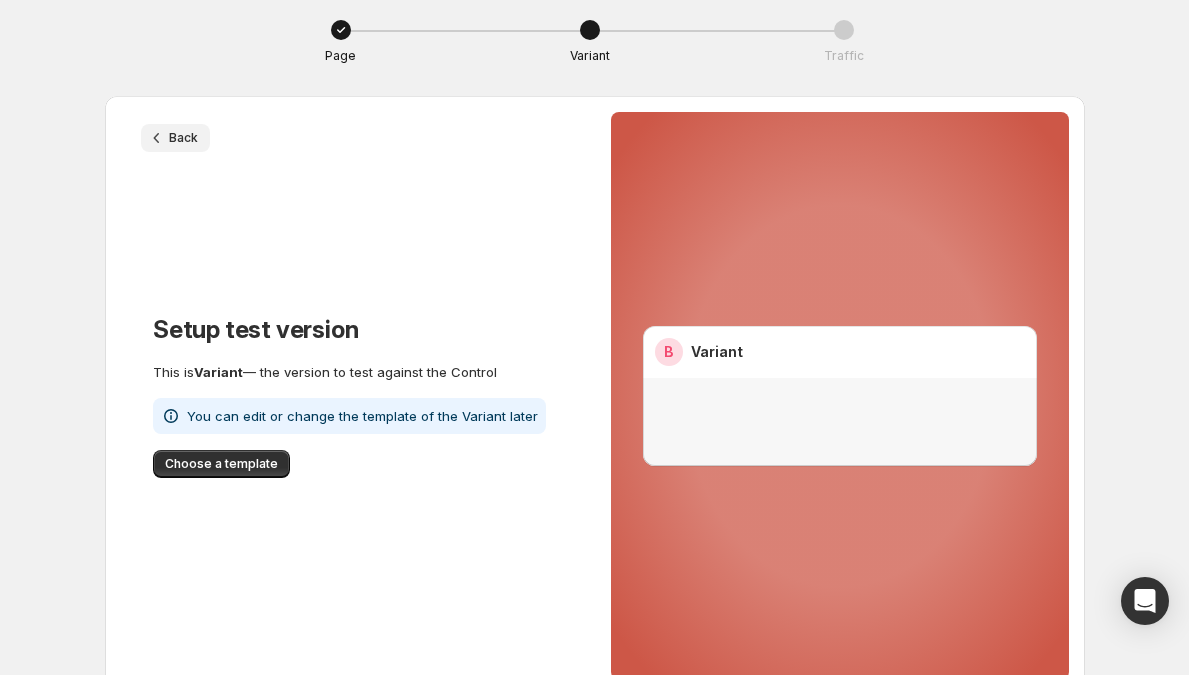 click on "Back" at bounding box center (175, 138) 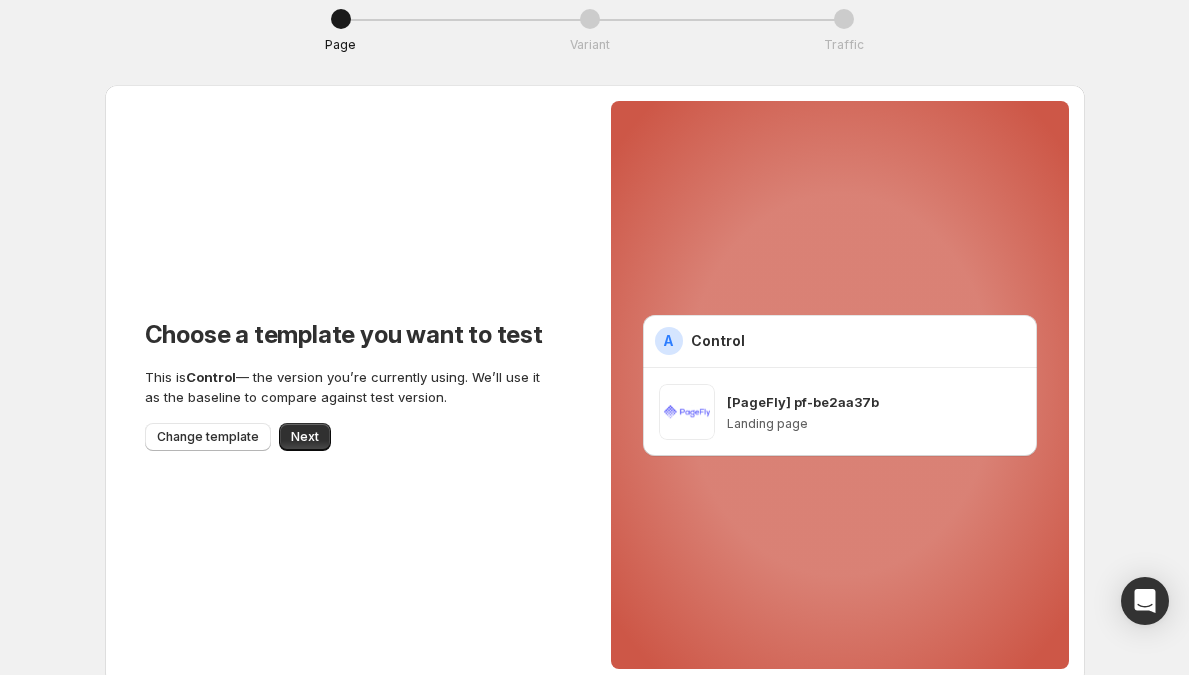 scroll, scrollTop: 0, scrollLeft: 0, axis: both 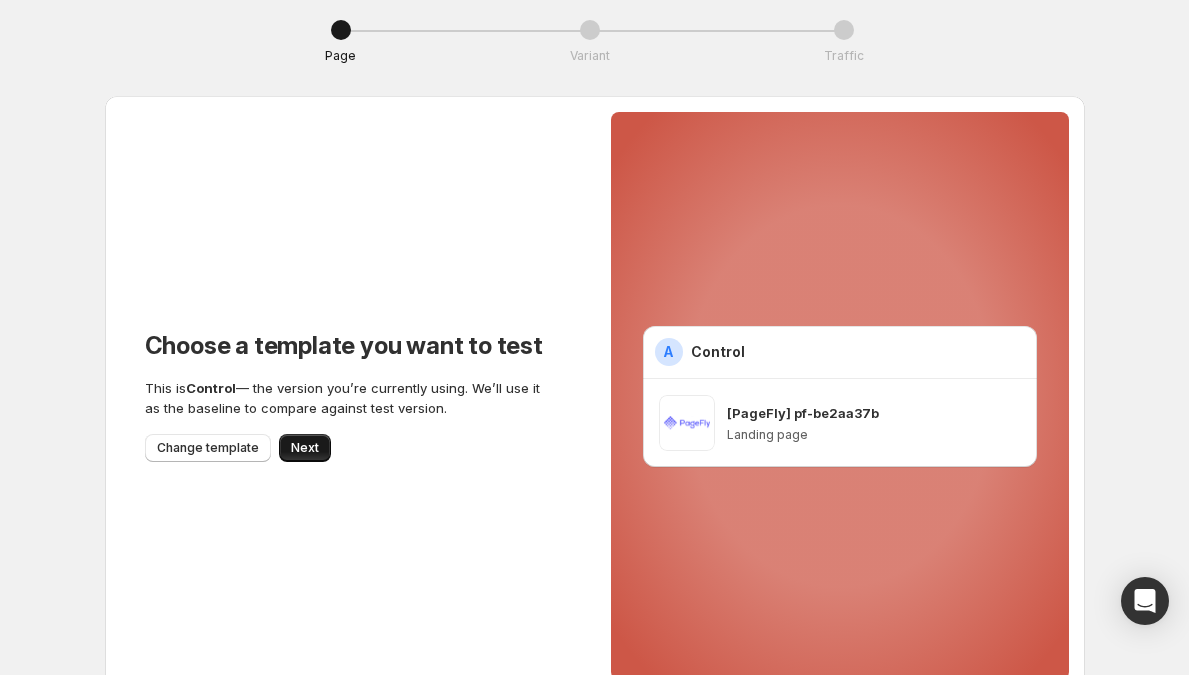 click on "Next" at bounding box center (305, 448) 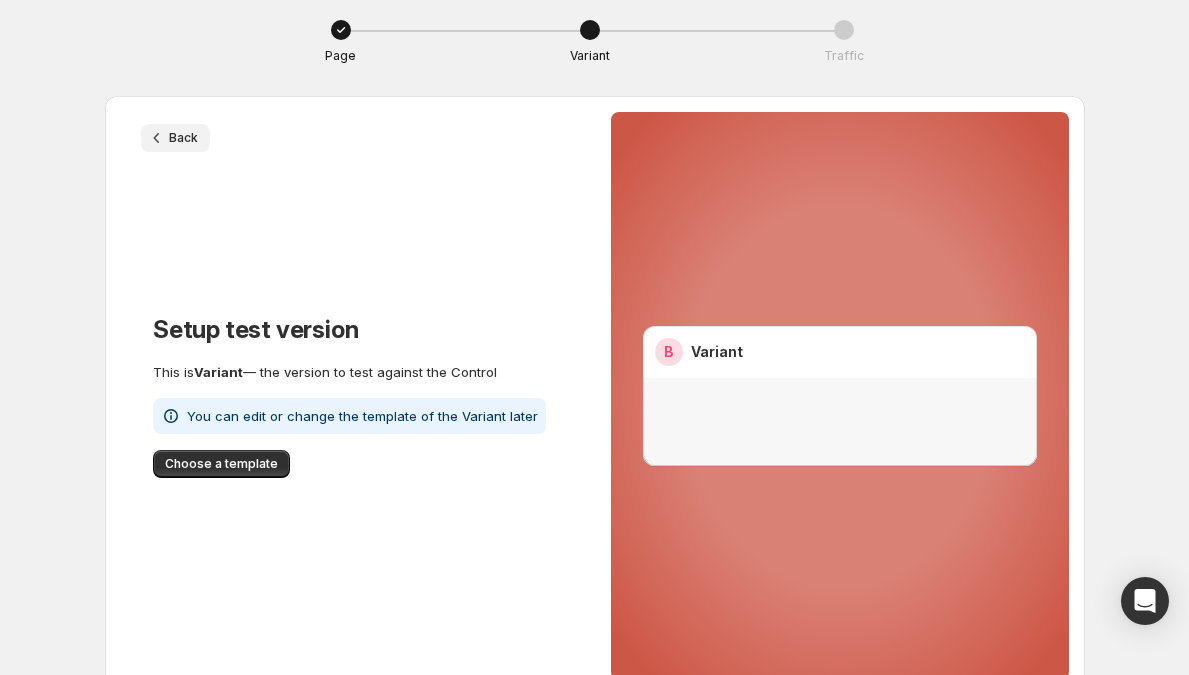 click on "Back" at bounding box center [183, 138] 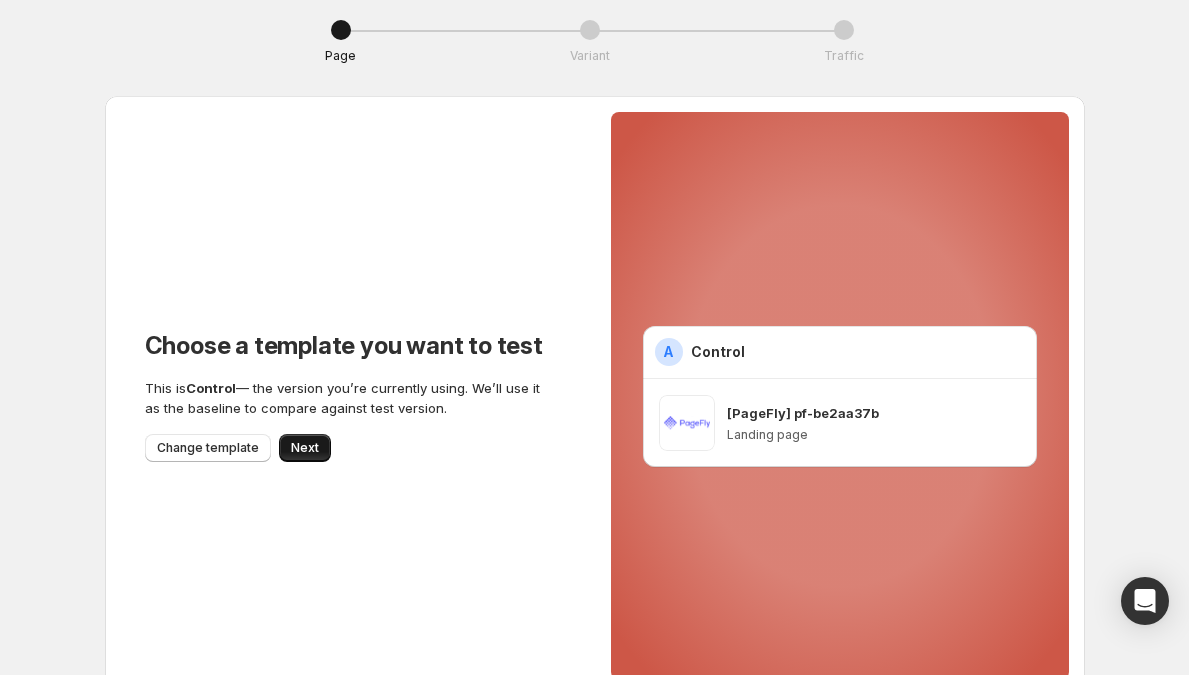click on "Next" at bounding box center [305, 448] 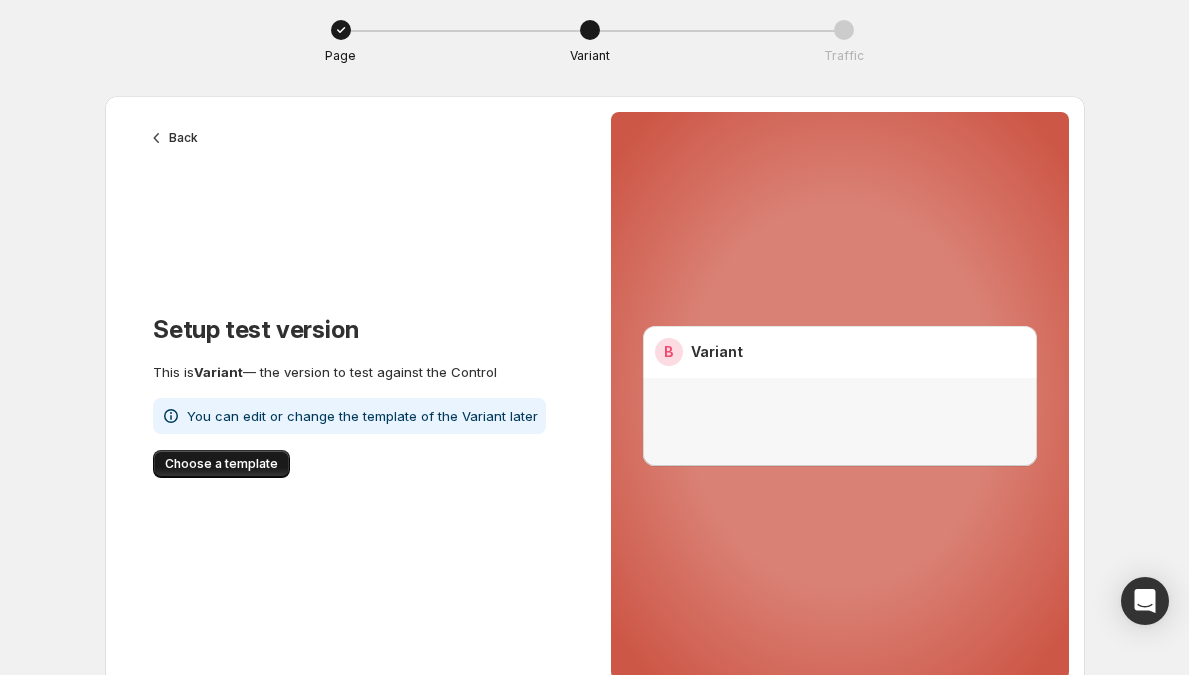 click on "Choose a template" at bounding box center (221, 464) 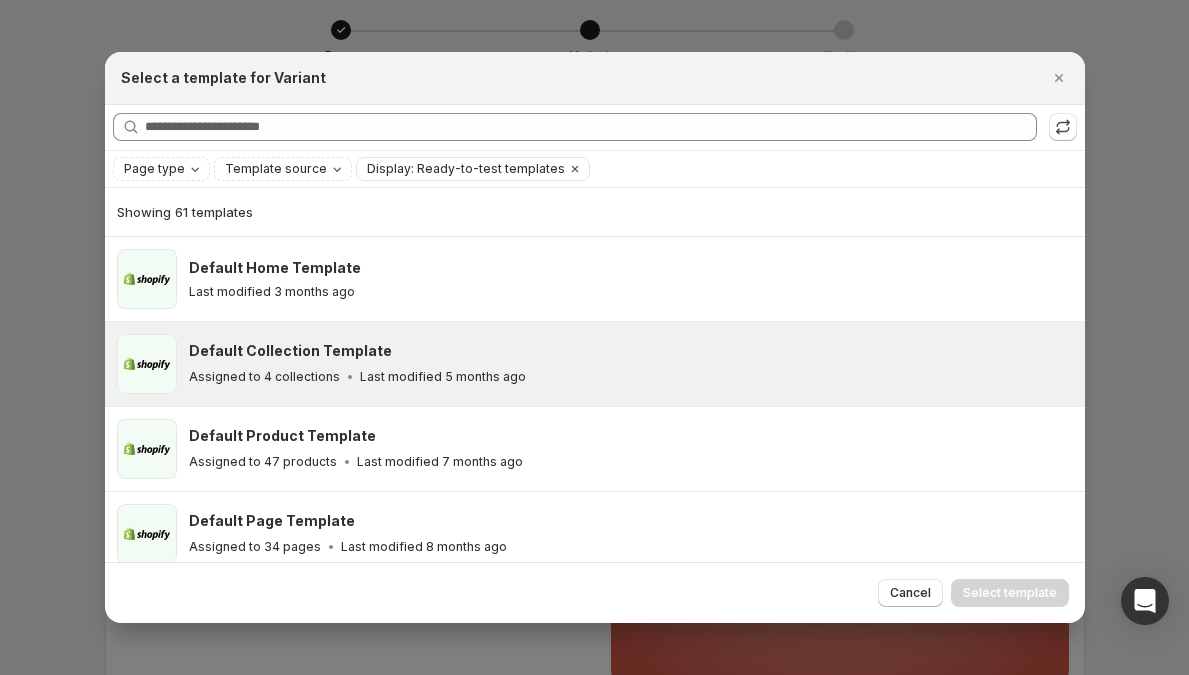 click on "Default Collection Template" at bounding box center [628, 351] 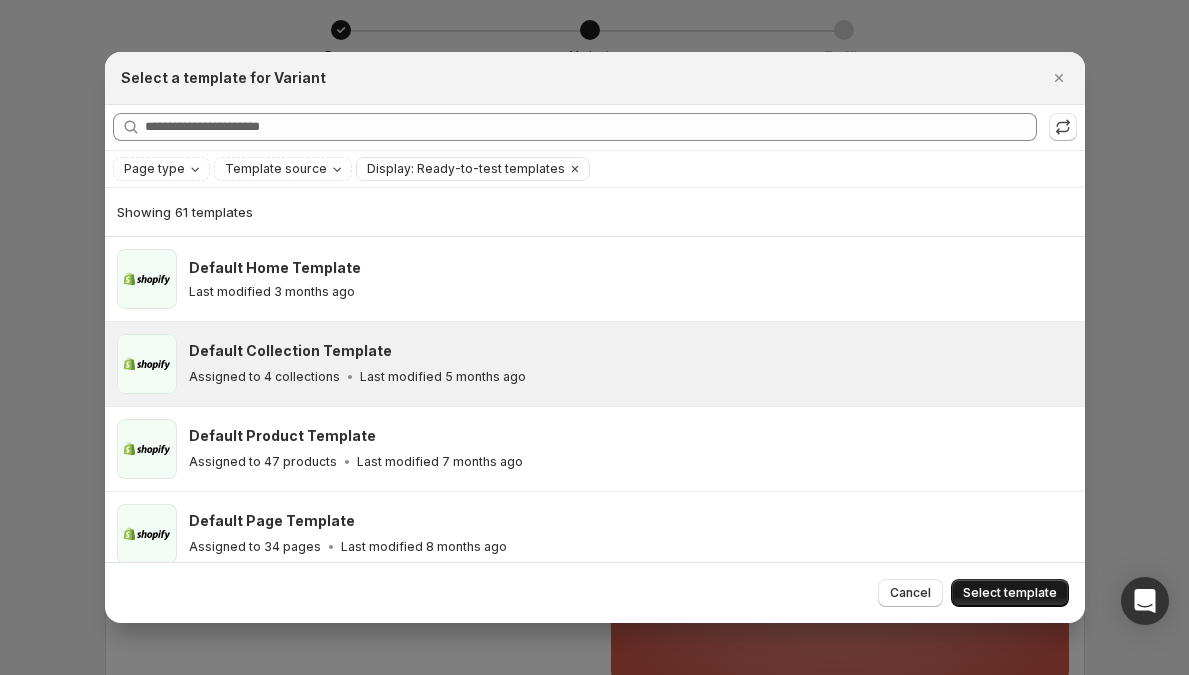 click on "Select template" at bounding box center (1010, 593) 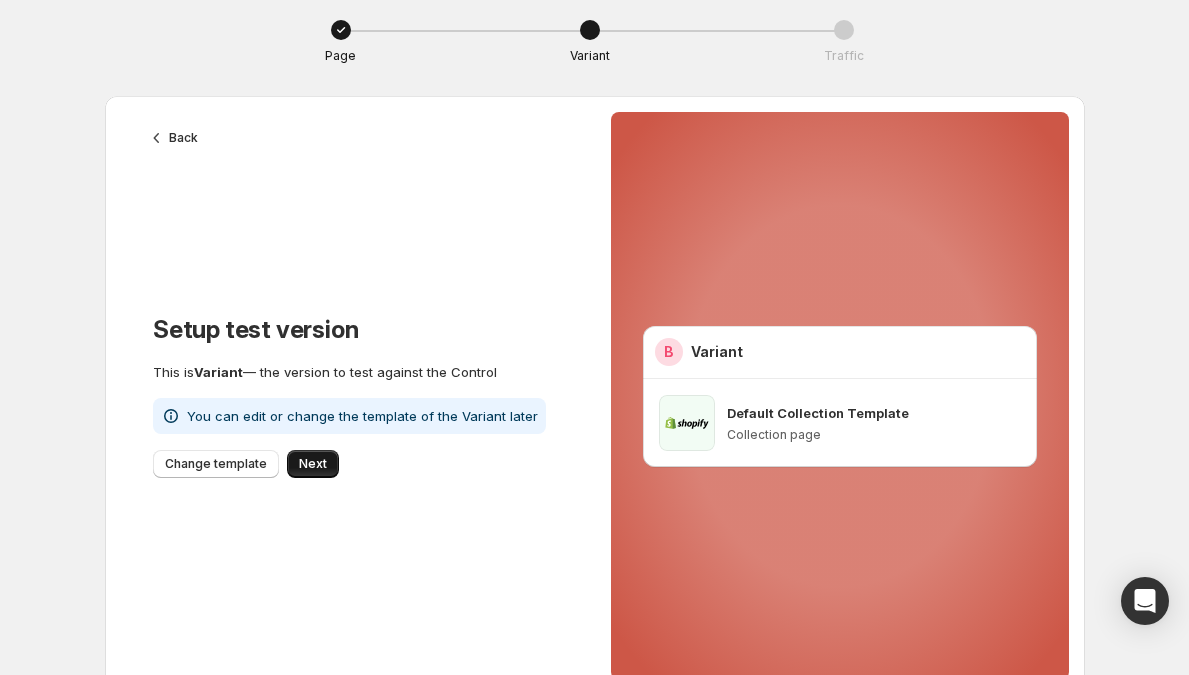 click on "Next" at bounding box center [313, 464] 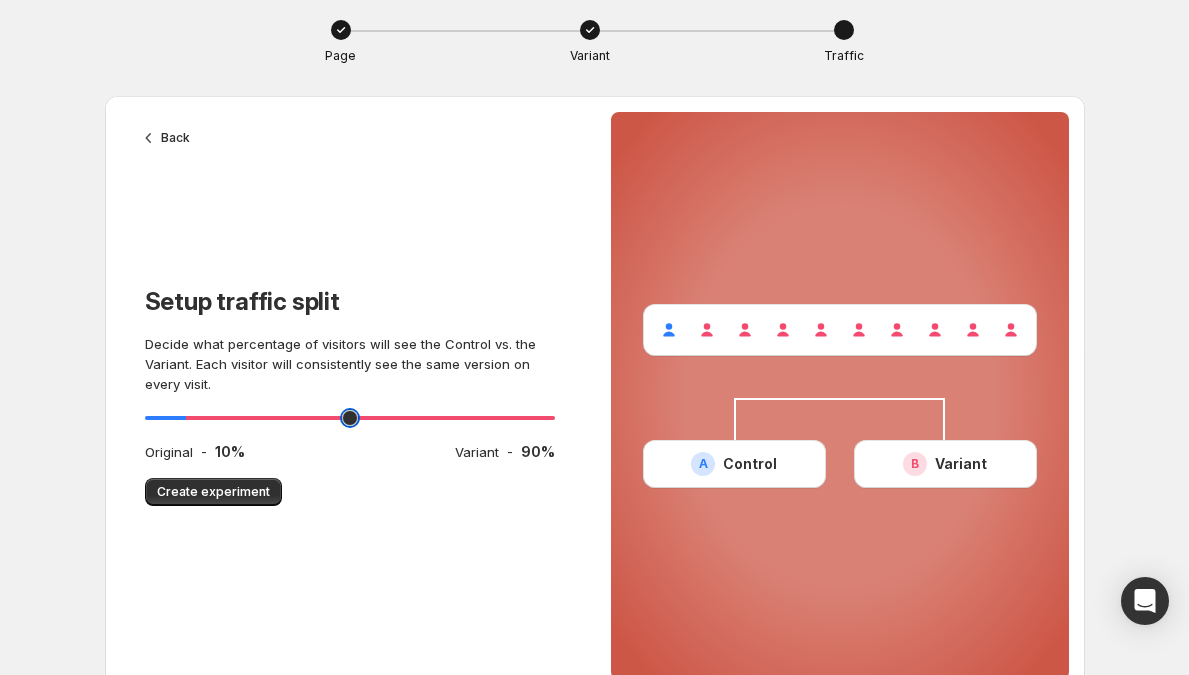 drag, startPoint x: 361, startPoint y: 414, endPoint x: 327, endPoint y: 414, distance: 34 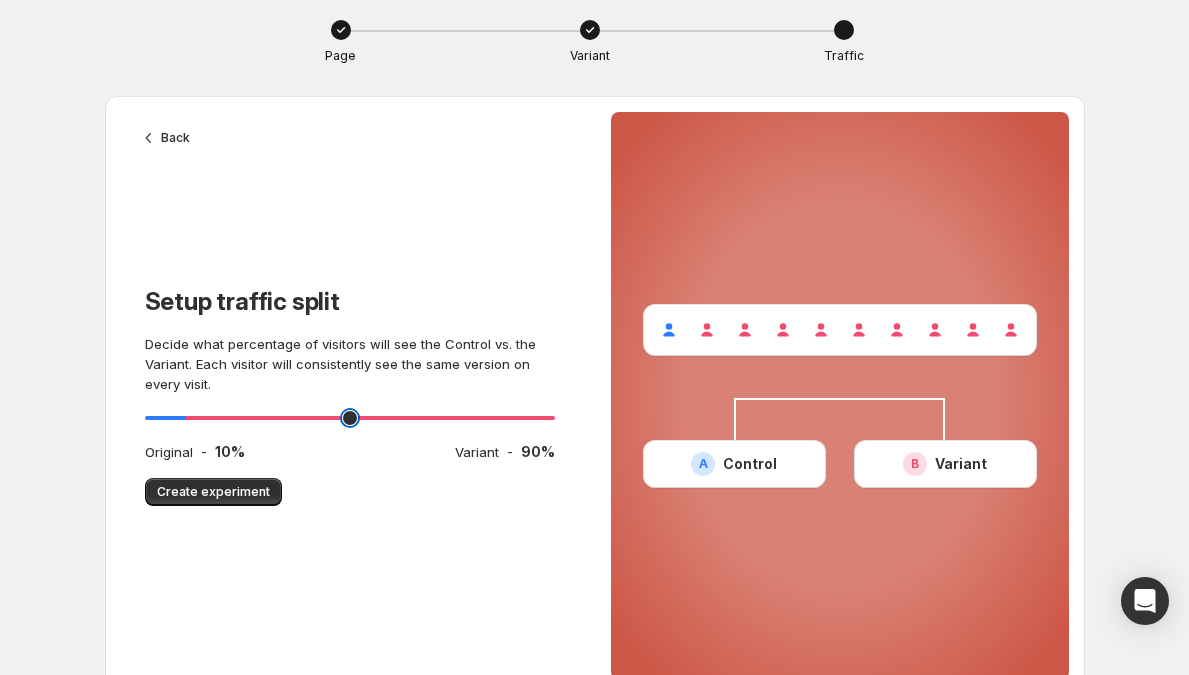 click at bounding box center [350, 418] 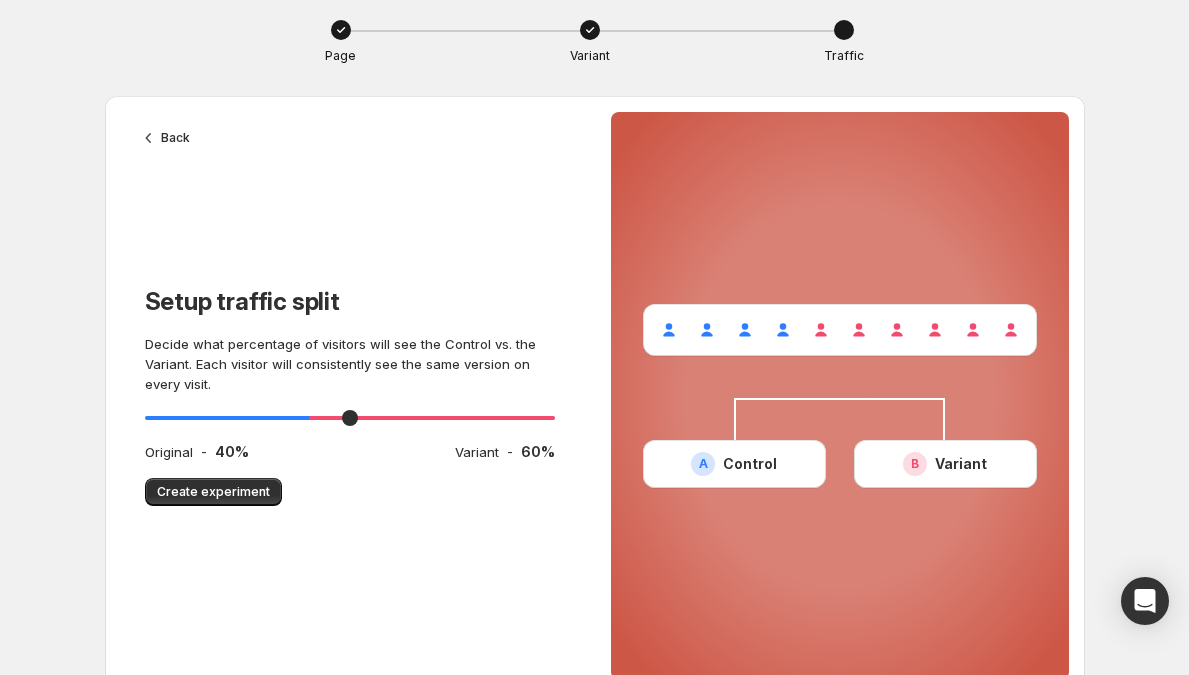click 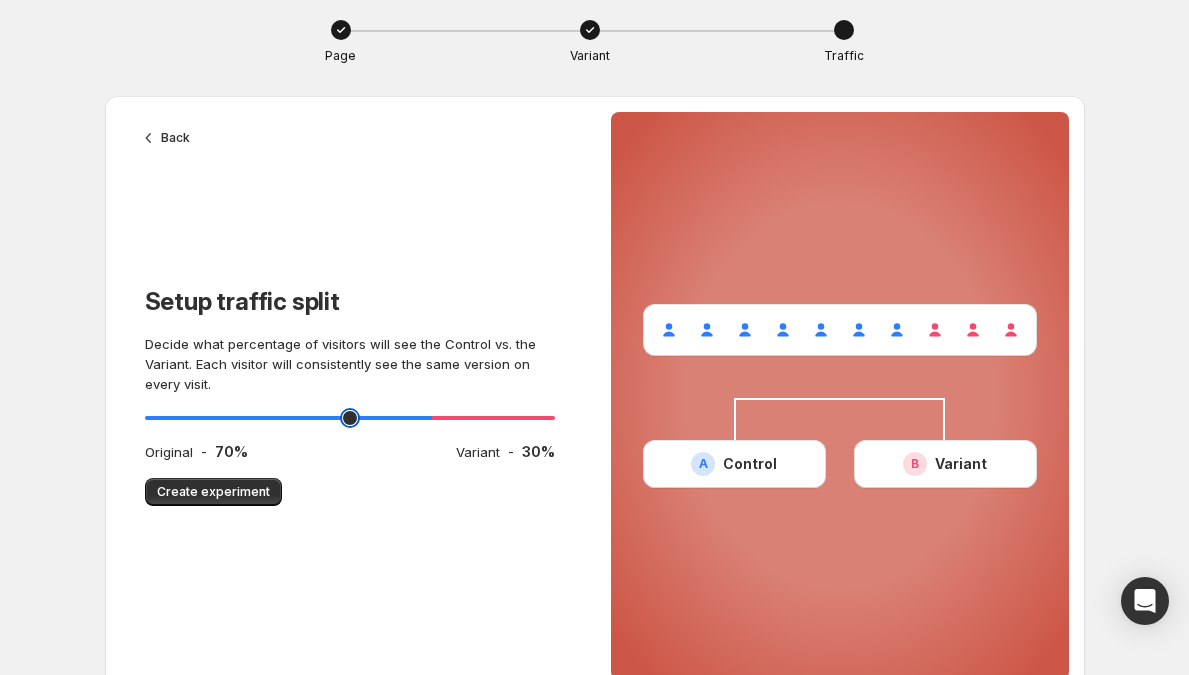 type on "**" 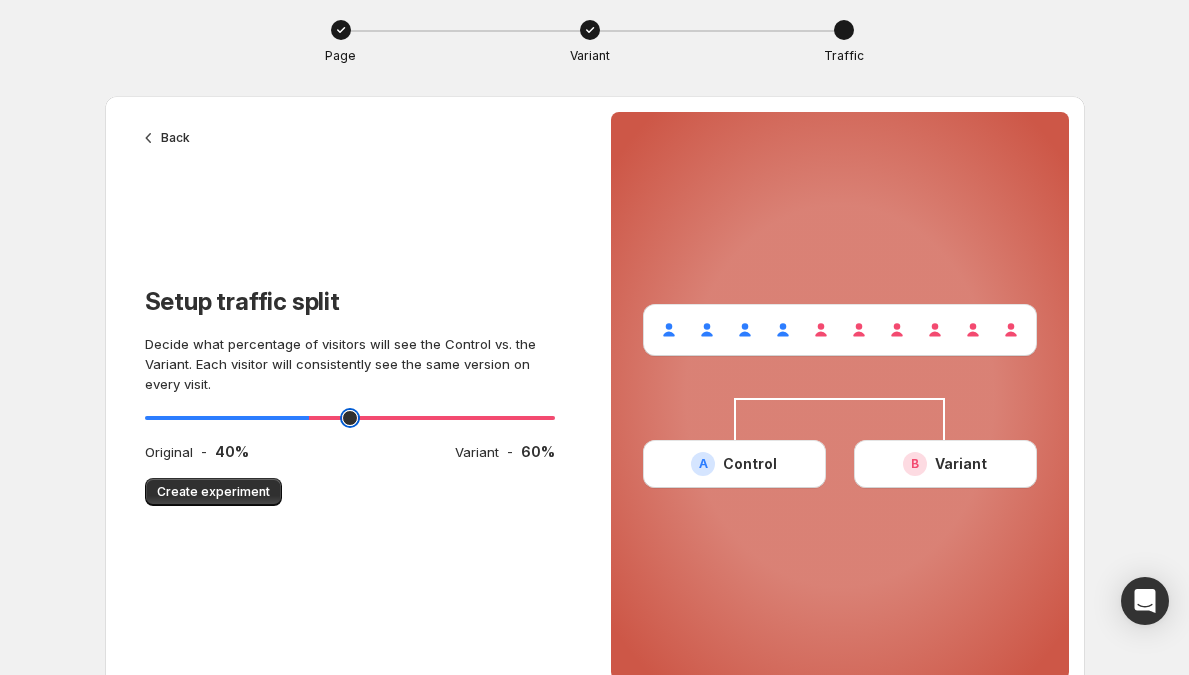 click at bounding box center [350, 418] 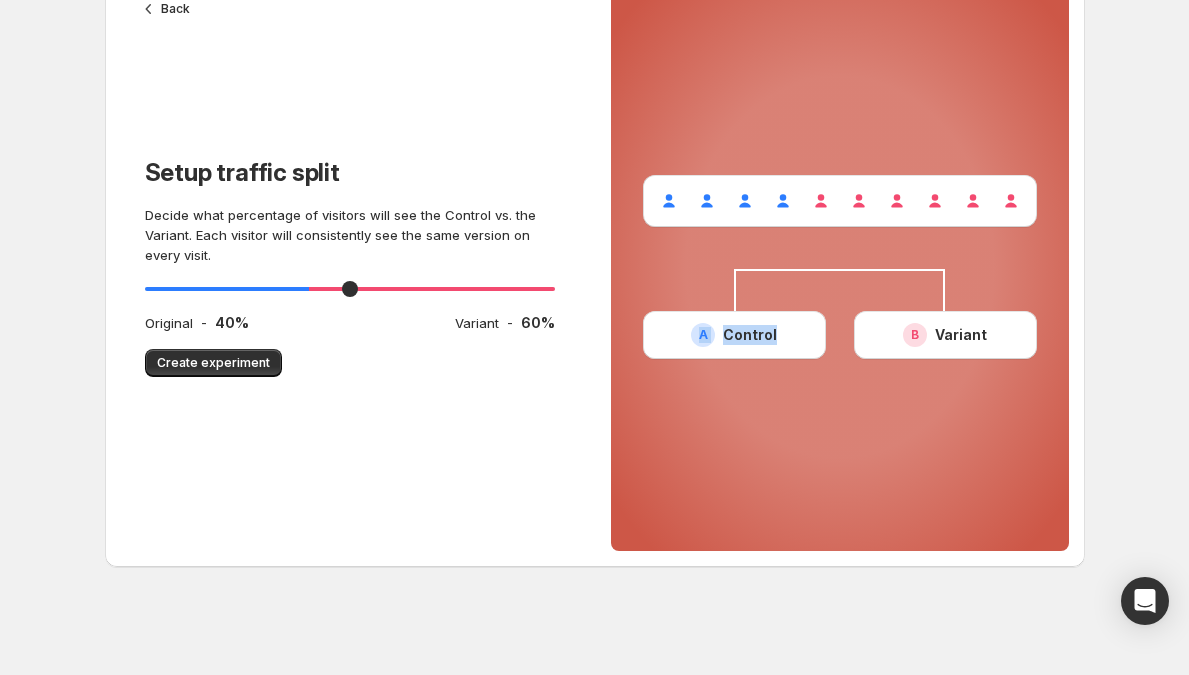 drag, startPoint x: 791, startPoint y: 303, endPoint x: 792, endPoint y: 364, distance: 61.008198 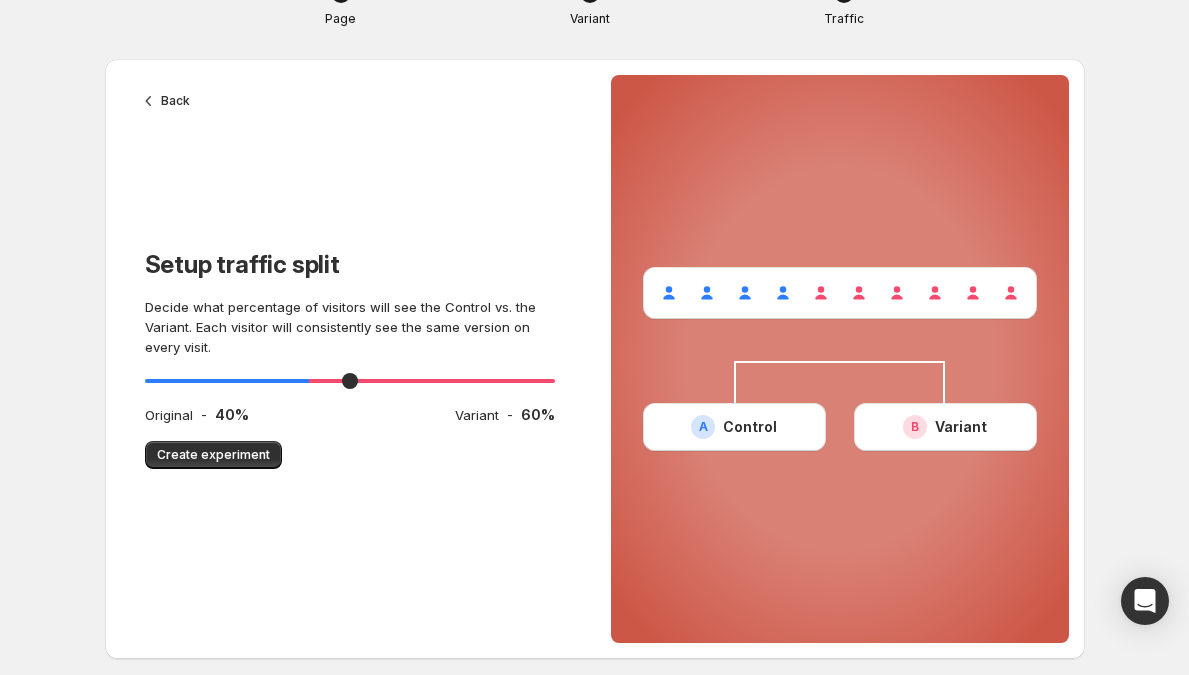 click at bounding box center (839, 382) 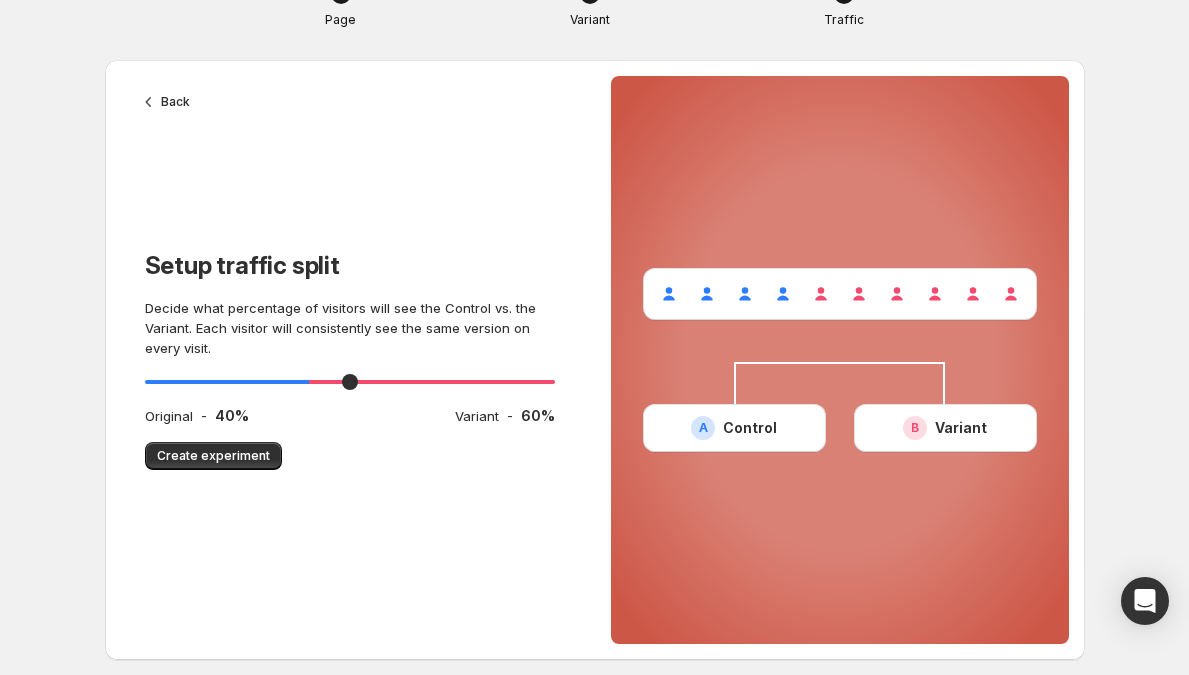 scroll, scrollTop: 37, scrollLeft: 0, axis: vertical 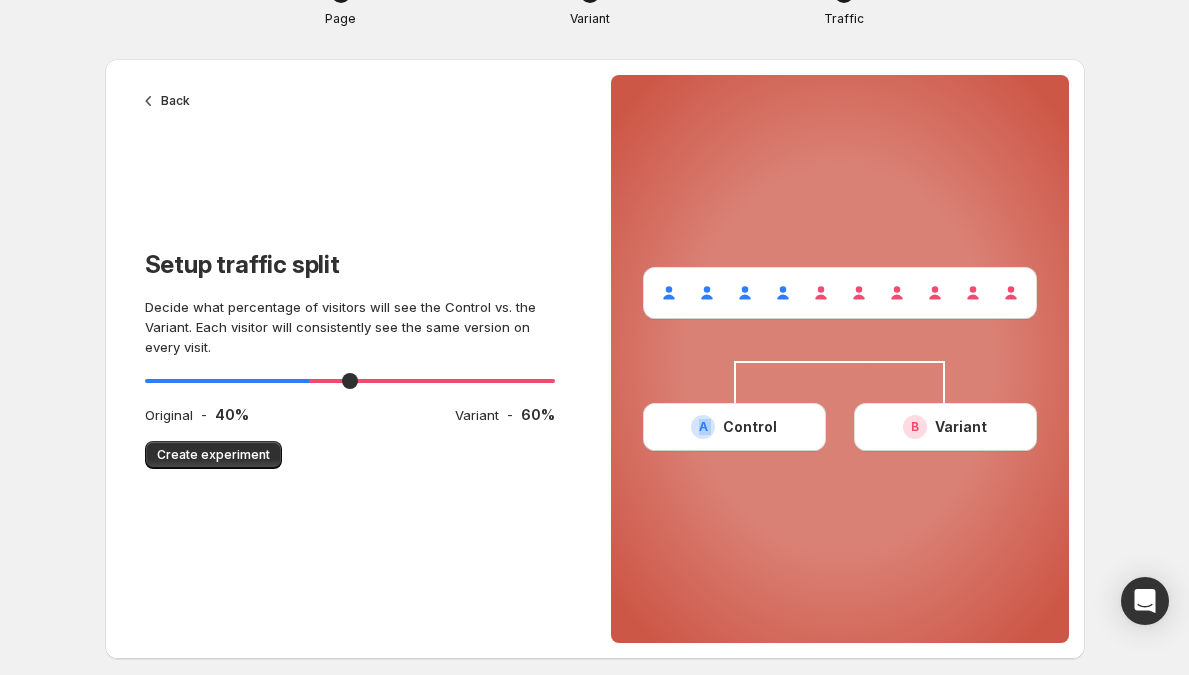 drag, startPoint x: 793, startPoint y: 400, endPoint x: 827, endPoint y: 345, distance: 64.66065 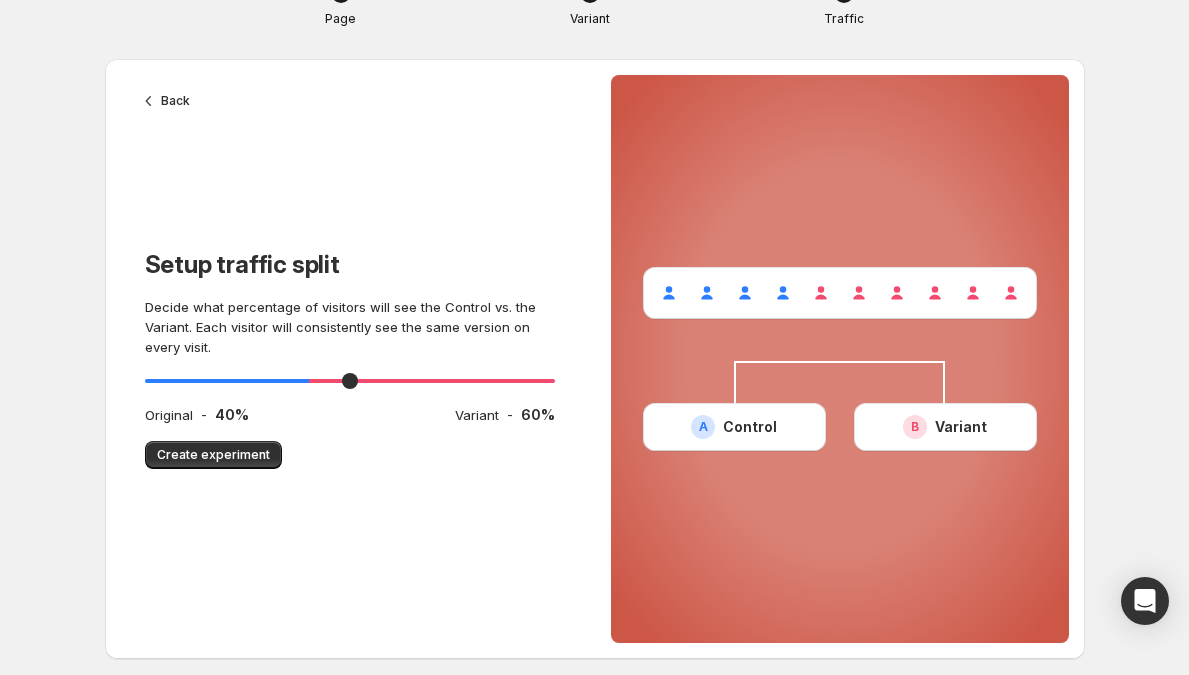 click at bounding box center (839, 382) 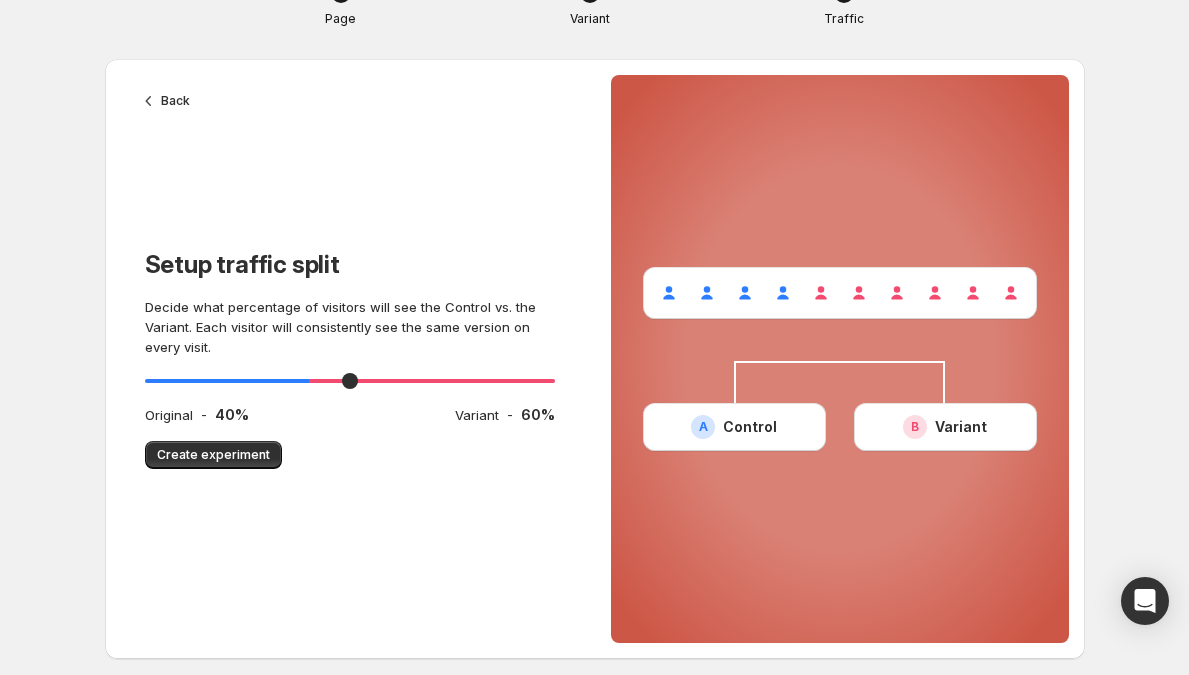 click at bounding box center [839, 382] 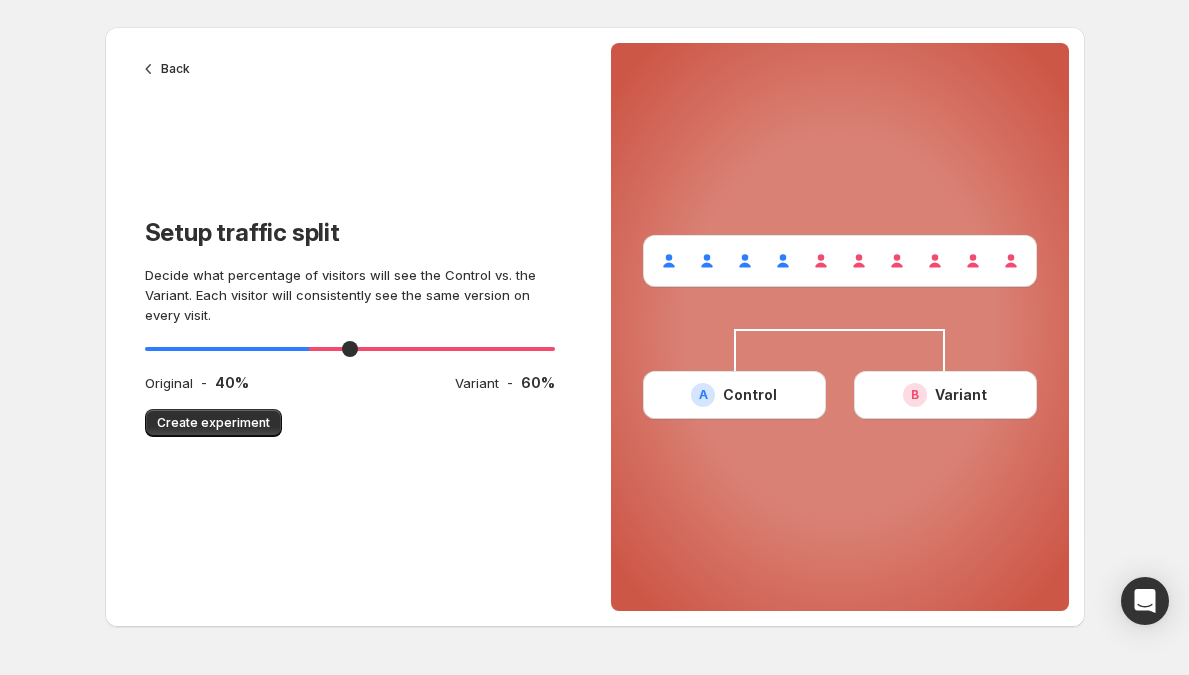scroll, scrollTop: 0, scrollLeft: 0, axis: both 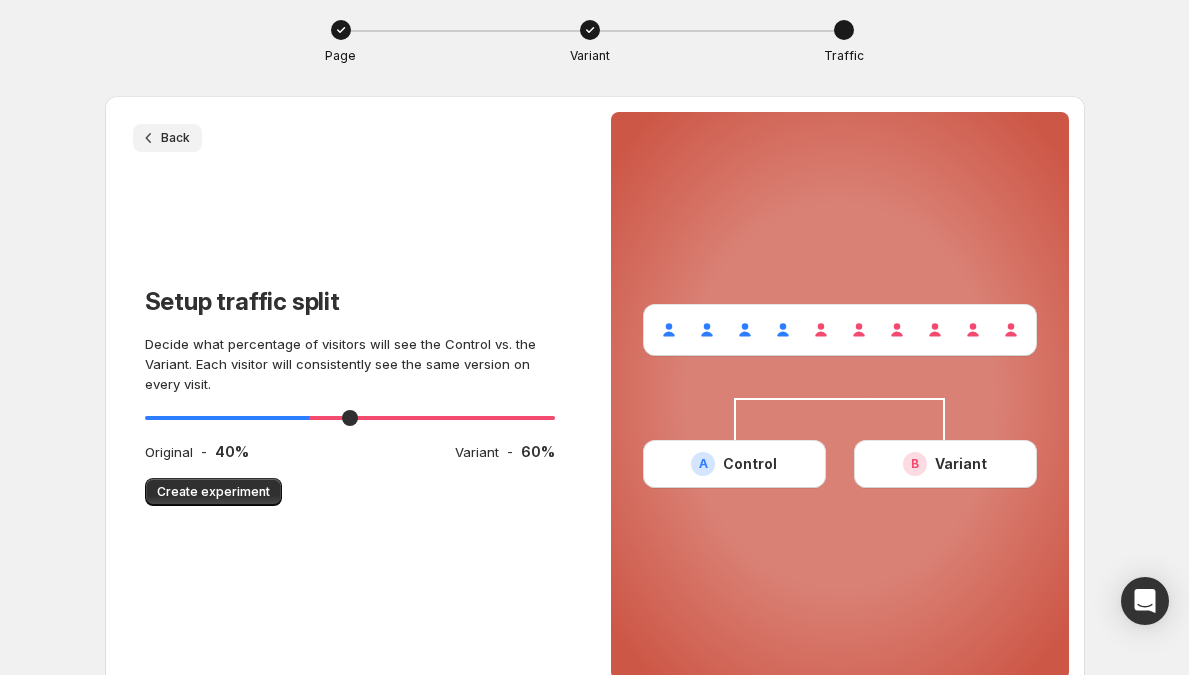 click on "Back" at bounding box center (175, 138) 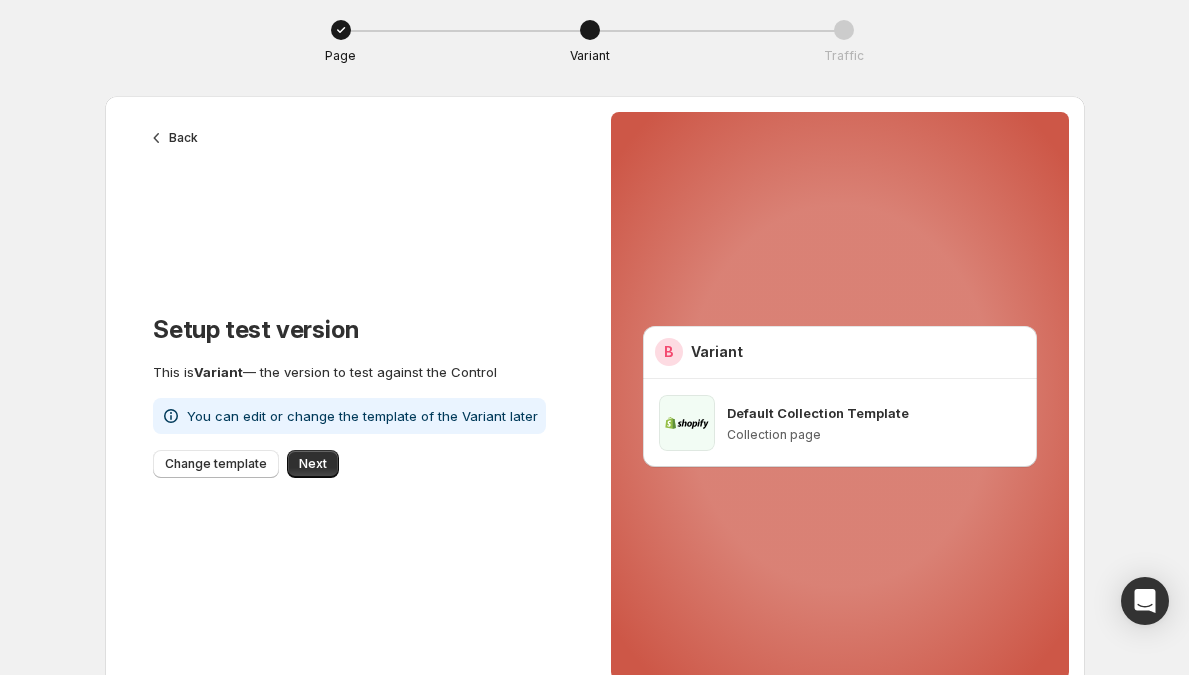 click 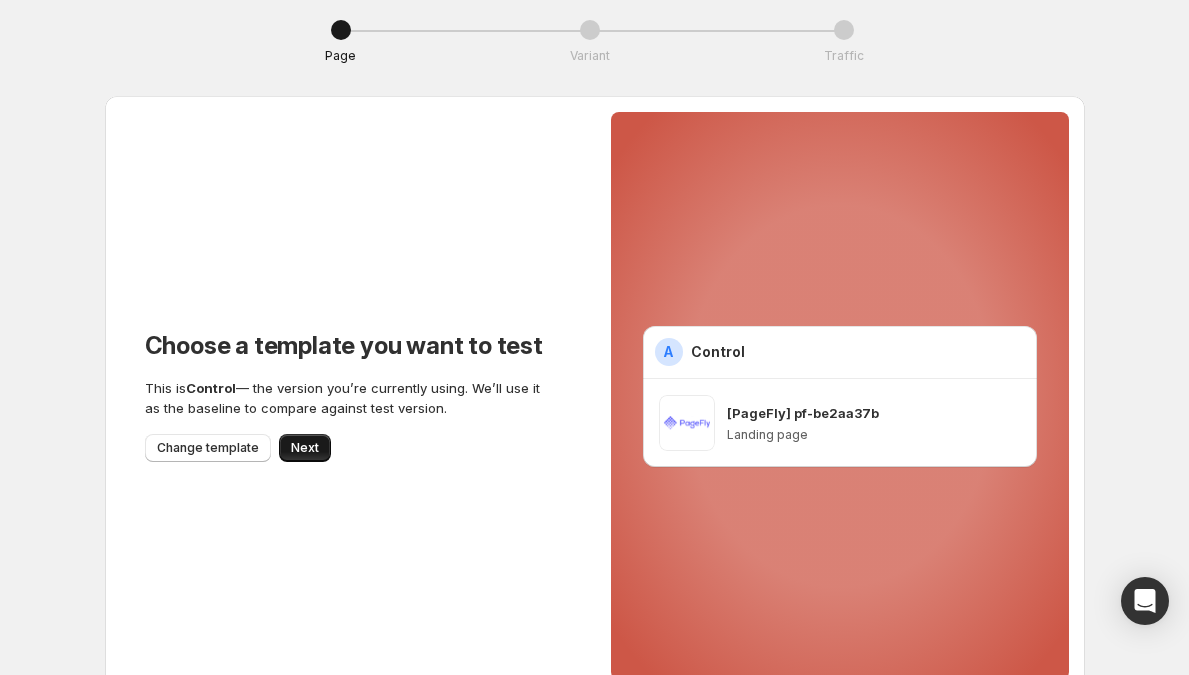 click on "Next" at bounding box center (305, 448) 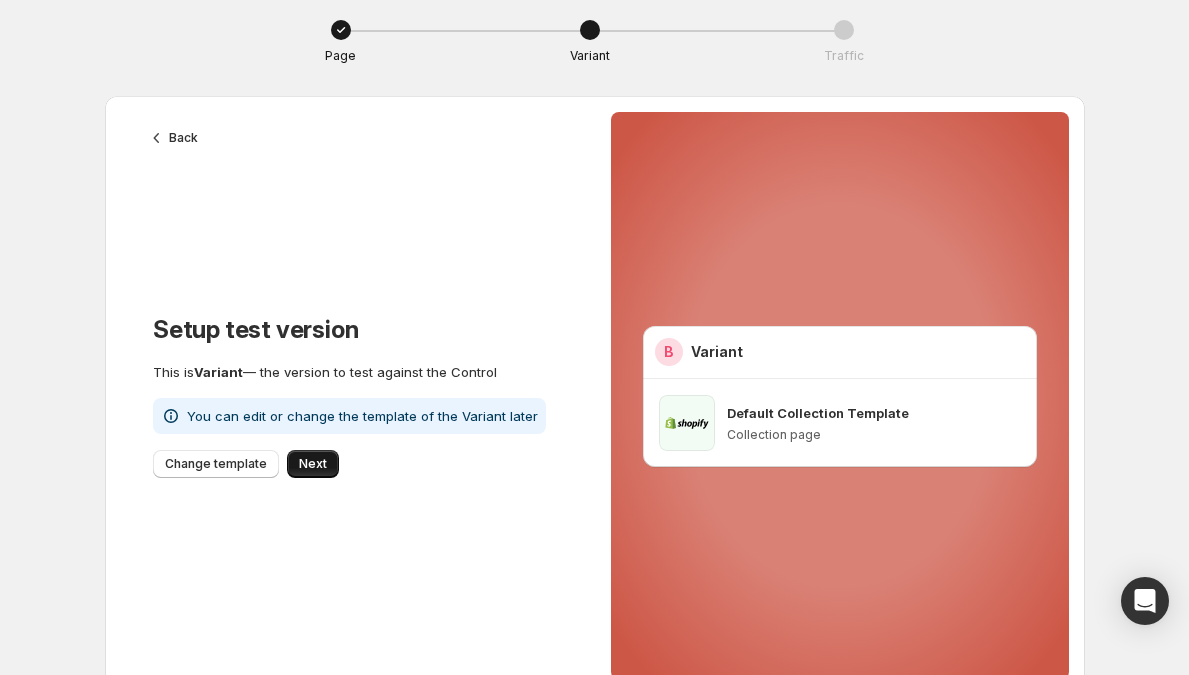 click on "Next" at bounding box center (313, 464) 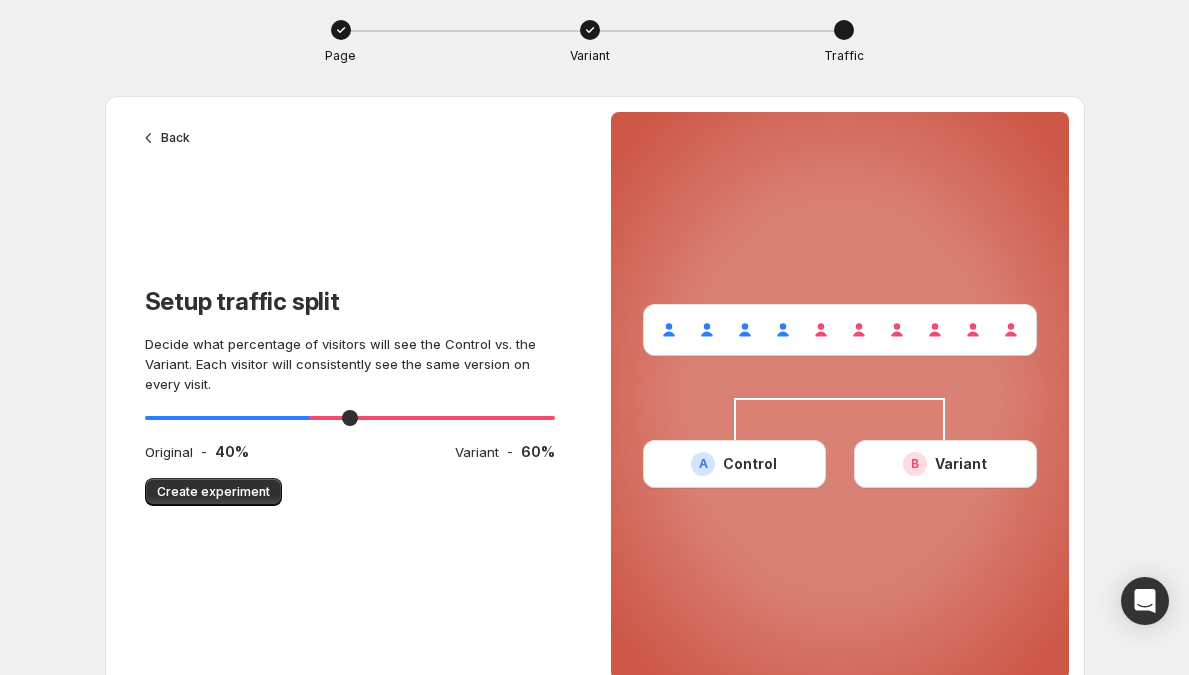 click at bounding box center [844, 30] 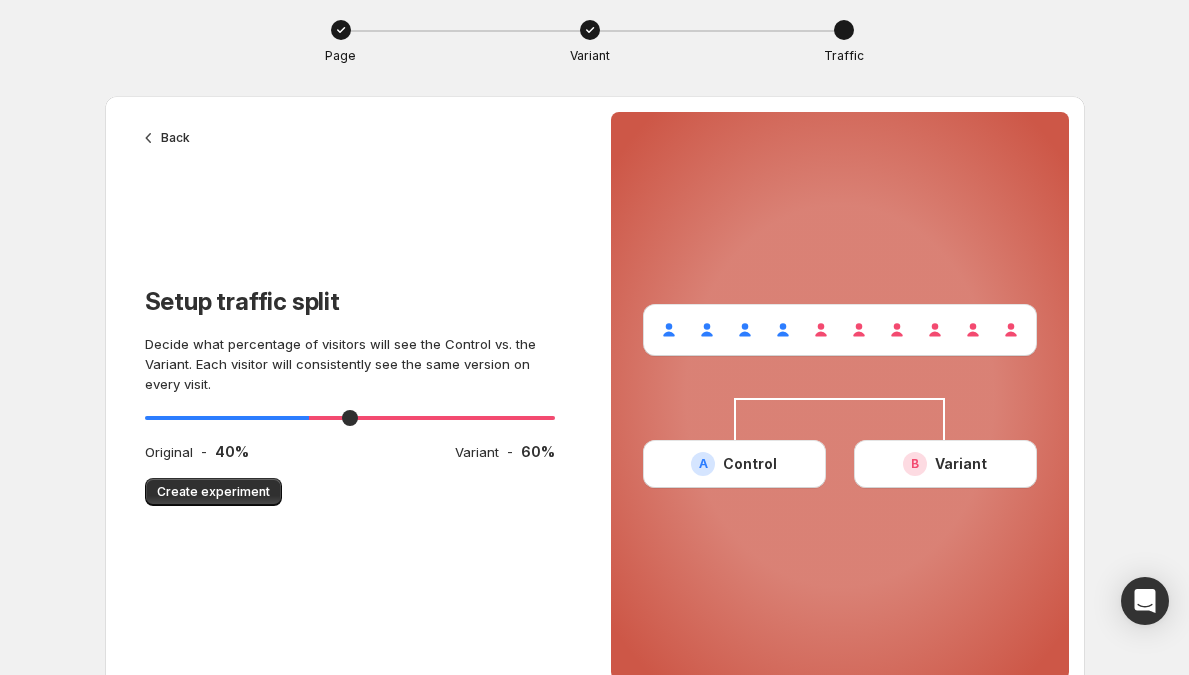 click at bounding box center (844, 30) 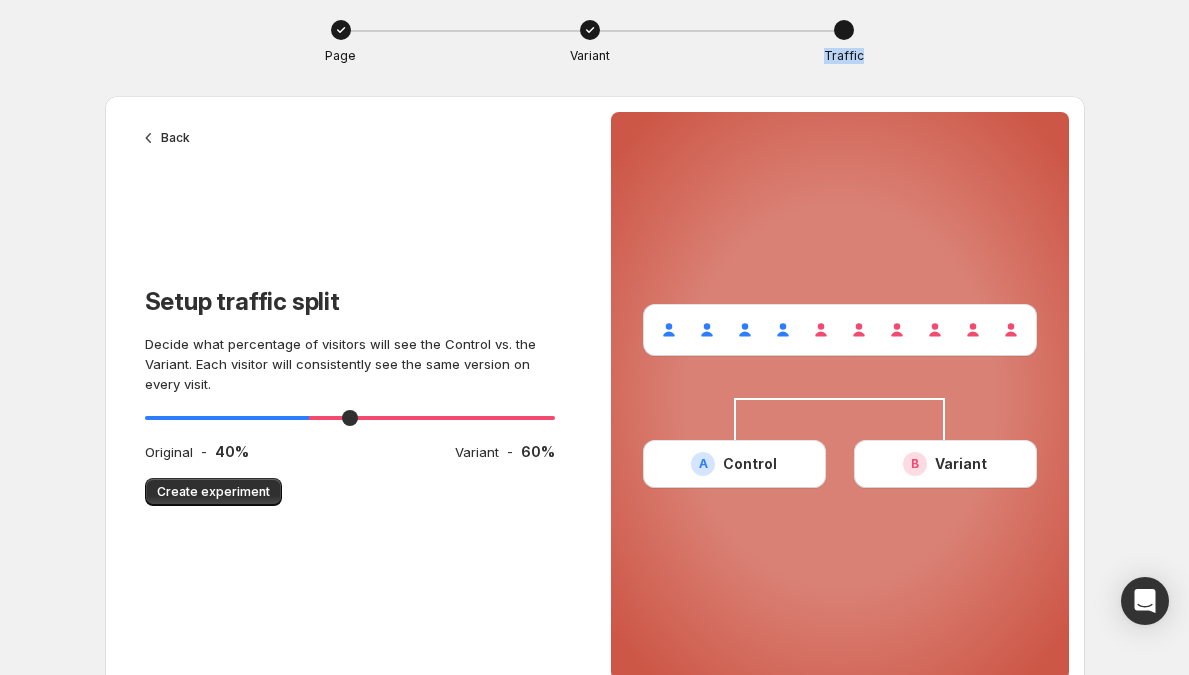 click on "Traffic" at bounding box center (844, 55) 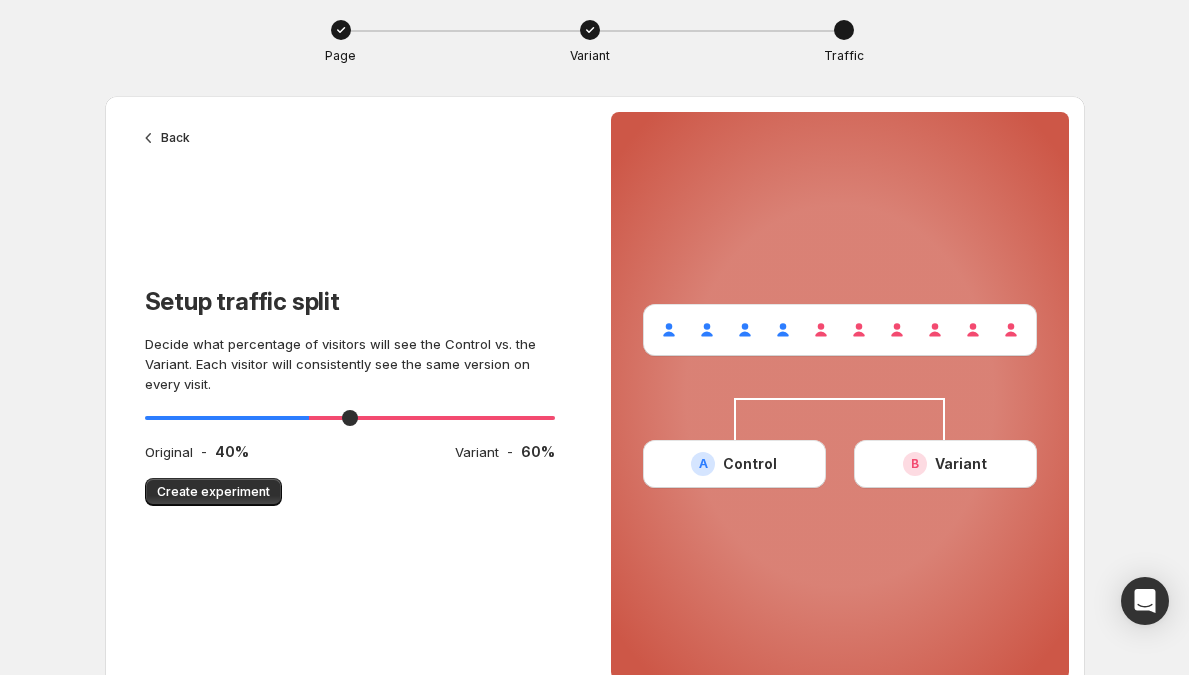 click on "Variant" at bounding box center (590, 55) 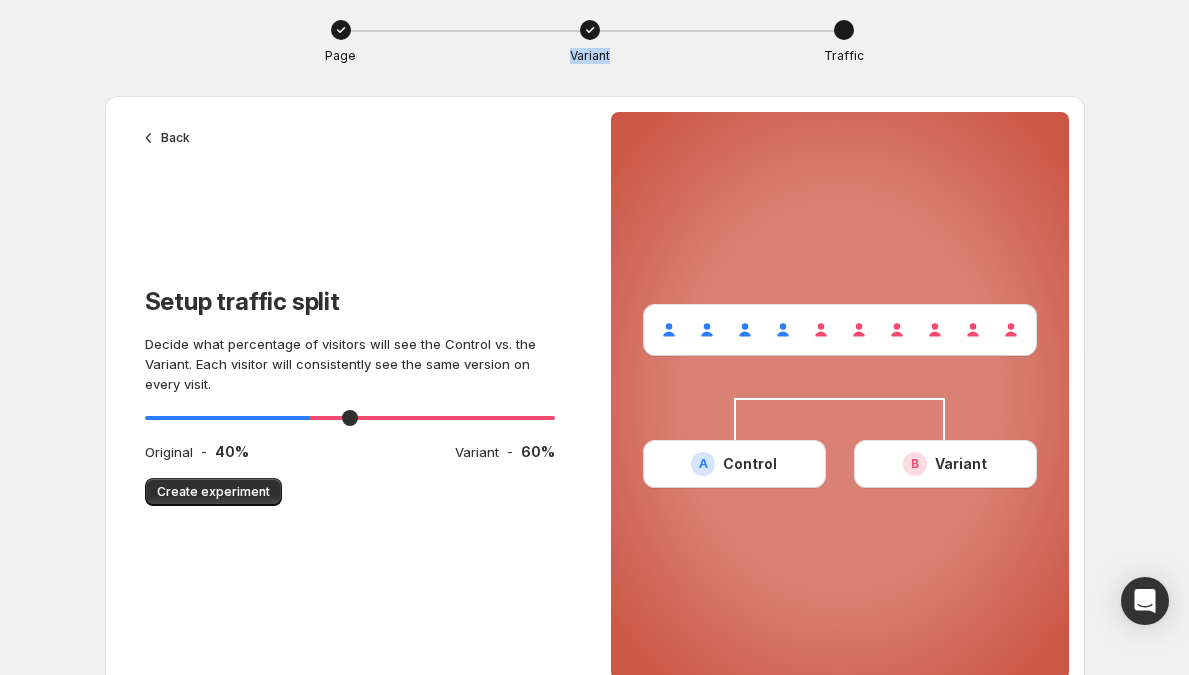 click on "Variant" at bounding box center [590, 55] 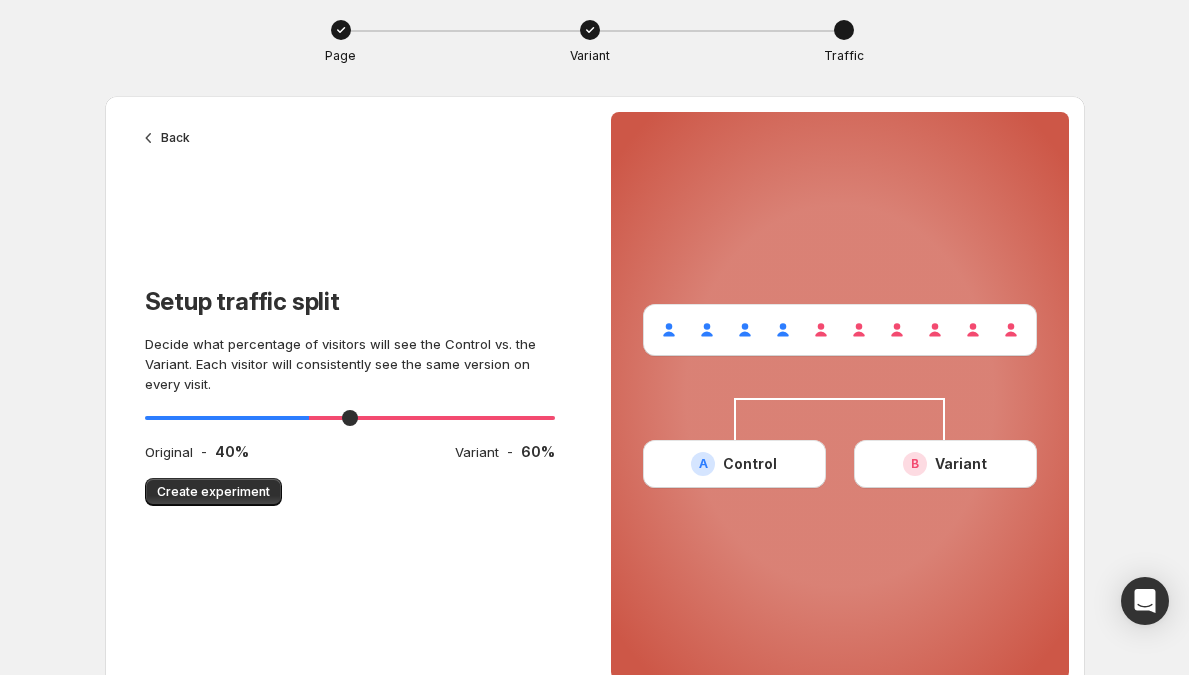 click on "Page" at bounding box center (340, 55) 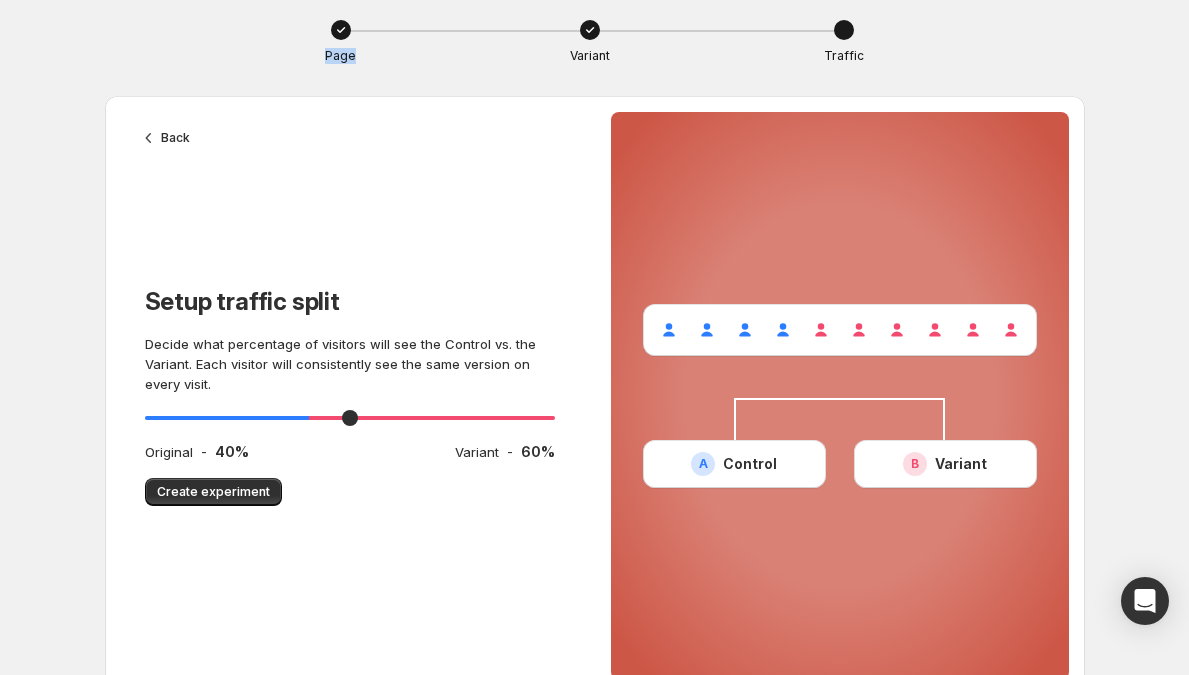 click on "Page" at bounding box center (340, 55) 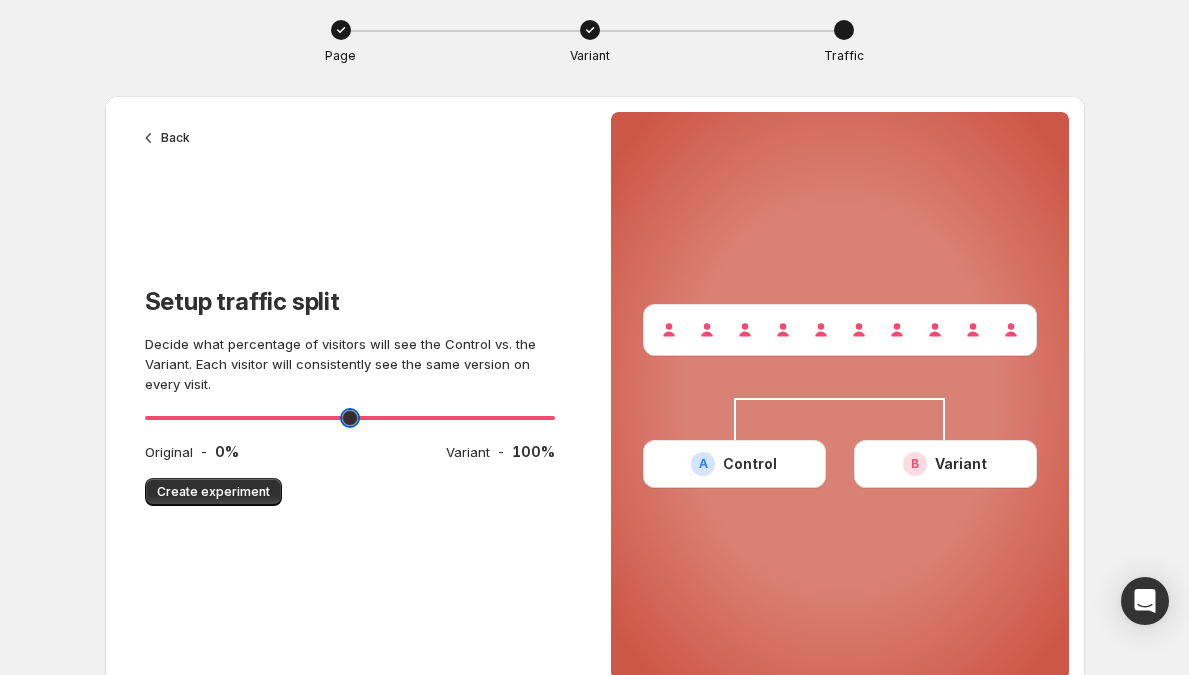 drag, startPoint x: 320, startPoint y: 413, endPoint x: 146, endPoint y: 426, distance: 174.48495 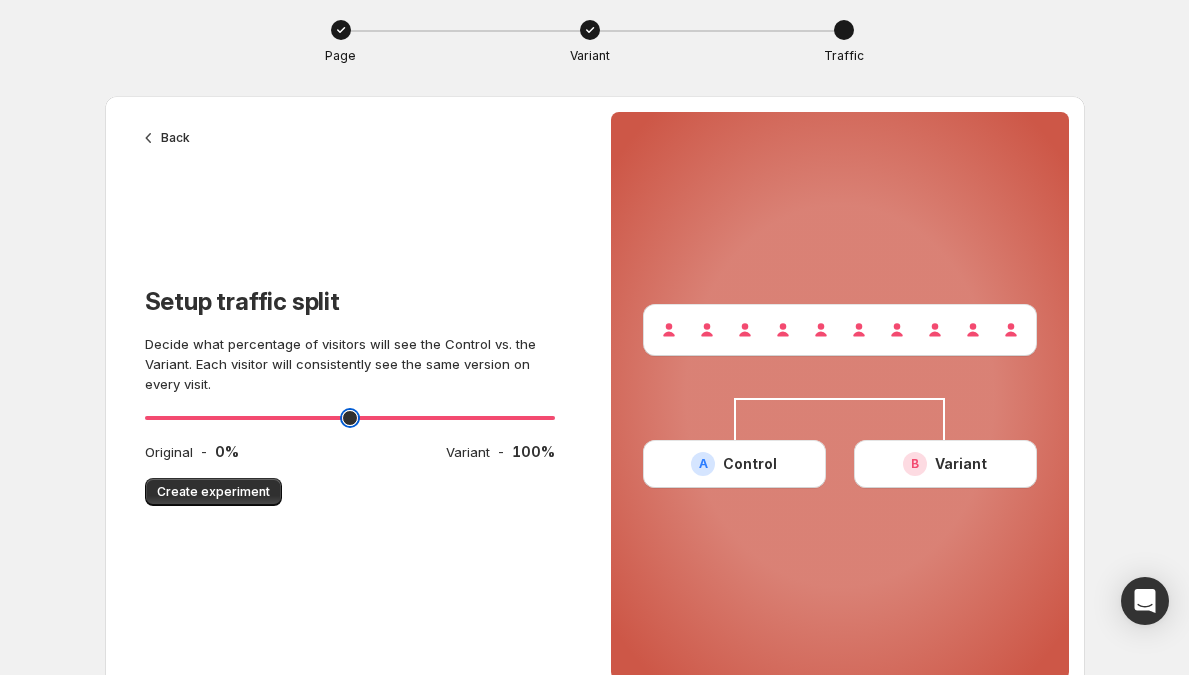 click at bounding box center [350, 418] 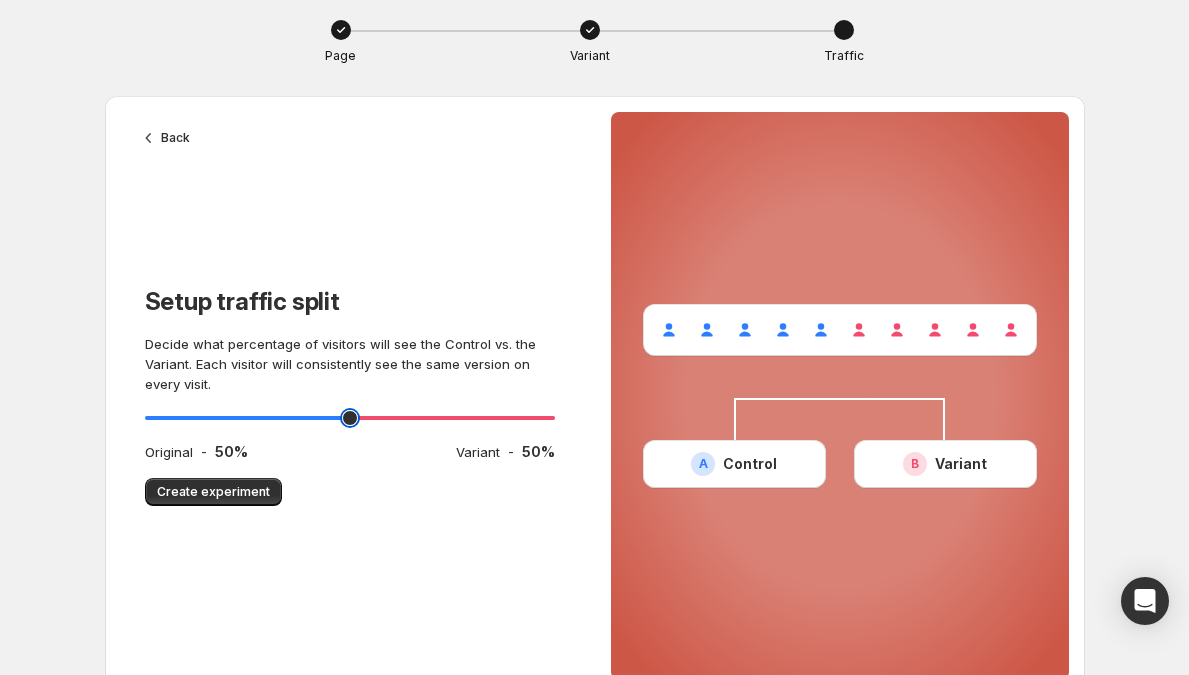 drag, startPoint x: 163, startPoint y: 418, endPoint x: 354, endPoint y: 415, distance: 191.02356 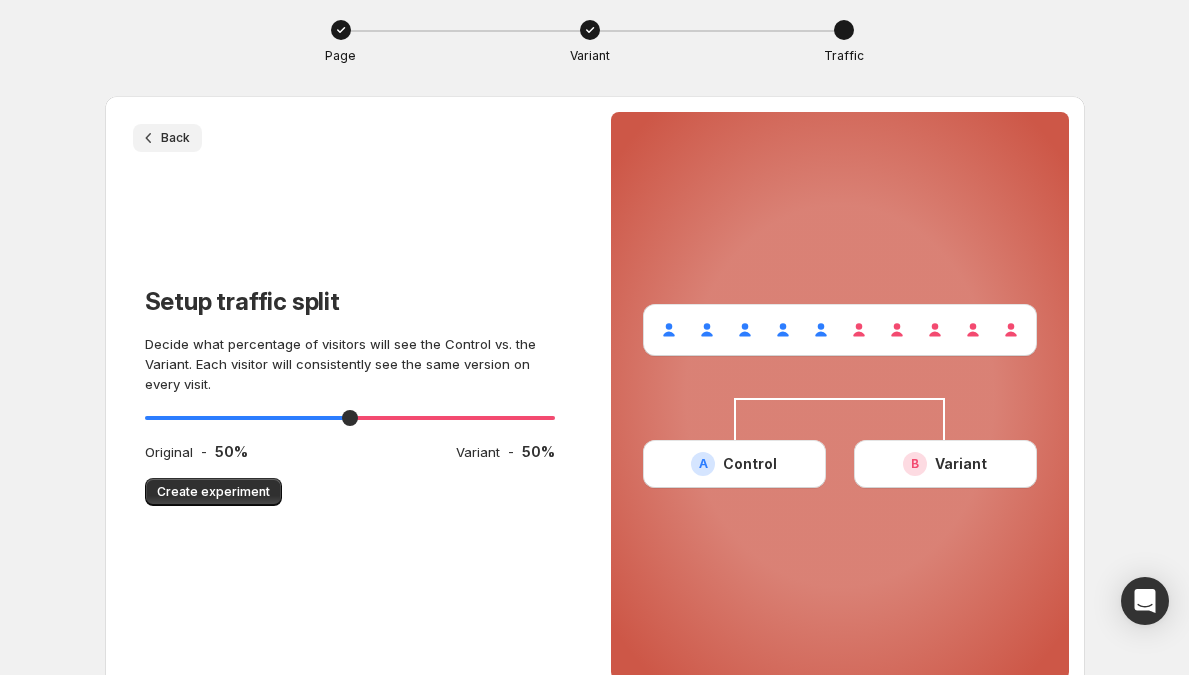 click on "Back" at bounding box center (167, 138) 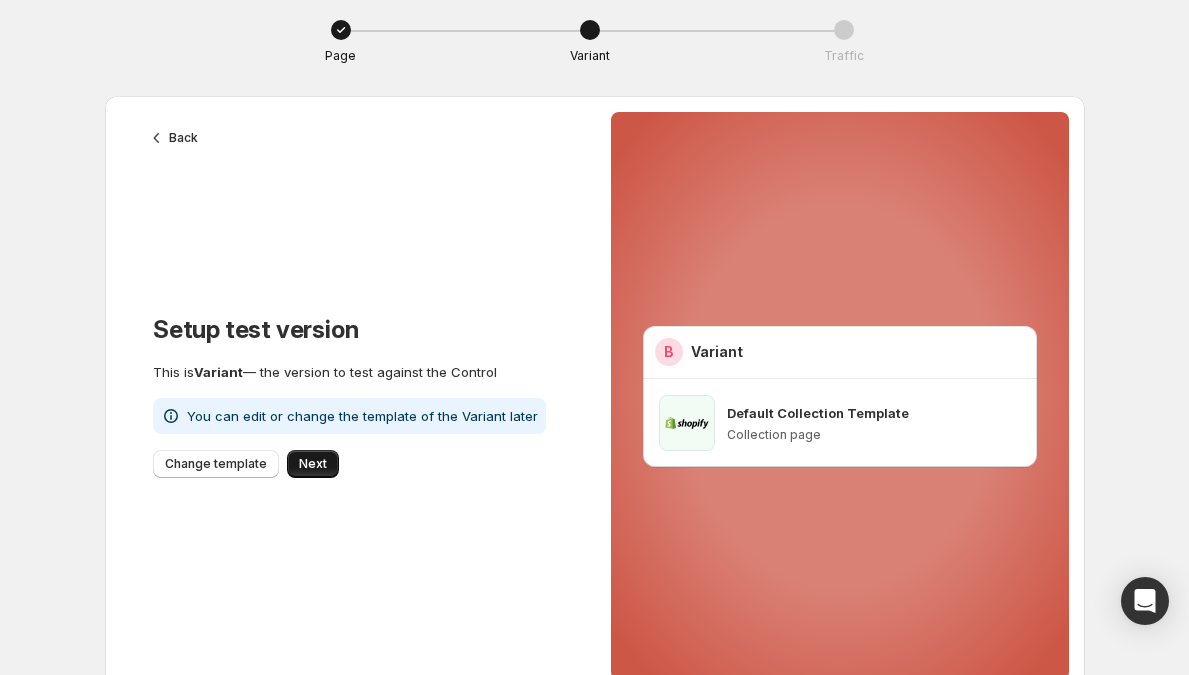 click on "Next" at bounding box center [313, 464] 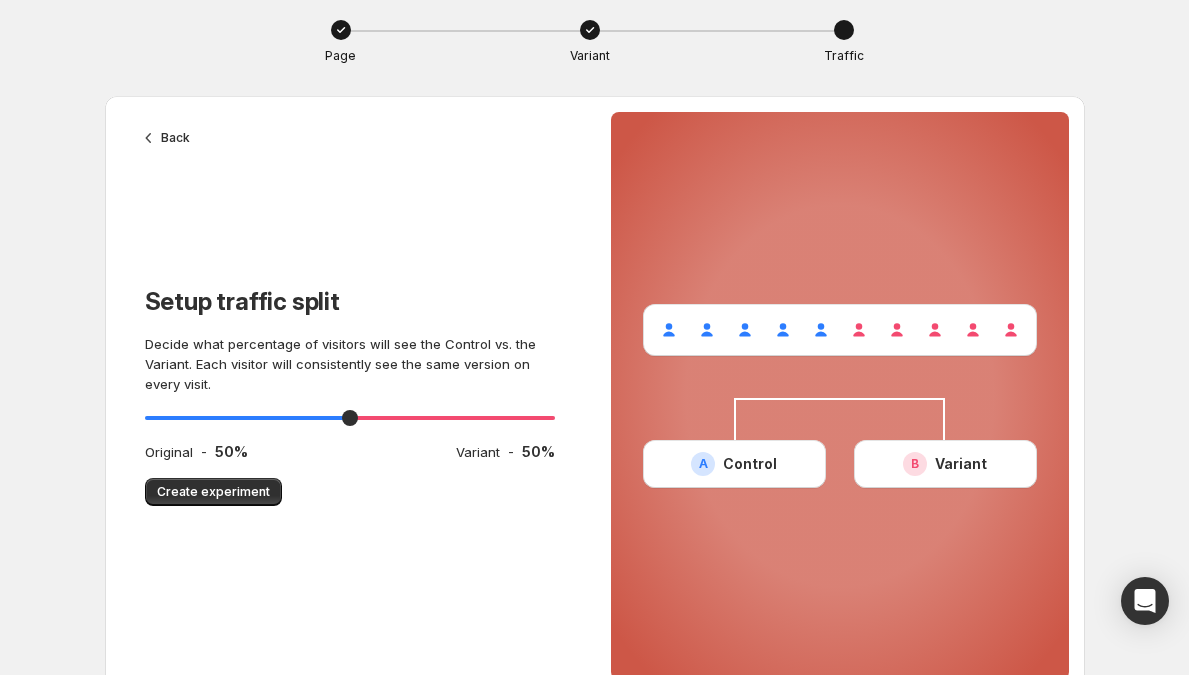 click on "Back Setup traffic split Decide what percentage of visitors will see the Control vs. the Variant. Each visitor will consistently see the same version on every visit. 50 Original - 50 % Variant - 50 % Create experiment" at bounding box center [350, 396] 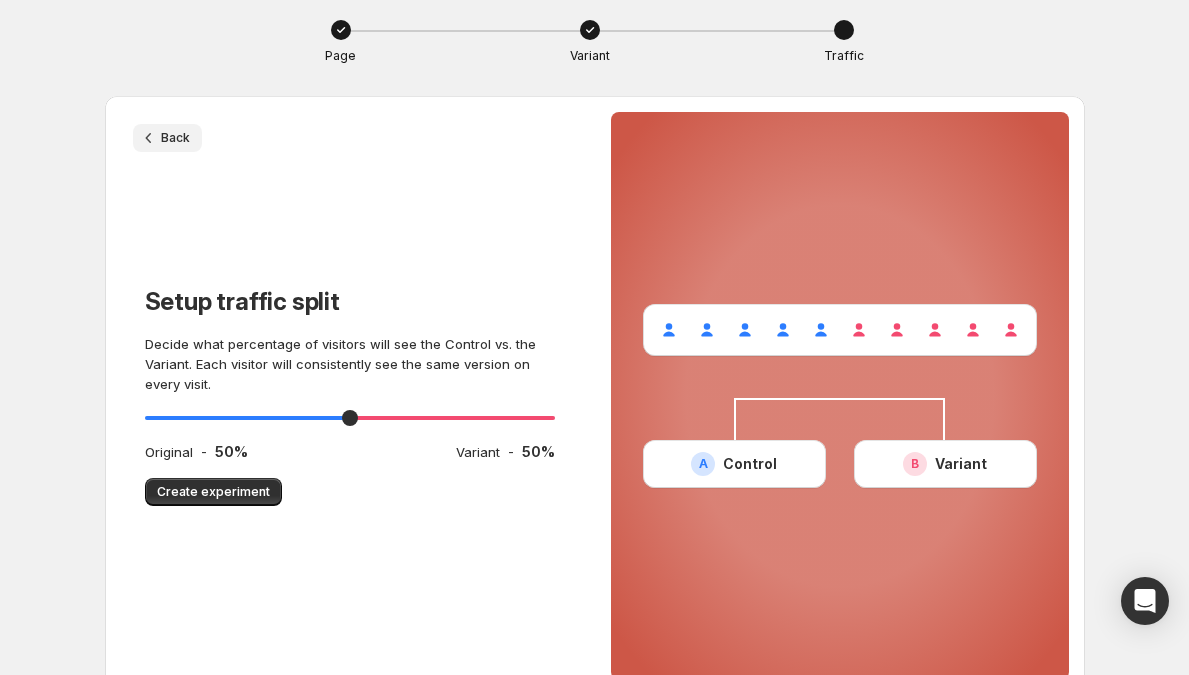 click on "Back" at bounding box center [175, 138] 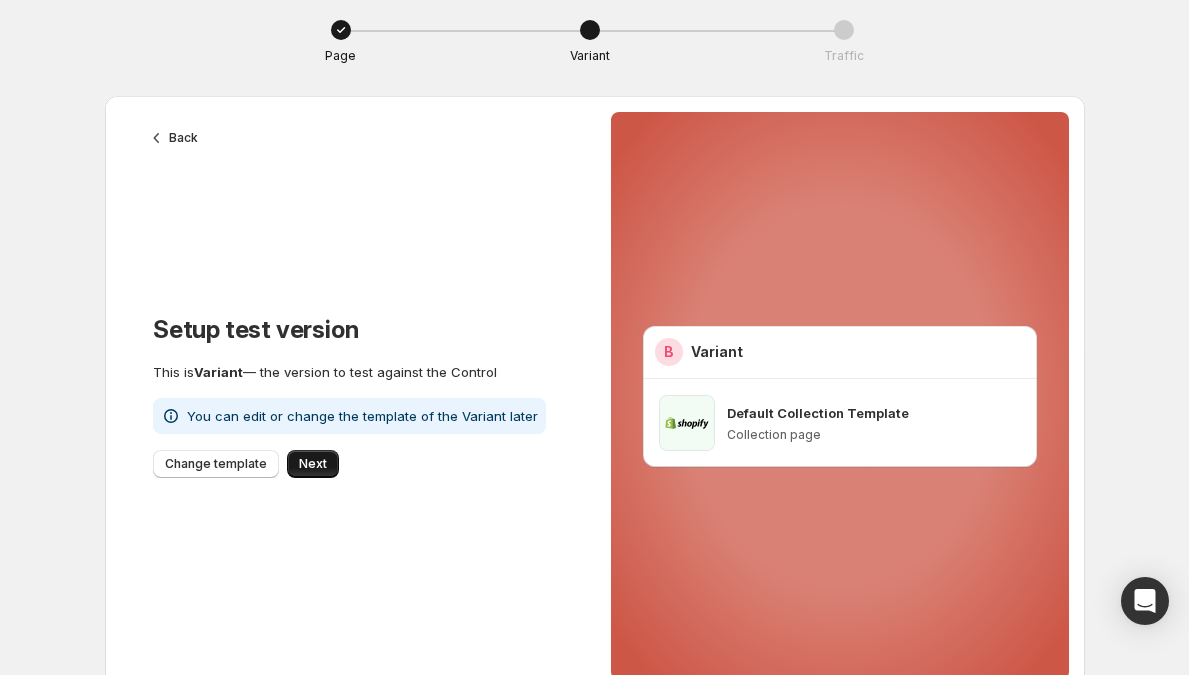 click on "Next" at bounding box center (313, 464) 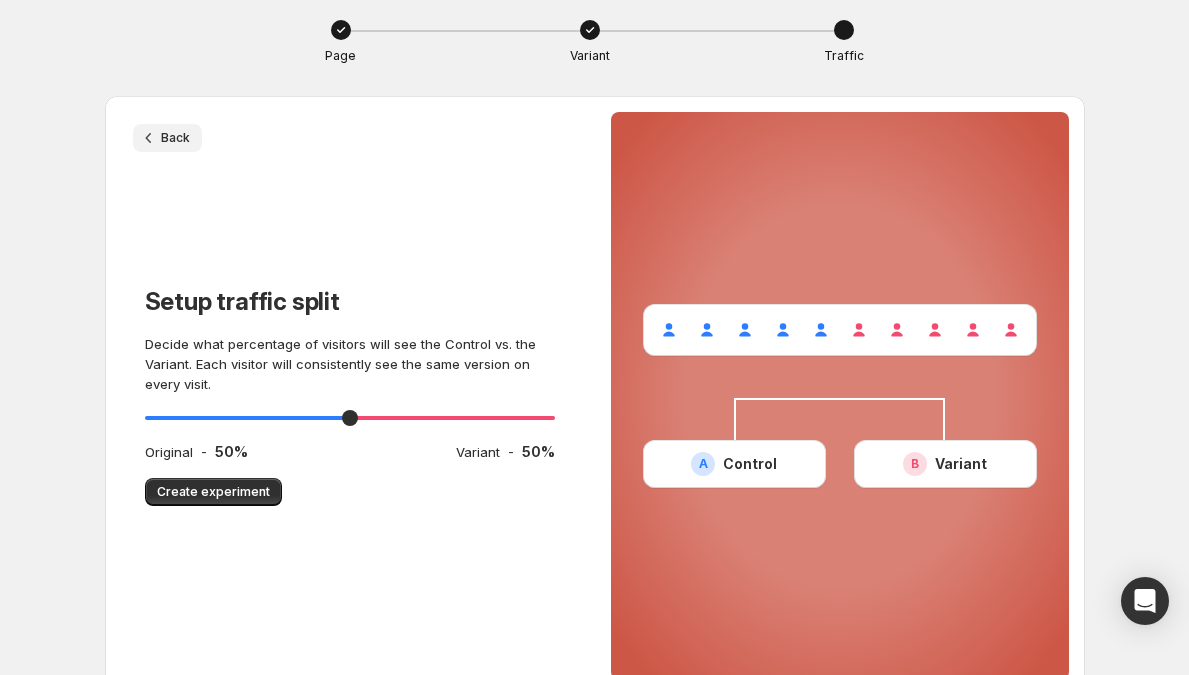 click on "Back" at bounding box center [175, 138] 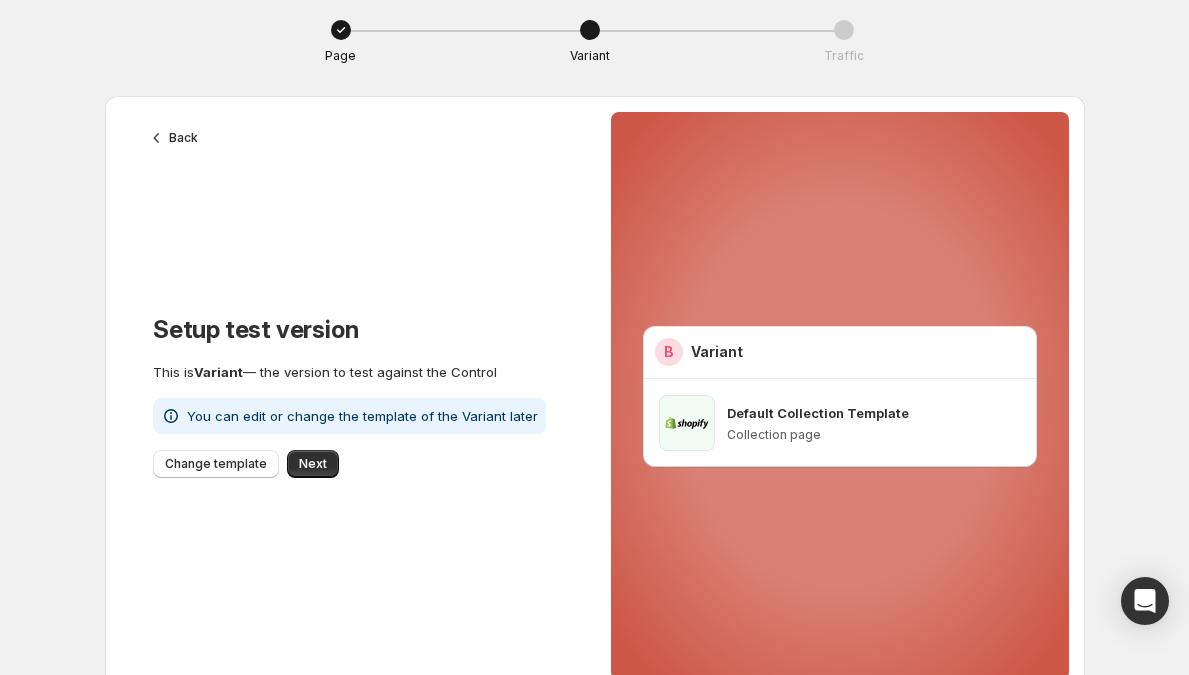 click 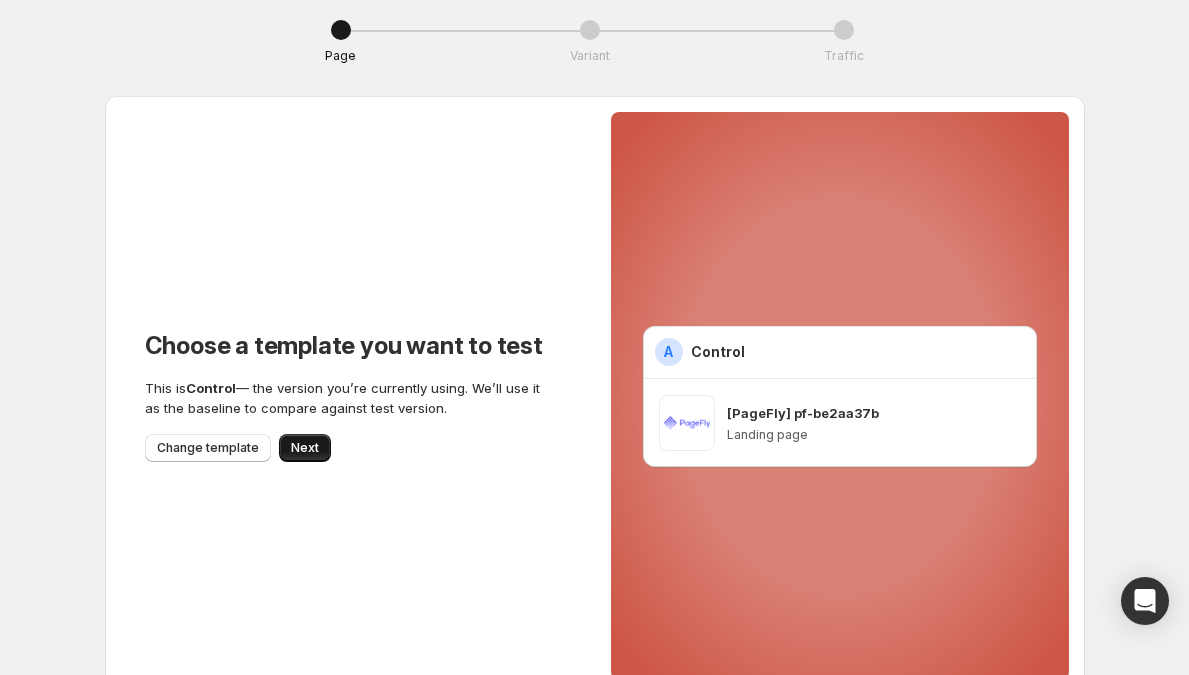click on "Next" at bounding box center [305, 448] 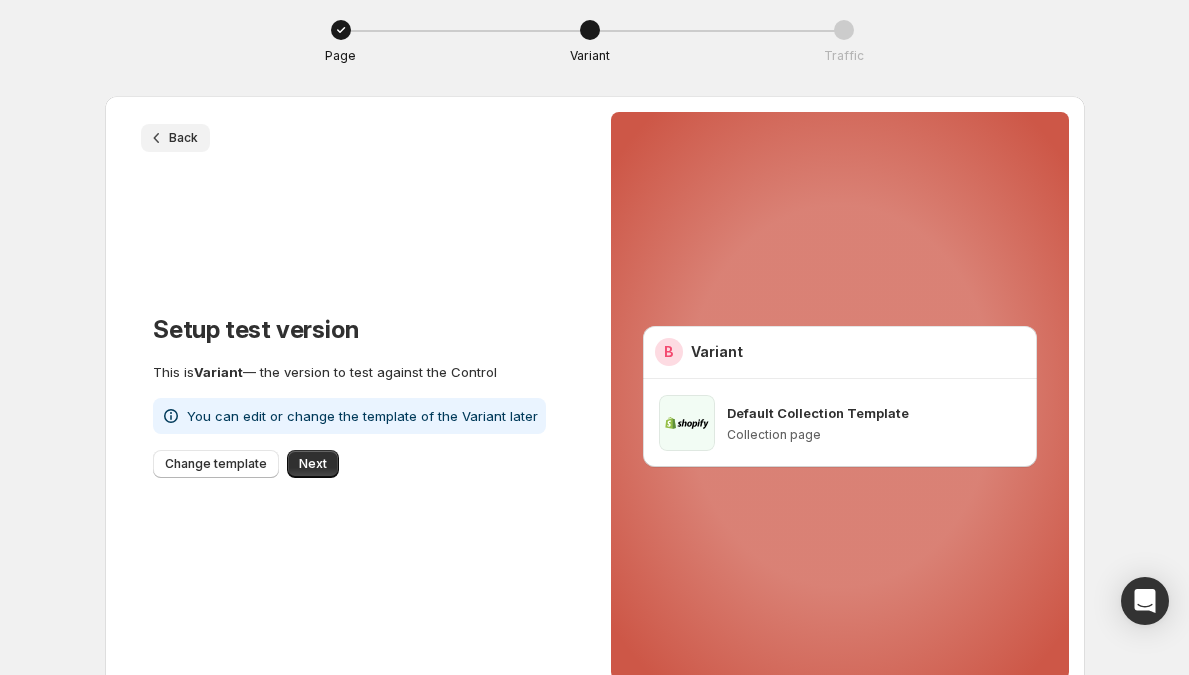 click on "Back" at bounding box center [183, 138] 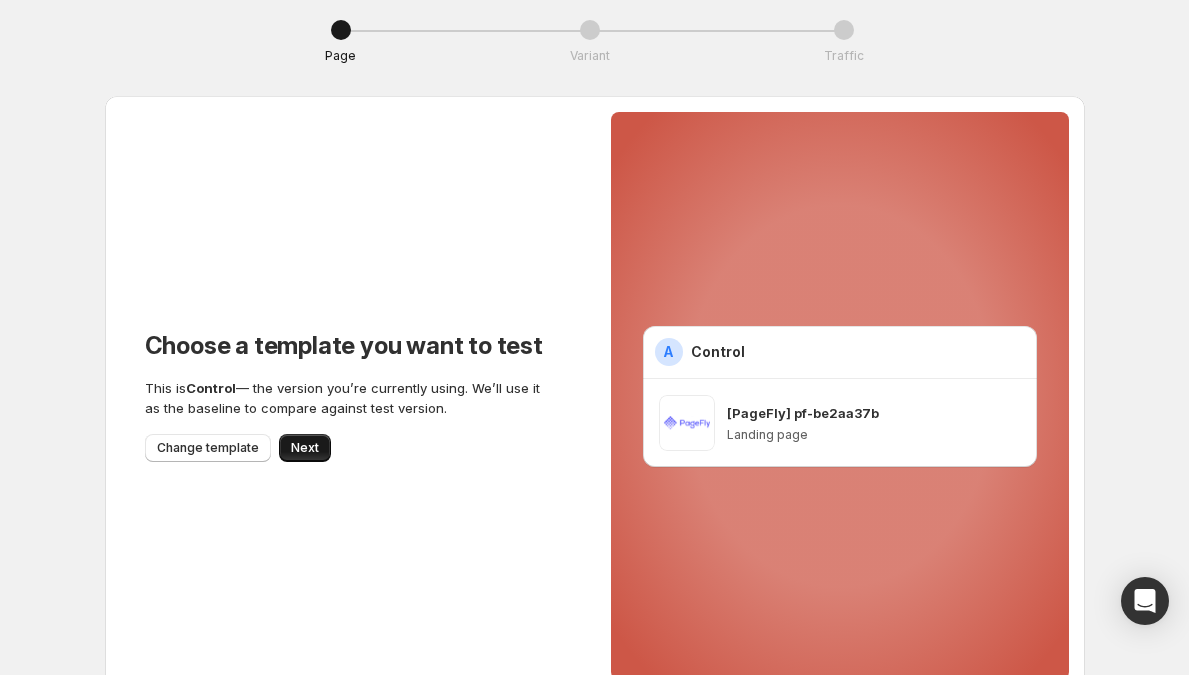 click on "Next" at bounding box center (305, 448) 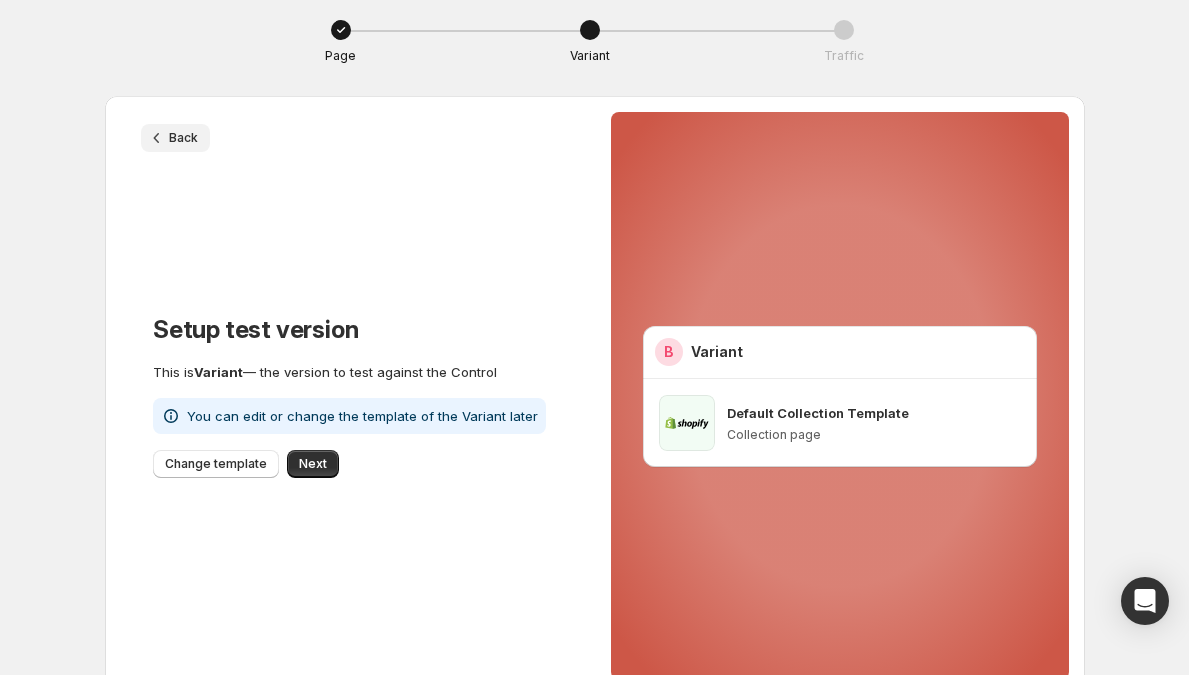 click on "Back" at bounding box center (183, 138) 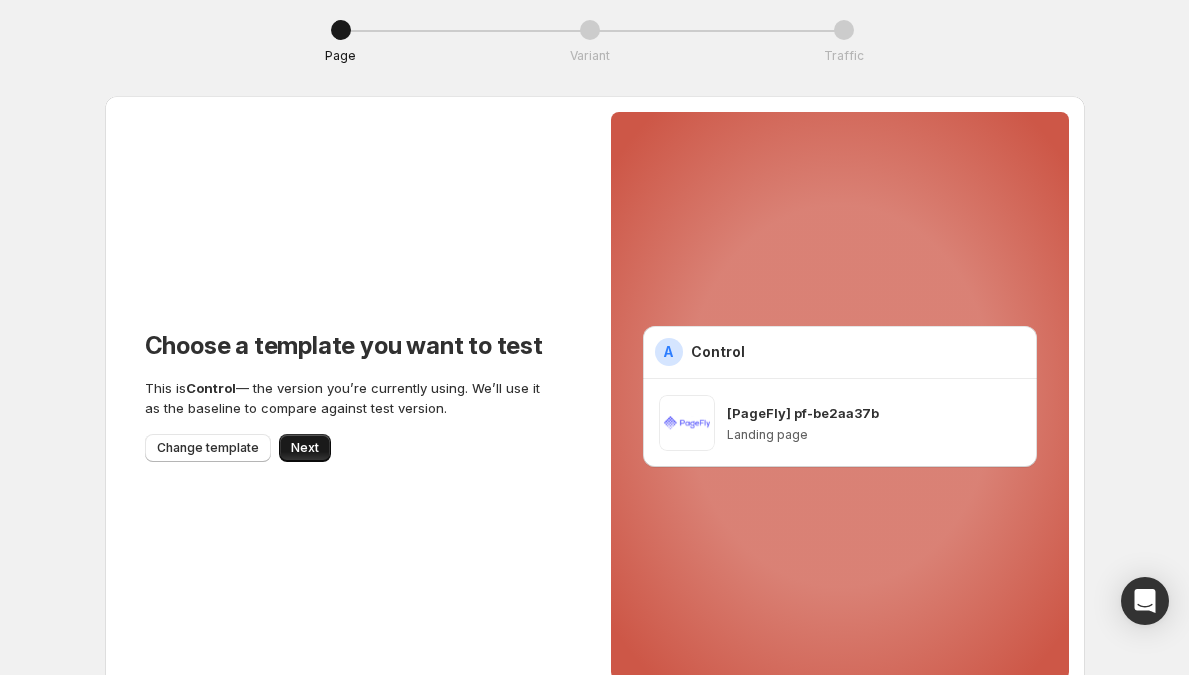 click on "Next" at bounding box center [305, 448] 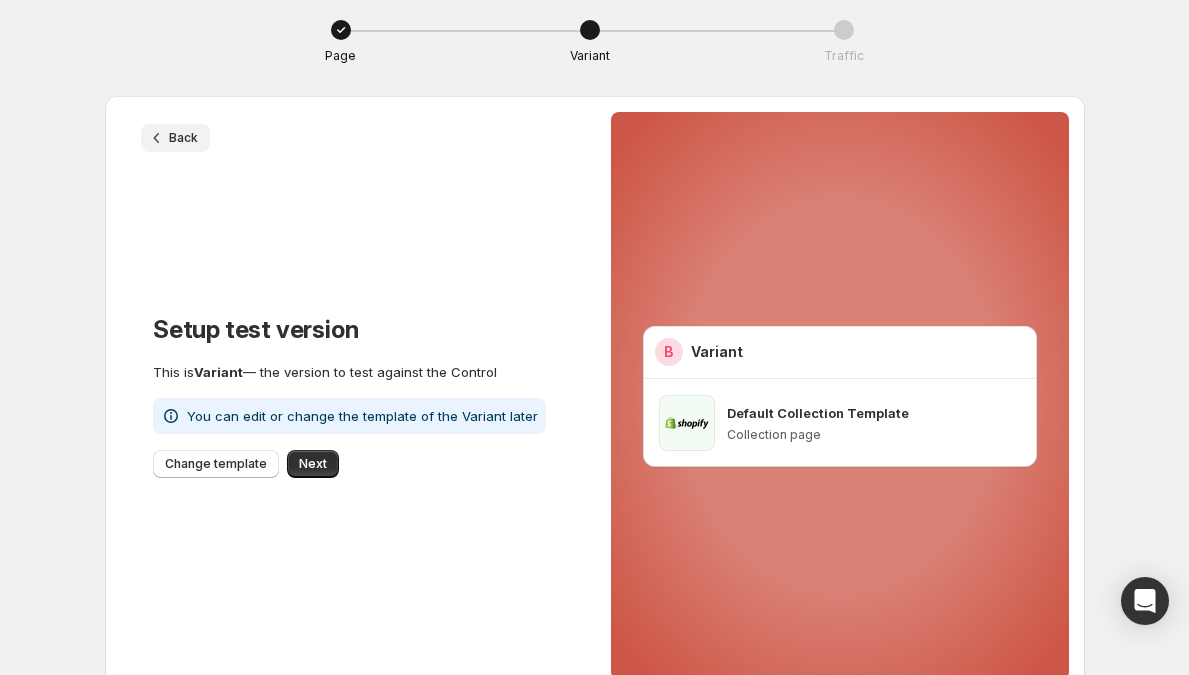 click on "Back" at bounding box center [175, 138] 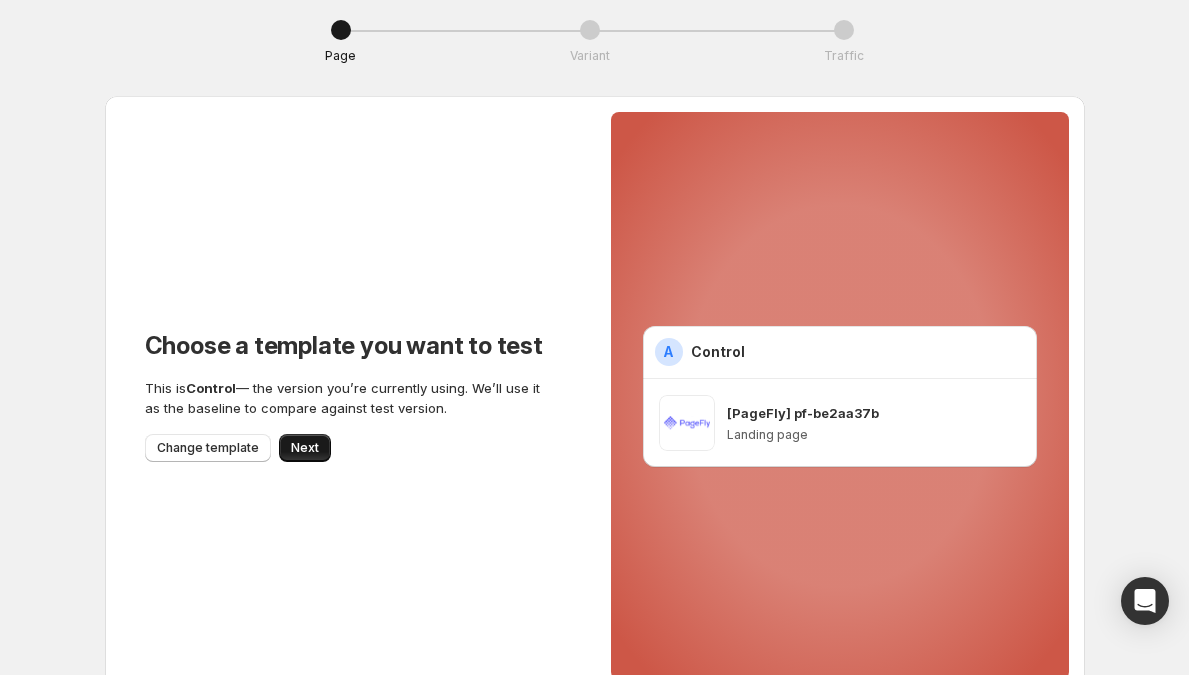 click on "Next" at bounding box center [305, 448] 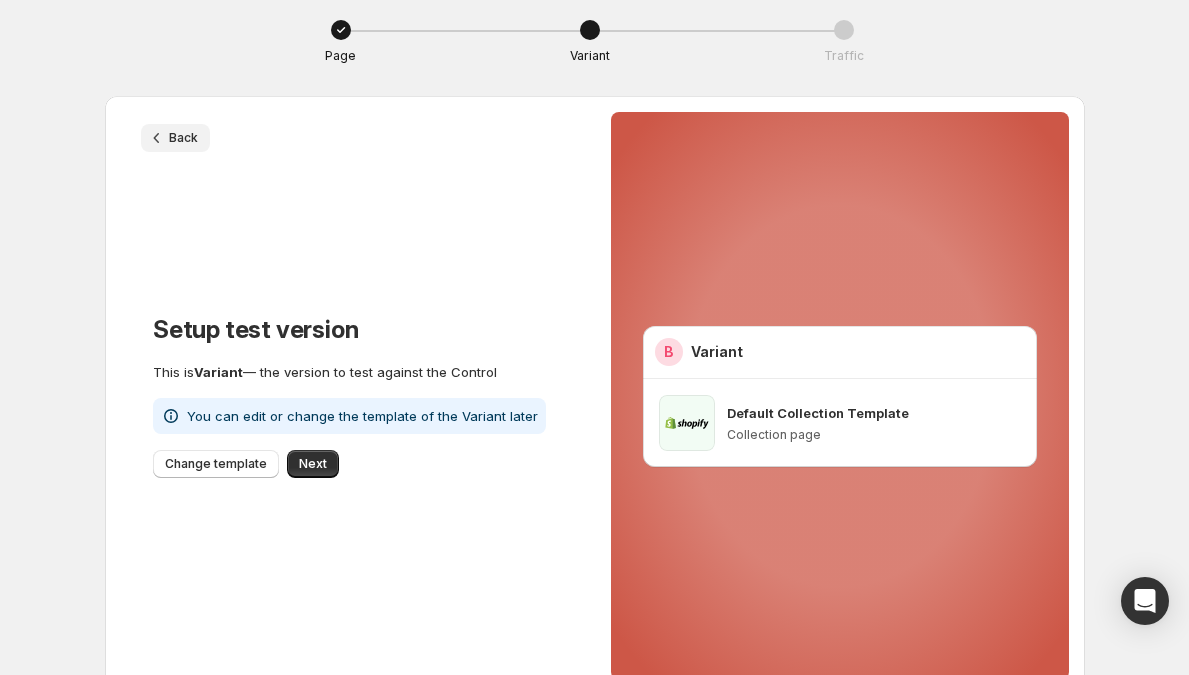 click on "Back" at bounding box center [175, 138] 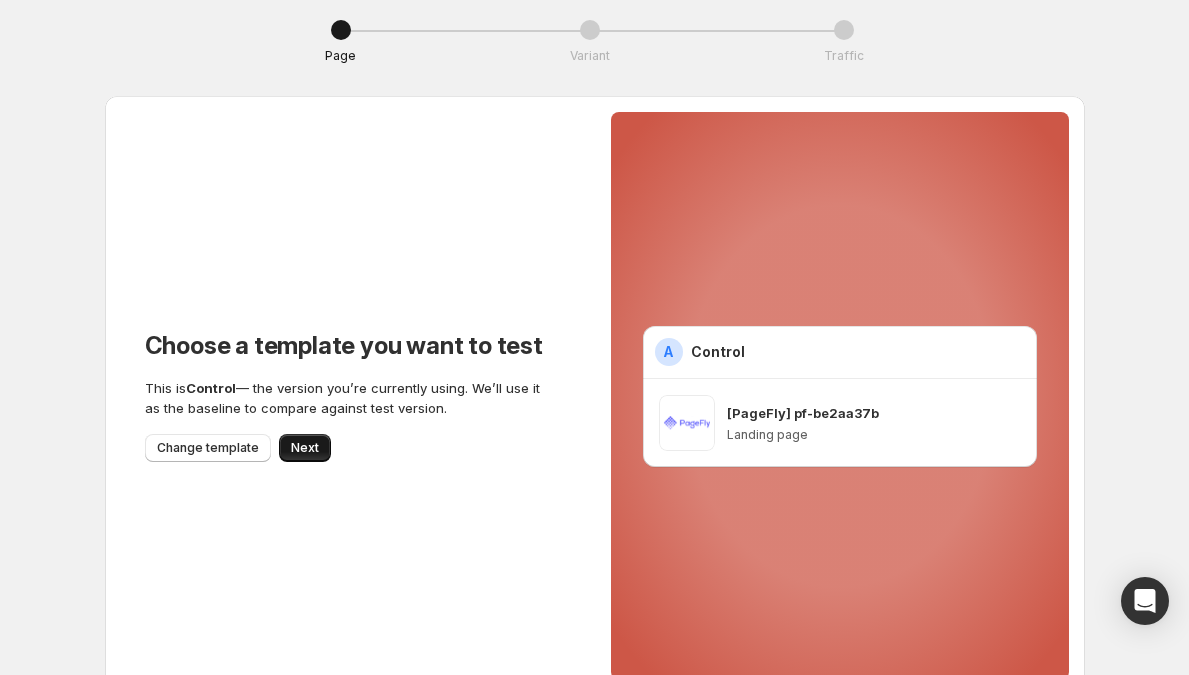 click on "Next" at bounding box center (305, 448) 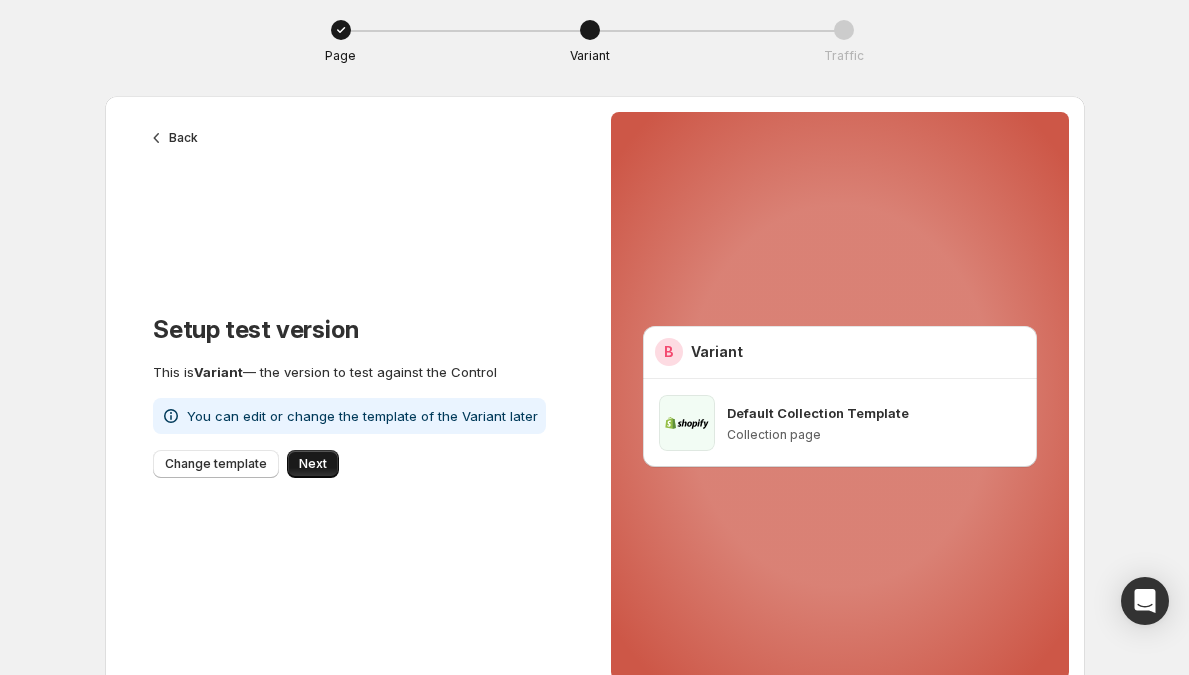 click on "Next" at bounding box center [313, 464] 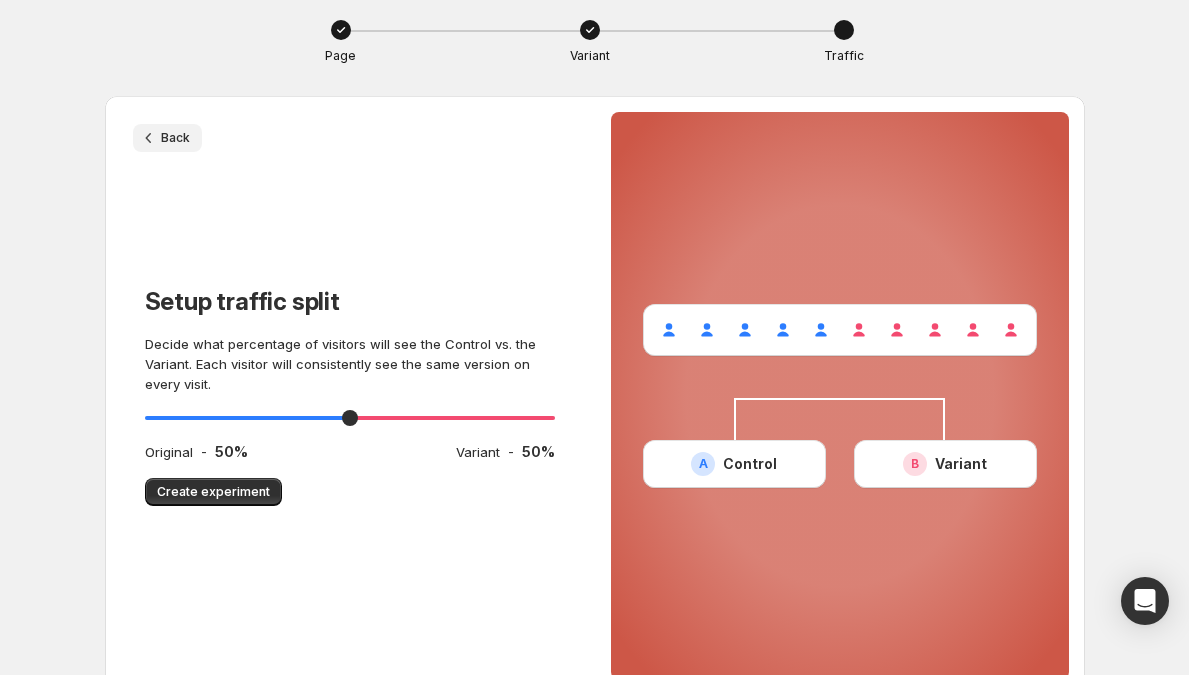 click on "Back" at bounding box center (175, 138) 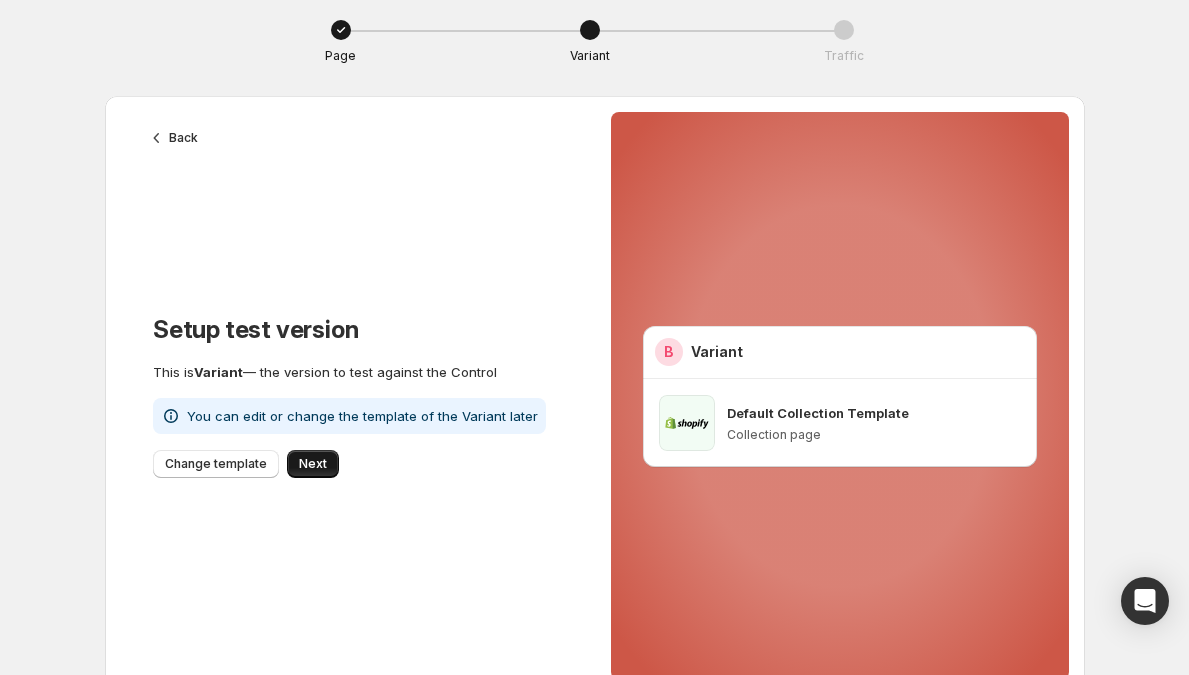 click on "Next" at bounding box center [313, 464] 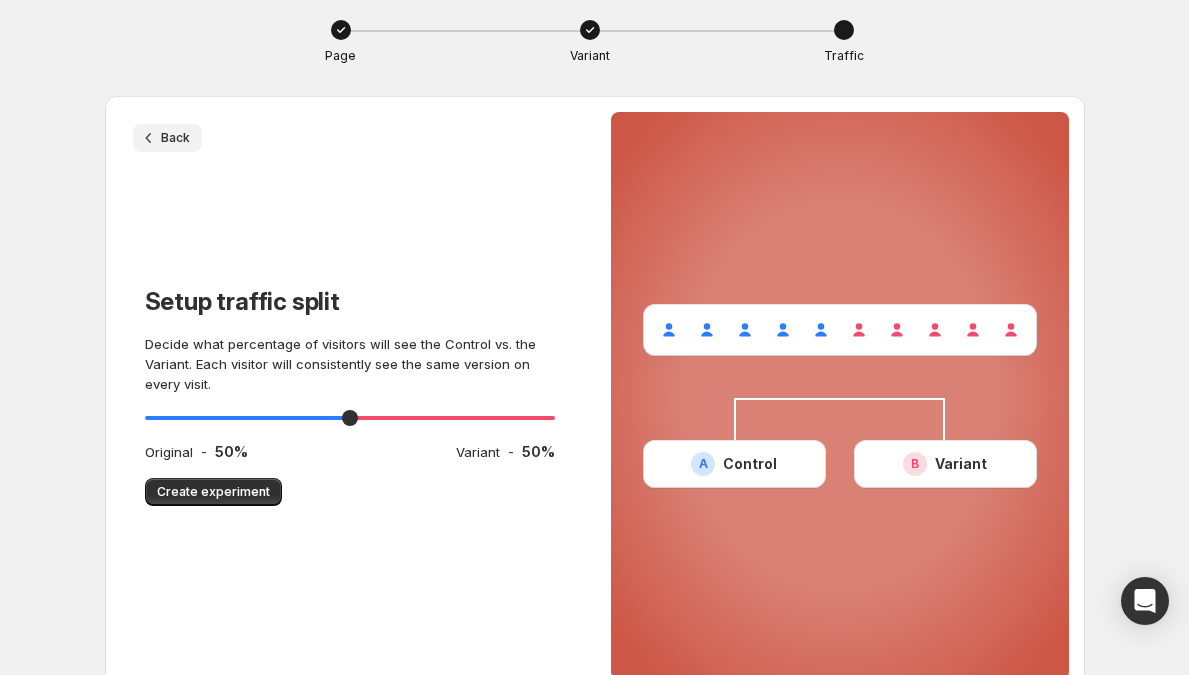 click on "Back" at bounding box center [175, 138] 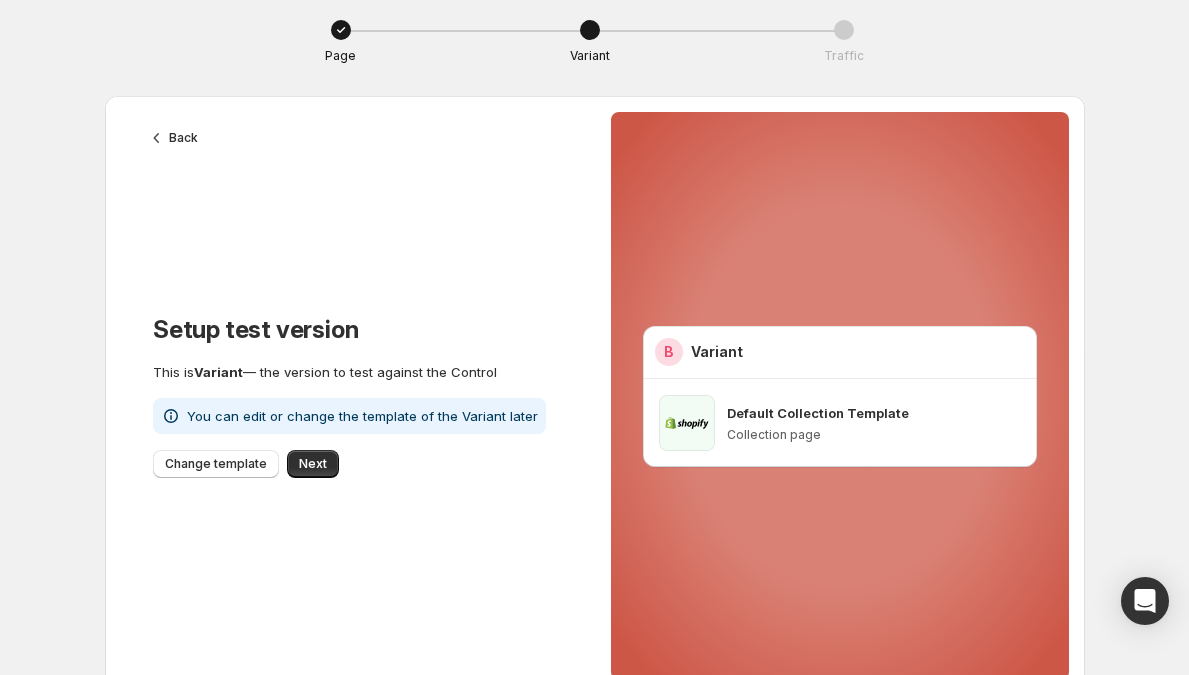 click on "Back" at bounding box center (183, 138) 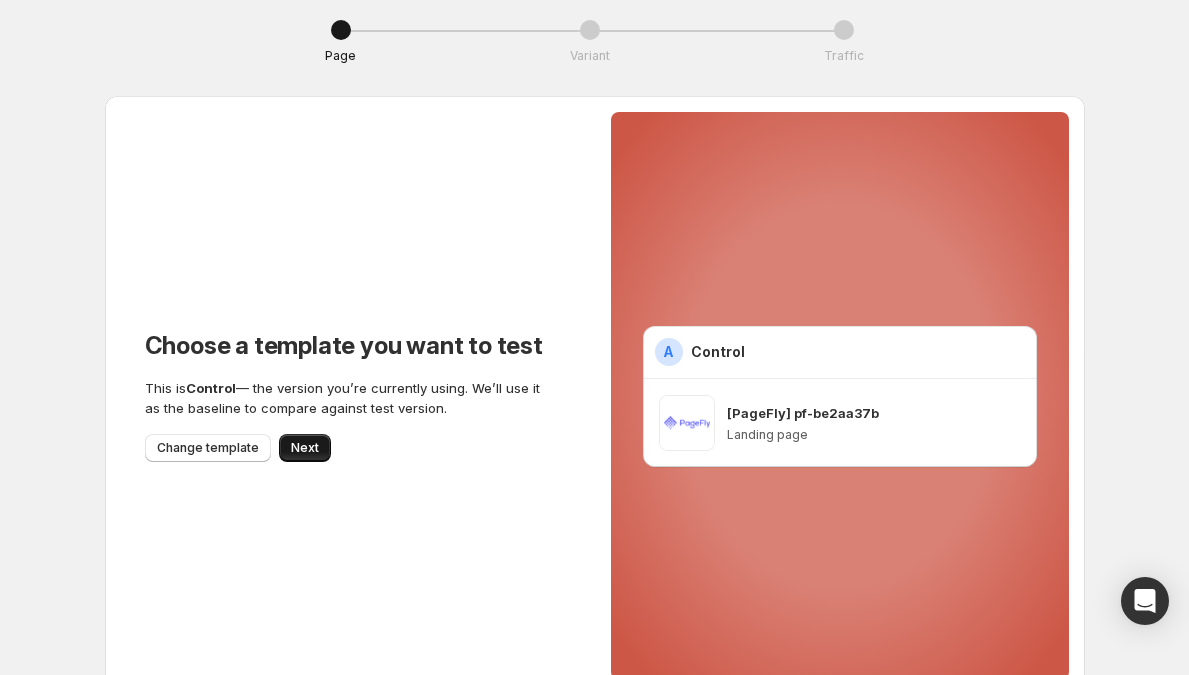 click on "Next" at bounding box center [305, 448] 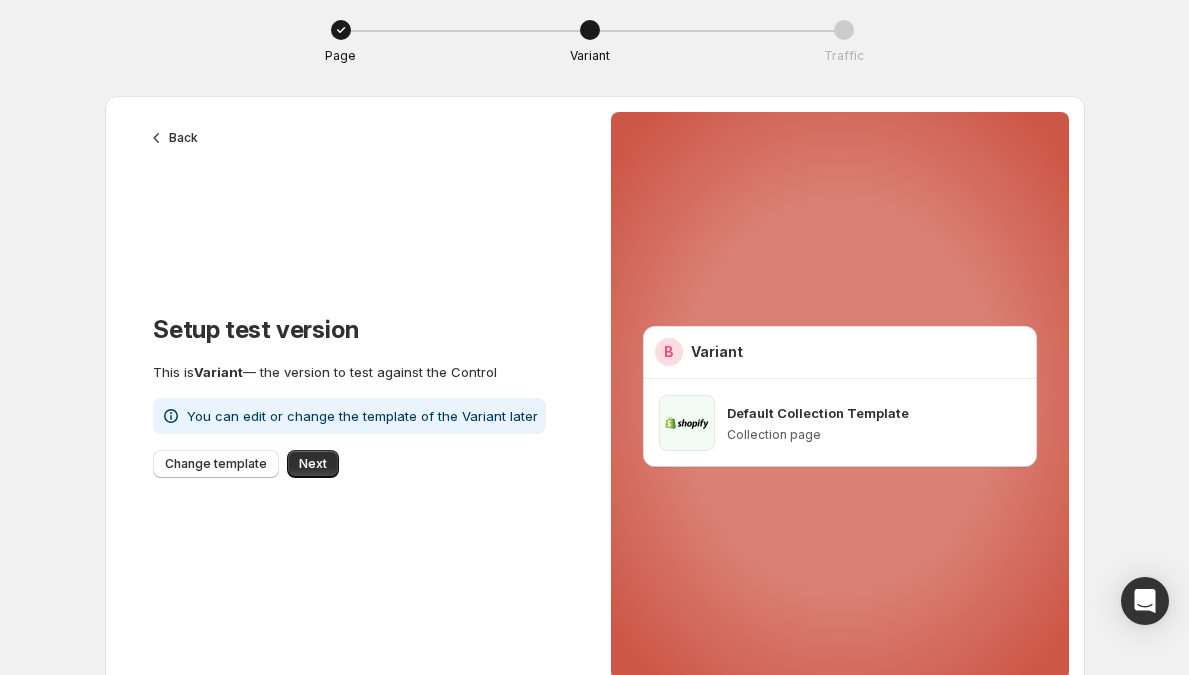 click on "Setup test version" at bounding box center [349, 330] 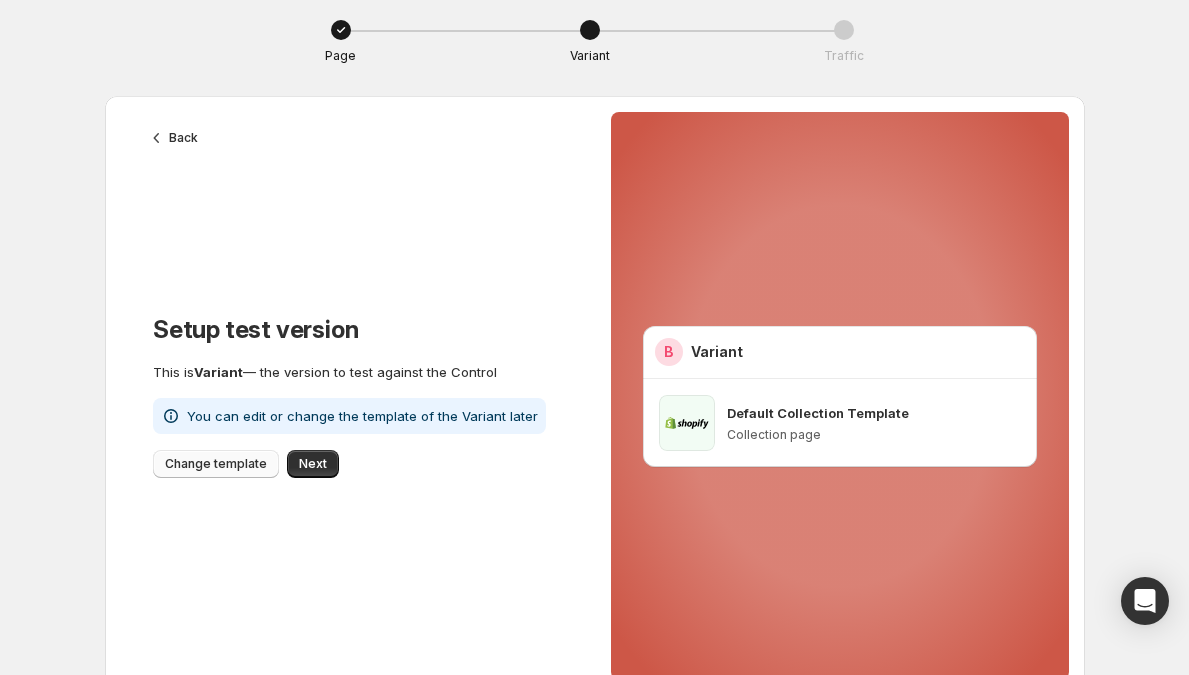 click on "Change template" at bounding box center [216, 464] 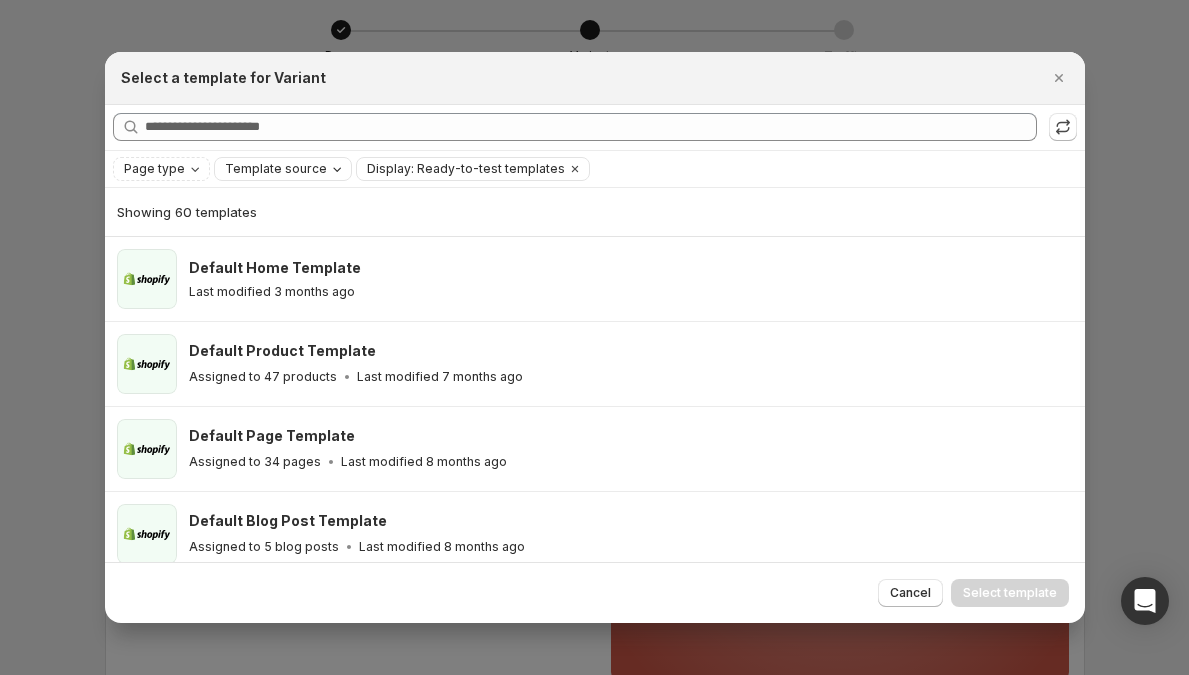 click 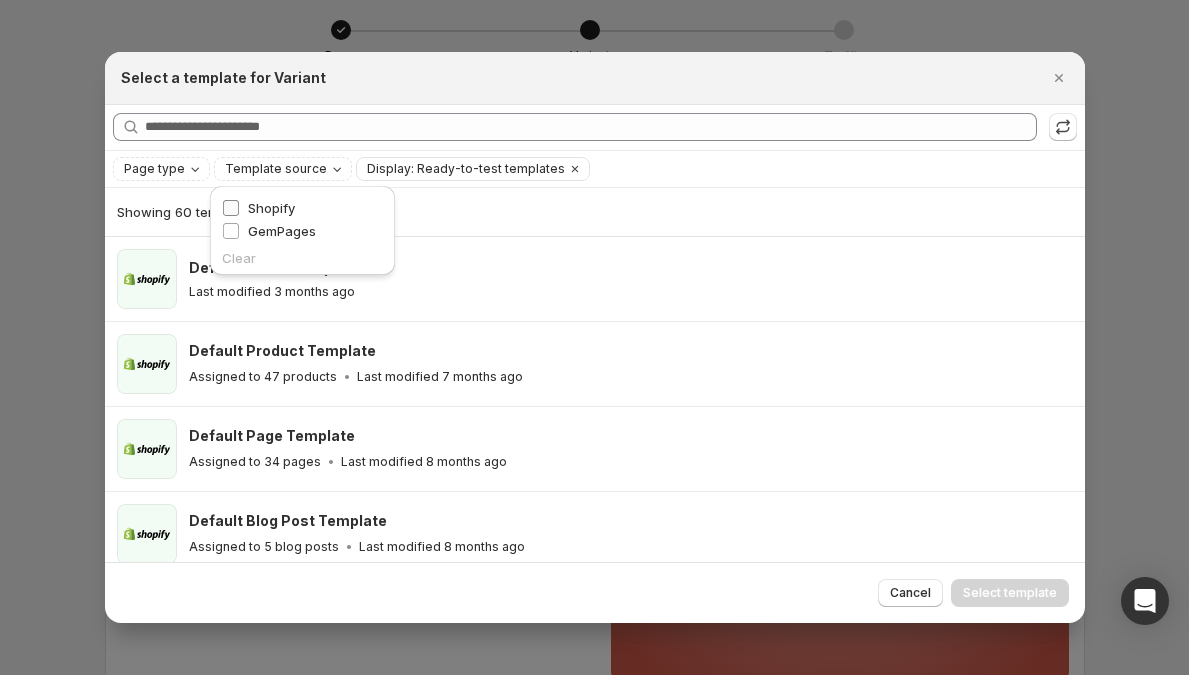 click on "Shopify" at bounding box center [271, 208] 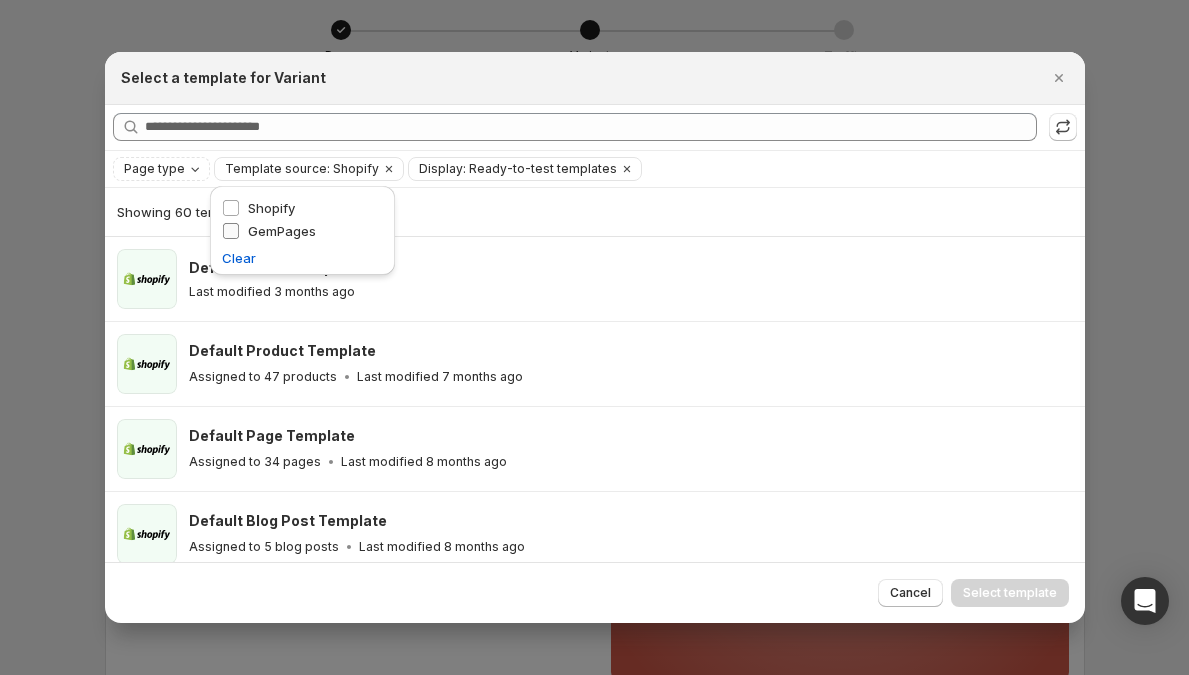 click on "GemPages" at bounding box center [282, 231] 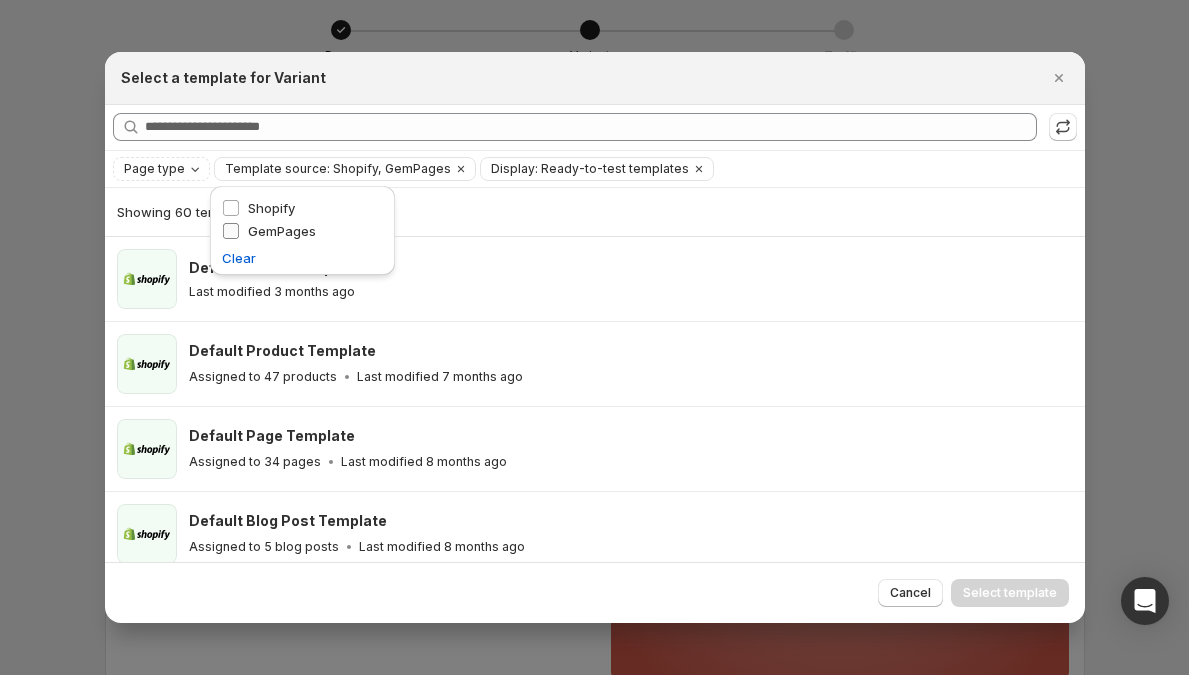 click on "GemPages" at bounding box center [282, 231] 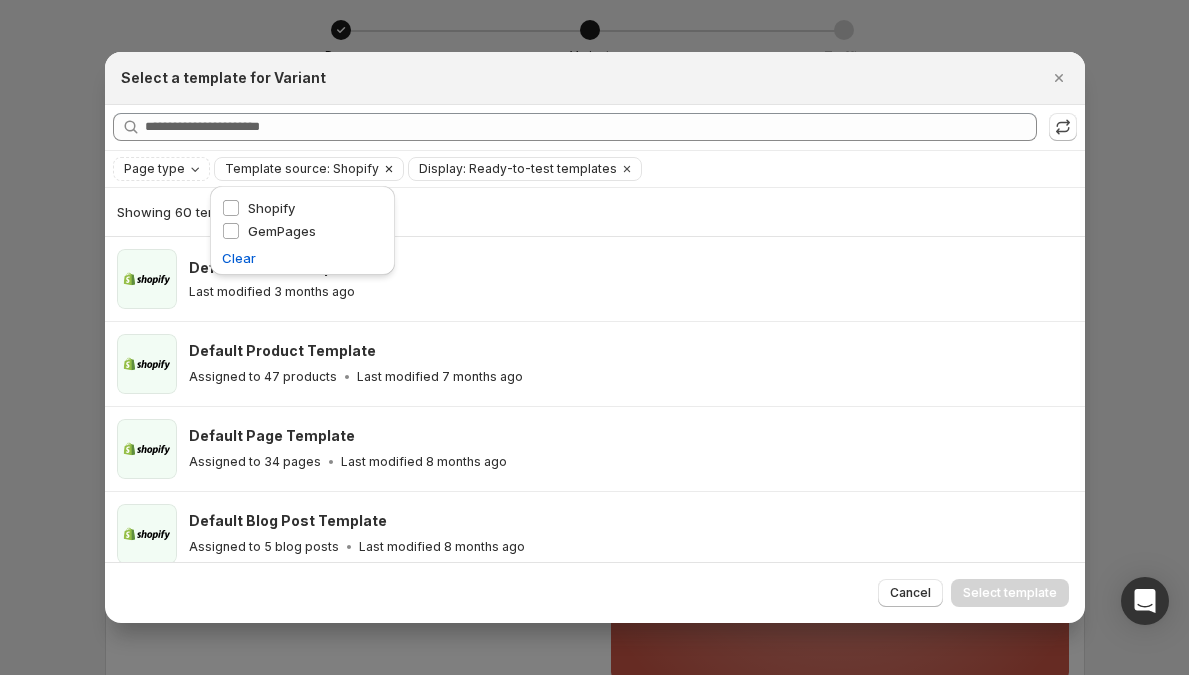 click on "Template source: Shopify" at bounding box center [302, 169] 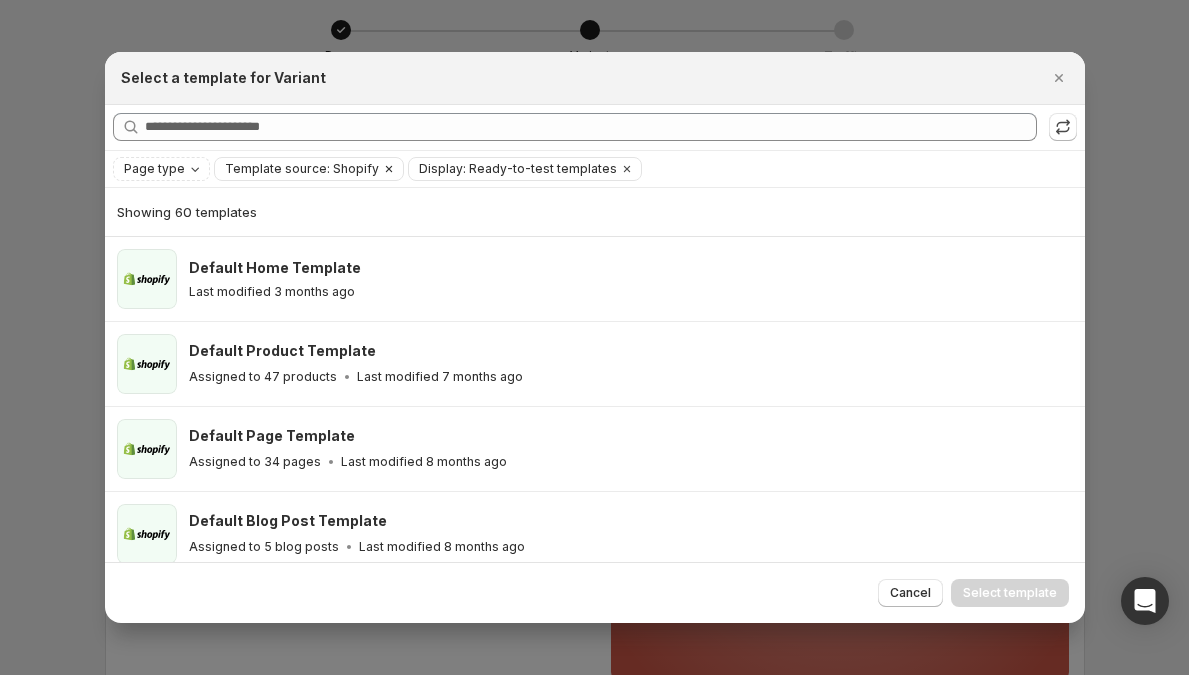 click on "Template source: Shopify" at bounding box center [302, 169] 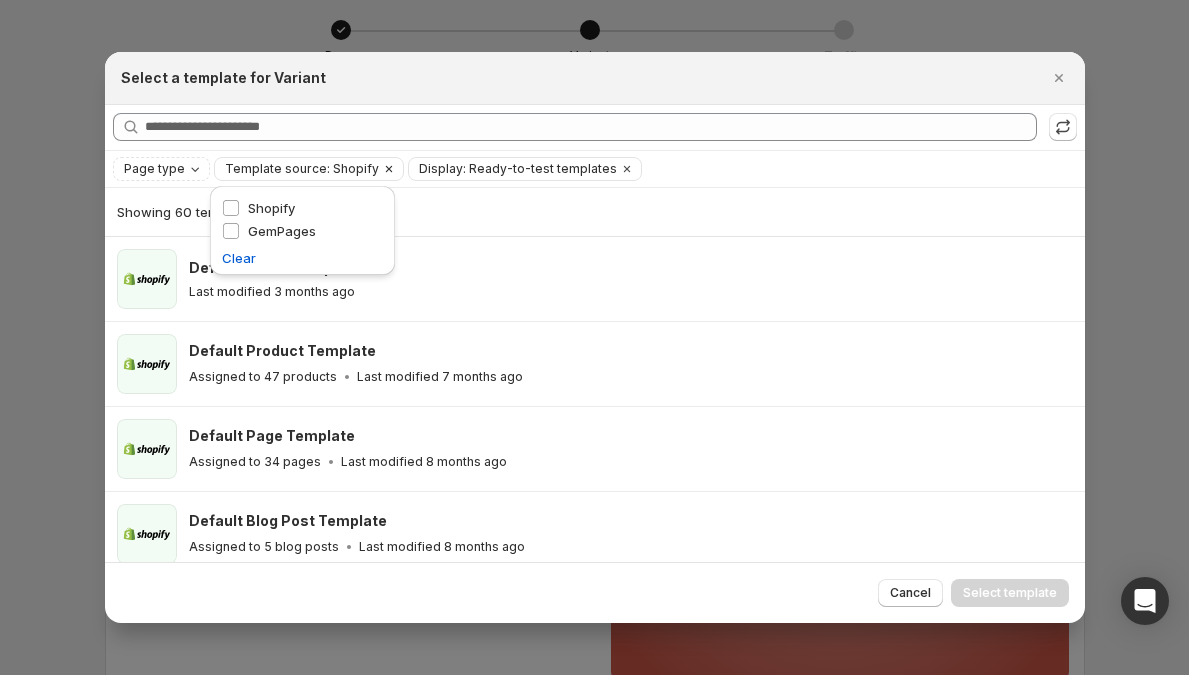 click on "Template source: Shopify" at bounding box center (302, 169) 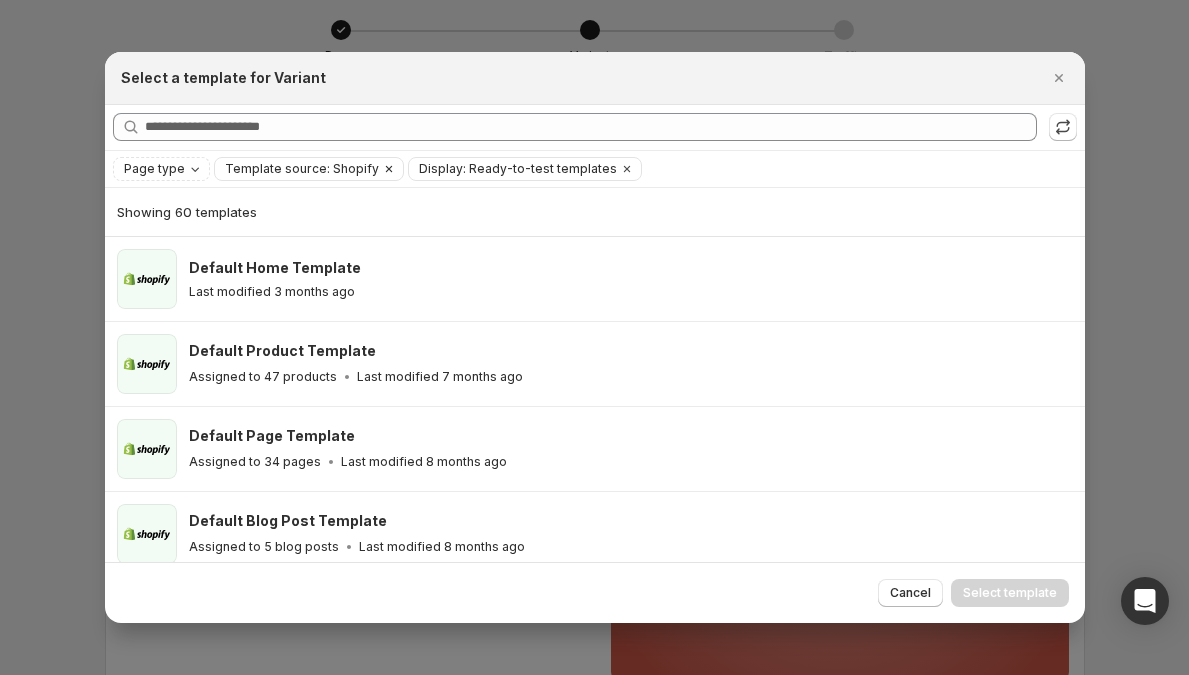 click on "Template source: Shopify" at bounding box center (302, 169) 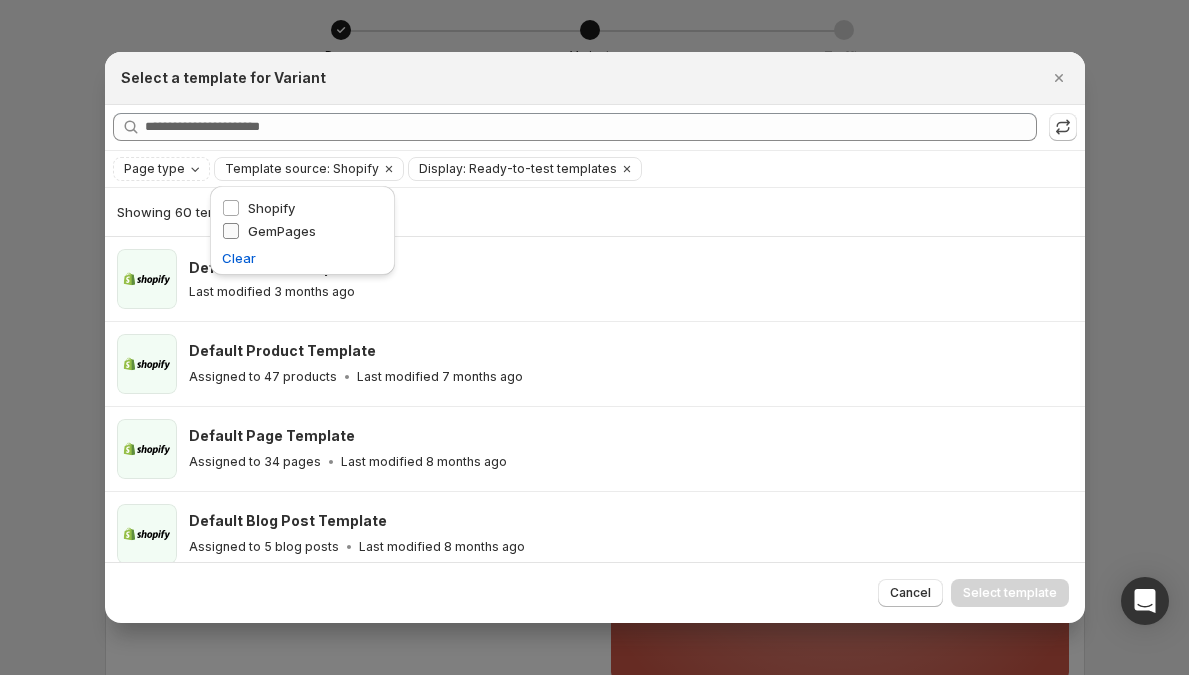 click on "GemPages" at bounding box center [282, 231] 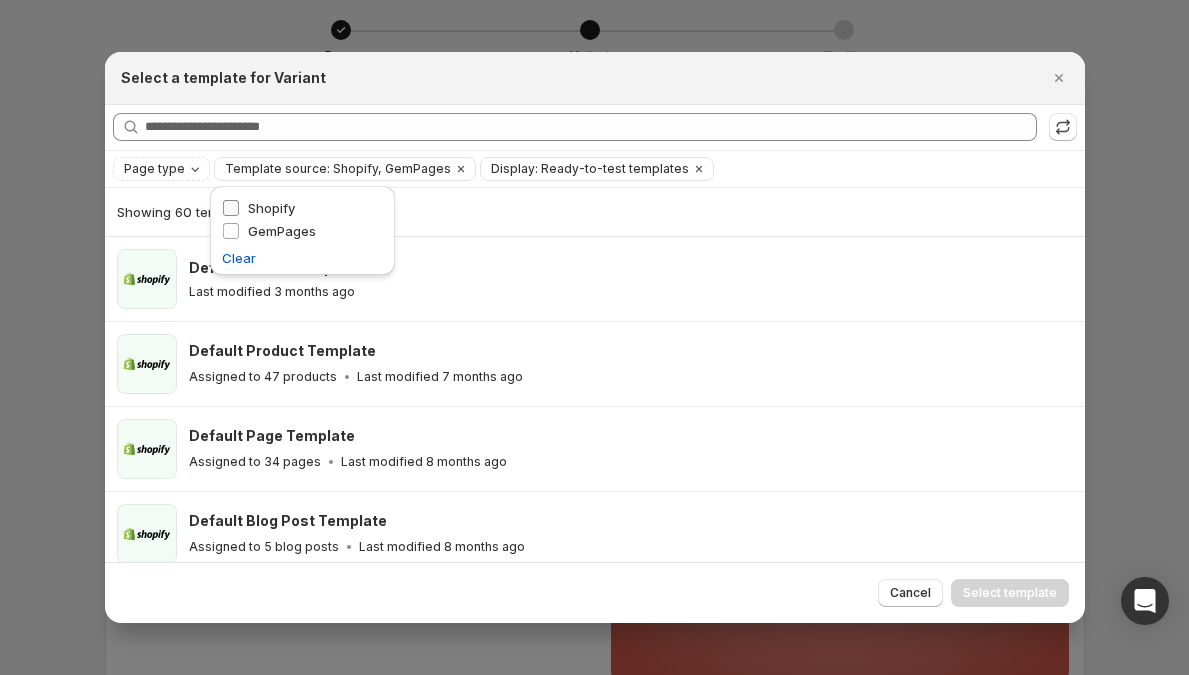 click on "Shopify" at bounding box center (271, 208) 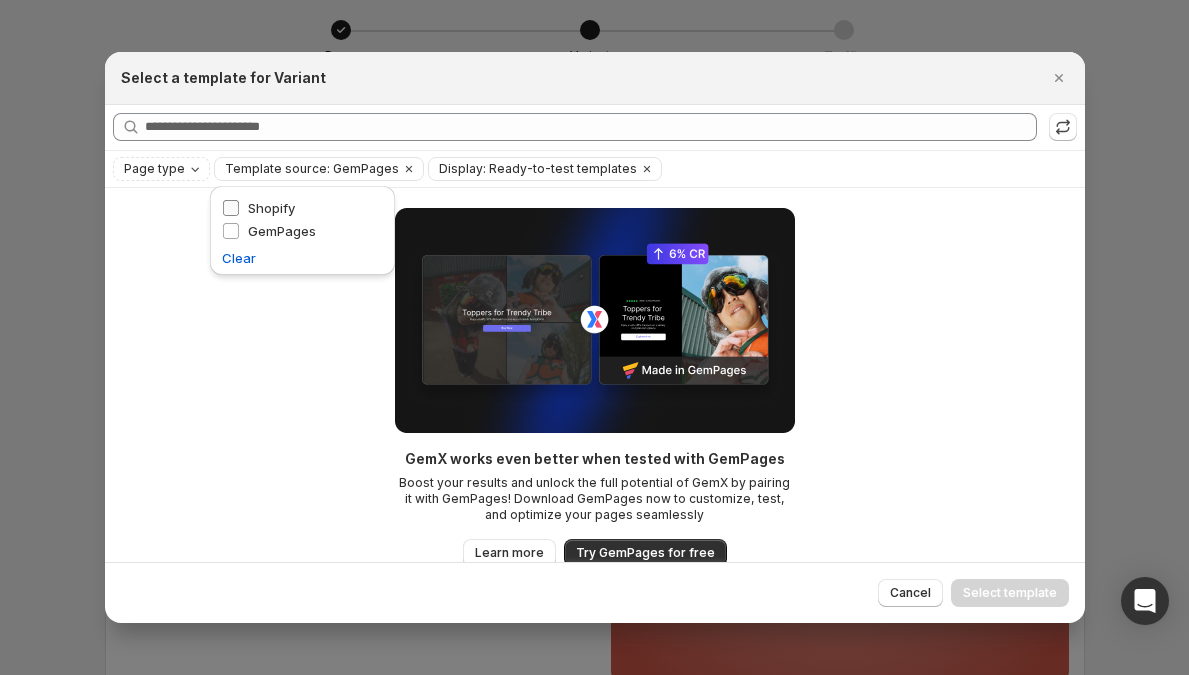 click on "Shopify" at bounding box center [258, 208] 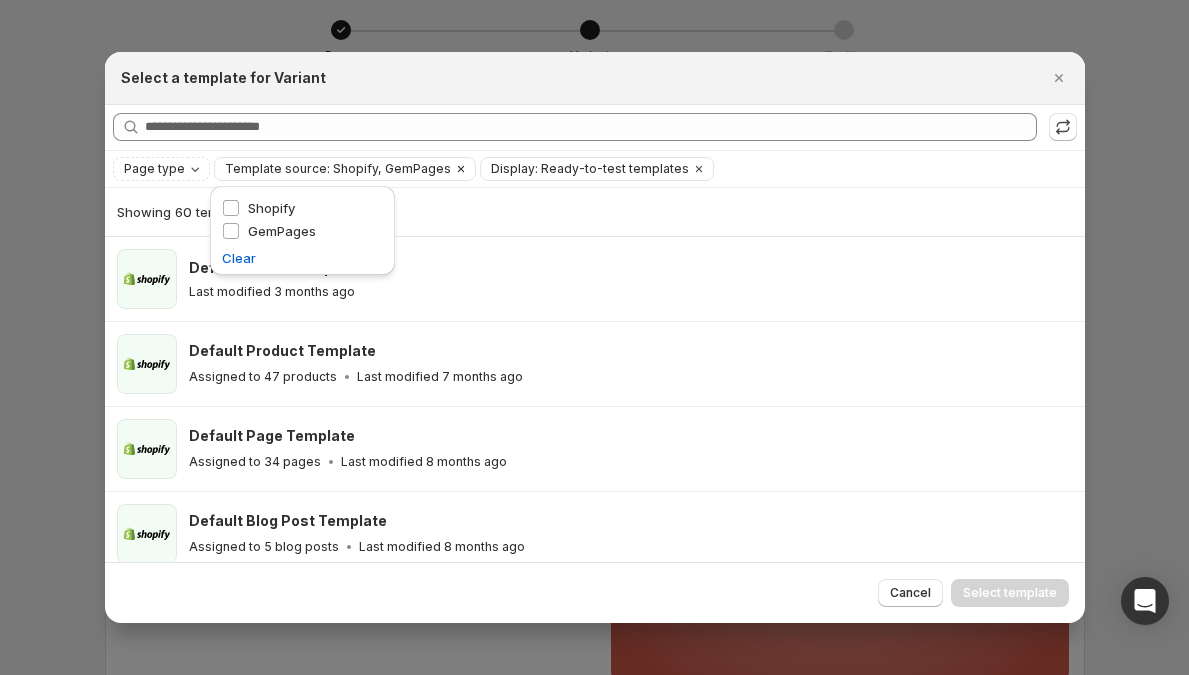 click on "Template source: Shopify, GemPages" at bounding box center [338, 169] 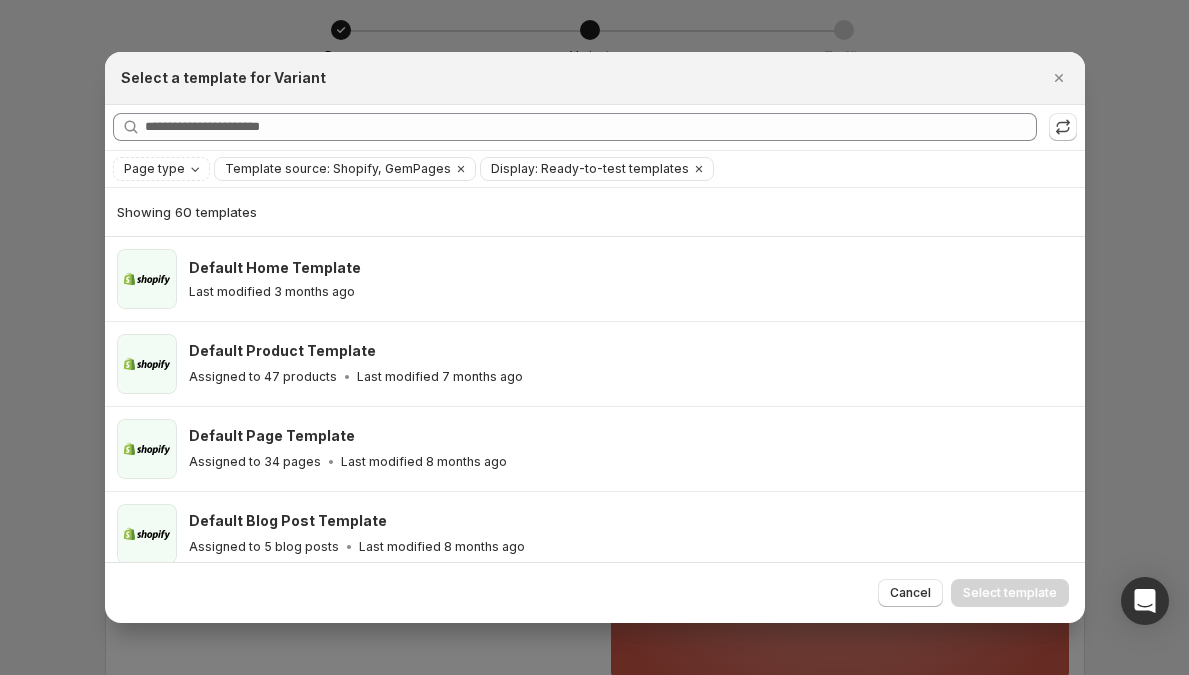 click on "Page type Template source: Shopify, GemPages Display: Ready-to-test templates Clear all" at bounding box center (595, 169) 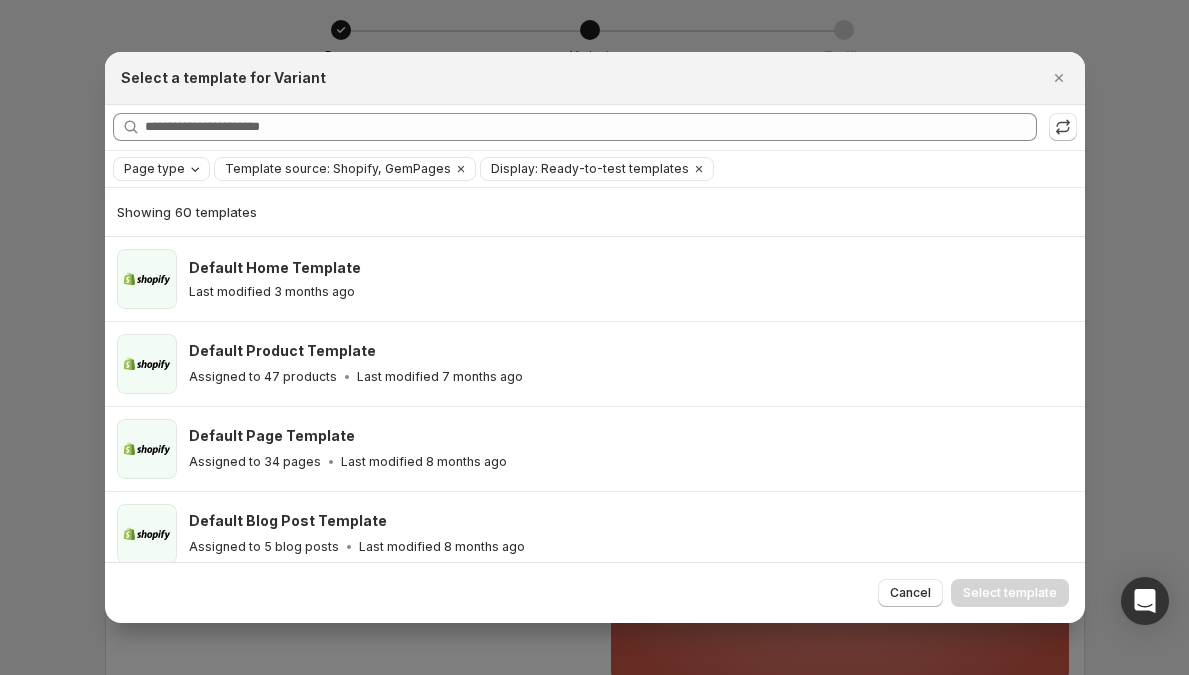 click on "Page type" at bounding box center [154, 169] 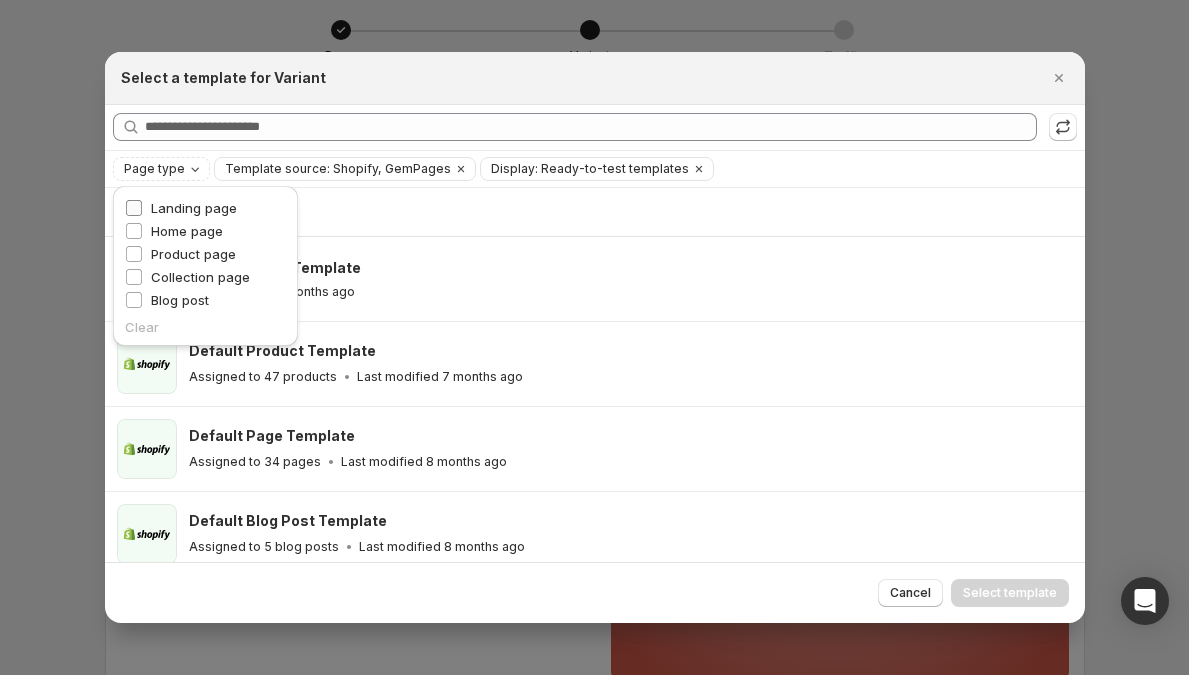 click on "Landing page" at bounding box center [194, 208] 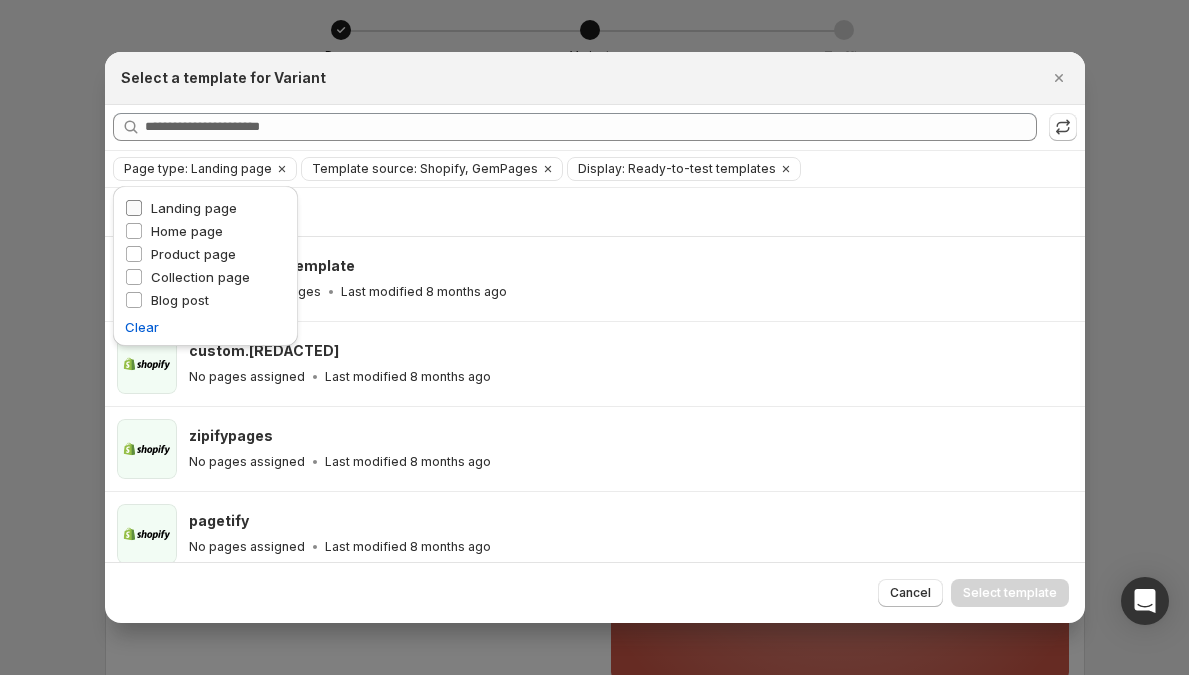 click on "Landing page" at bounding box center (194, 208) 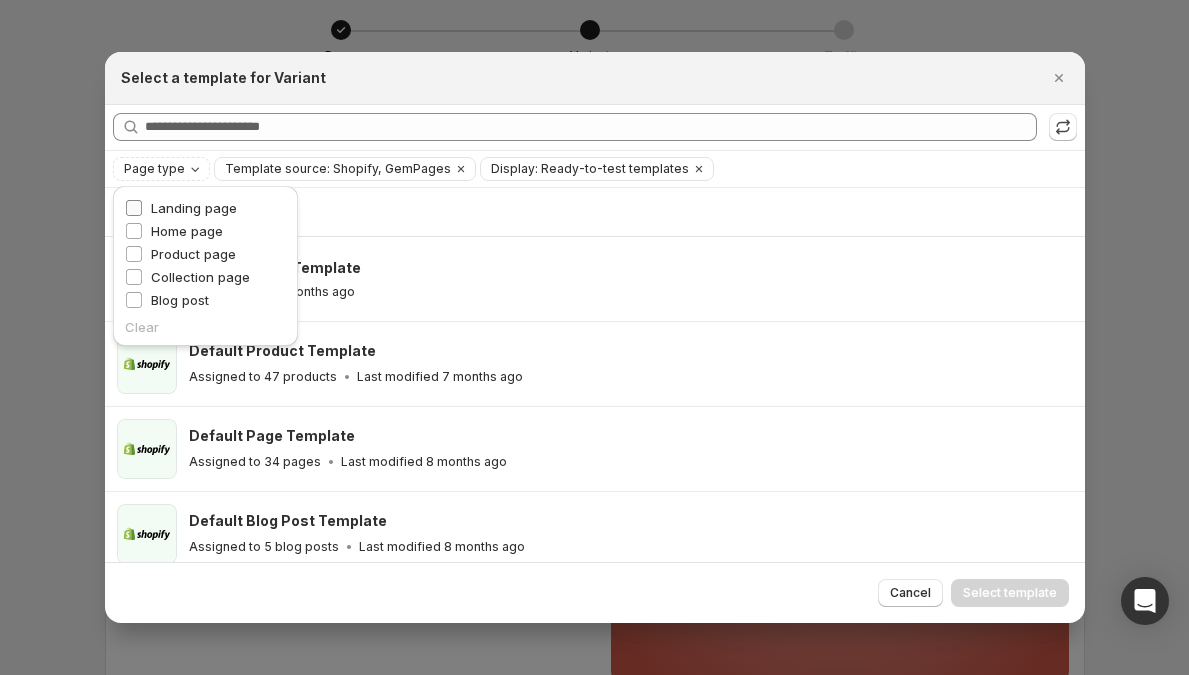 click on "Landing page" at bounding box center [194, 208] 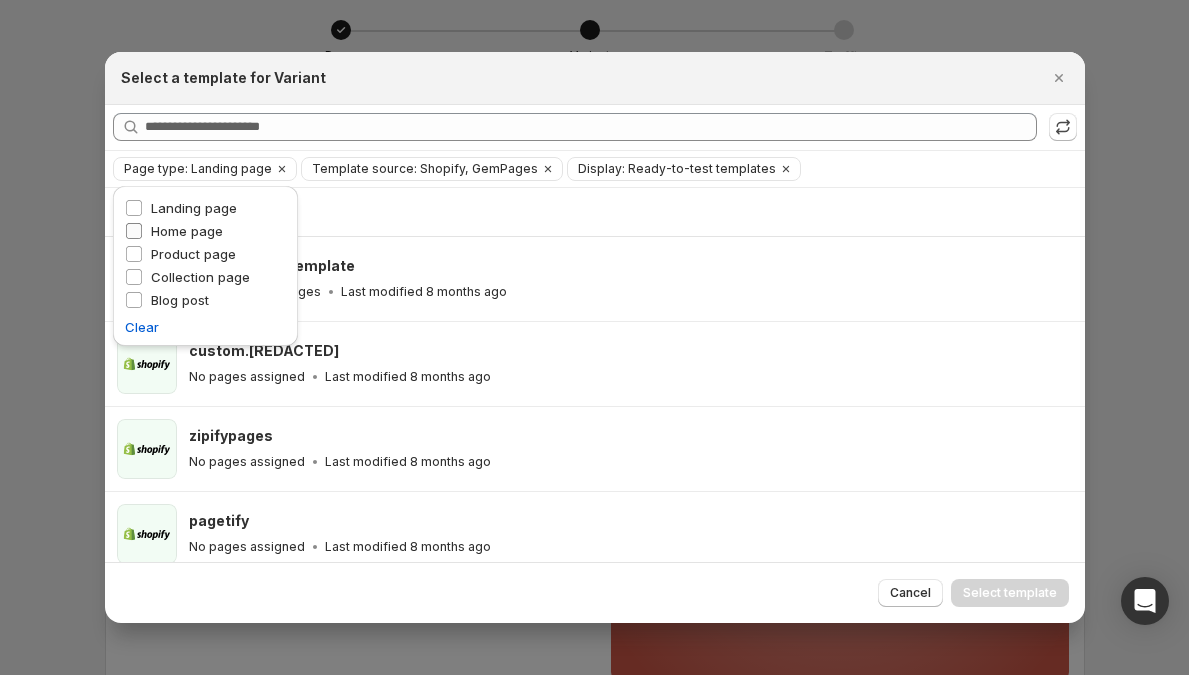 click on "Home page" at bounding box center (187, 231) 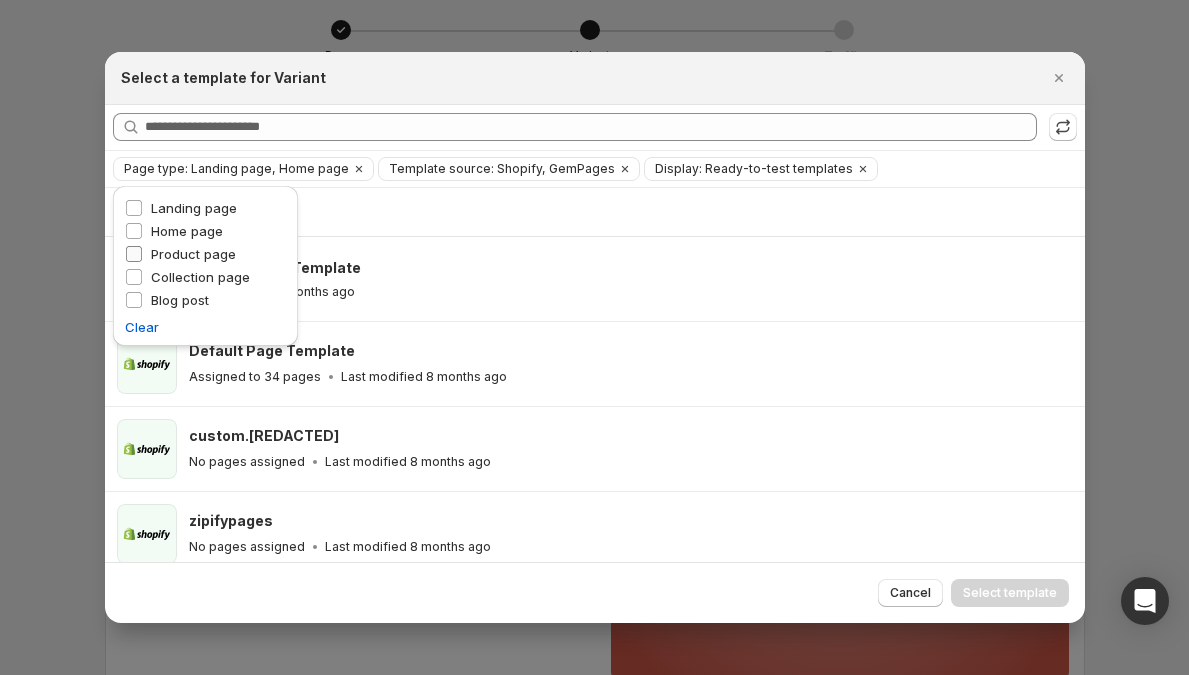click on "Product page" at bounding box center (193, 254) 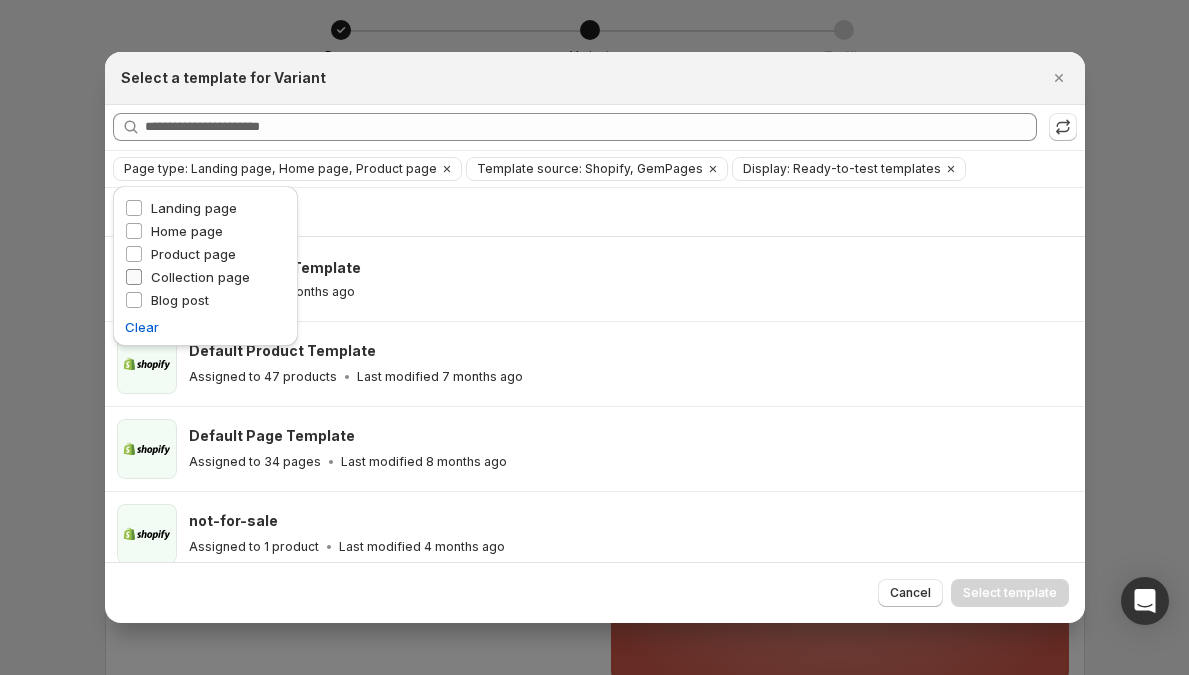 click on "Collection page" at bounding box center (200, 277) 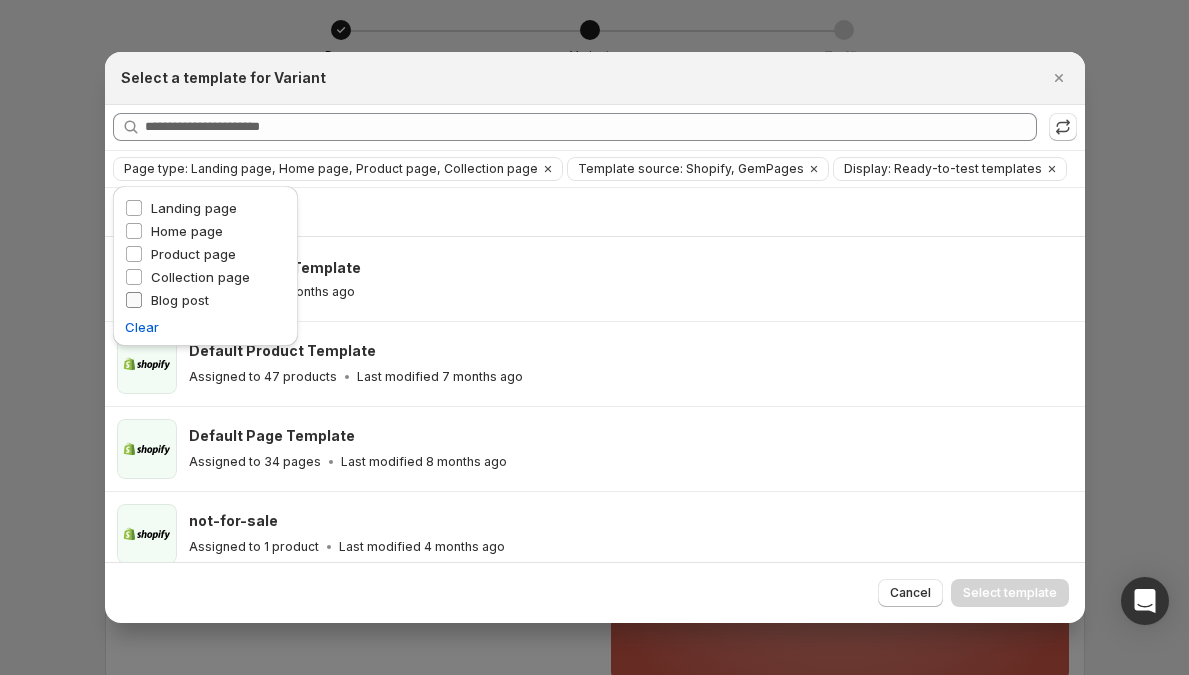 click on "Blog post" at bounding box center (180, 300) 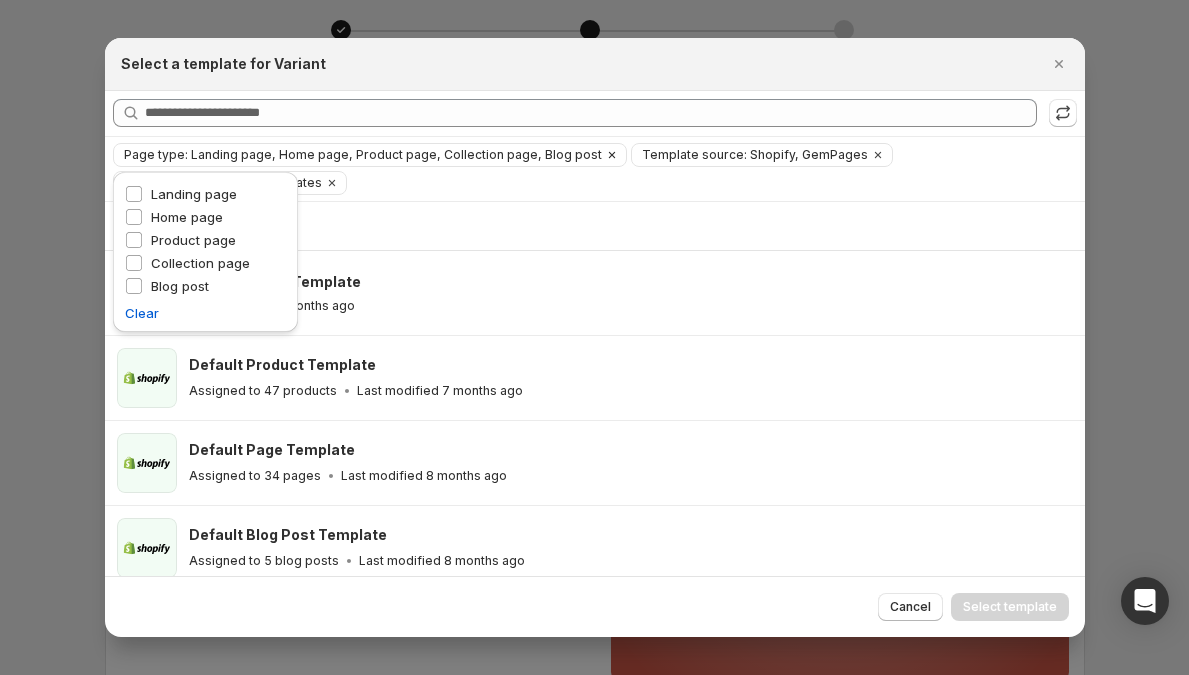 click on "Page type: Landing page, Home page, Product page, Collection page, Blog post" at bounding box center (363, 155) 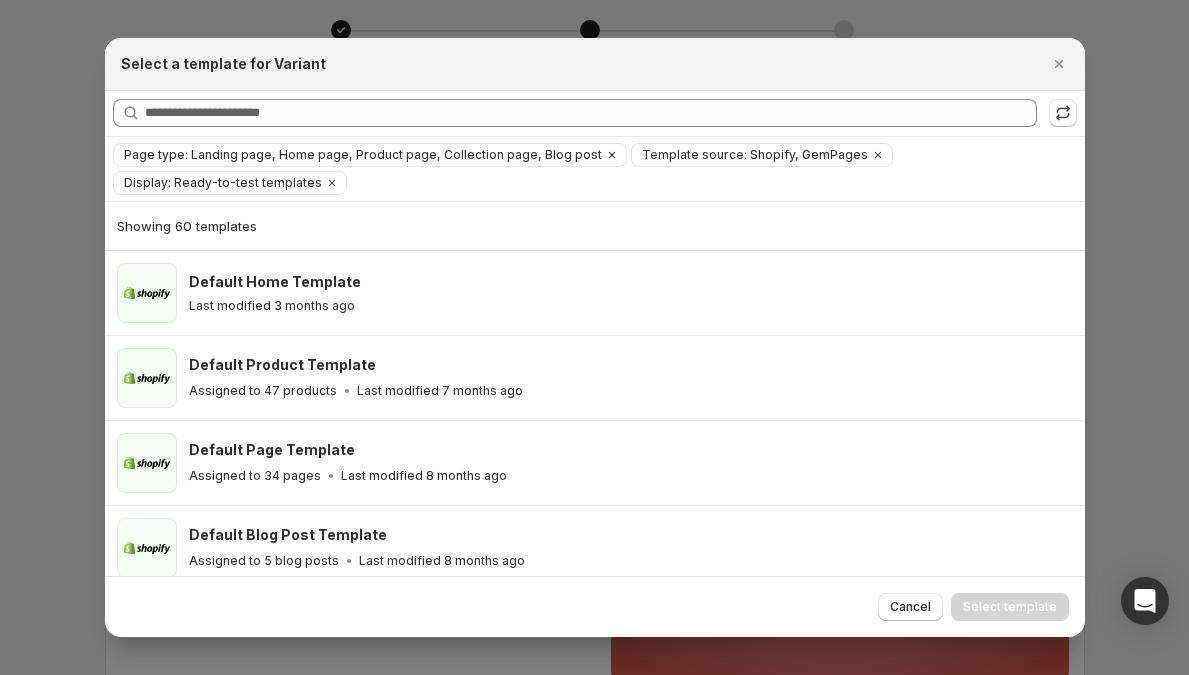 click at bounding box center (612, 155) 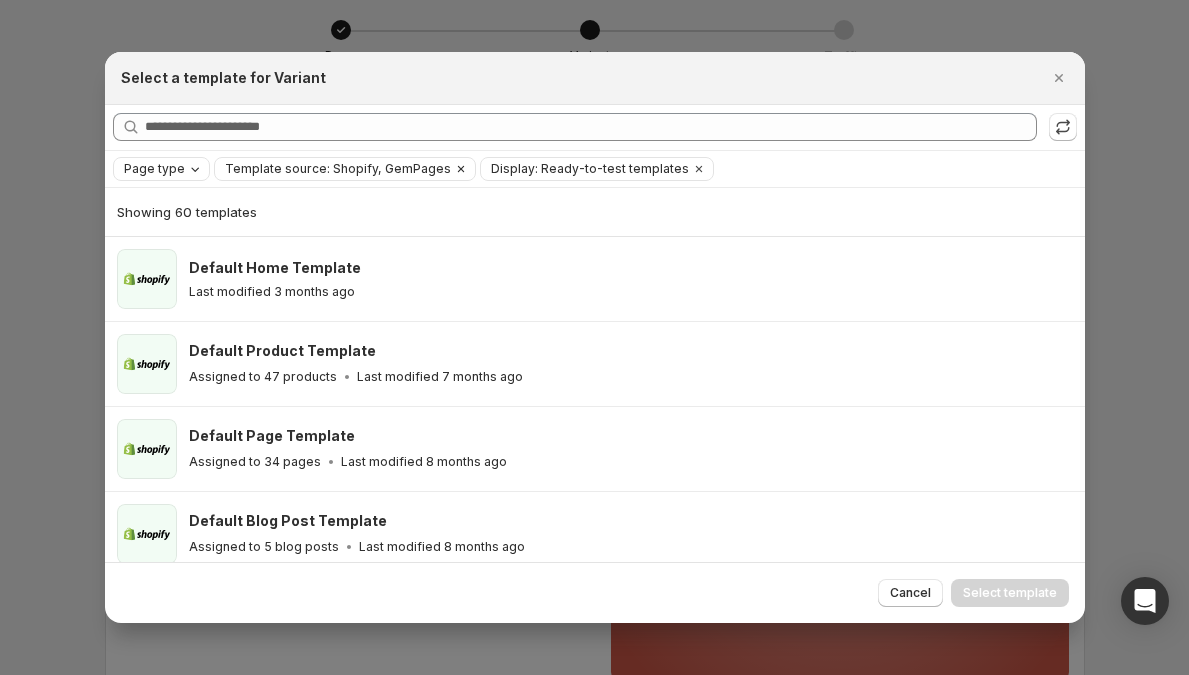 click on "Template source: Shopify, GemPages" at bounding box center [338, 169] 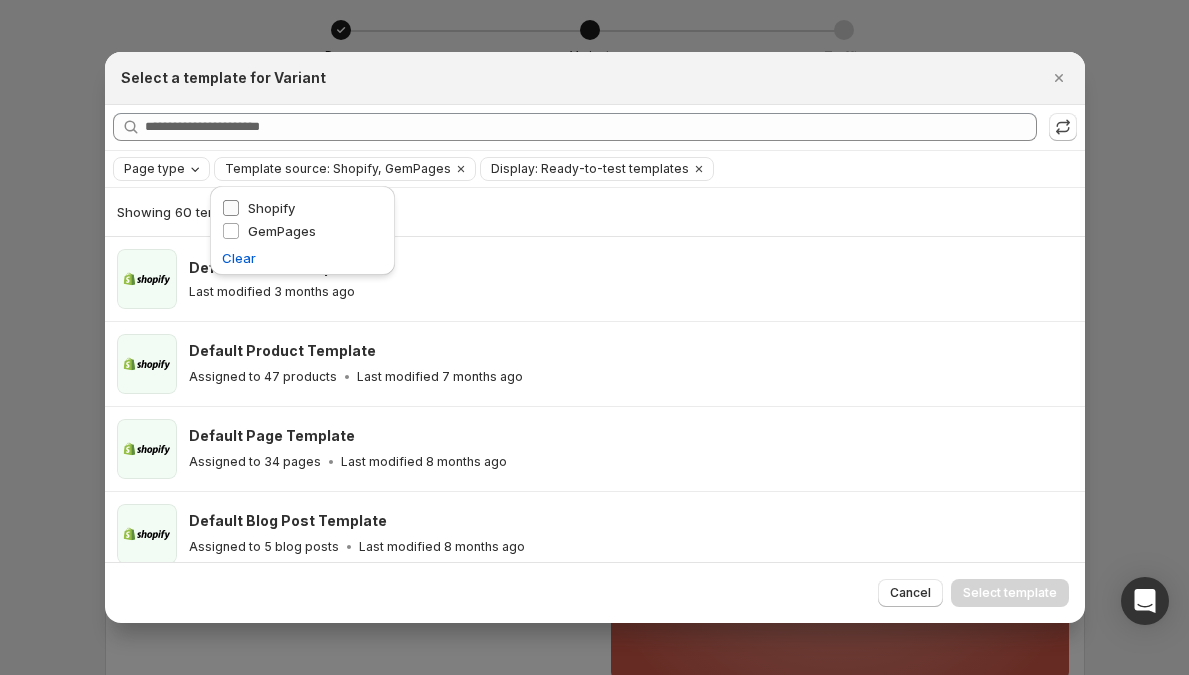 click on "Shopify" at bounding box center (271, 208) 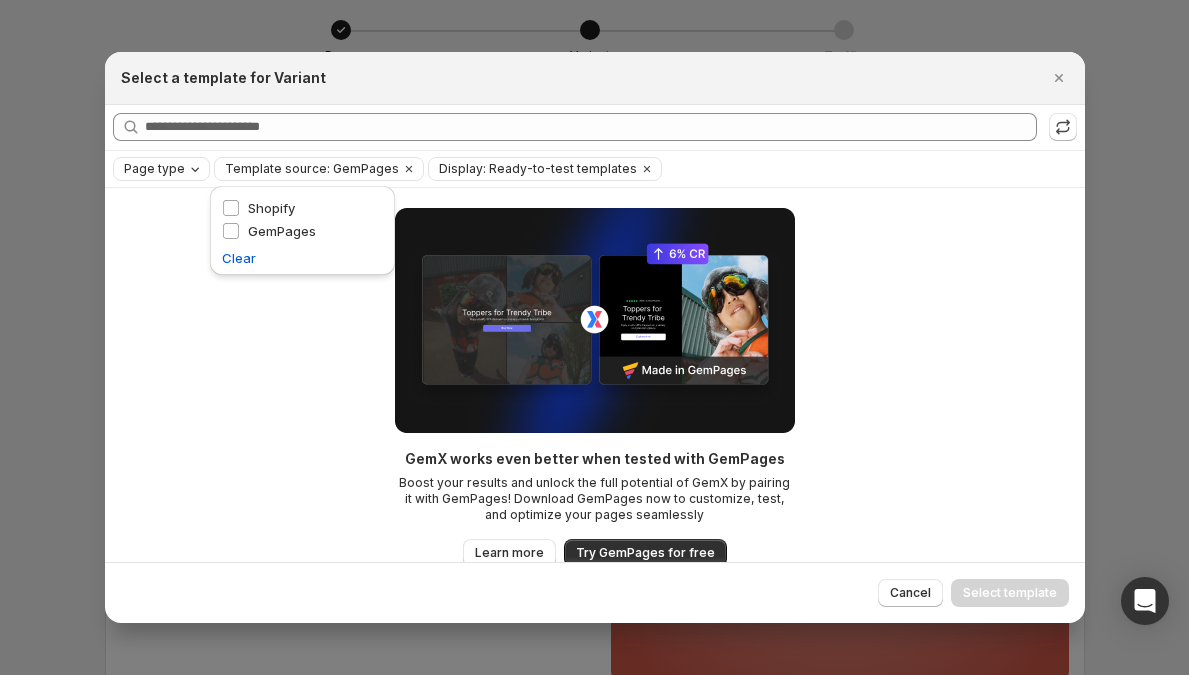click on "GemX works even better when tested with GemPages" at bounding box center (595, 459) 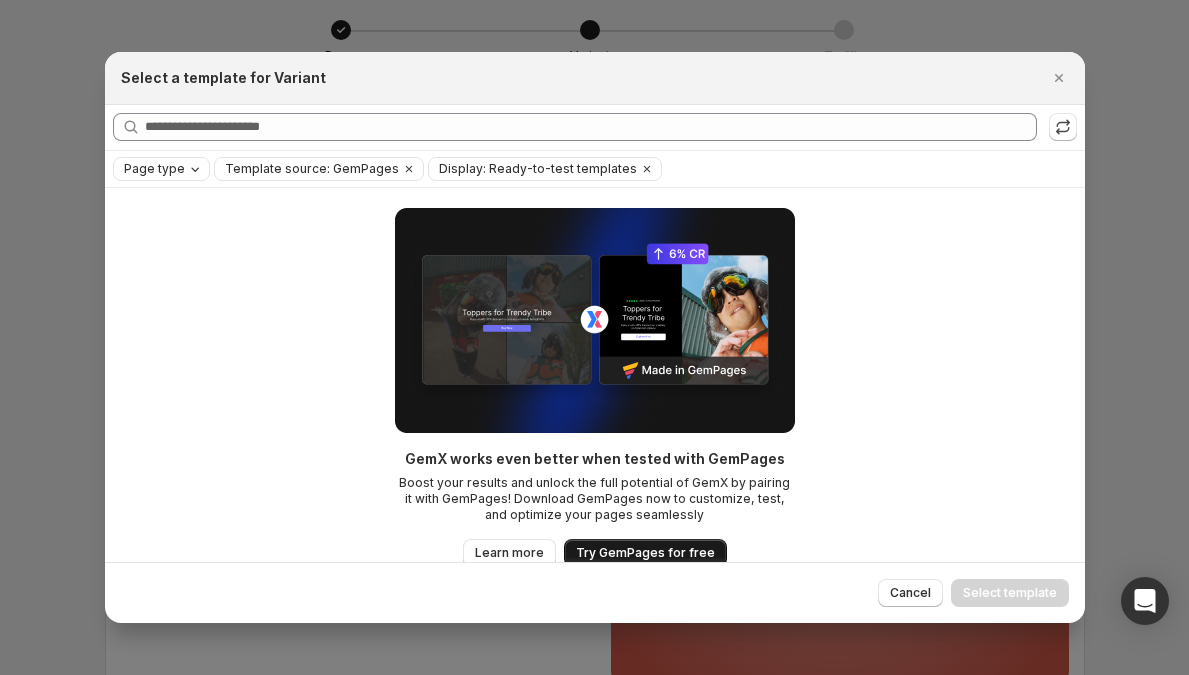 click on "Try GemPages for free" at bounding box center [645, 553] 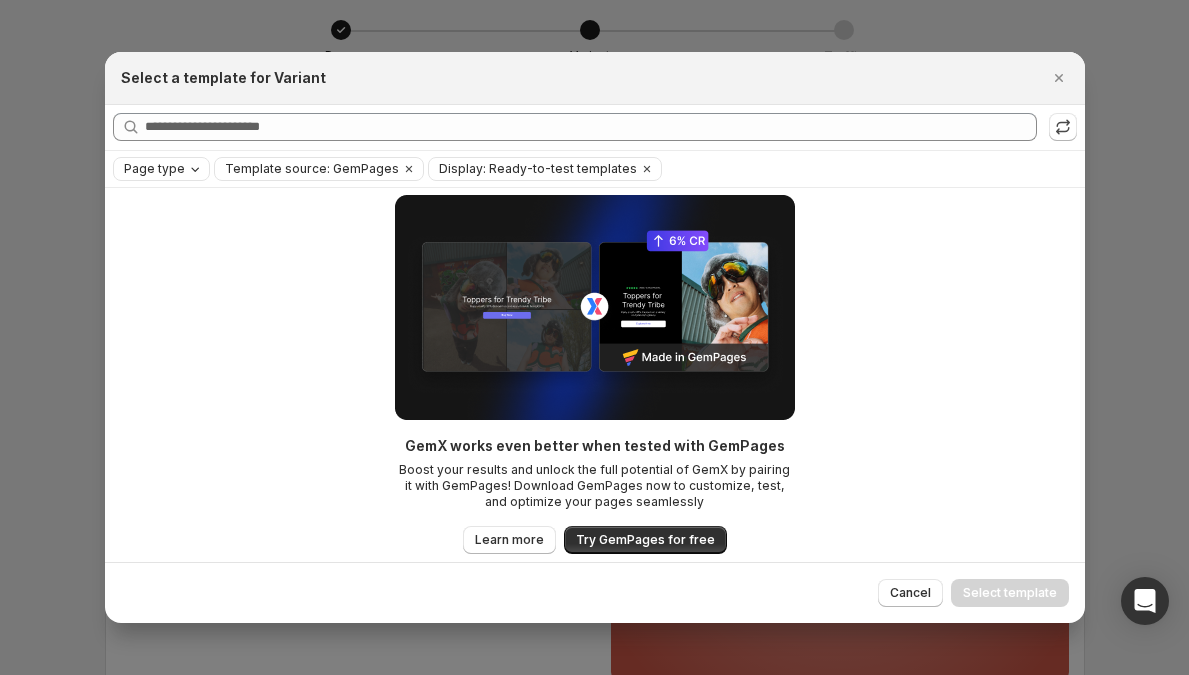 scroll, scrollTop: 14, scrollLeft: 0, axis: vertical 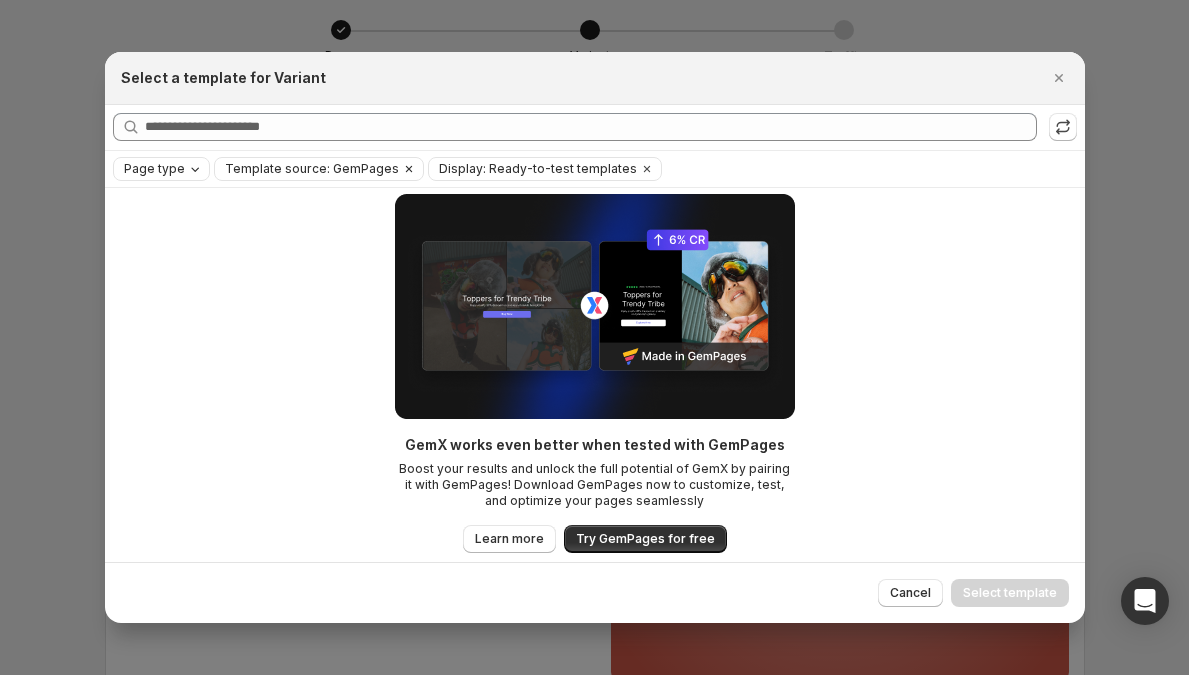 click 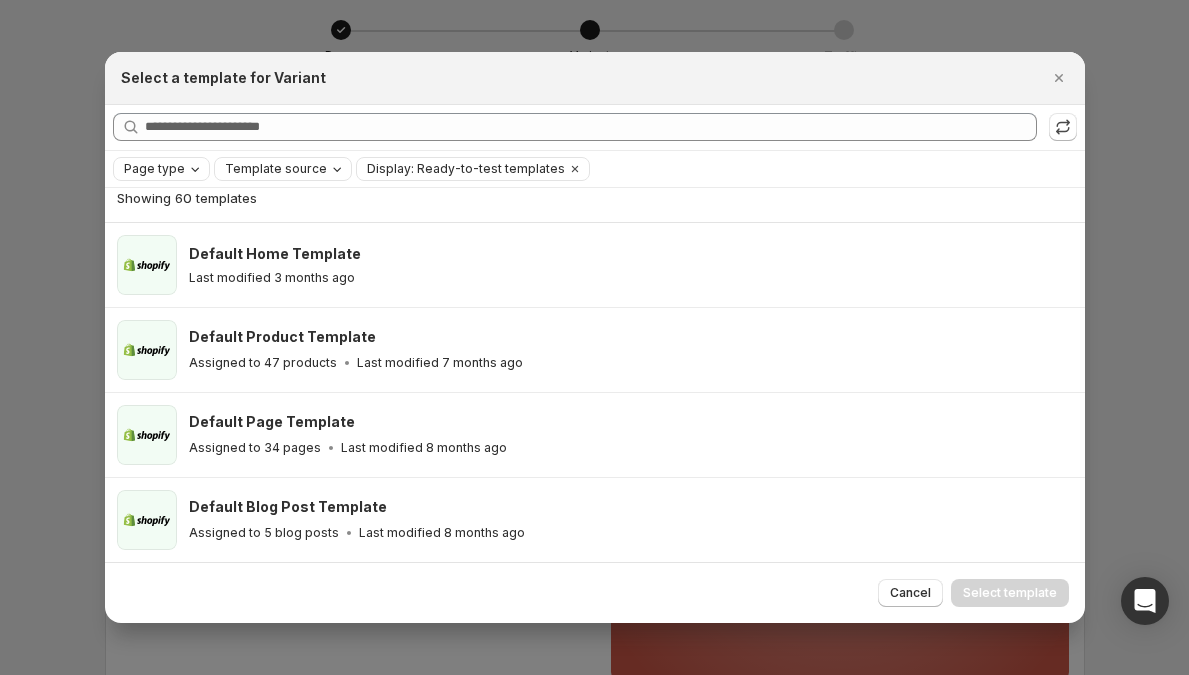 click on "Display: Ready-to-test templates" at bounding box center [466, 169] 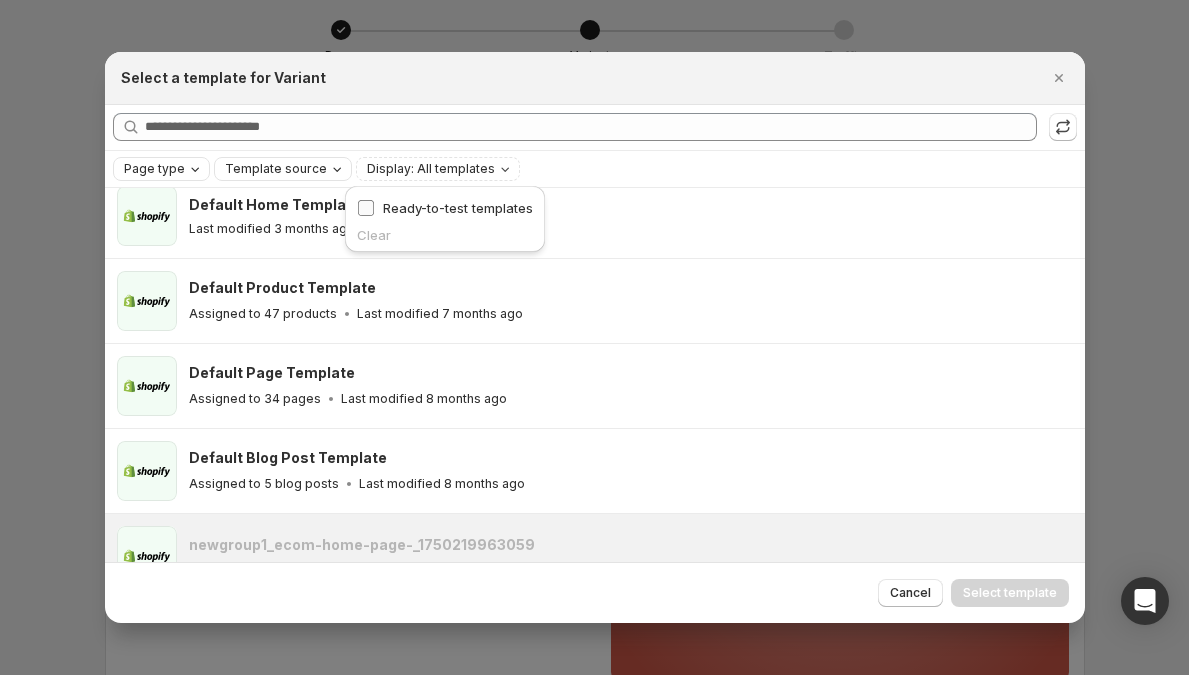 click at bounding box center [366, 208] 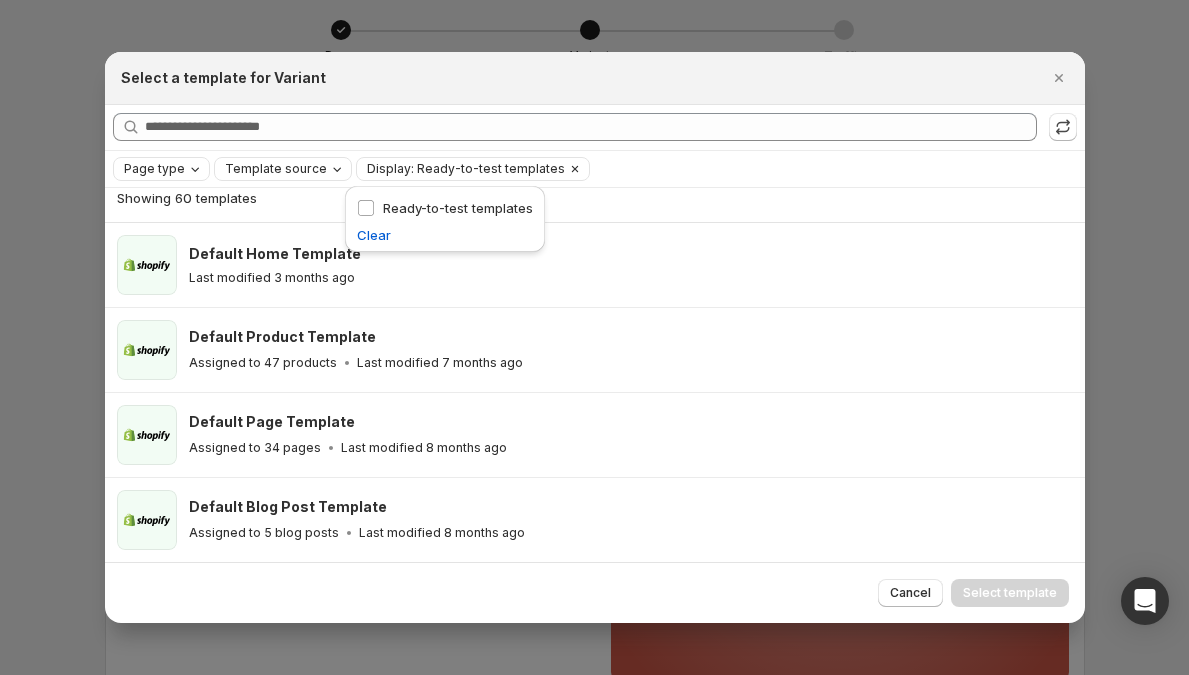 click 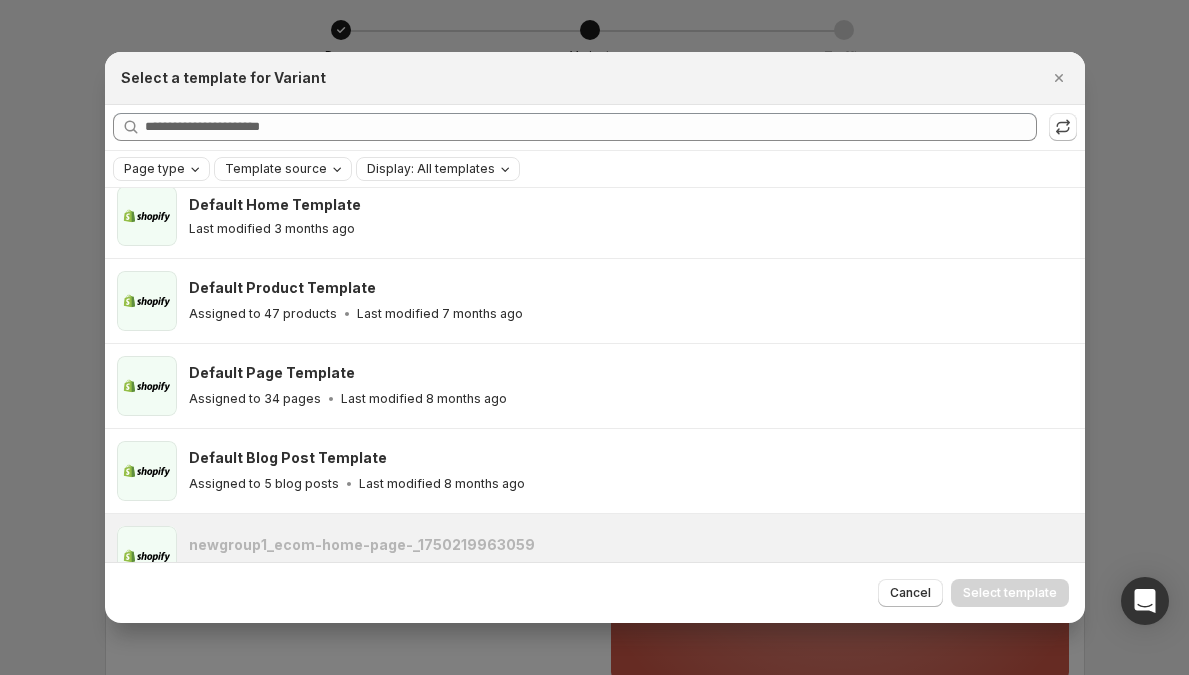 click on "Display: All templates" at bounding box center (431, 169) 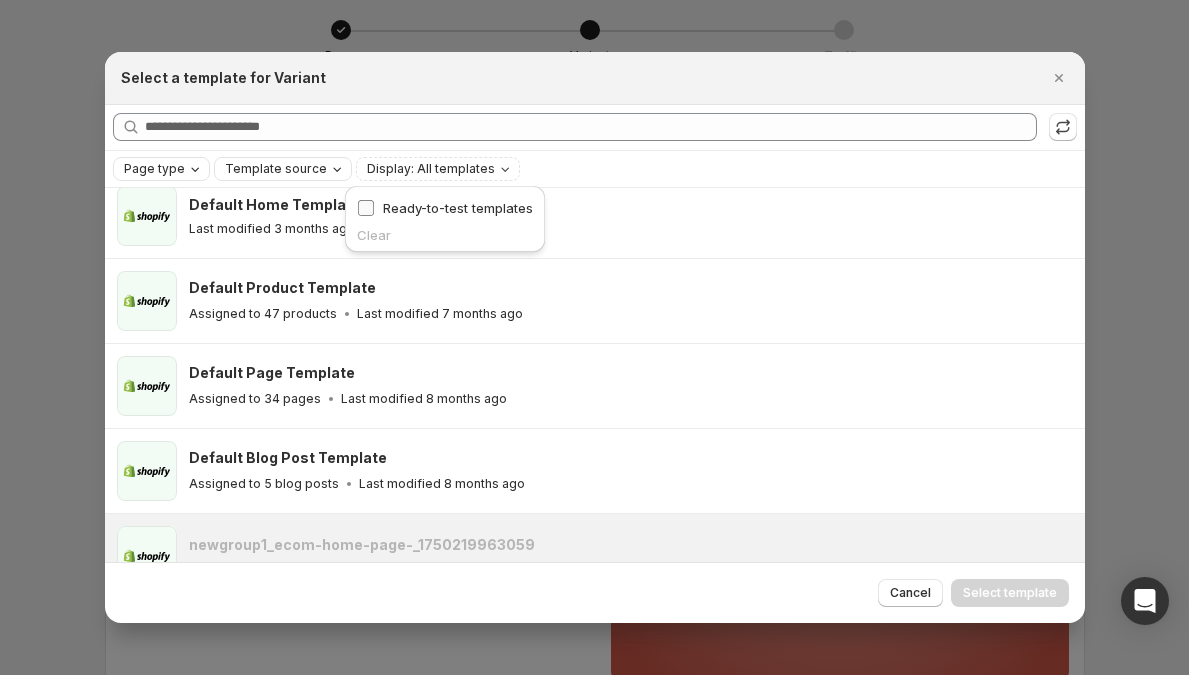 click on "Ready-to-test templates" at bounding box center (458, 208) 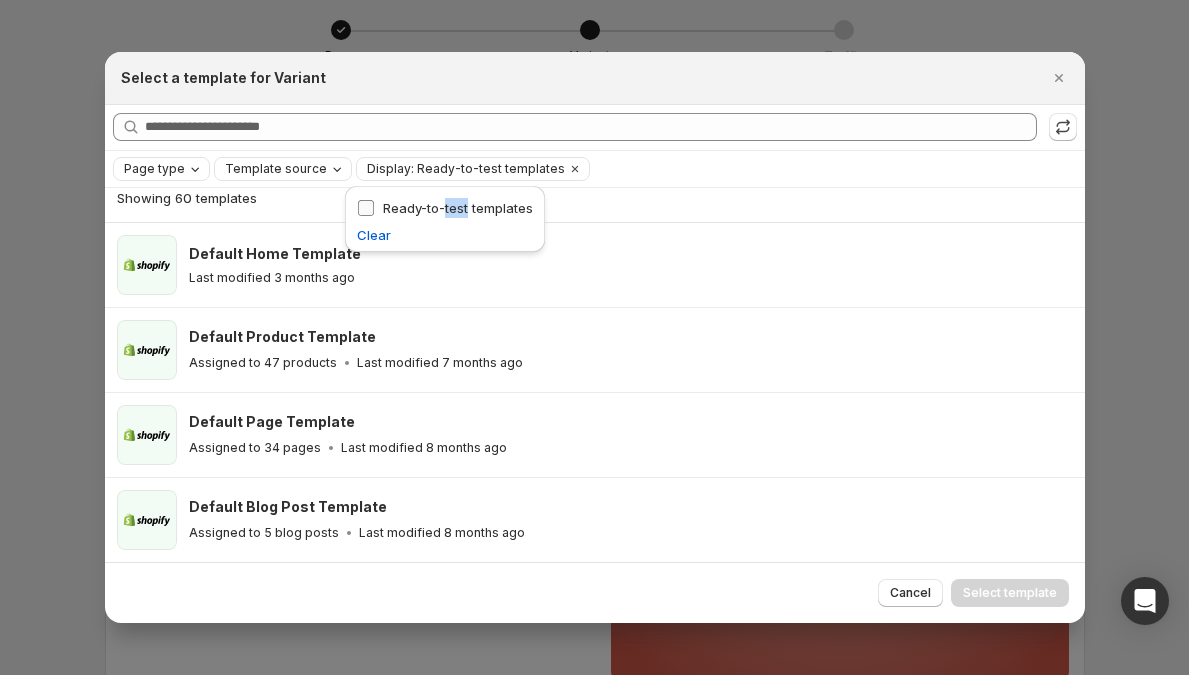 click on "Ready-to-test templates" at bounding box center (458, 208) 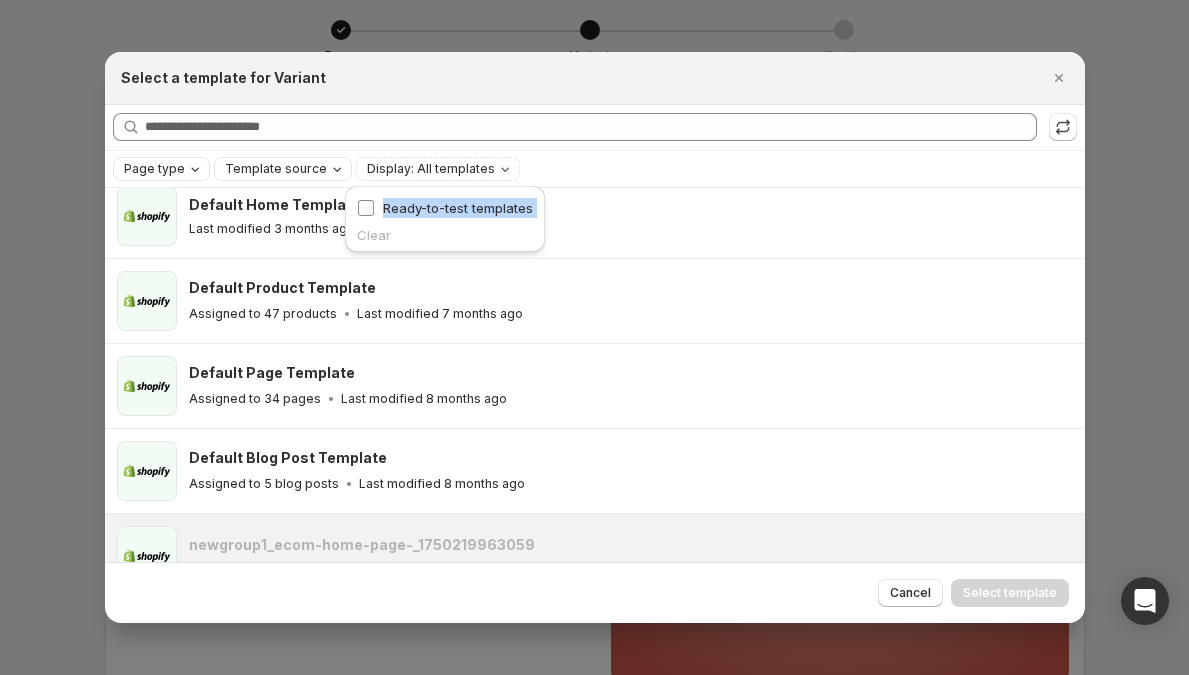 click on "Ready-to-test templates" at bounding box center [458, 208] 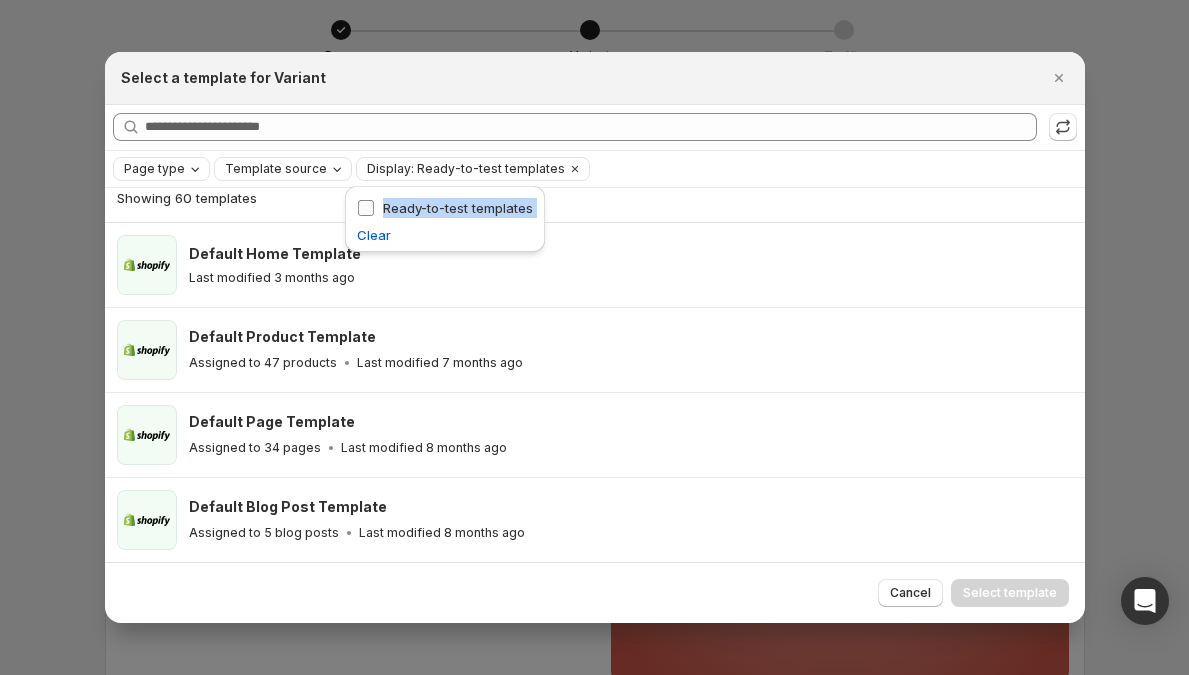 click on "Ready-to-test templates" at bounding box center (458, 208) 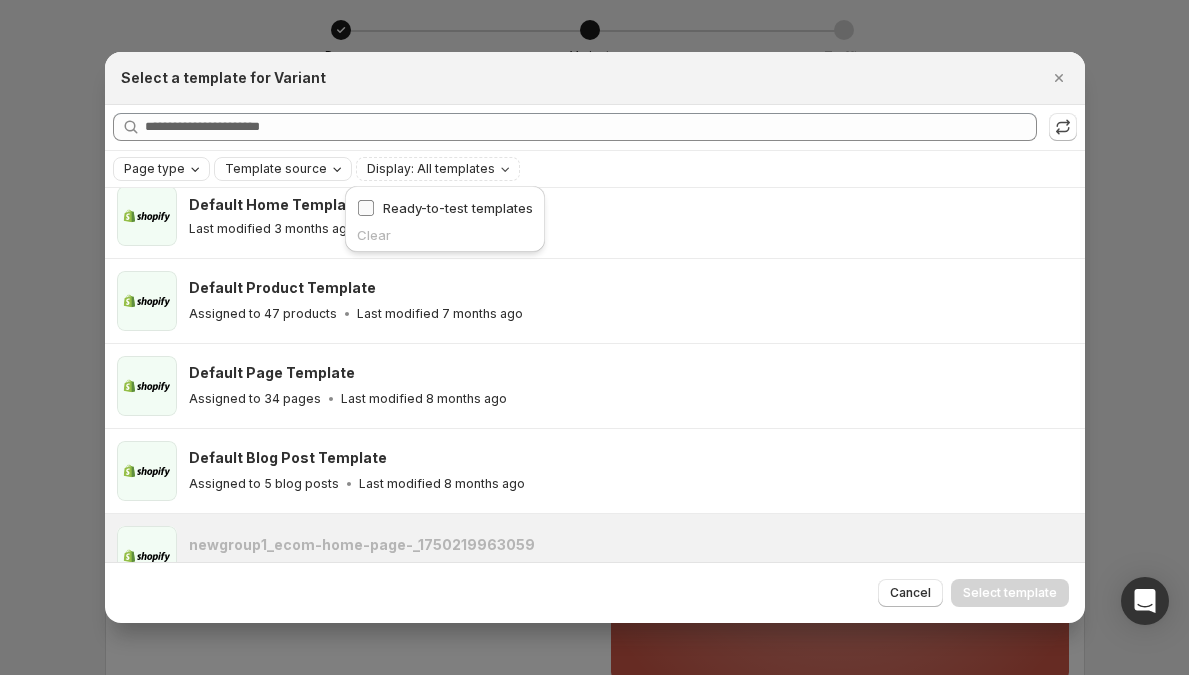 click on "Ready-to-test templates" at bounding box center [458, 208] 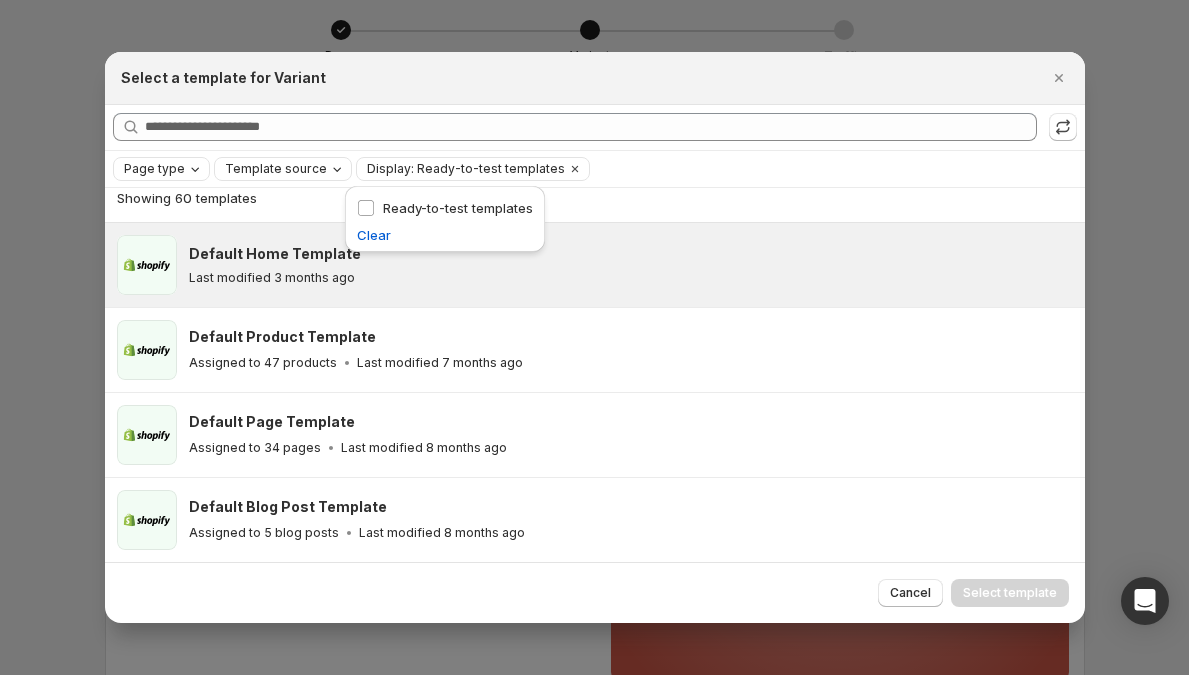 click on "Clear" at bounding box center [374, 235] 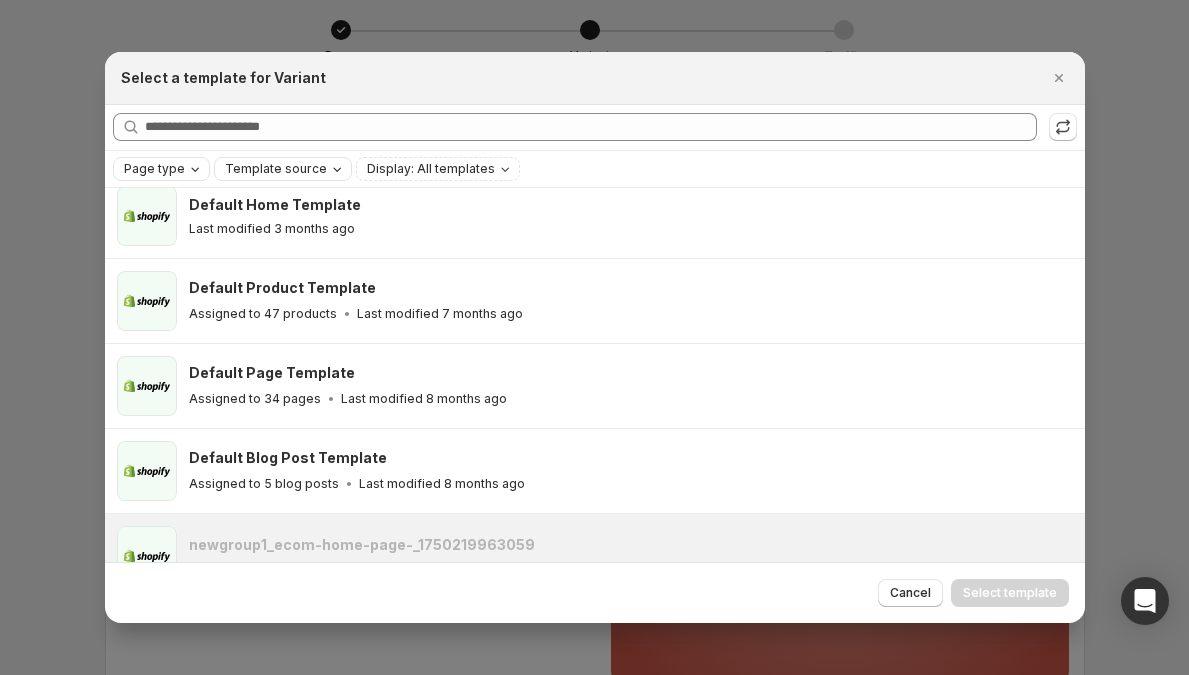 click on "Page type Template source Display: All templates" at bounding box center (595, 169) 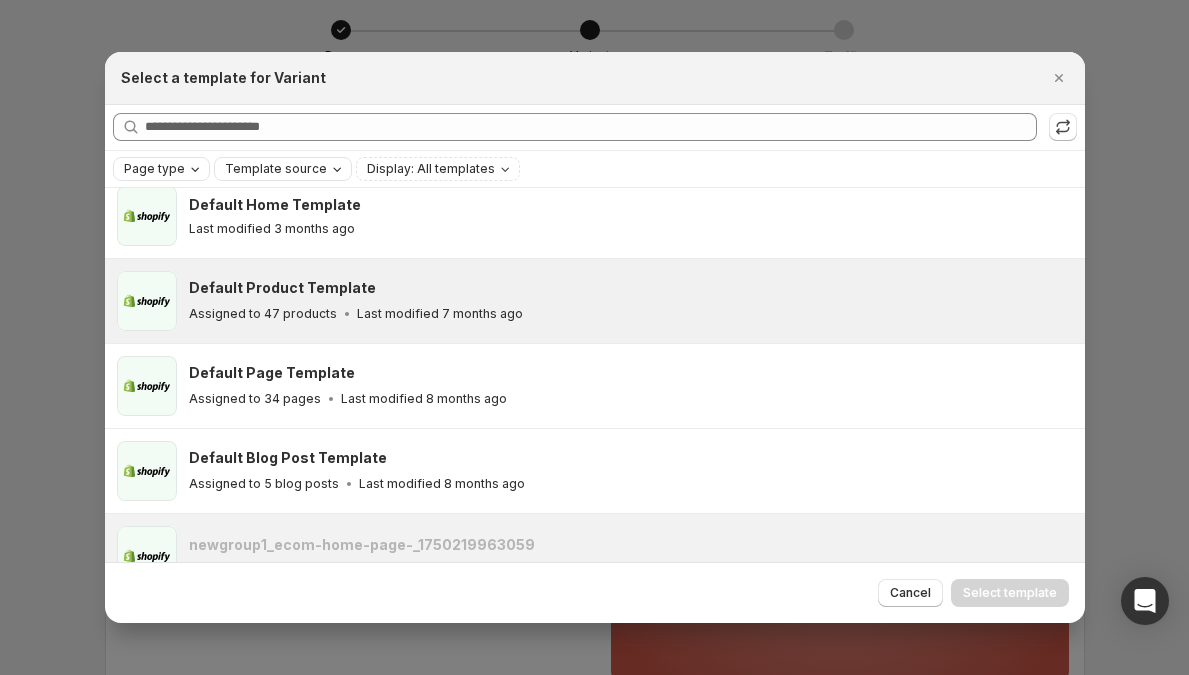 scroll, scrollTop: 418, scrollLeft: 0, axis: vertical 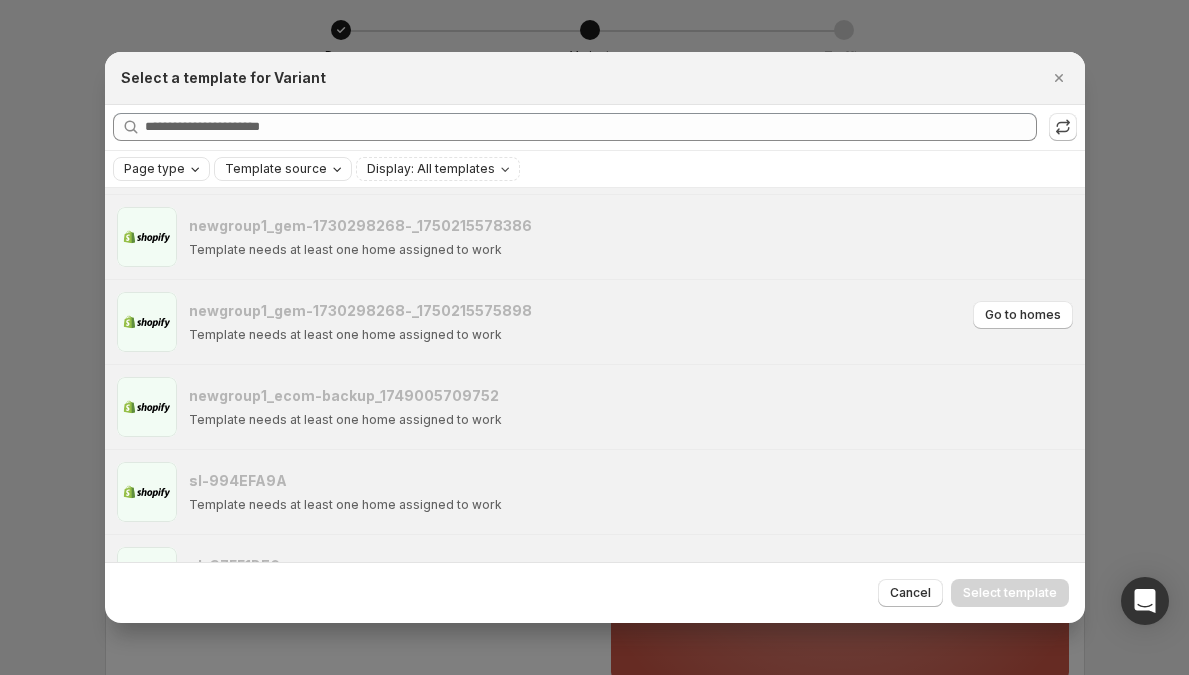 click on "Template needs at least one home assigned to work" at bounding box center (578, 335) 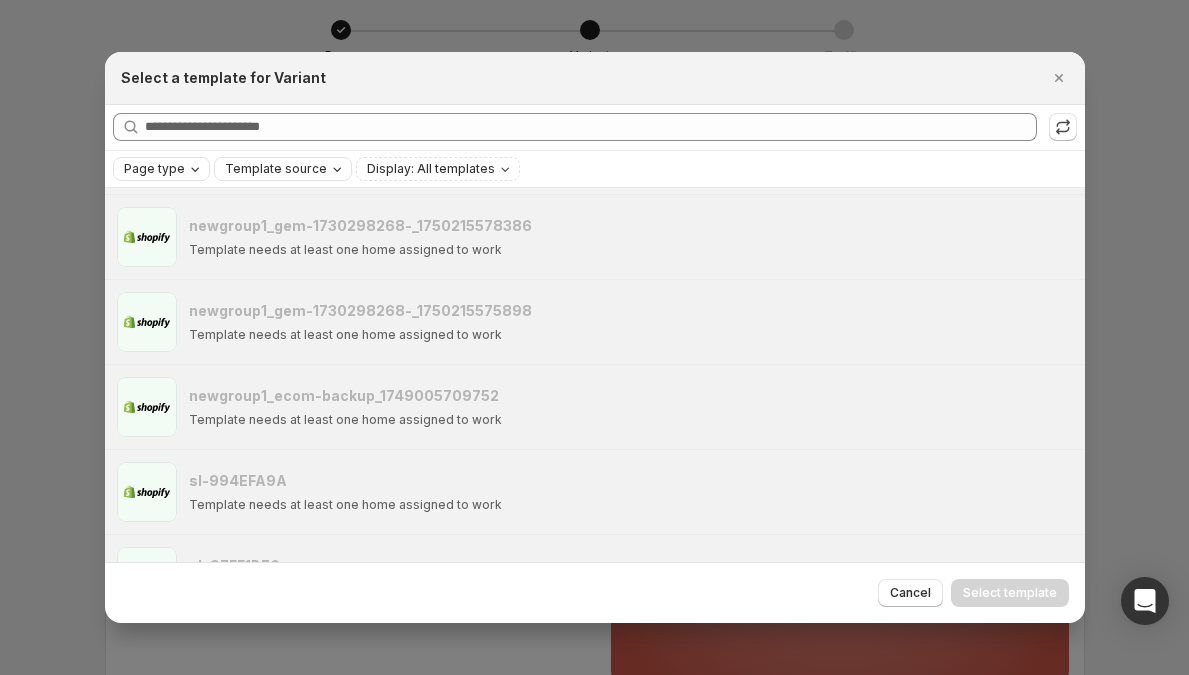 click at bounding box center (594, 337) 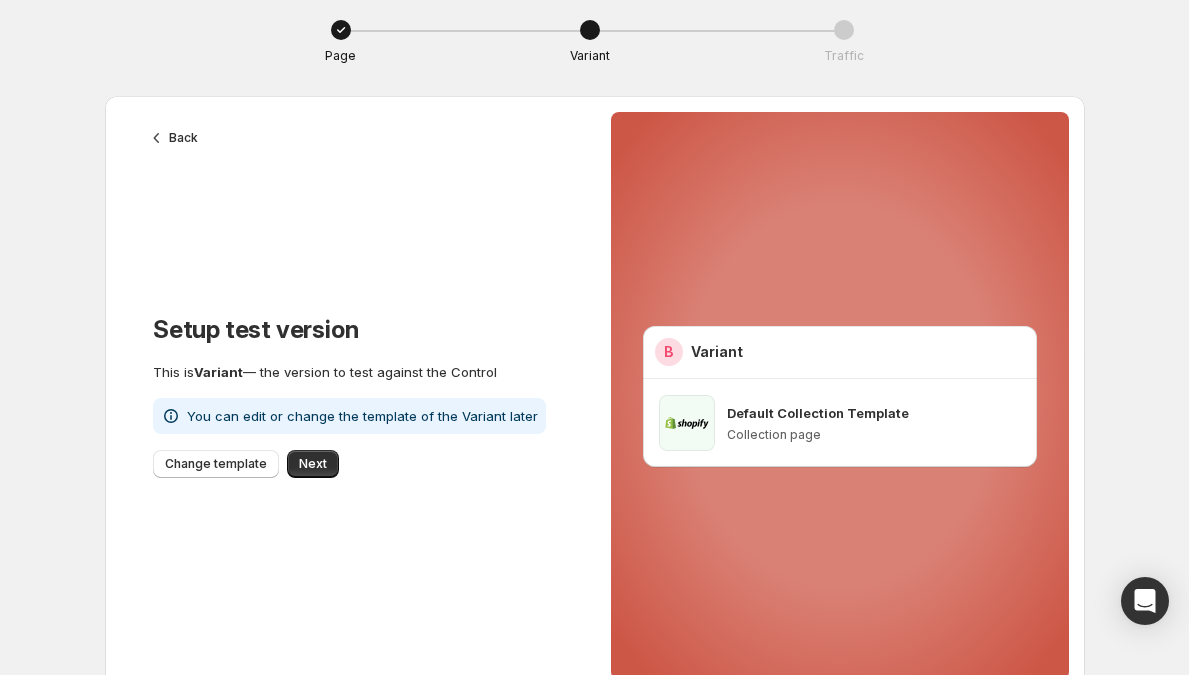 scroll, scrollTop: 502, scrollLeft: 0, axis: vertical 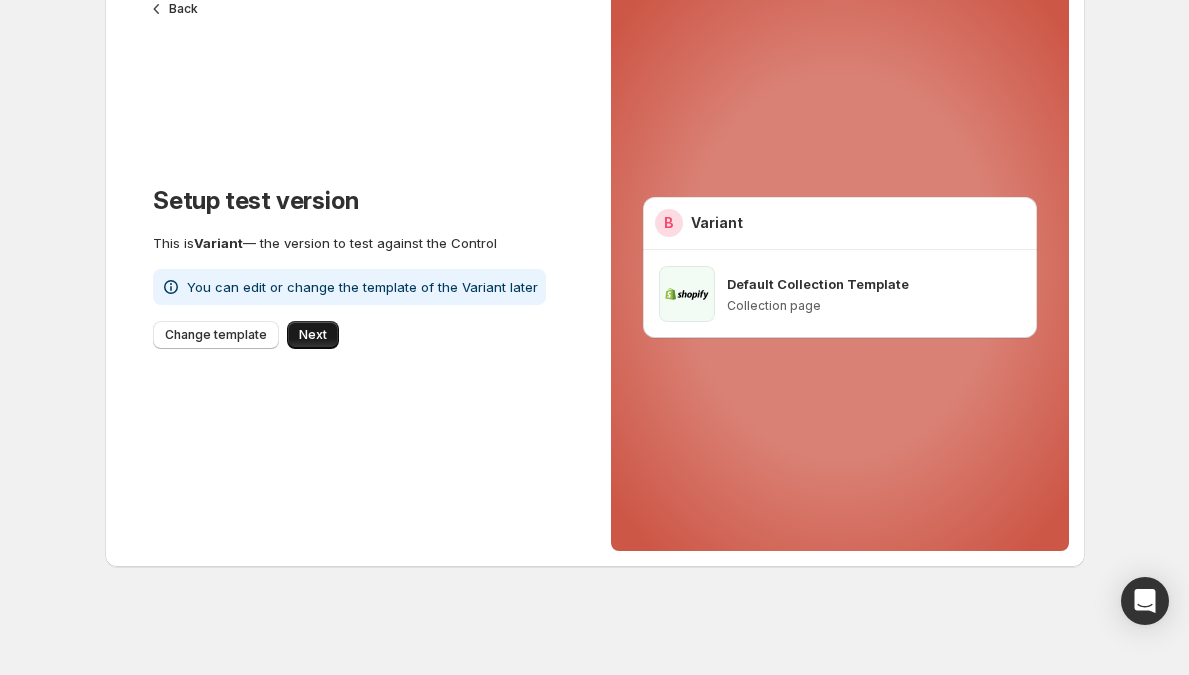click on "Next" at bounding box center [313, 335] 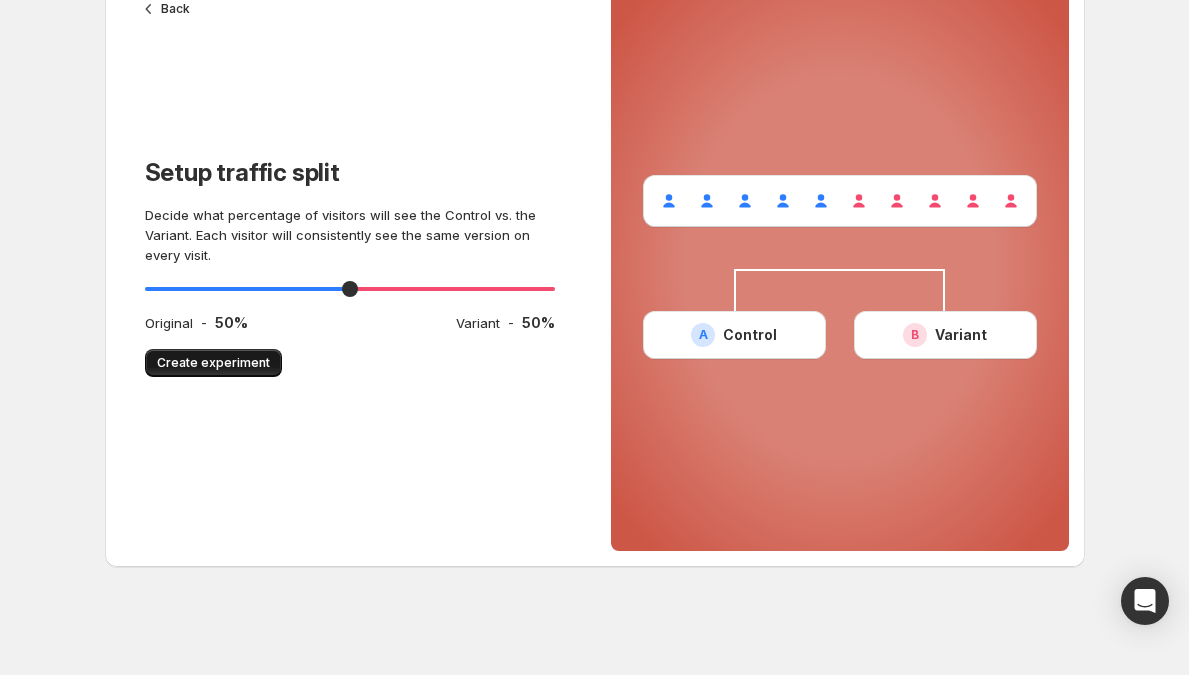 click on "Create experiment" at bounding box center [213, 363] 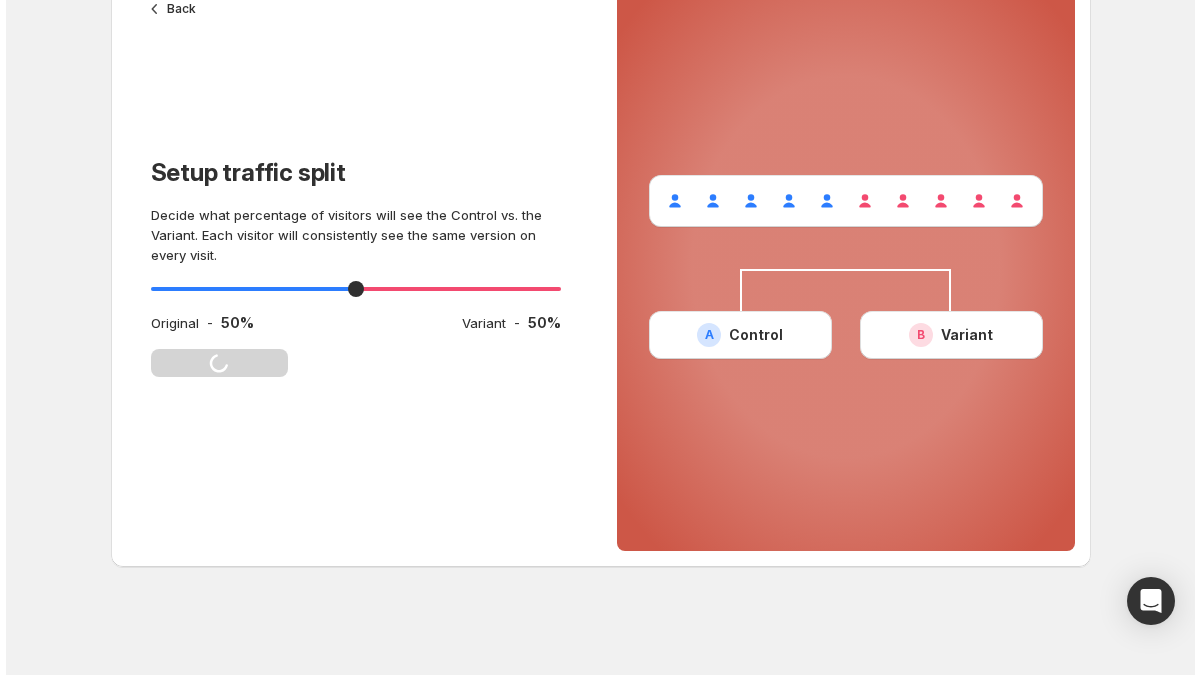 scroll, scrollTop: 0, scrollLeft: 0, axis: both 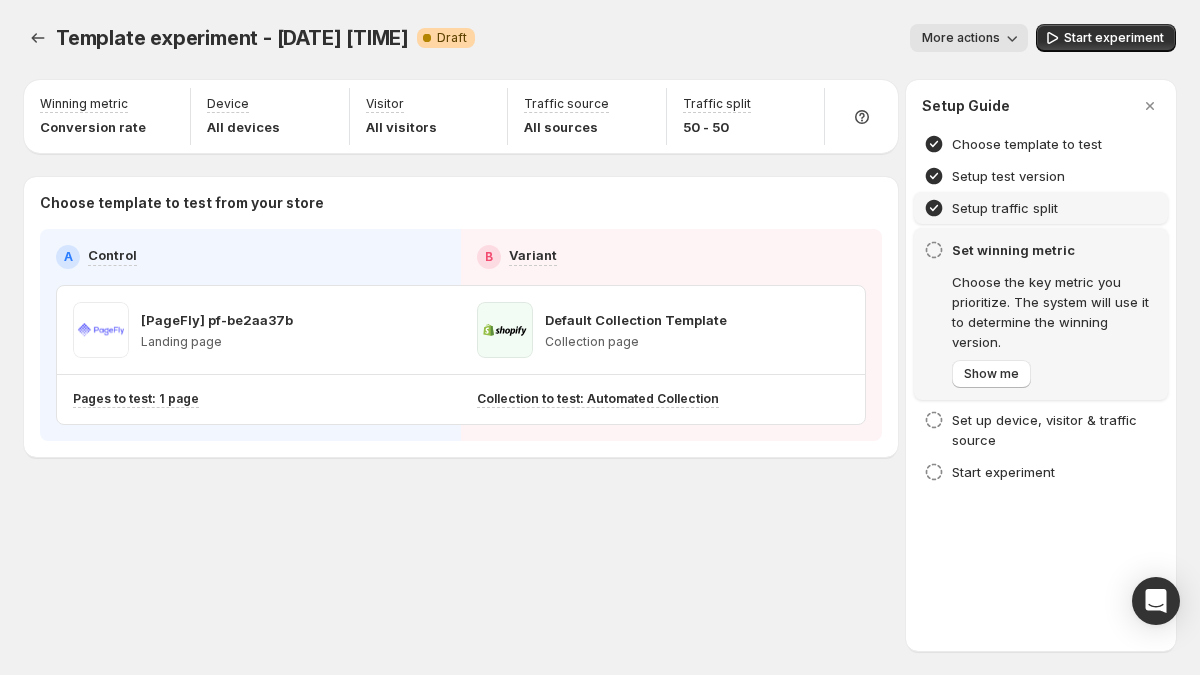 click on "Setup traffic split" at bounding box center (1005, 208) 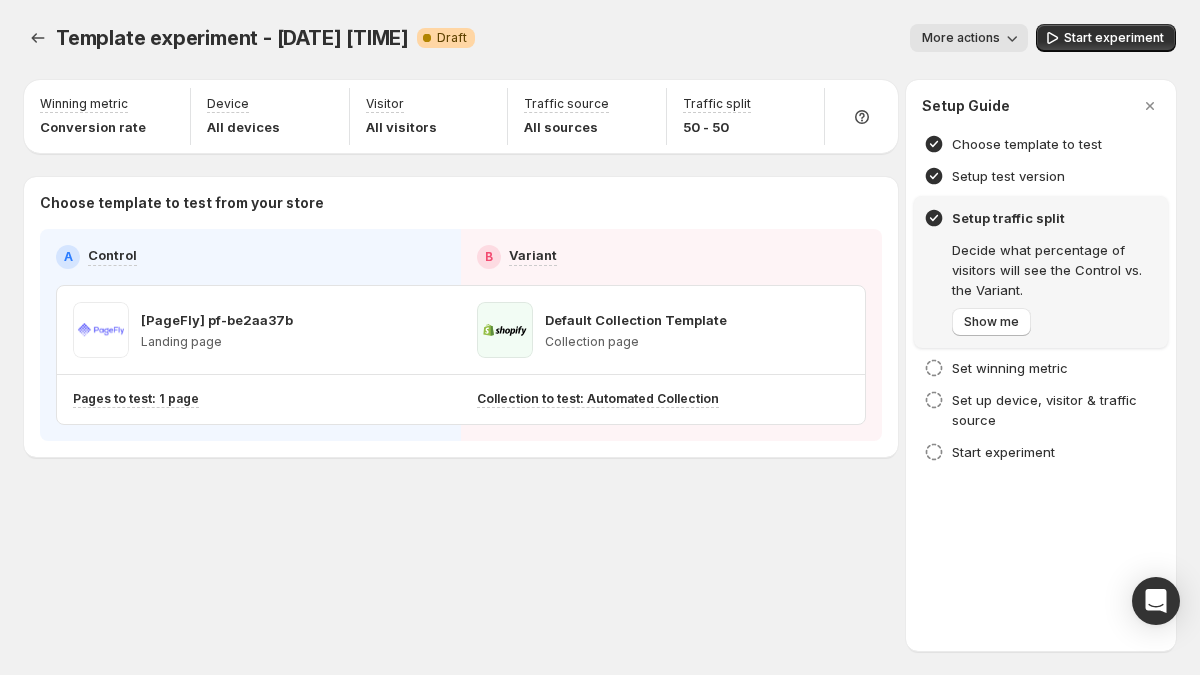 click 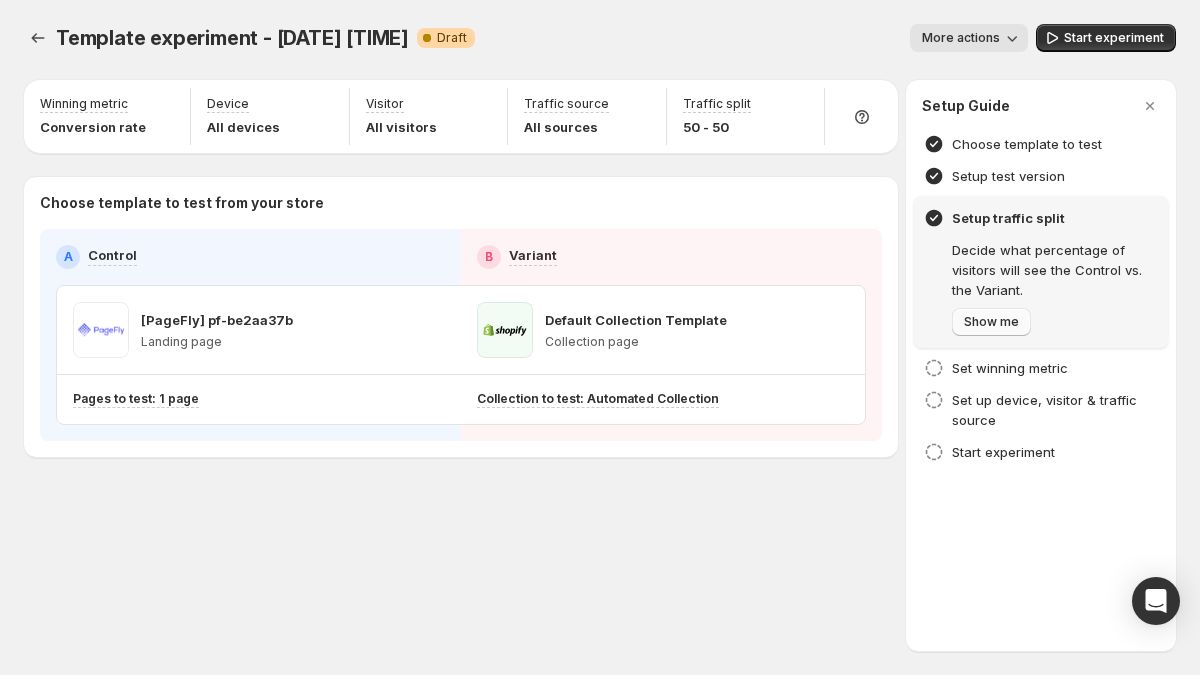 click on "Show me" at bounding box center (991, 322) 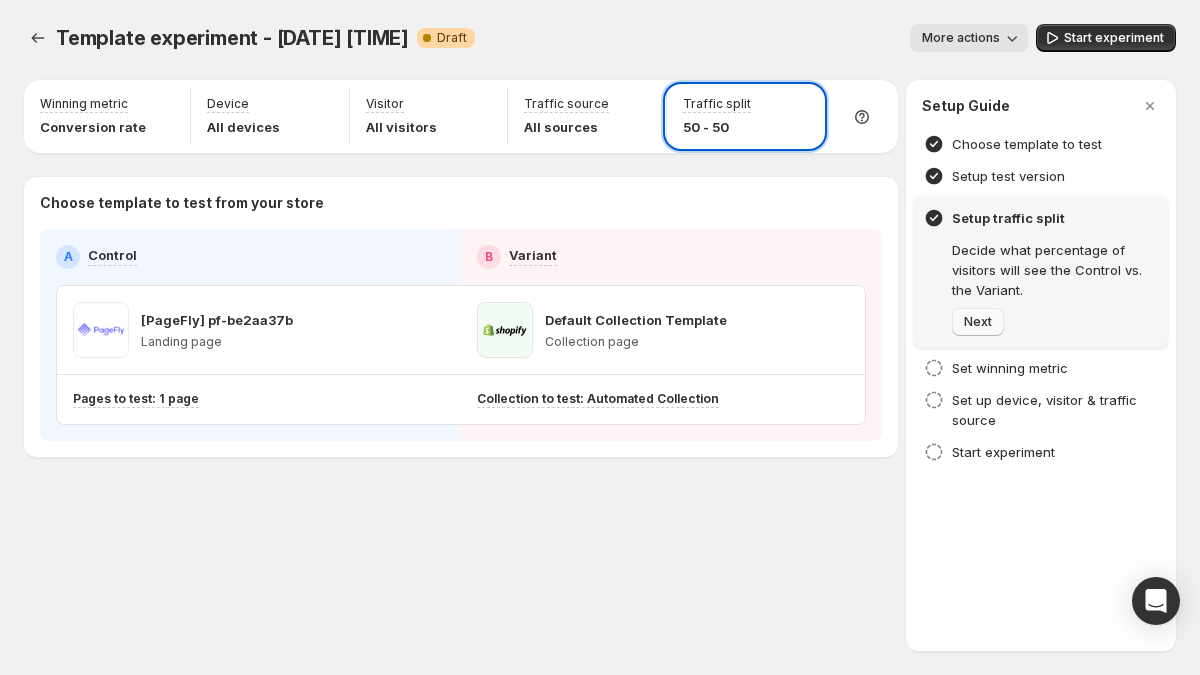 click on "Next" at bounding box center [978, 322] 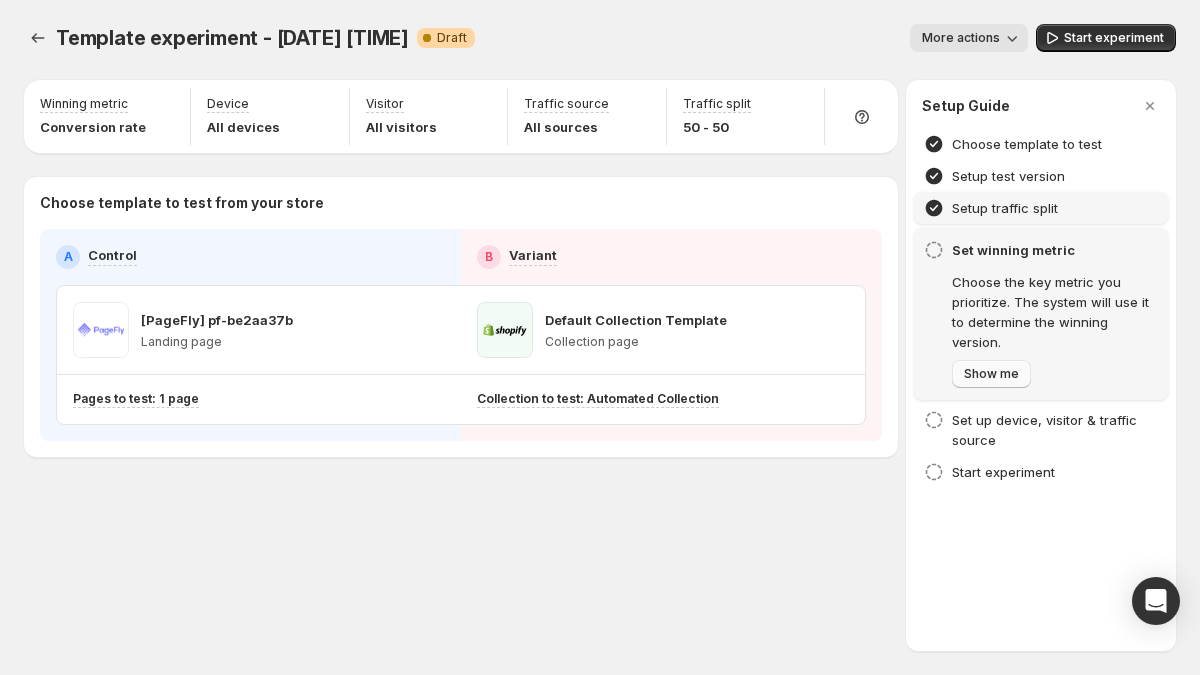 click on "Show me" at bounding box center (991, 374) 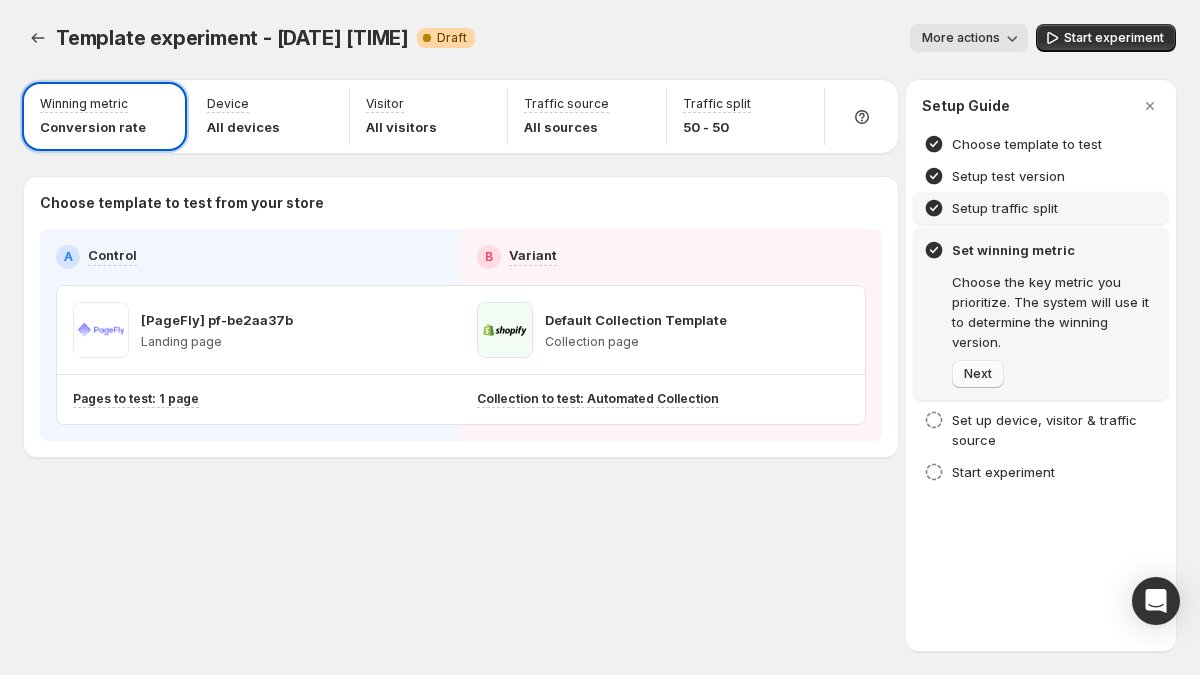 click on "Next" at bounding box center [978, 374] 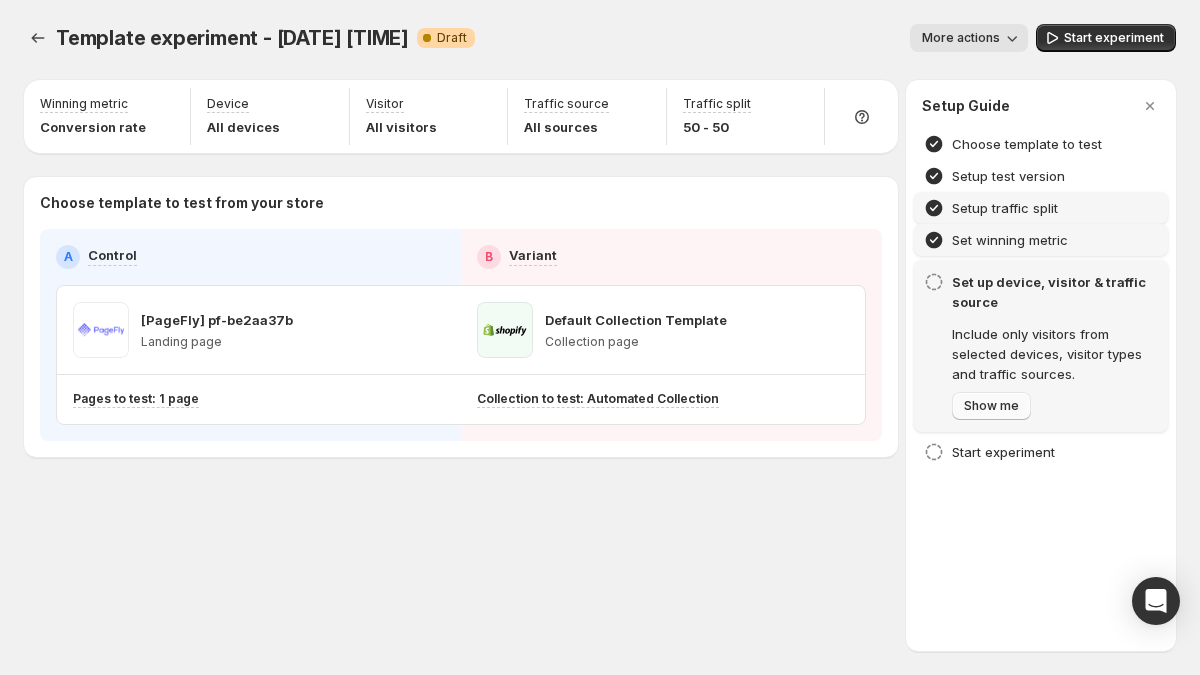 click on "Show me" at bounding box center [991, 406] 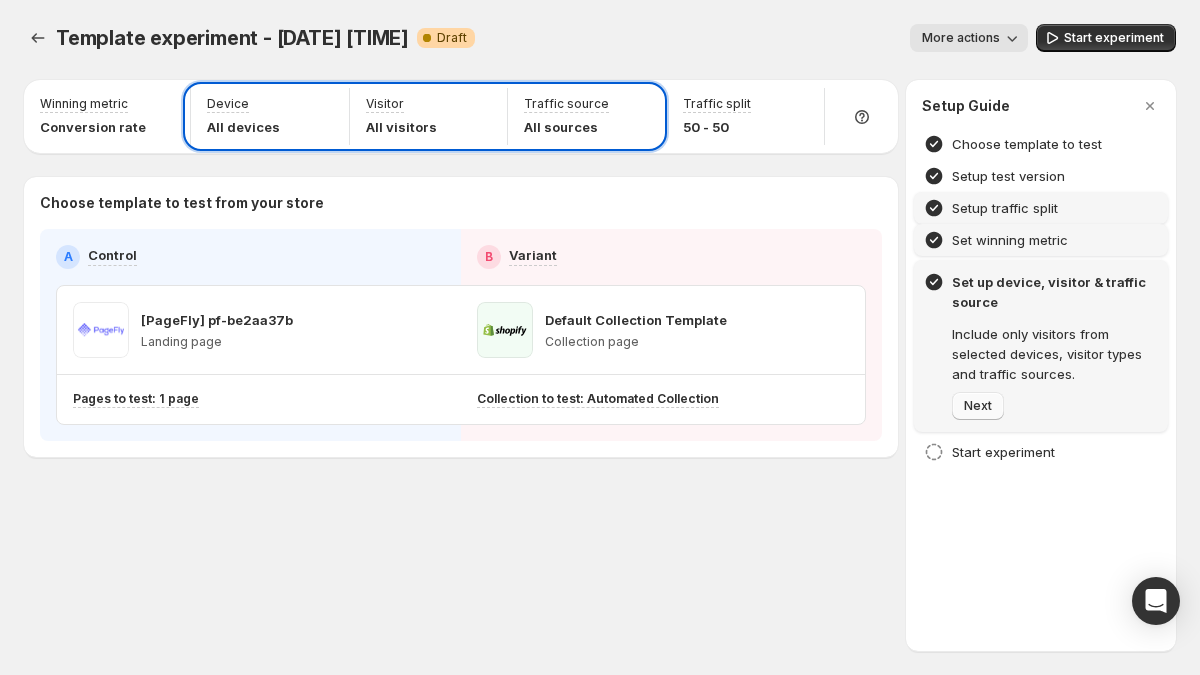 click on "Next" at bounding box center [978, 406] 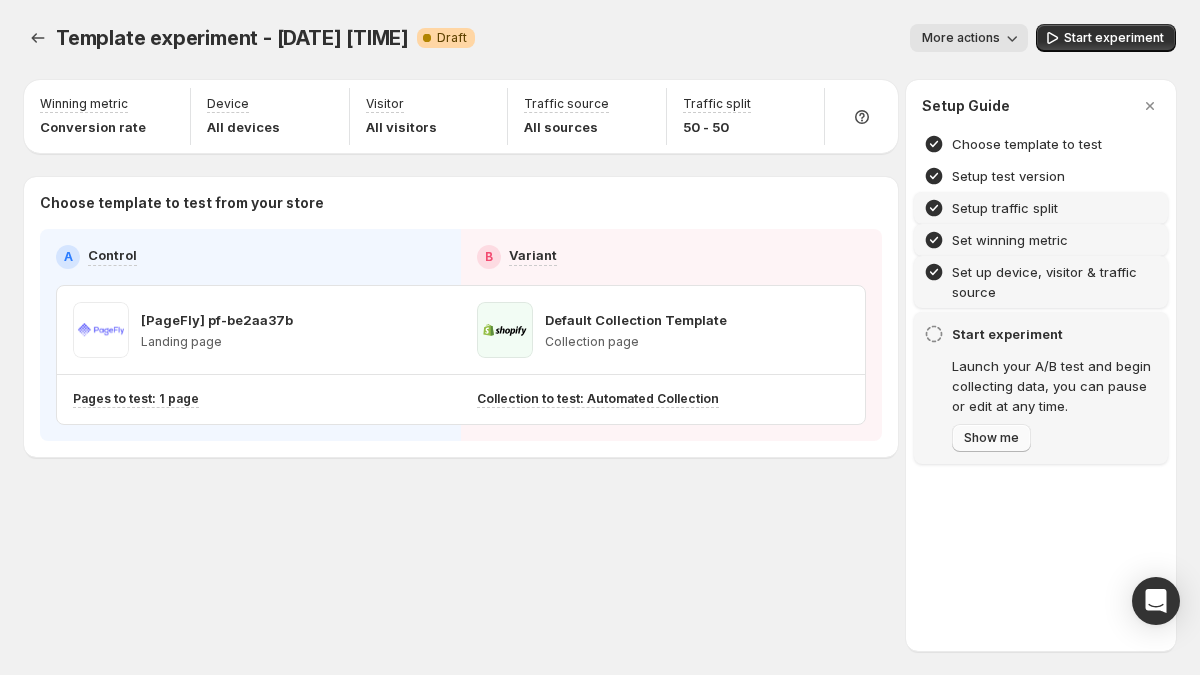 click on "Show me" at bounding box center (991, 438) 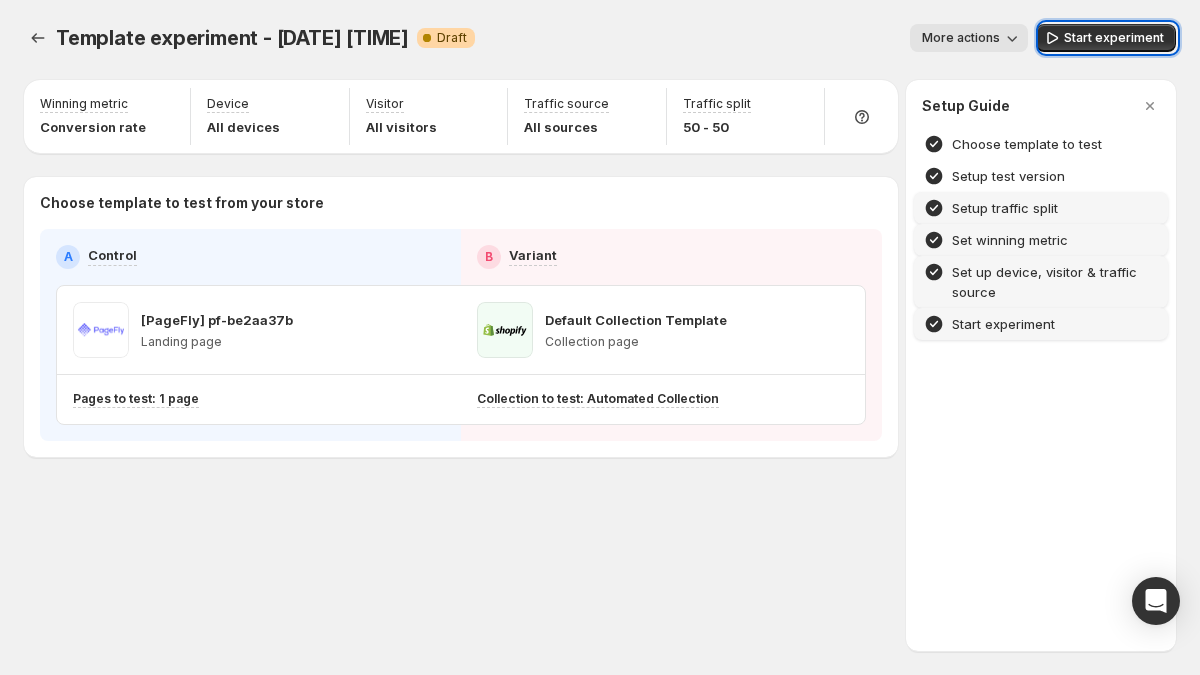 click at bounding box center [600, 337] 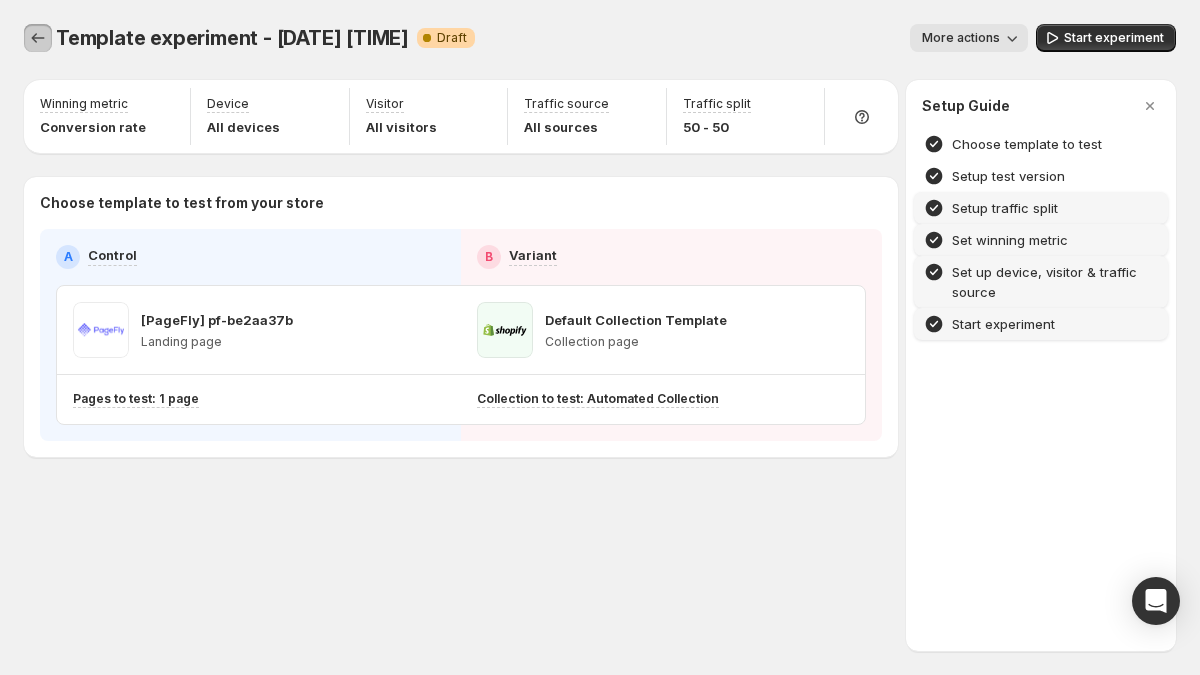 click 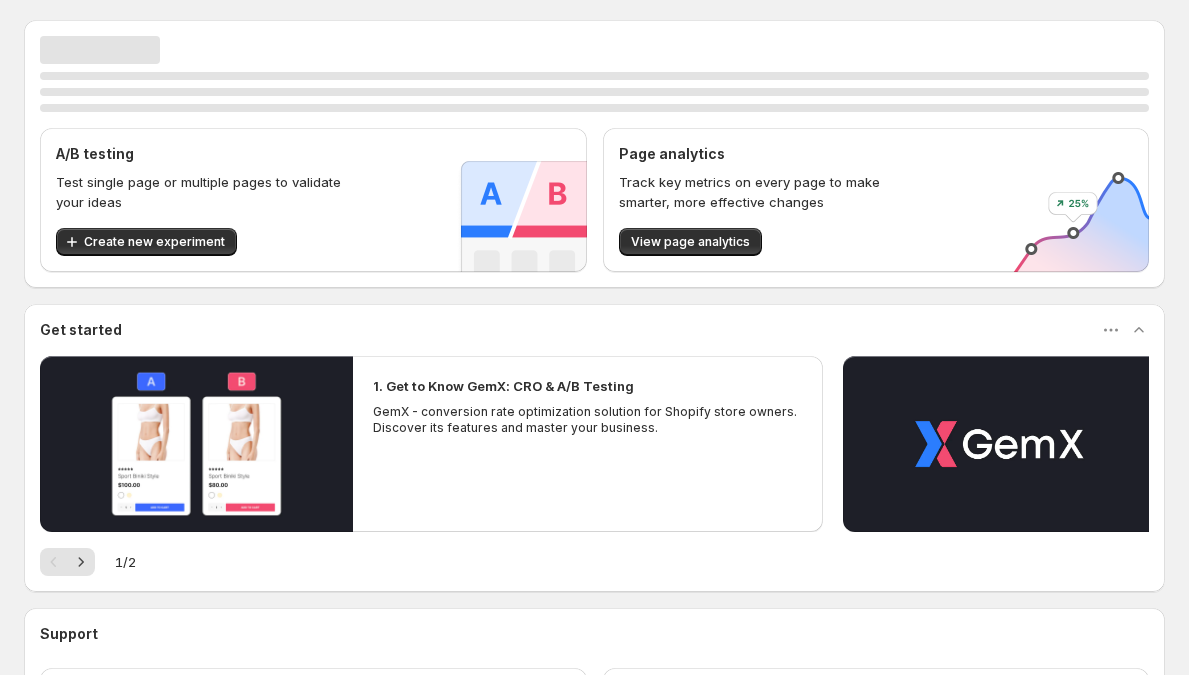 scroll, scrollTop: 0, scrollLeft: 0, axis: both 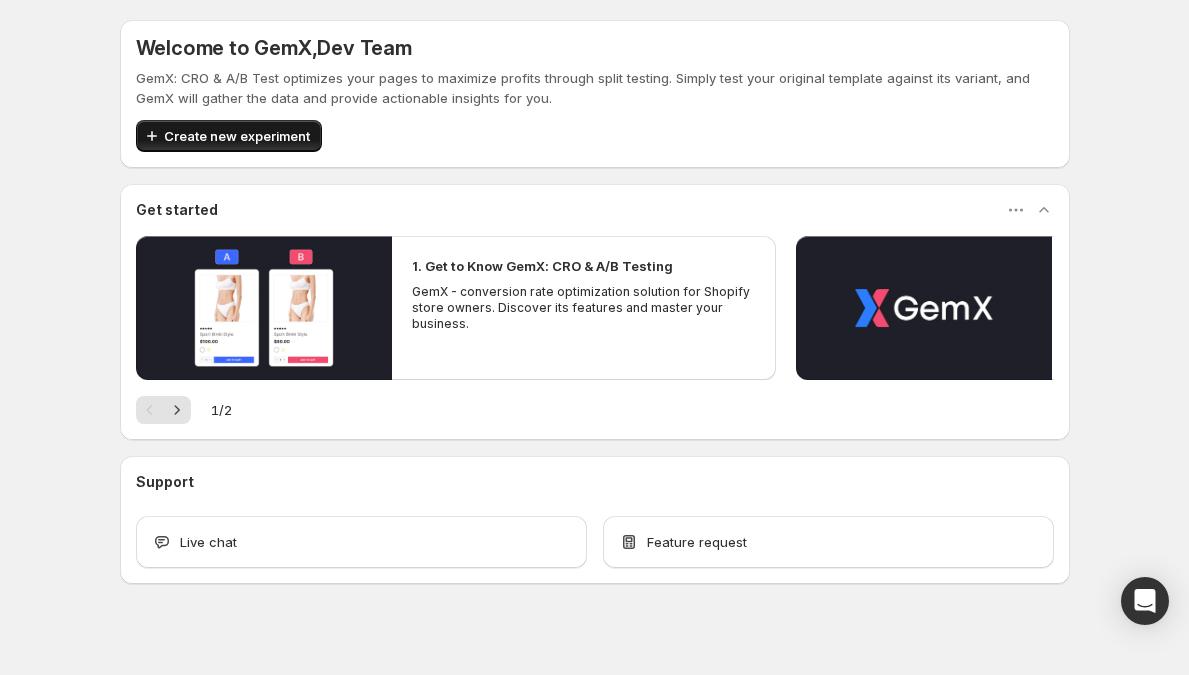 click on "Create new experiment" at bounding box center [229, 136] 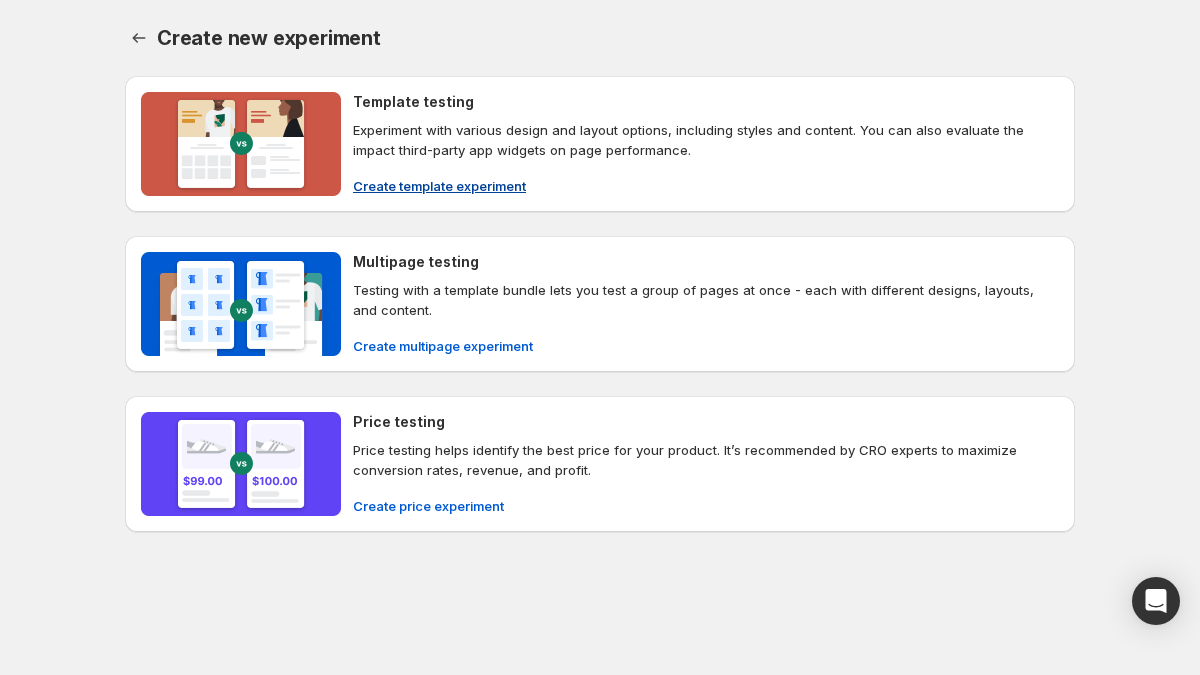click on "Create template experiment" at bounding box center (439, 186) 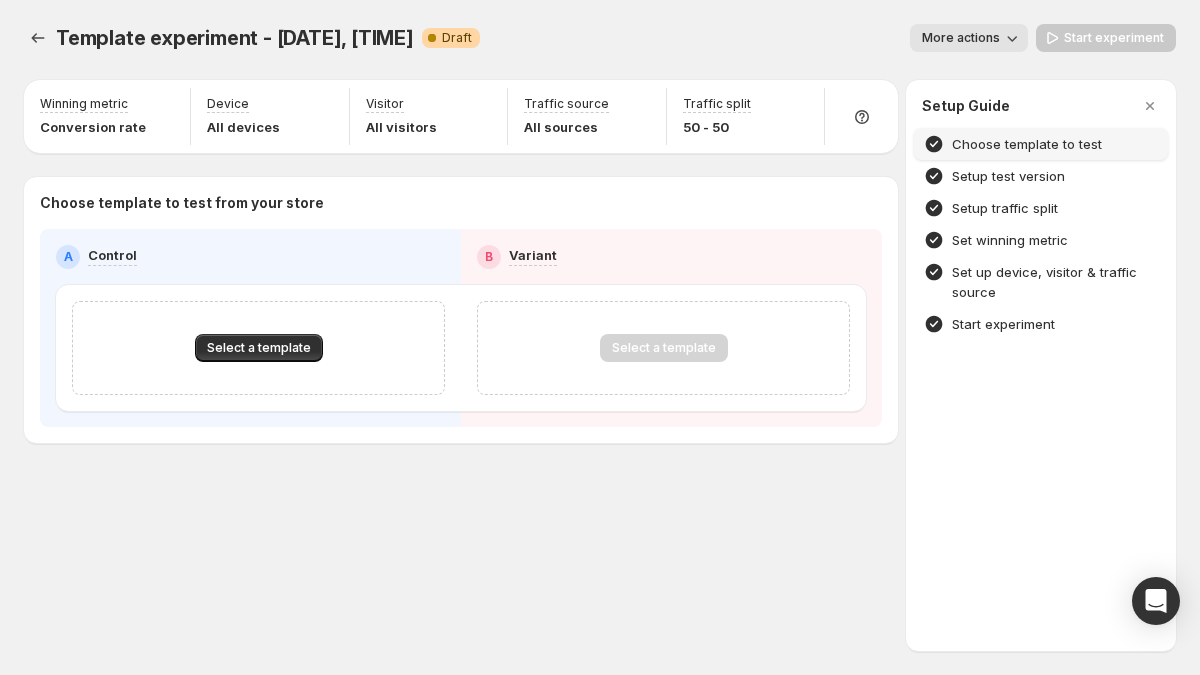 click on "Choose template to test" at bounding box center (1041, 144) 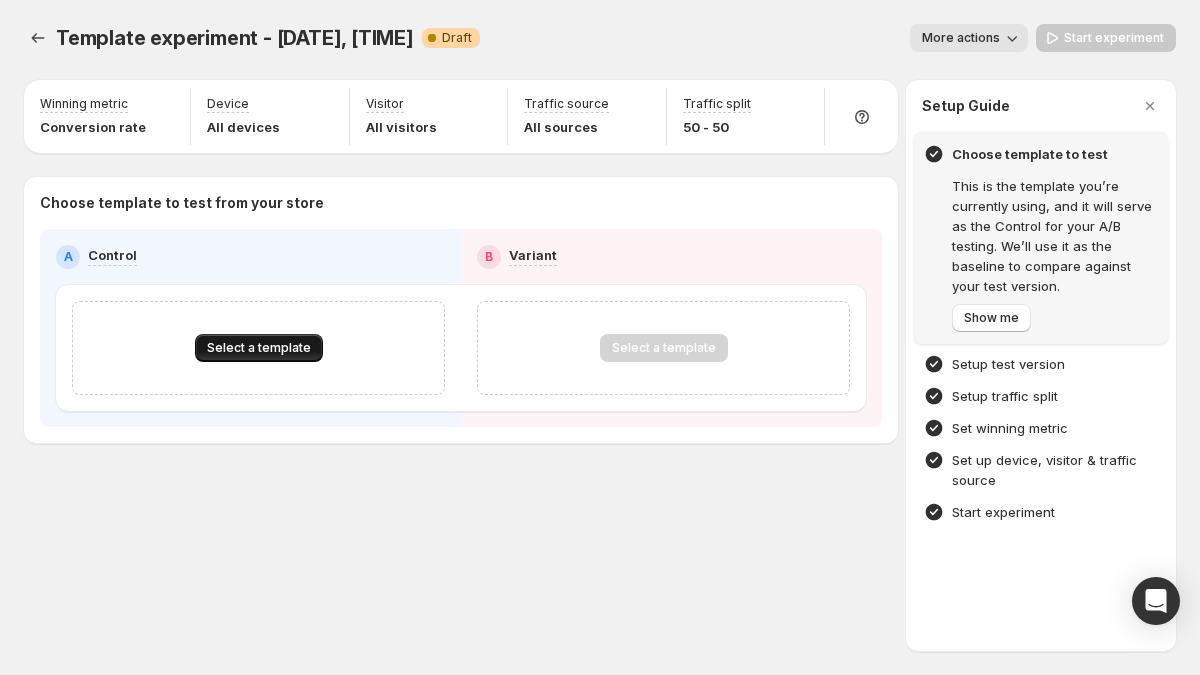 click on "Select a template" at bounding box center (259, 348) 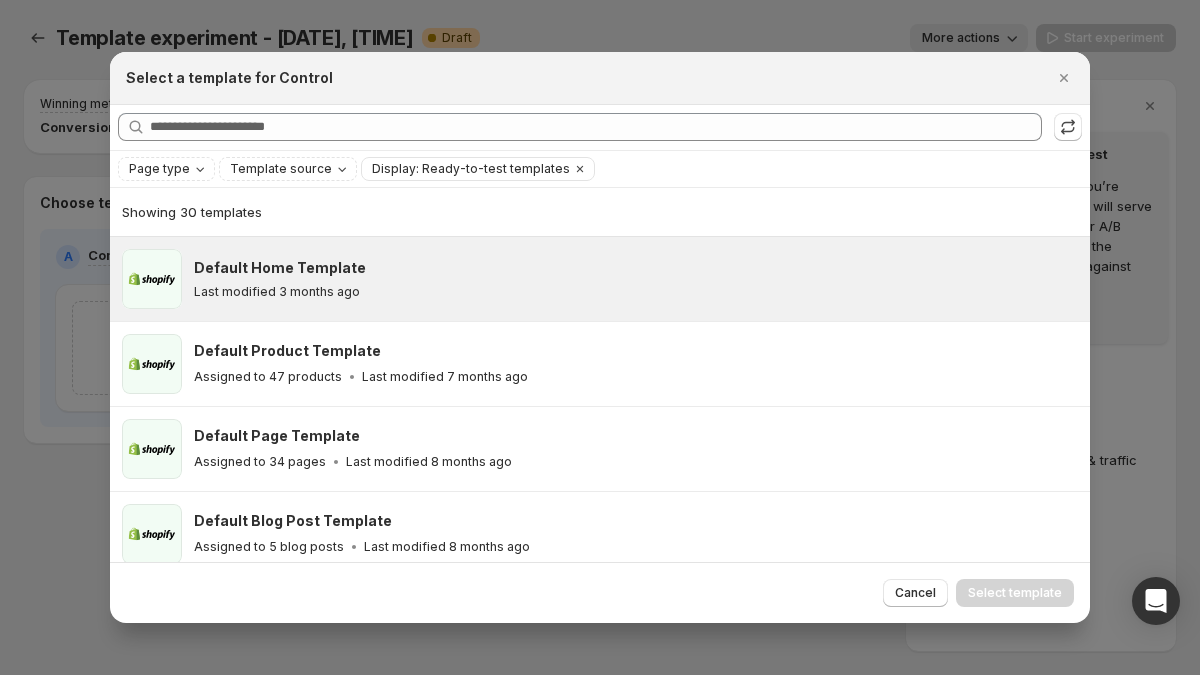 click on "Last modified 3 months ago" at bounding box center (277, 292) 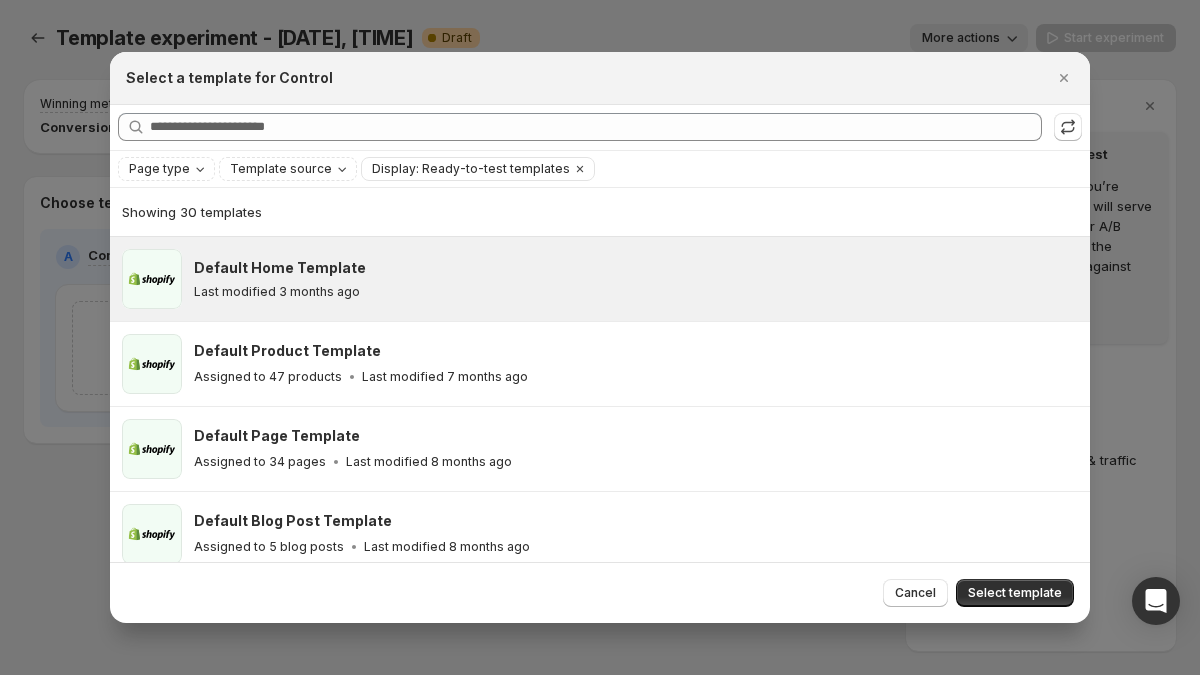 click on "Cancel Select template" at bounding box center [600, 592] 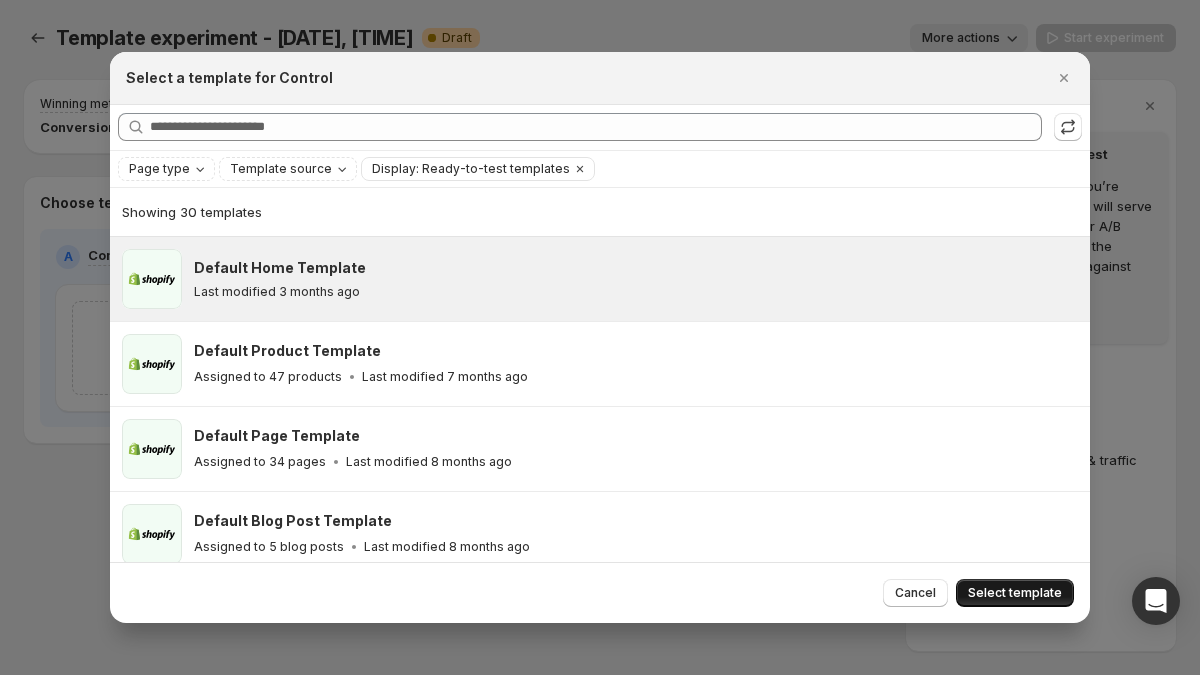click on "Select template" at bounding box center [1015, 593] 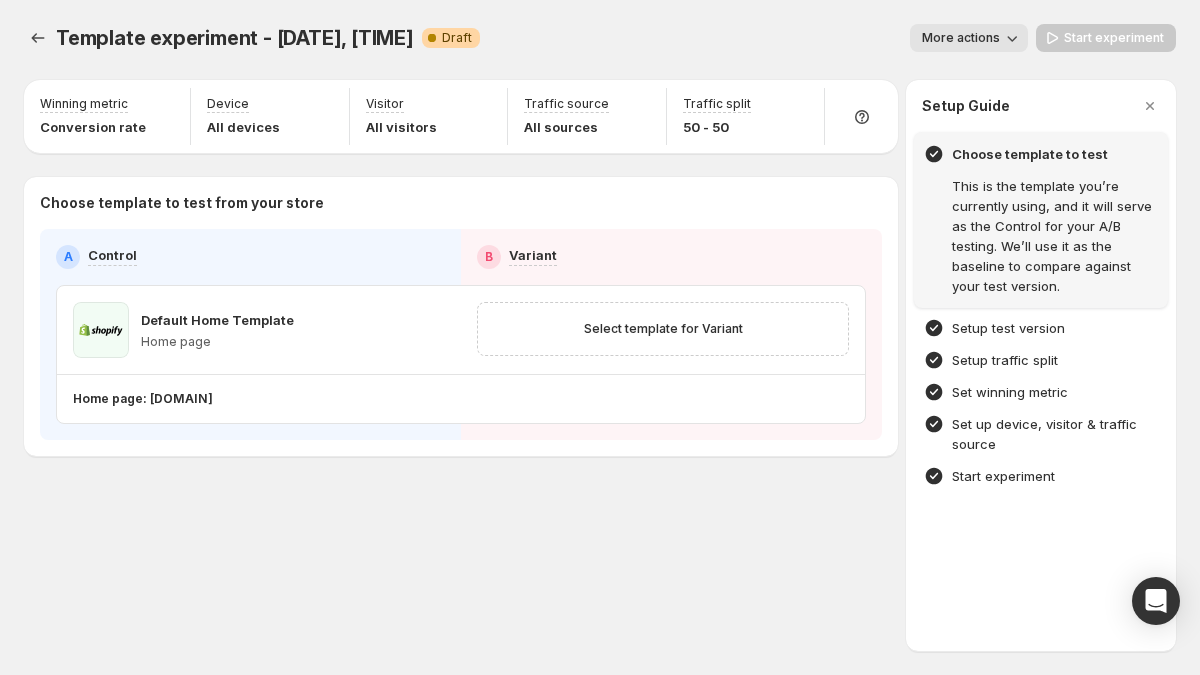 click on "Choose template to test This is the template you’re currently using, and it will serve as the Control for your A/B testing. We’ll use it as the baseline to compare against your test version." at bounding box center (1041, 220) 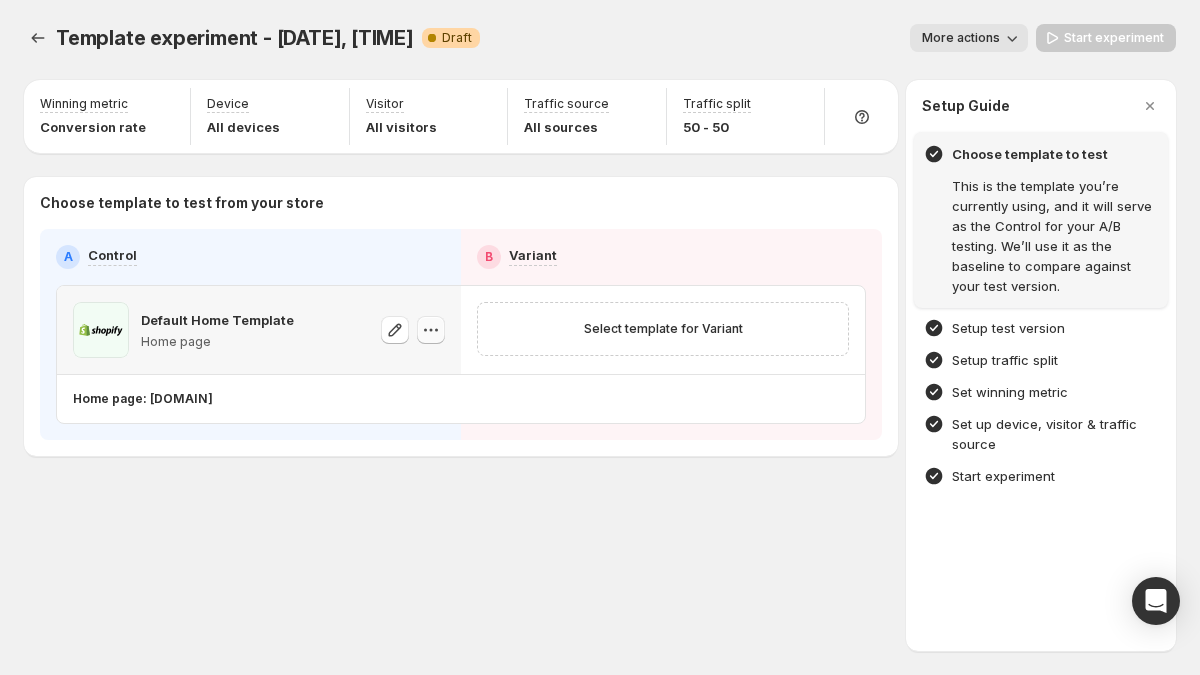 click 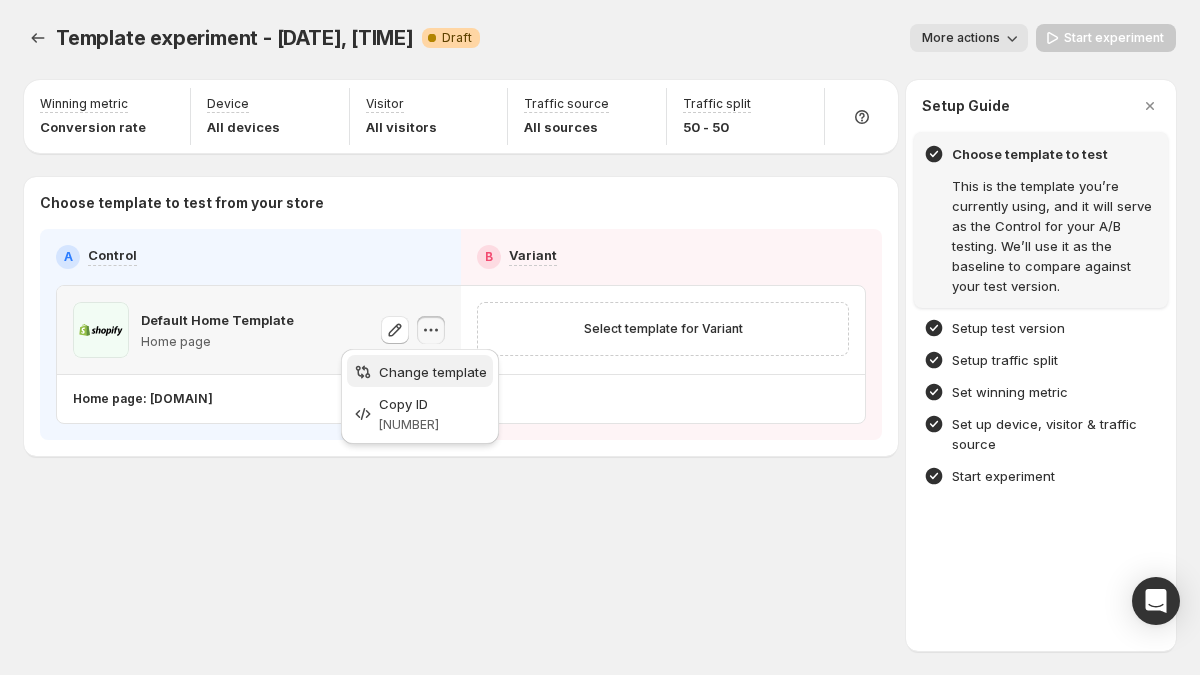 click on "Change template" at bounding box center [433, 372] 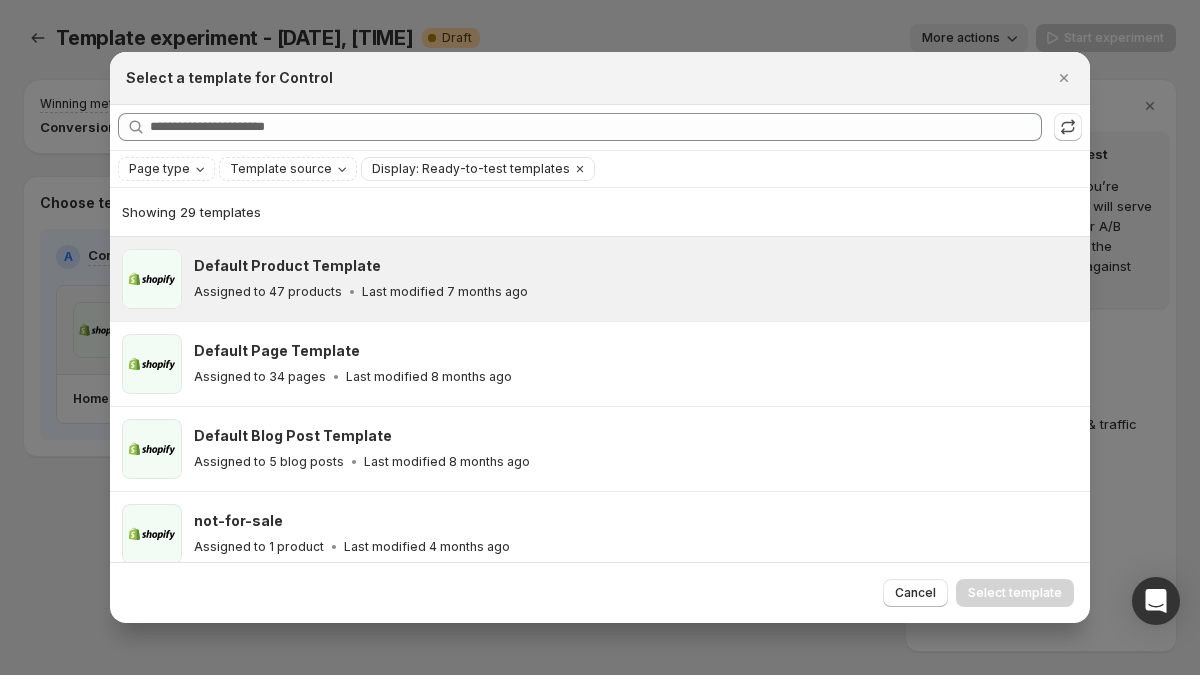 click on "Default Product Template" at bounding box center [633, 266] 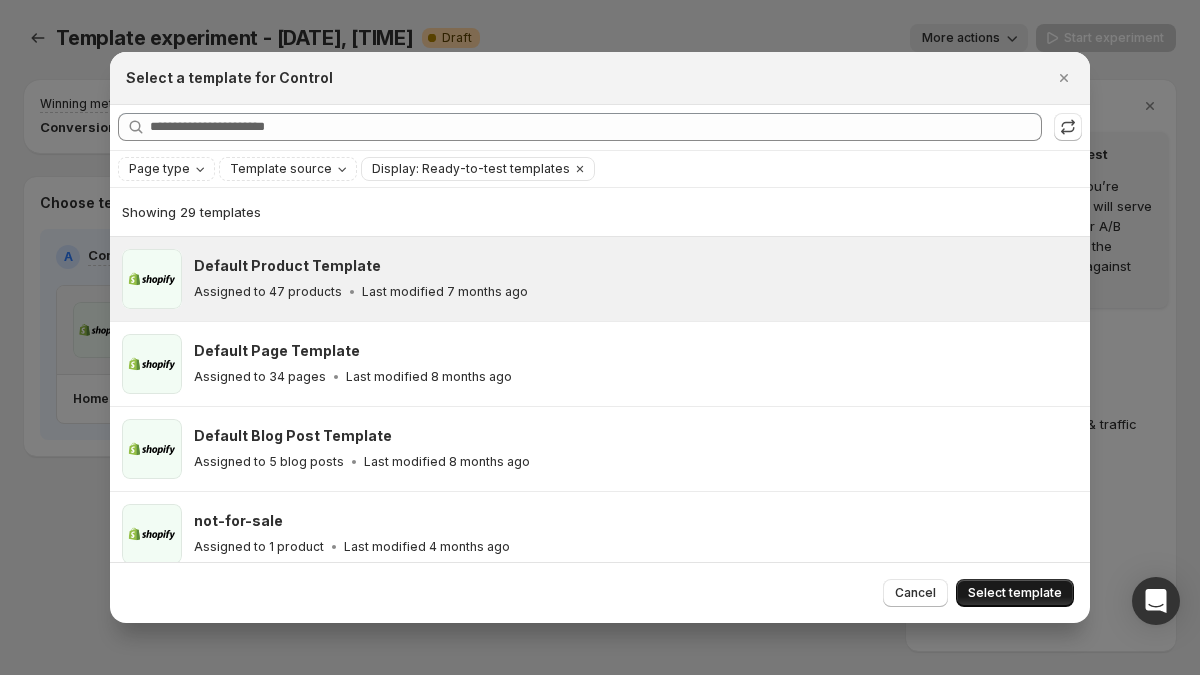click on "Select template" at bounding box center (1015, 593) 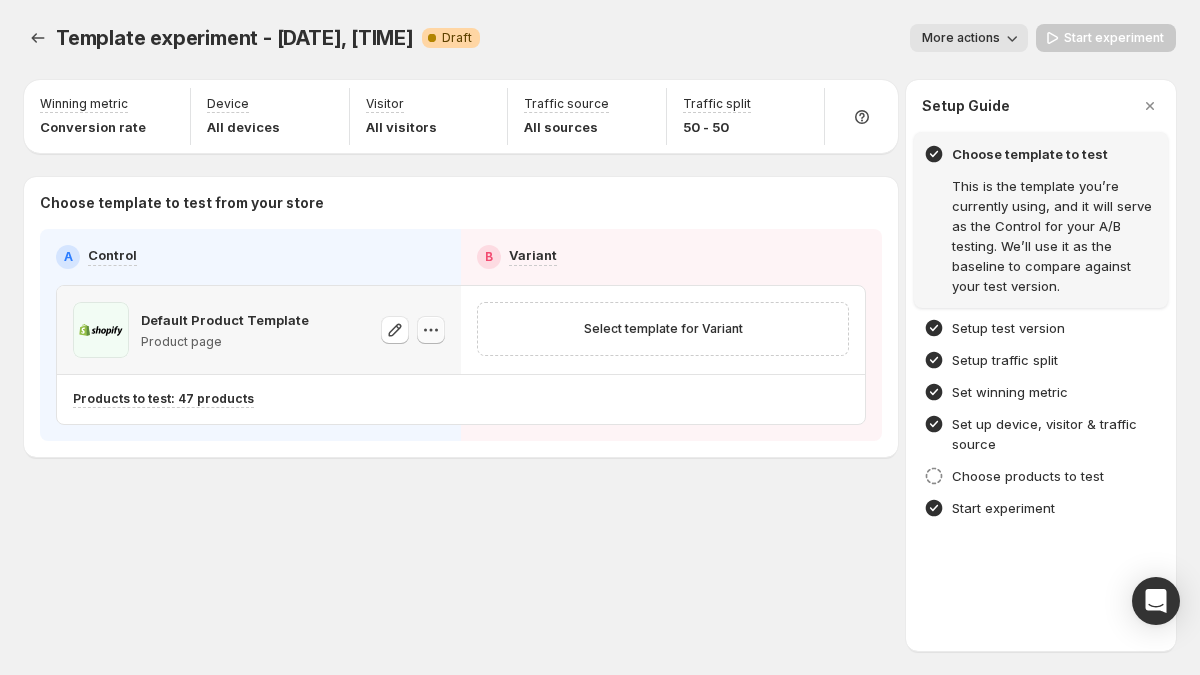 click 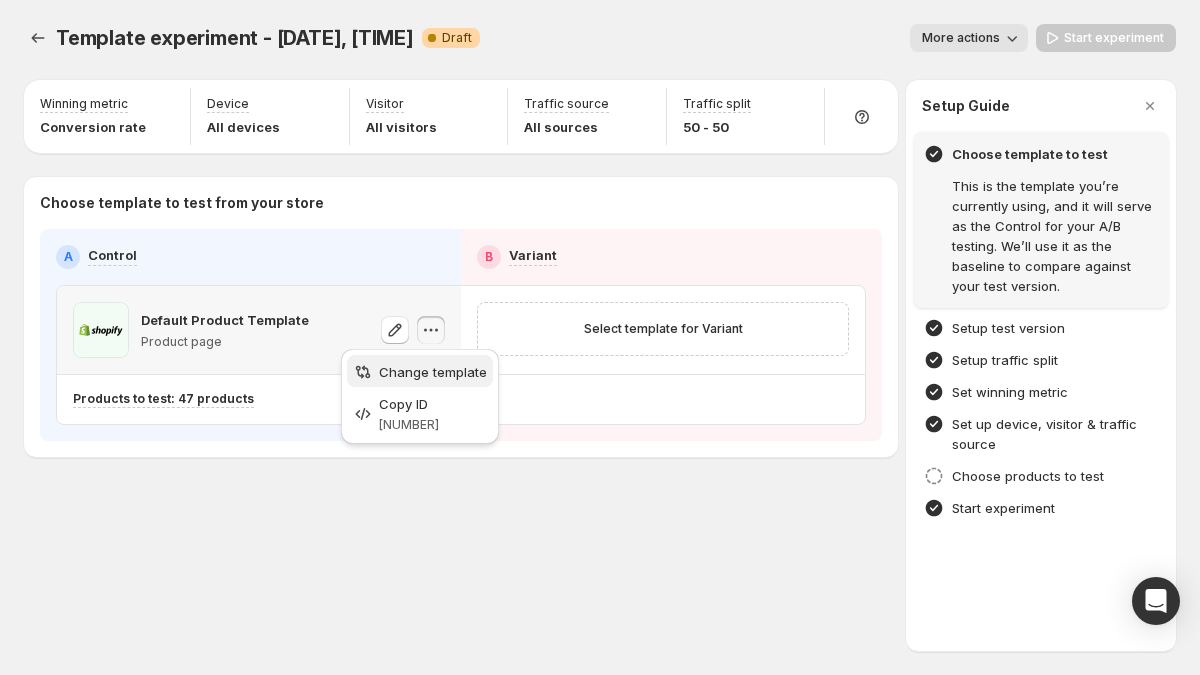 click on "Change template" at bounding box center [420, 371] 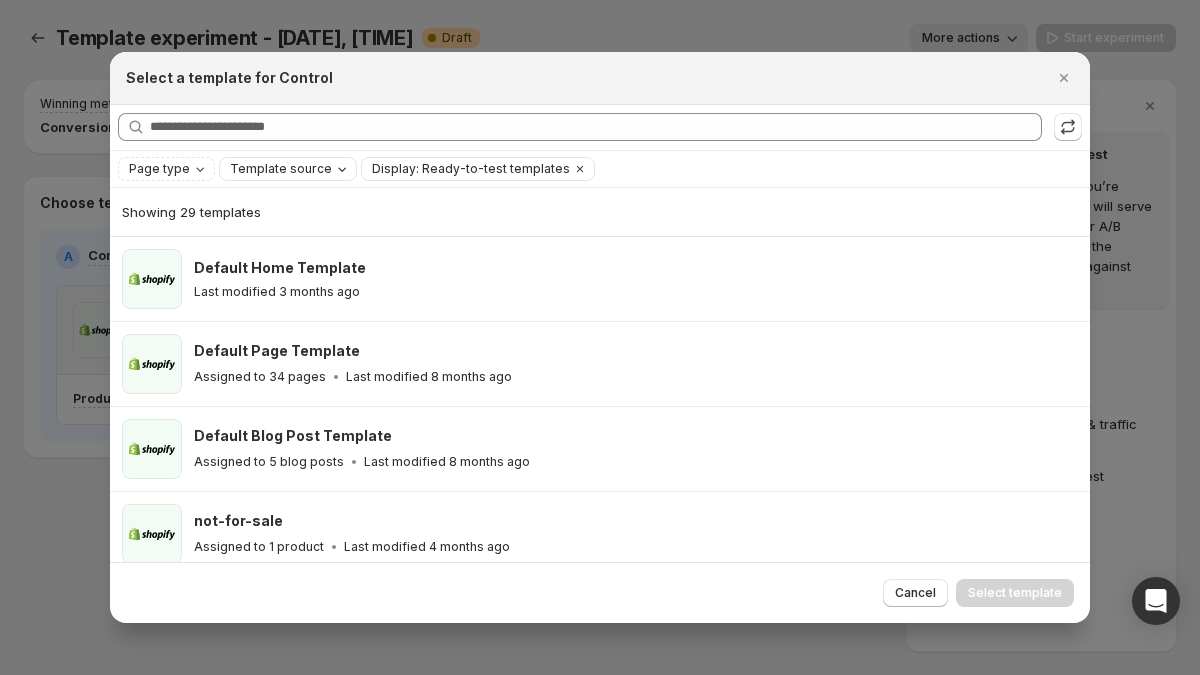 click on "Template source" at bounding box center (281, 169) 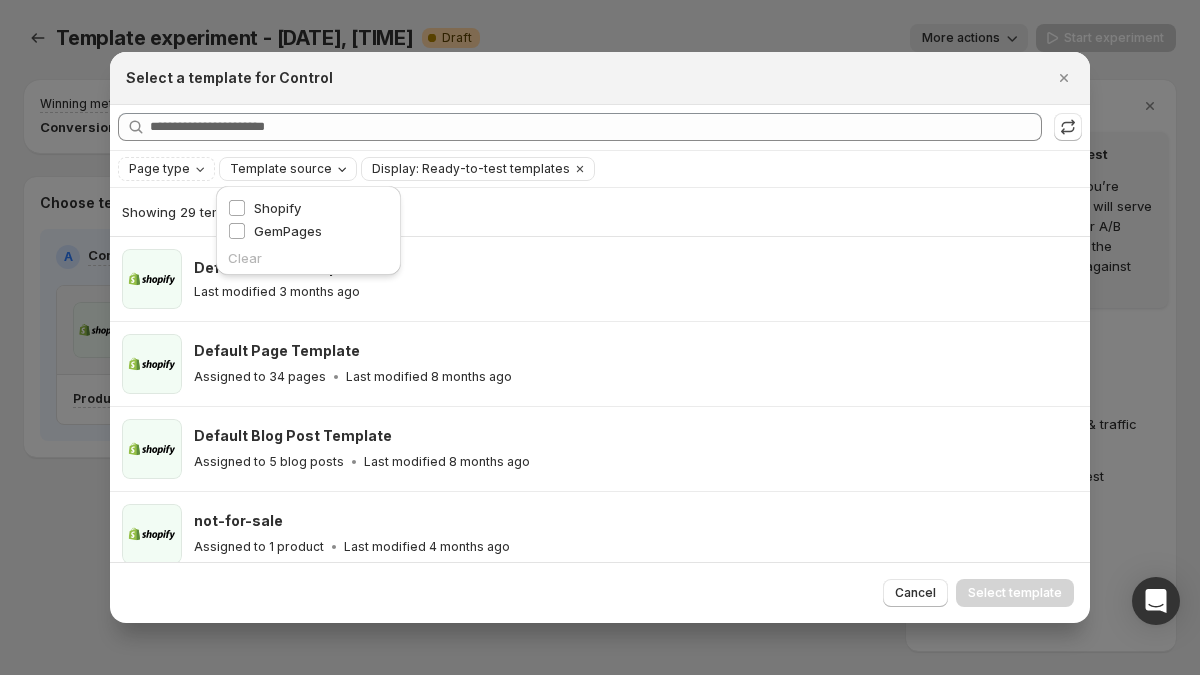 click on "Template source" at bounding box center [290, 169] 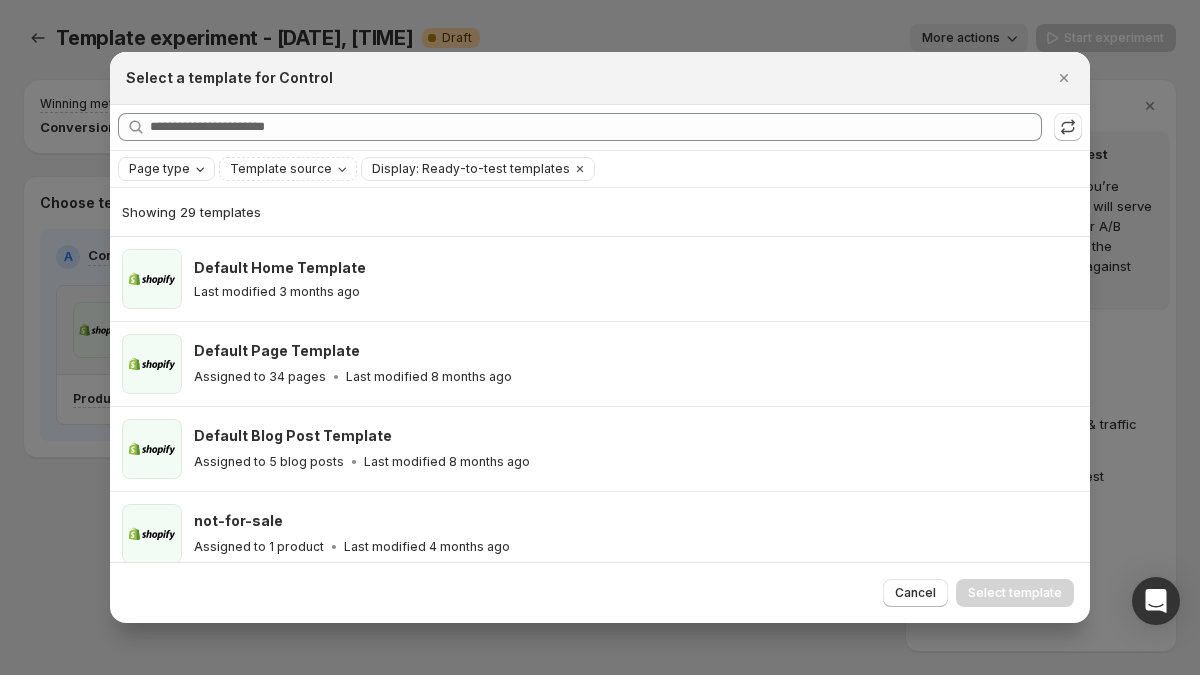 click 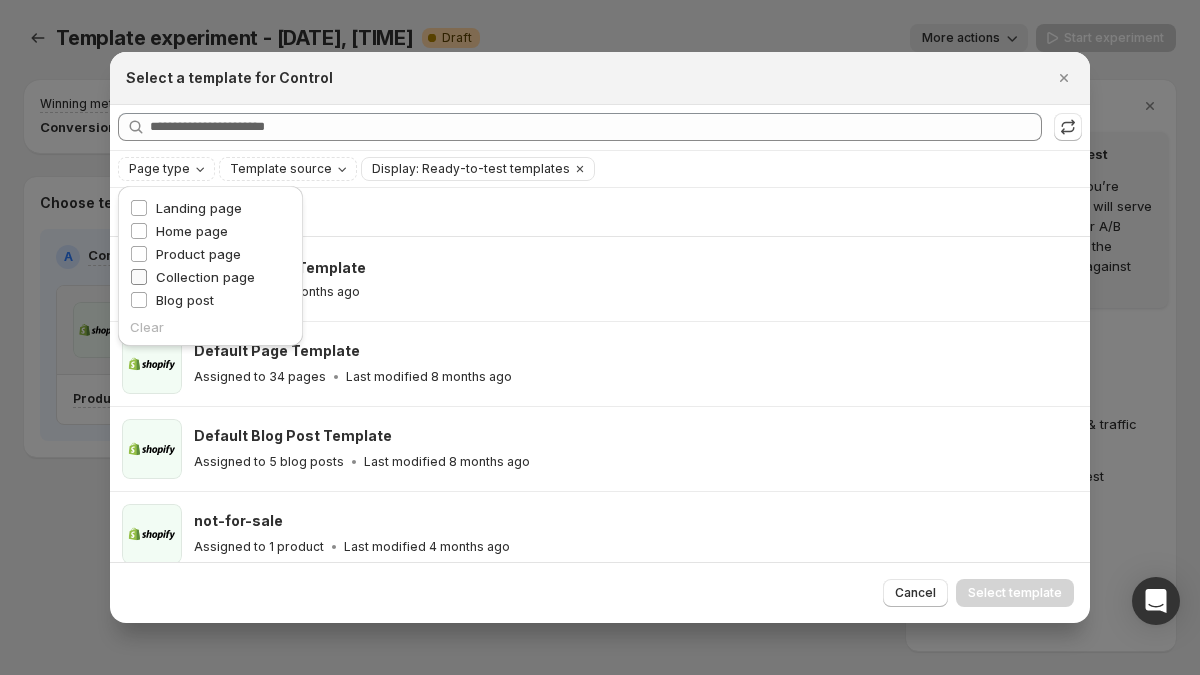 click on "Collection page" at bounding box center (205, 277) 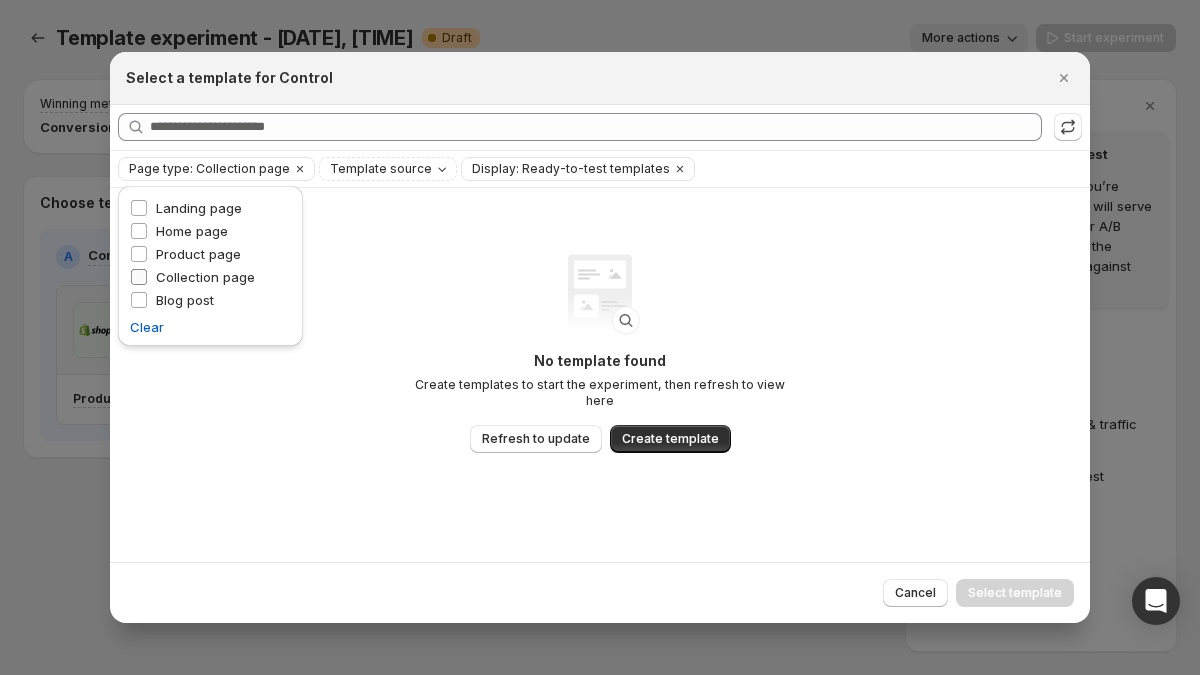 click on "Collection page" at bounding box center [205, 277] 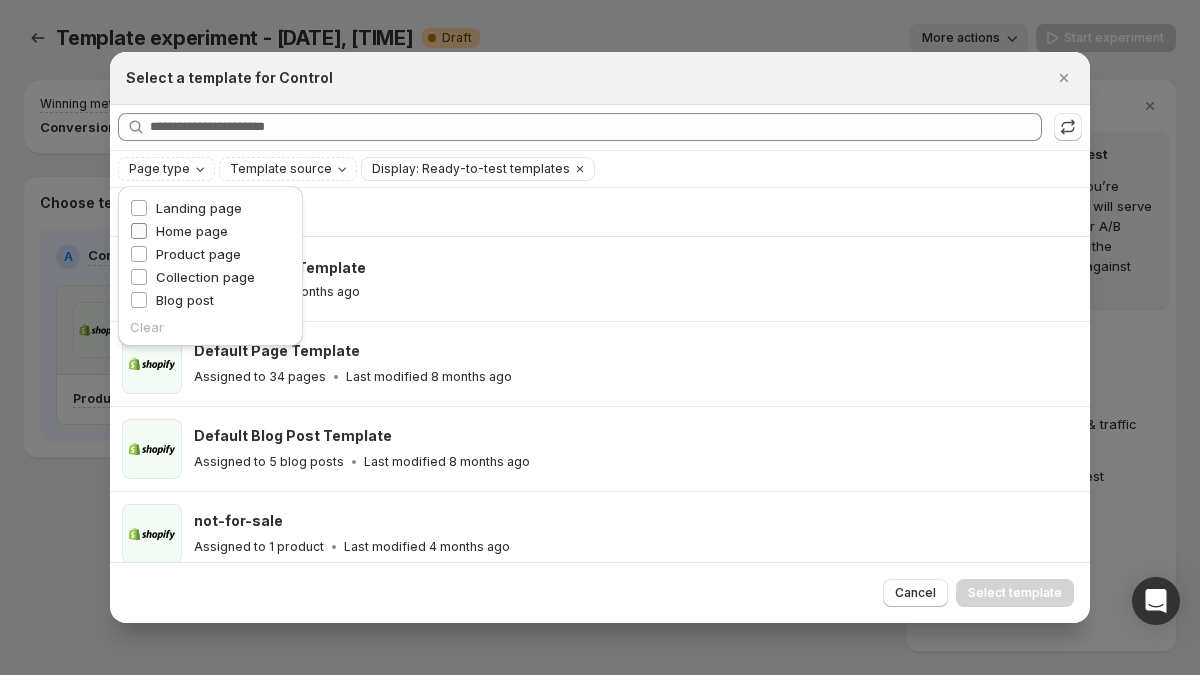 click on "Home page" at bounding box center [192, 231] 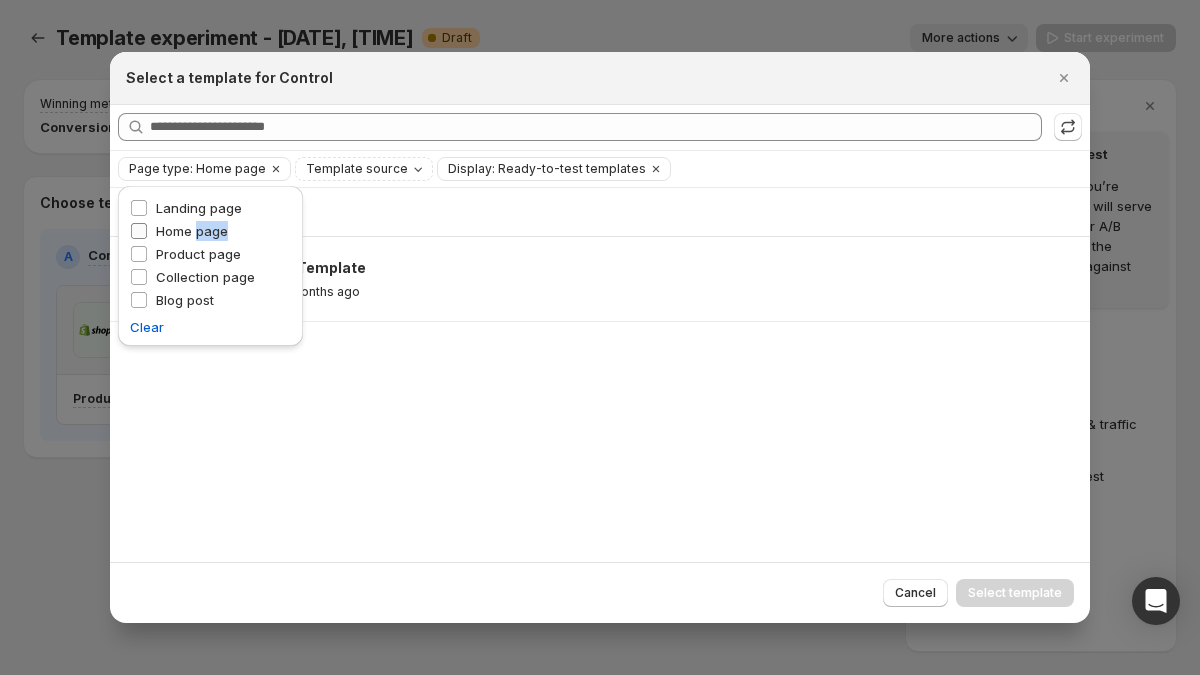 click on "Home page" at bounding box center [192, 231] 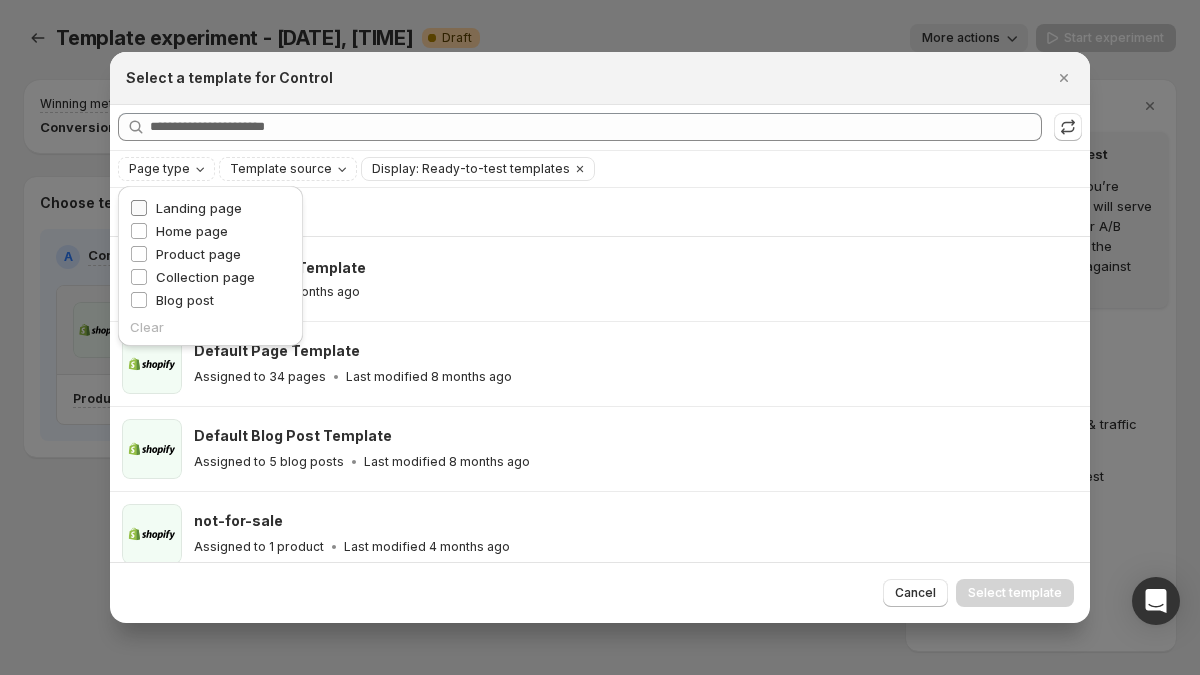 click on "Landing page" at bounding box center (199, 208) 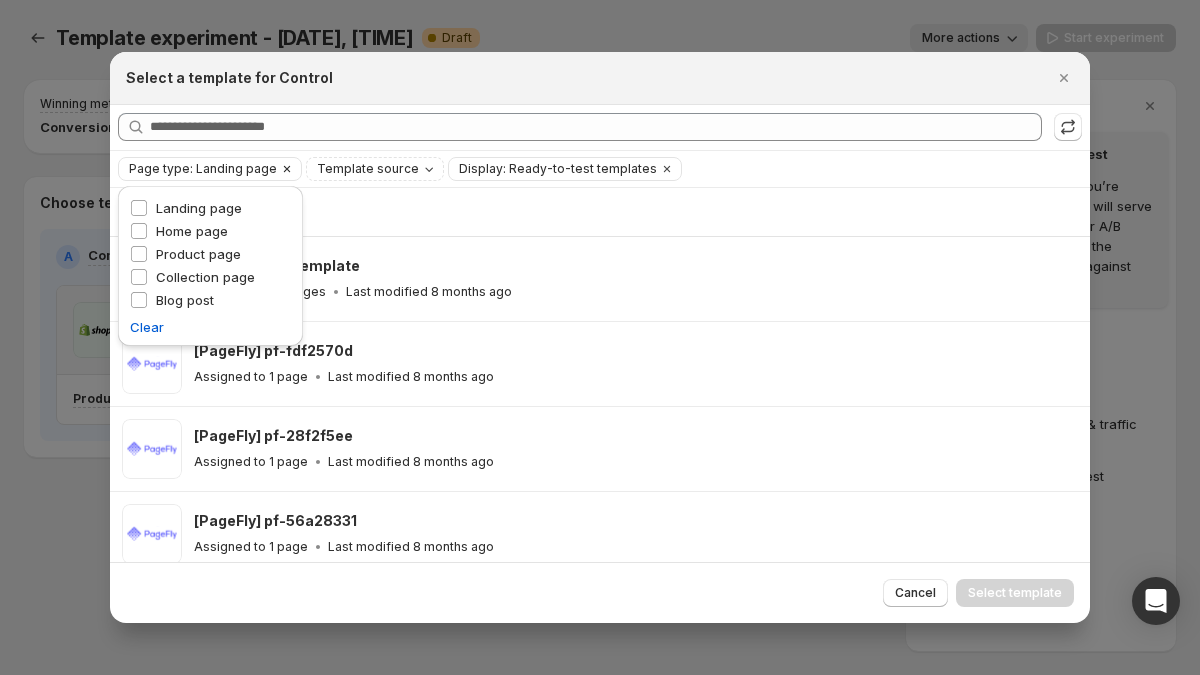 click on "Page type: Landing page" at bounding box center (210, 169) 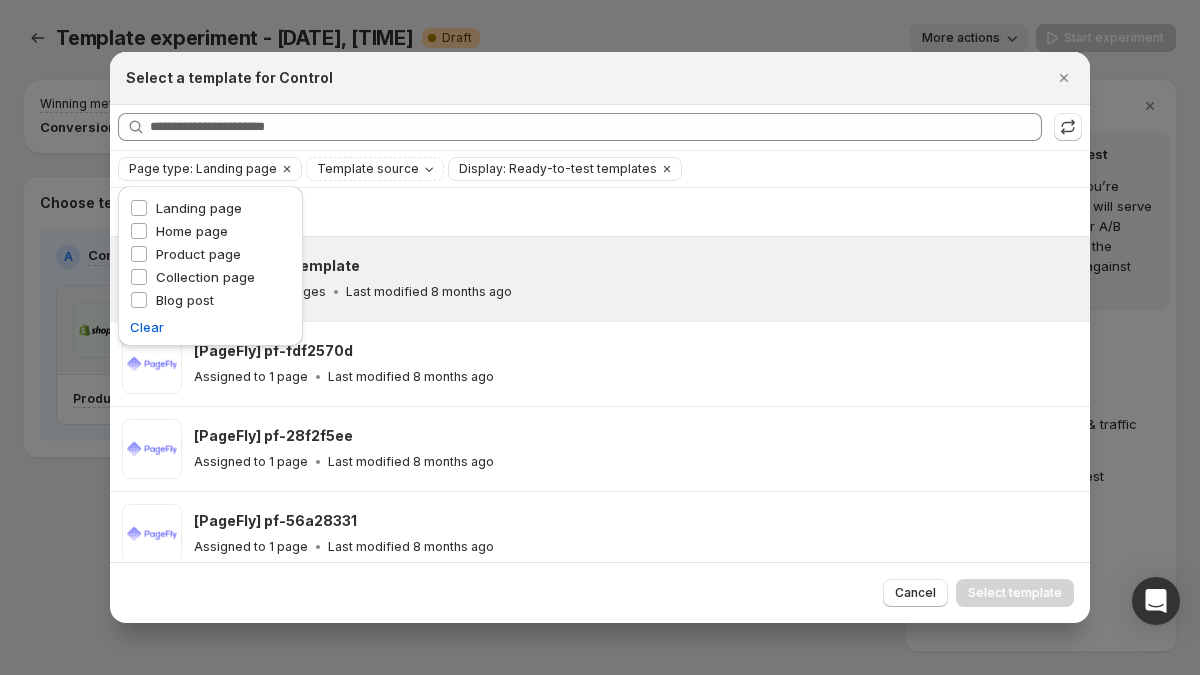 click on "Default Page Template Assigned to 34 pages Last modified 8 months ago" at bounding box center [600, 279] 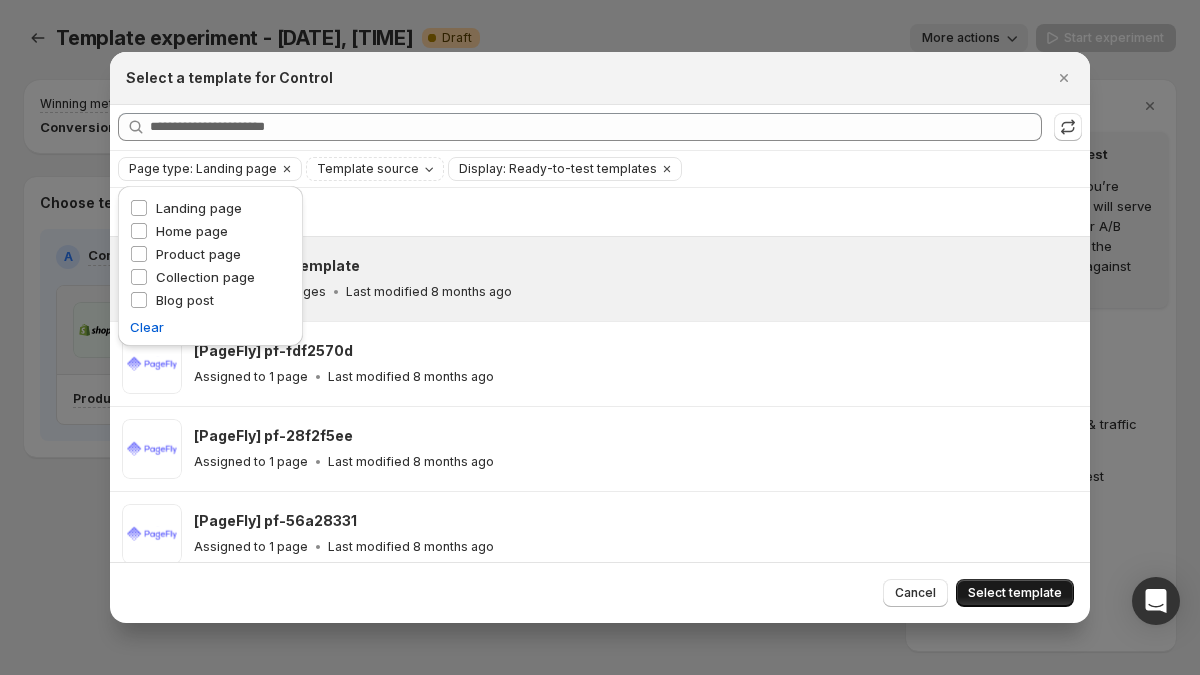 click on "Select template" at bounding box center [1015, 593] 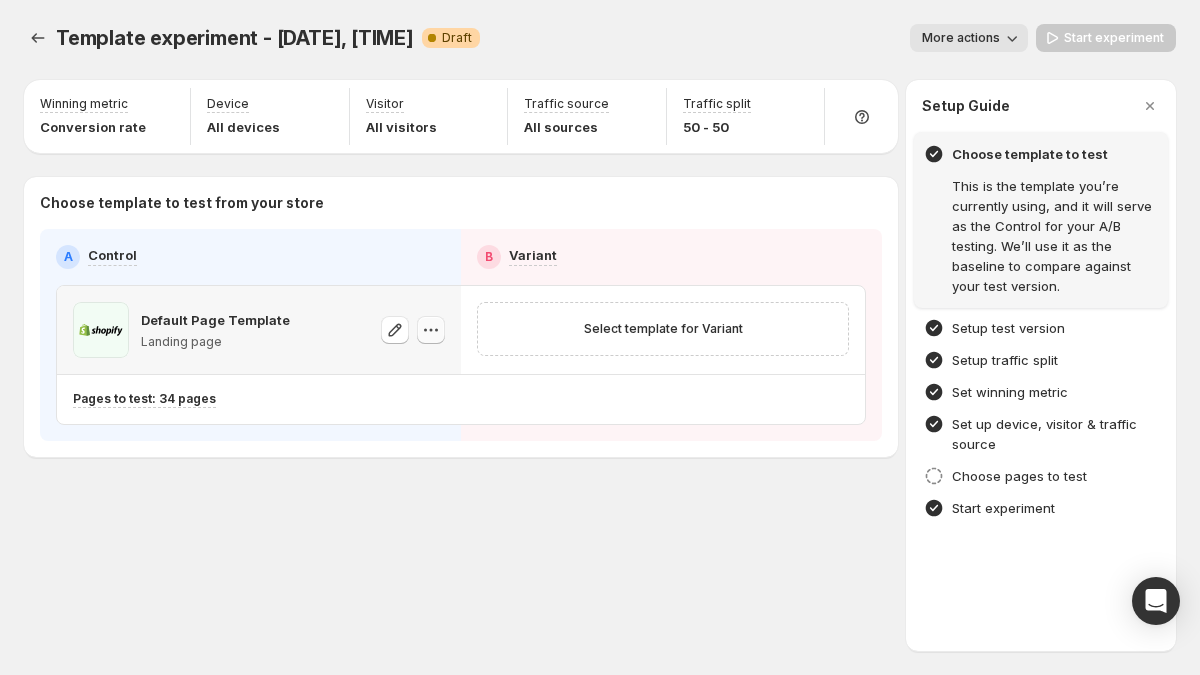 click 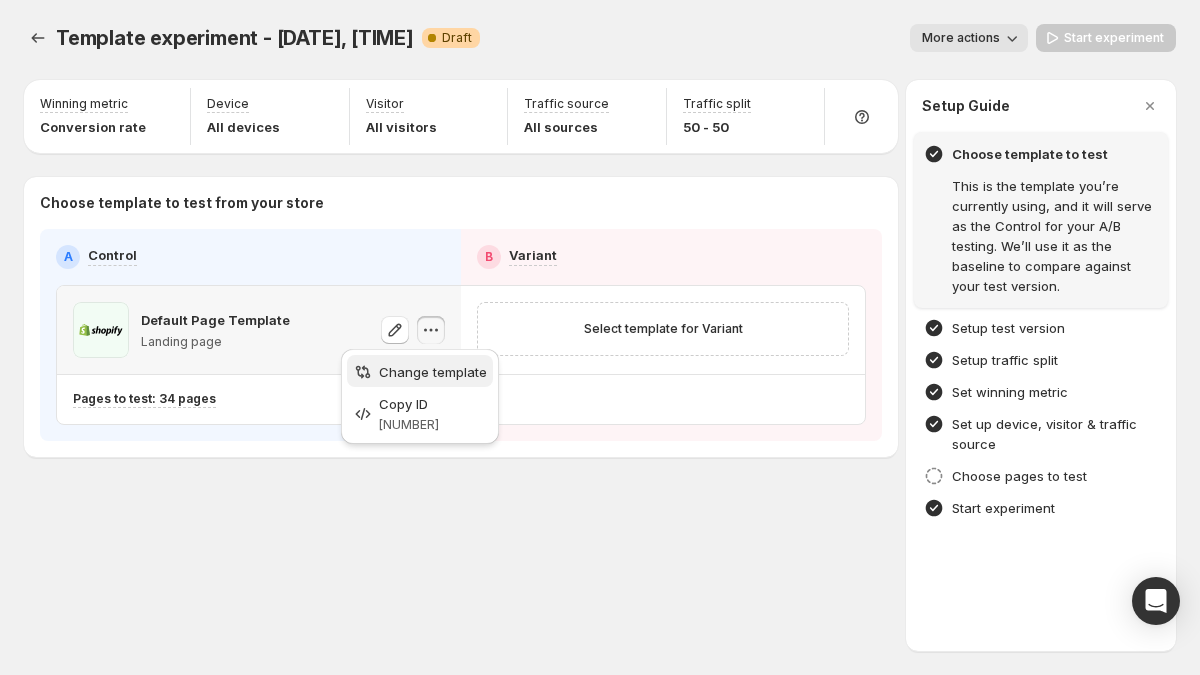 click on "Change template" at bounding box center [433, 372] 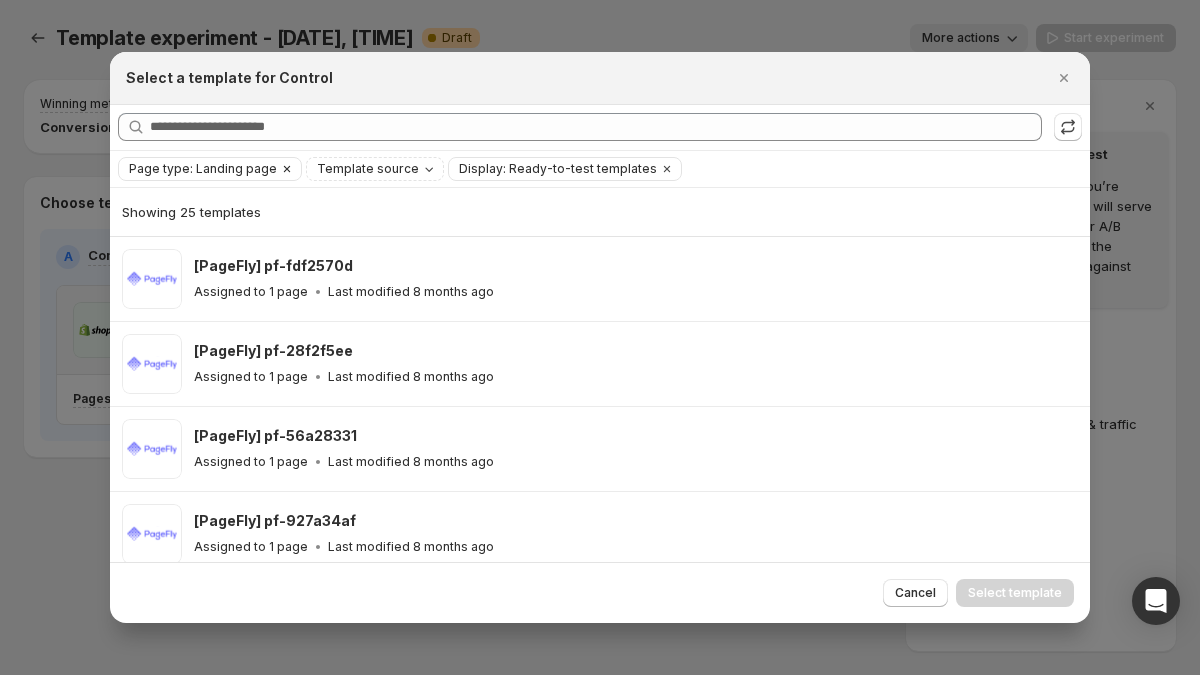 click on "Page type: Landing page Template source Display: Ready-to-test templates Clear all" at bounding box center (600, 169) 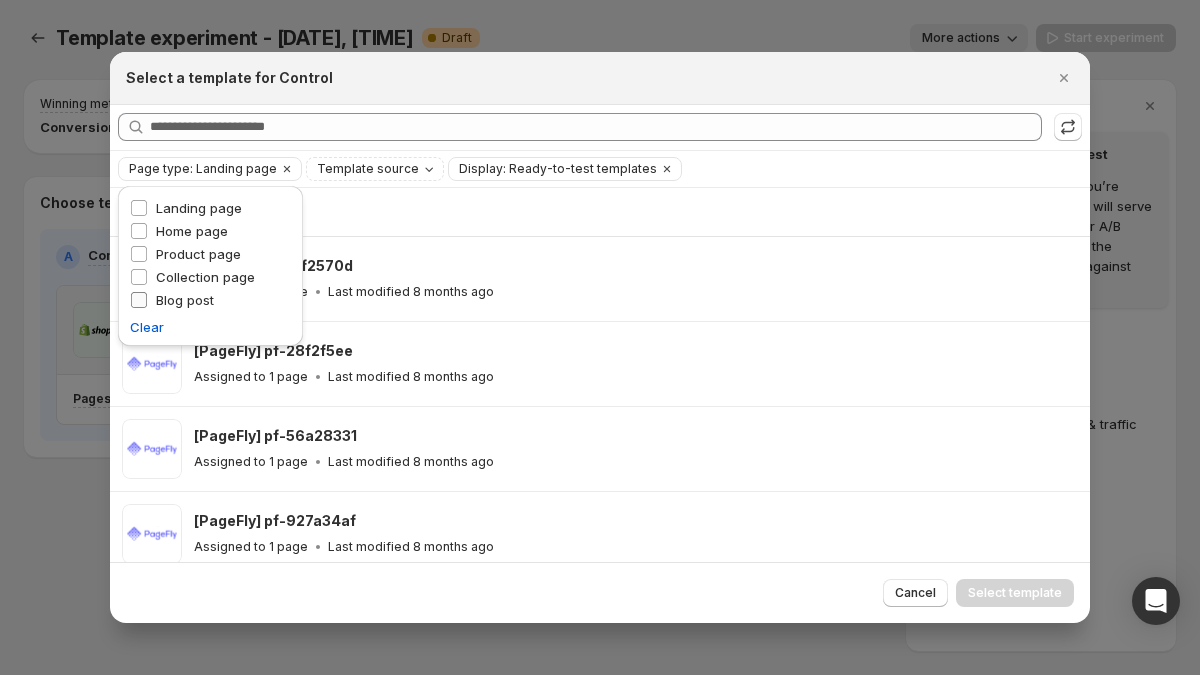 click on "Blog post" at bounding box center (185, 300) 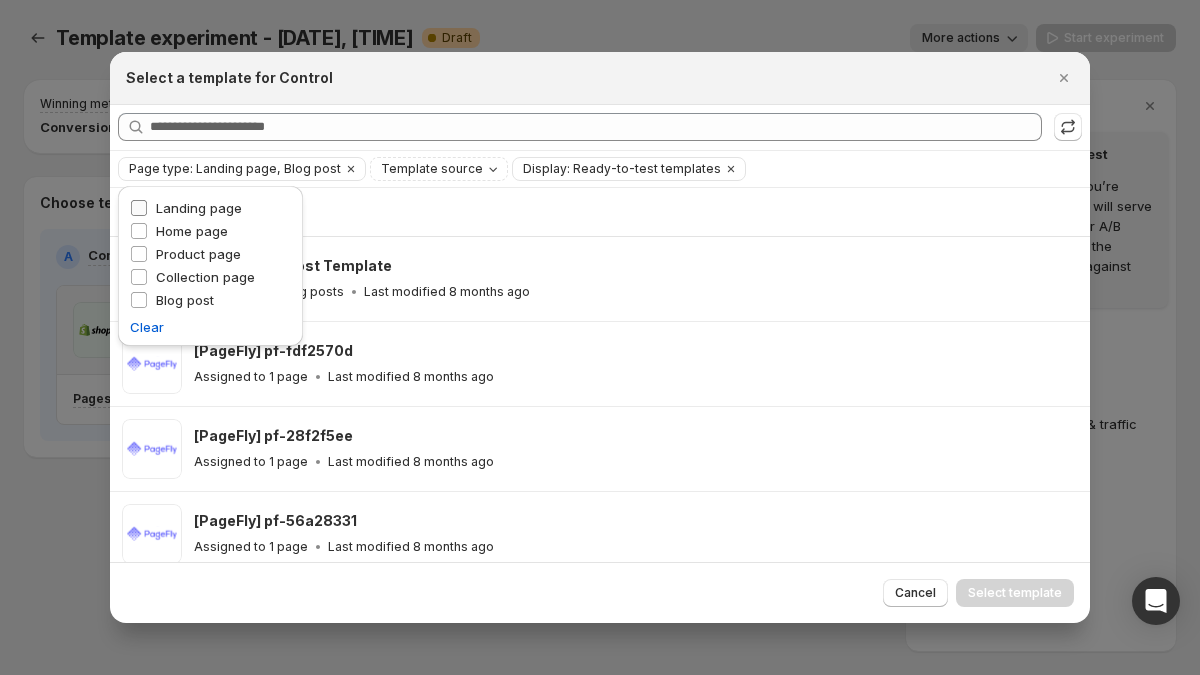 click on "Landing page" at bounding box center [199, 208] 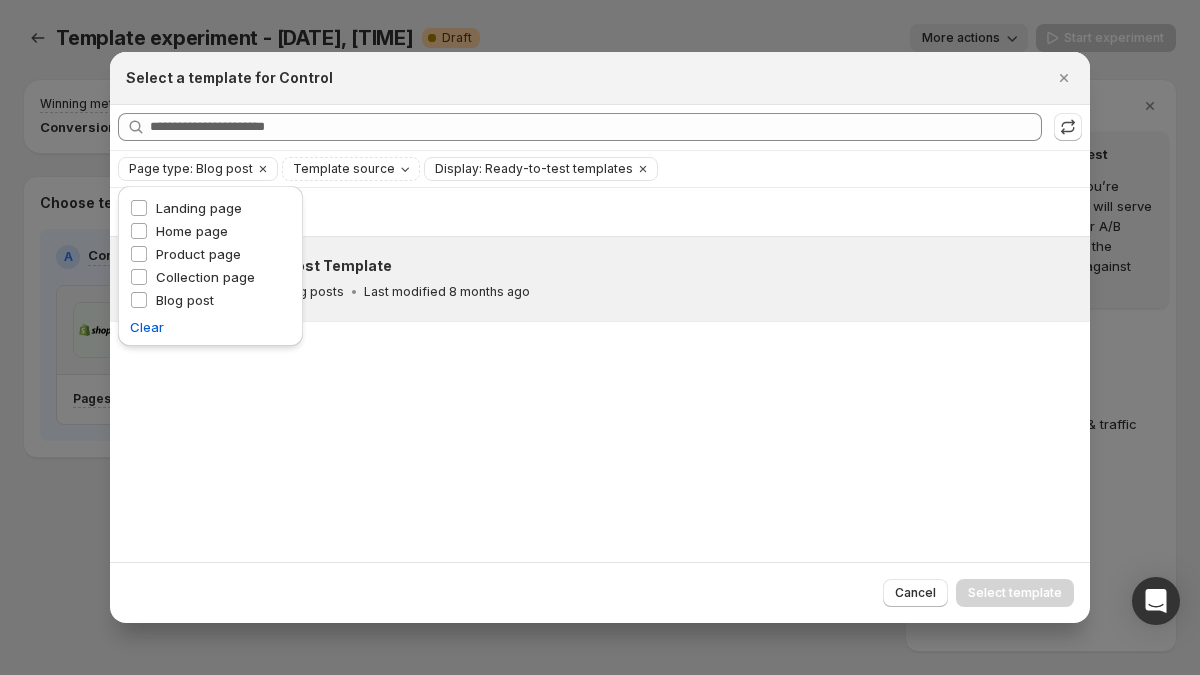 click on "Last modified 8 months ago" at bounding box center [447, 292] 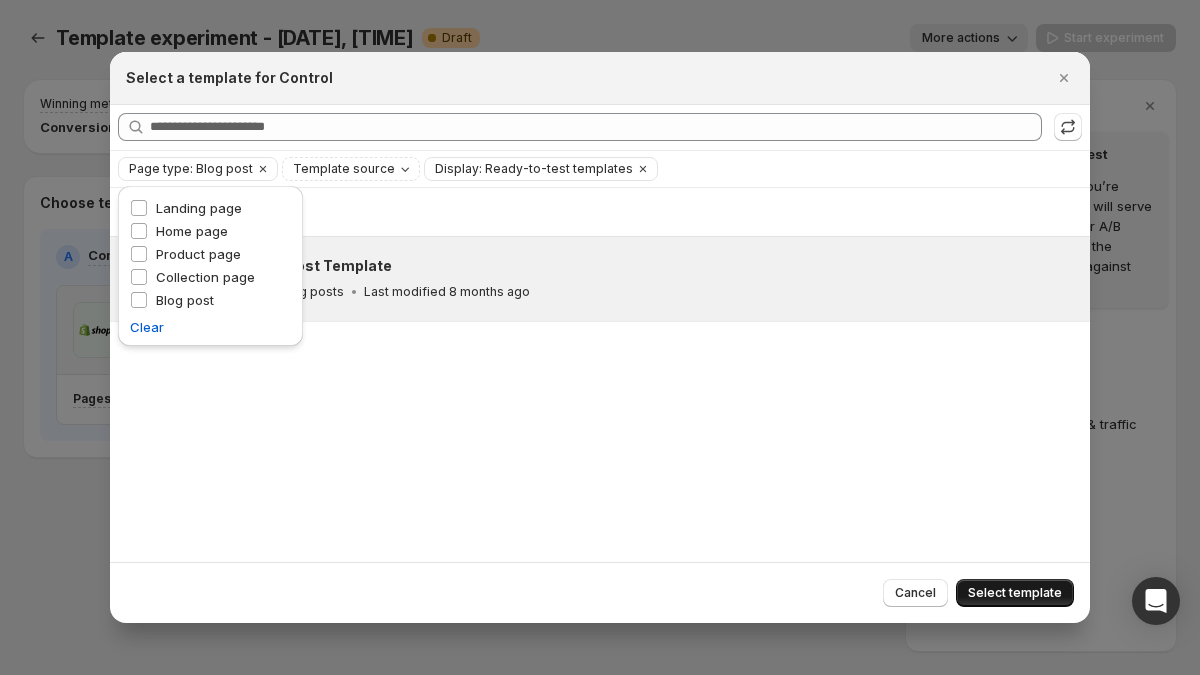 click on "Select template" at bounding box center (1015, 593) 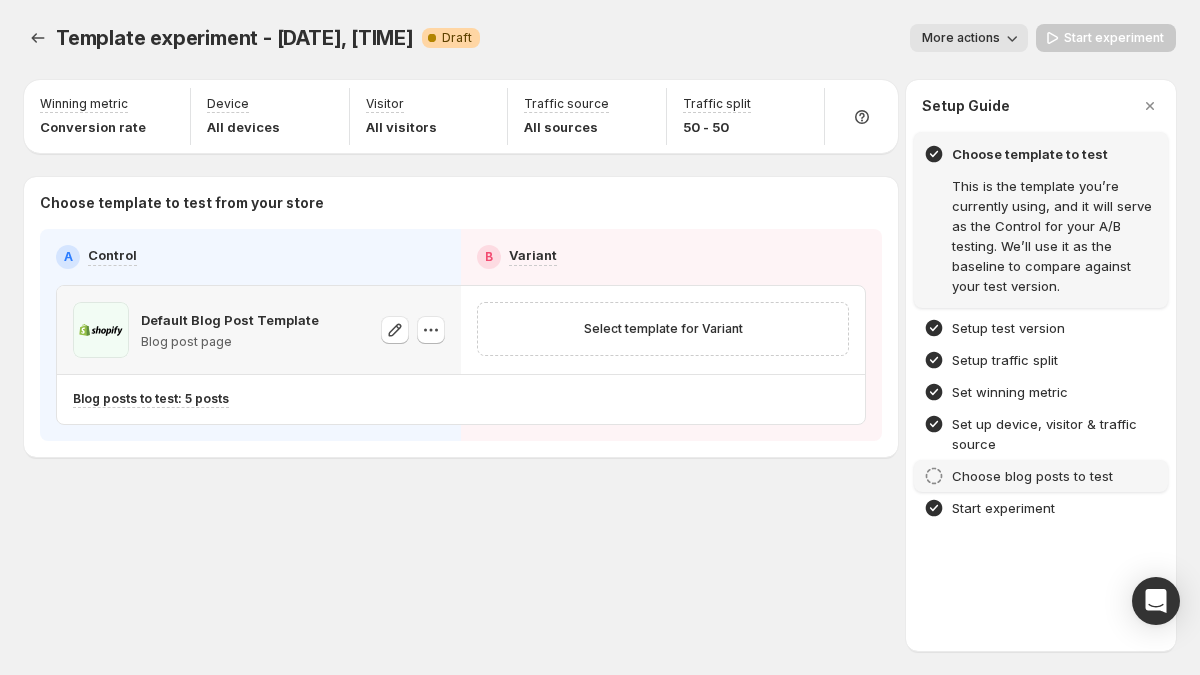 click on "Choose blog posts to test" at bounding box center [1032, 476] 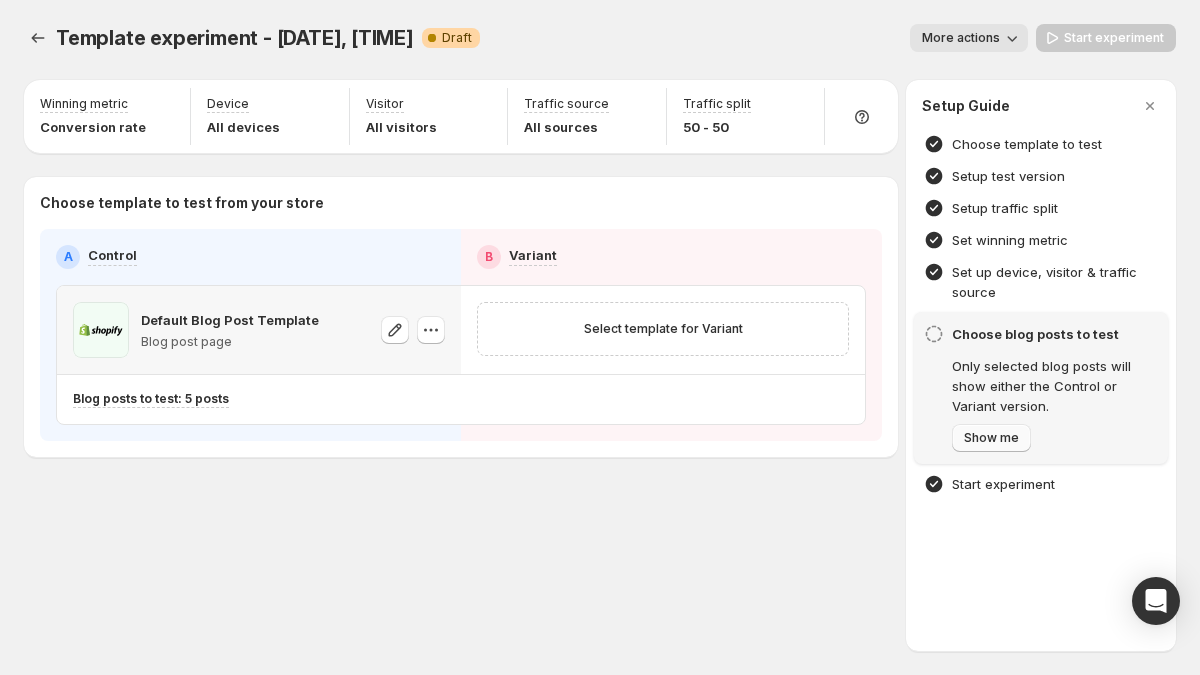 click on "Show me" at bounding box center [991, 438] 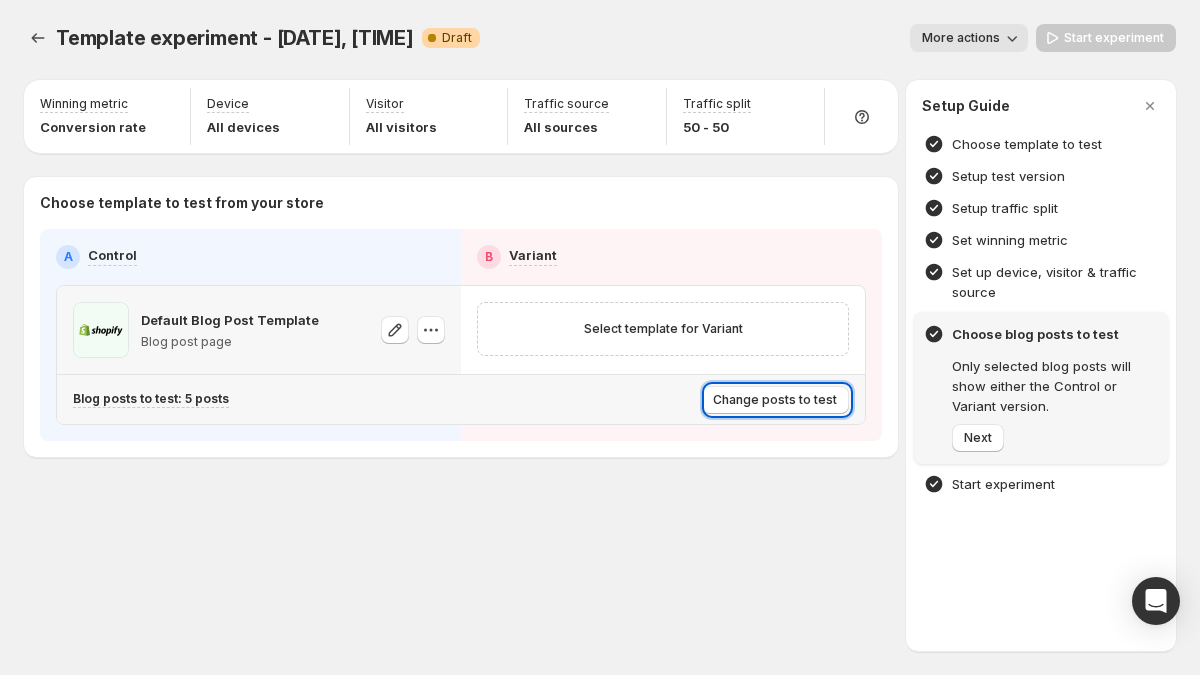 click at bounding box center (600, 337) 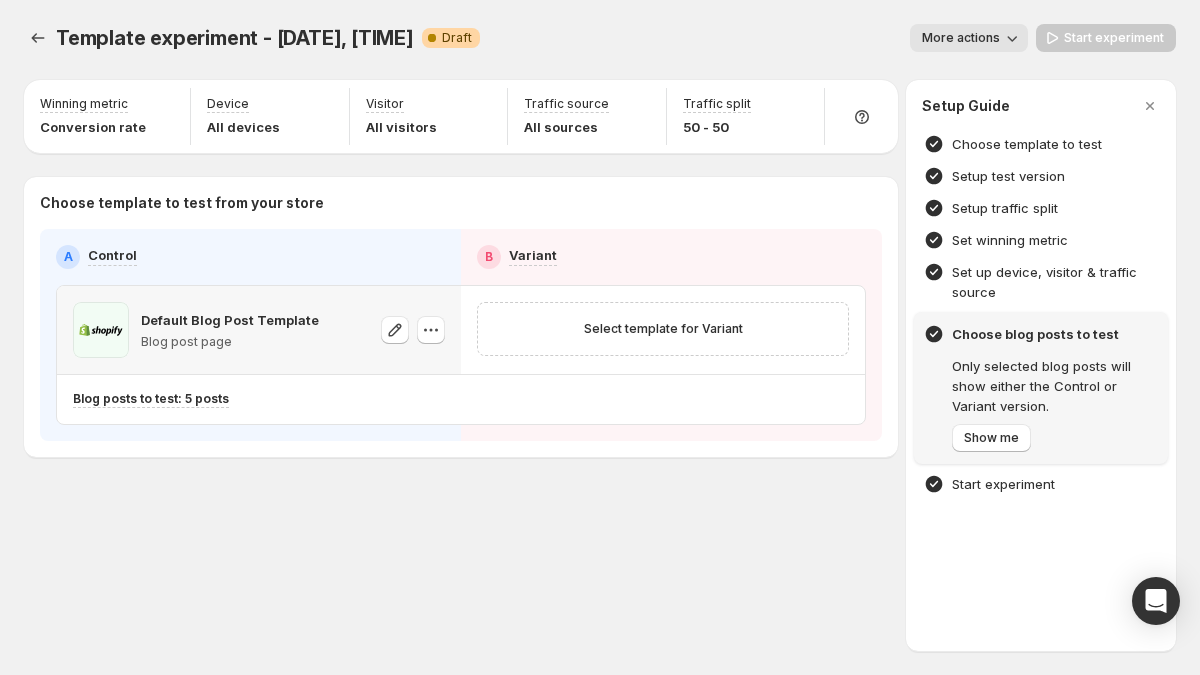 click on "Choose template to test from your store" at bounding box center [461, 203] 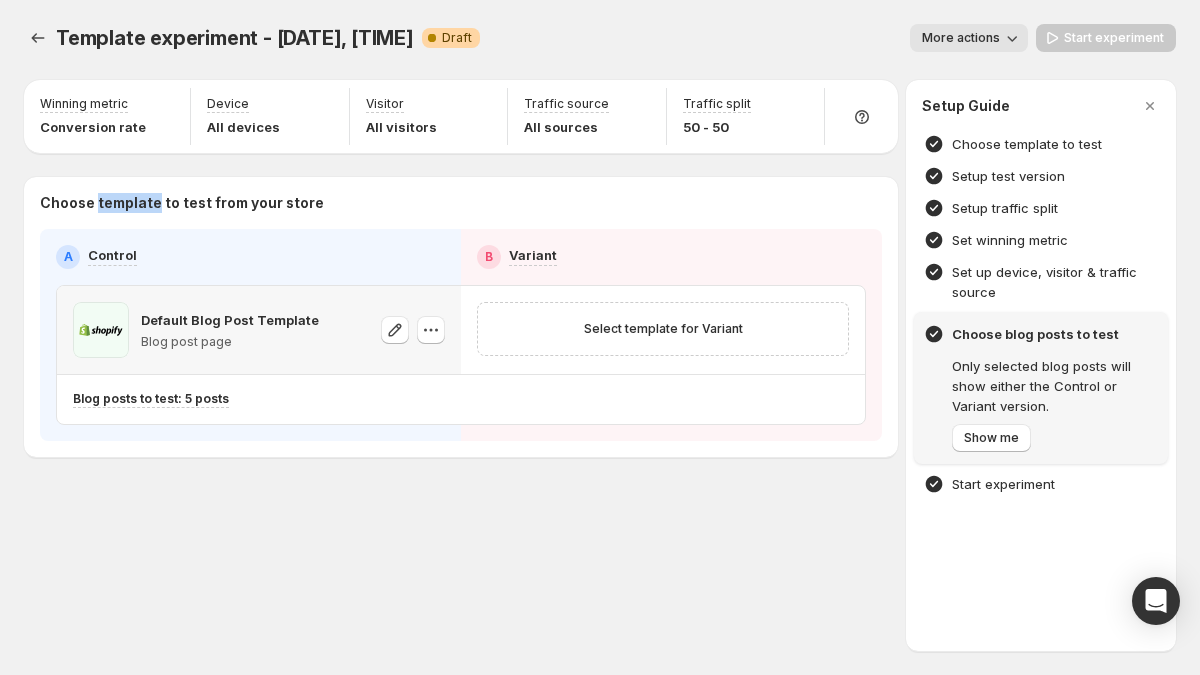 click on "Choose template to test from your store" at bounding box center (461, 203) 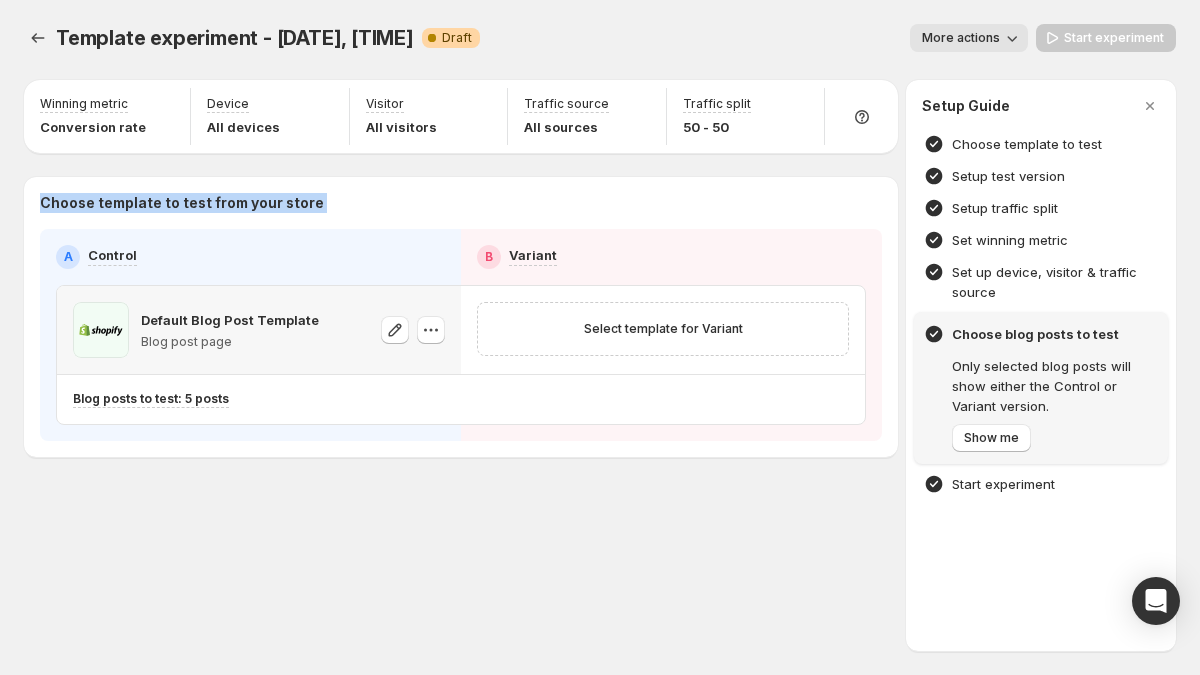click on "Choose template to test from your store" at bounding box center [461, 203] 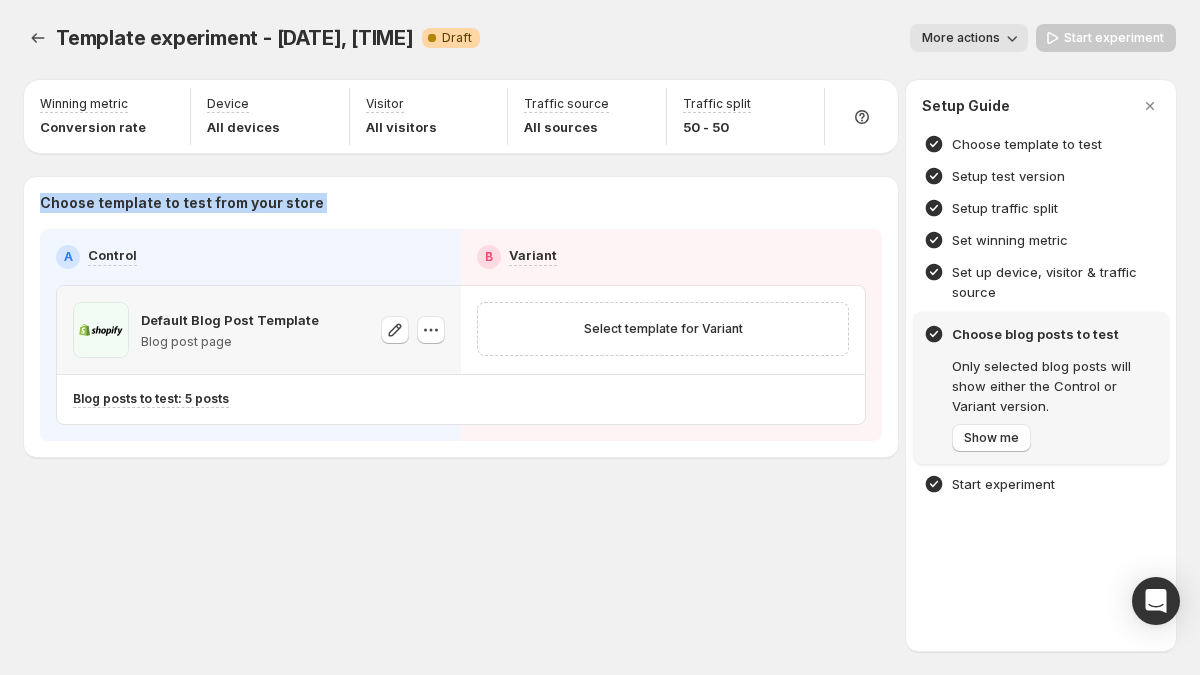 click on "Choose template to test from your store" at bounding box center [461, 203] 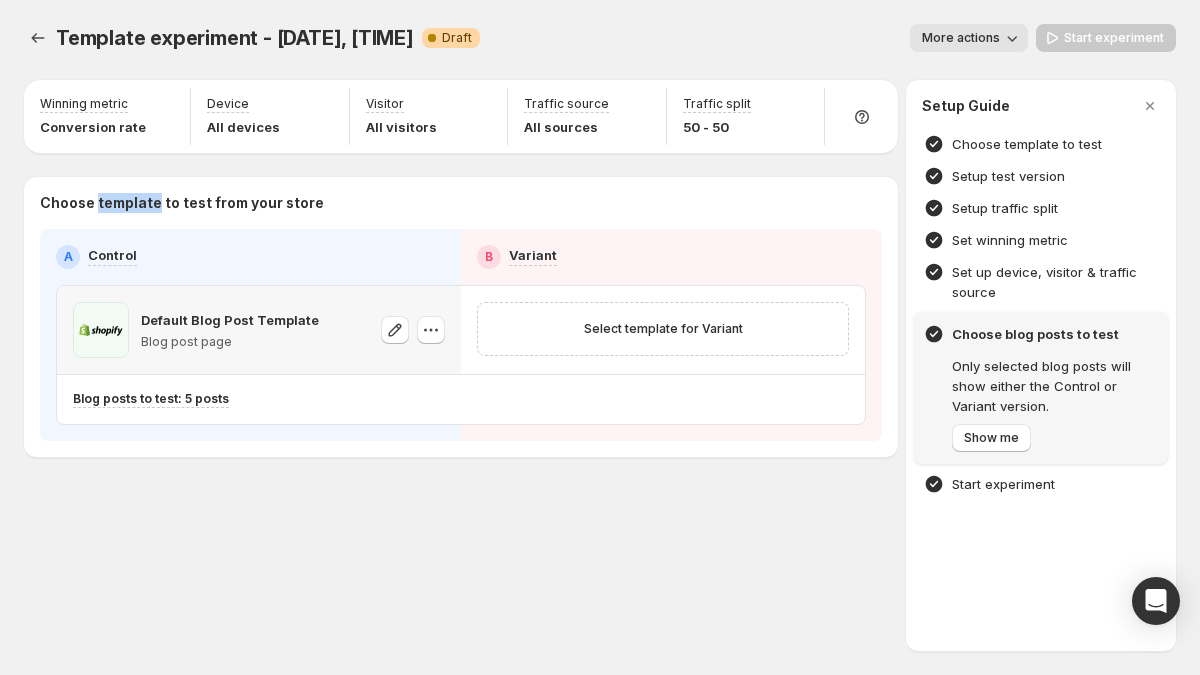 click on "Choose template to test from your store" at bounding box center [461, 203] 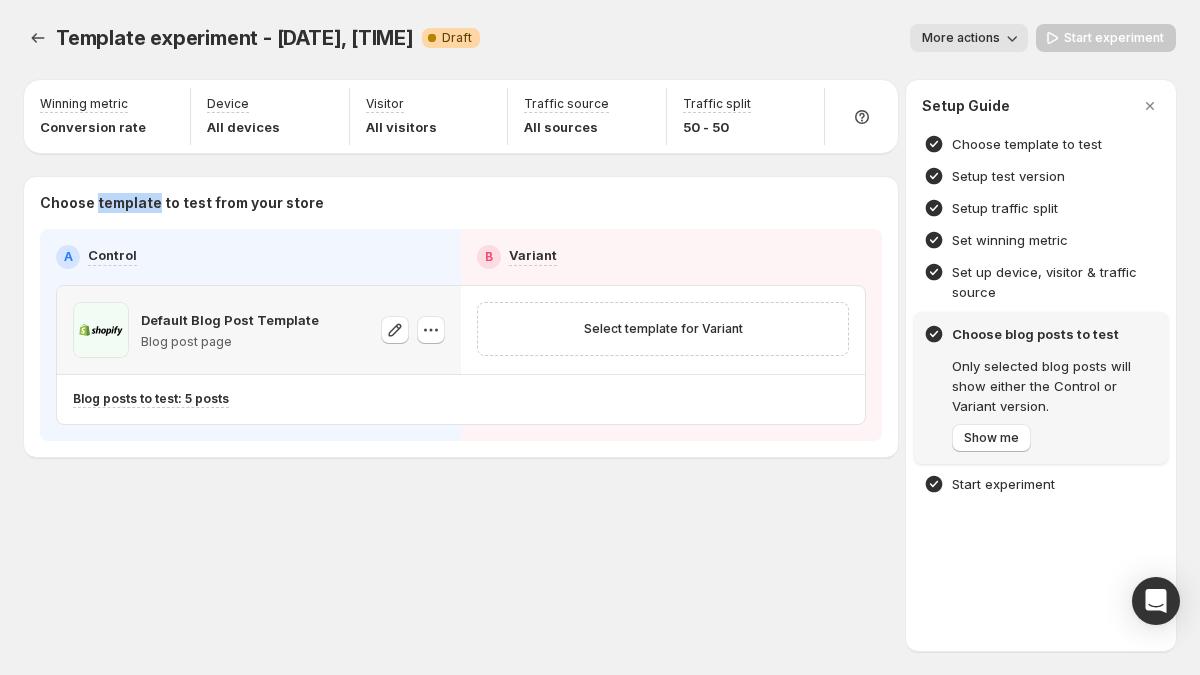 click on "Choose template to test from your store" at bounding box center (461, 203) 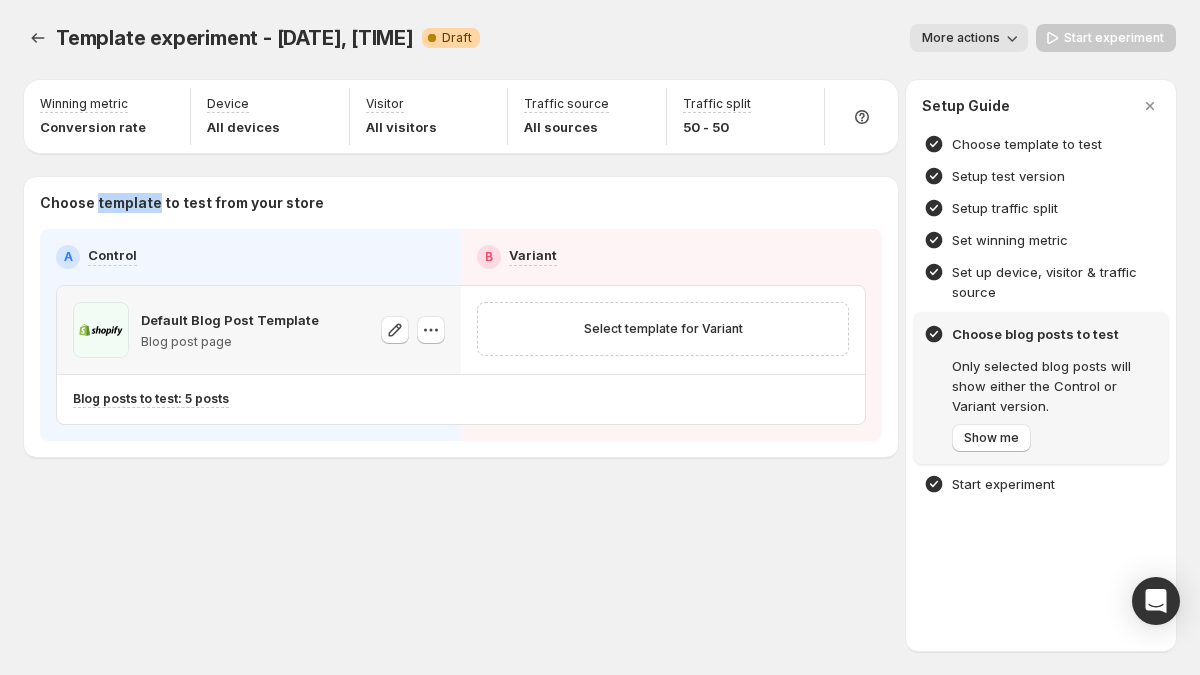 click on "Choose template to test from your store" at bounding box center (461, 203) 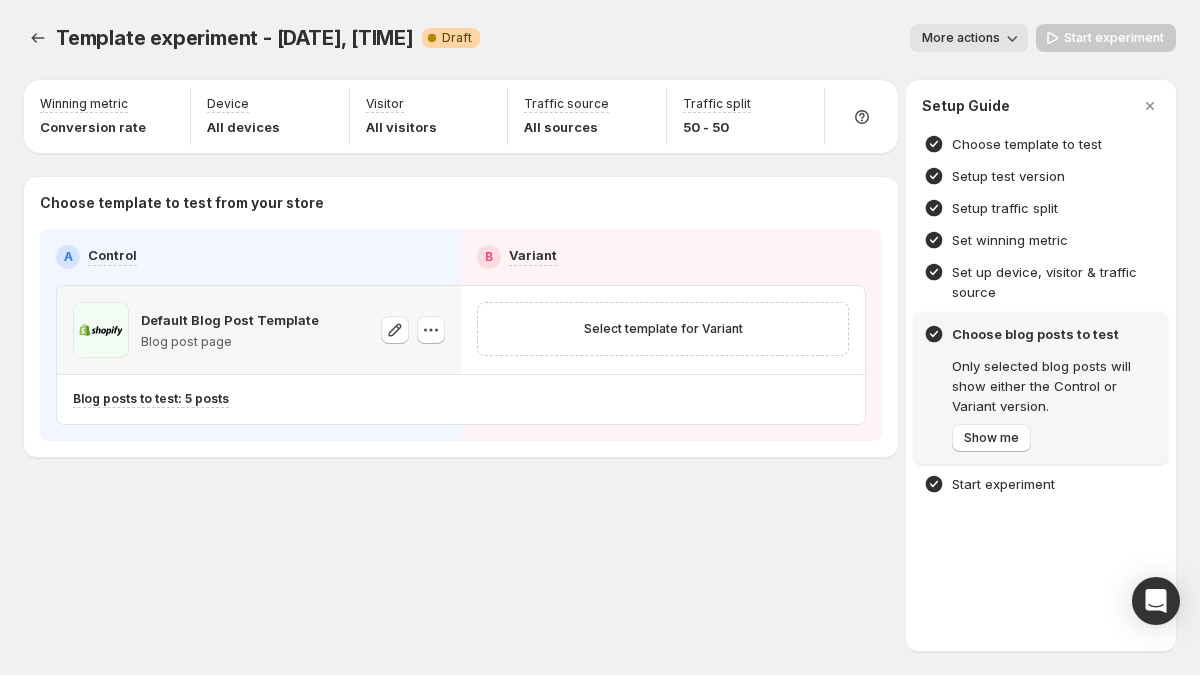 click on "Choose template to test from your store" at bounding box center (461, 203) 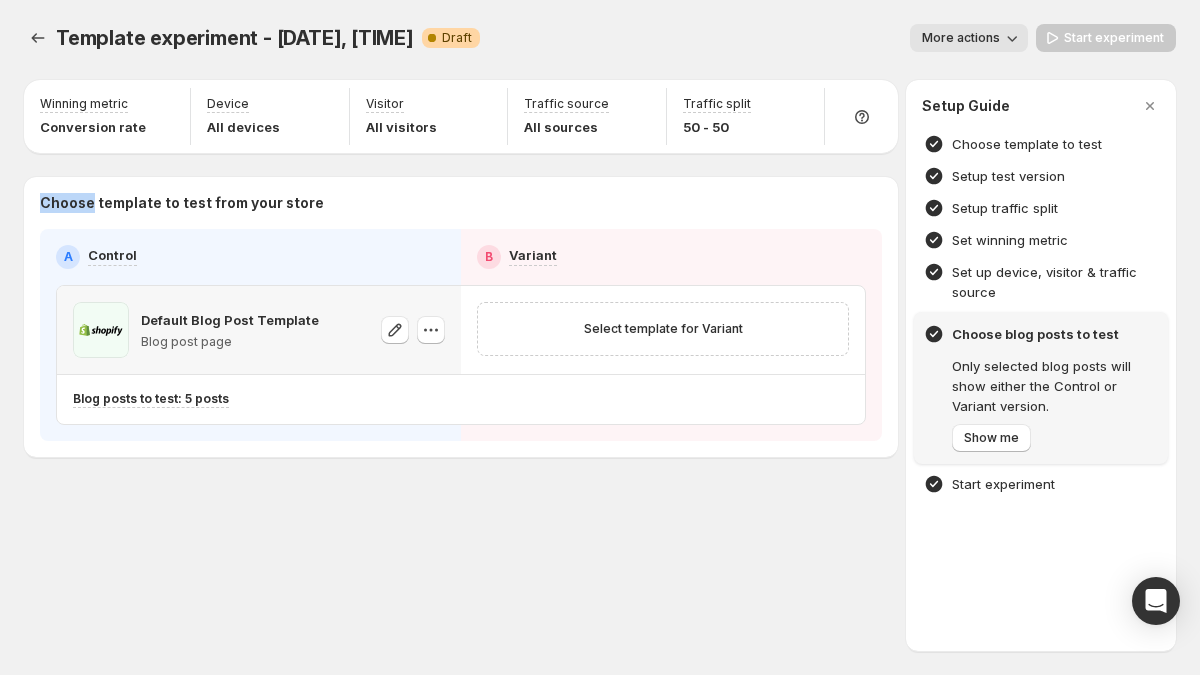 click on "Choose template to test from your store" at bounding box center (461, 203) 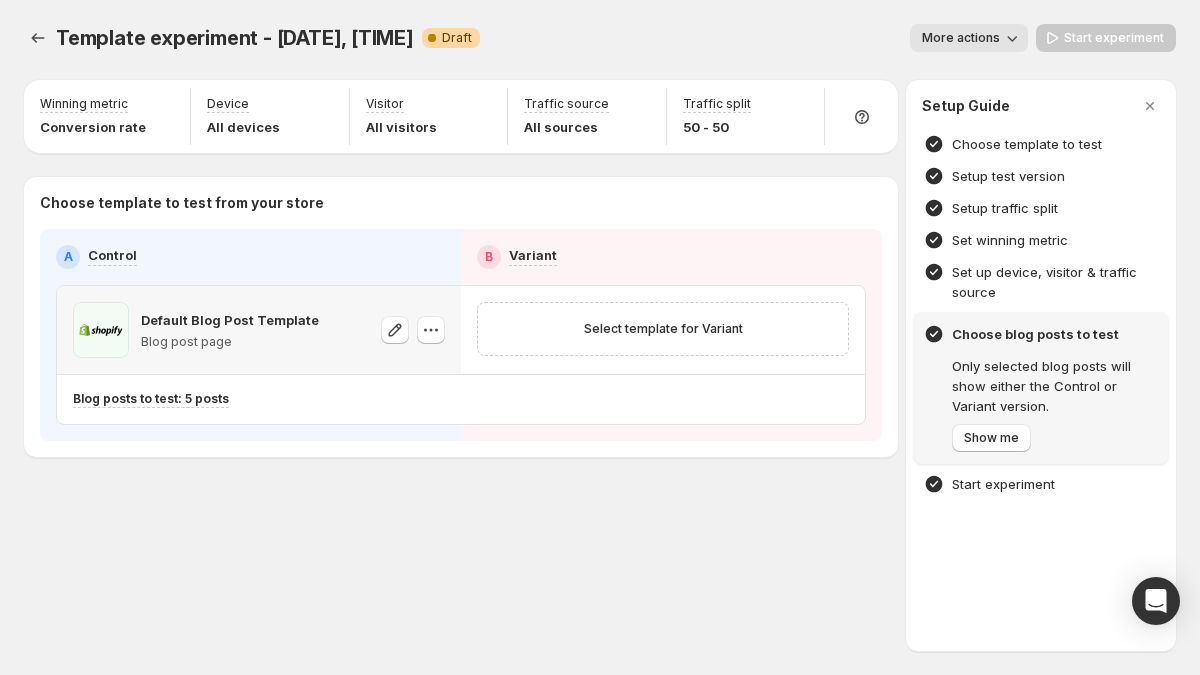 click on "Choose template to test from your store" at bounding box center (461, 203) 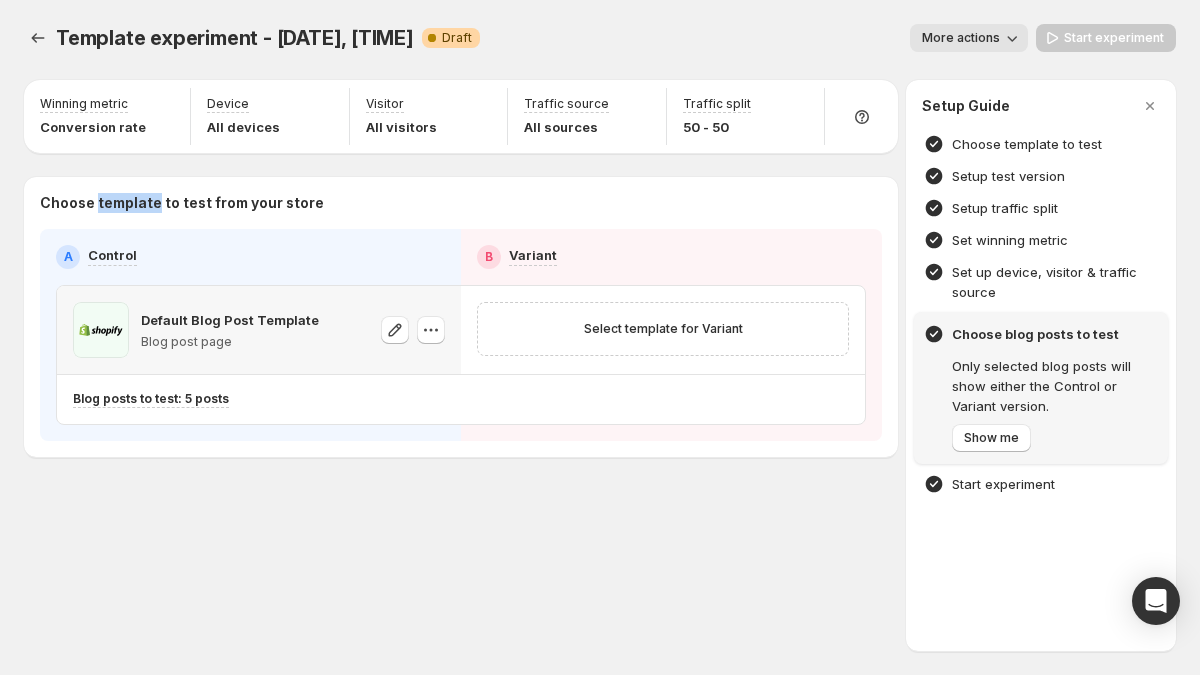 click on "Choose template to test from your store" at bounding box center (461, 203) 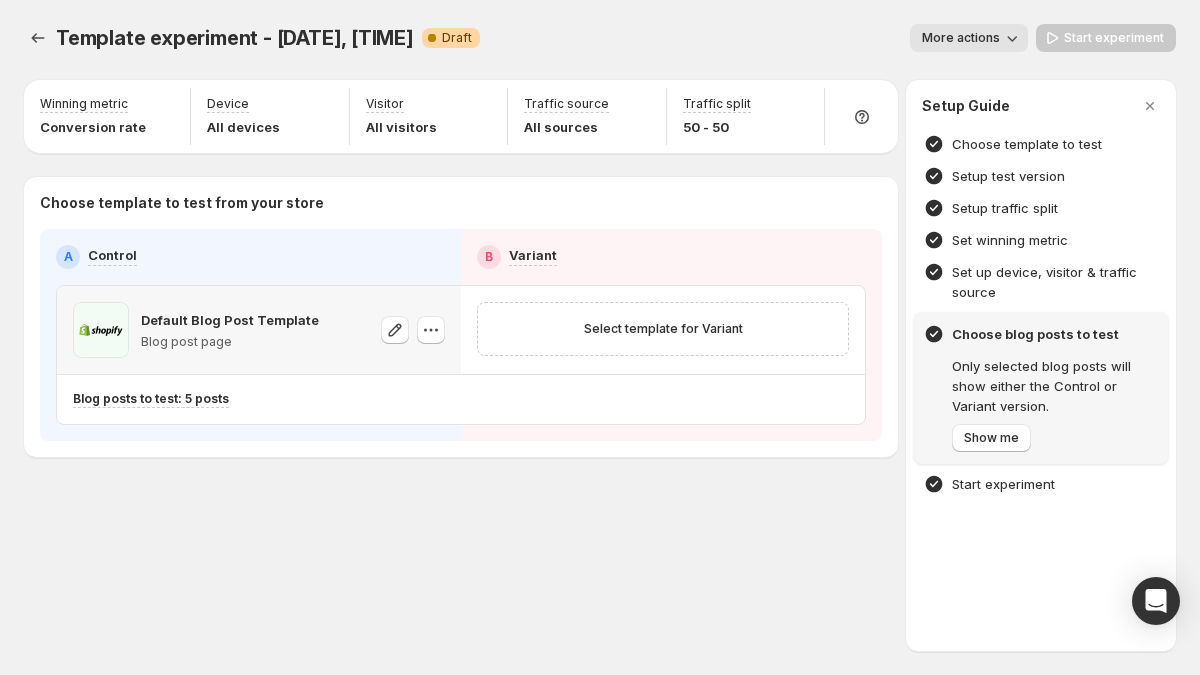 click on "Choose template to test from your store" at bounding box center [461, 203] 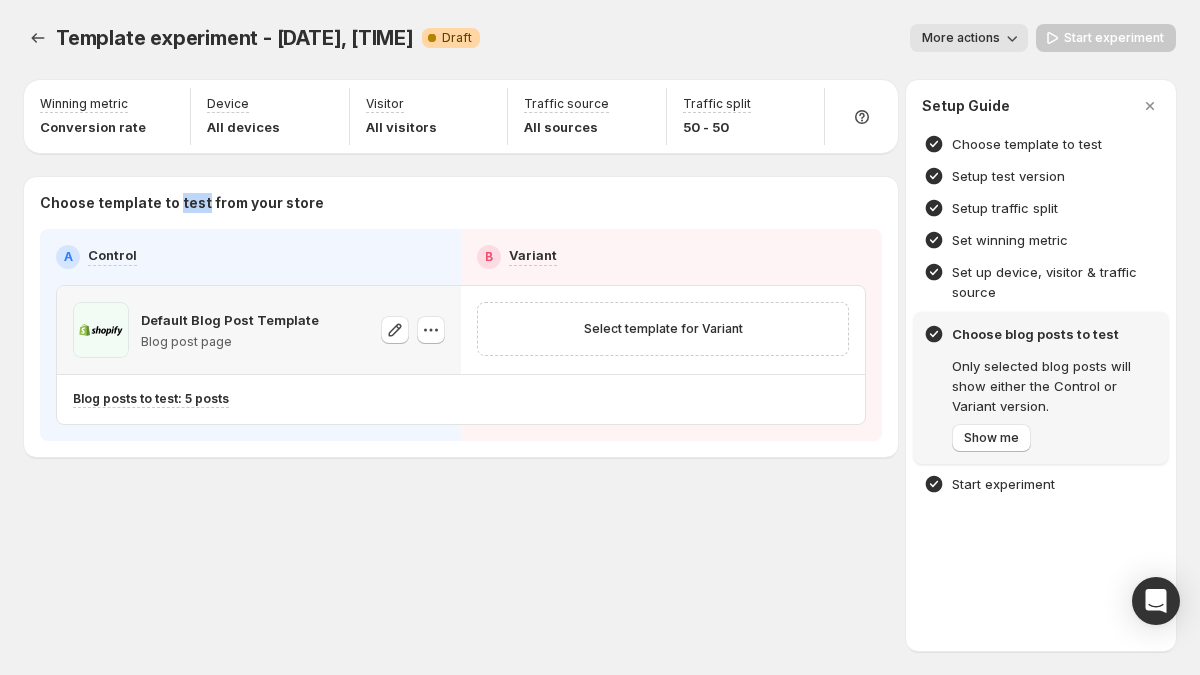 click on "Choose template to test from your store" at bounding box center (461, 203) 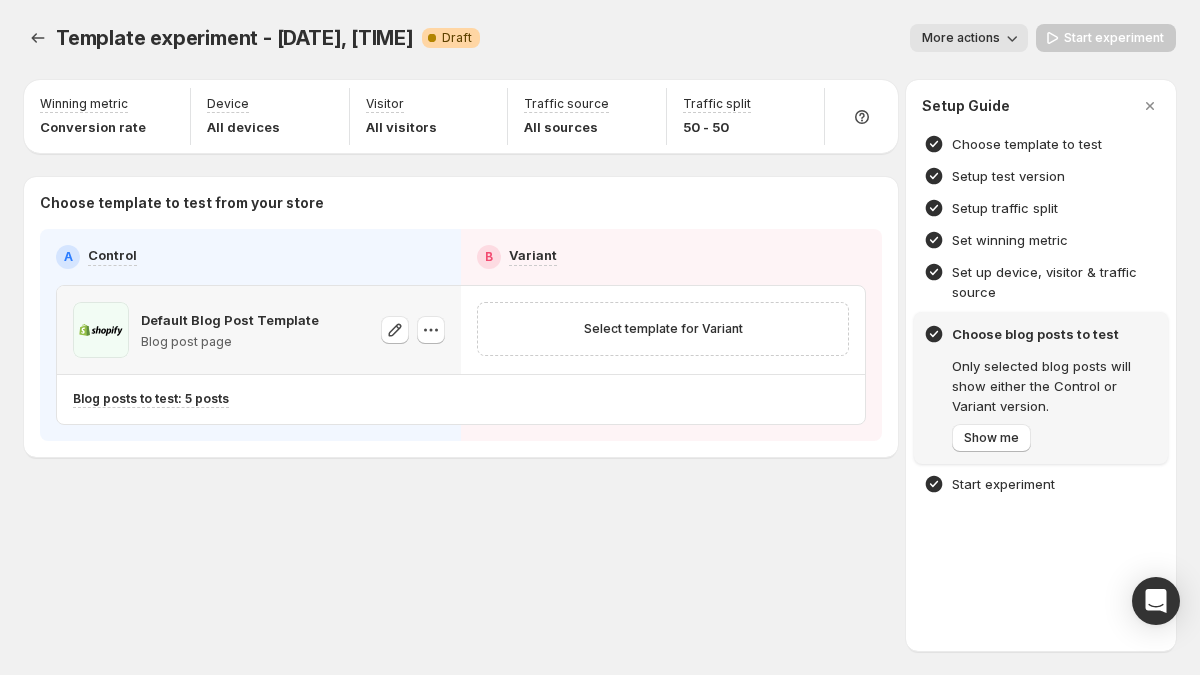 click on "Choose template to test from your store" at bounding box center (461, 203) 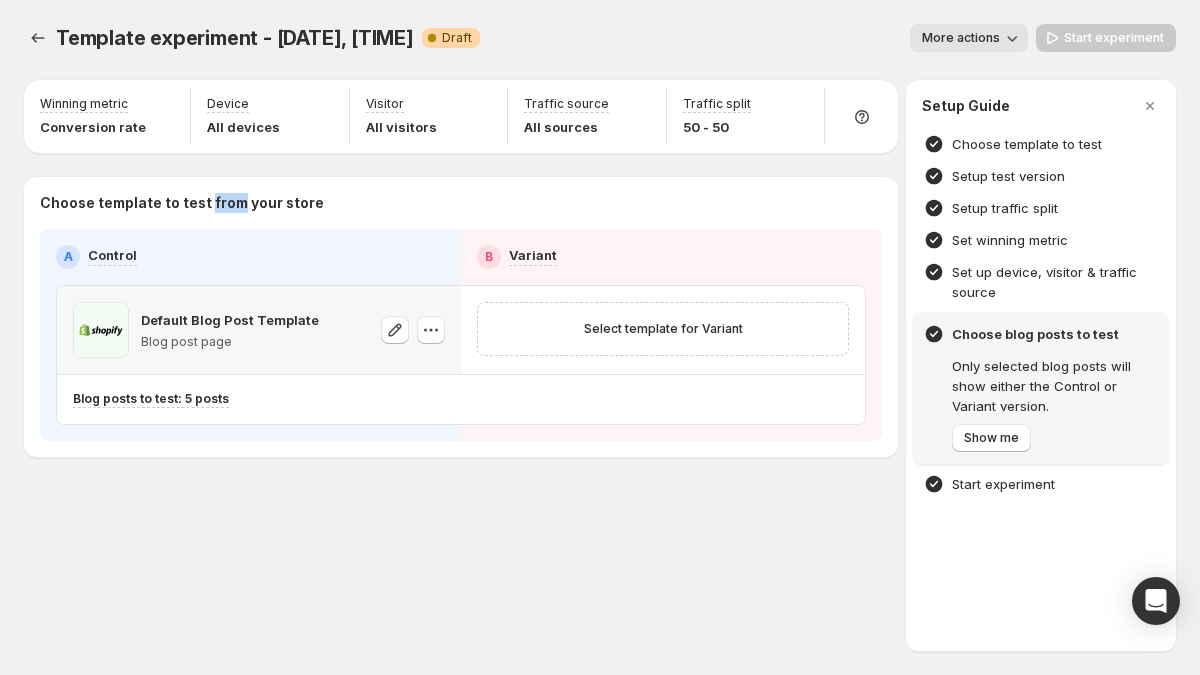 click on "Choose template to test from your store" at bounding box center [461, 203] 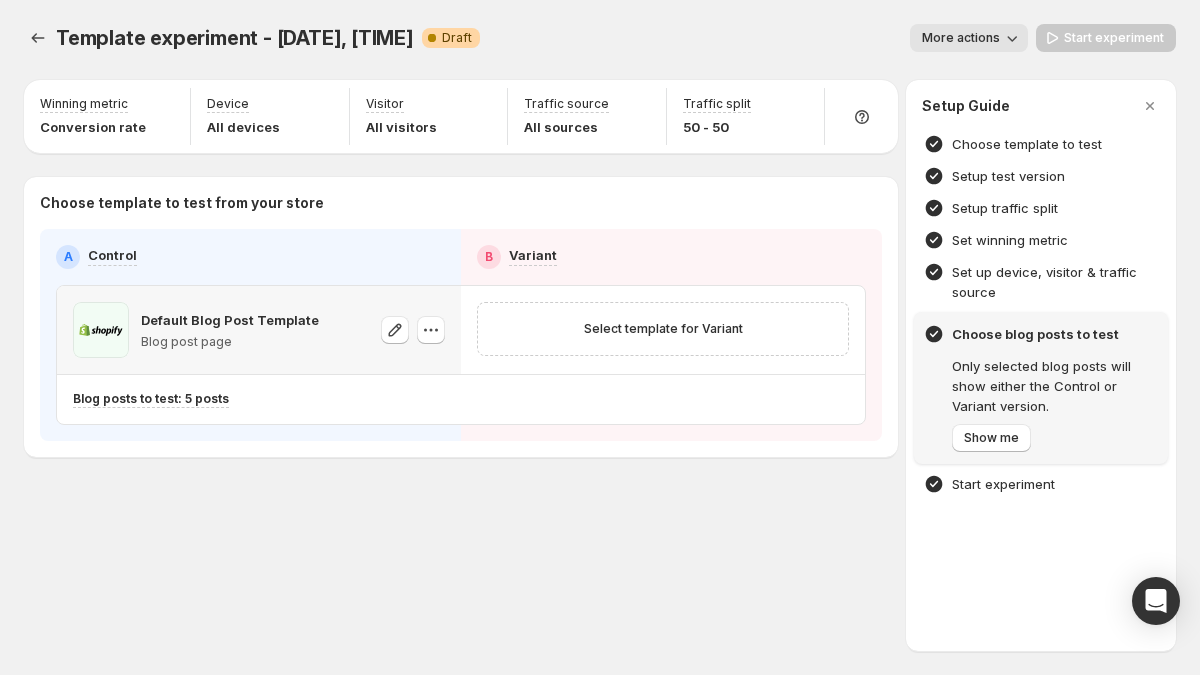 click on "Choose template to test from your store" at bounding box center [461, 203] 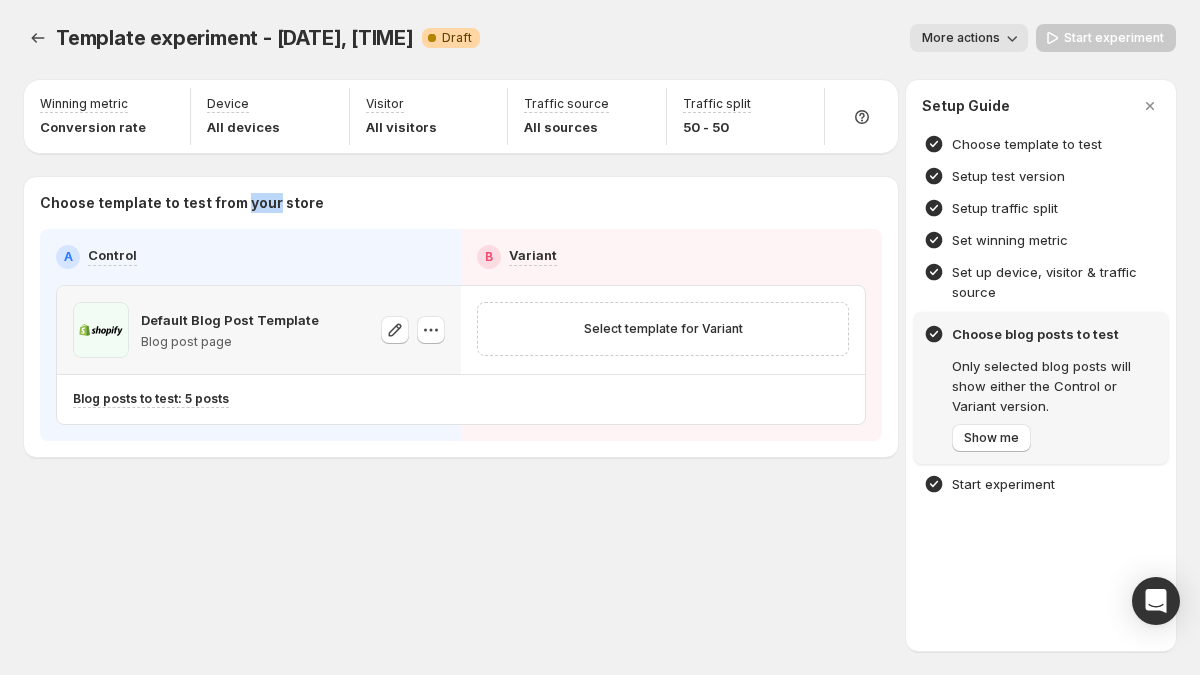 click on "Choose template to test from your store" at bounding box center [461, 203] 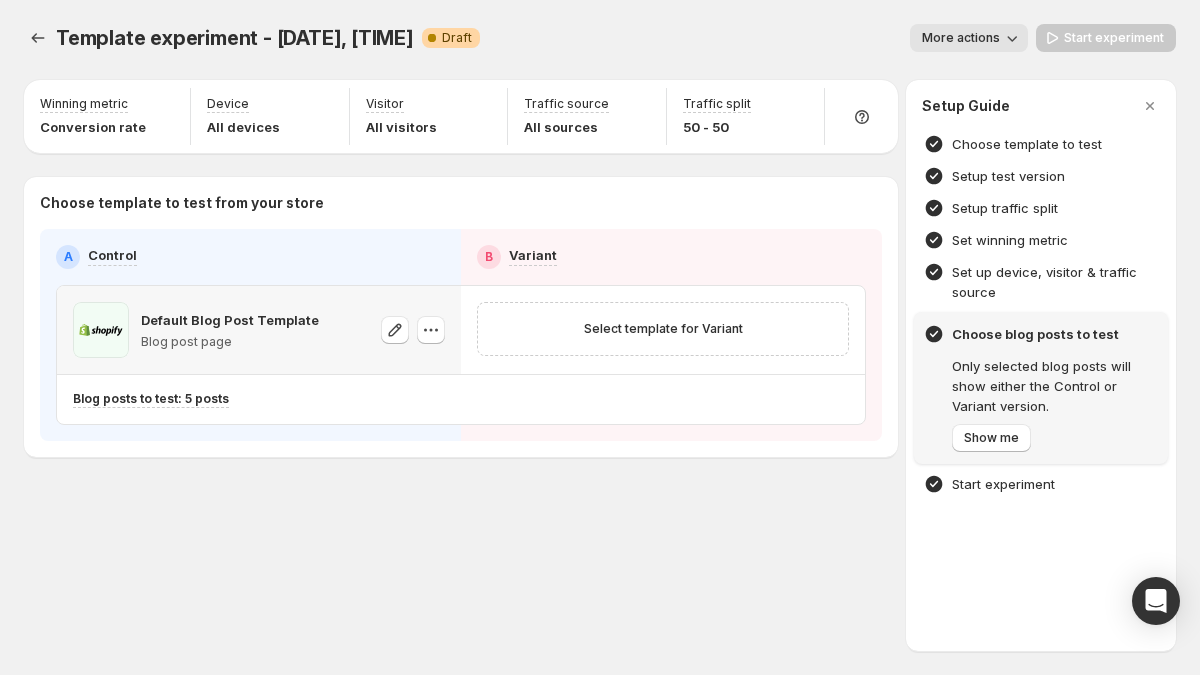 click on "Choose template to test from your store" at bounding box center (461, 203) 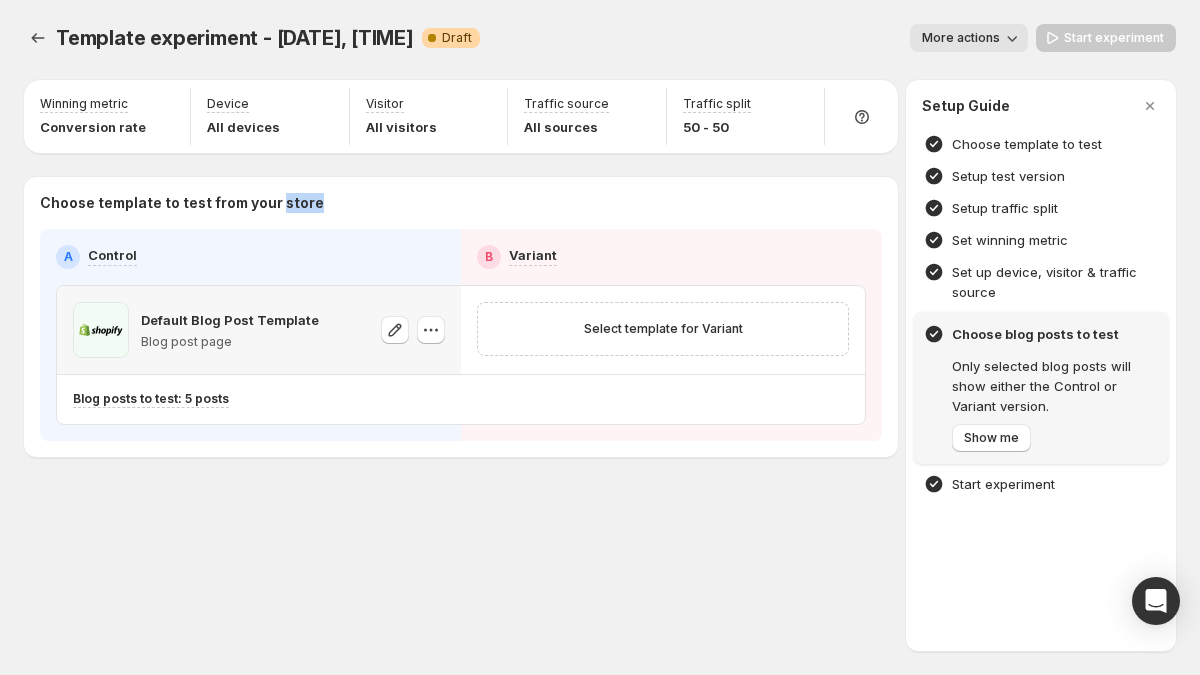 click on "Choose template to test from your store" at bounding box center [461, 203] 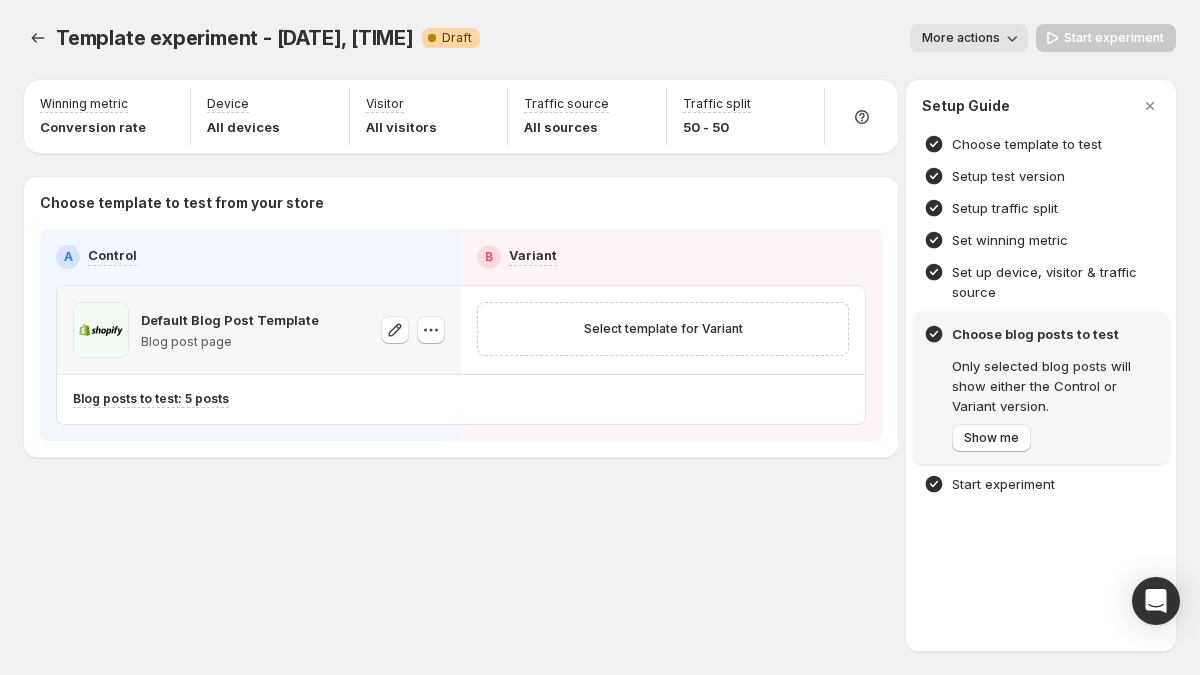 click on "A Control" at bounding box center [250, 257] 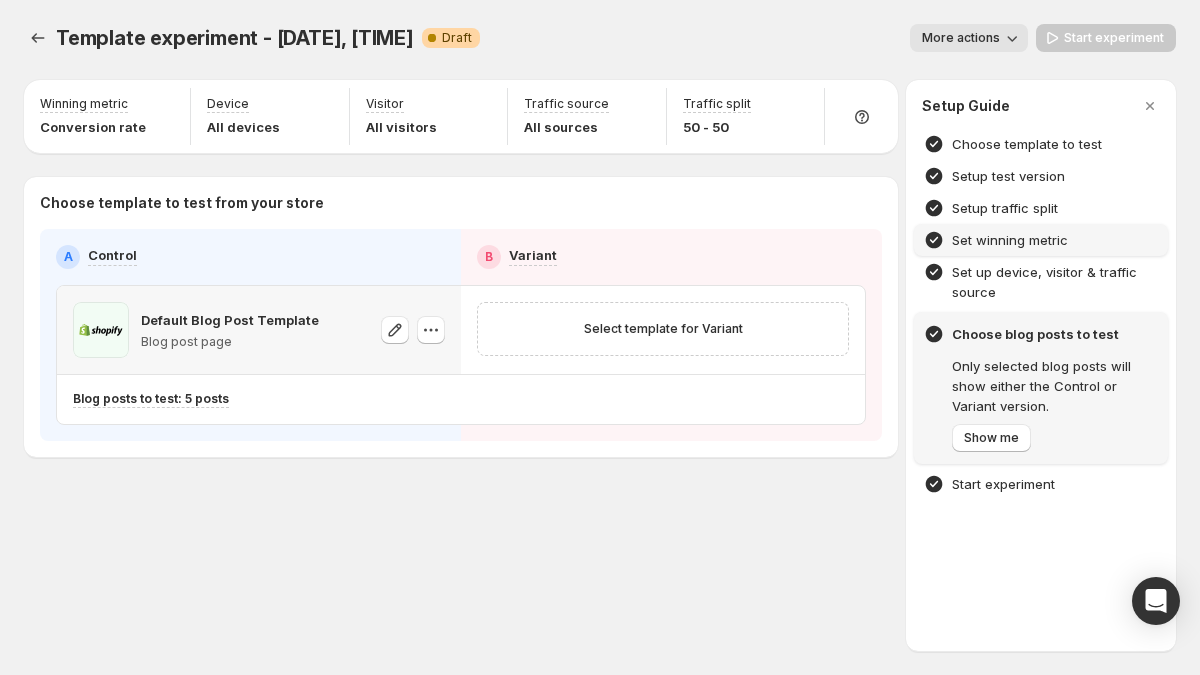 click on "Set winning metric" at bounding box center [1010, 240] 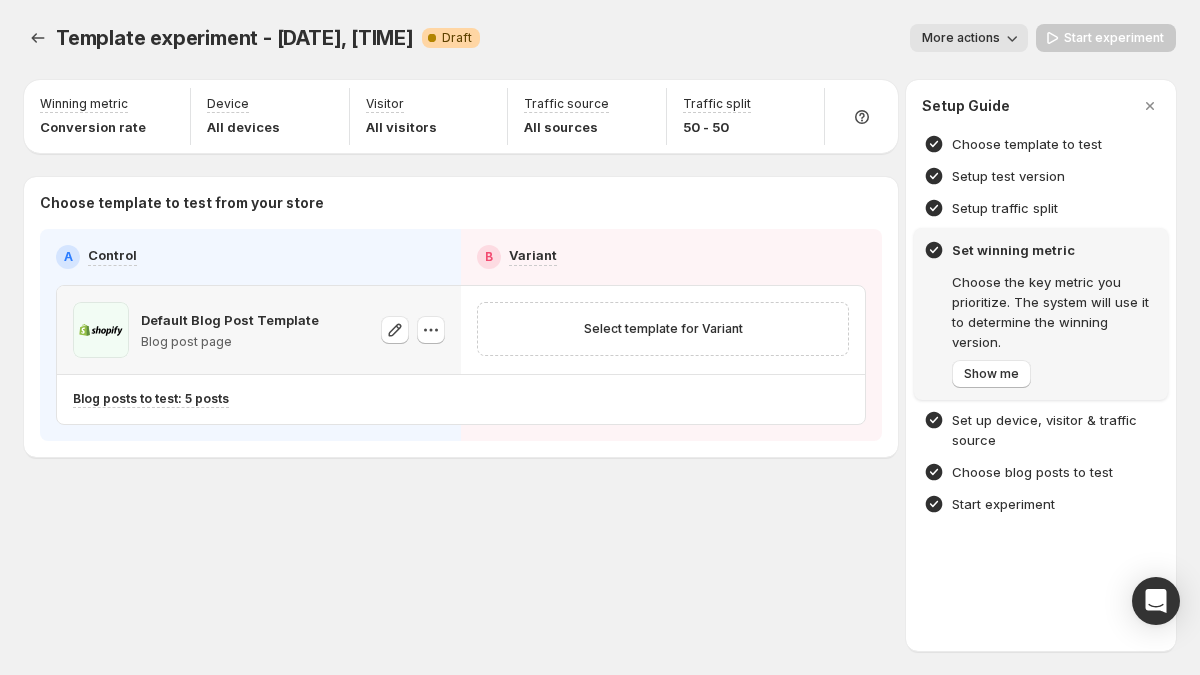 click on "Choose the key metric you prioritize. The system will use it to determine the winning version." at bounding box center [1055, 312] 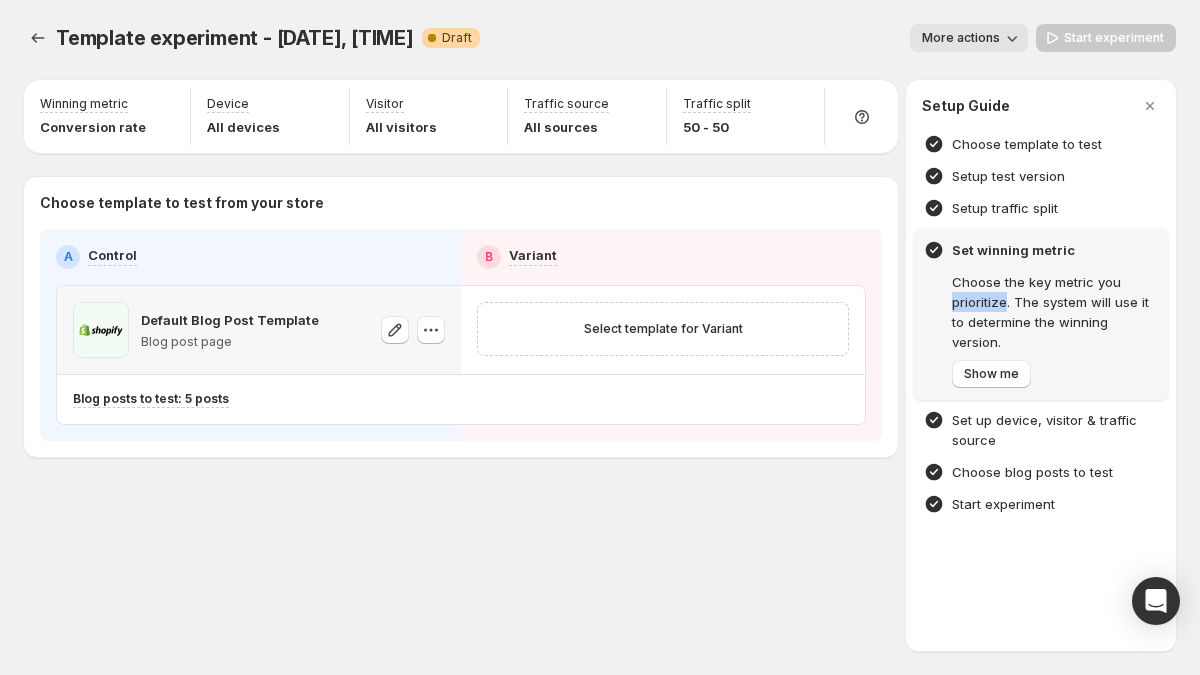 click on "Choose the key metric you prioritize. The system will use it to determine the winning version." at bounding box center (1055, 312) 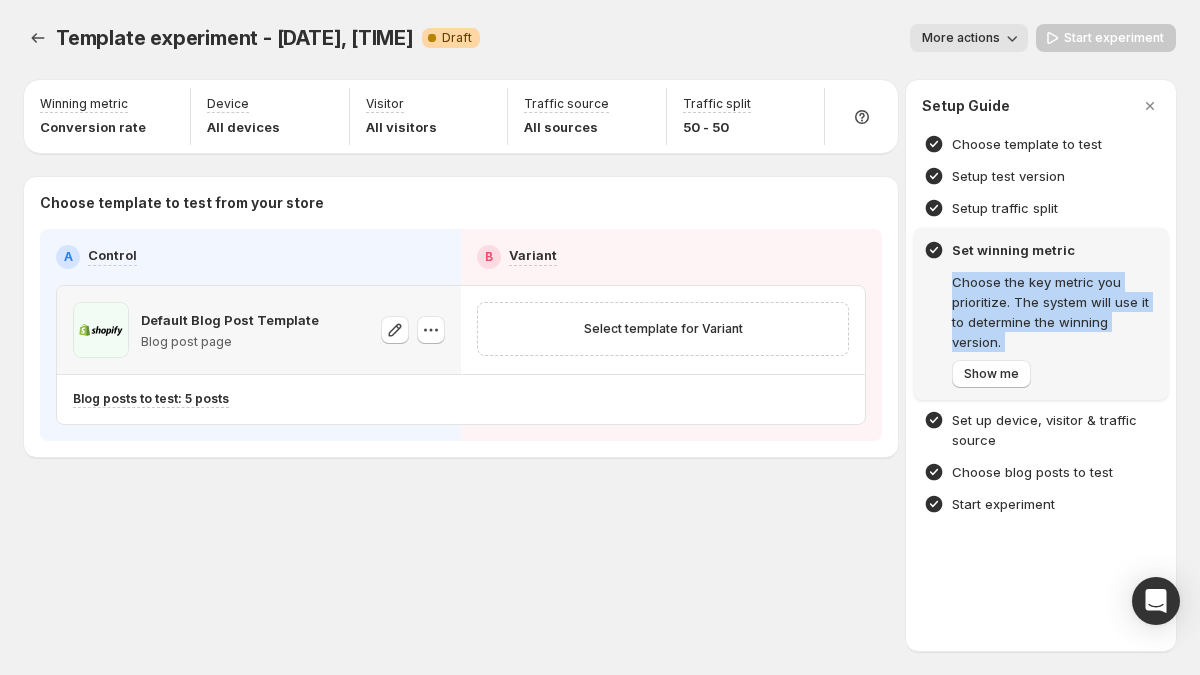 click on "Choose the key metric you prioritize. The system will use it to determine the winning version." at bounding box center [1055, 312] 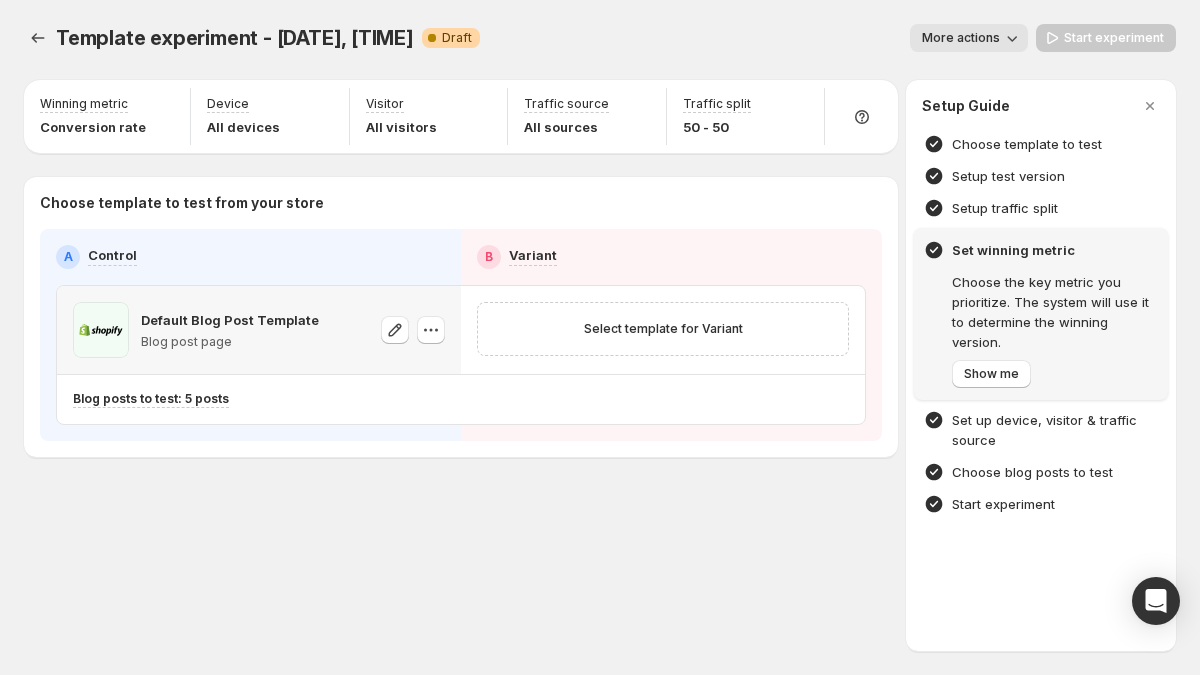 click 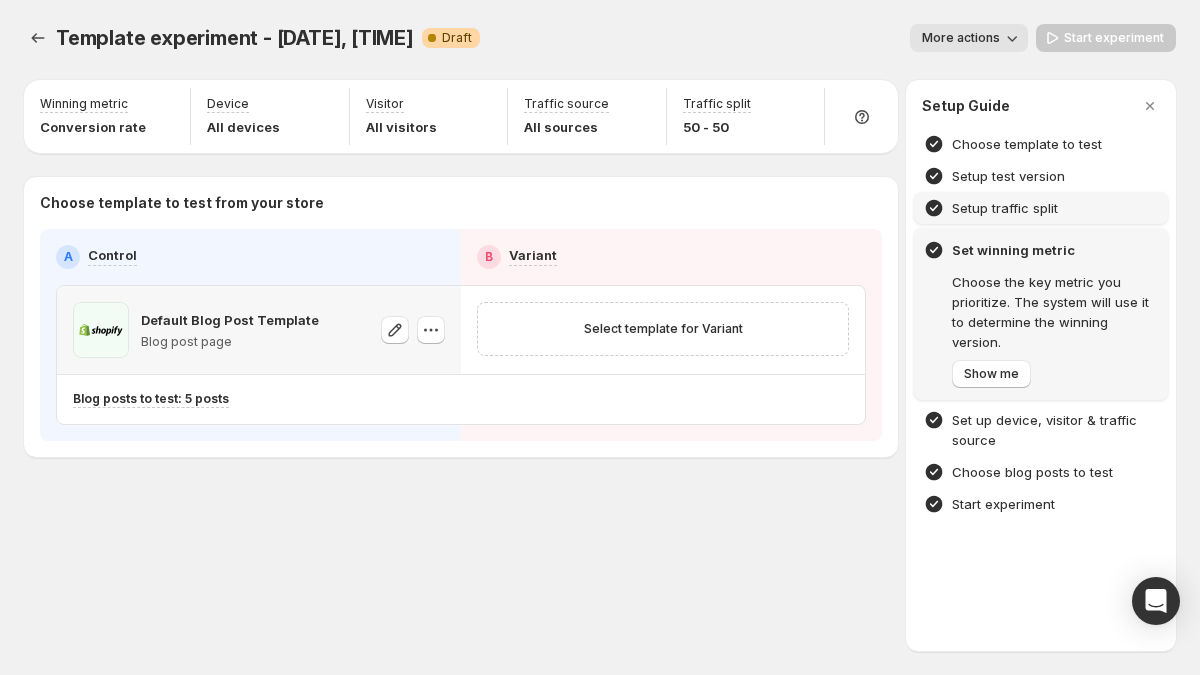 click on "Setup traffic split" at bounding box center [1041, 208] 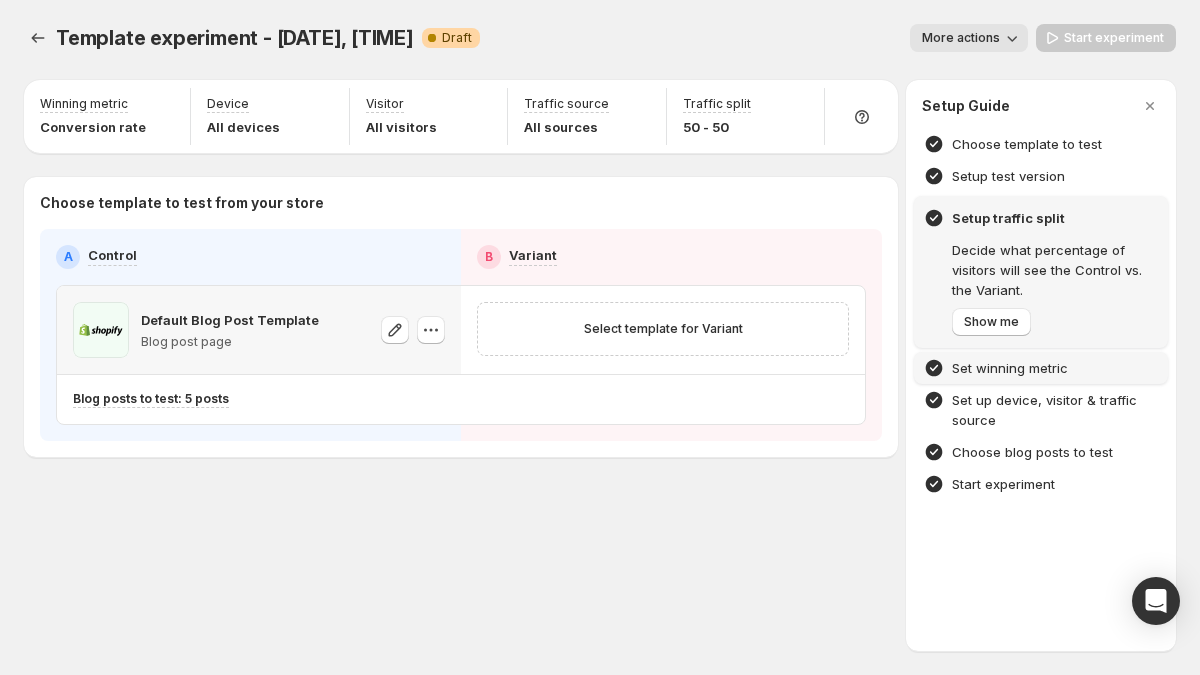 click on "Set winning metric" at bounding box center (1041, 368) 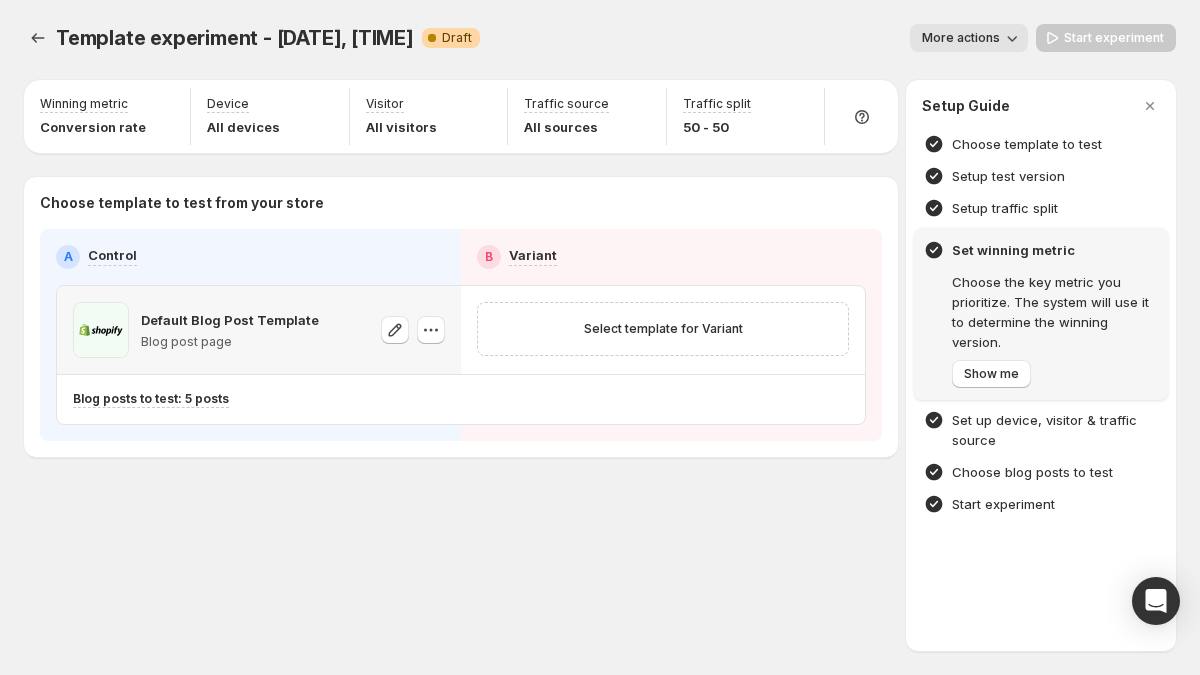 click on "Choose the key metric you prioritize. The system will use it to determine the winning version." at bounding box center (1055, 312) 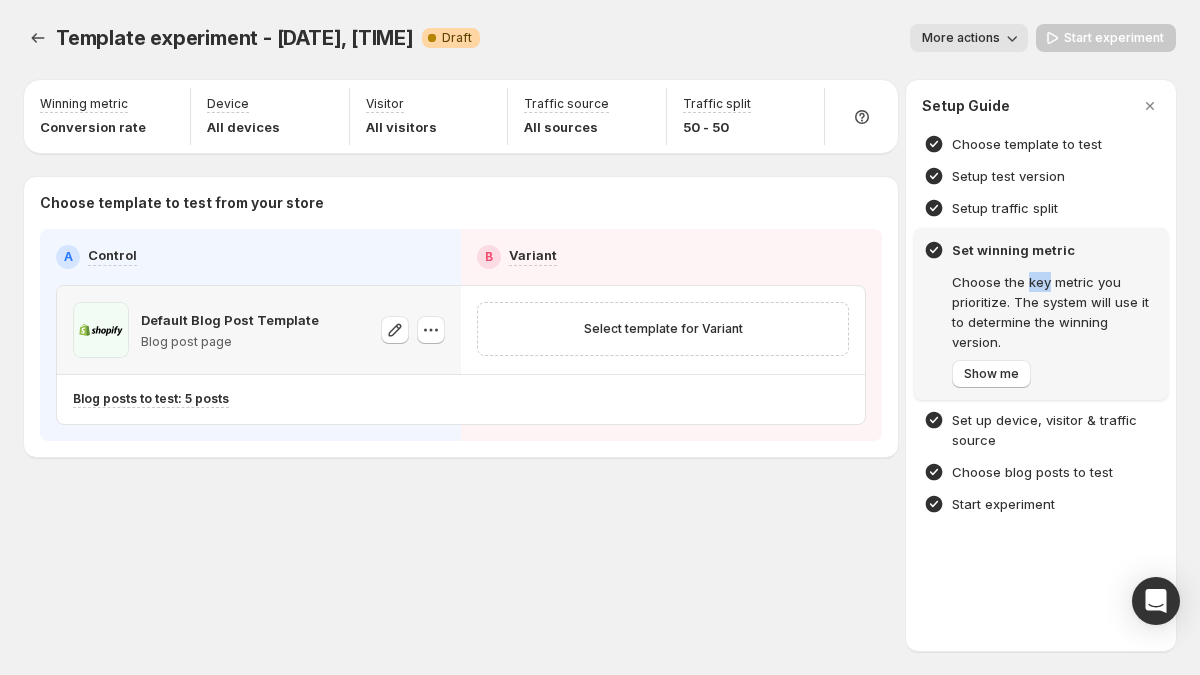 click on "Choose the key metric you prioritize. The system will use it to determine the winning version." at bounding box center [1055, 312] 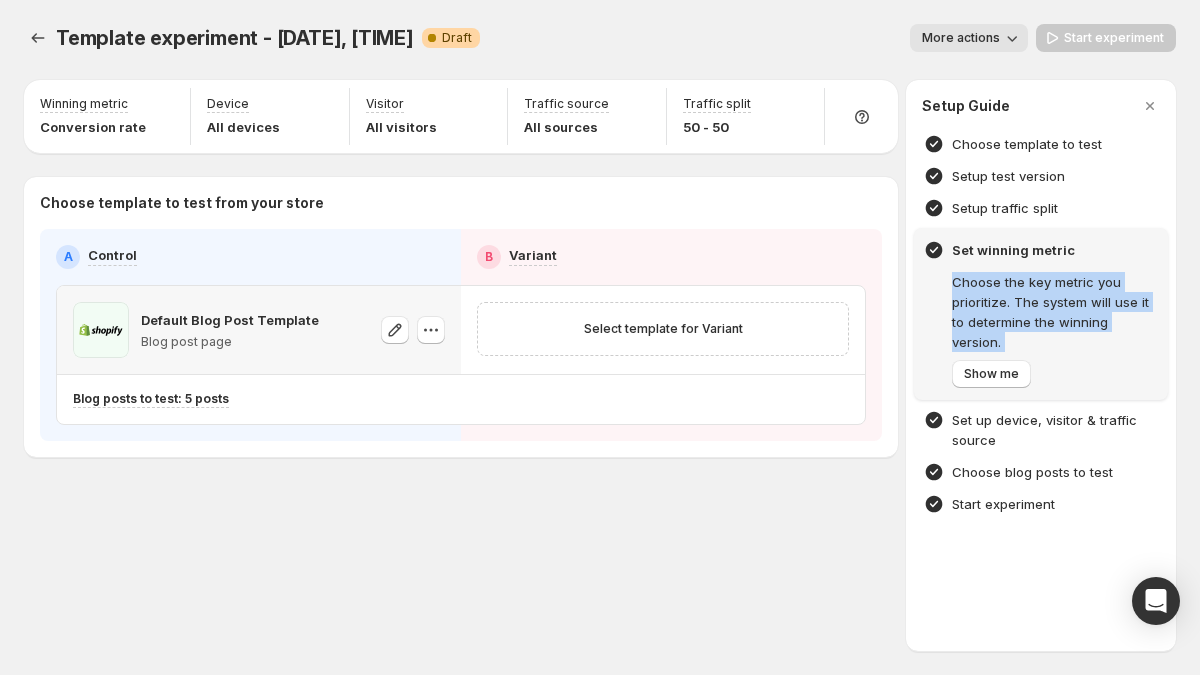 click on "Choose the key metric you prioritize. The system will use it to determine the winning version." at bounding box center (1055, 312) 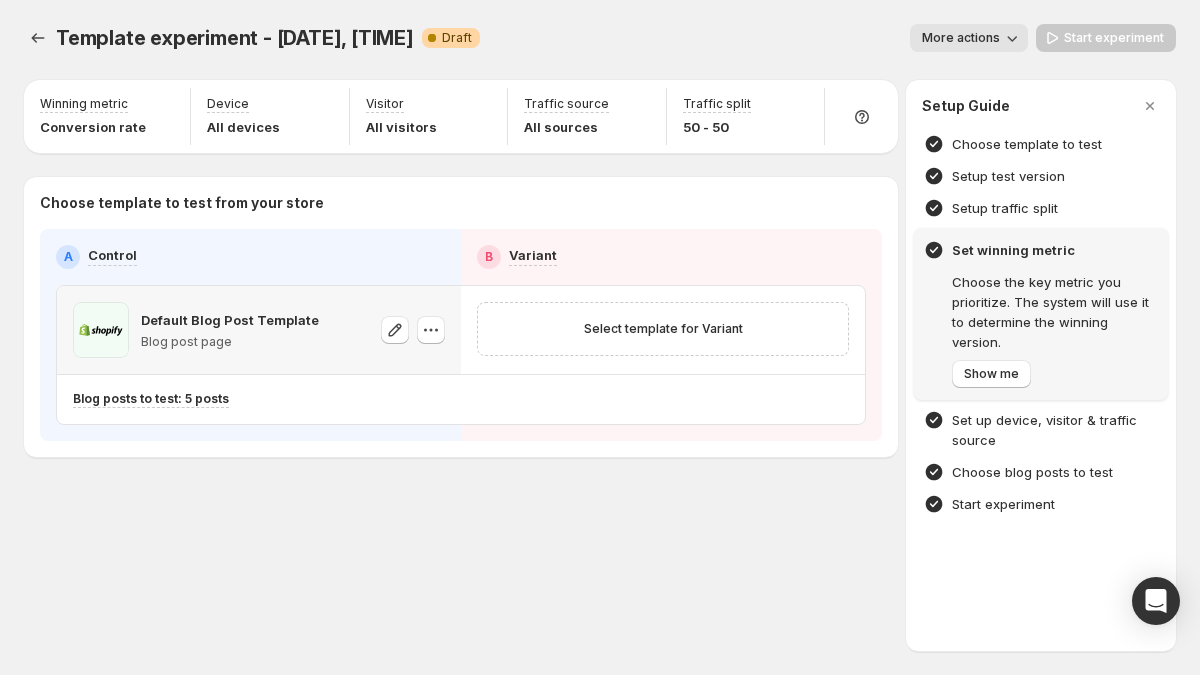 click on "Set winning metric" at bounding box center (1055, 250) 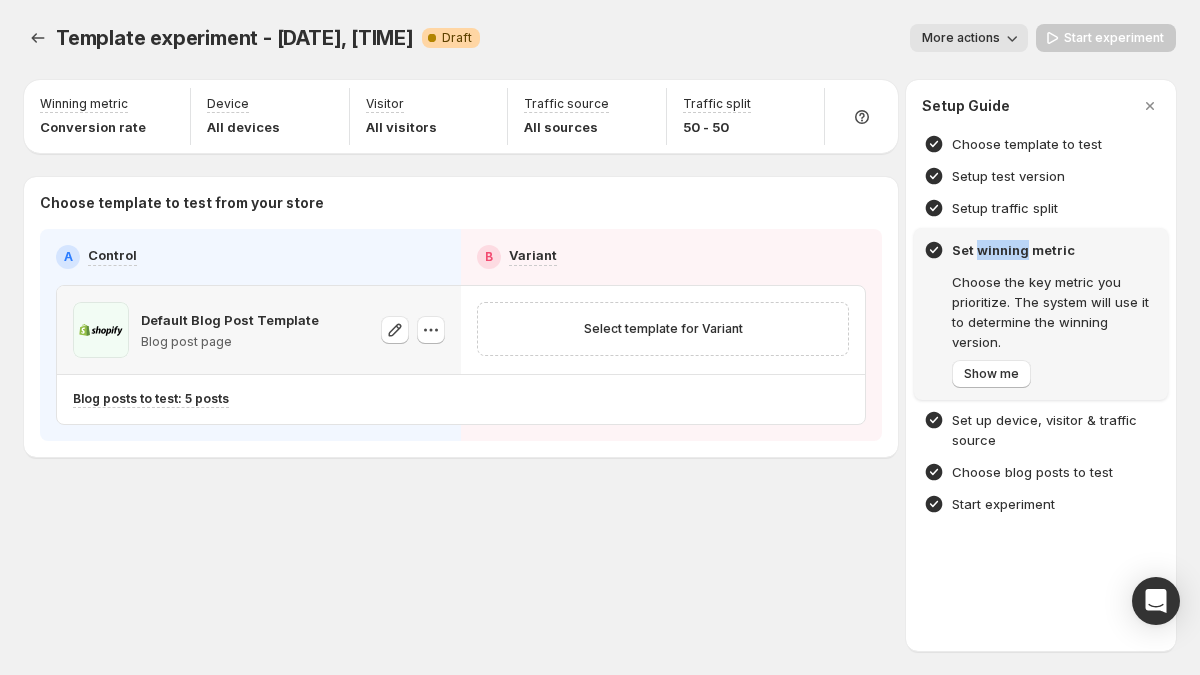 click on "Set winning metric" at bounding box center [1055, 250] 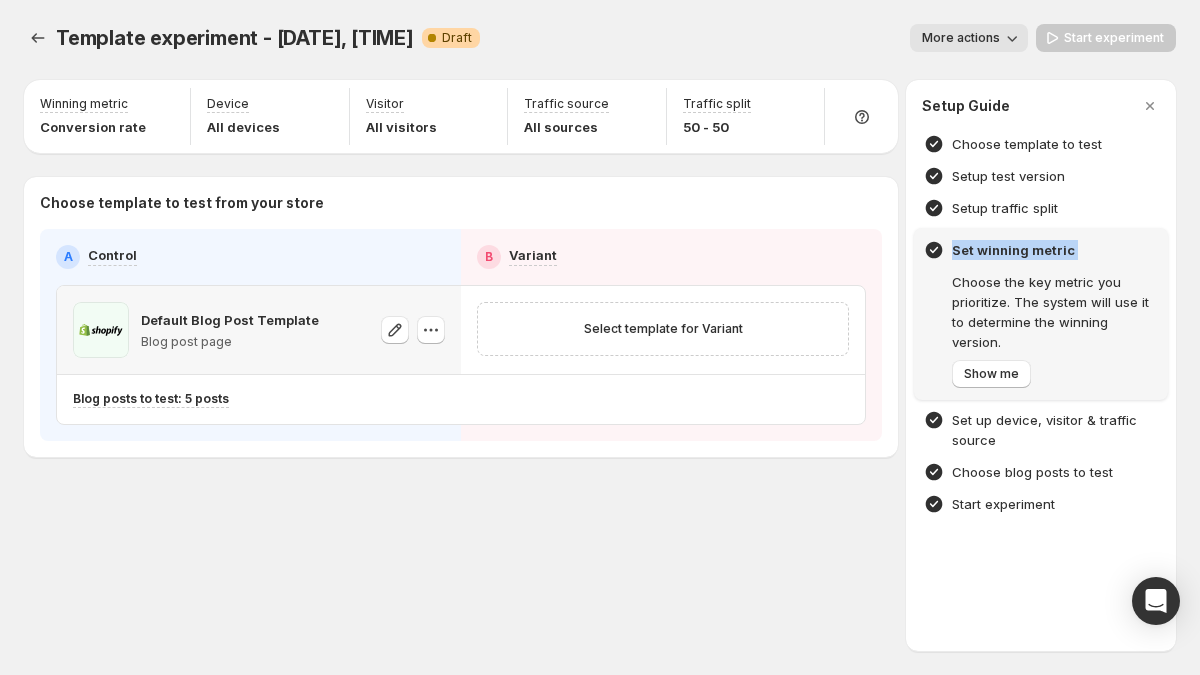 click on "Set winning metric" at bounding box center [1055, 250] 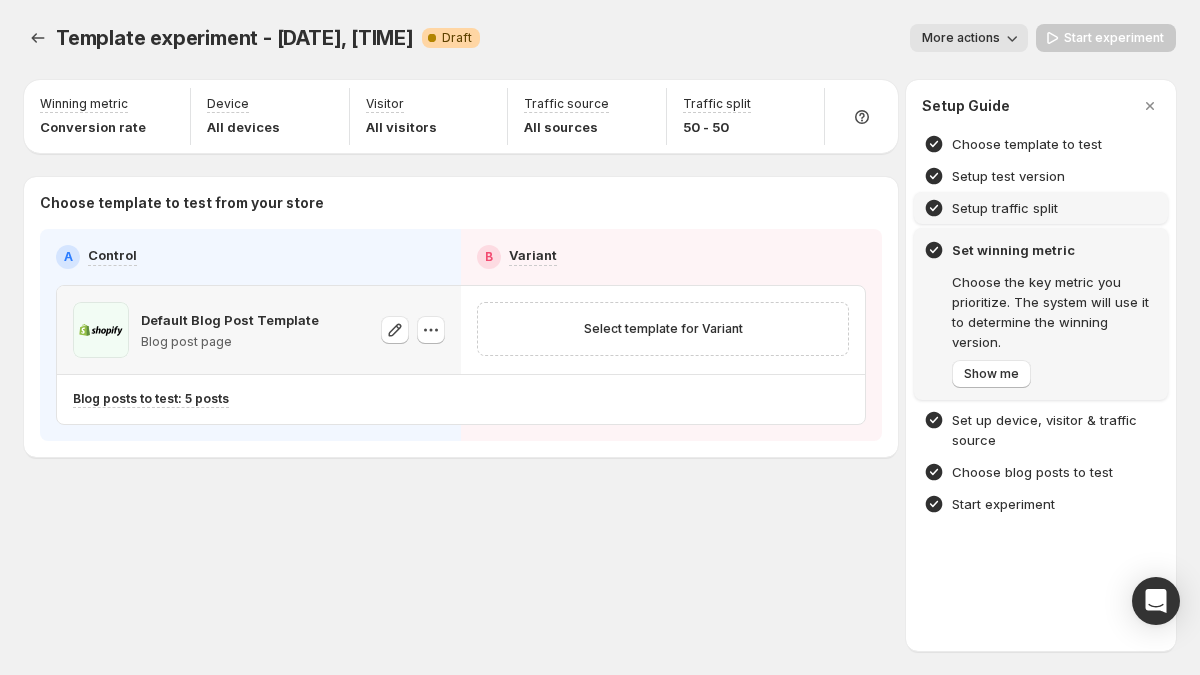 click on "Setup traffic split" at bounding box center (1005, 208) 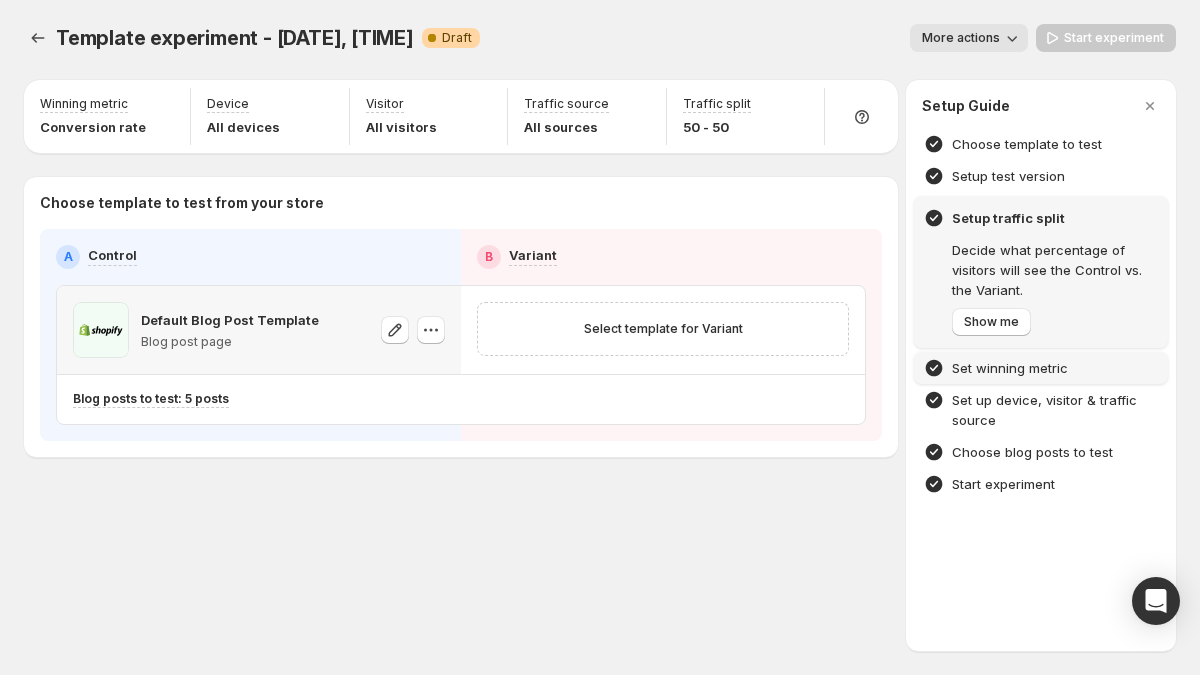 click on "Set winning metric" at bounding box center (1041, 368) 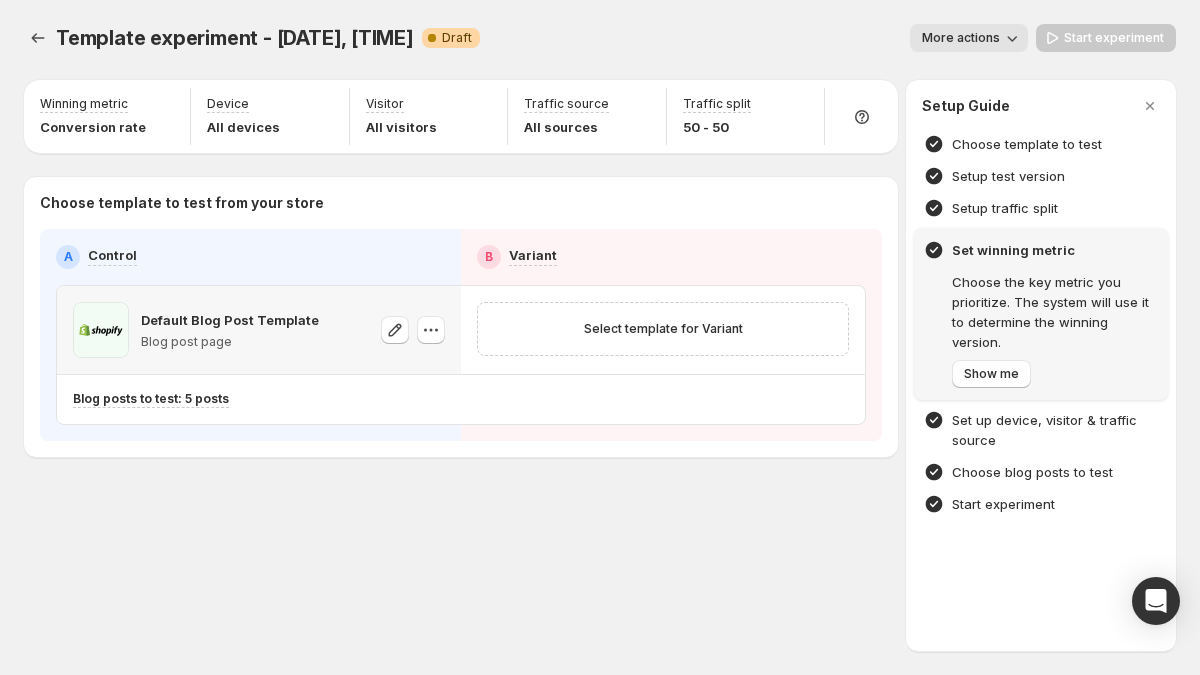 click on "Template experiment - Jul 14, 09:43:51. This page is ready Template experiment - Jul 14, 09:43:51 Warning Complete Draft More actions More actions More actions Start experiment Winning metric Conversion rate Device All devices Visitor All visitors Traffic source All sources Traffic split 50 - 50 Choose template to test from your store A Control B Variant Default Blog Post Template Blog post page Select template for Variant Blog posts to test: 5 posts Setup Guide Choose template to test Setup test version Setup traffic split Set winning metric Choose the key metric you prioritize. The system will use it to determine the winning version. Show me Set up device, visitor & traffic source Choose blog posts to test Start experiment" at bounding box center [600, 282] 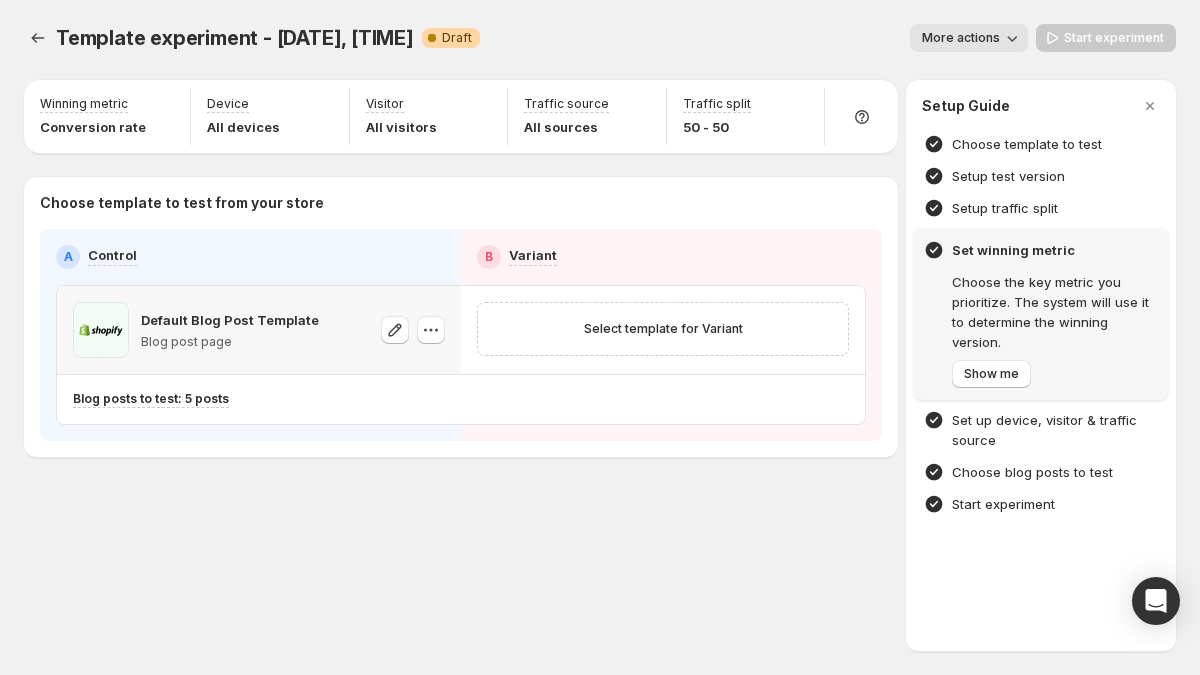 click on "More actions" at bounding box center (969, 38) 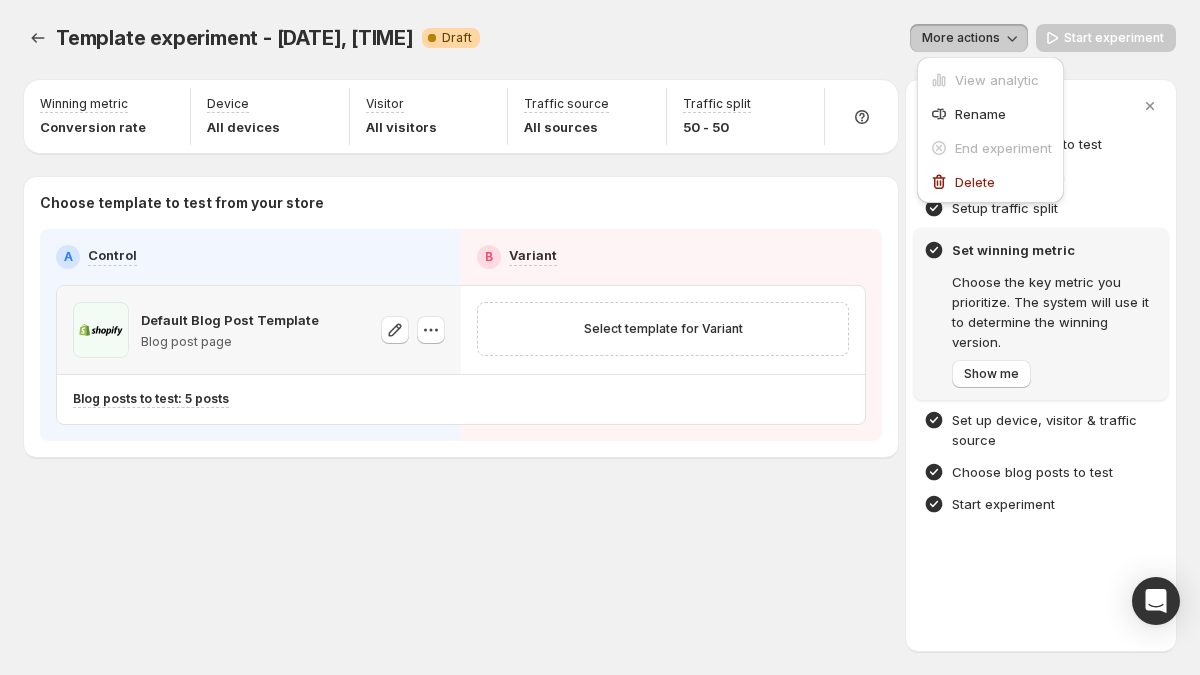 click on "More actions" at bounding box center (961, 38) 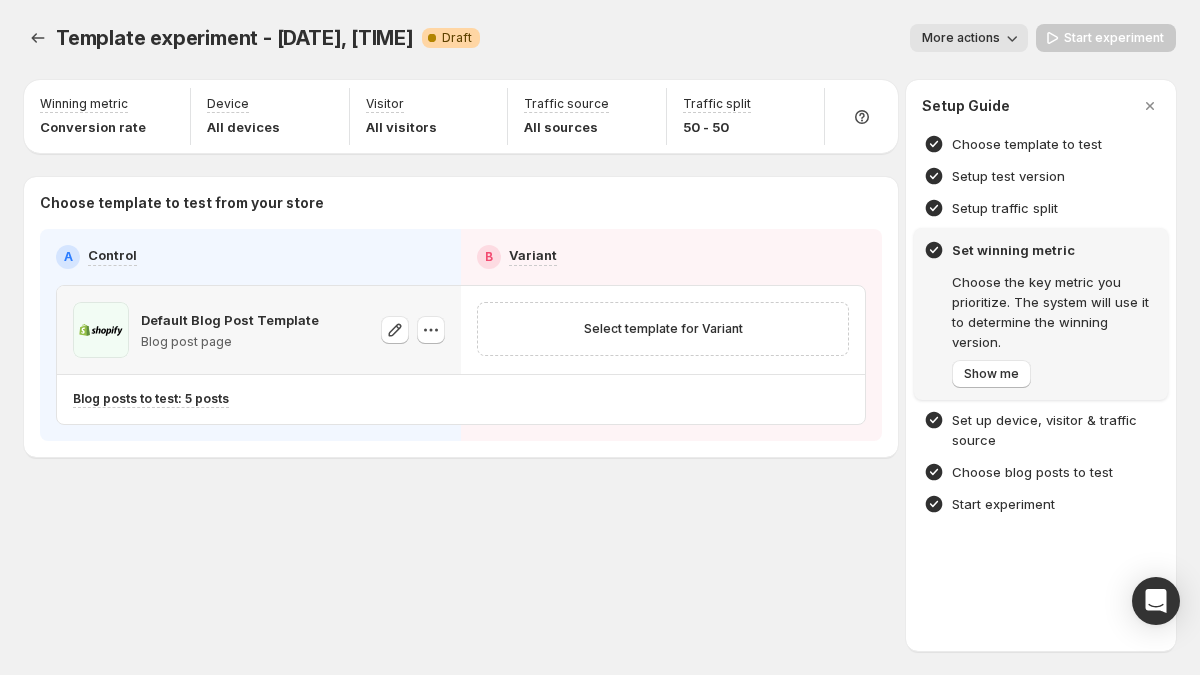click on "More actions" at bounding box center (961, 38) 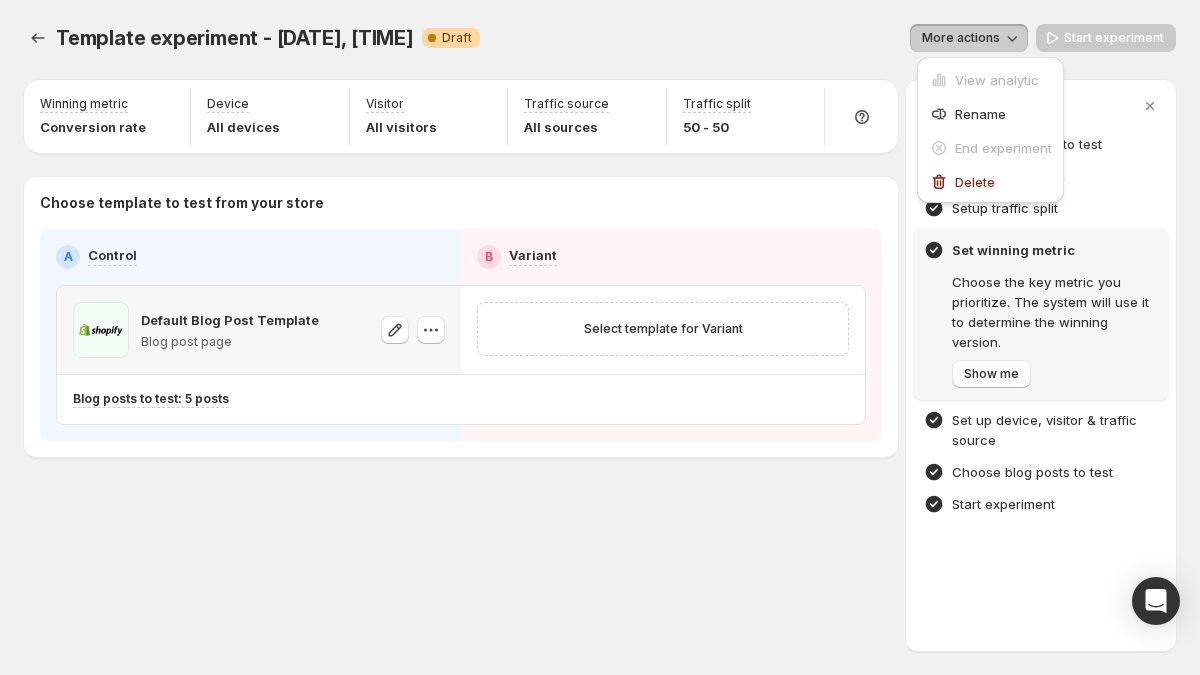 click on "More actions" at bounding box center (961, 38) 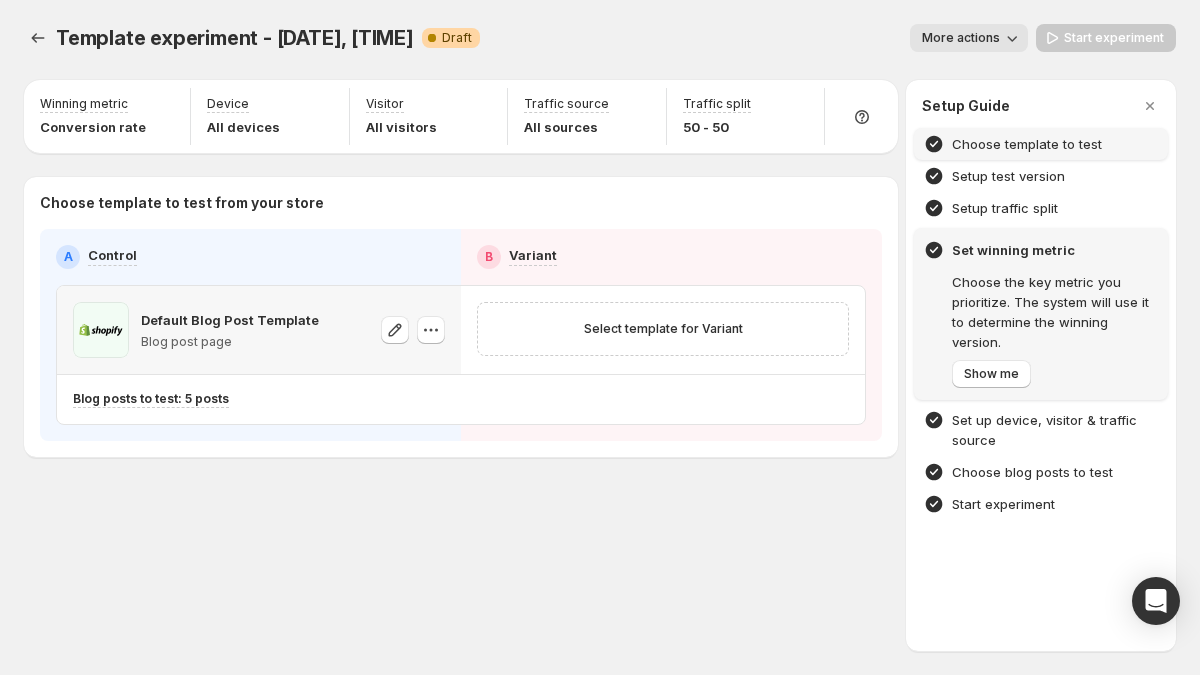 click on "Choose template to test" at bounding box center [1027, 144] 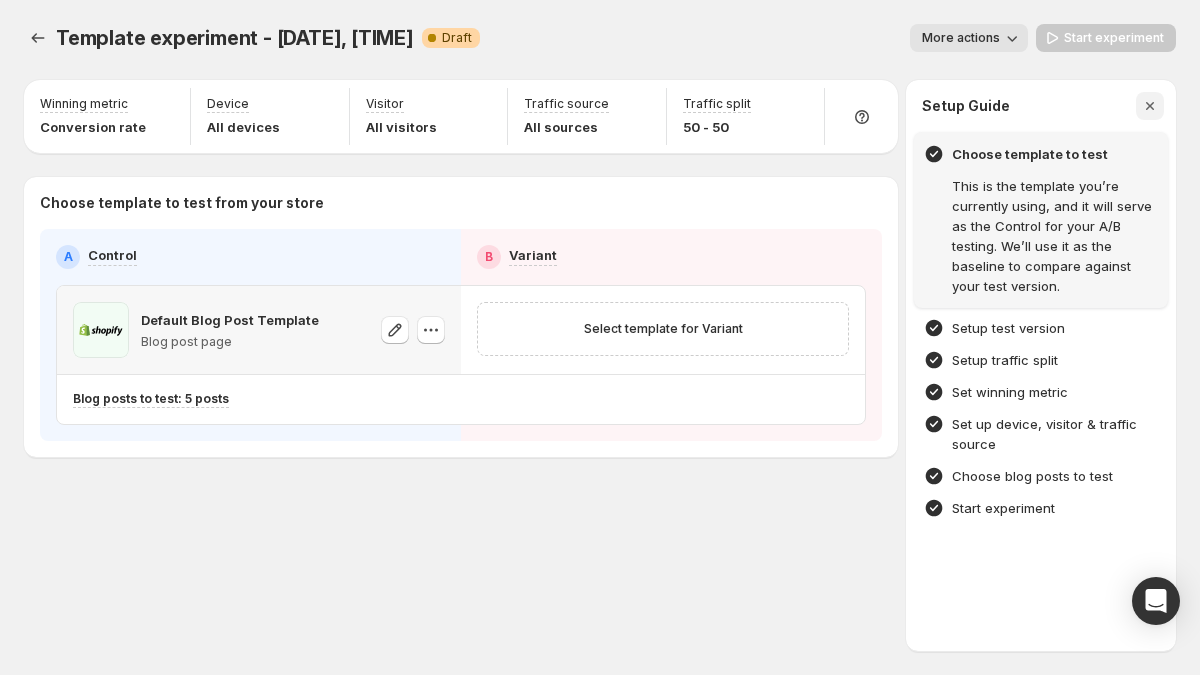 click 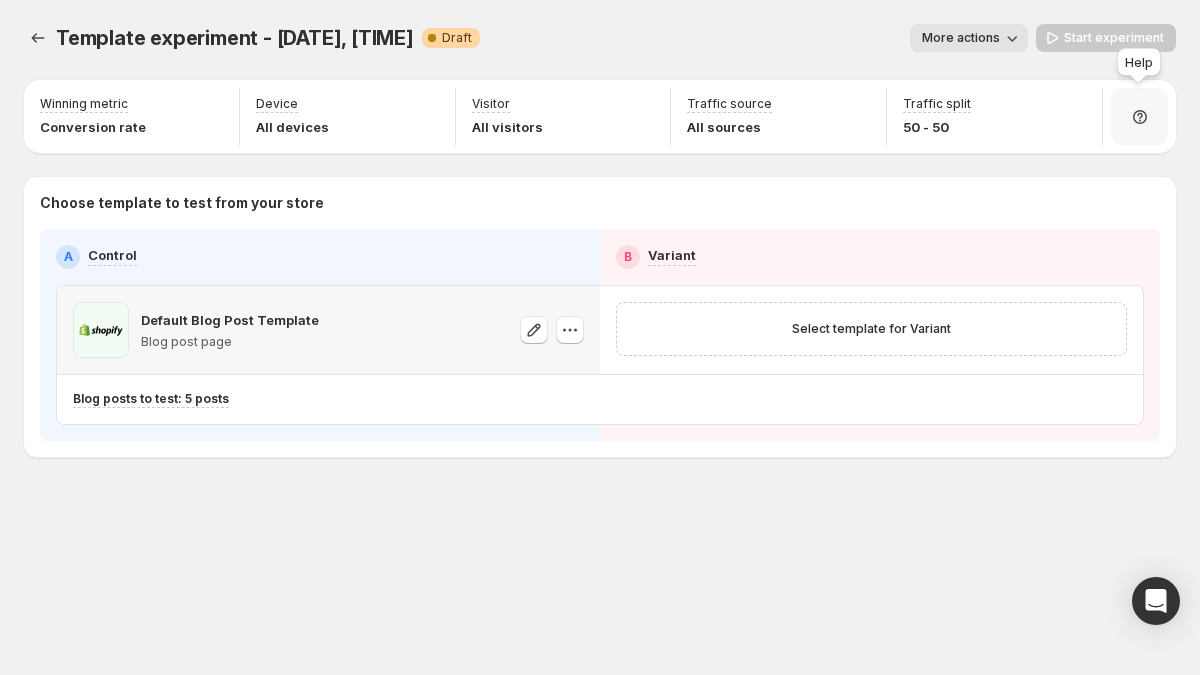 click 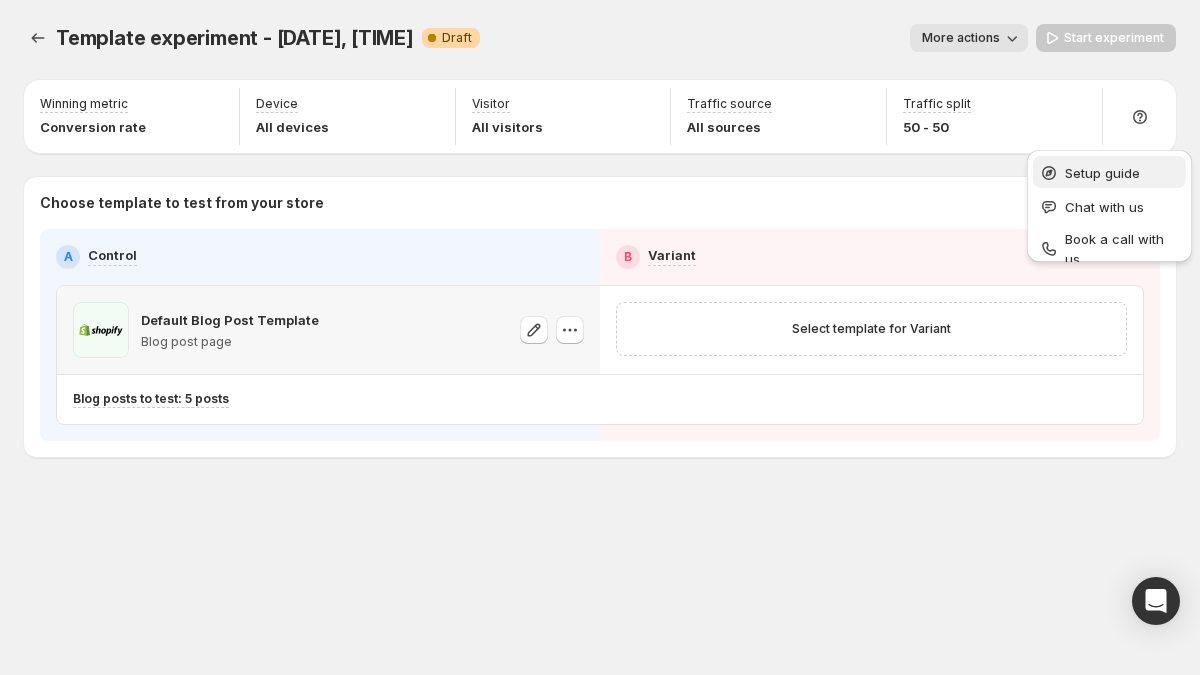 click on "Setup guide" at bounding box center [1122, 173] 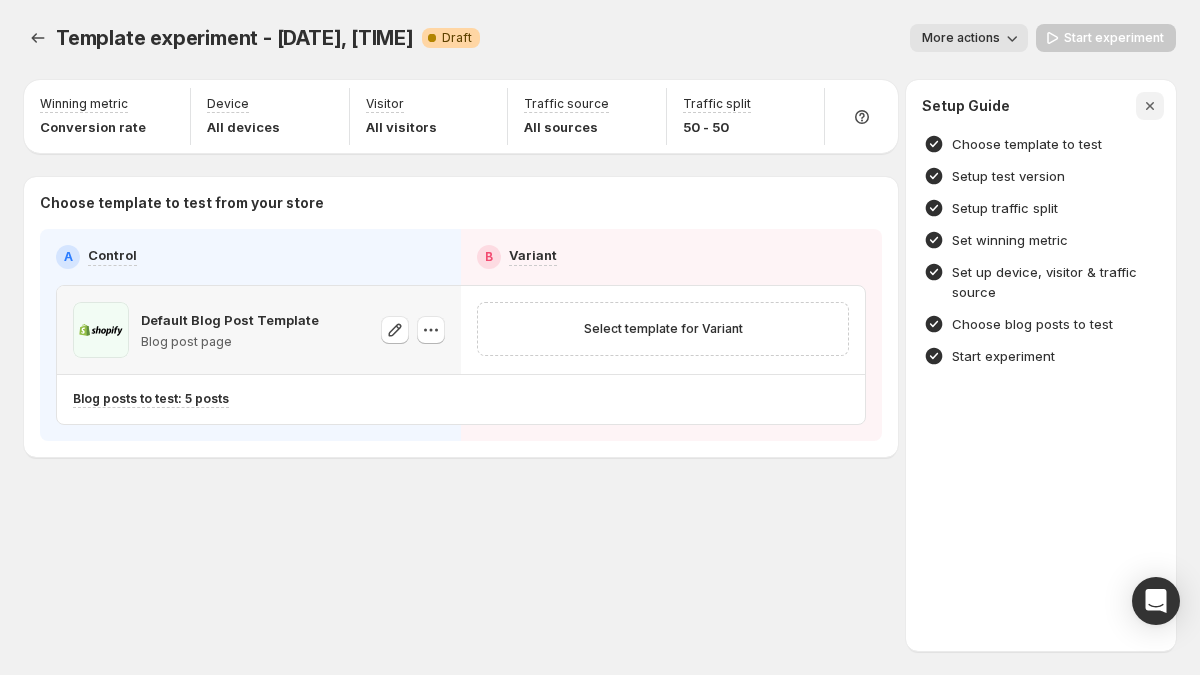 click 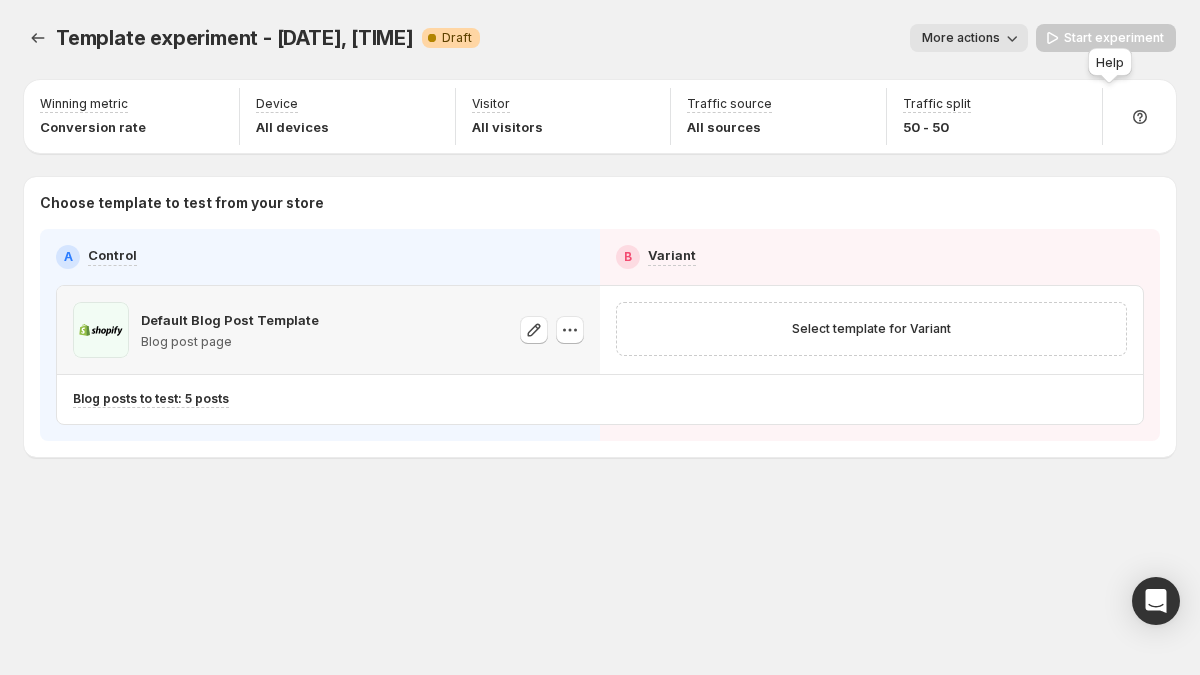 click at bounding box center (1139, 116) 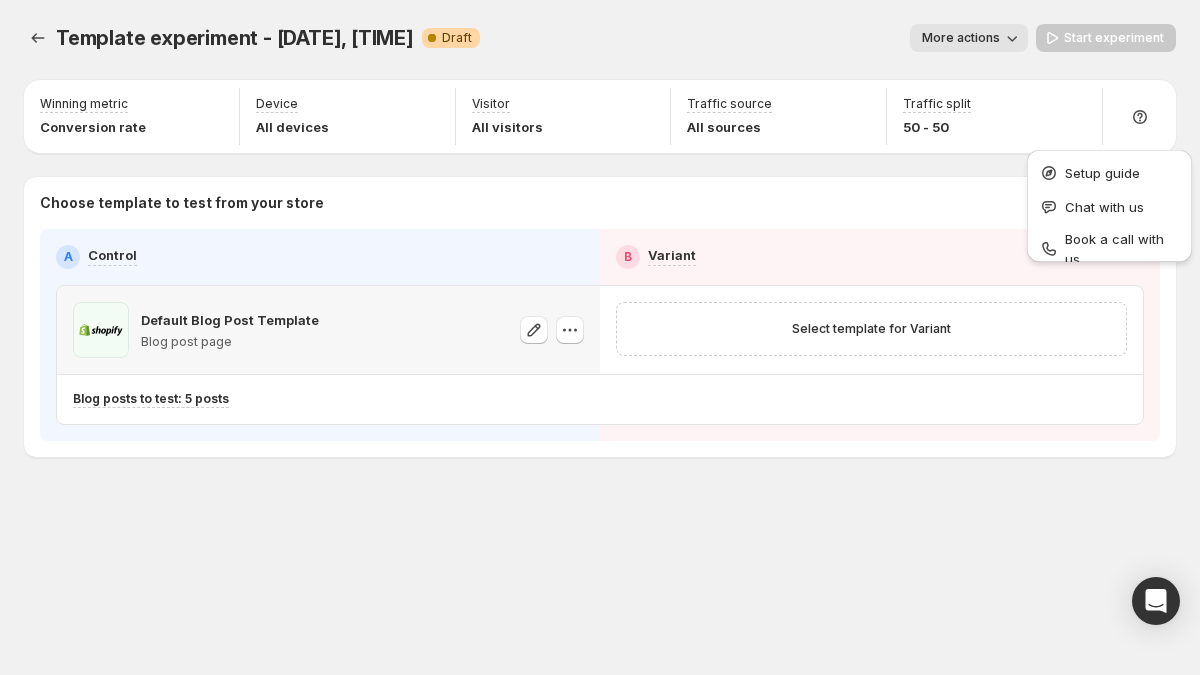 click at bounding box center (1139, 116) 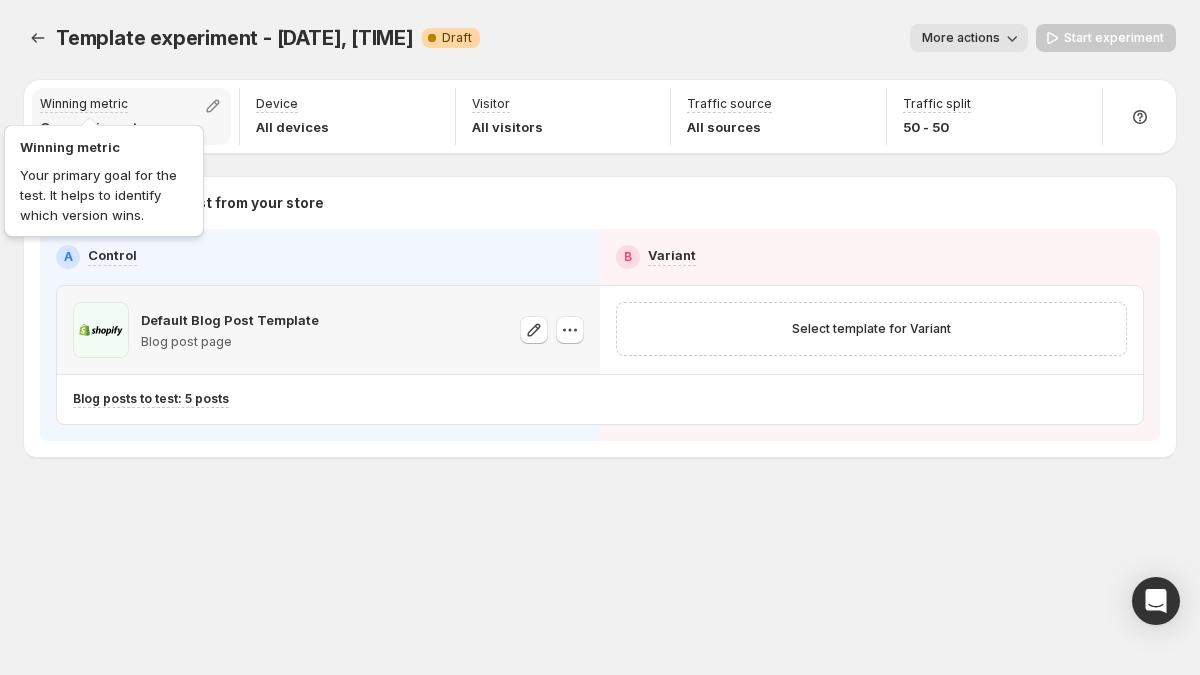 click on "Winning metric" at bounding box center [84, 104] 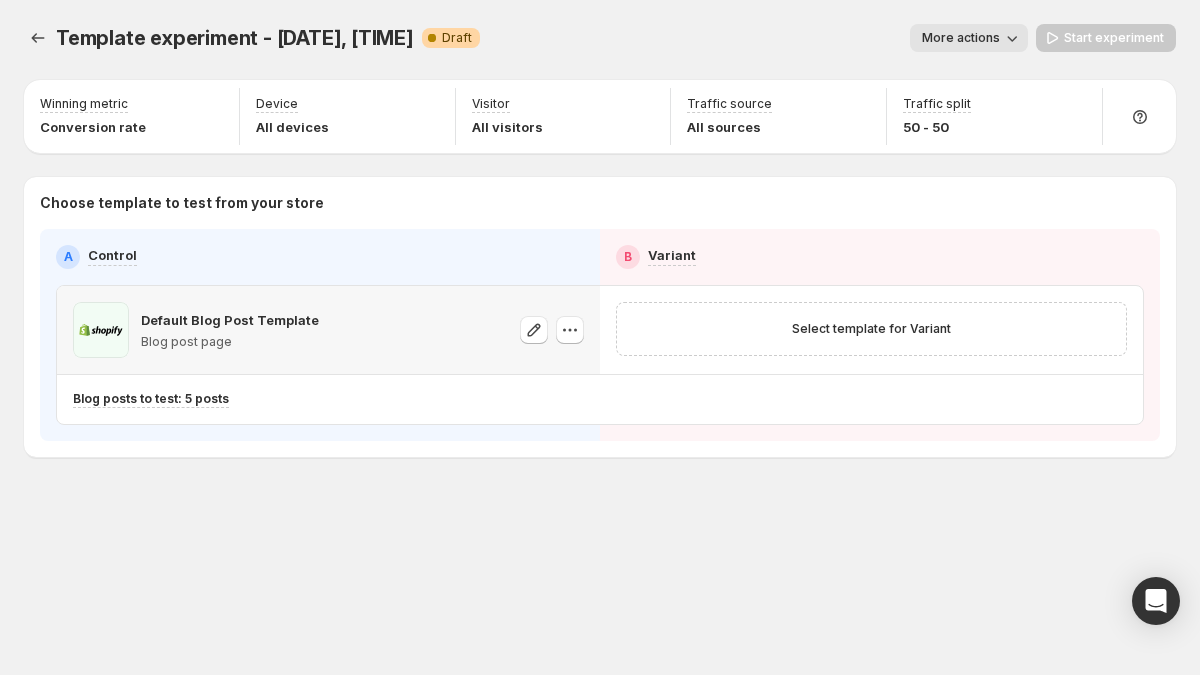 click on "Winning metric Conversion rate Device All devices Visitor All visitors Traffic source All sources Traffic split 50 - 50 Choose template to test from your store A Control B Variant Default Blog Post Template Blog post page Select template for Variant Blog posts to test: 5 posts" at bounding box center (600, 268) 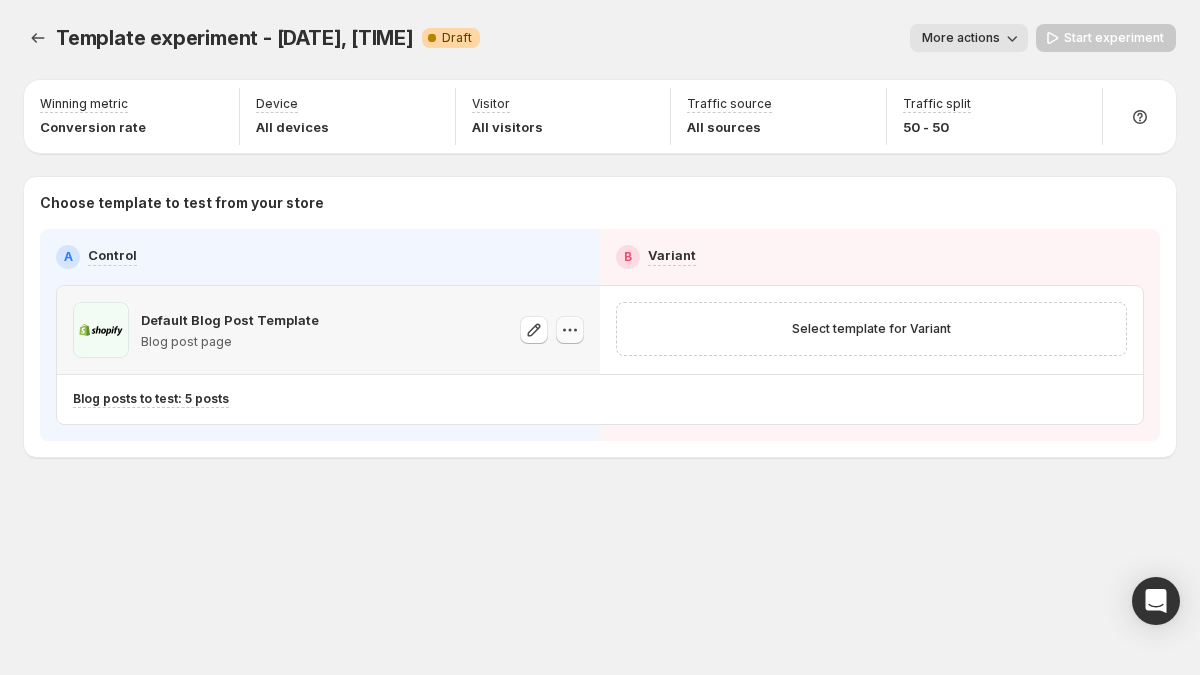 click 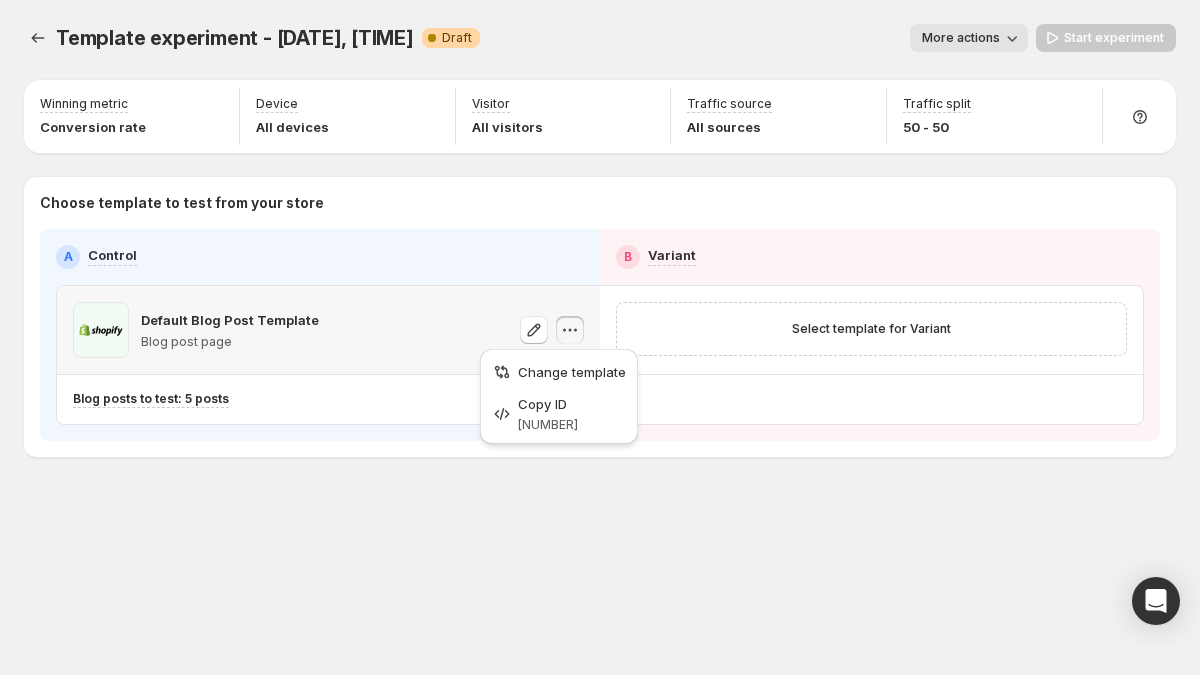click 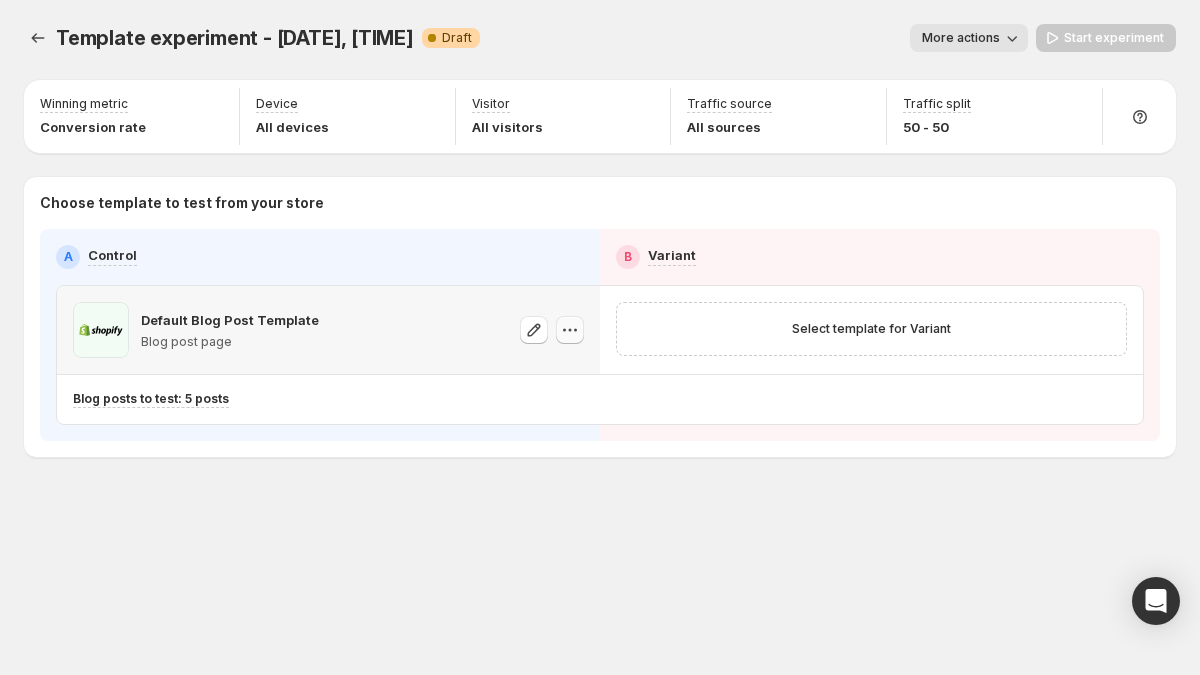 click 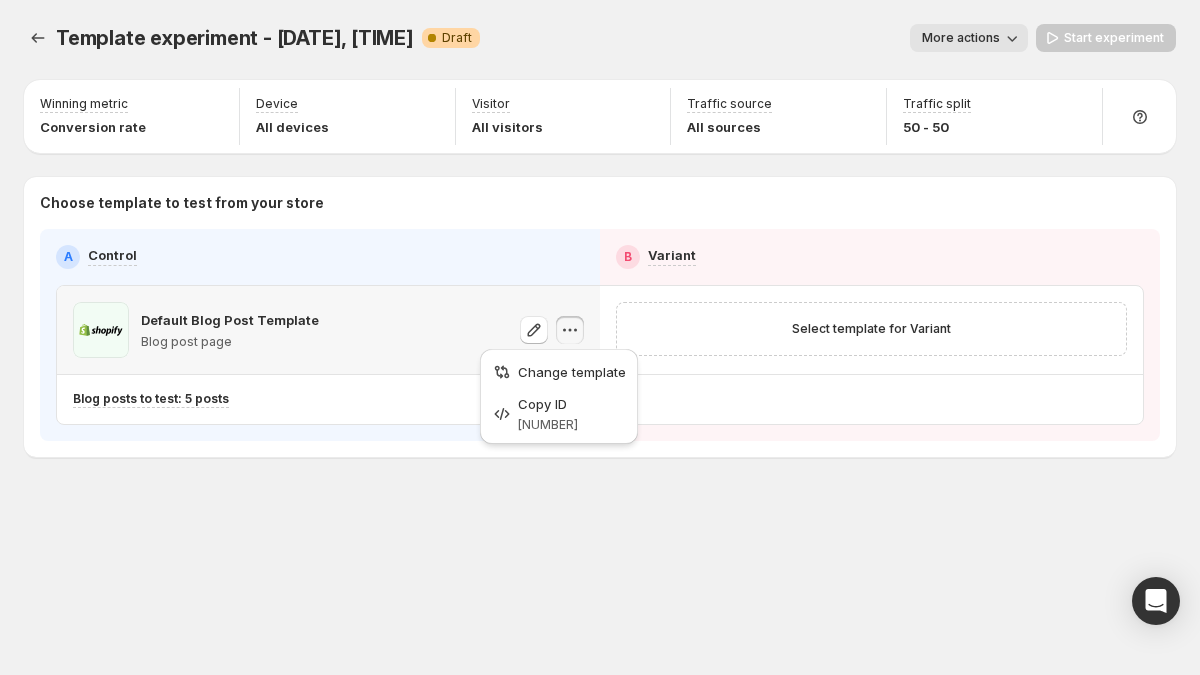 click 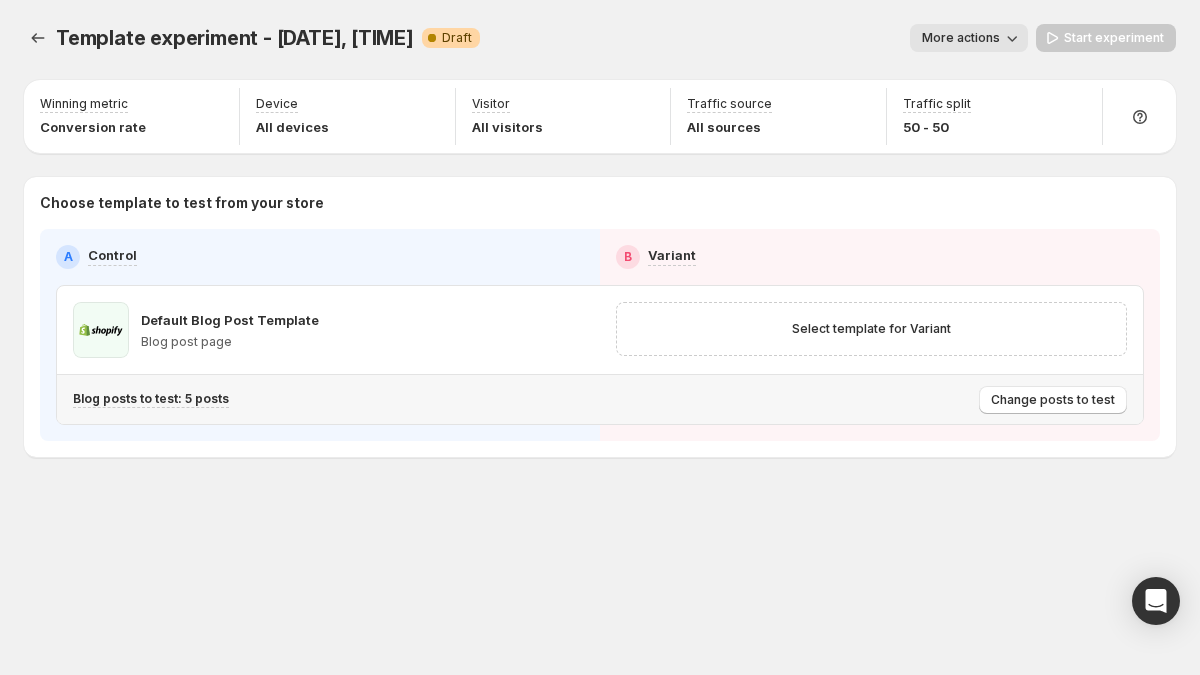 drag, startPoint x: 1062, startPoint y: 404, endPoint x: 1050, endPoint y: 449, distance: 46.572525 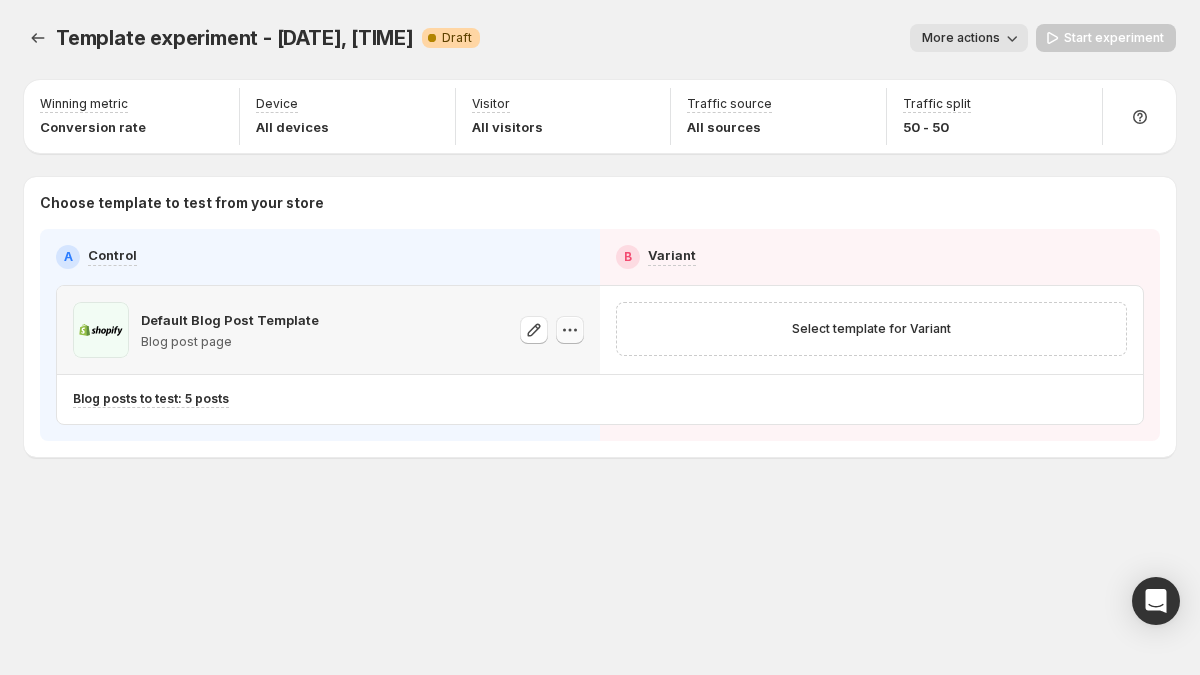 click 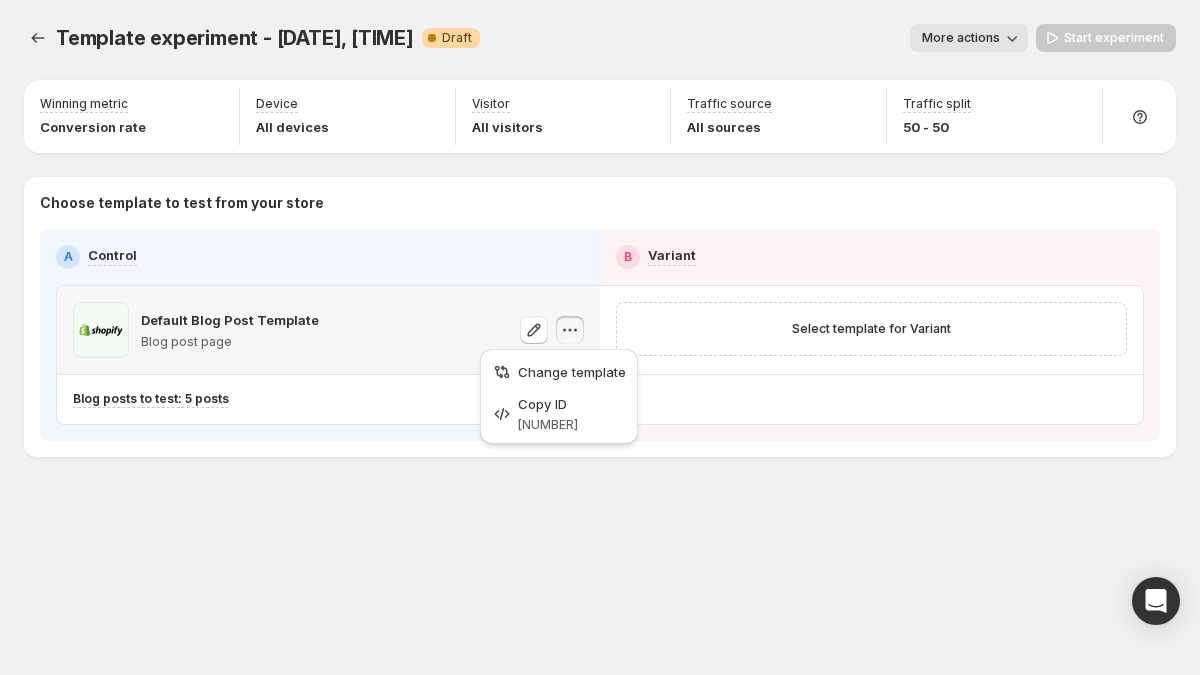 click 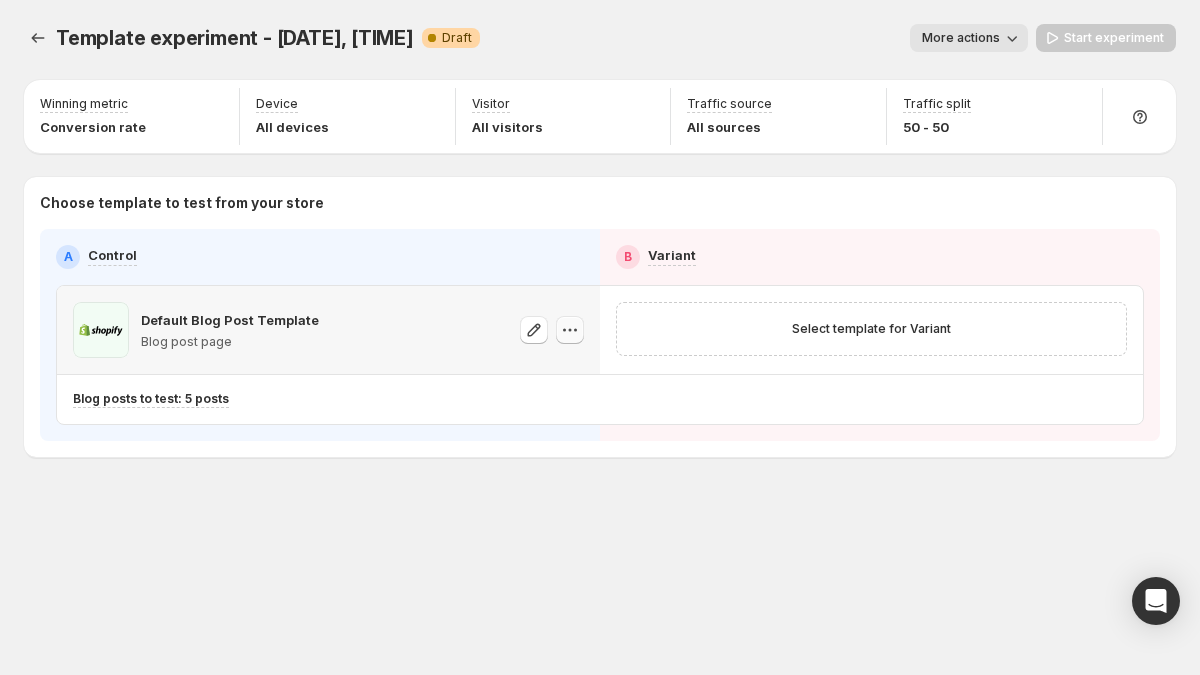 click 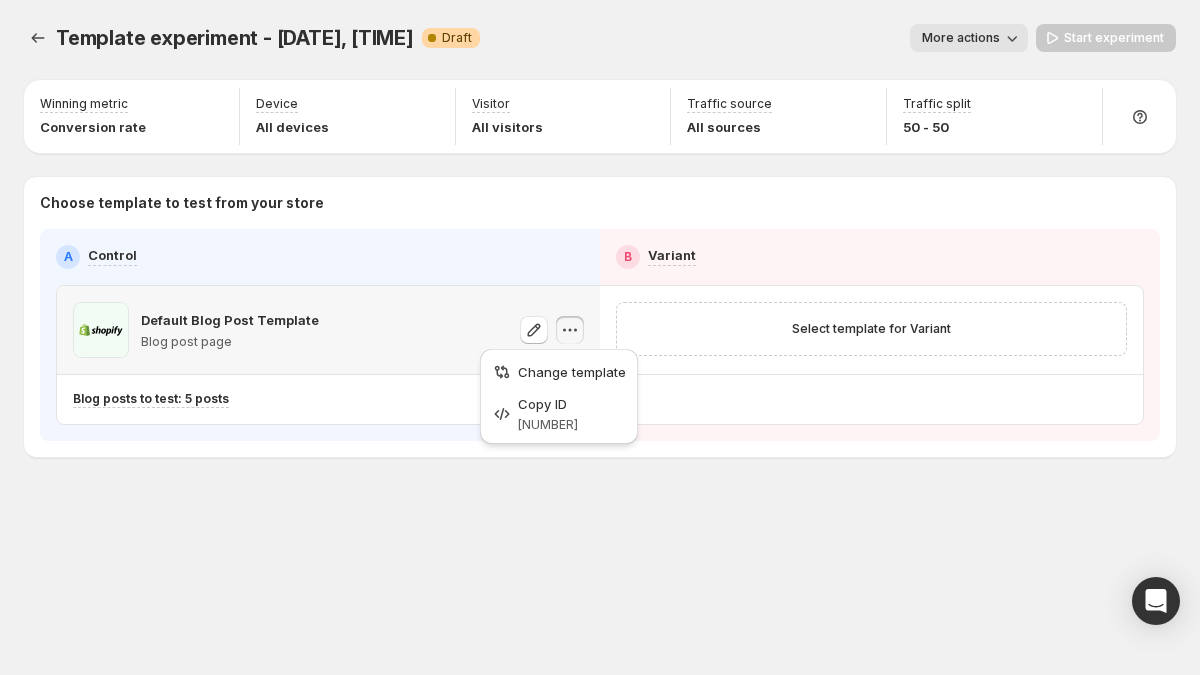 click 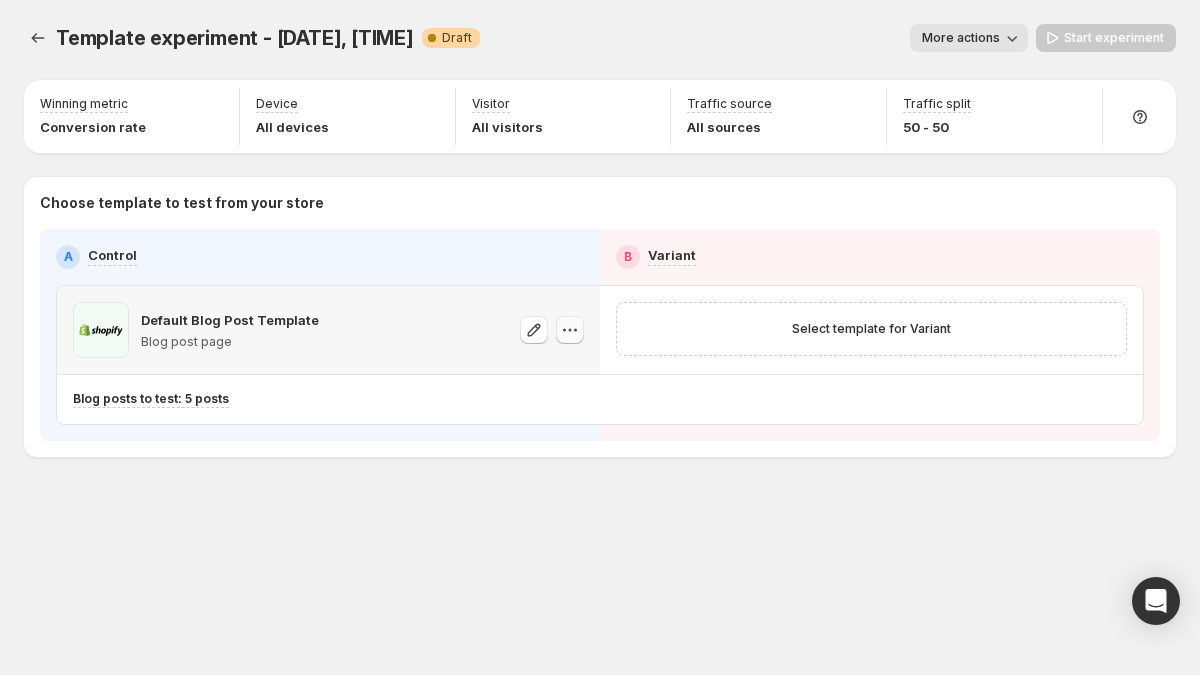 click 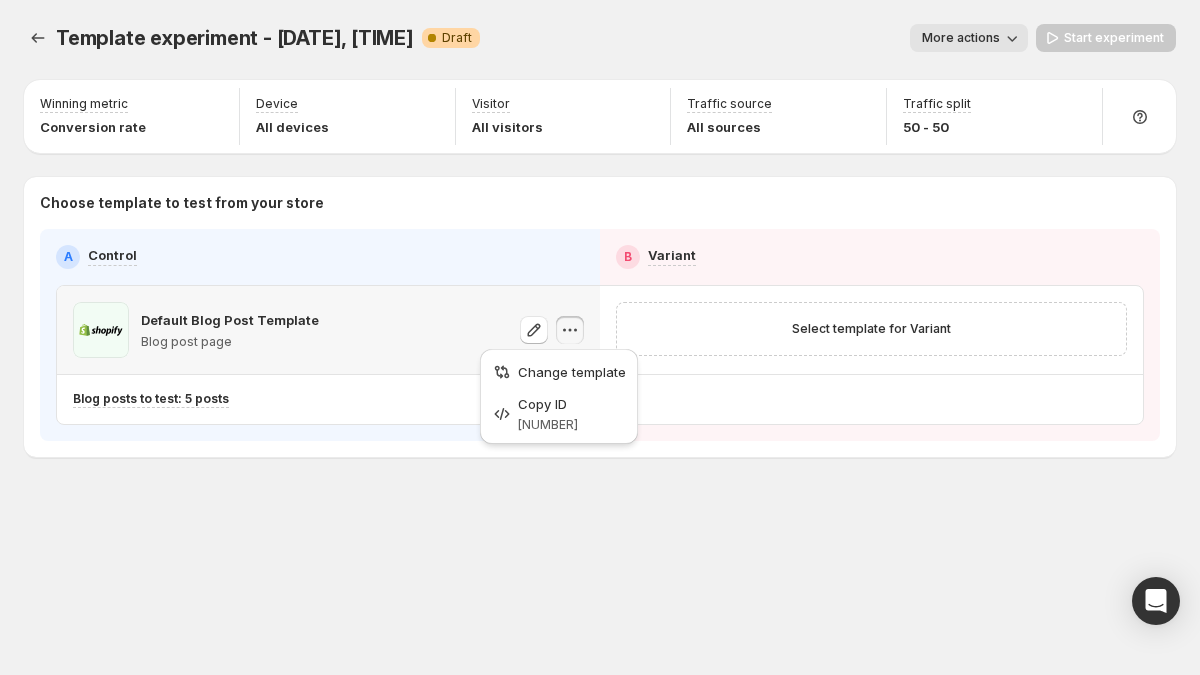 click 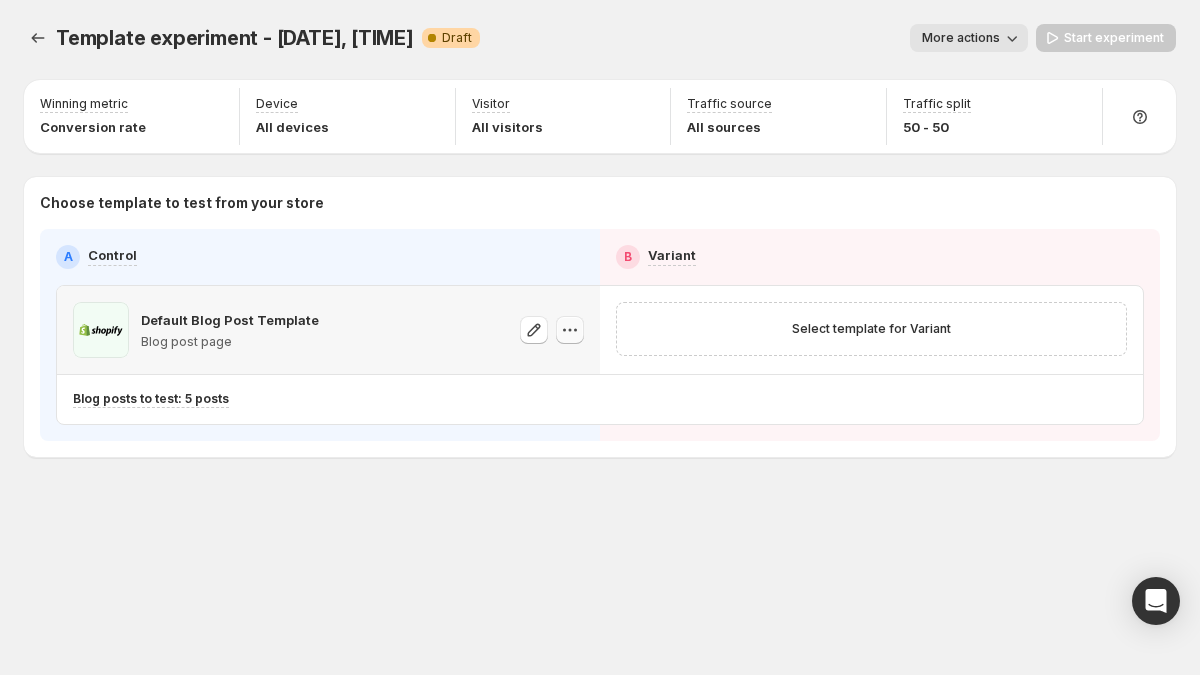 click 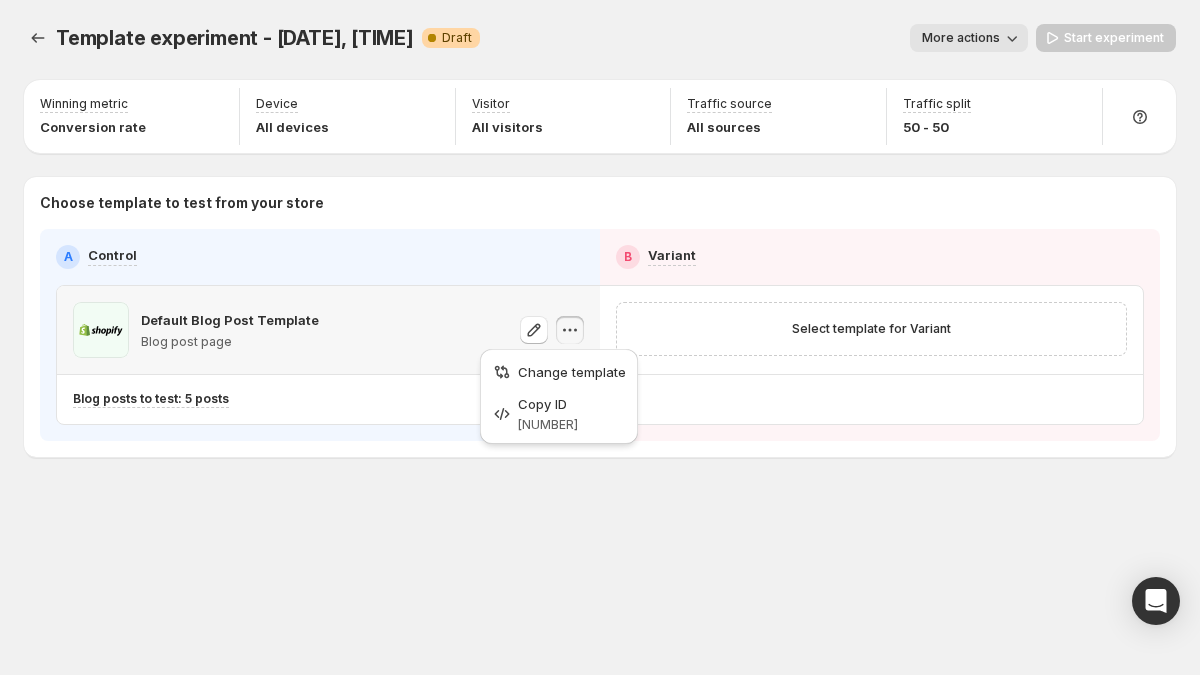 click 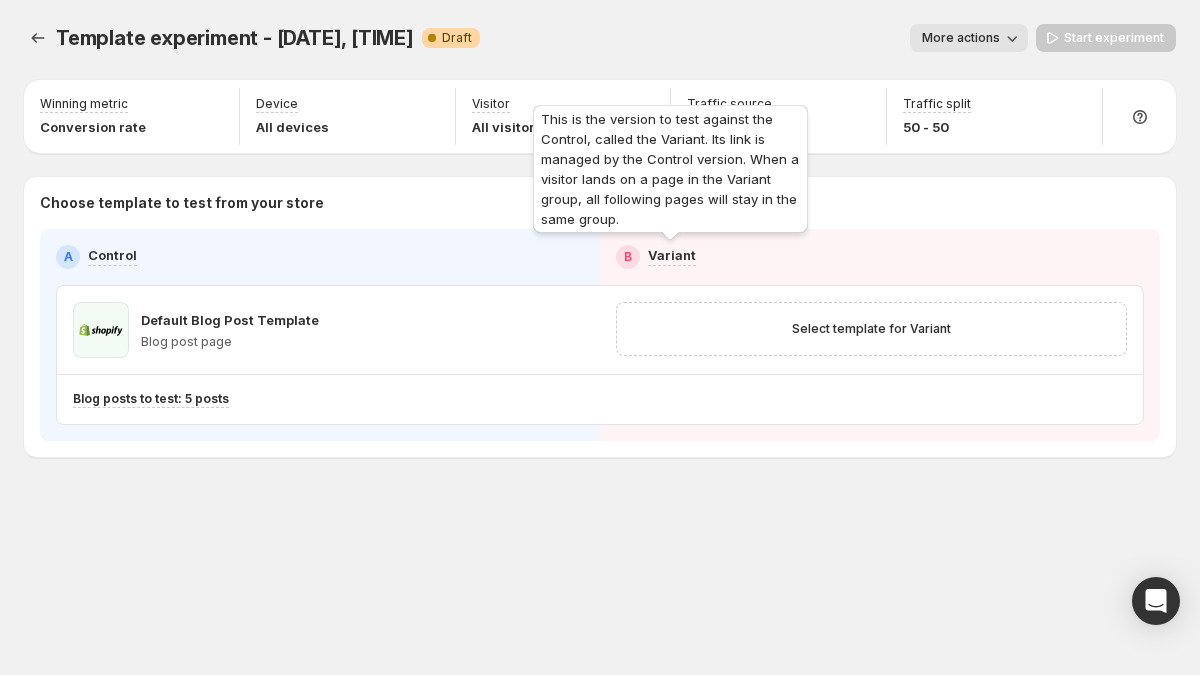 click on "This is the version to test against the Control, called the Variant. Its link is managed by the Control version. When a visitor lands on a page in the Variant group, all following pages will stay in the same group." at bounding box center [670, 173] 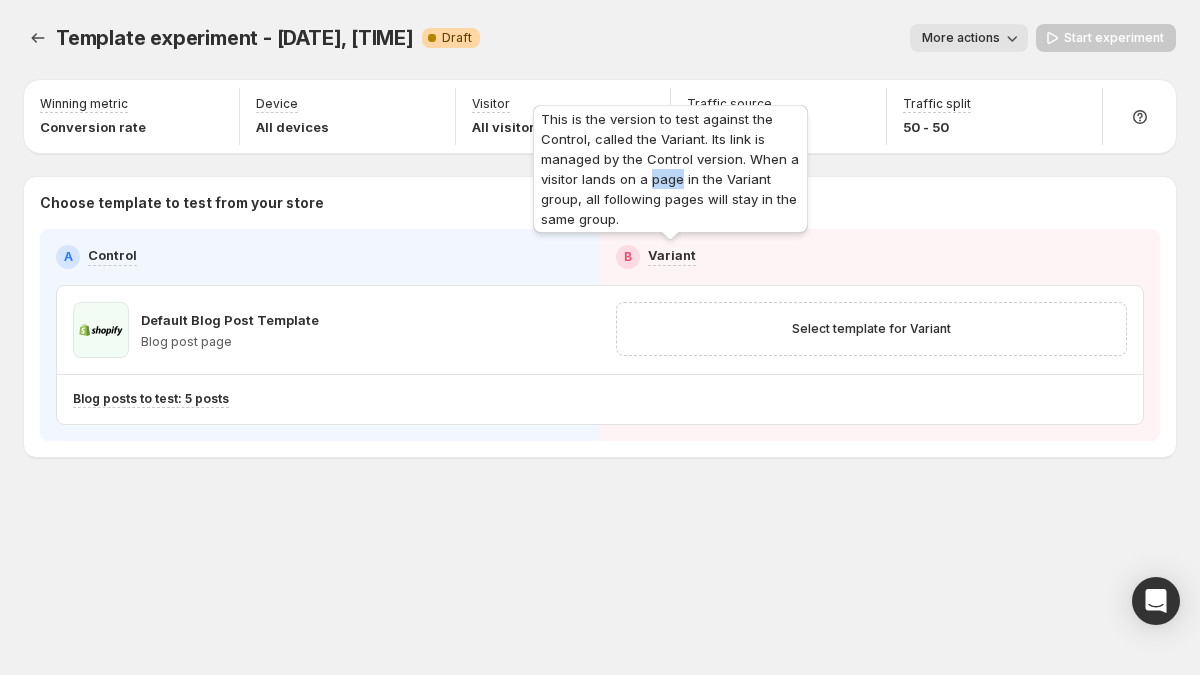 click on "This is the version to test against the Control, called the Variant. Its link is managed by the Control version. When a visitor lands on a page in the Variant group, all following pages will stay in the same group." at bounding box center [670, 173] 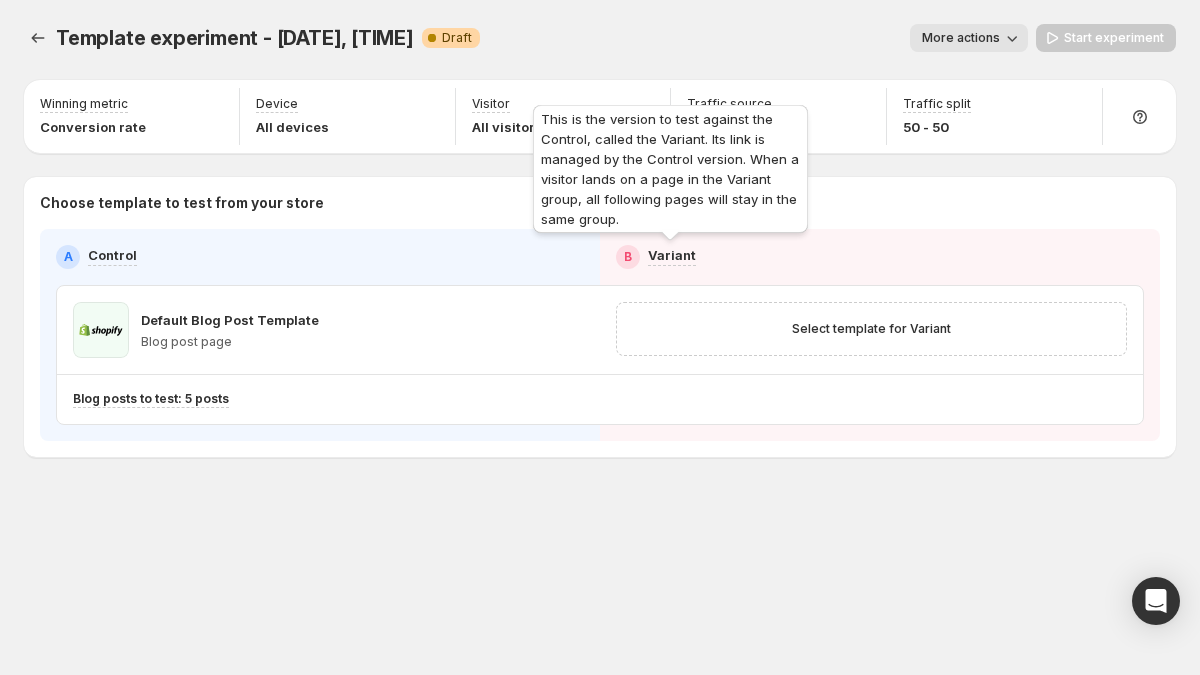 click on "Variant" at bounding box center (672, 255) 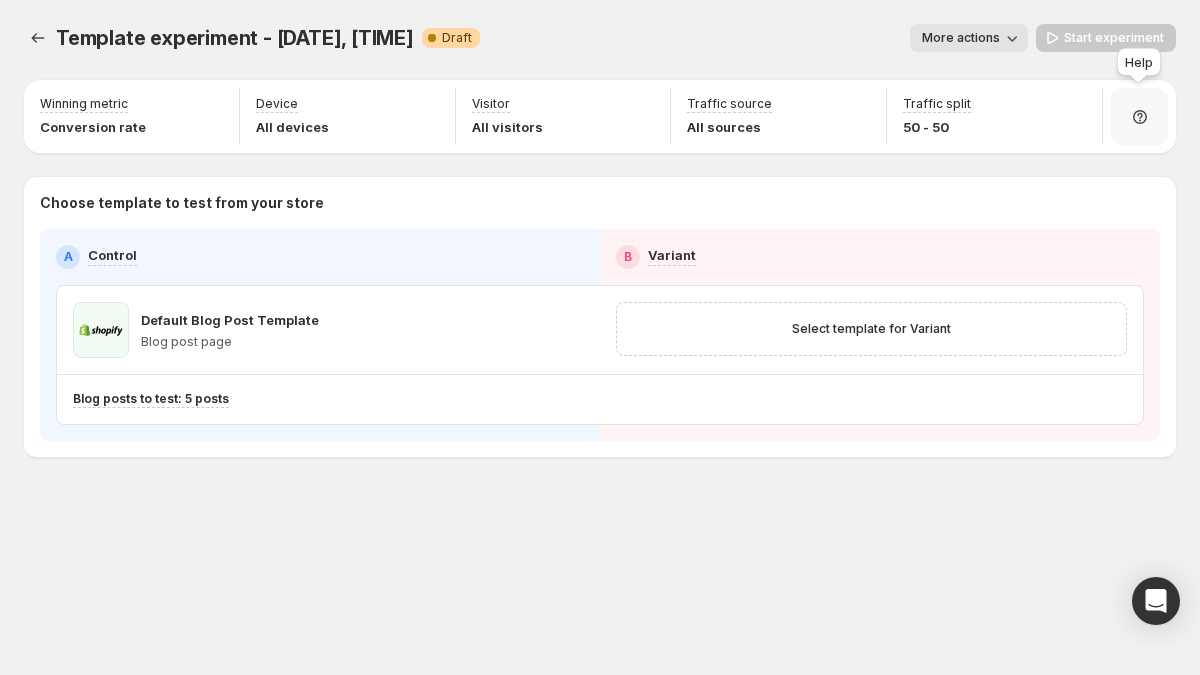 click at bounding box center [1139, 116] 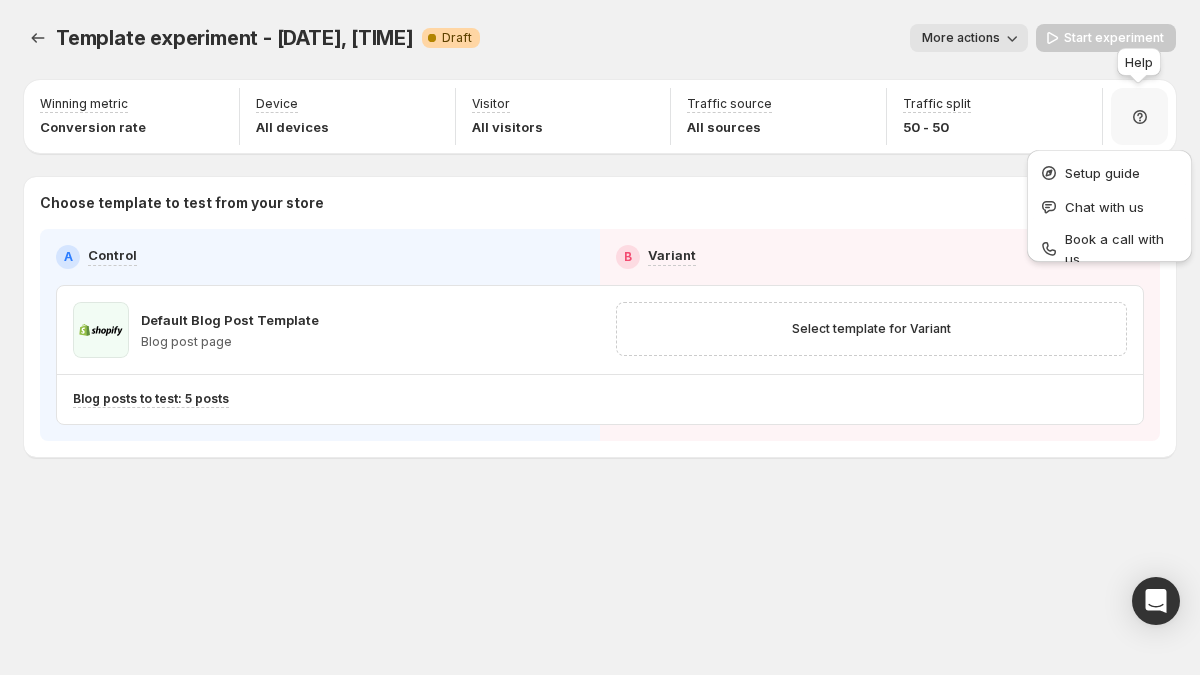 click at bounding box center (1139, 116) 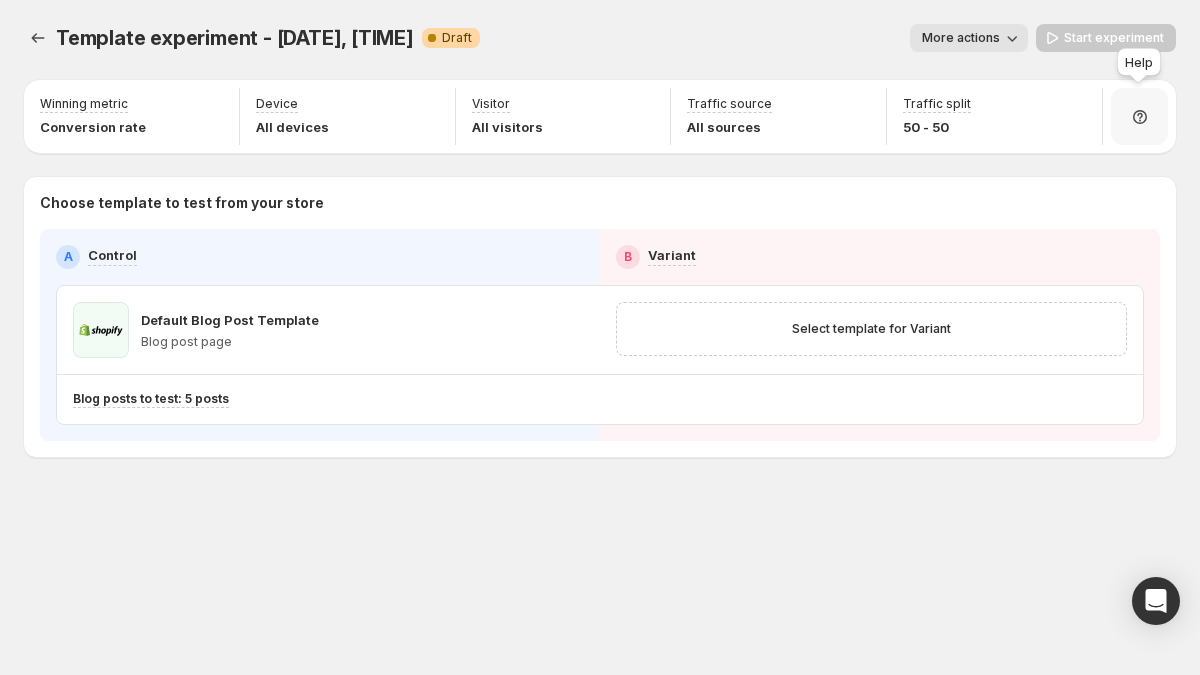 click at bounding box center (1139, 116) 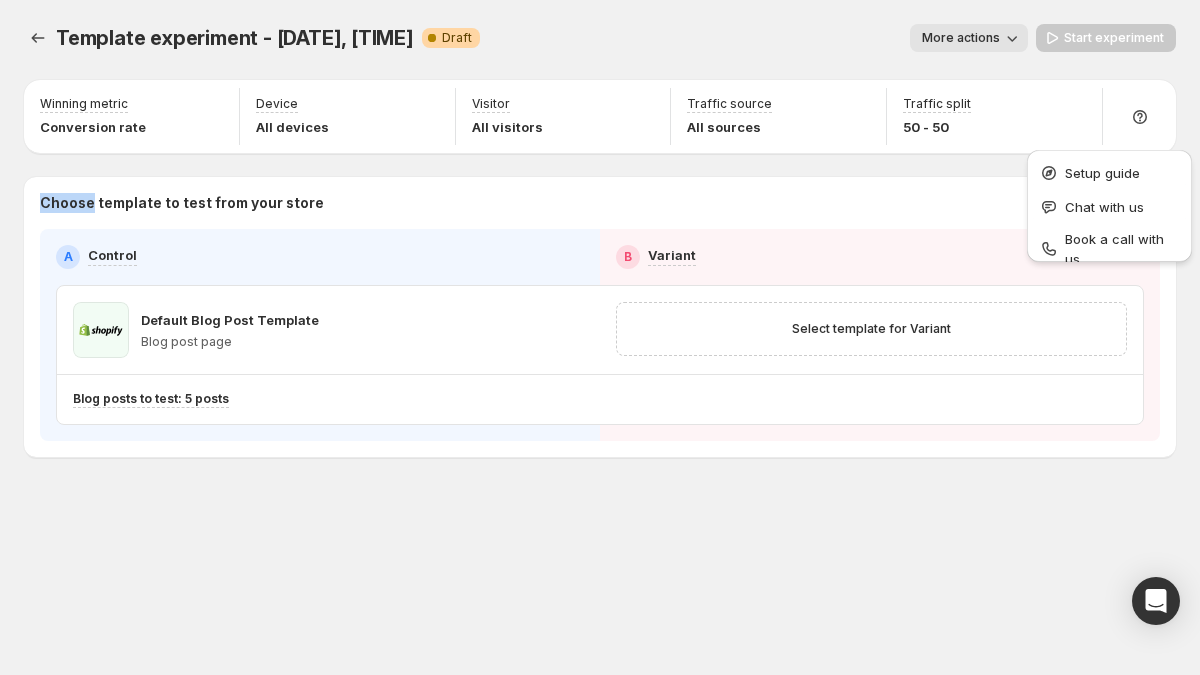 click on "Winning metric Conversion rate Device All devices Visitor All visitors Traffic source All sources Traffic split 50 - 50 Choose template to test from your store A Control B Variant Default Blog Post Template Blog post page Select template for Variant Blog posts to test: 5 posts" at bounding box center [600, 268] 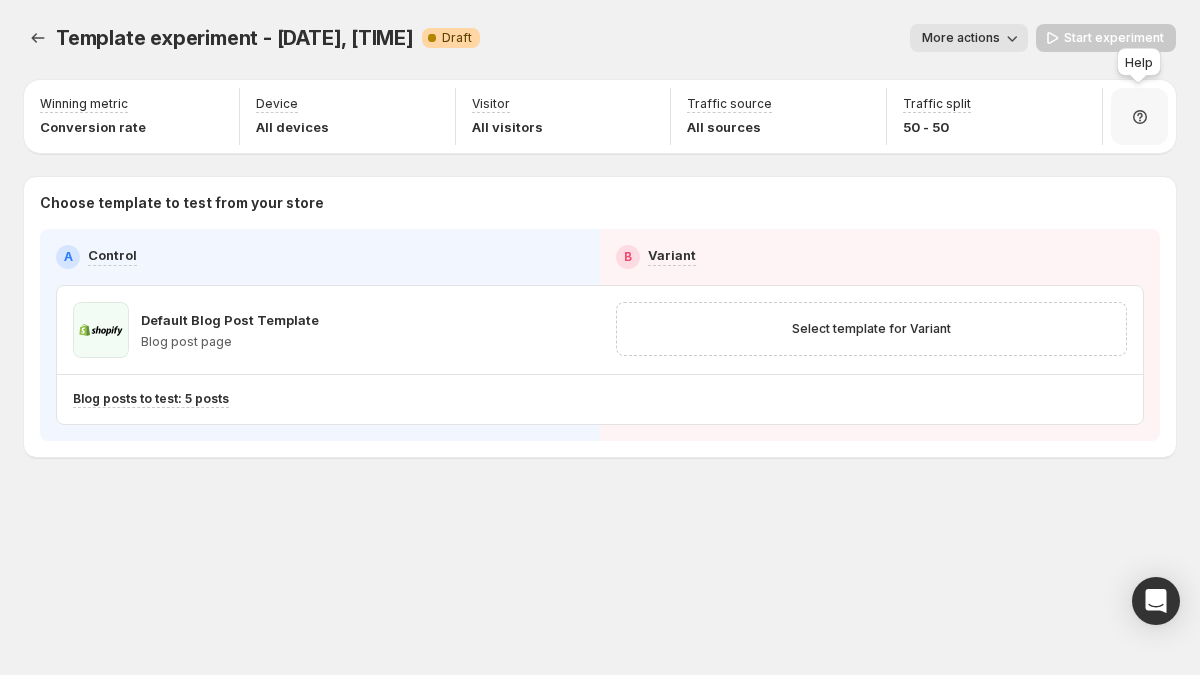 click 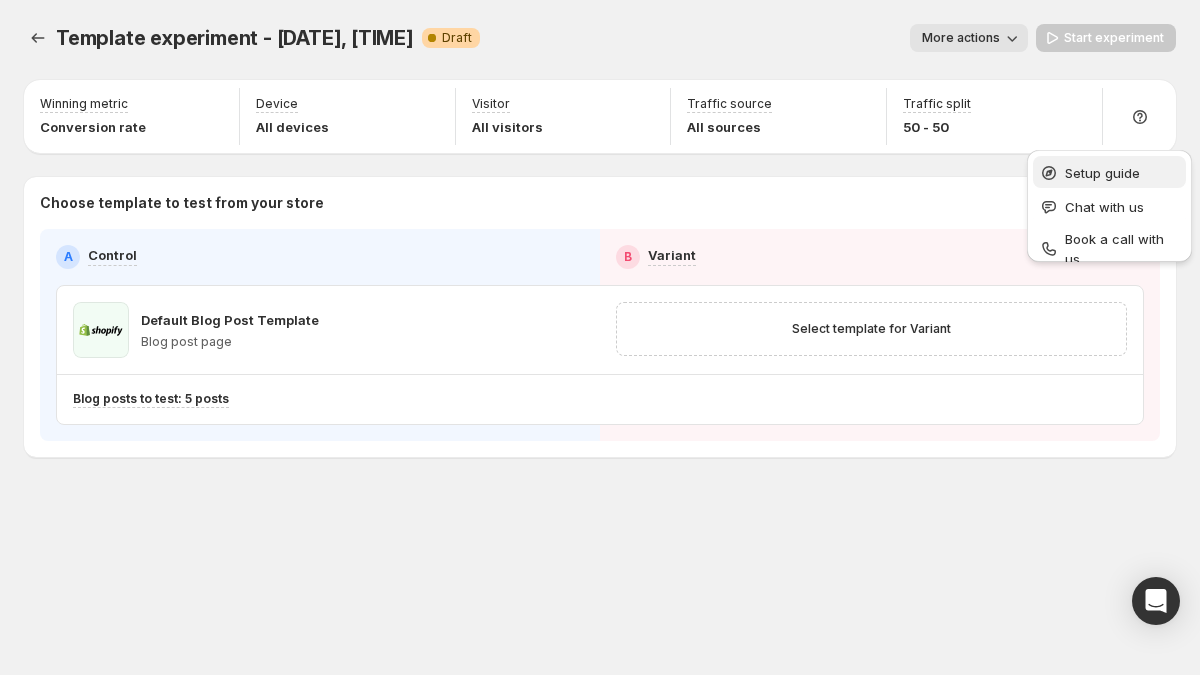 click on "Setup guide" at bounding box center (1122, 173) 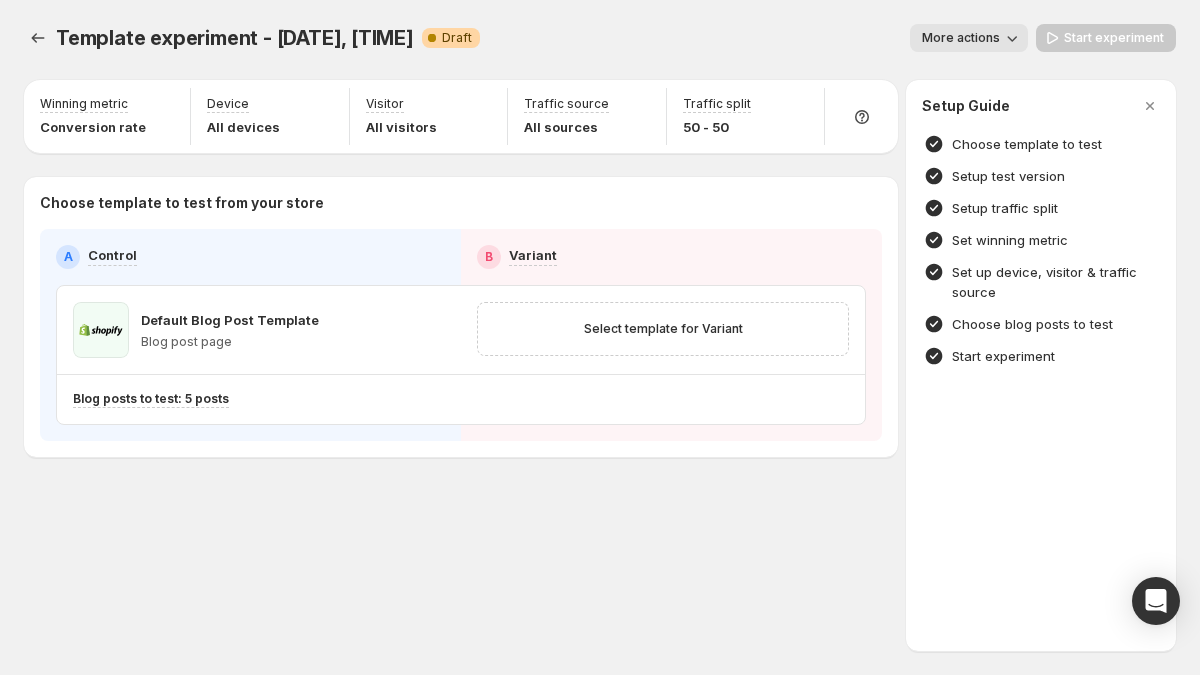 click on "More actions" at bounding box center [961, 38] 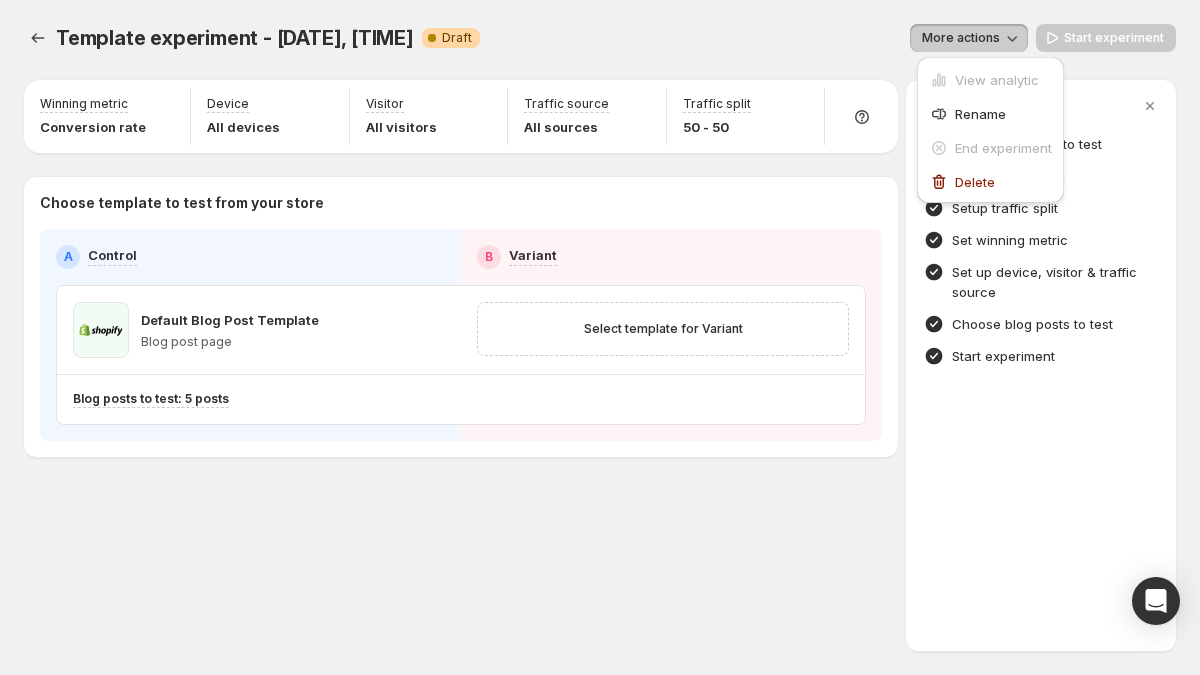 click on "More actions" at bounding box center (961, 38) 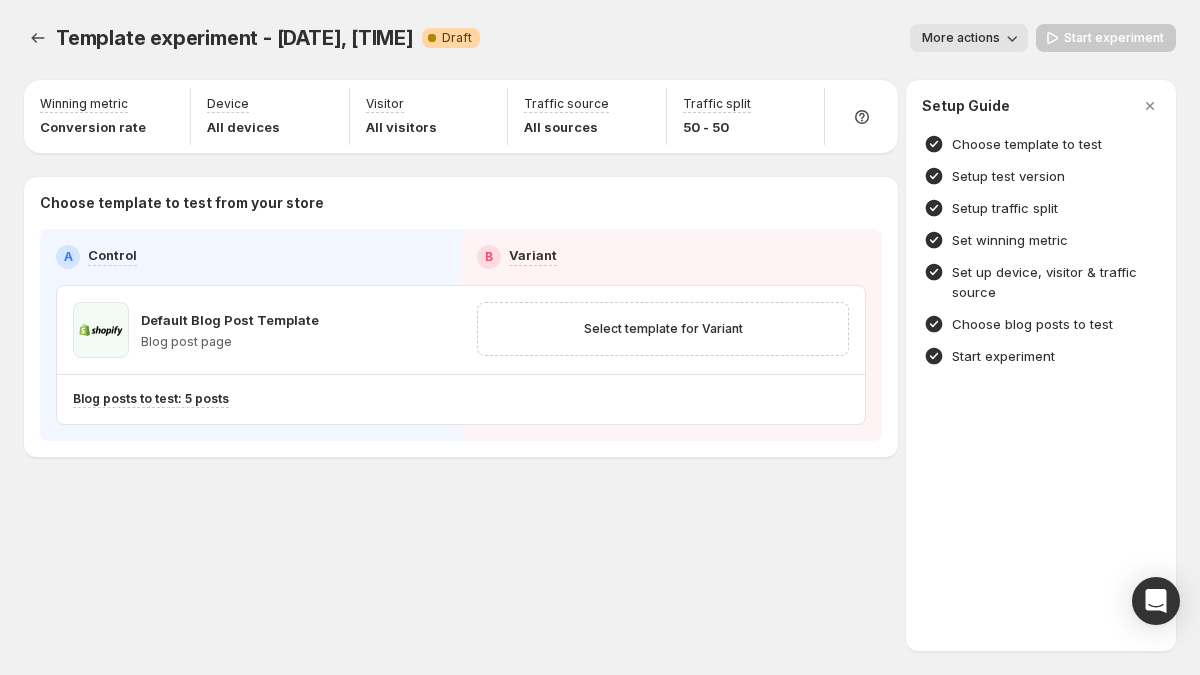 click on "More actions" at bounding box center [762, 38] 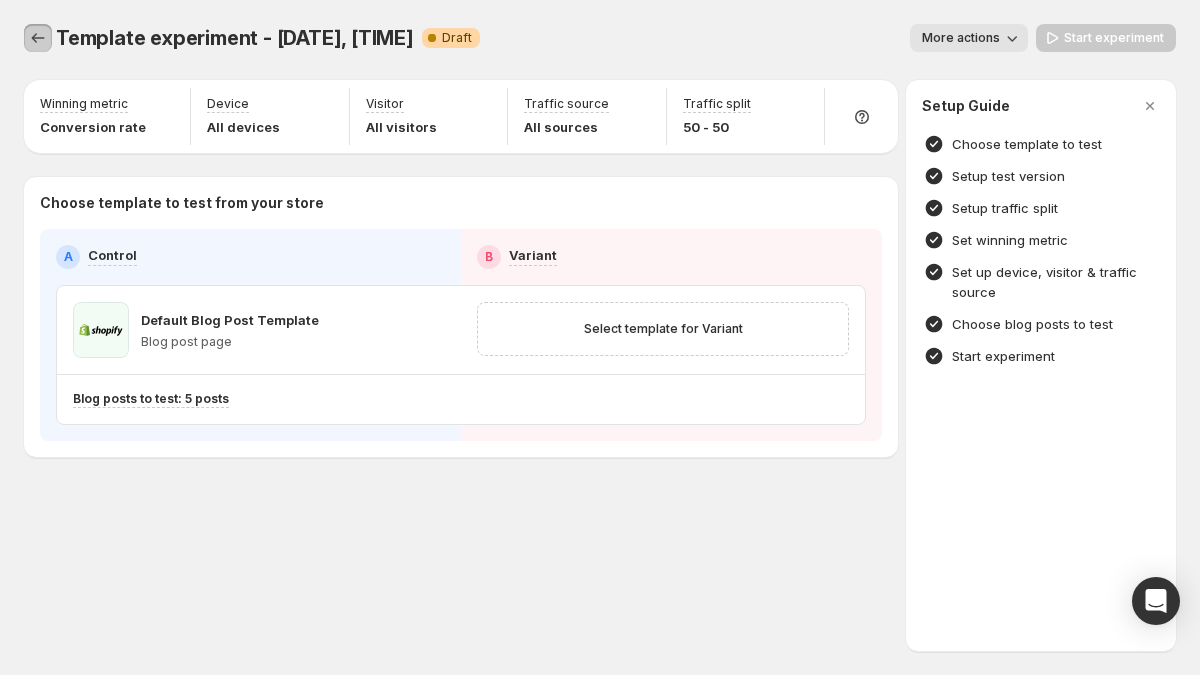 click 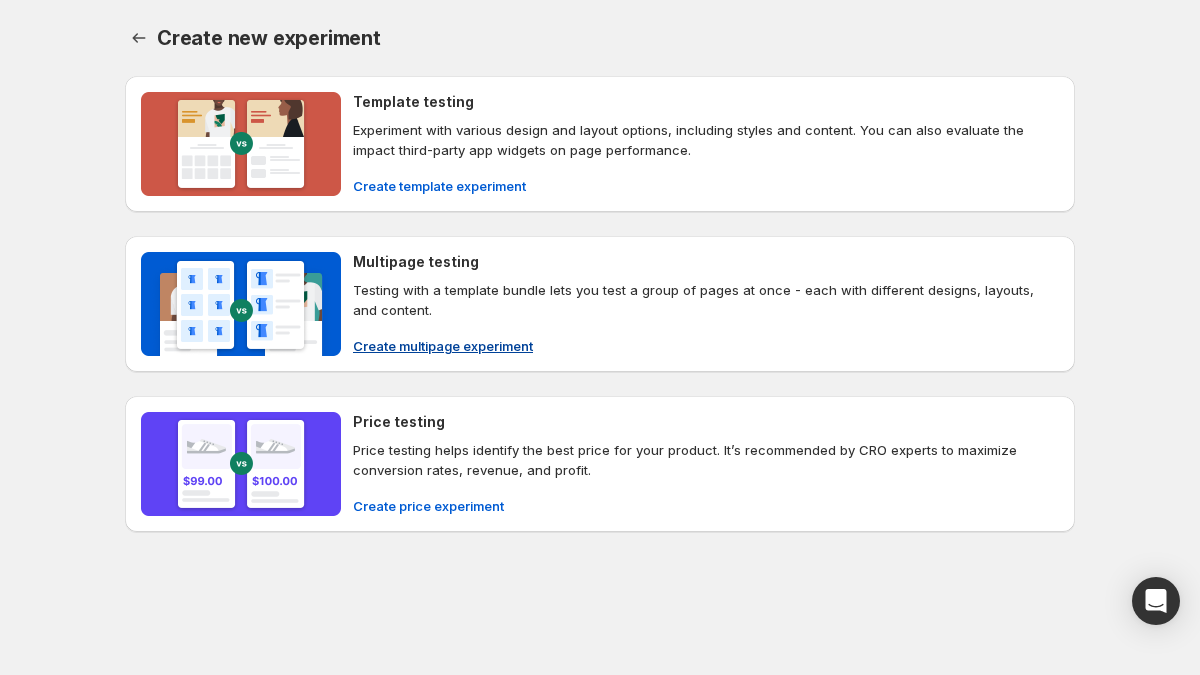 click at bounding box center [241, 304] 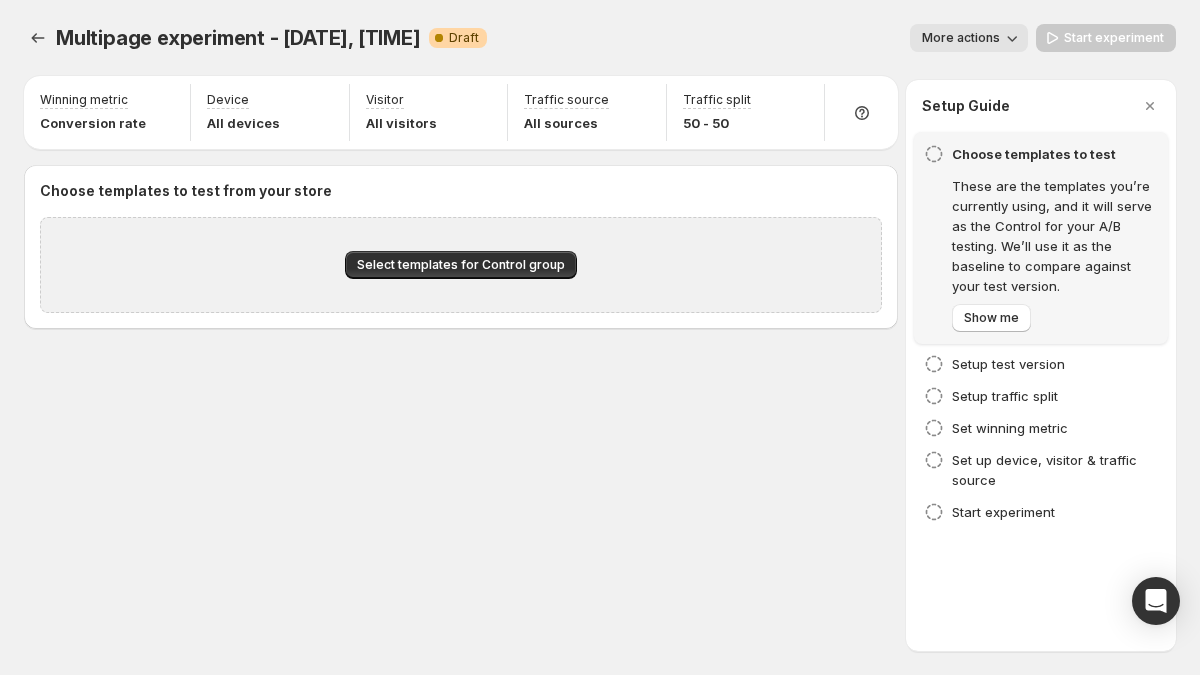 click on "Show me" at bounding box center [991, 318] 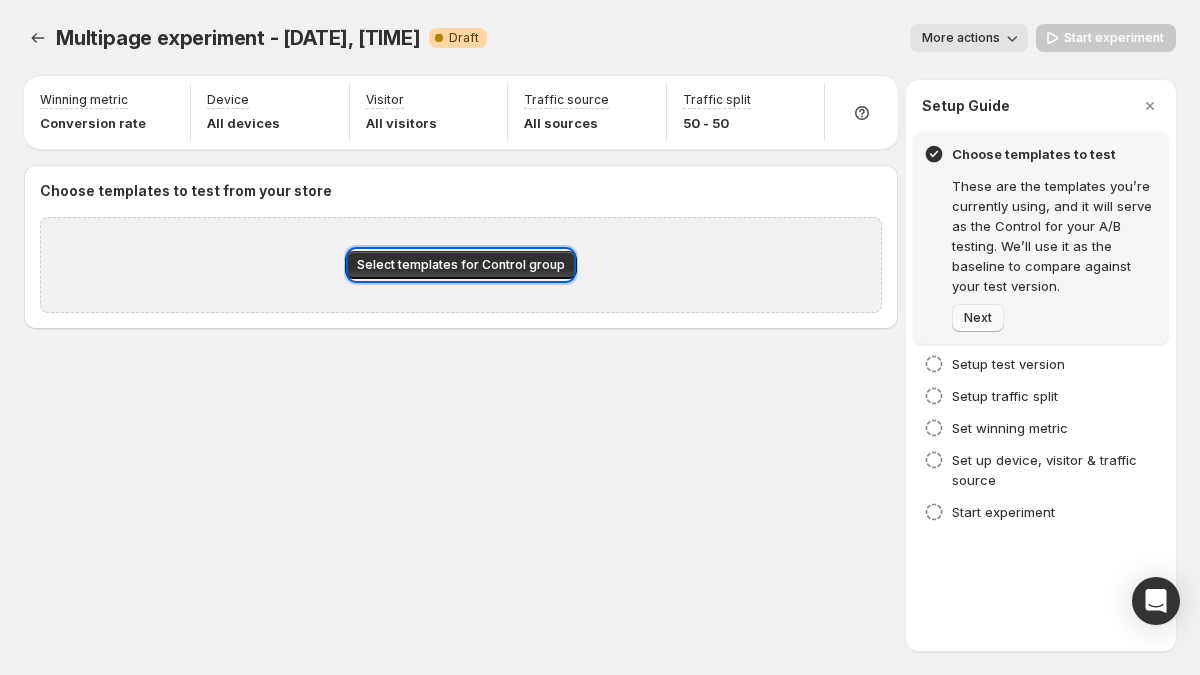 click on "Next" at bounding box center [978, 318] 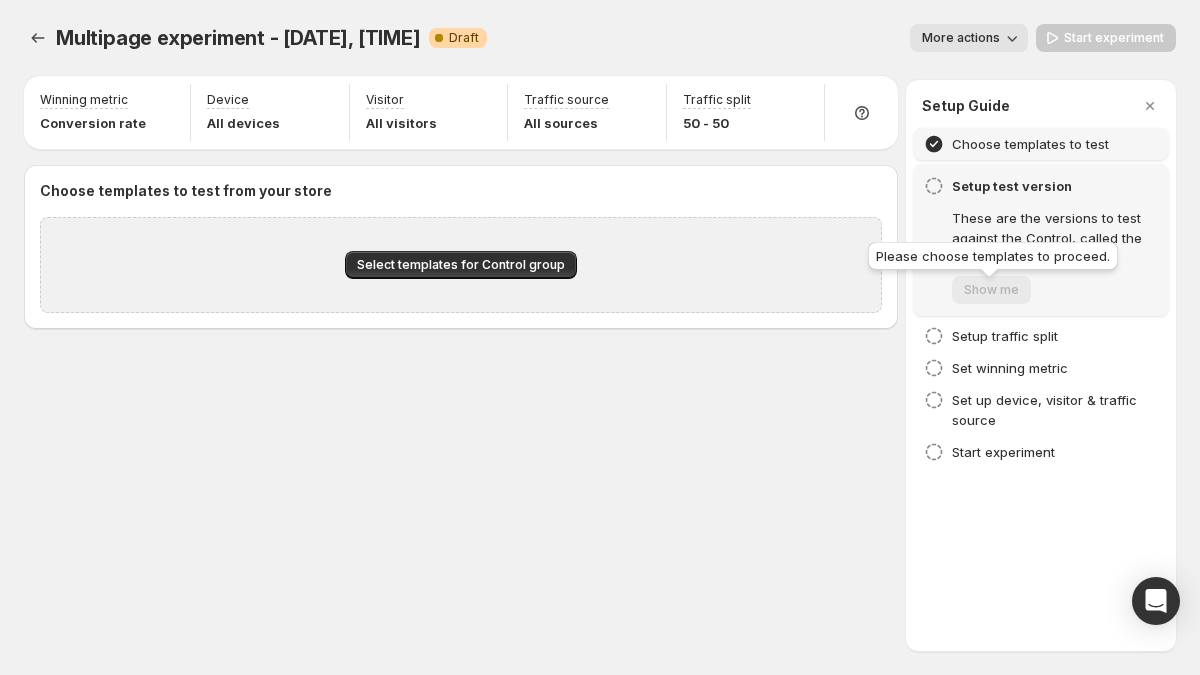 click on "Show me" at bounding box center (991, 289) 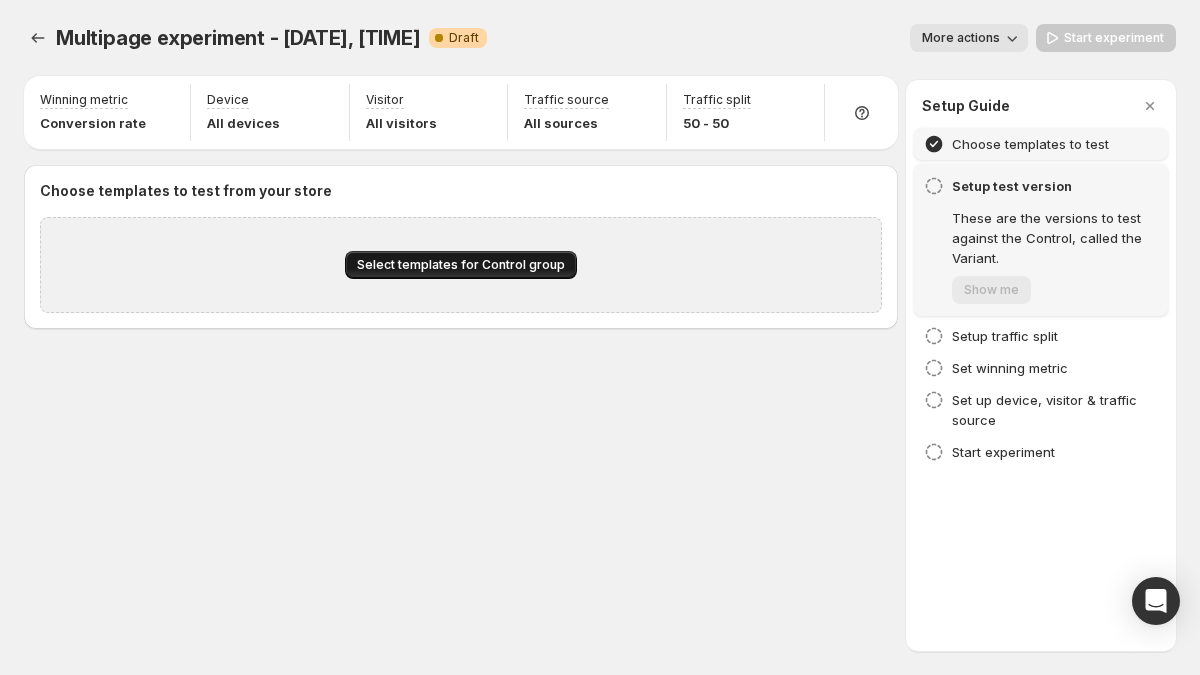 click on "Select templates for Control group" at bounding box center (461, 265) 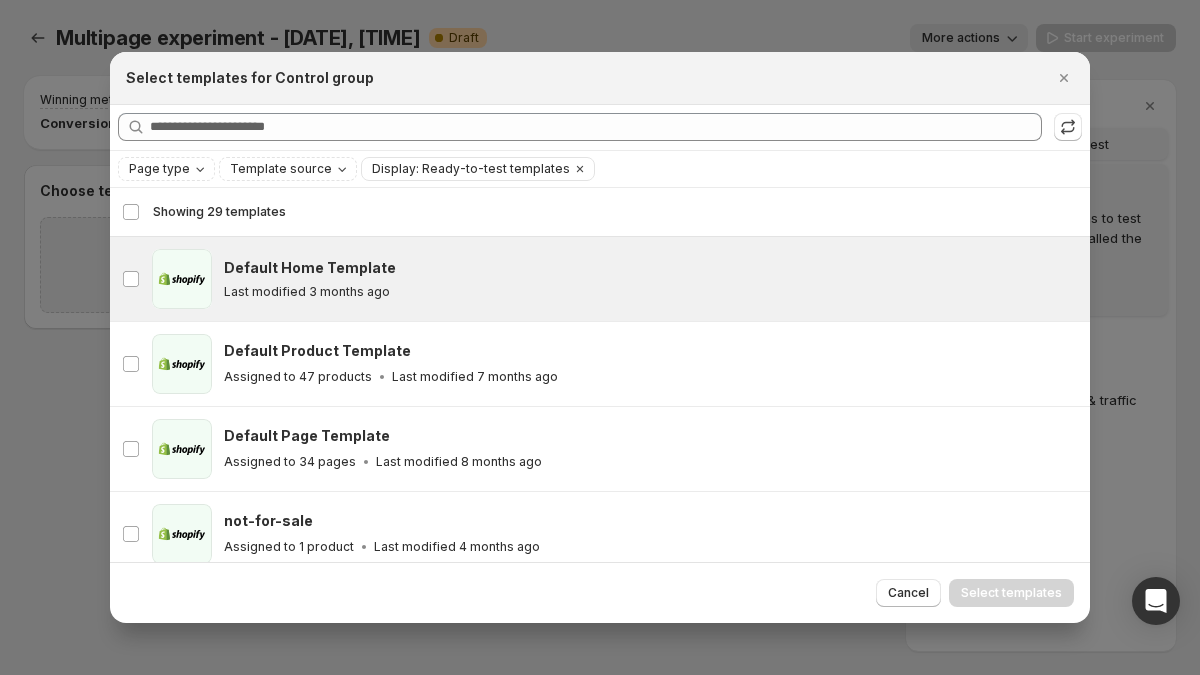 click on "Default Home Template" at bounding box center [648, 268] 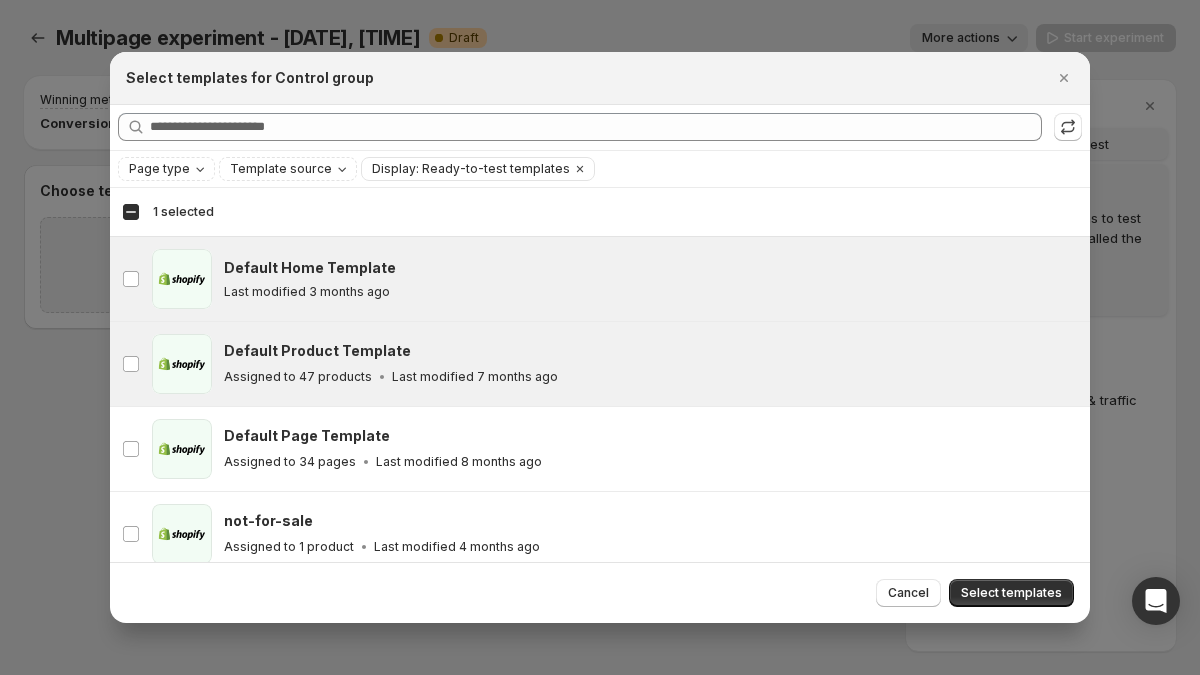 click on "Default Product Template" at bounding box center (648, 351) 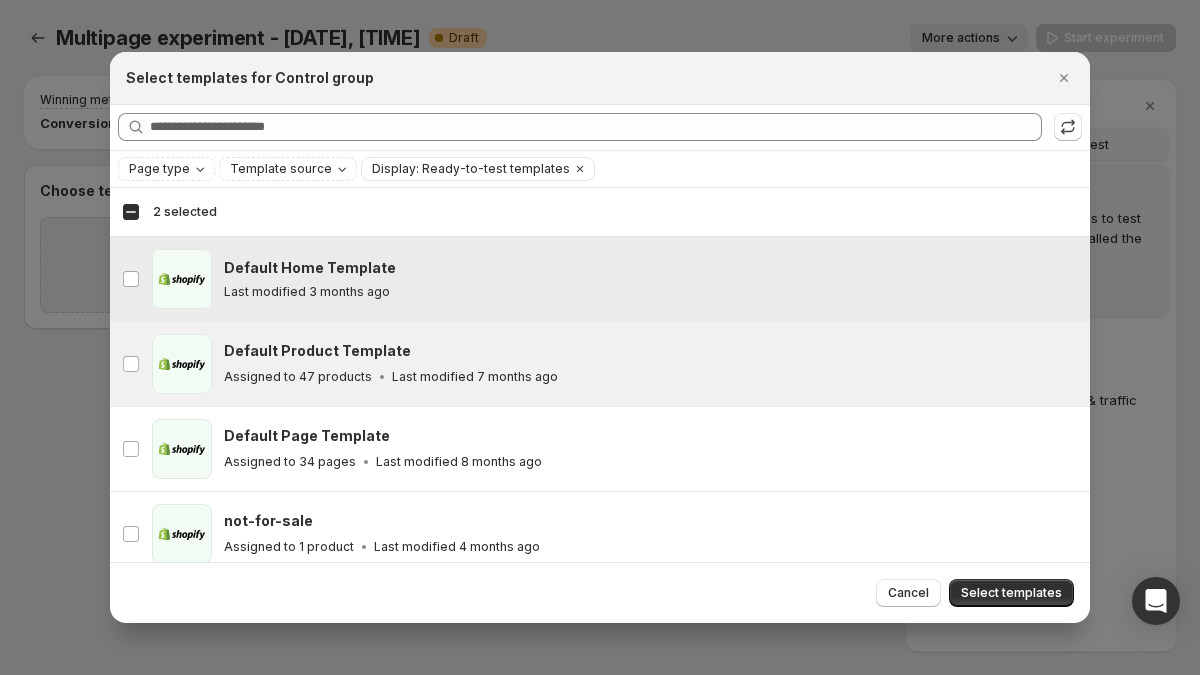 click on "index Default Home Template Last modified 3 months ago" at bounding box center [600, 279] 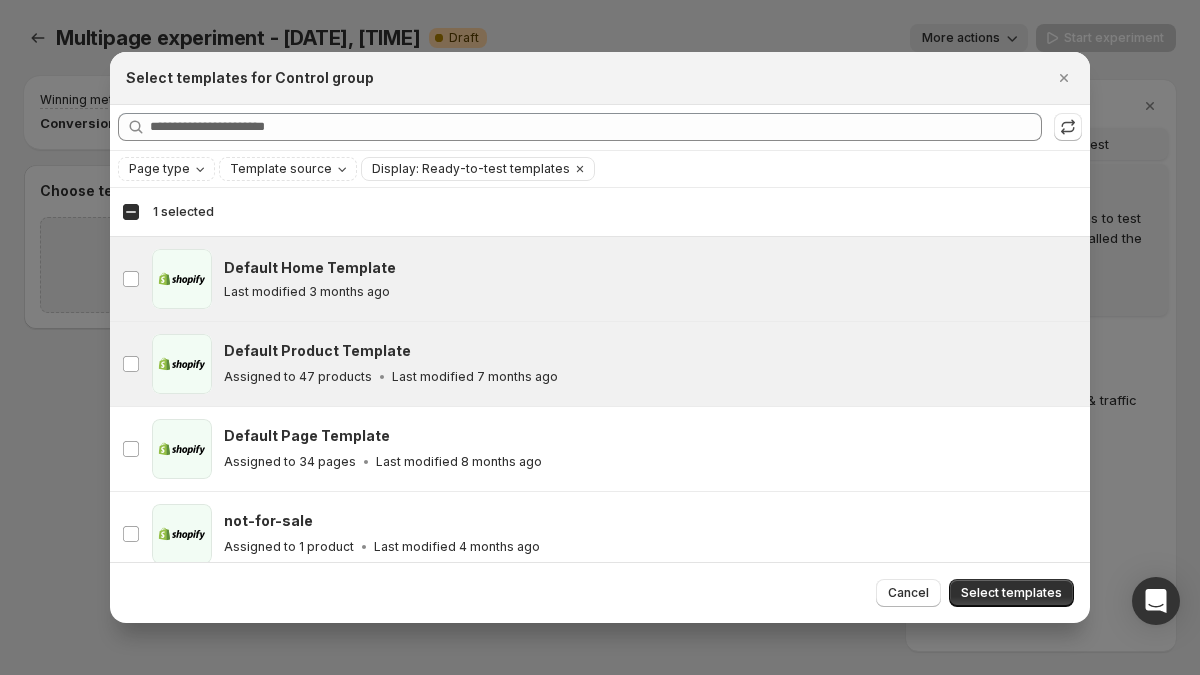 click on "Last modified 3 months ago" at bounding box center [648, 292] 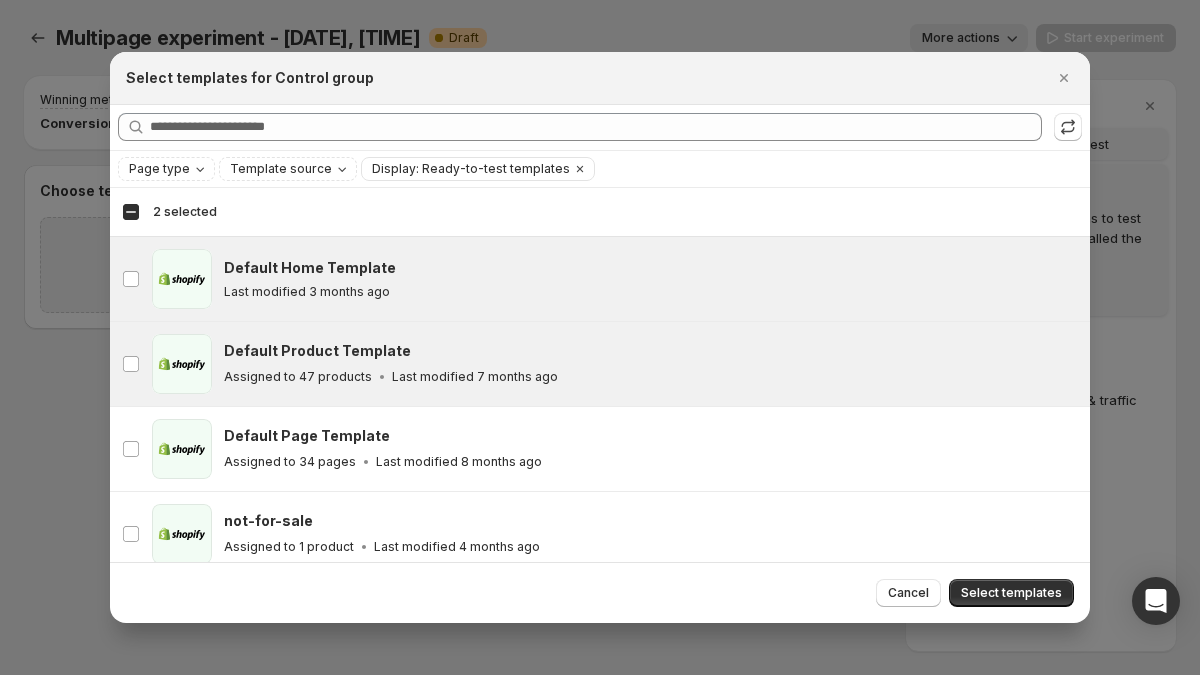 click on "Select templates" at bounding box center [1011, 593] 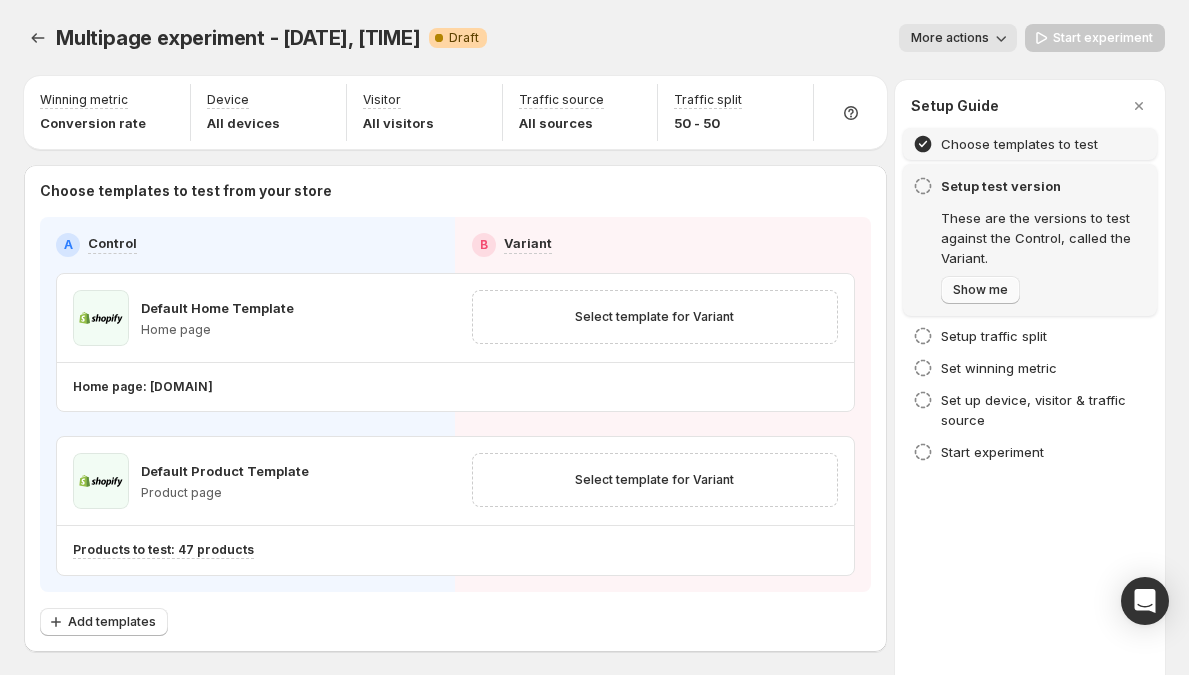 click on "Show me" at bounding box center [980, 290] 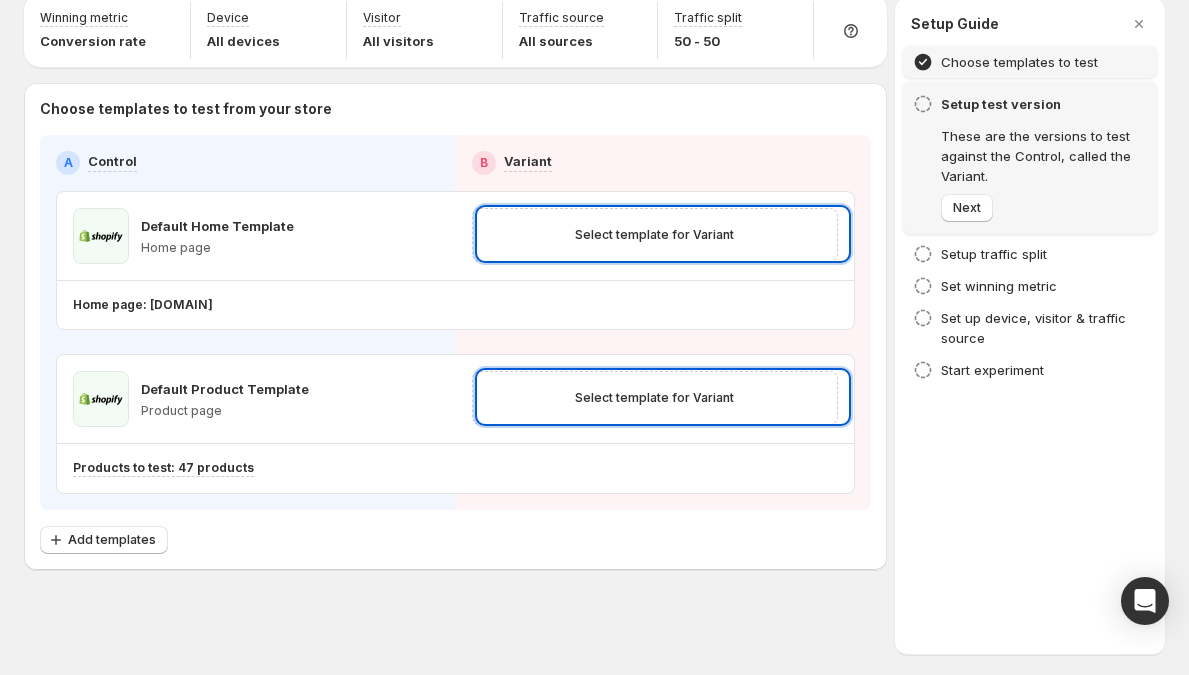 scroll, scrollTop: 85, scrollLeft: 0, axis: vertical 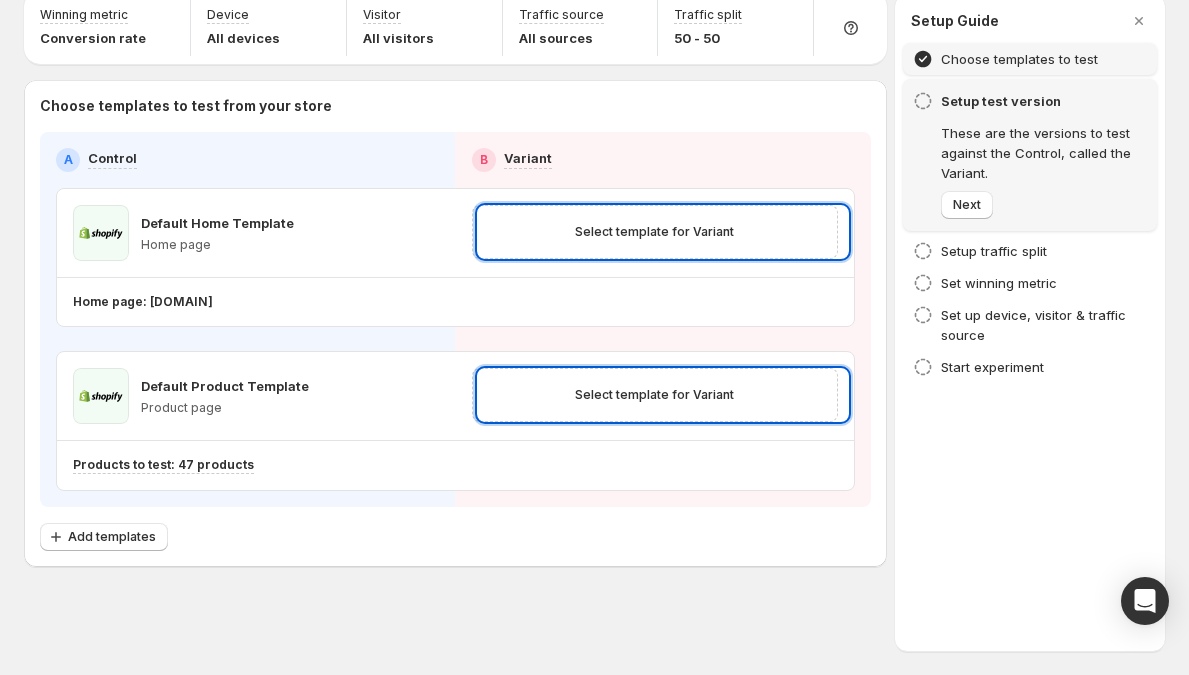 click at bounding box center (594, 337) 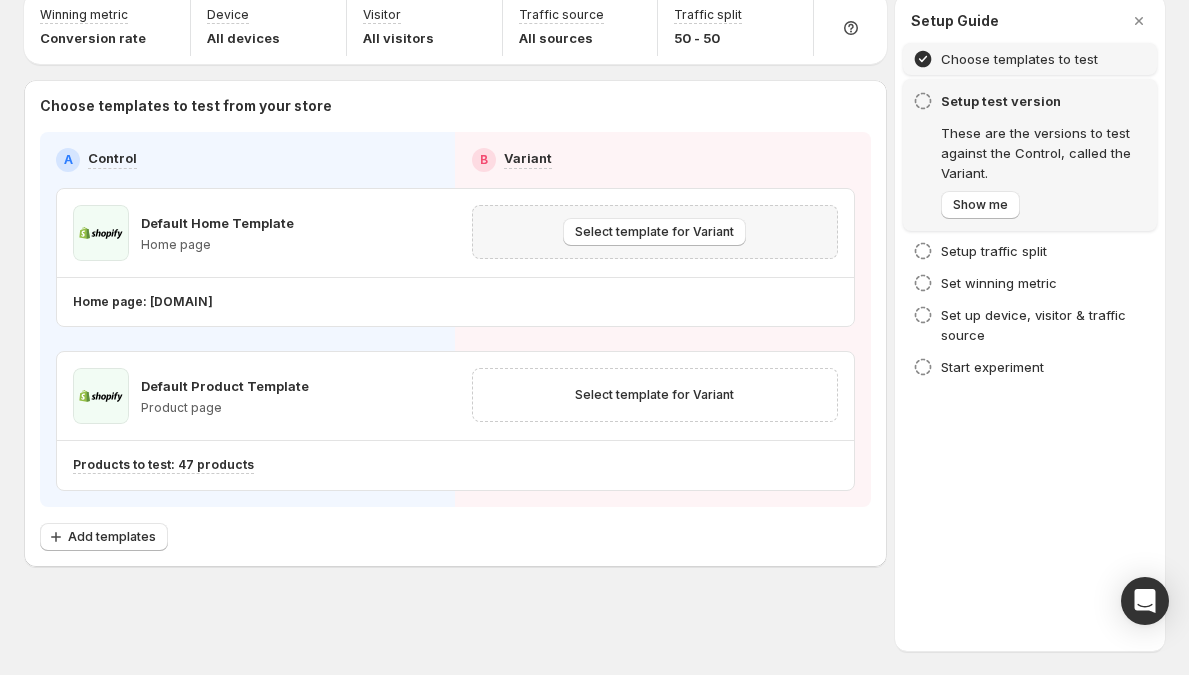 click on "Select template for Variant" at bounding box center (655, 232) 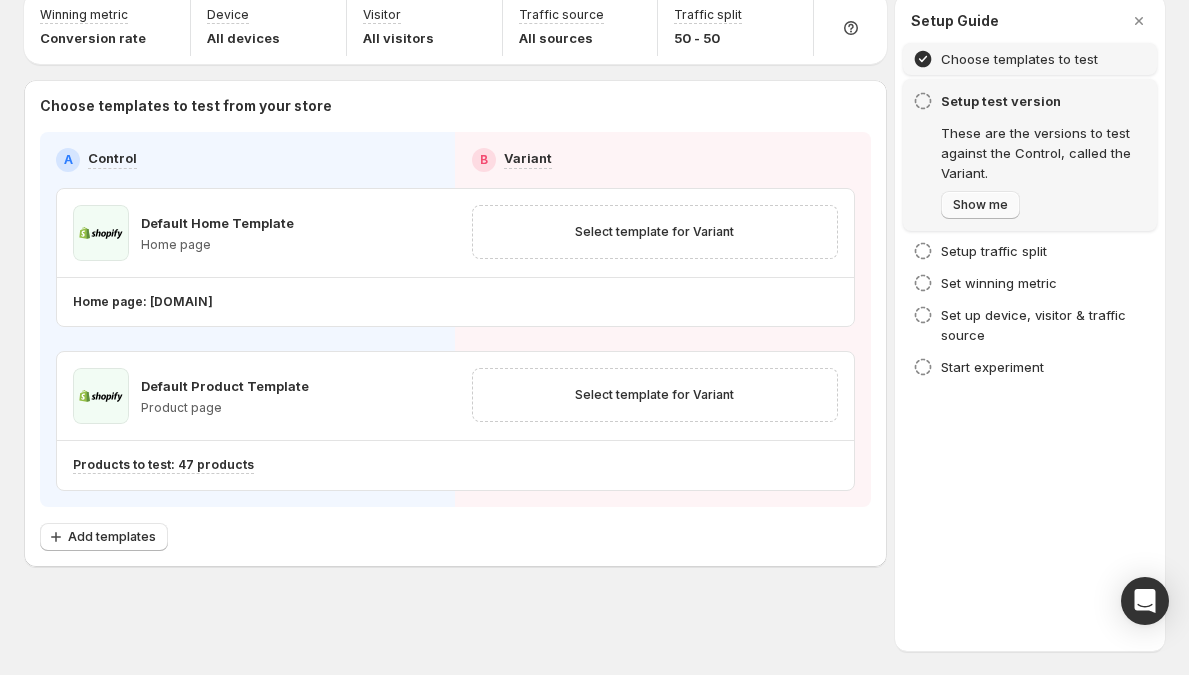 click on "Show me" at bounding box center [980, 205] 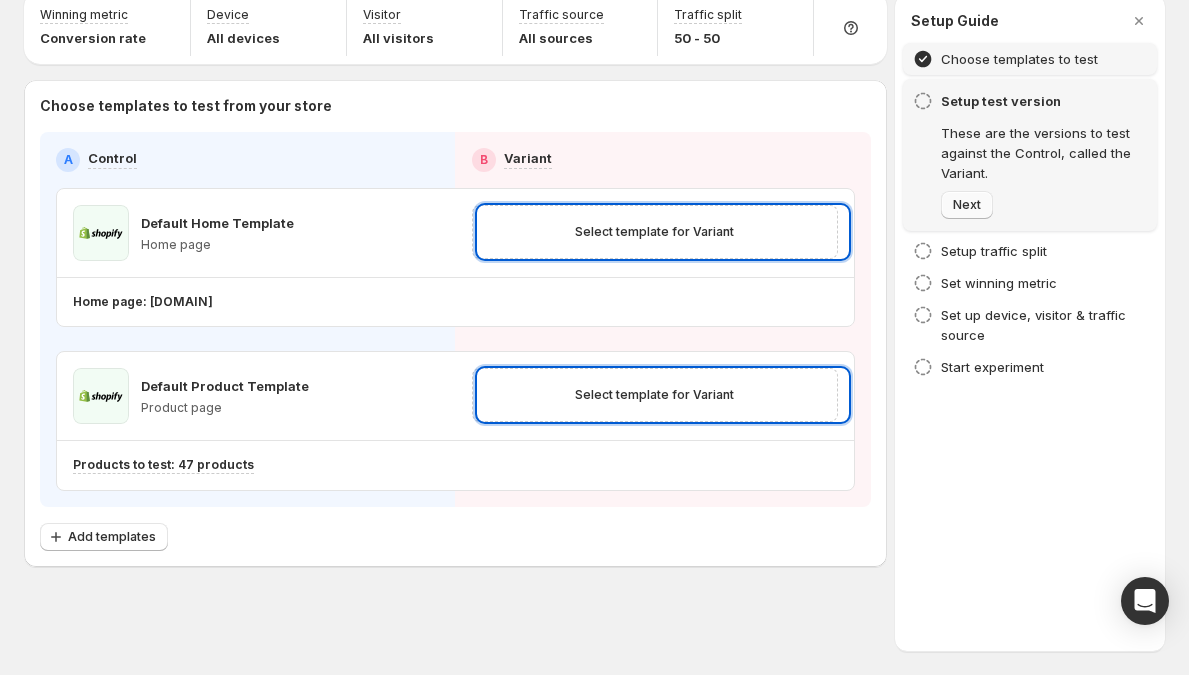click on "Next" at bounding box center [967, 205] 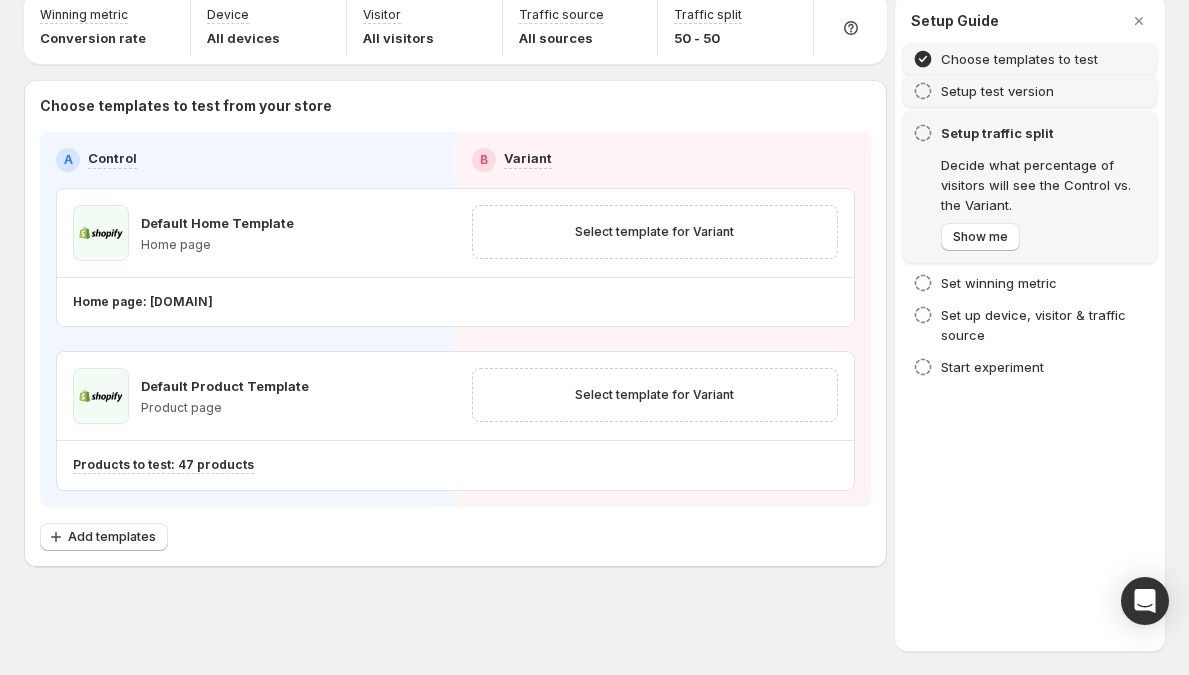 click on "Setup test version" at bounding box center (997, 91) 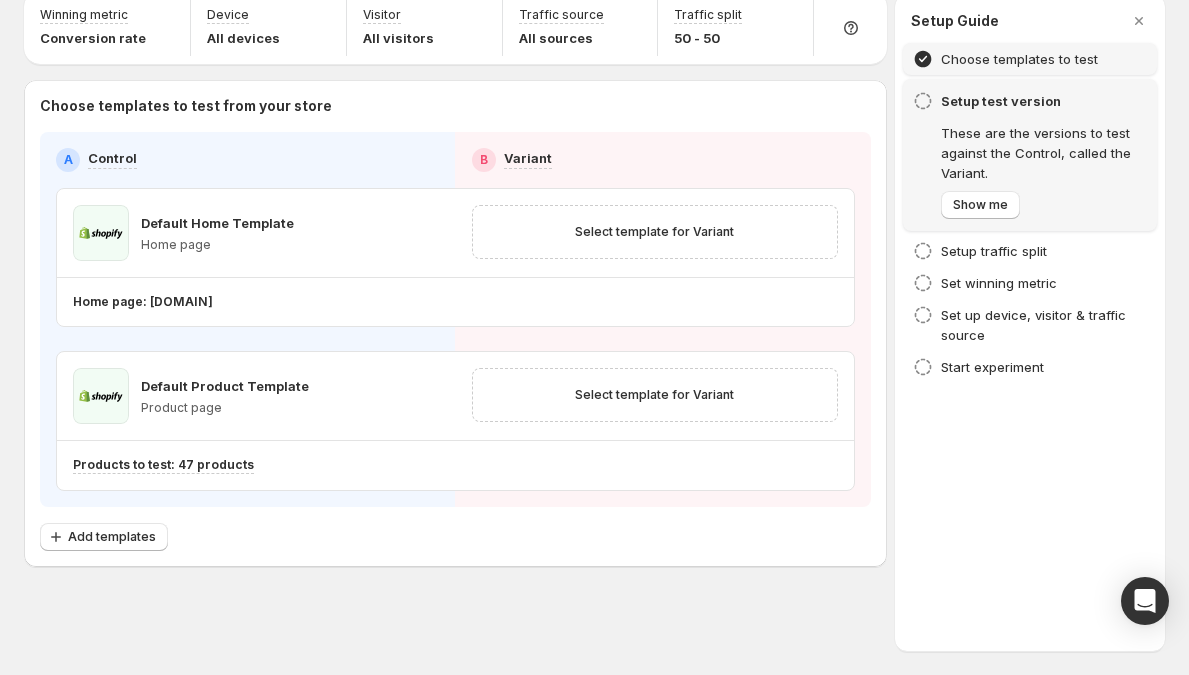 click on "These are the versions to test against the Control, called the Variant." at bounding box center (1044, 153) 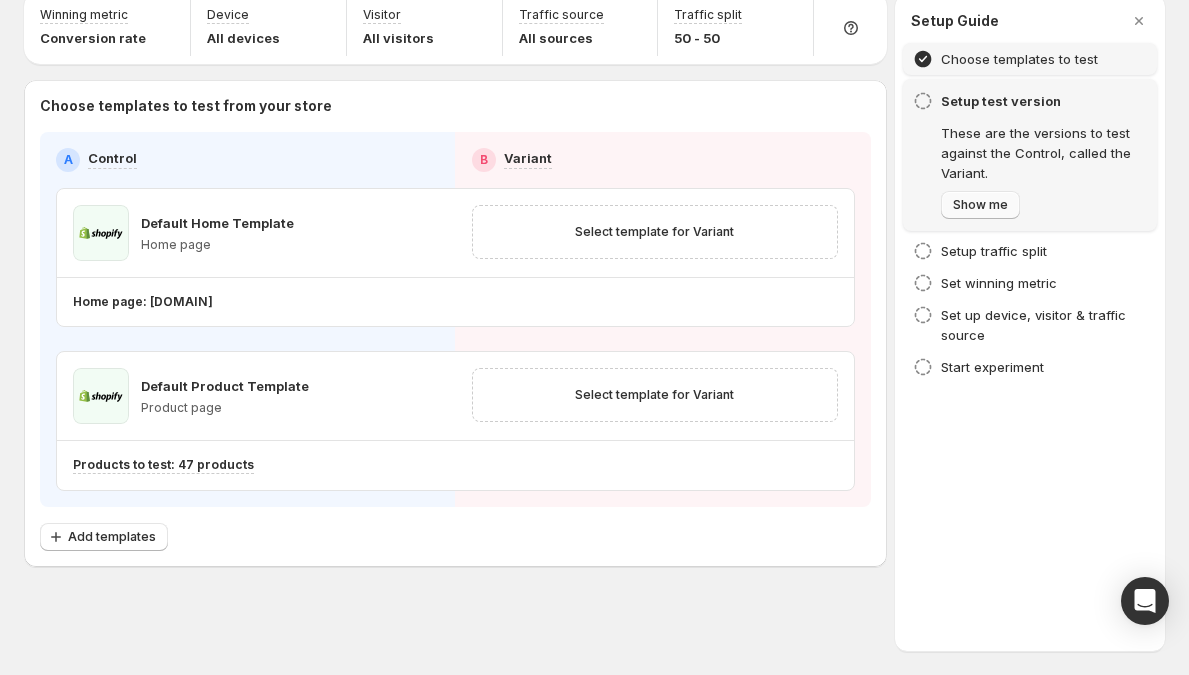 click on "Show me" at bounding box center (980, 205) 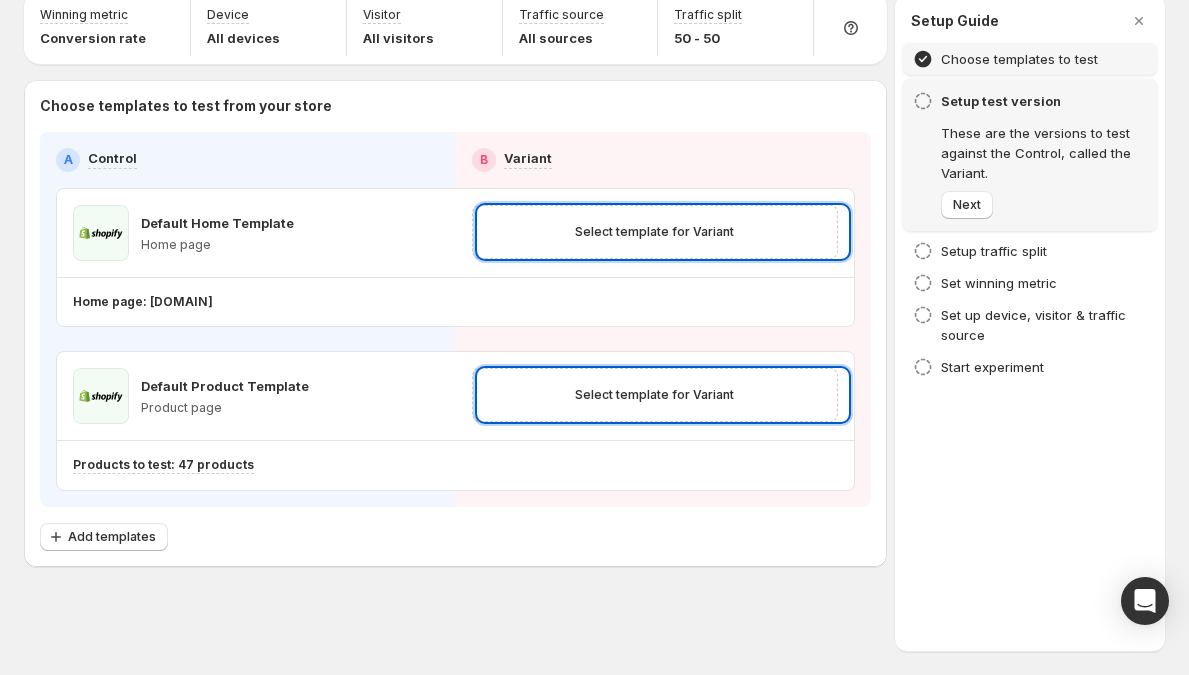 click on "Choose templates to test" at bounding box center (1019, 59) 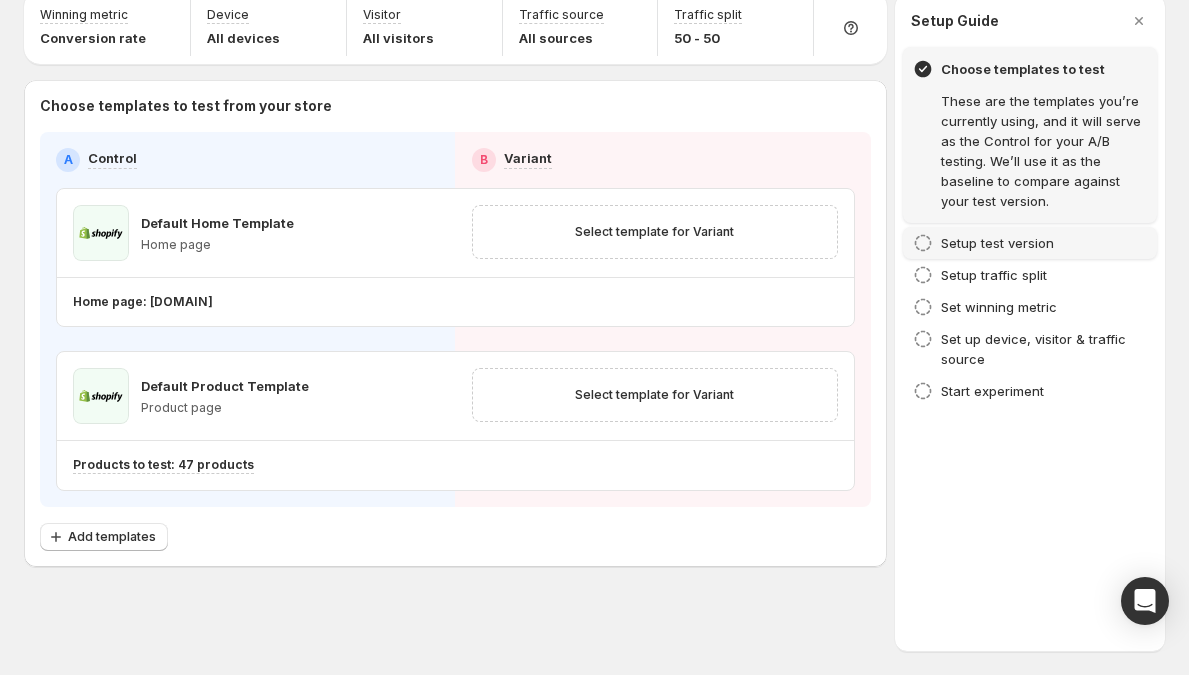 click on "Setup test version" at bounding box center (1030, 243) 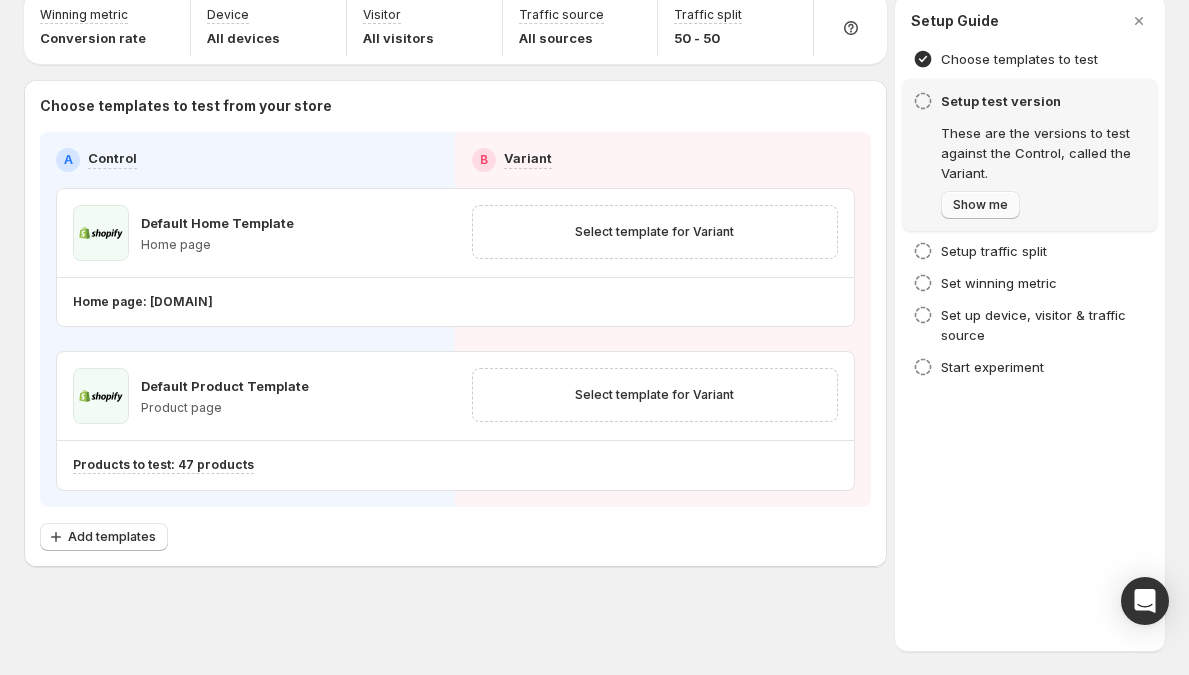 click on "Show me" at bounding box center [980, 205] 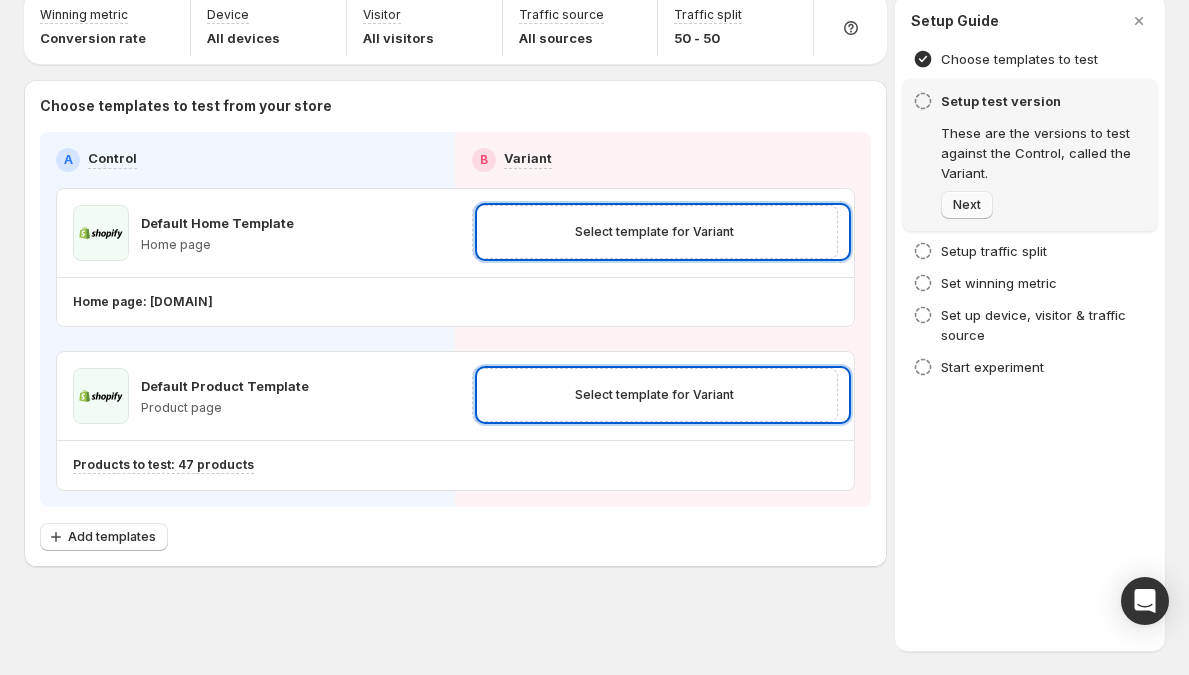 click on "Next" at bounding box center (967, 205) 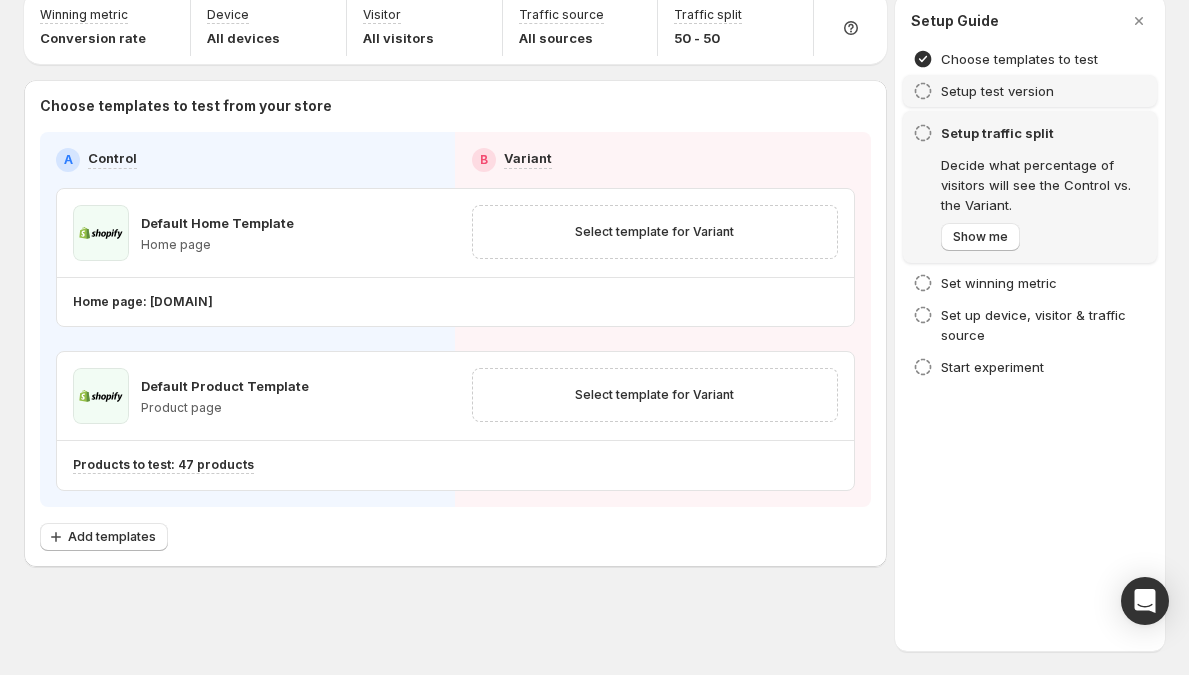 click on "Setup test version" at bounding box center (997, 91) 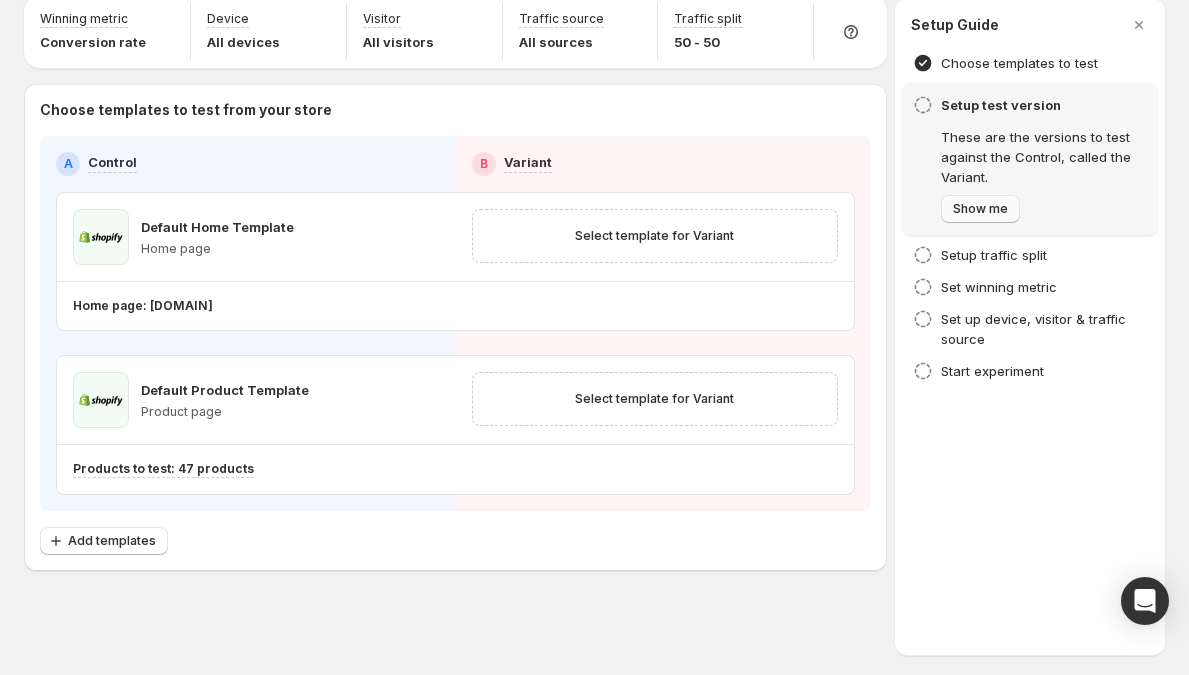 scroll, scrollTop: 81, scrollLeft: 0, axis: vertical 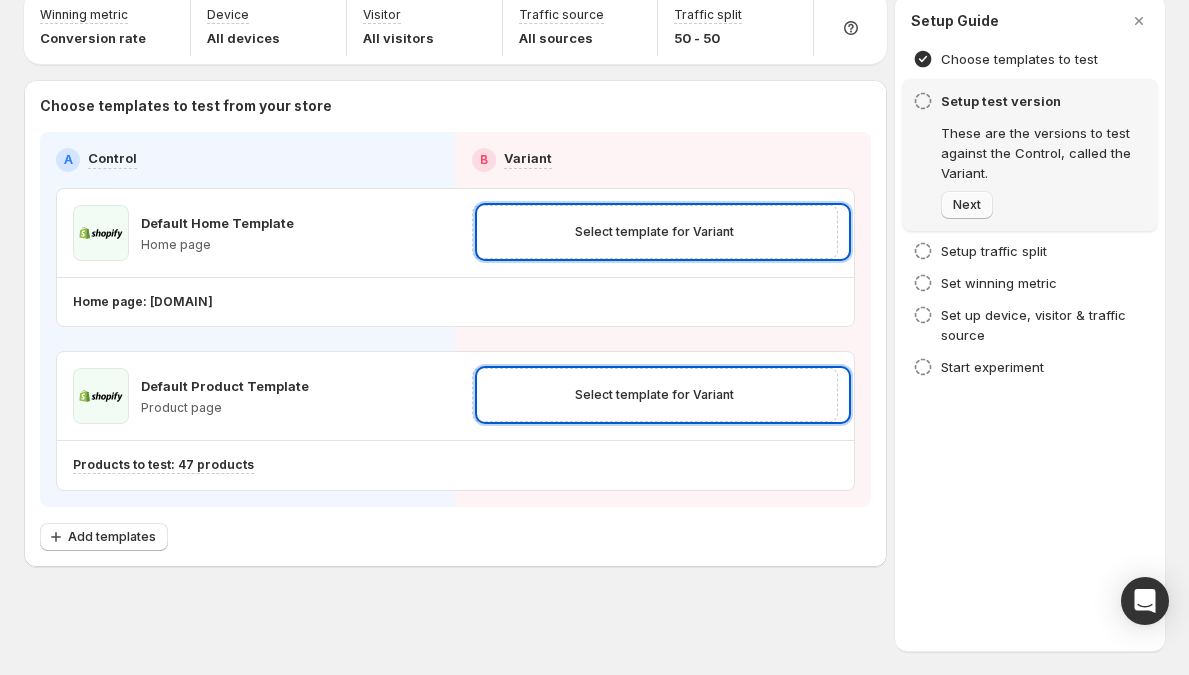 click on "Next" at bounding box center [967, 205] 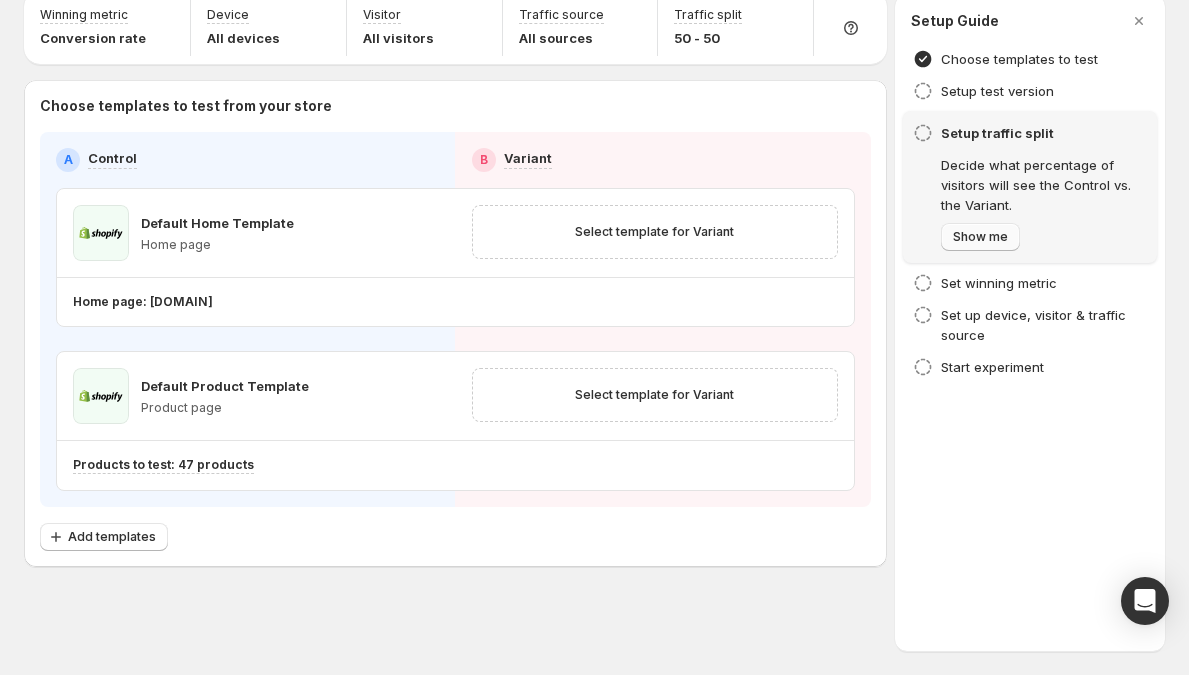 click on "Show me" at bounding box center [980, 237] 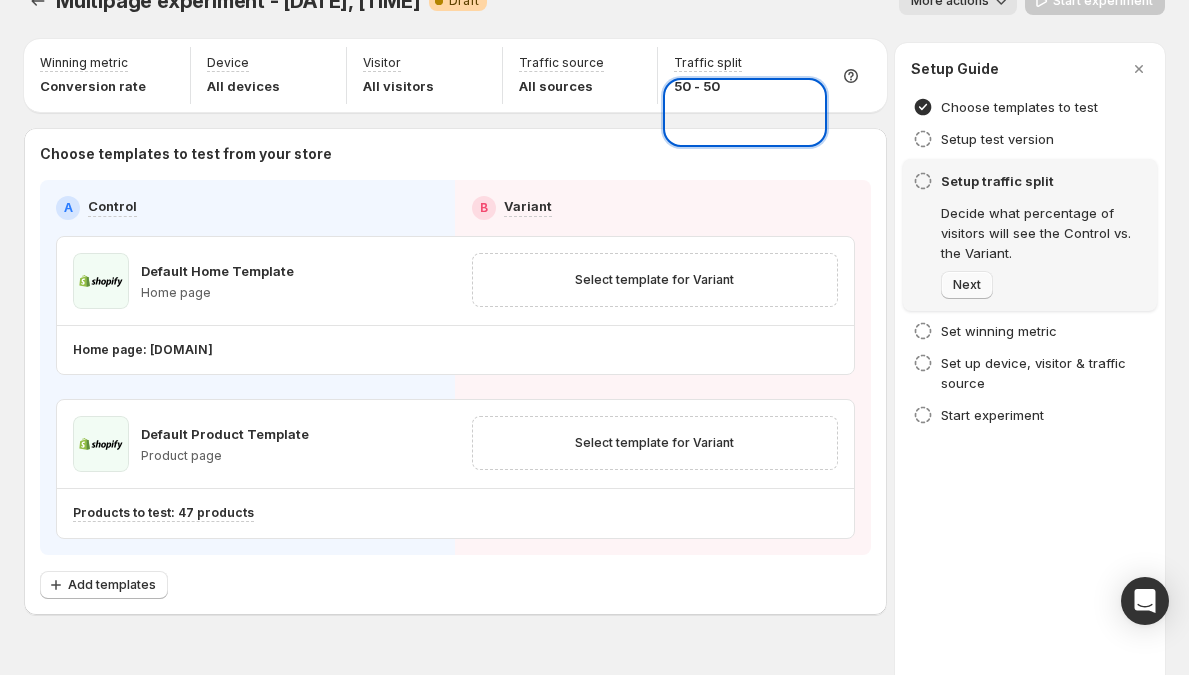 scroll, scrollTop: 0, scrollLeft: 0, axis: both 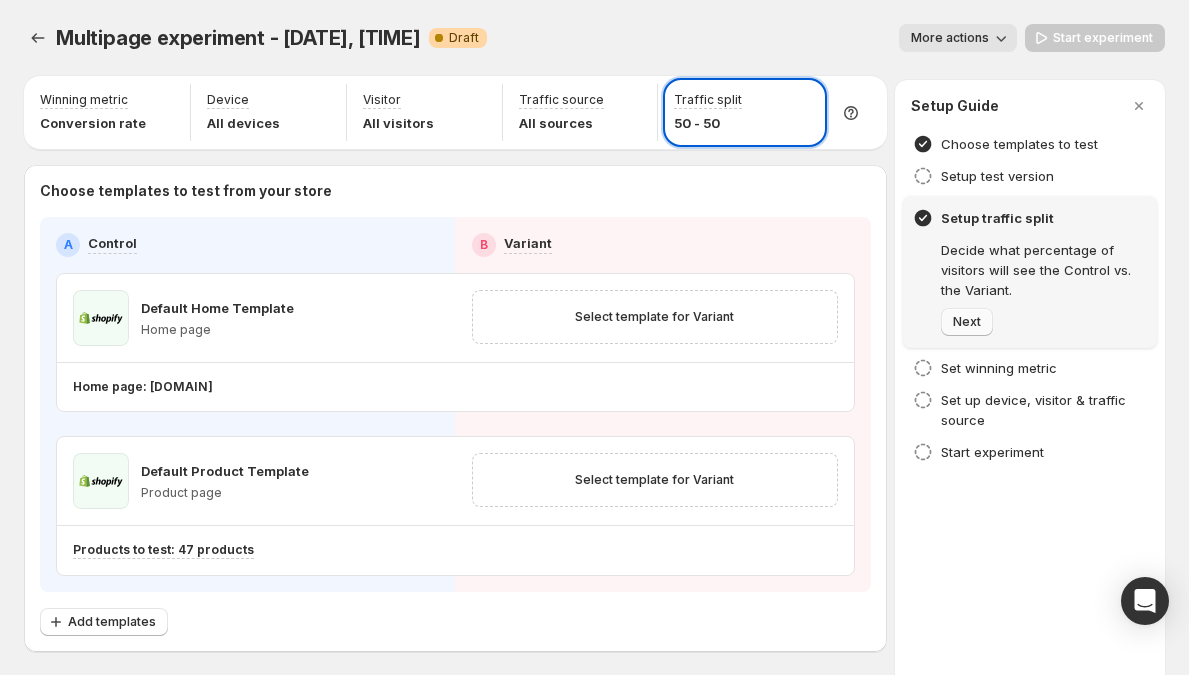 click on "Next" at bounding box center (967, 322) 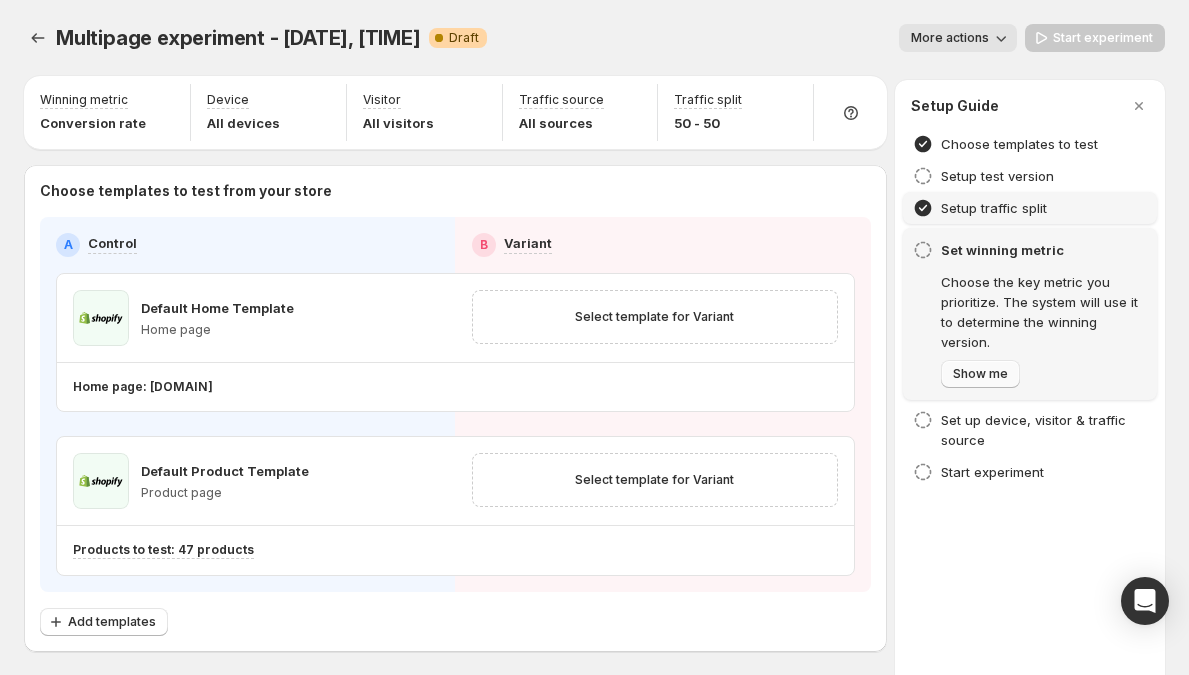 click on "Show me" at bounding box center [980, 374] 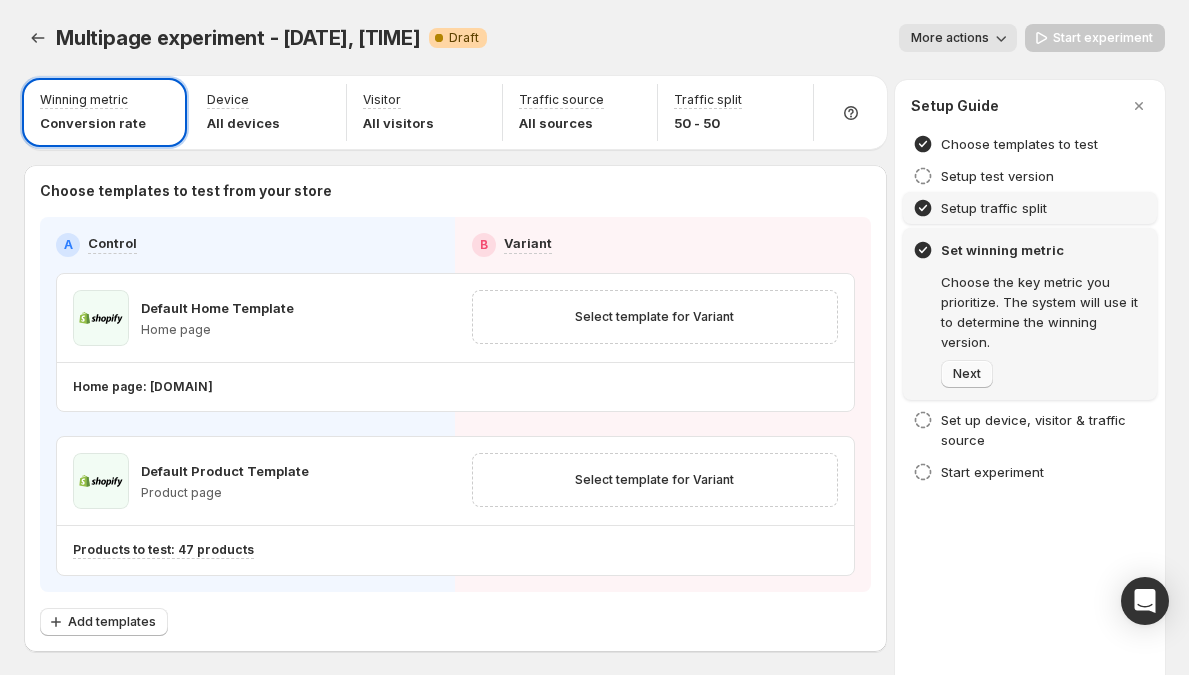click on "Next" at bounding box center (967, 374) 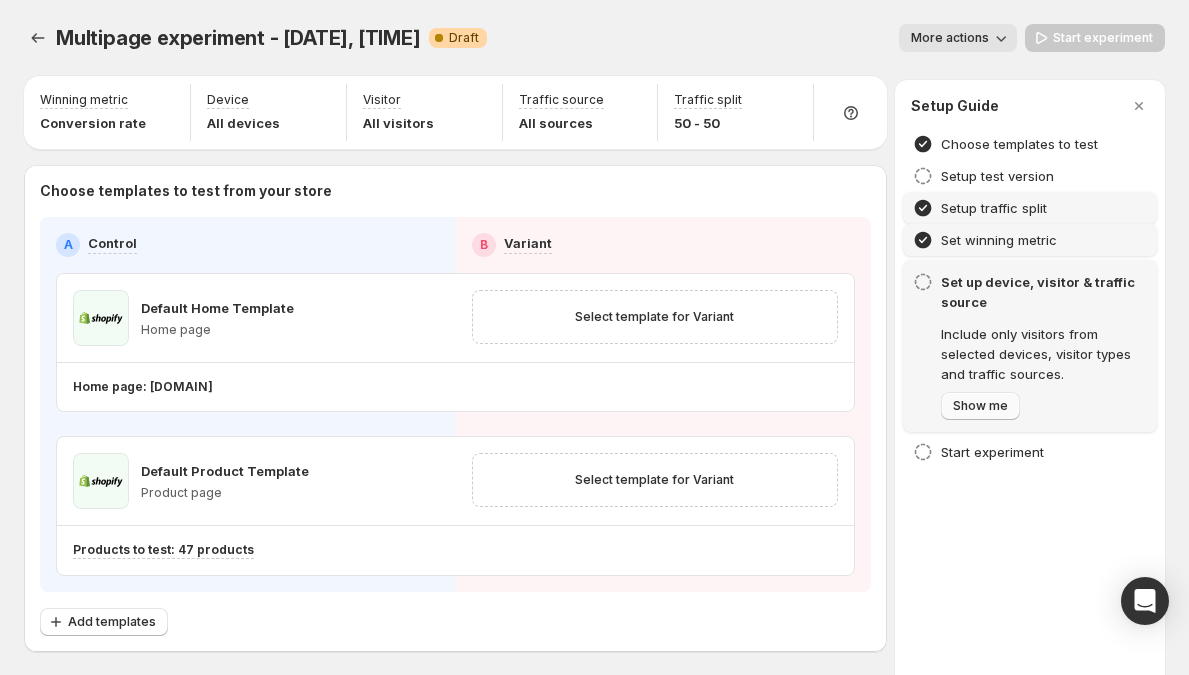 click on "Show me" at bounding box center (980, 406) 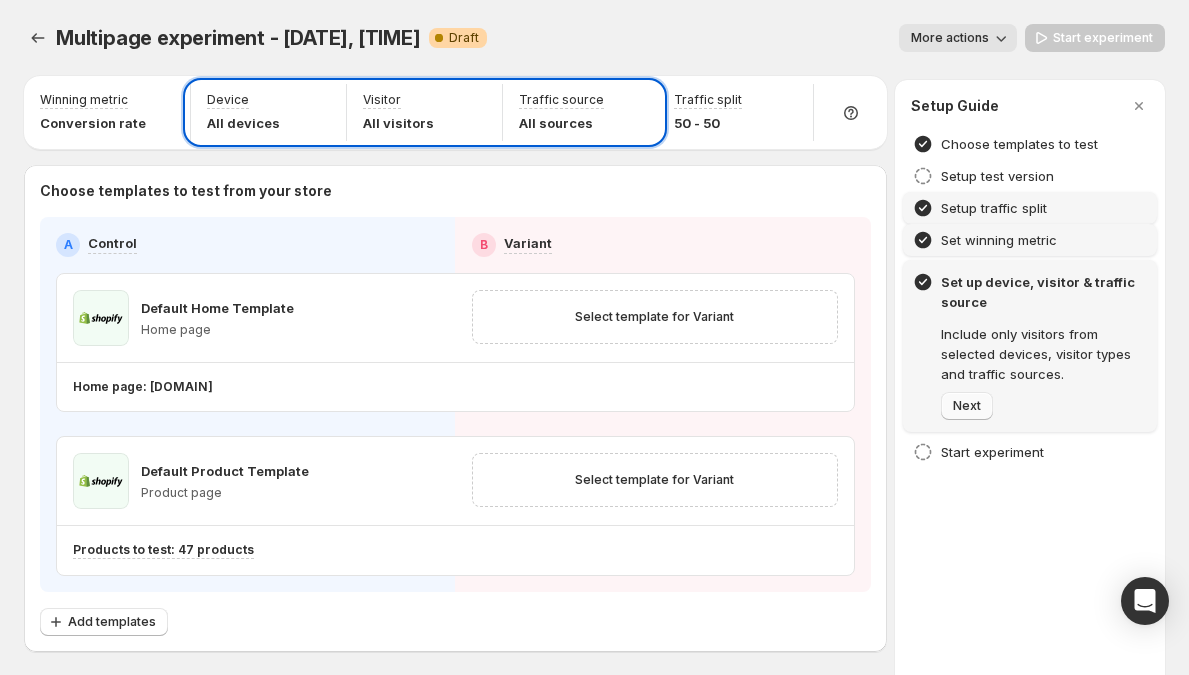 click on "Next" at bounding box center [967, 406] 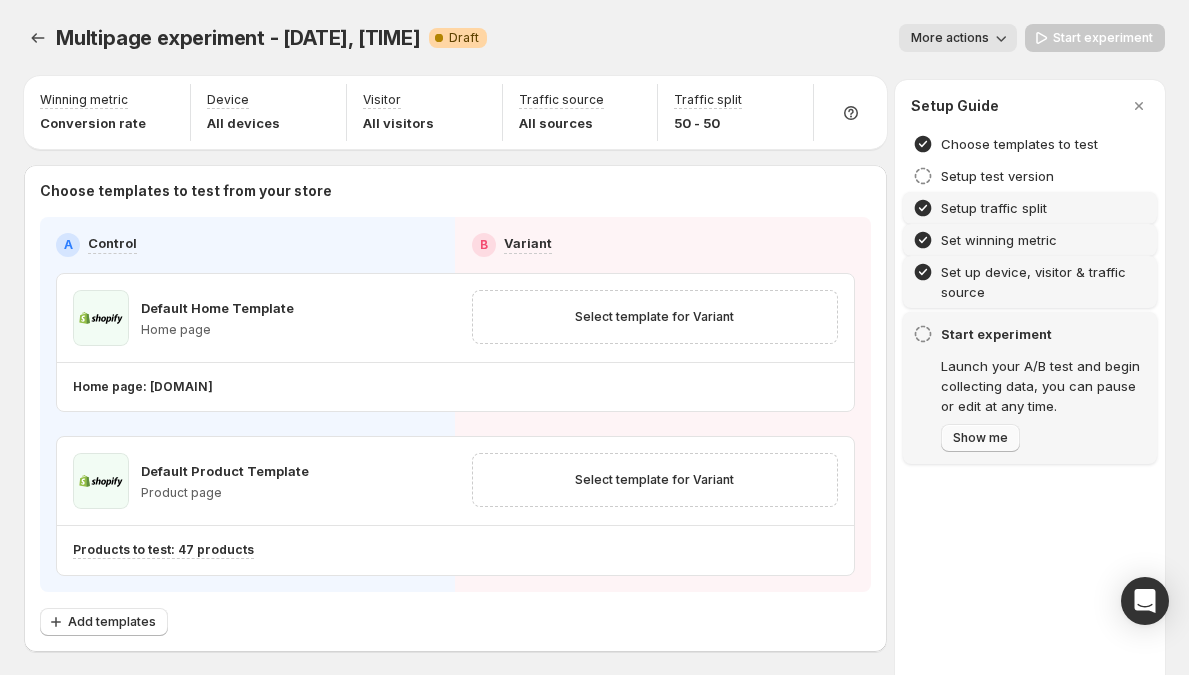 click on "Show me" at bounding box center [980, 438] 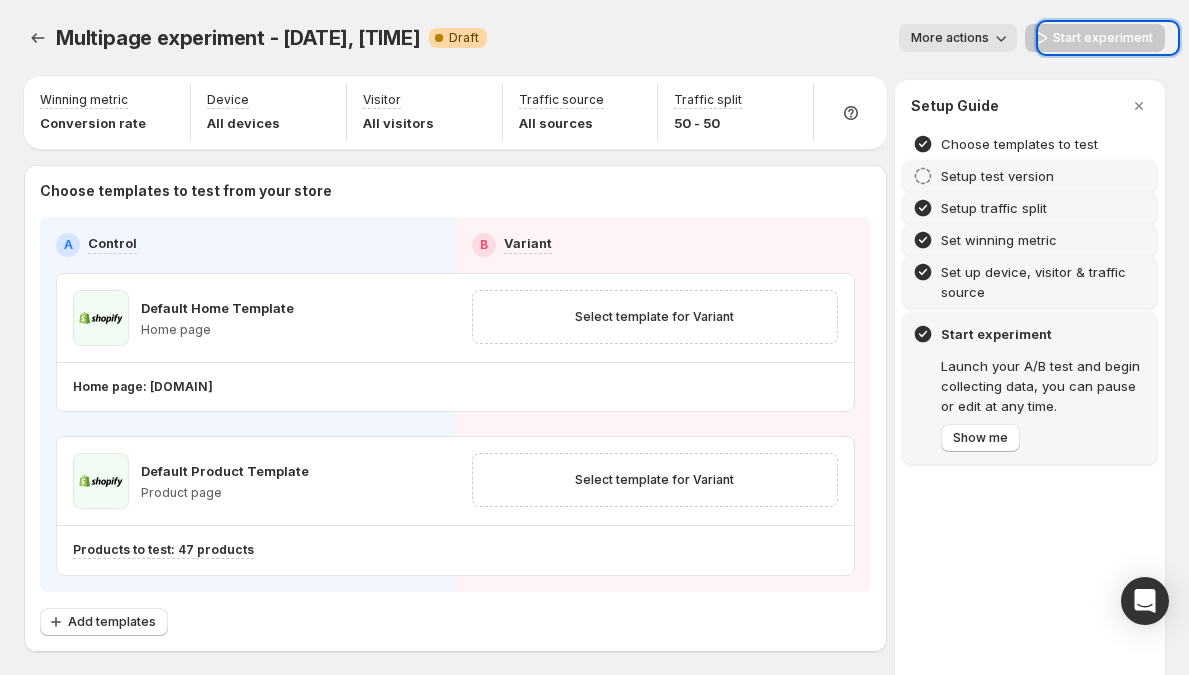 click on "Setup test version" at bounding box center [997, 176] 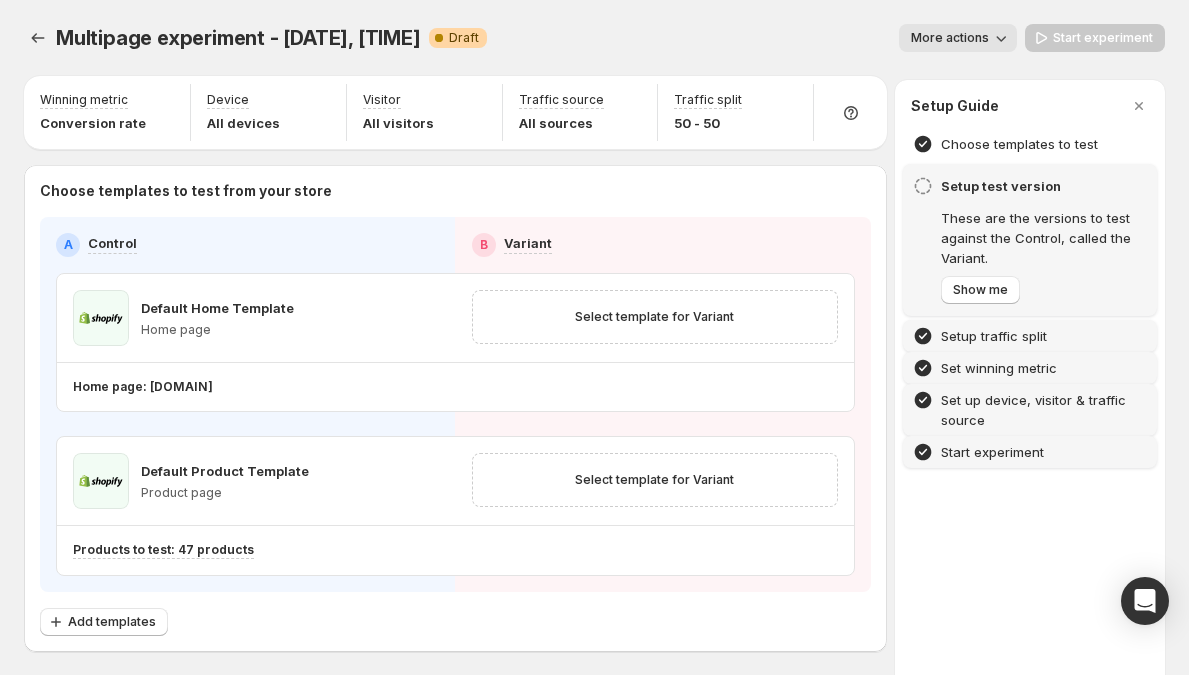 click on "Start experiment" at bounding box center (1030, 452) 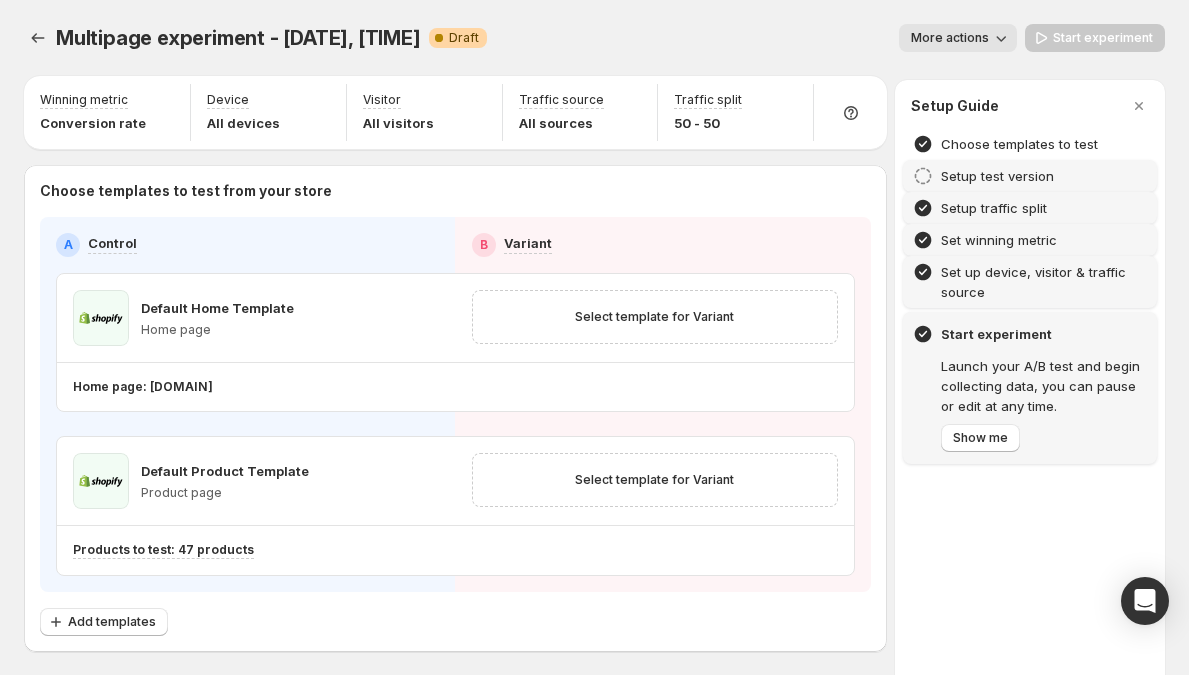 click on "Setup test version" at bounding box center (997, 176) 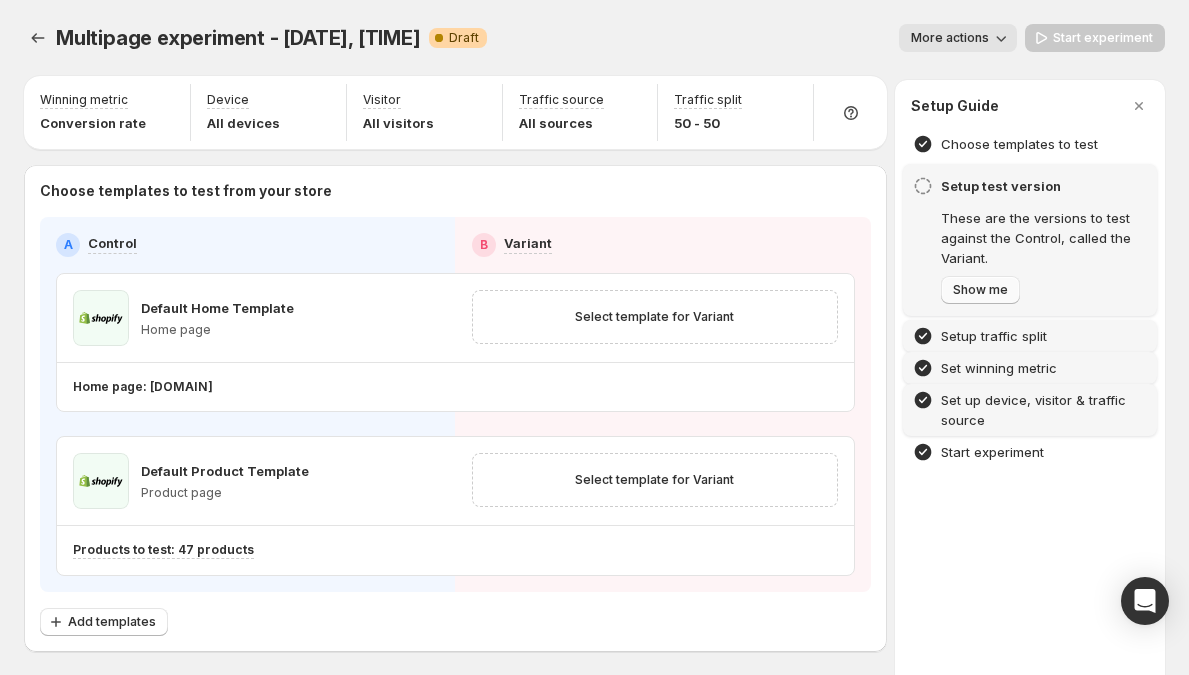 click on "Show me" at bounding box center (980, 290) 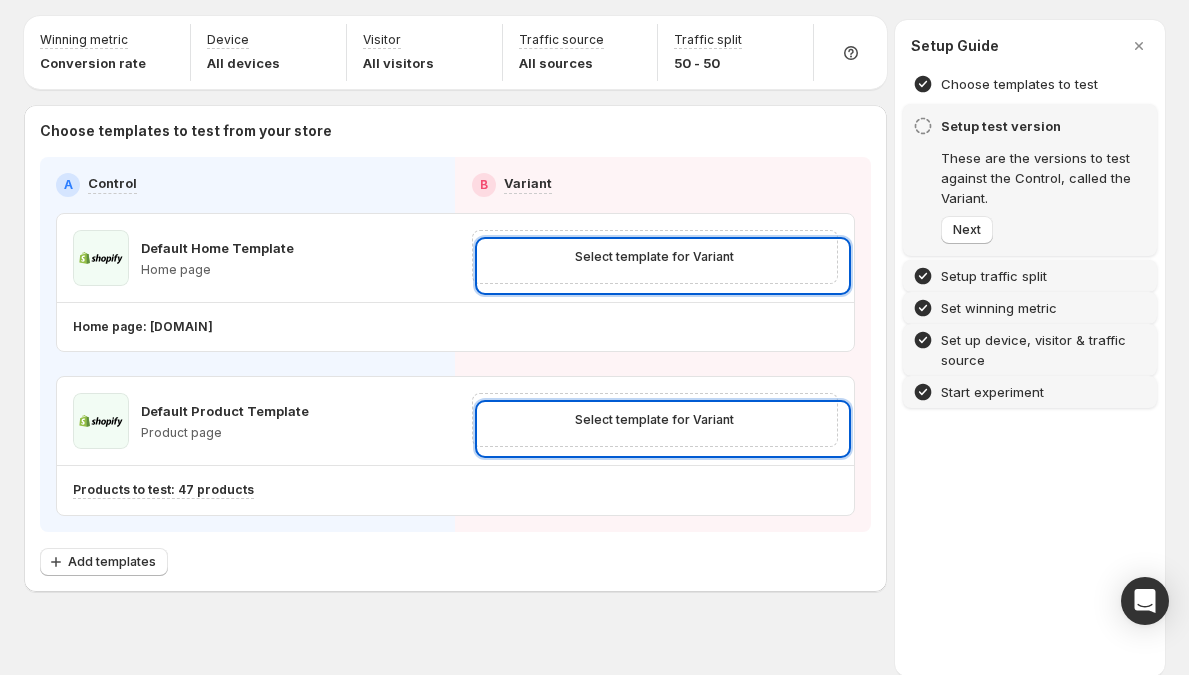 click on "Start experiment" at bounding box center (992, 392) 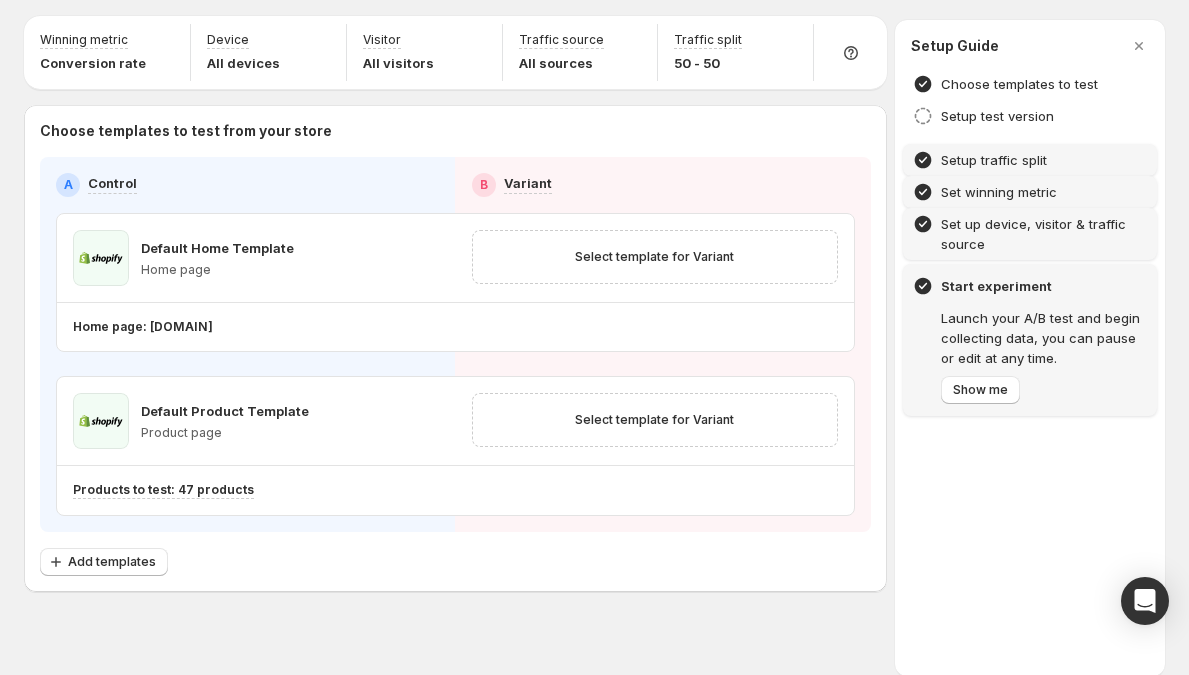 scroll, scrollTop: 85, scrollLeft: 0, axis: vertical 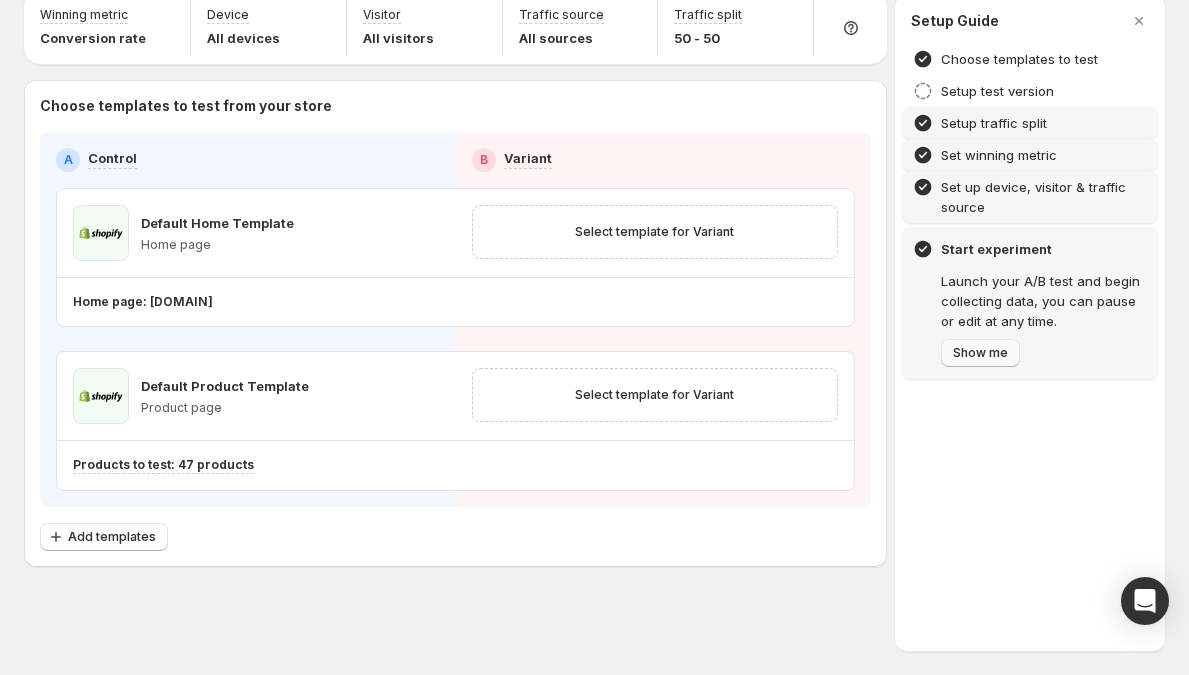 click on "Show me" at bounding box center (980, 353) 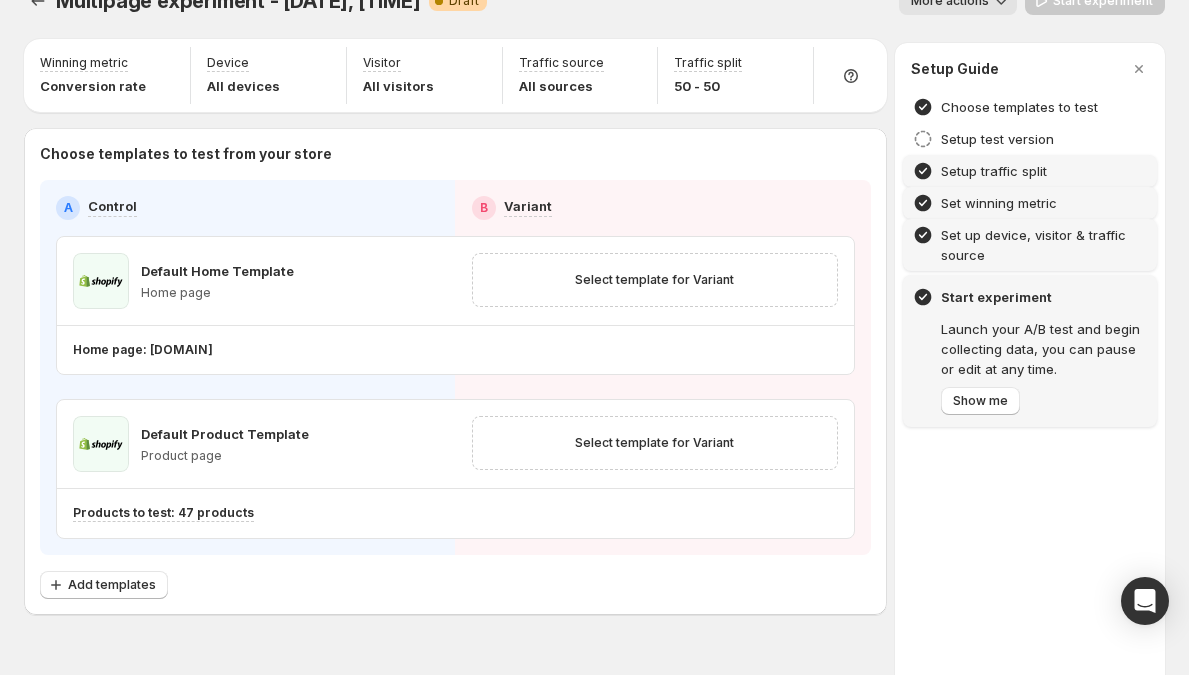 scroll, scrollTop: 0, scrollLeft: 0, axis: both 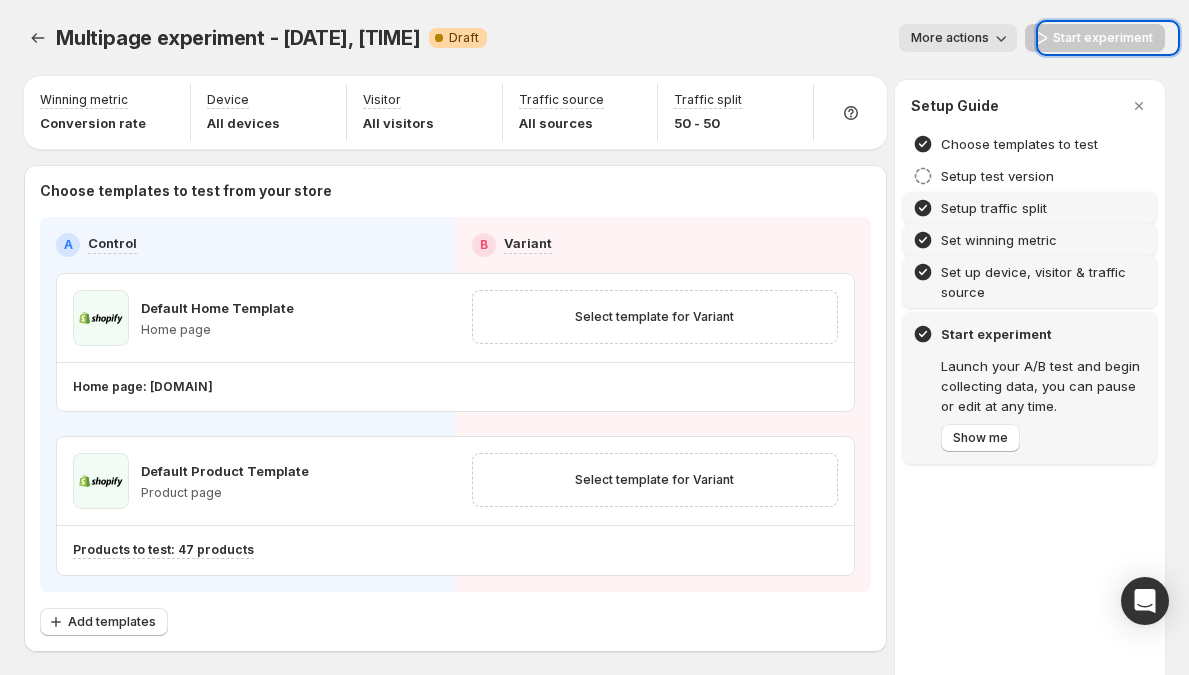 click at bounding box center (594, 337) 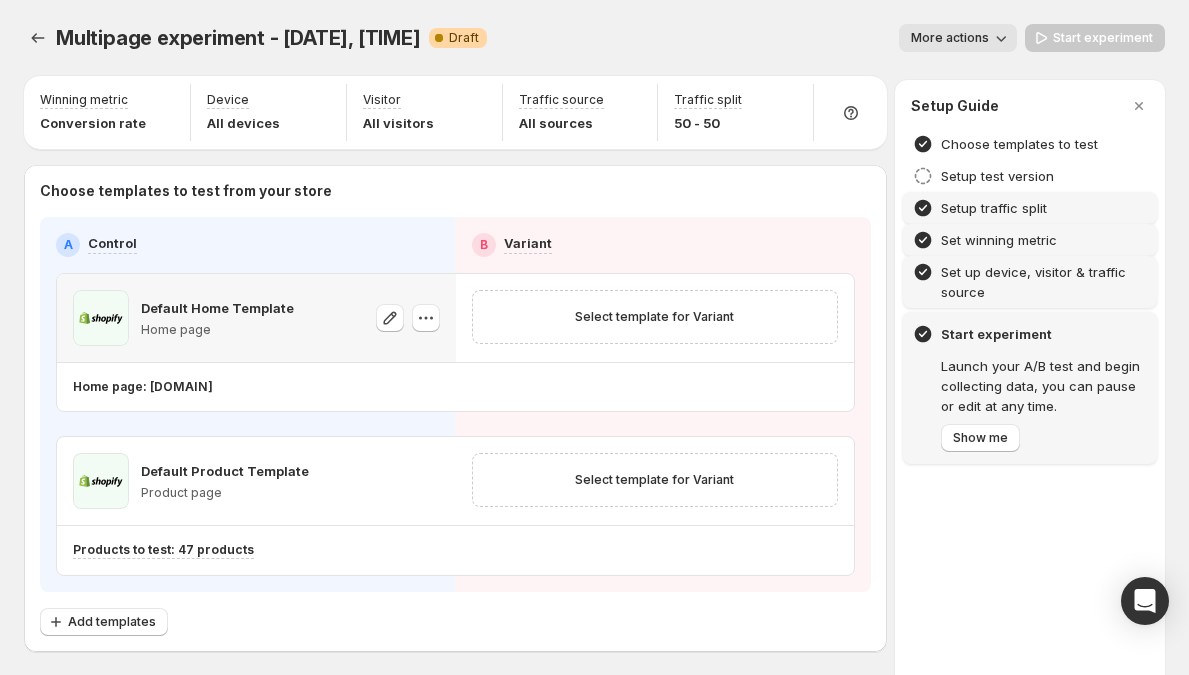click on "Default Home Template Home page" at bounding box center [256, 318] 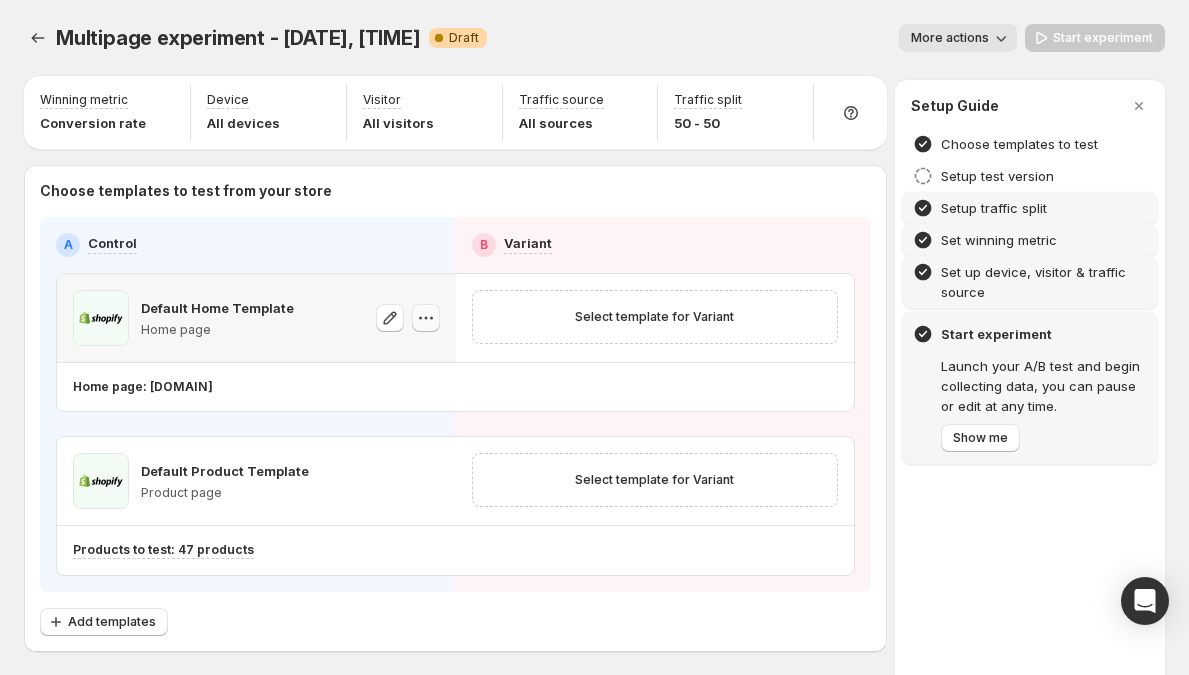 click 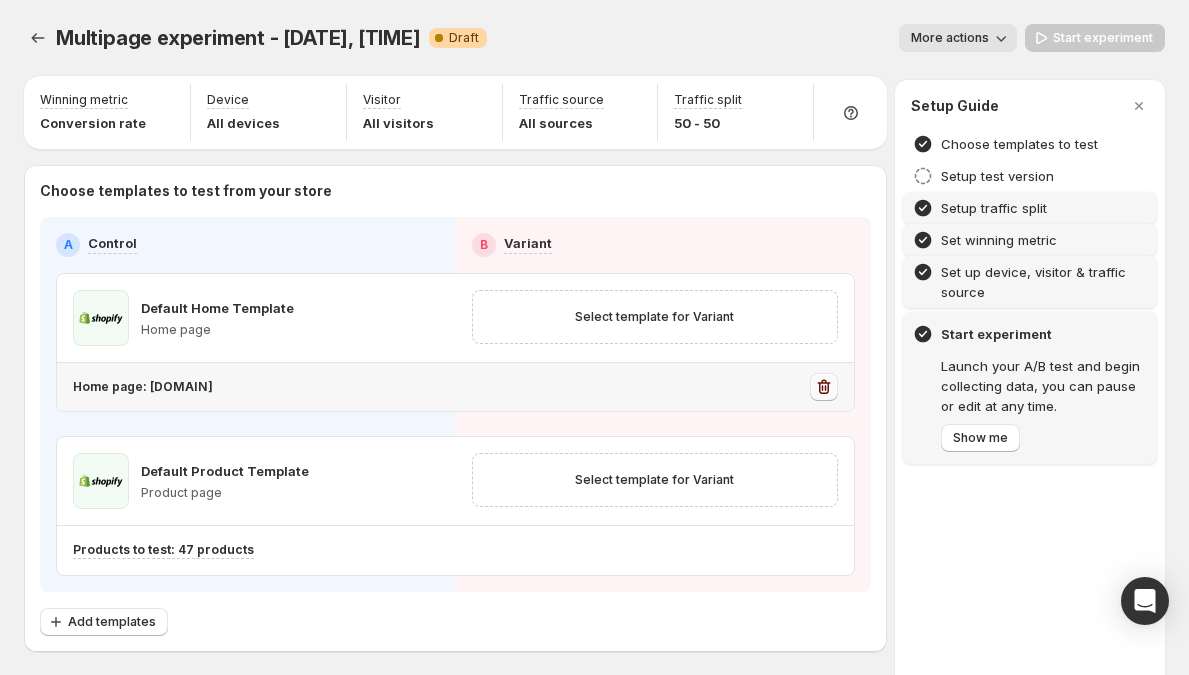 click 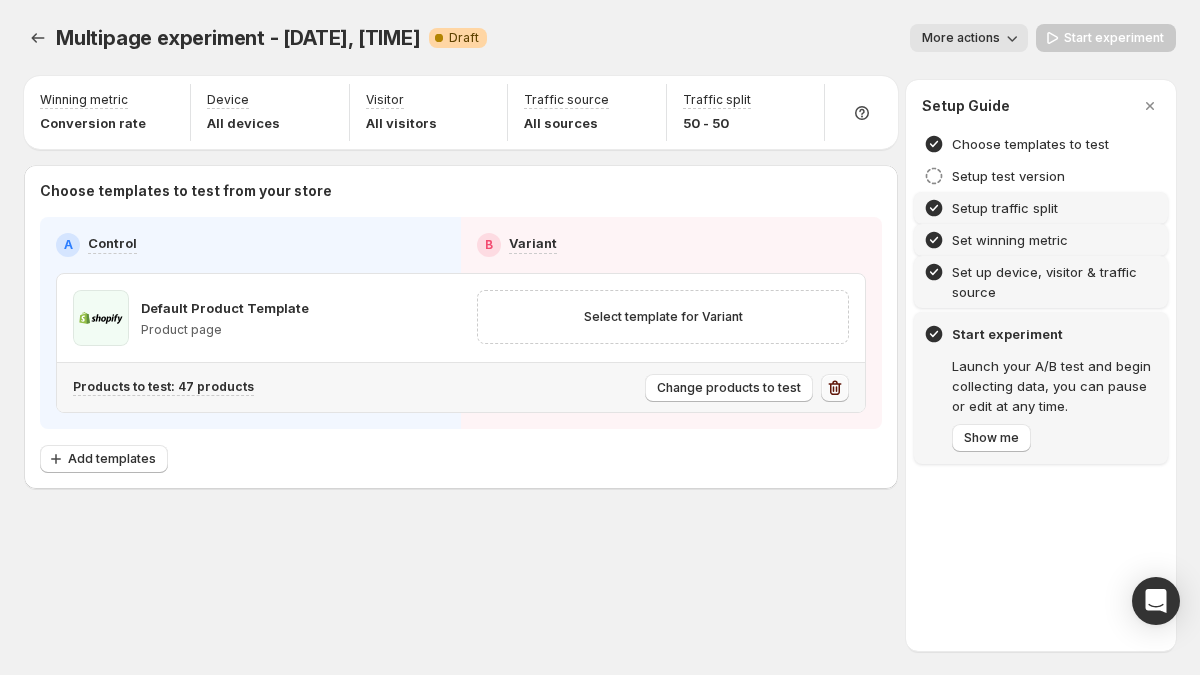 click 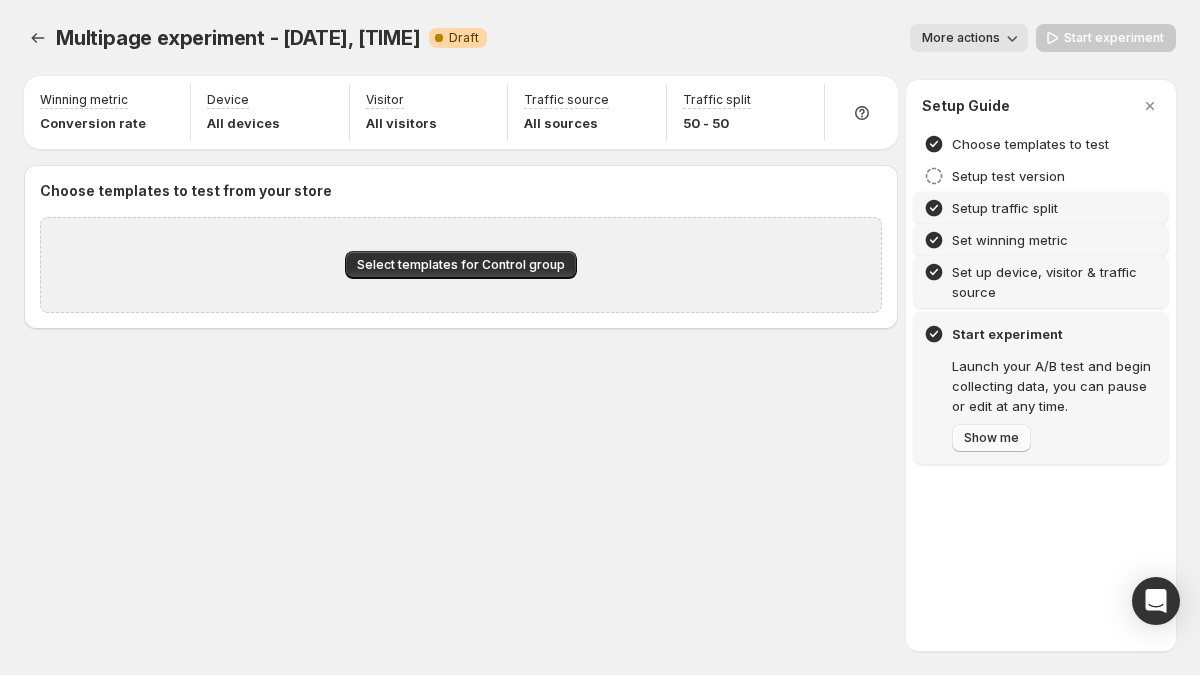 click on "Show me" at bounding box center [991, 438] 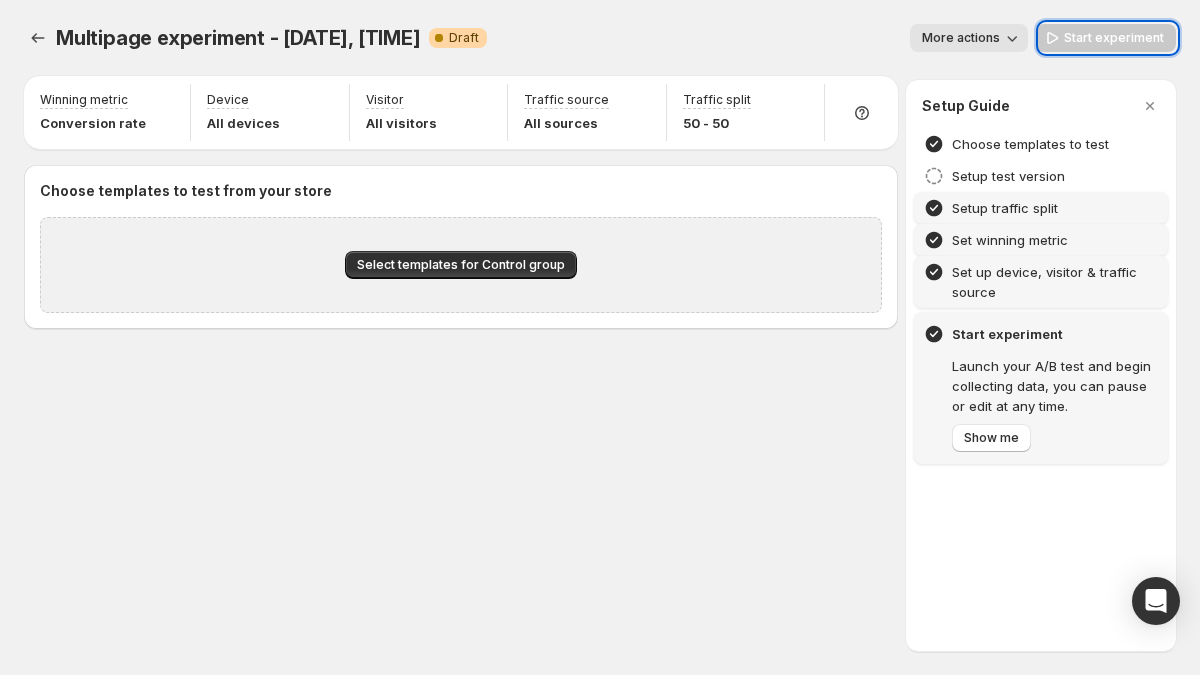click on "Setup Guide Choose templates to test Setup test version Setup traffic split Set winning metric Set up device, visitor & traffic source Start experiment Launch your A/B test and begin collecting data, you can pause or edit at any time. Show me" at bounding box center [1041, 365] 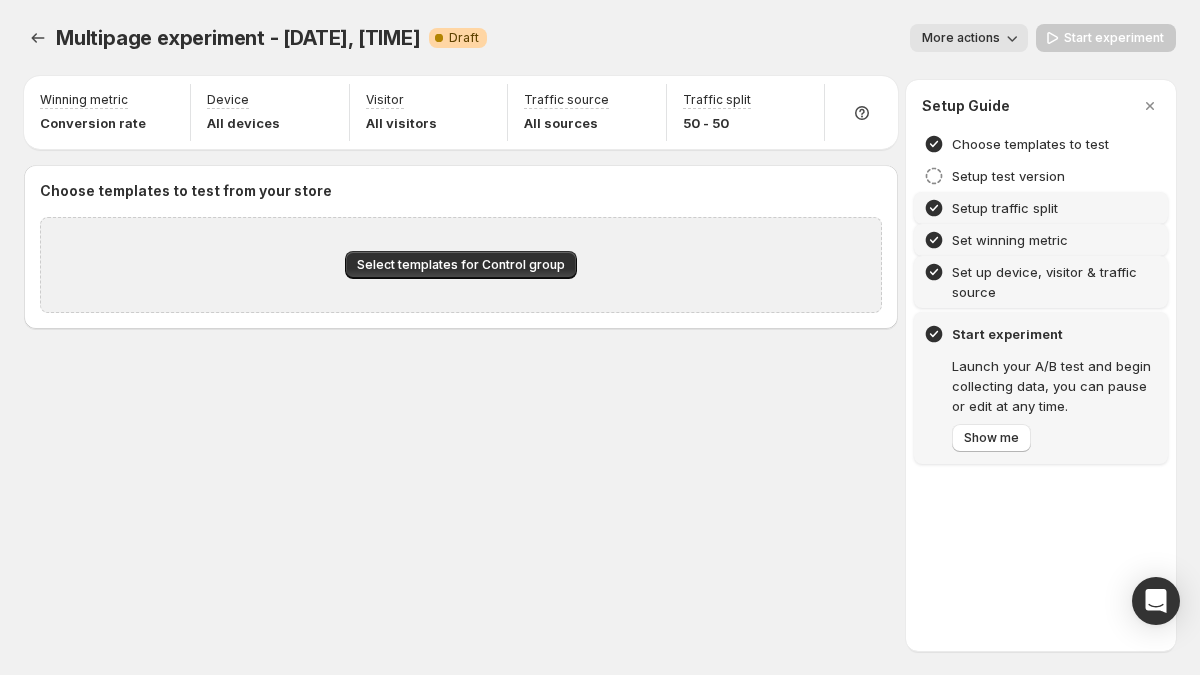click 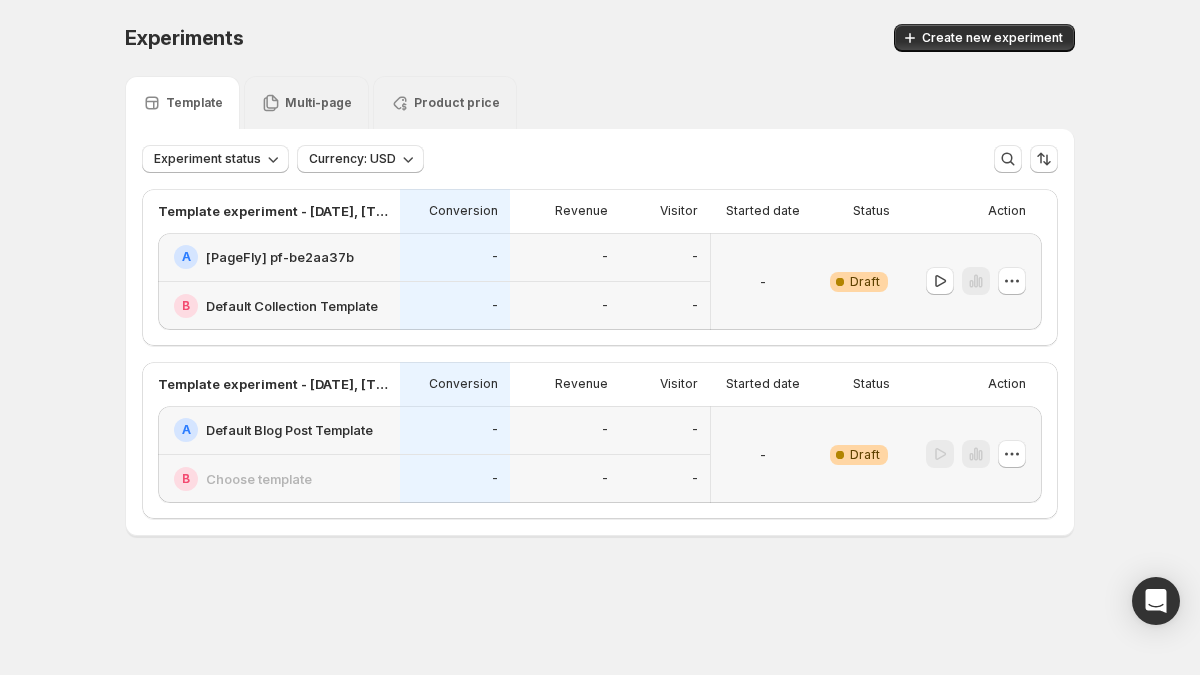 click on "-" at bounding box center [665, 257] 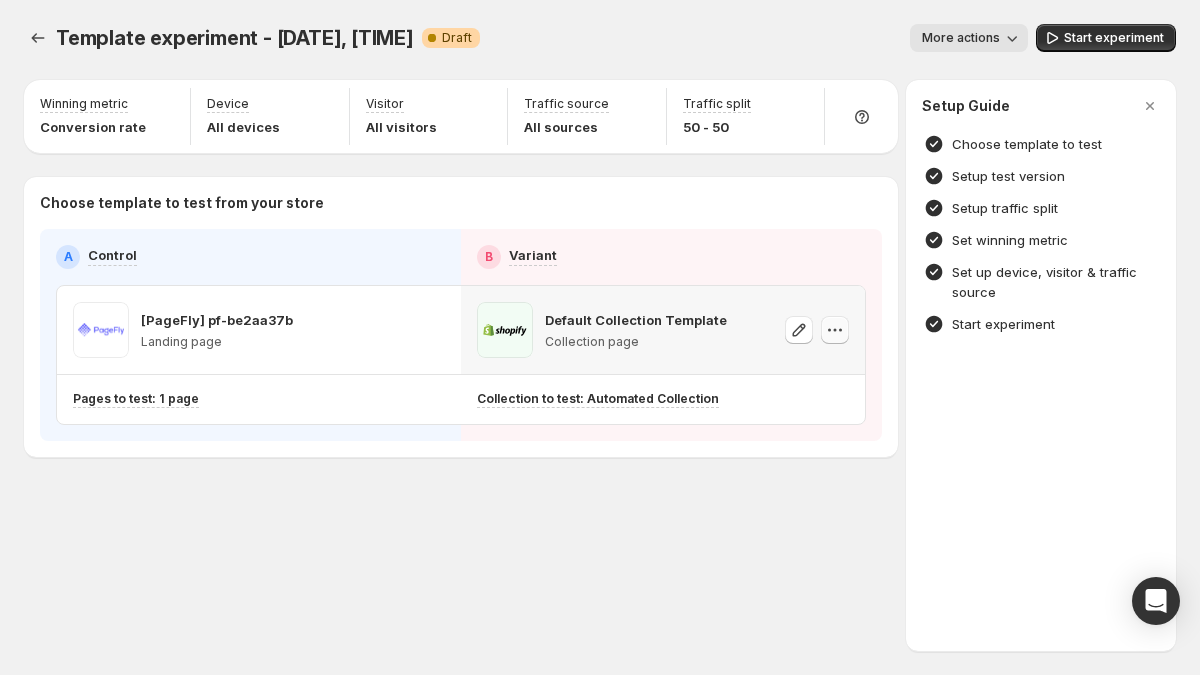 click 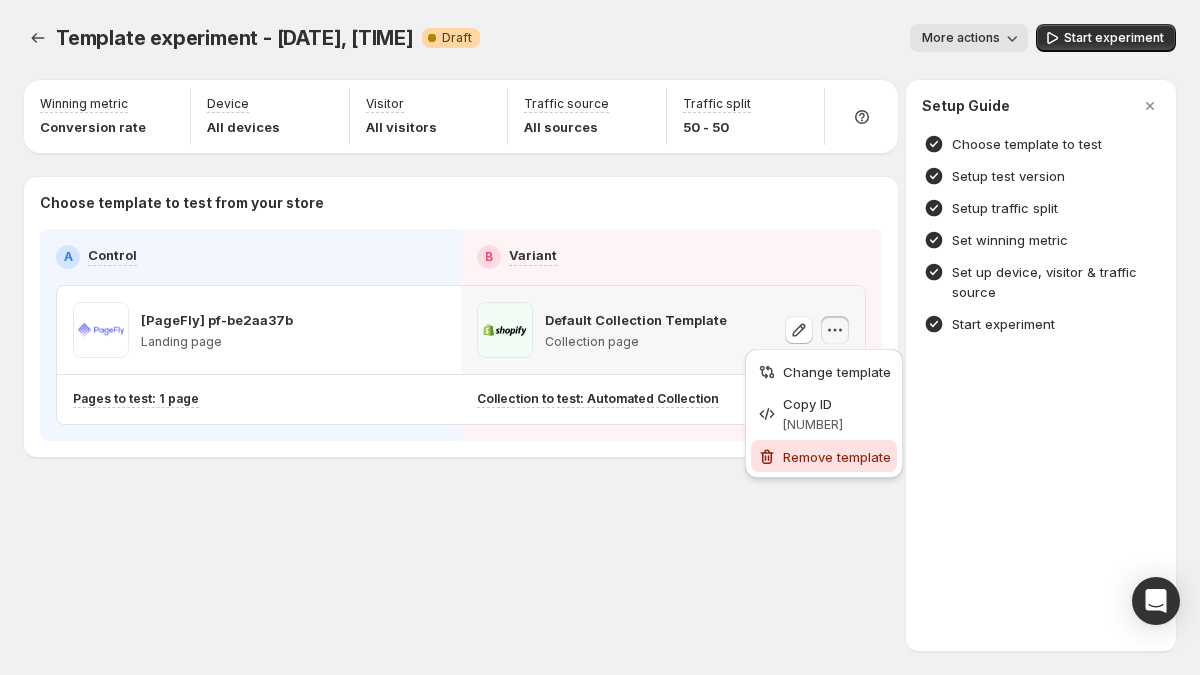 click on "Remove template" at bounding box center [837, 457] 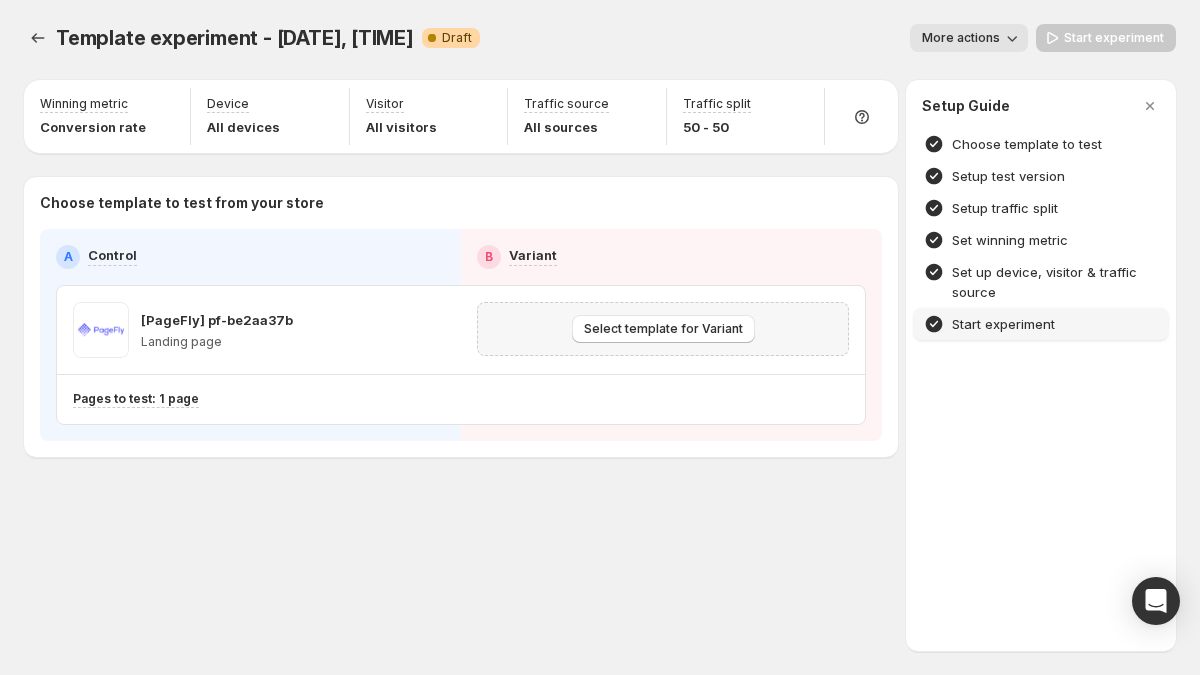 click on "Start experiment" at bounding box center [1003, 324] 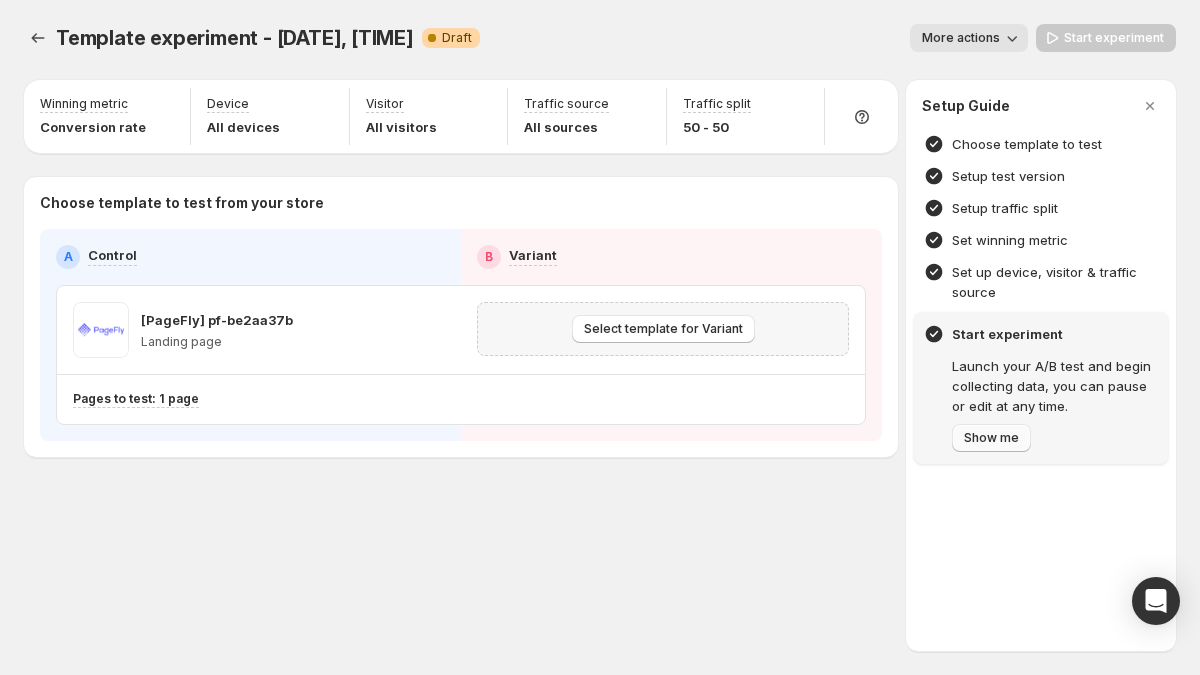 click on "Show me" at bounding box center [991, 438] 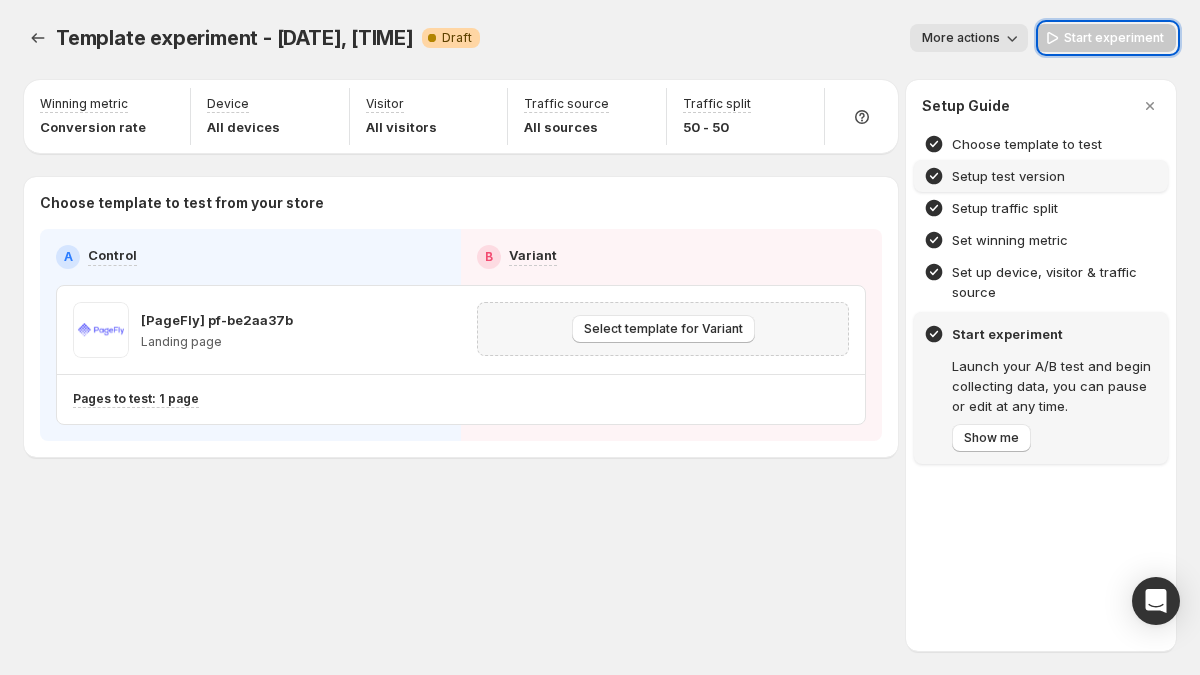 click on "Setup test version" at bounding box center [1041, 176] 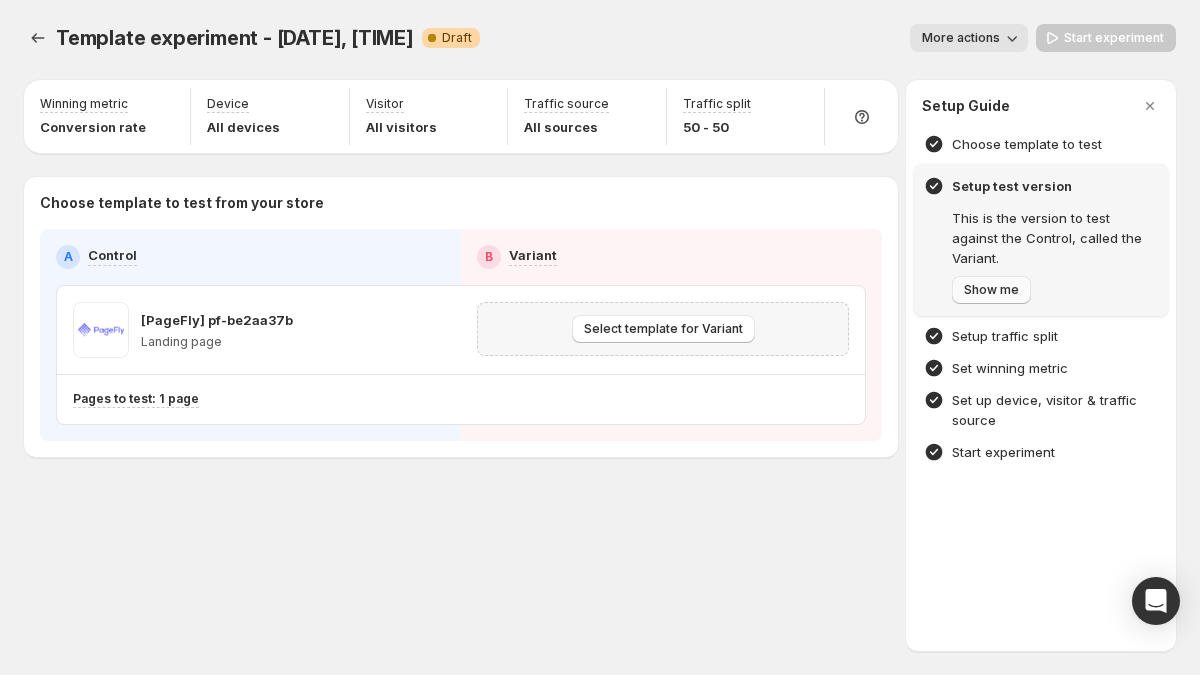 click on "Show me" at bounding box center [991, 290] 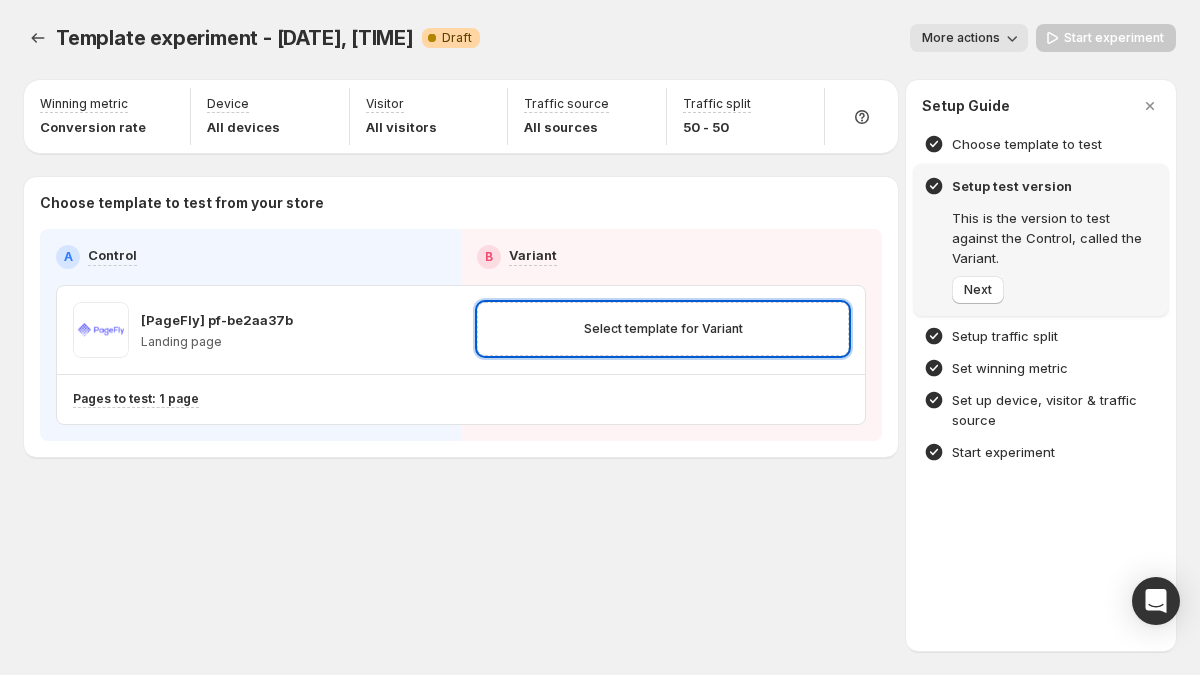 click at bounding box center [600, 337] 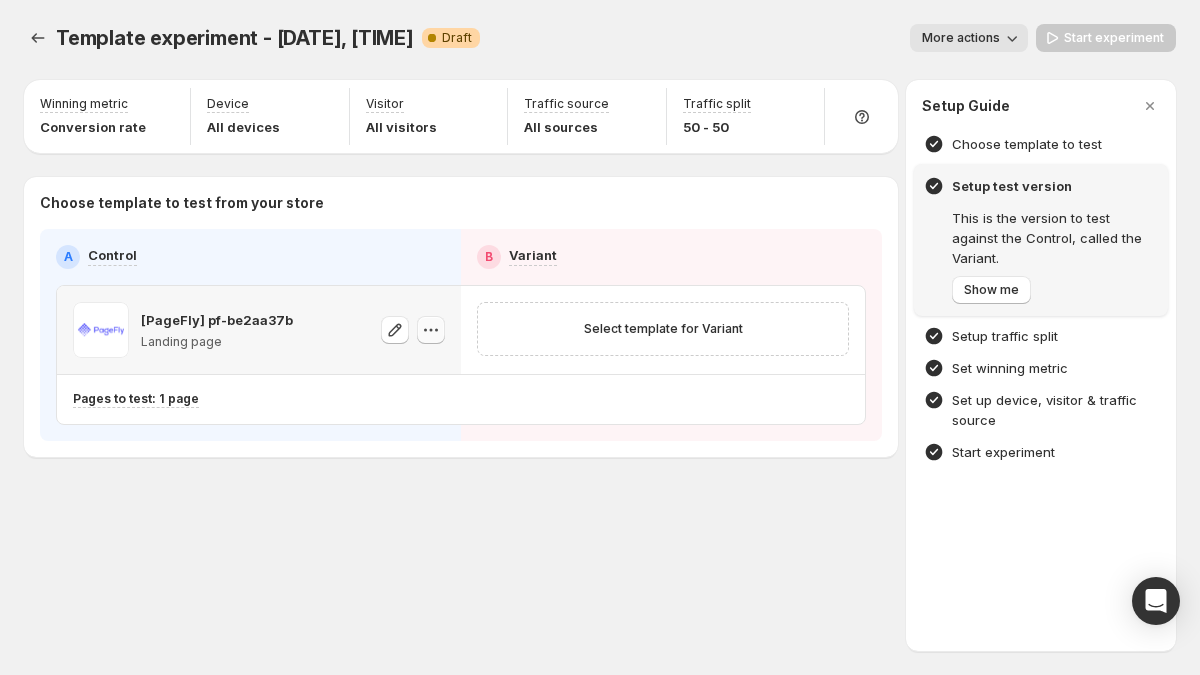 click 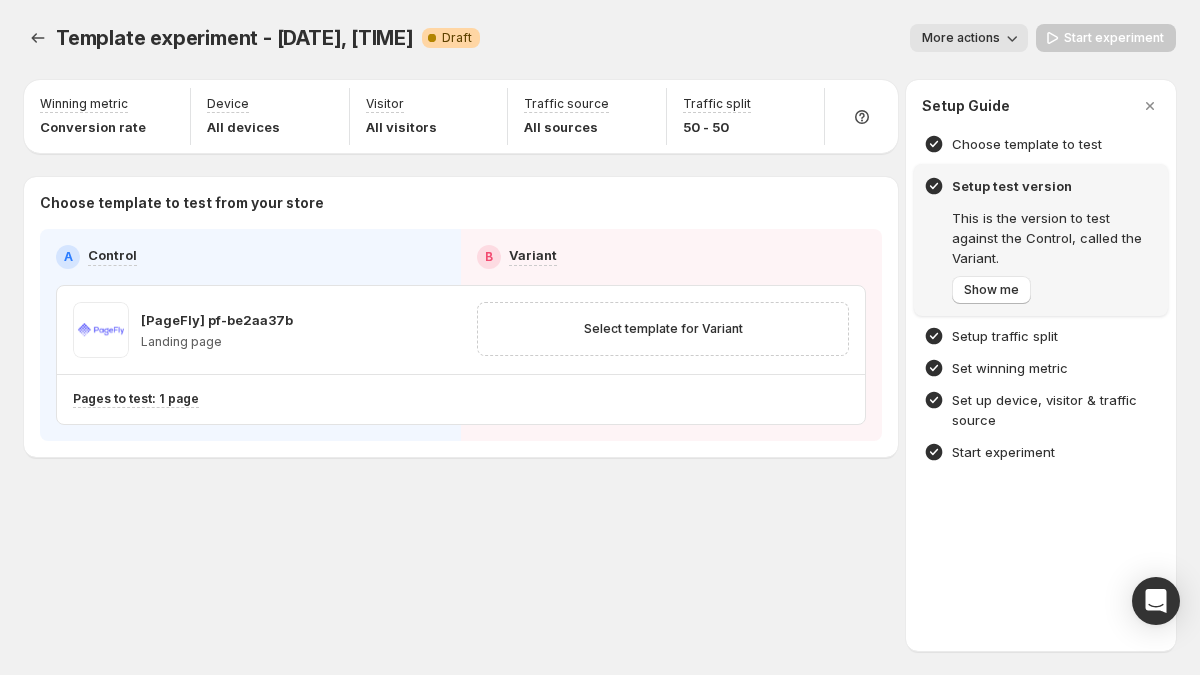 click on "Template experiment - Jul 11, 17:14:45. This page is ready Template experiment - Jul 11, 17:14:45 Warning Complete Draft More actions More actions More actions Start experiment Winning metric Conversion rate Device All devices Visitor All visitors Traffic source All sources Traffic split 50 - 50 Choose template to test from your store A Control B Variant [PageFly] pf-be2aa37b Landing page Select template for Variant Pages to test: 1 page Setup Guide Choose template to test Setup test version This is the version to test against the Control, called the Variant. Show me Setup traffic split Set winning metric Set up device, visitor & traffic source Start experiment" at bounding box center [600, 282] 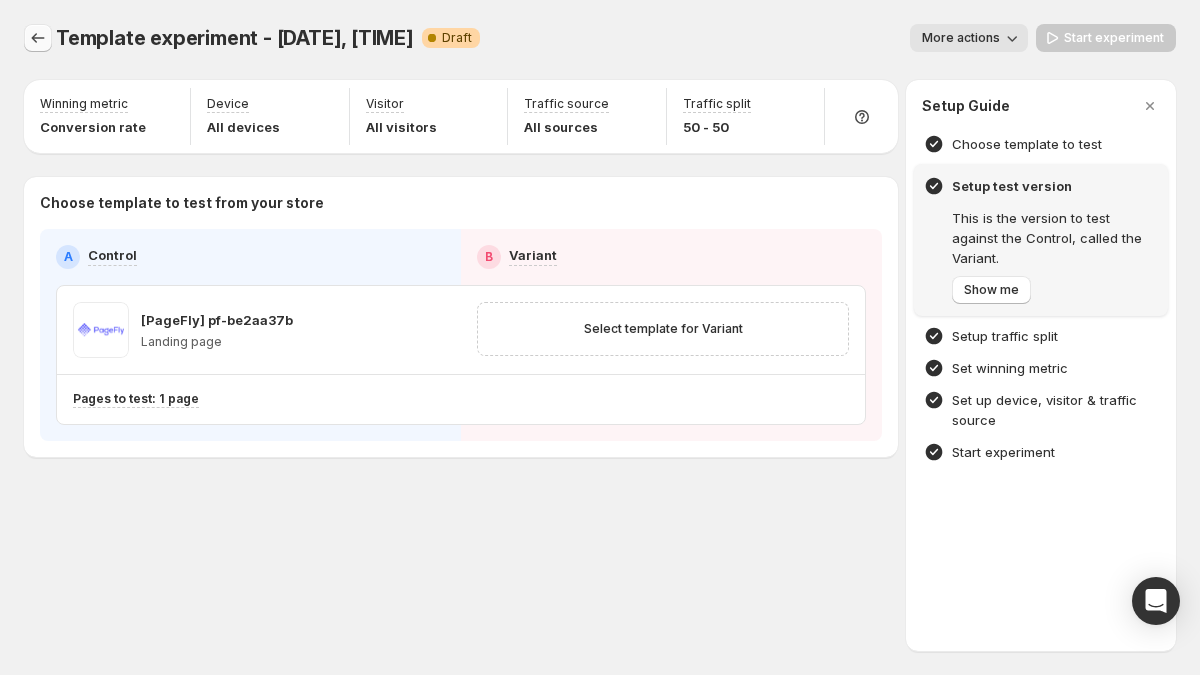 click at bounding box center [38, 38] 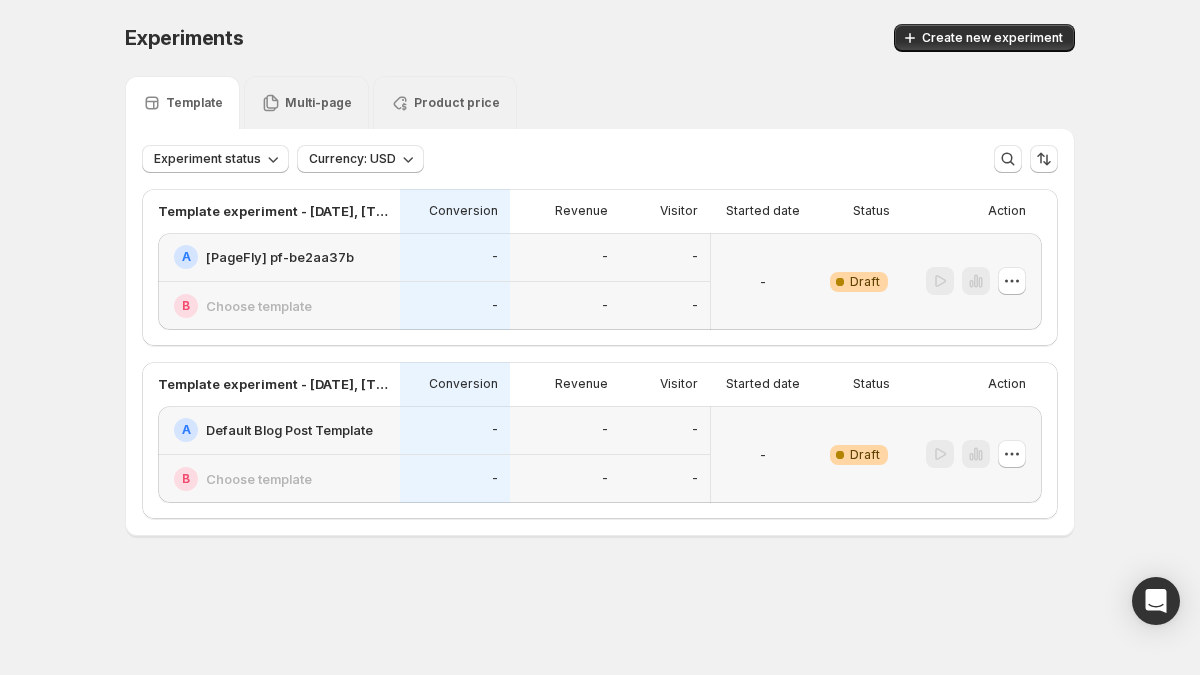click on "Experiments. This page is ready Experiments Create new experiment" at bounding box center (600, 38) 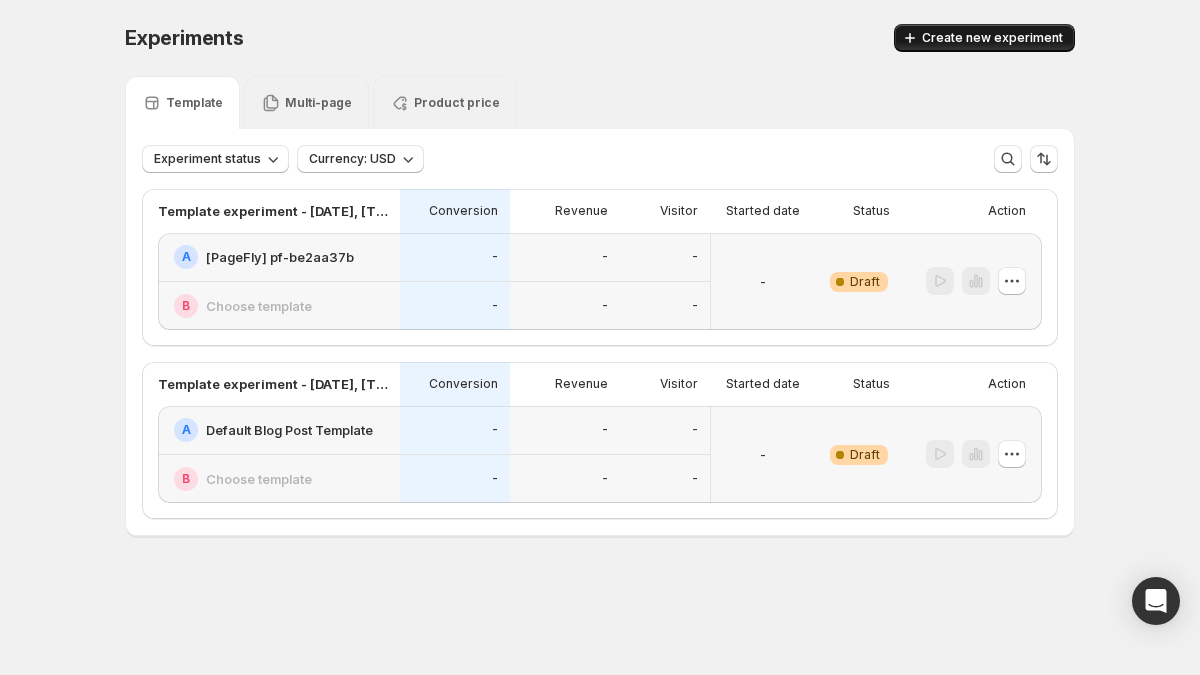 click on "Create new experiment" at bounding box center [992, 38] 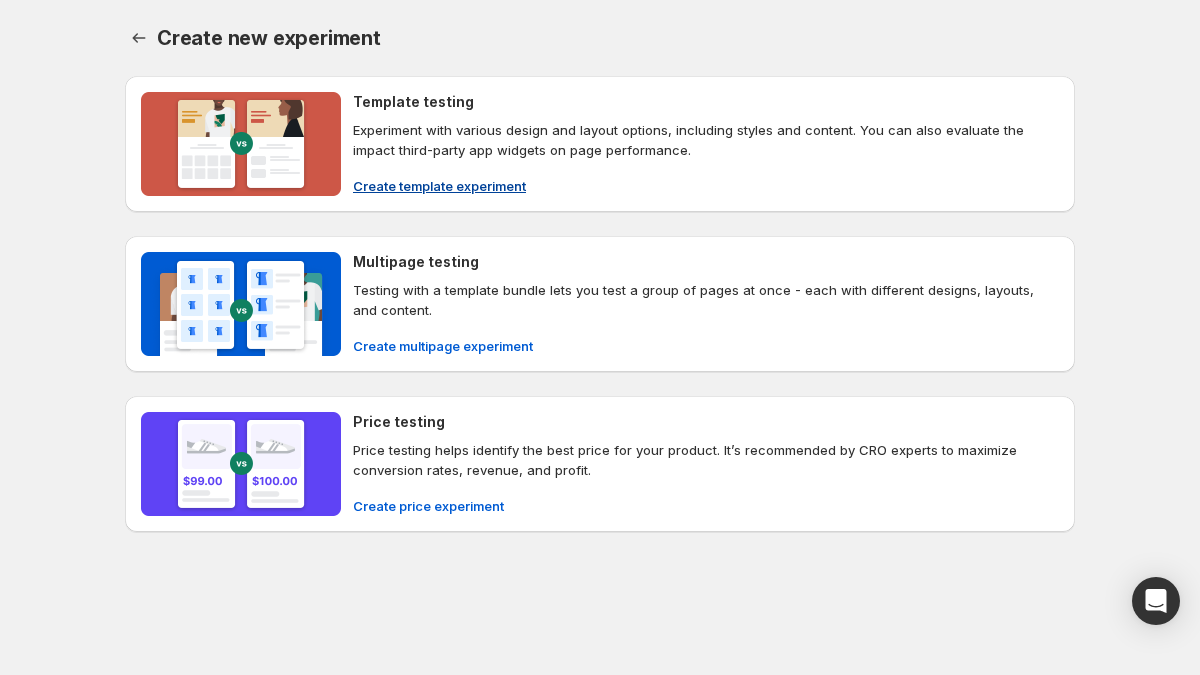click on "Create template experiment" at bounding box center (706, 186) 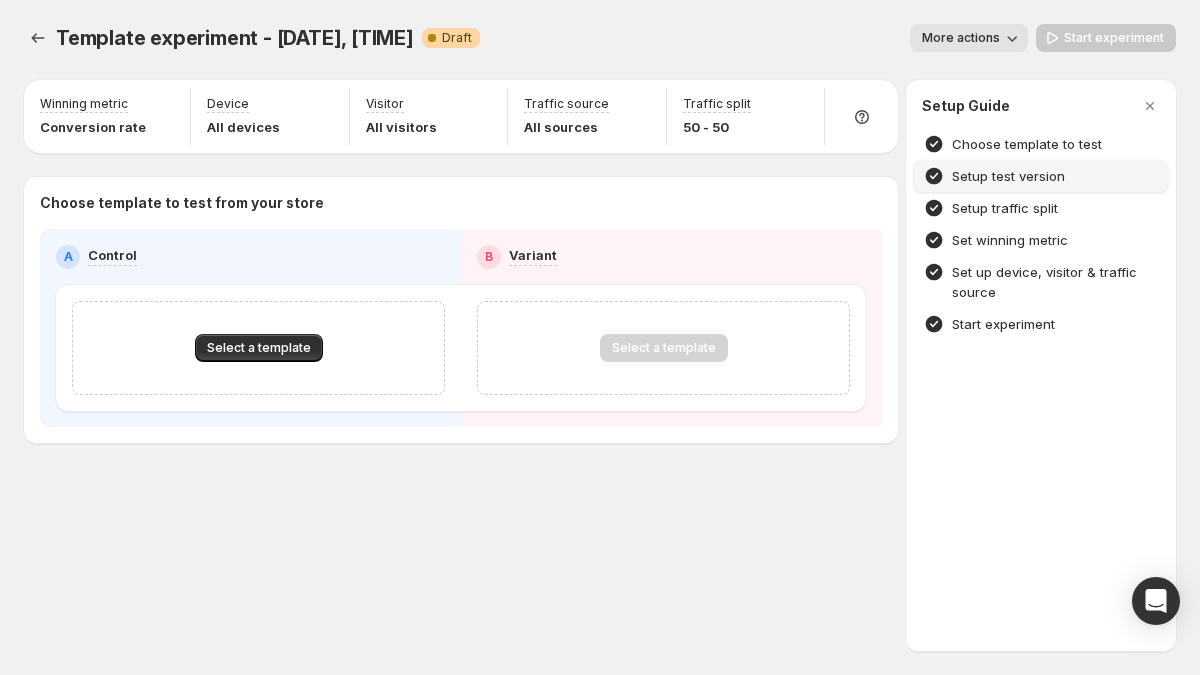 click on "Setup test version" at bounding box center (1008, 176) 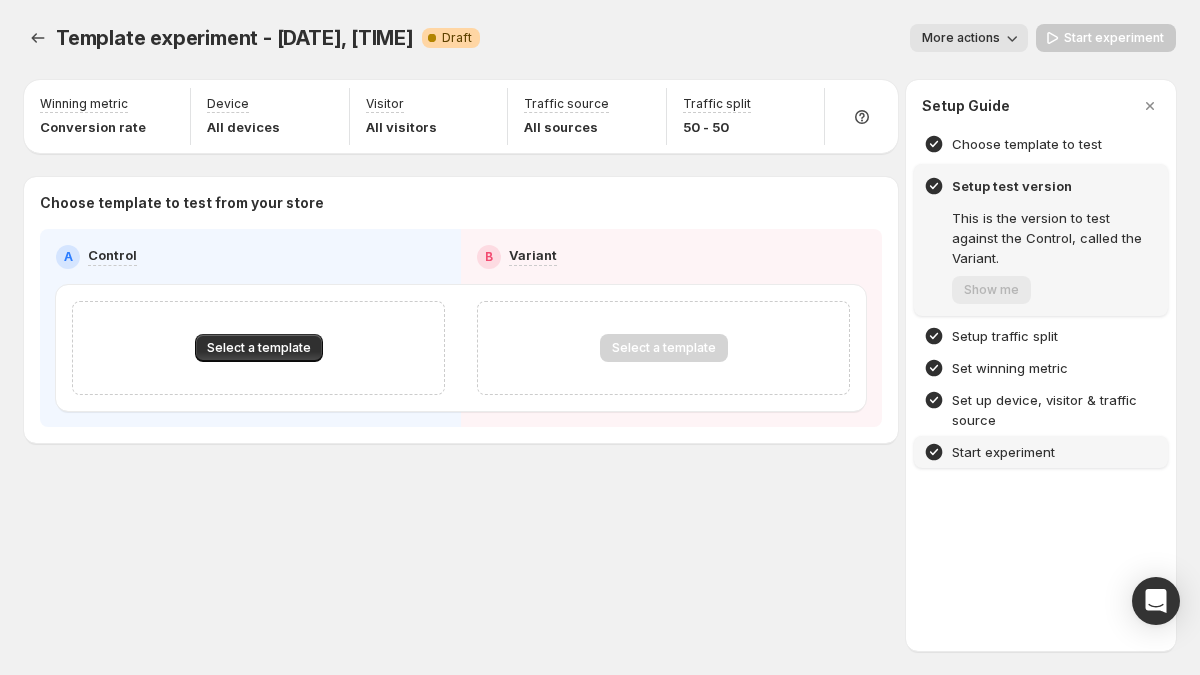 click on "Start experiment" at bounding box center [1003, 452] 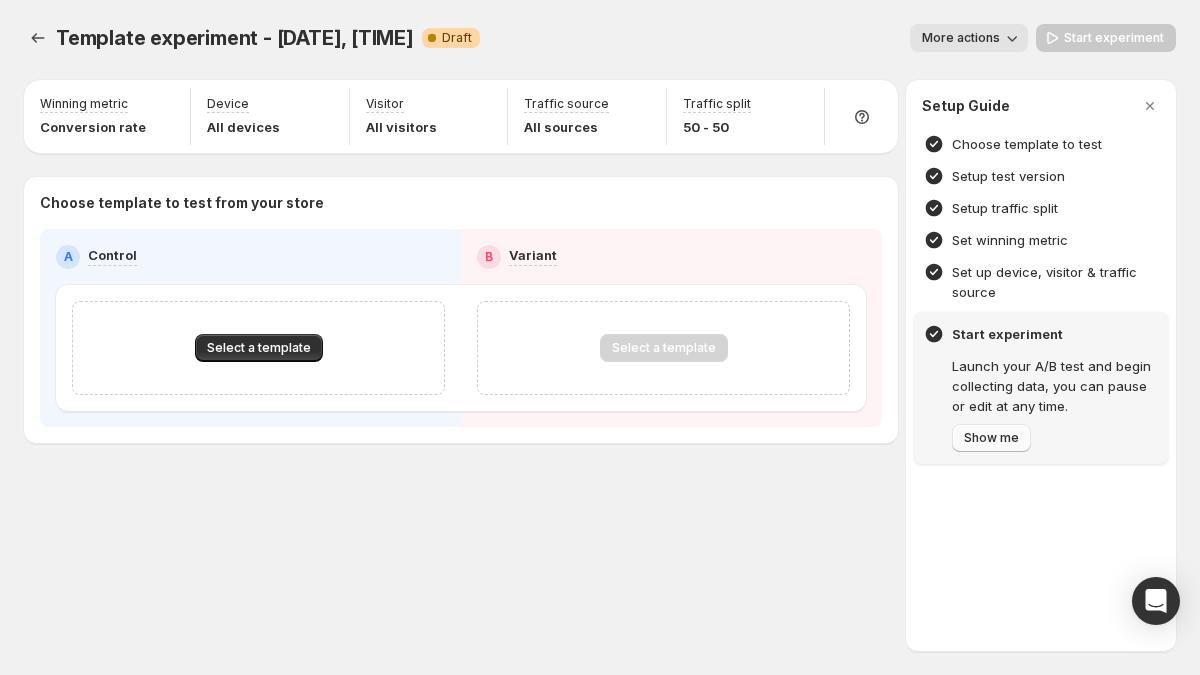 click on "Show me" at bounding box center [991, 438] 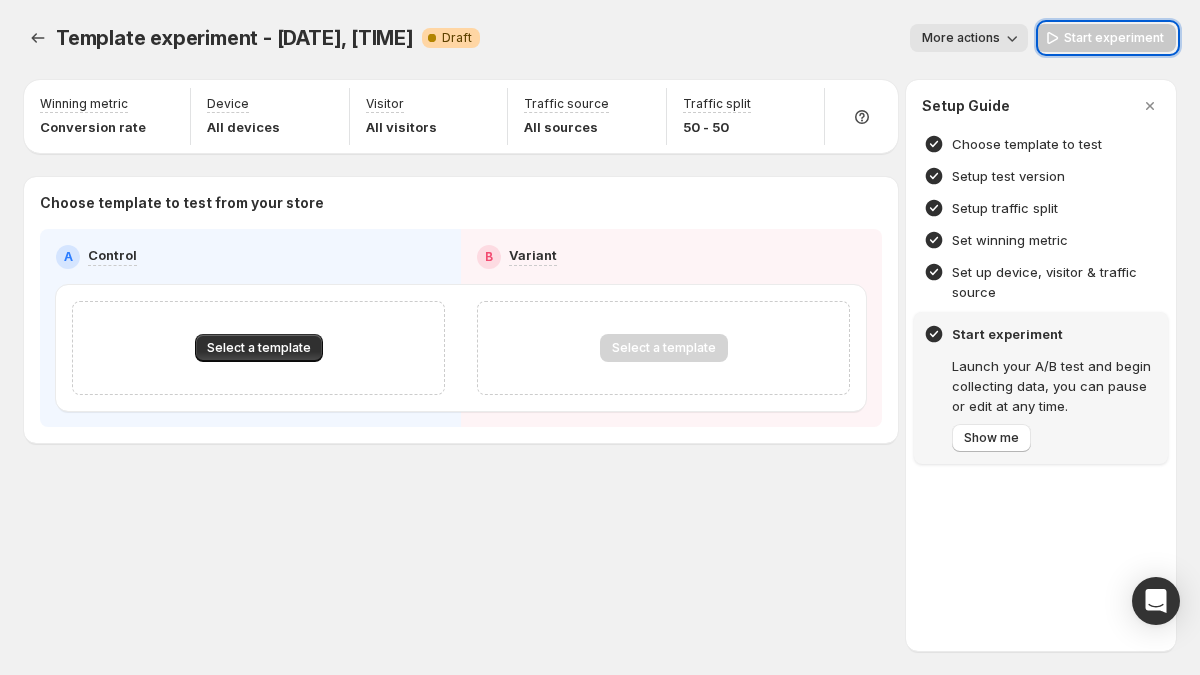 click on "Setup Guide Choose template to test Setup test version Setup traffic split Set winning metric Set up device, visitor & traffic source Start experiment Launch your A/B test and begin collecting data, you can pause or edit at any time. Show me" at bounding box center (1041, 365) 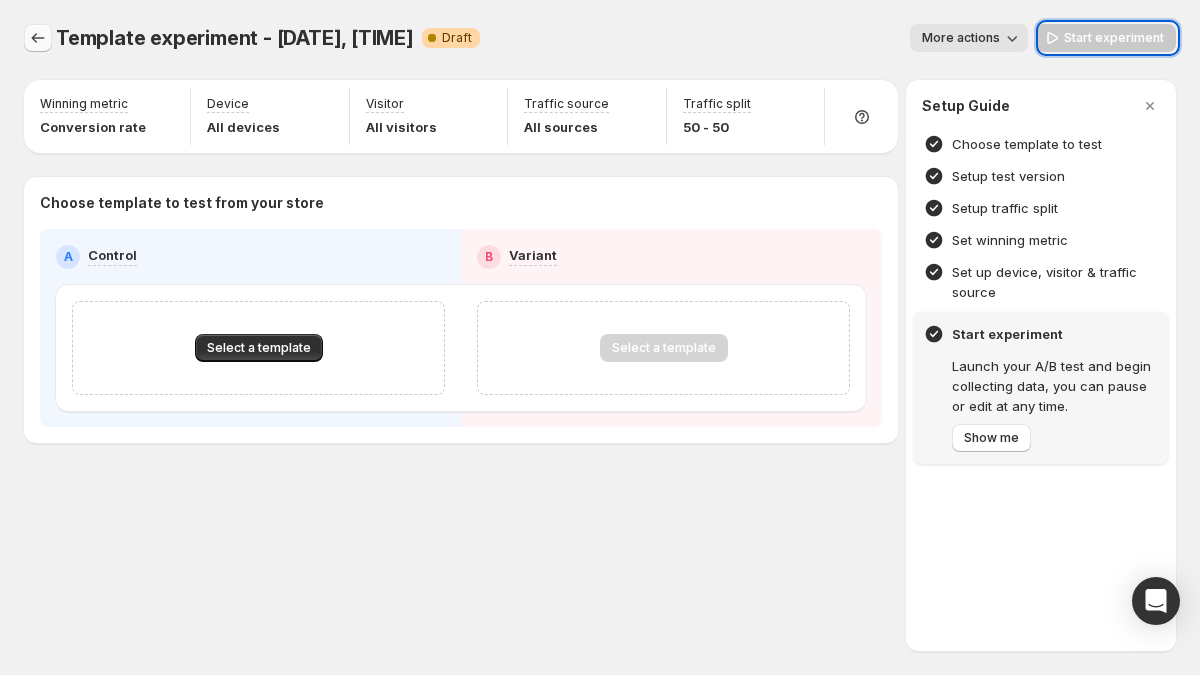 click at bounding box center [600, 337] 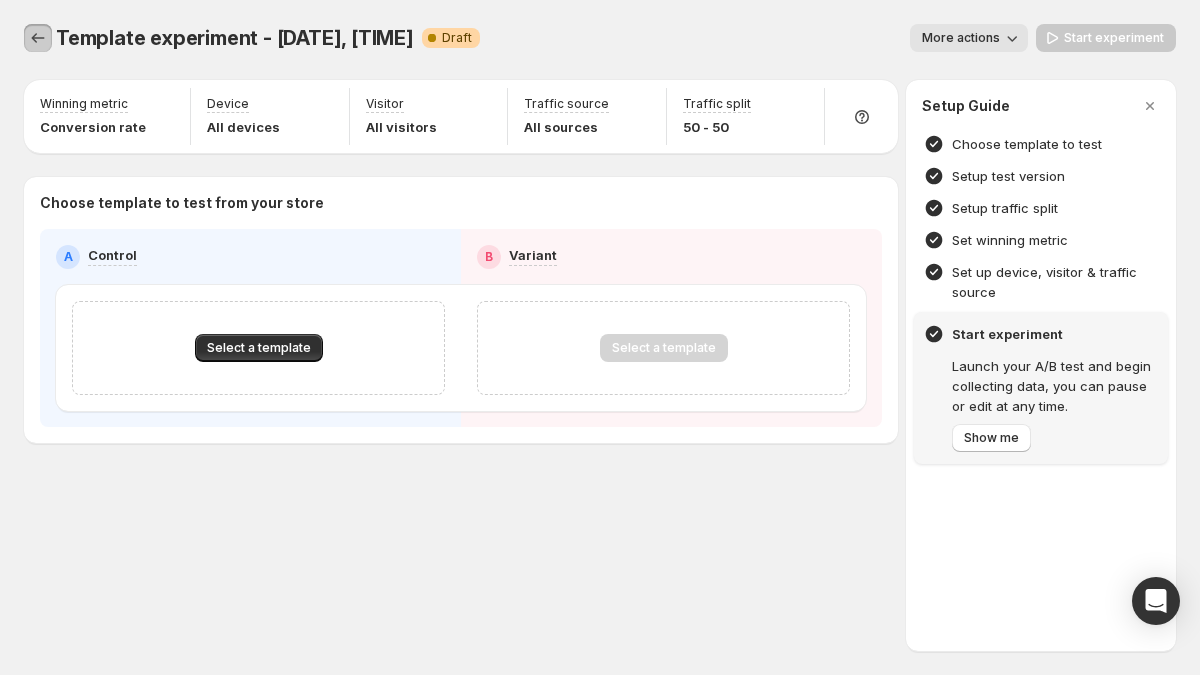 click 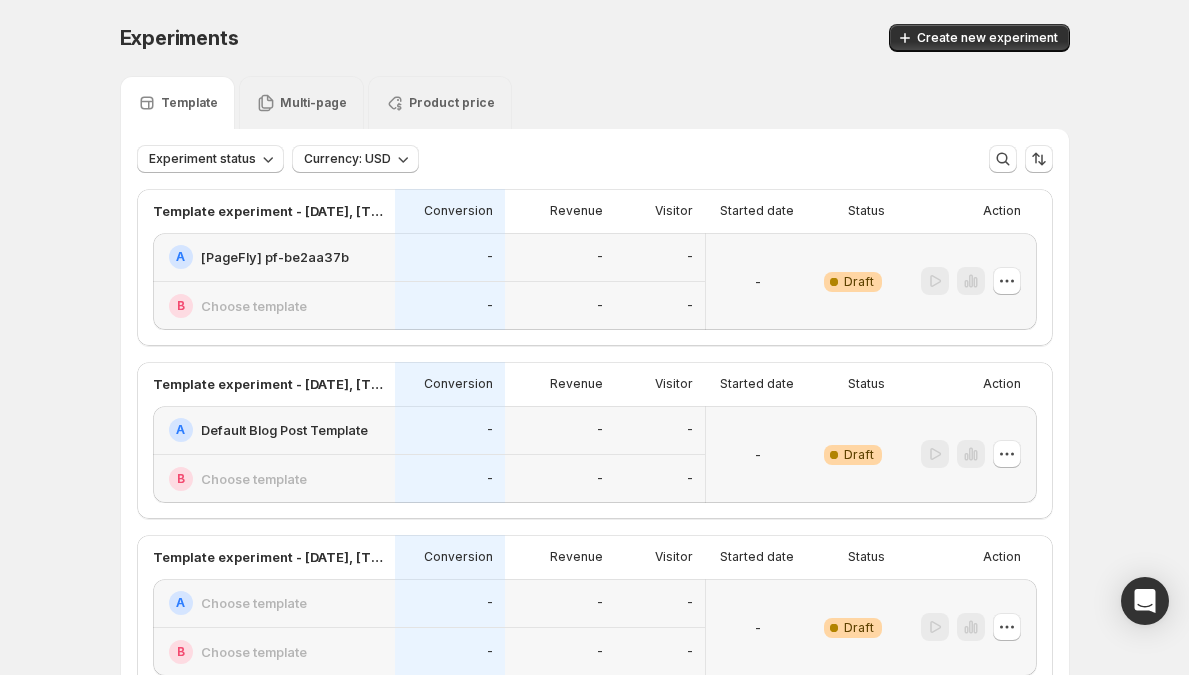 click on "Experiment status Currency: USD More views More views Create new view" at bounding box center (595, 159) 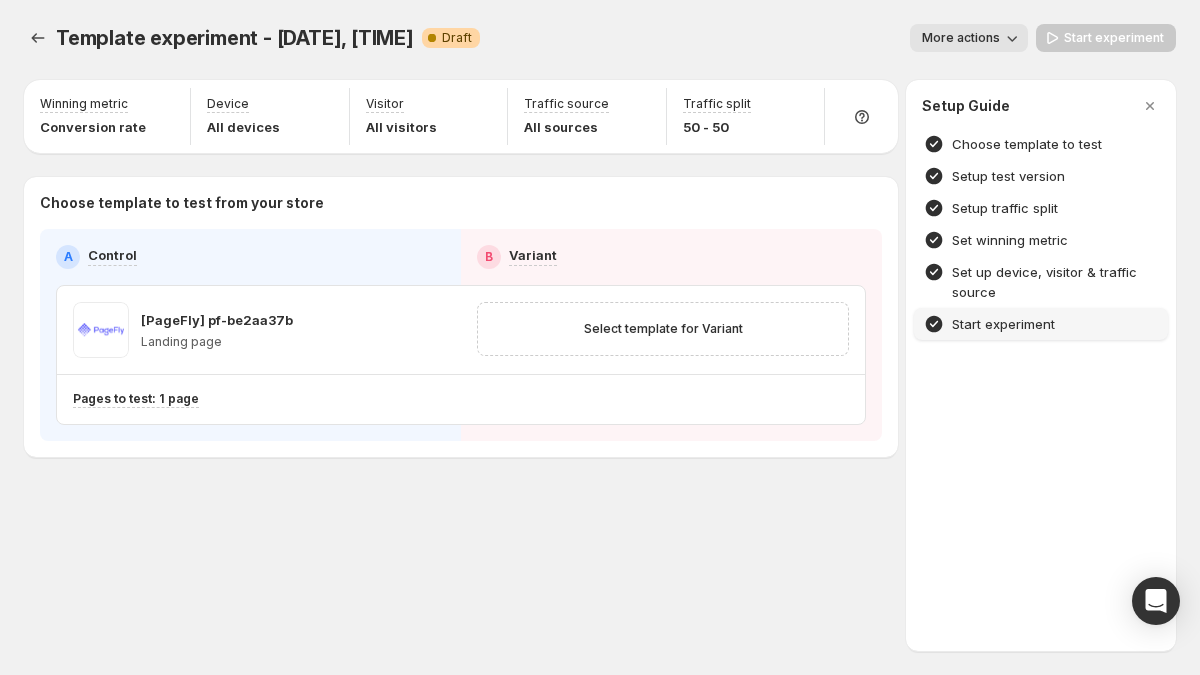 click on "Start experiment" at bounding box center [1003, 324] 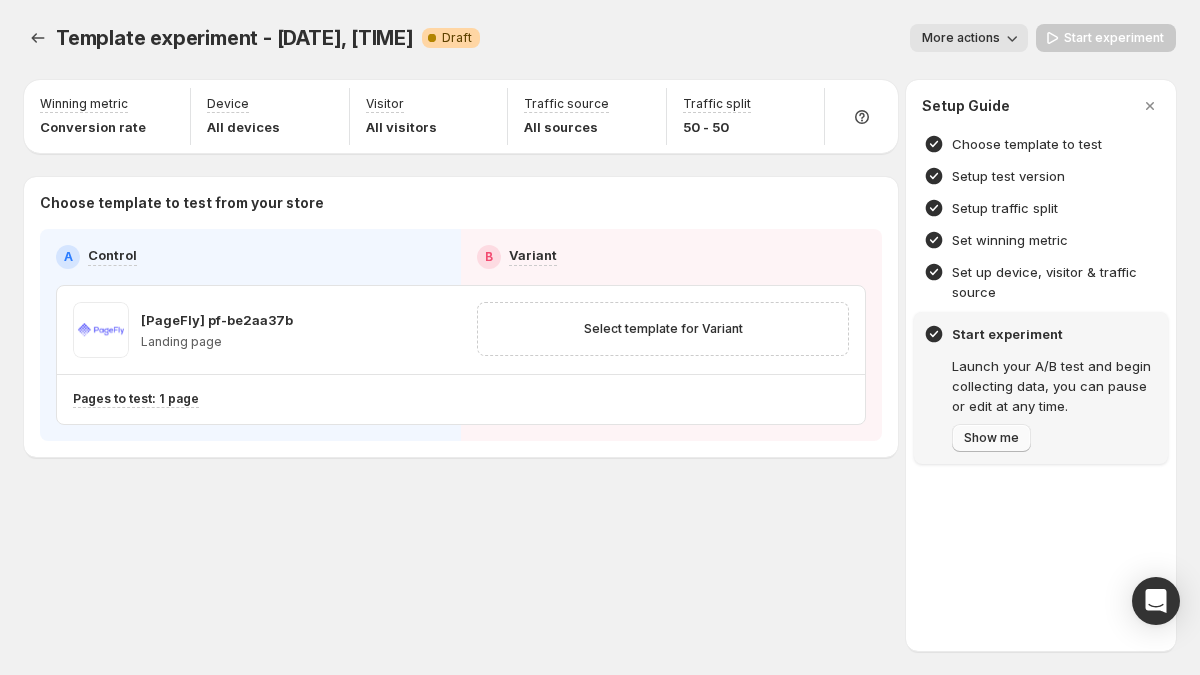 click on "Show me" at bounding box center (991, 438) 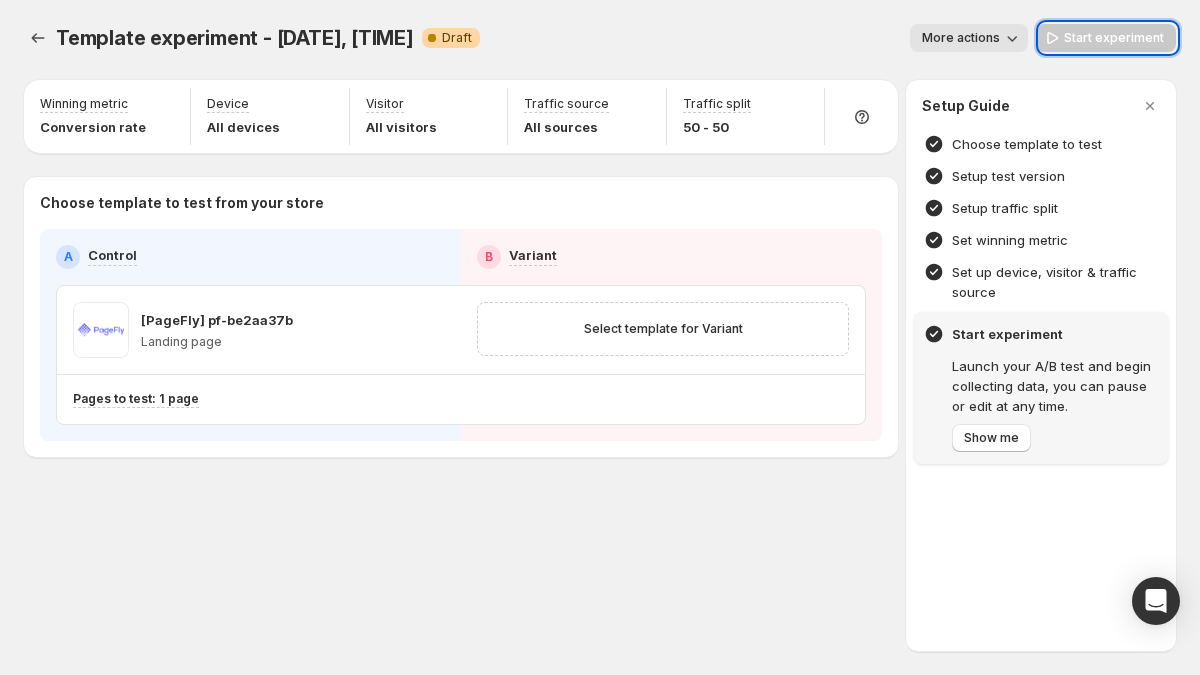 click at bounding box center (600, 337) 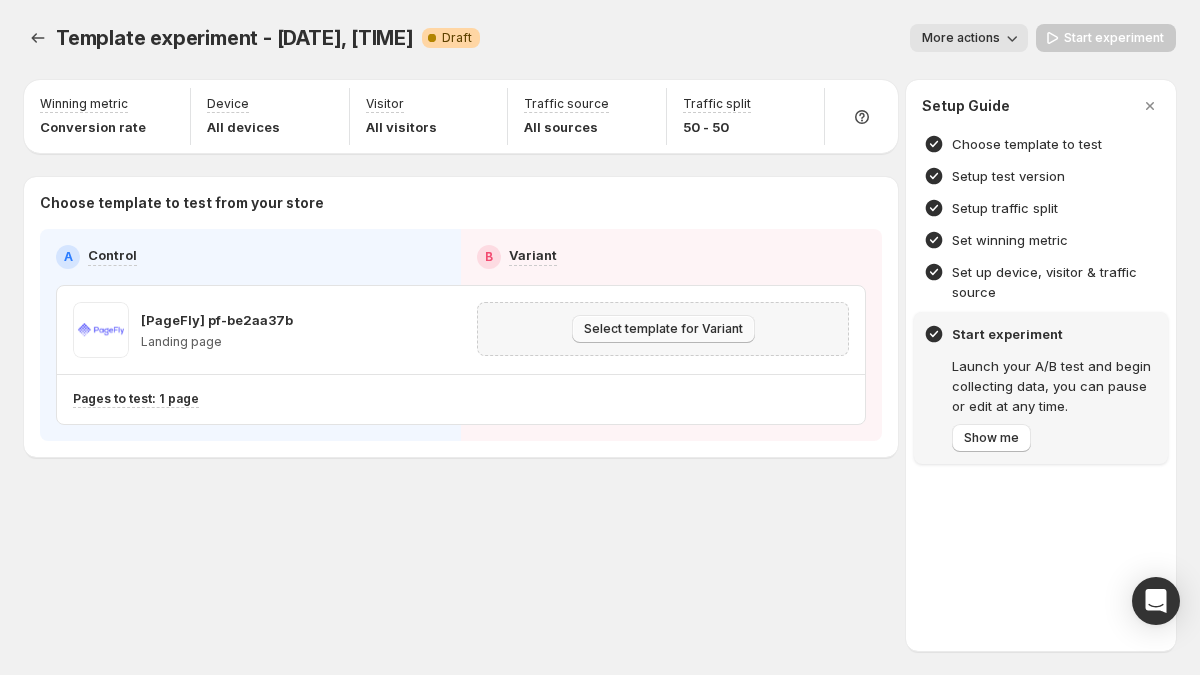 click on "Select template for Variant" at bounding box center (663, 329) 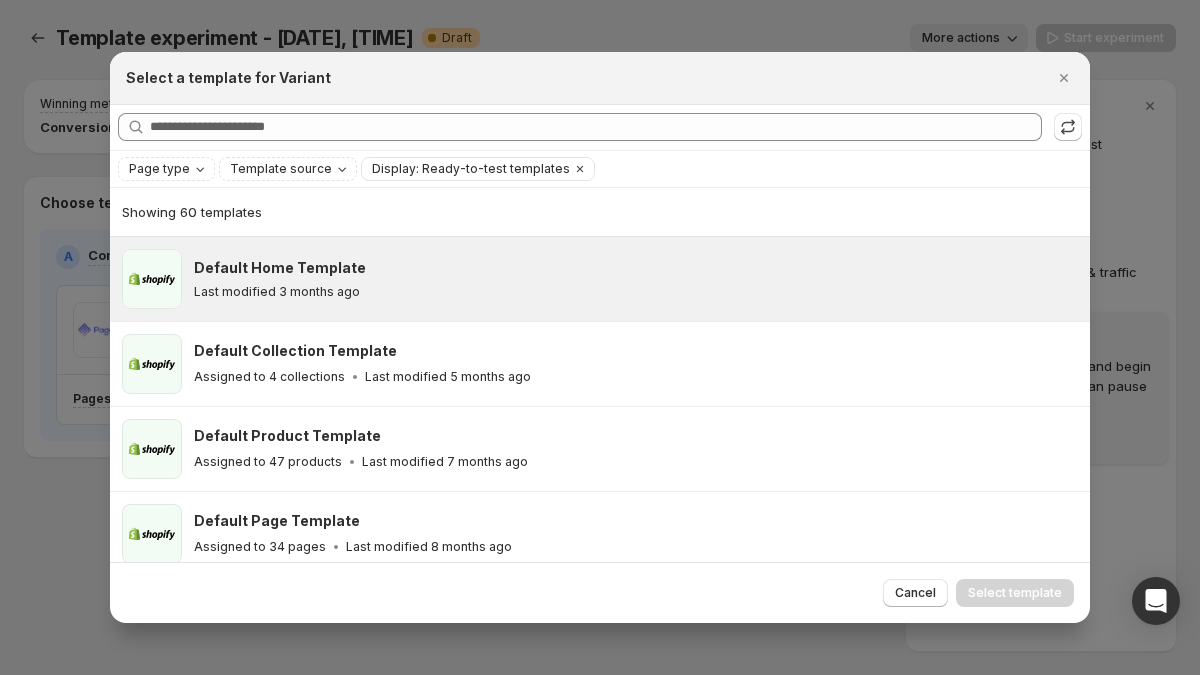 click on "Default Home Template Last modified 3 months ago" at bounding box center [636, 279] 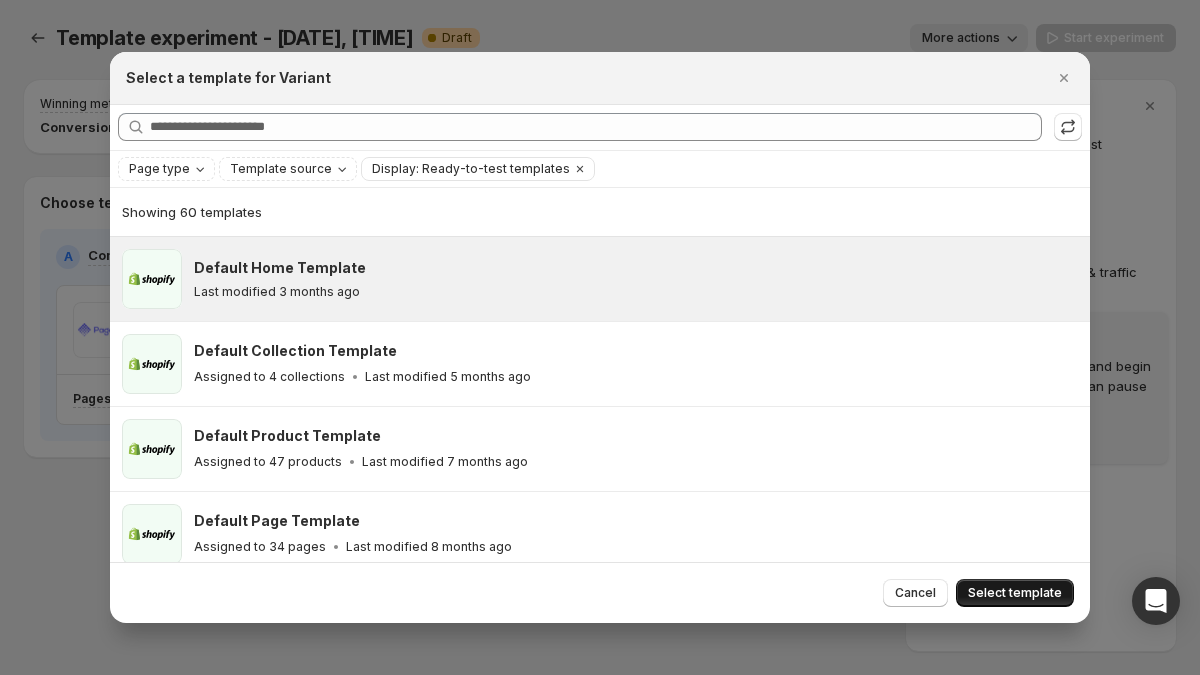 click on "Select template" at bounding box center (1015, 593) 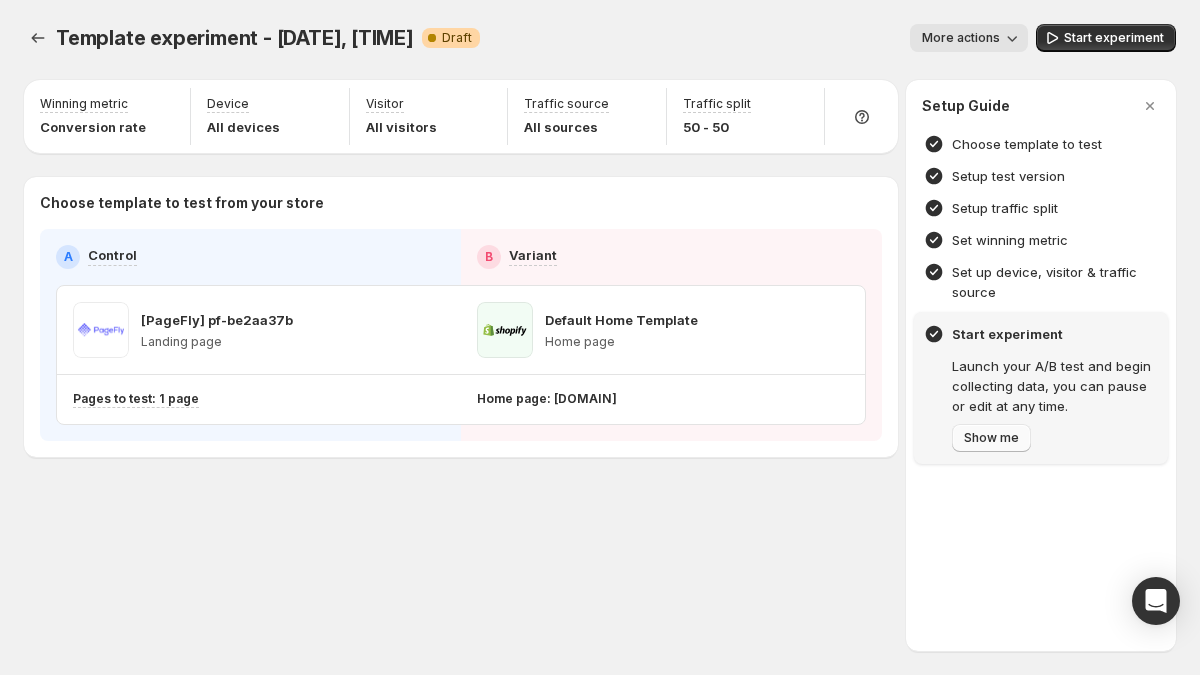 click on "Show me" at bounding box center (991, 438) 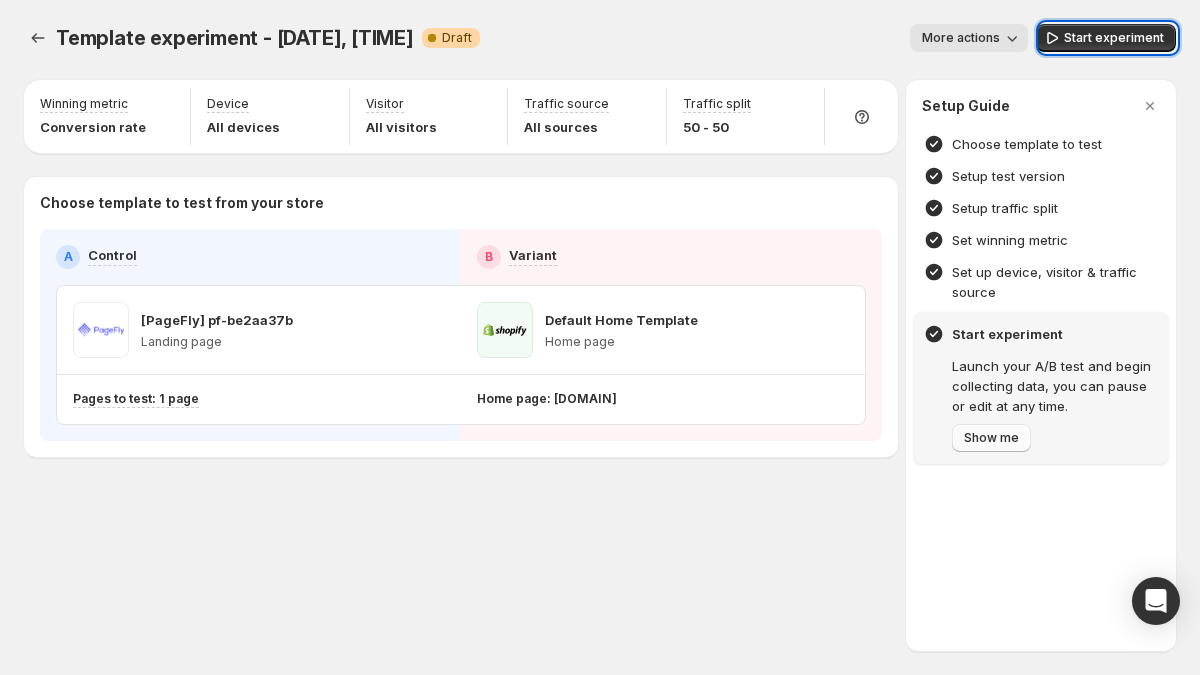 click on "Show me" at bounding box center [991, 438] 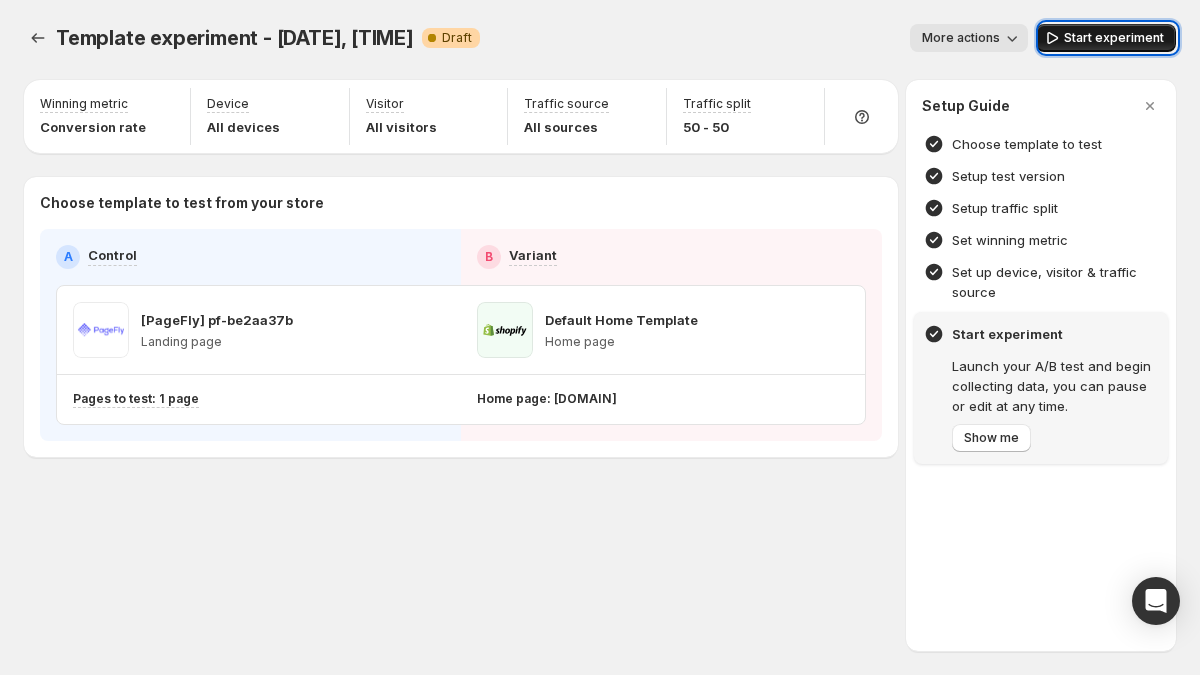 click on "Start experiment" at bounding box center (1114, 38) 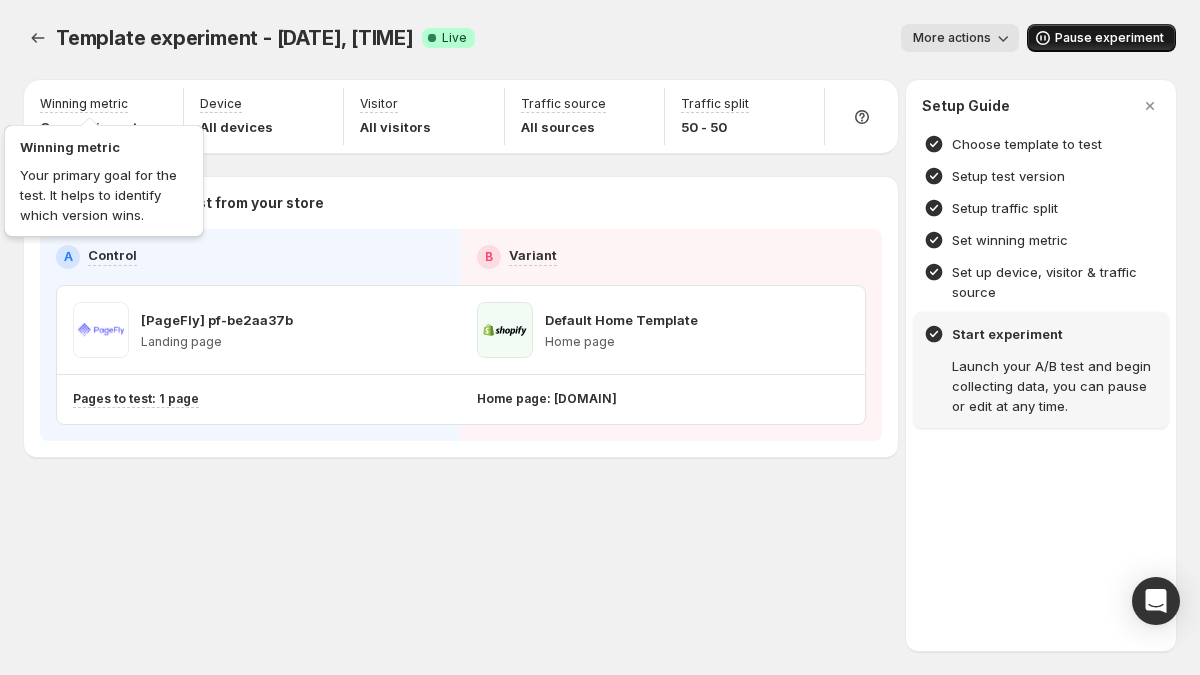 click on "Template experiment - Jul 11, 17:14:45" at bounding box center [235, 38] 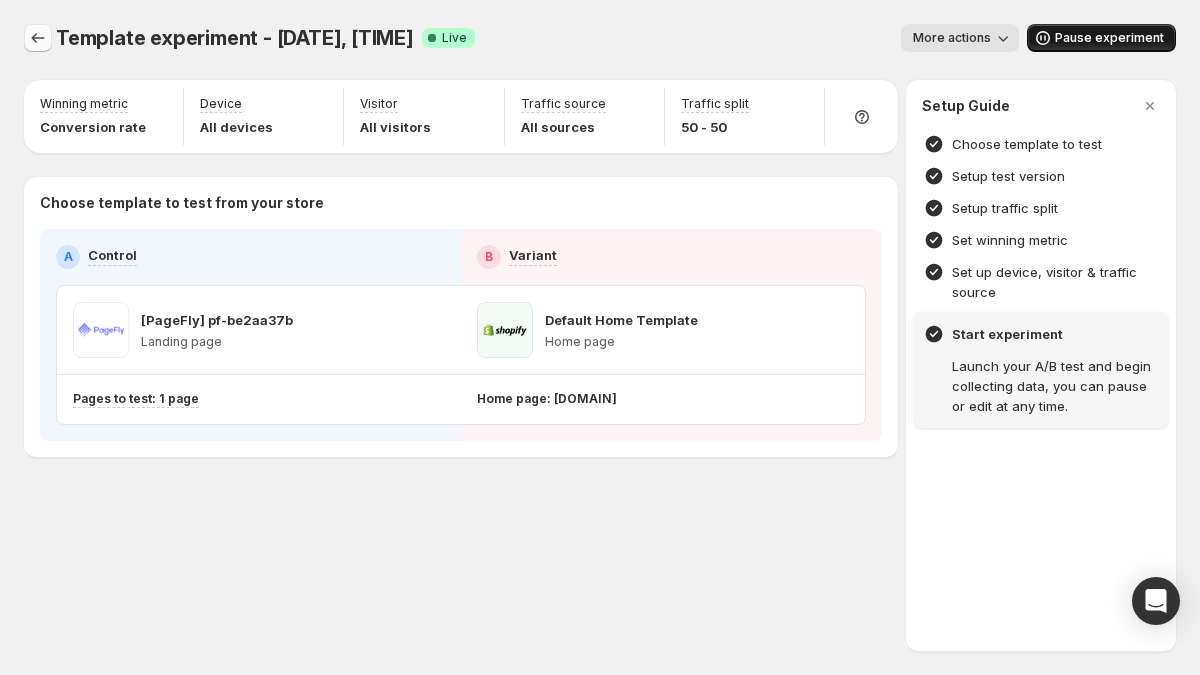 click 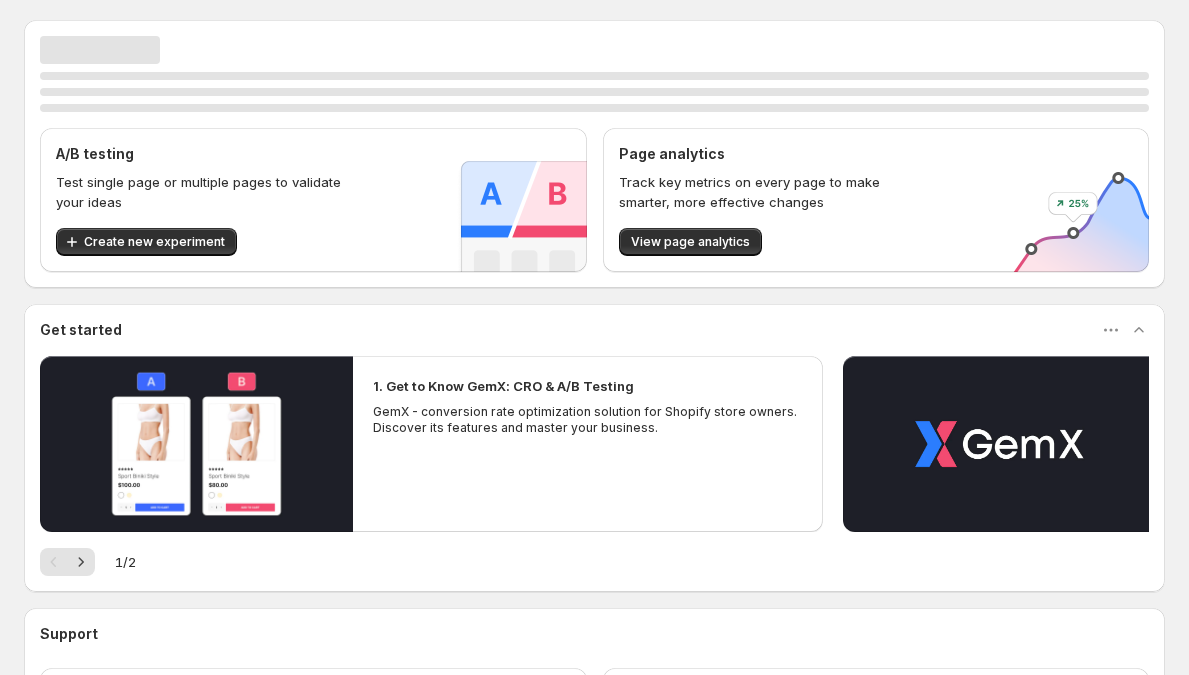 scroll, scrollTop: 0, scrollLeft: 0, axis: both 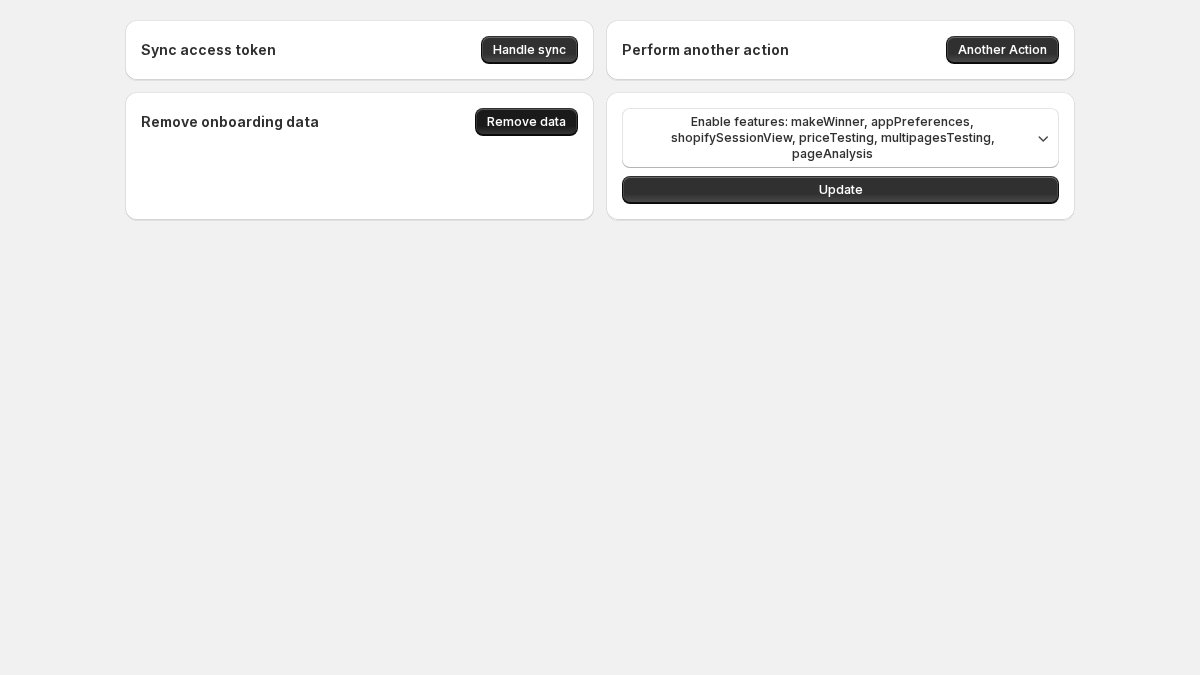 click on "Remove data" at bounding box center [526, 122] 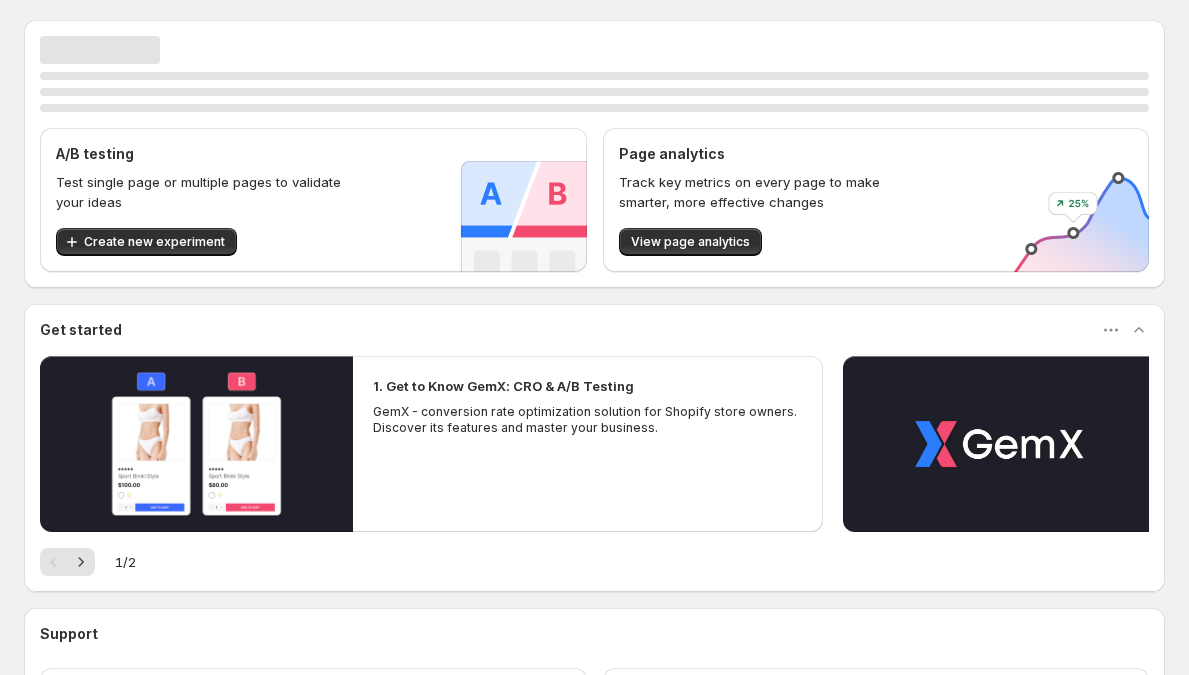 scroll, scrollTop: 0, scrollLeft: 0, axis: both 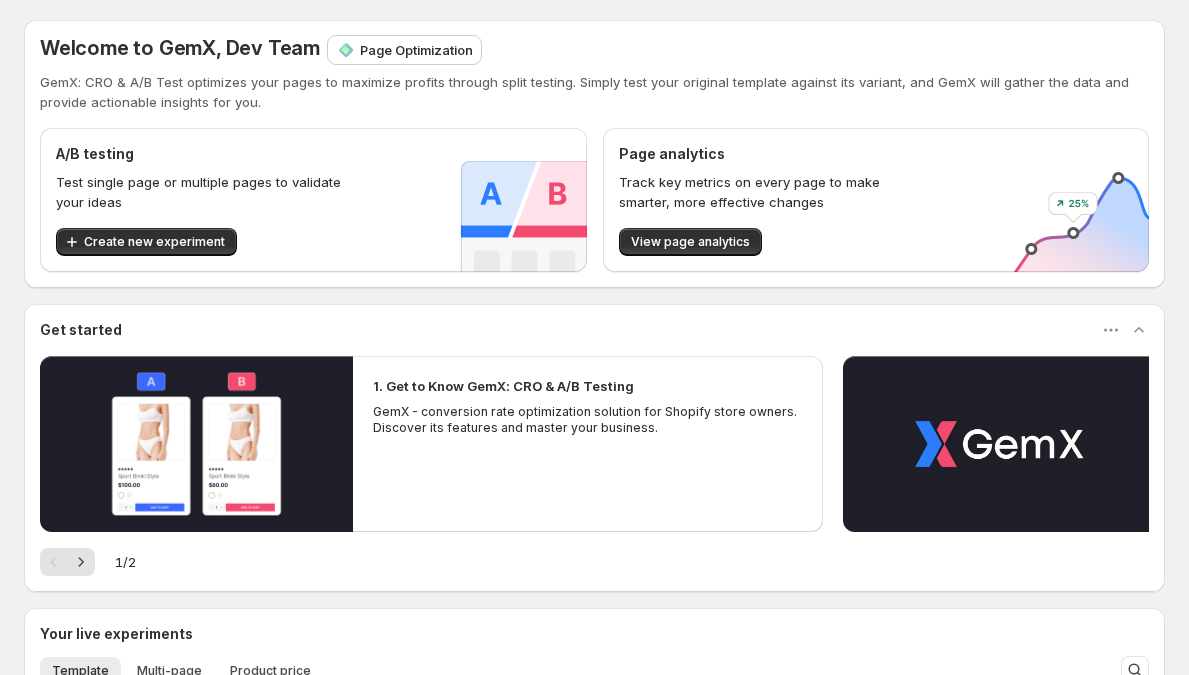 click on "Page Optimization" at bounding box center (416, 50) 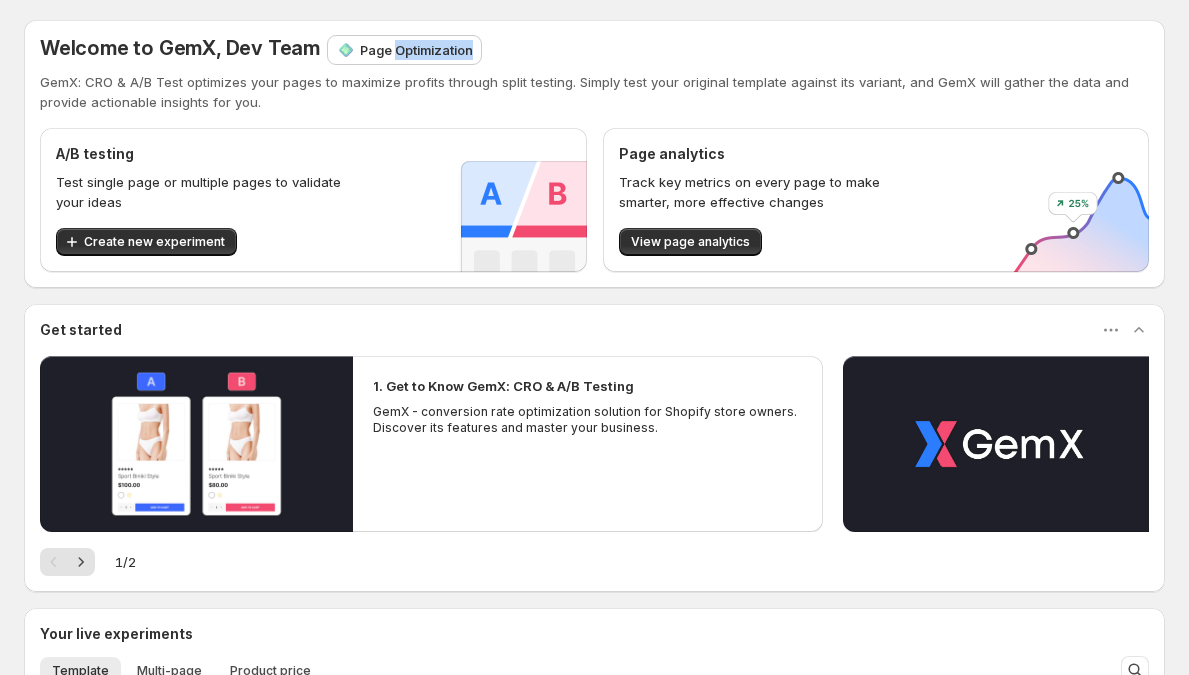 click on "Page Optimization" at bounding box center (416, 50) 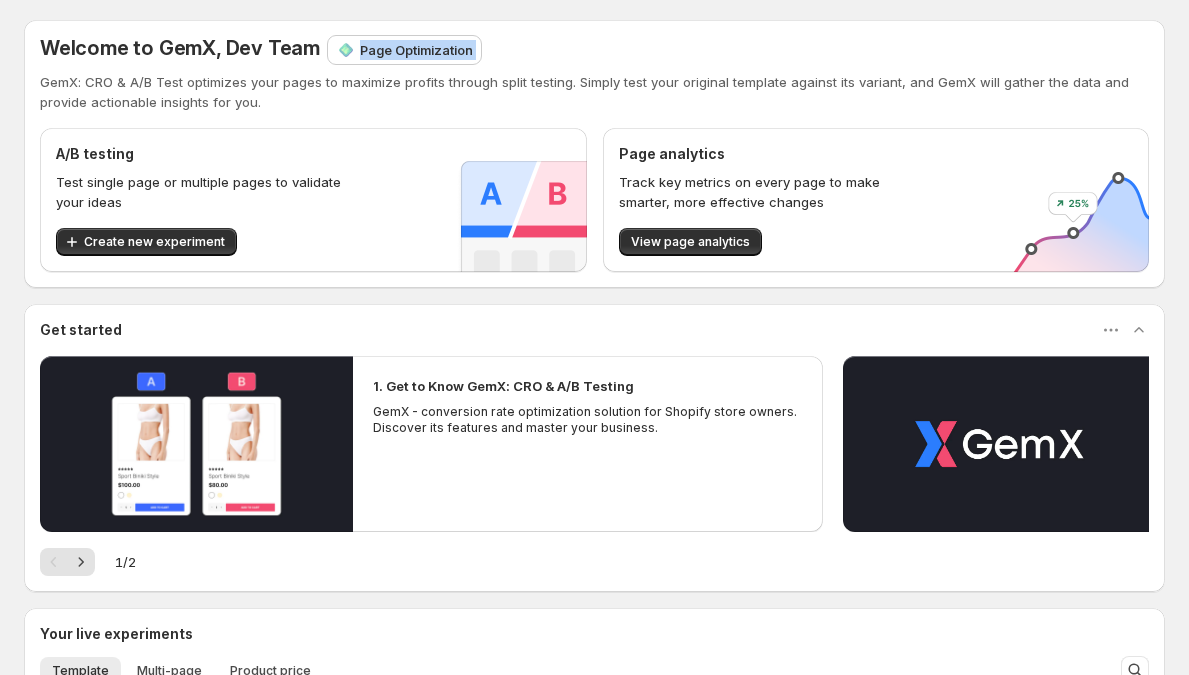 click on "Page Optimization" at bounding box center (416, 50) 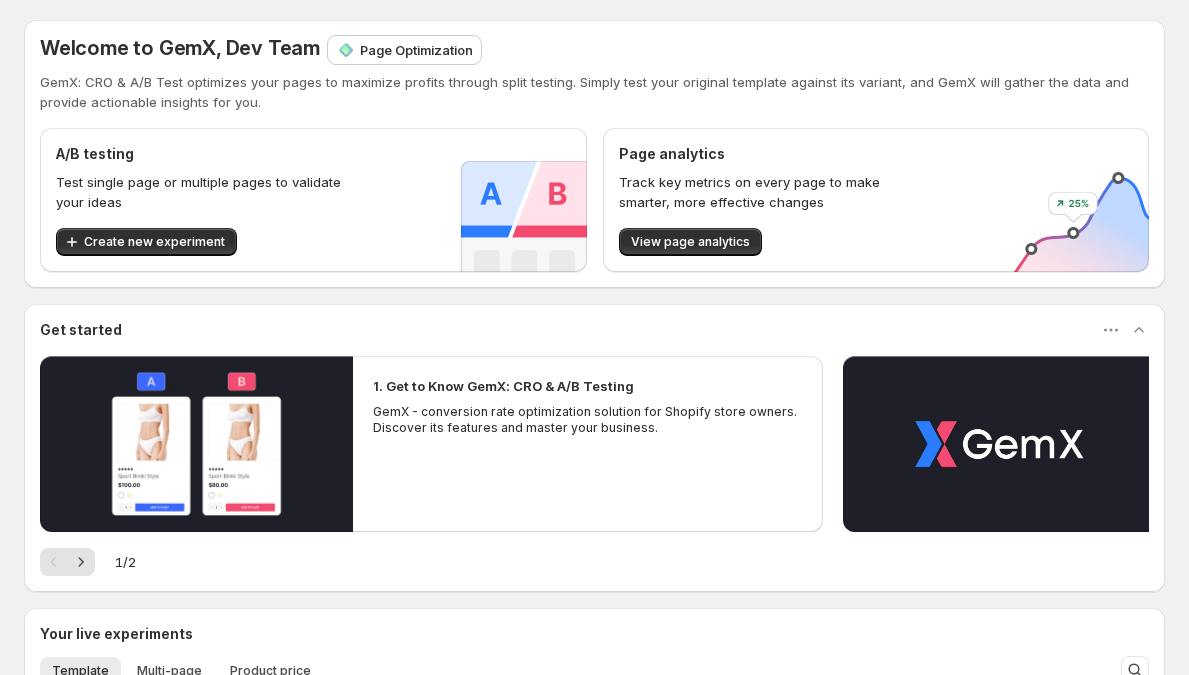 click on "Page Optimization" at bounding box center [416, 50] 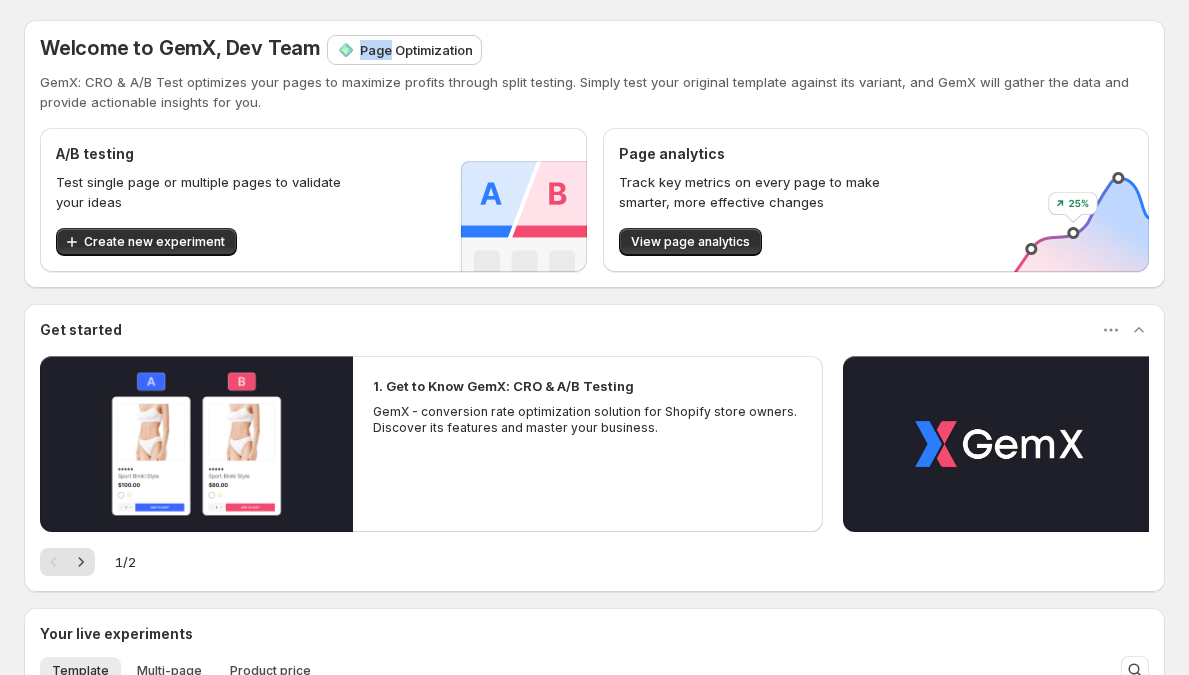 click on "Page Optimization" at bounding box center (416, 50) 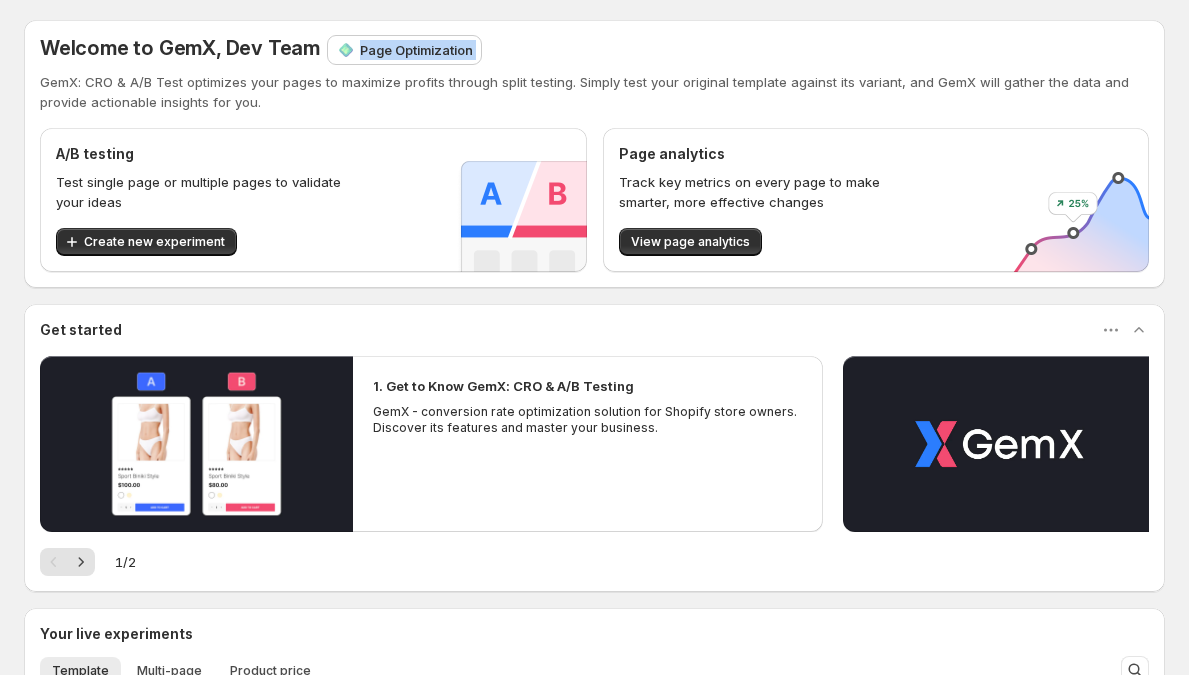 click on "Page Optimization" at bounding box center (416, 50) 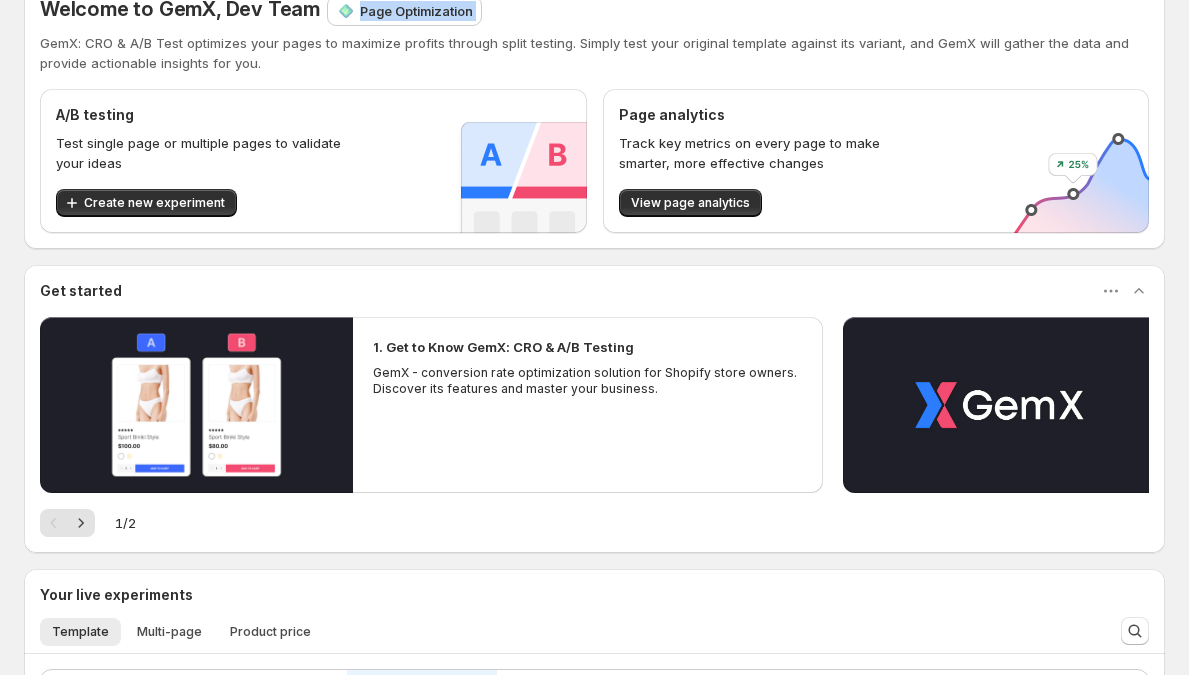 scroll, scrollTop: 454, scrollLeft: 0, axis: vertical 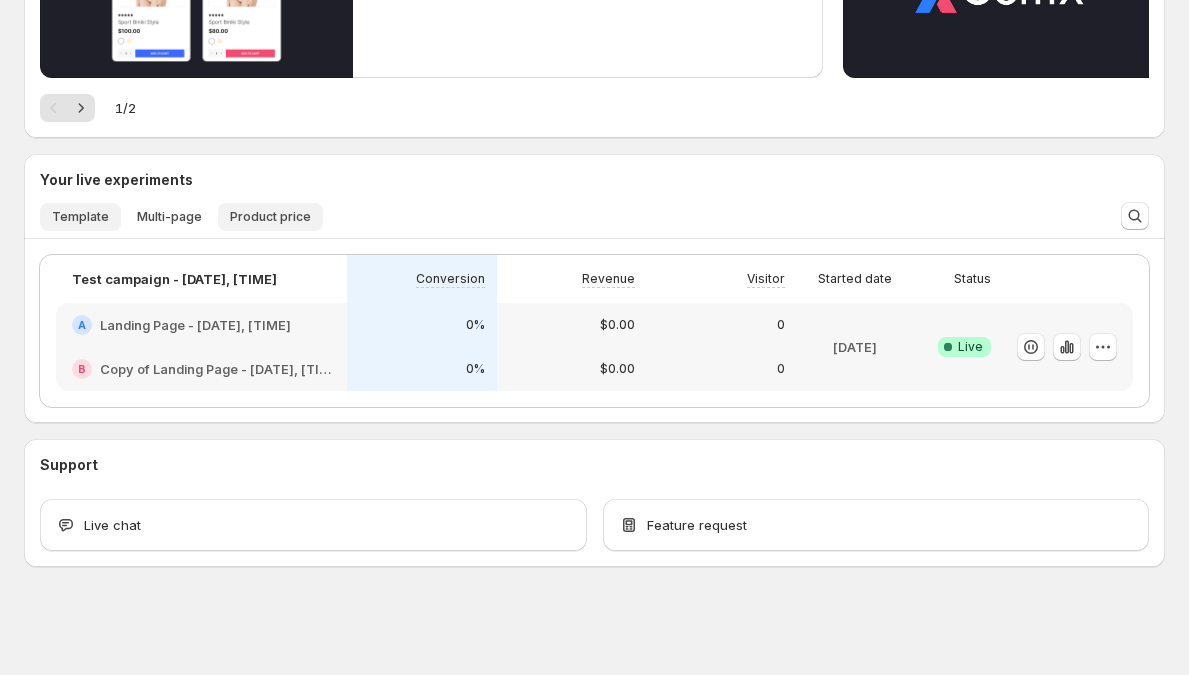 click on "Product price" at bounding box center (270, 217) 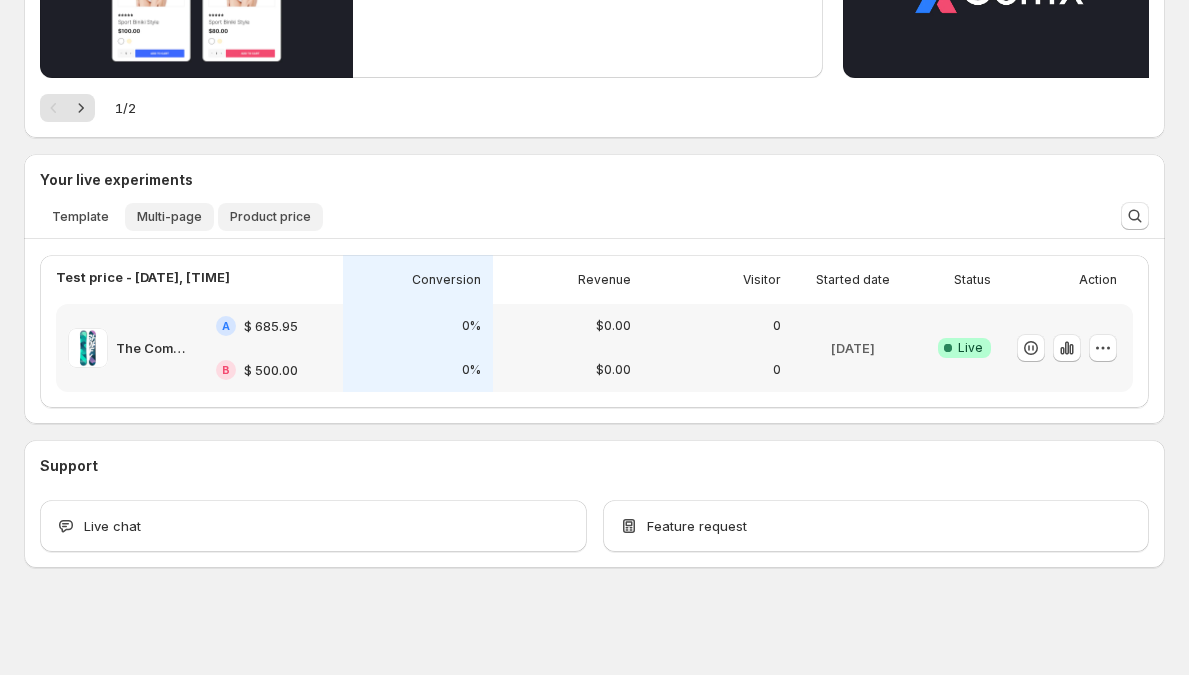 click on "Multi-page" at bounding box center (169, 217) 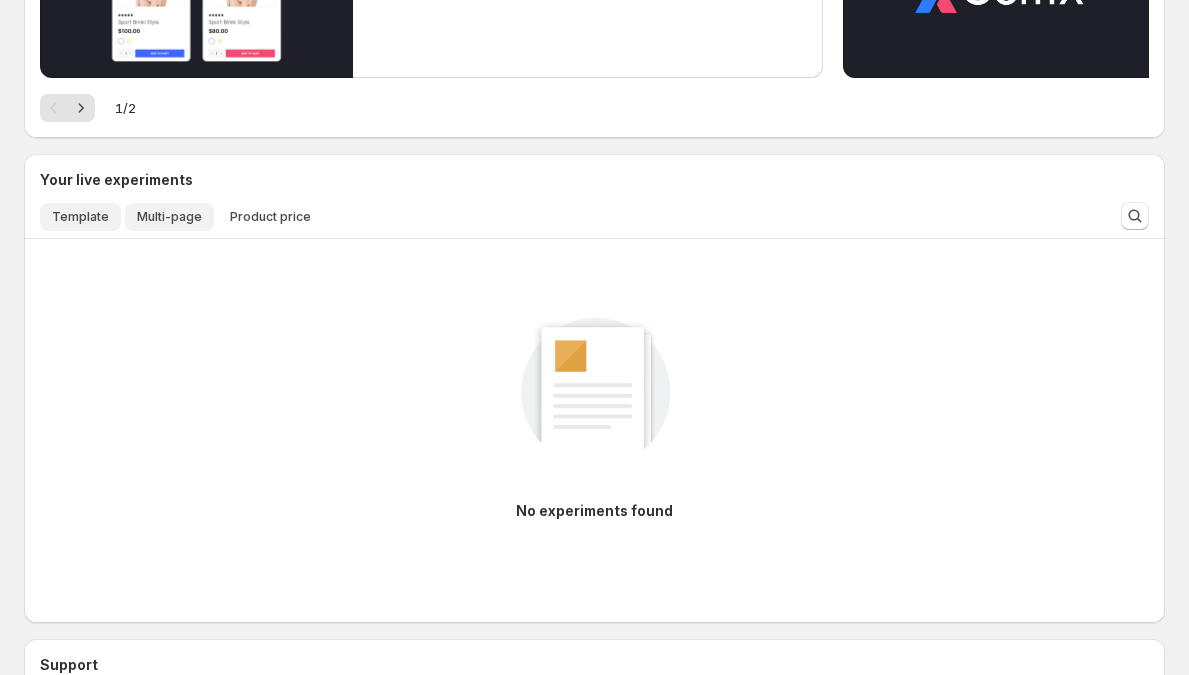click on "Template" at bounding box center [80, 217] 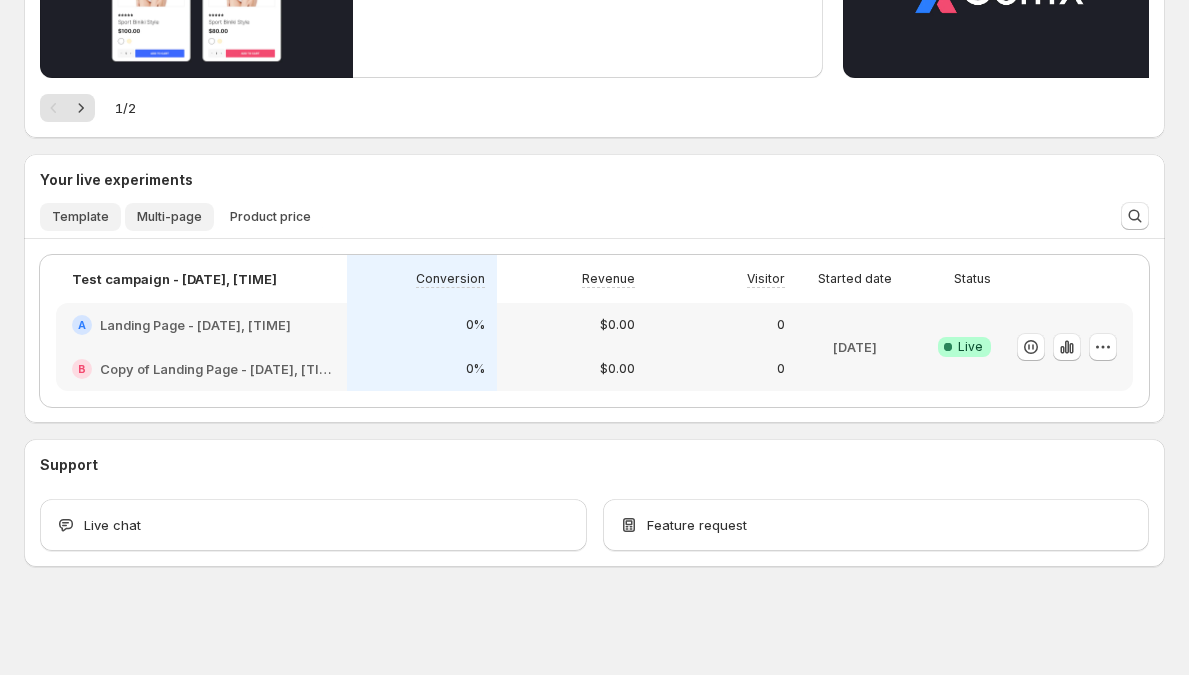 click on "Multi-page" at bounding box center (169, 217) 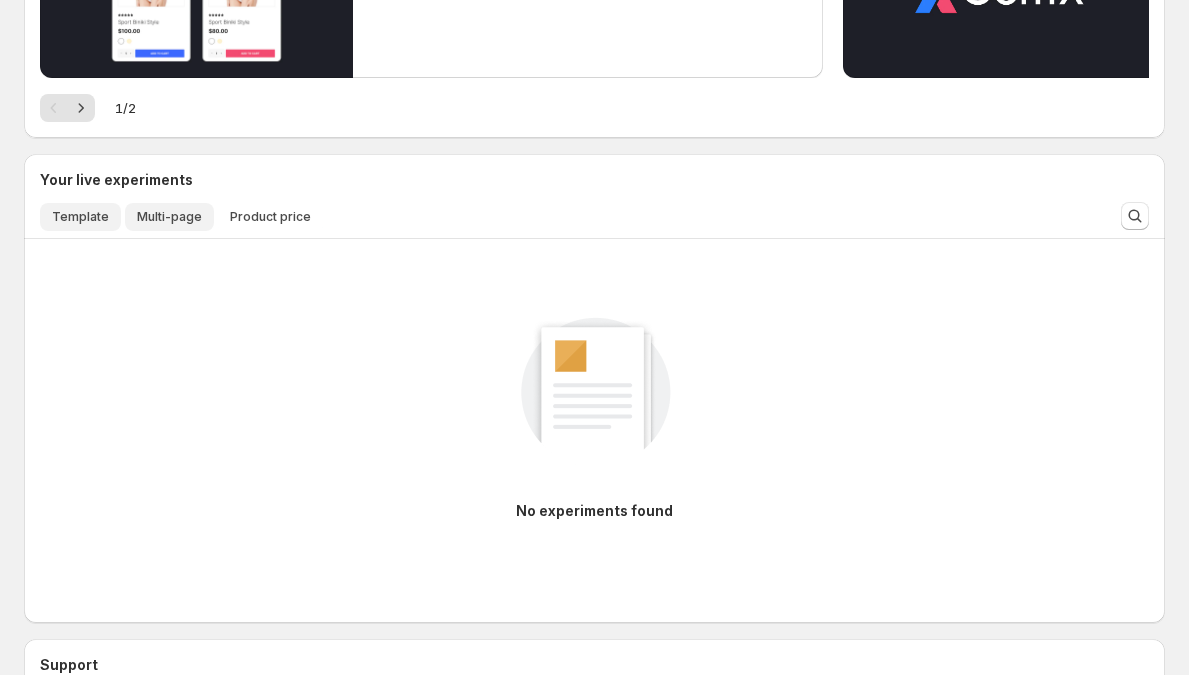 click on "Template" at bounding box center (80, 217) 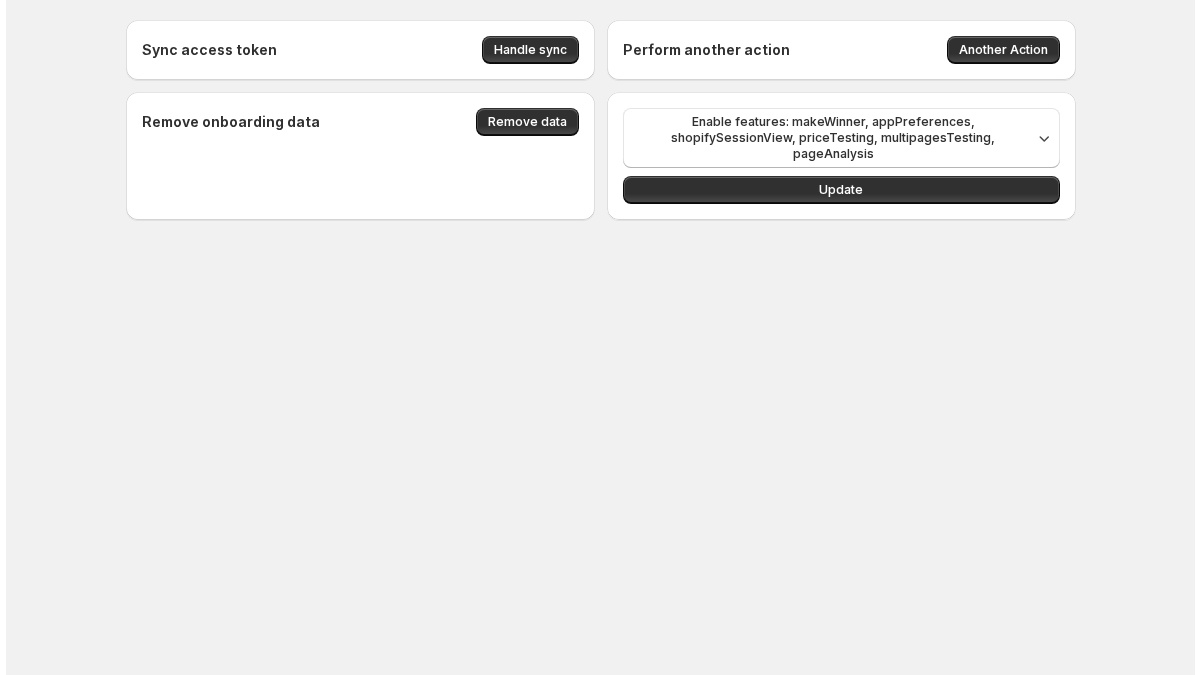 scroll, scrollTop: 0, scrollLeft: 0, axis: both 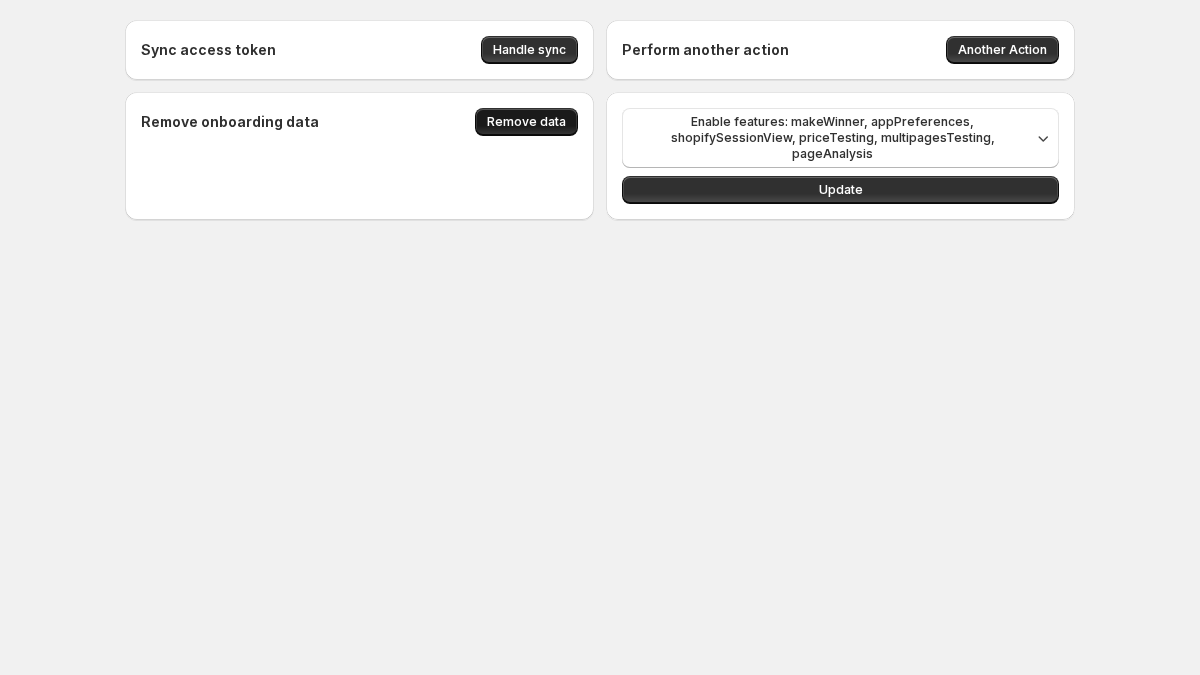 click on "Remove data" at bounding box center (526, 122) 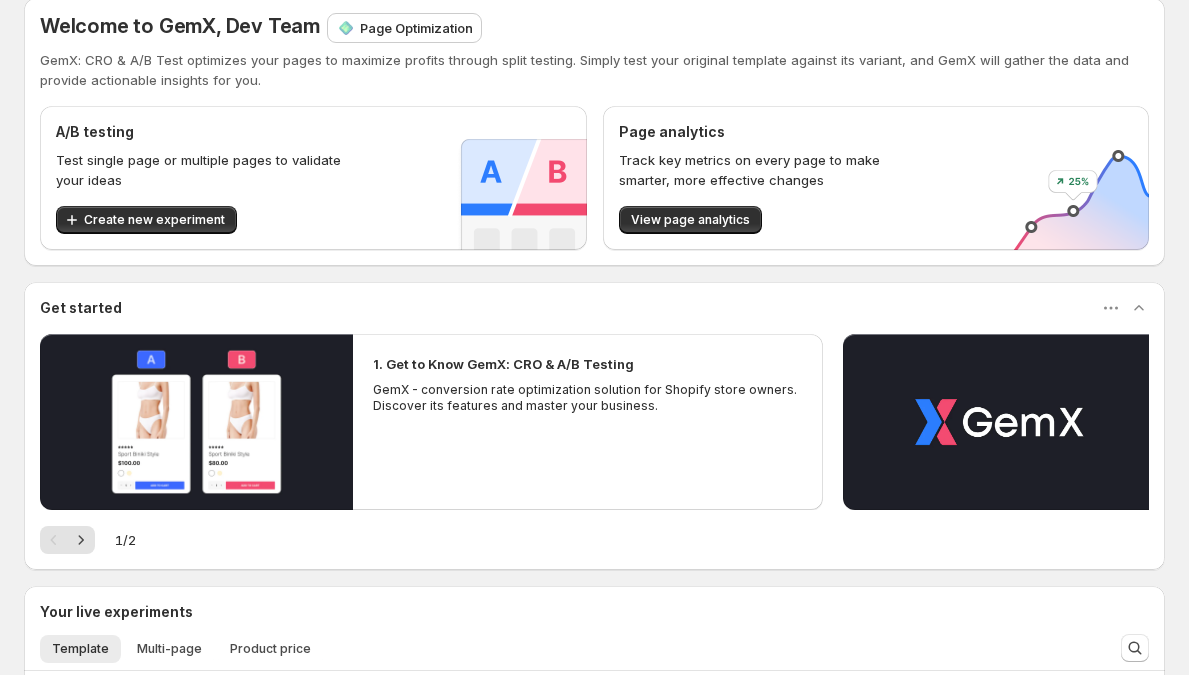 scroll, scrollTop: 0, scrollLeft: 0, axis: both 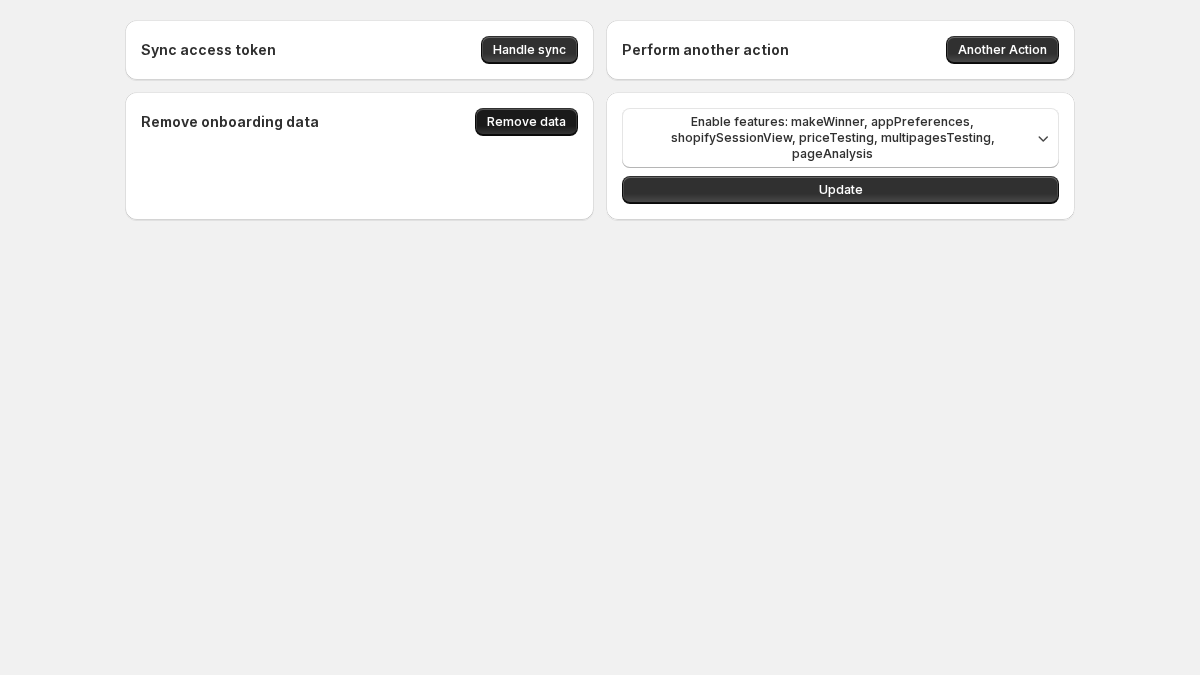 click on "Remove data" at bounding box center [526, 122] 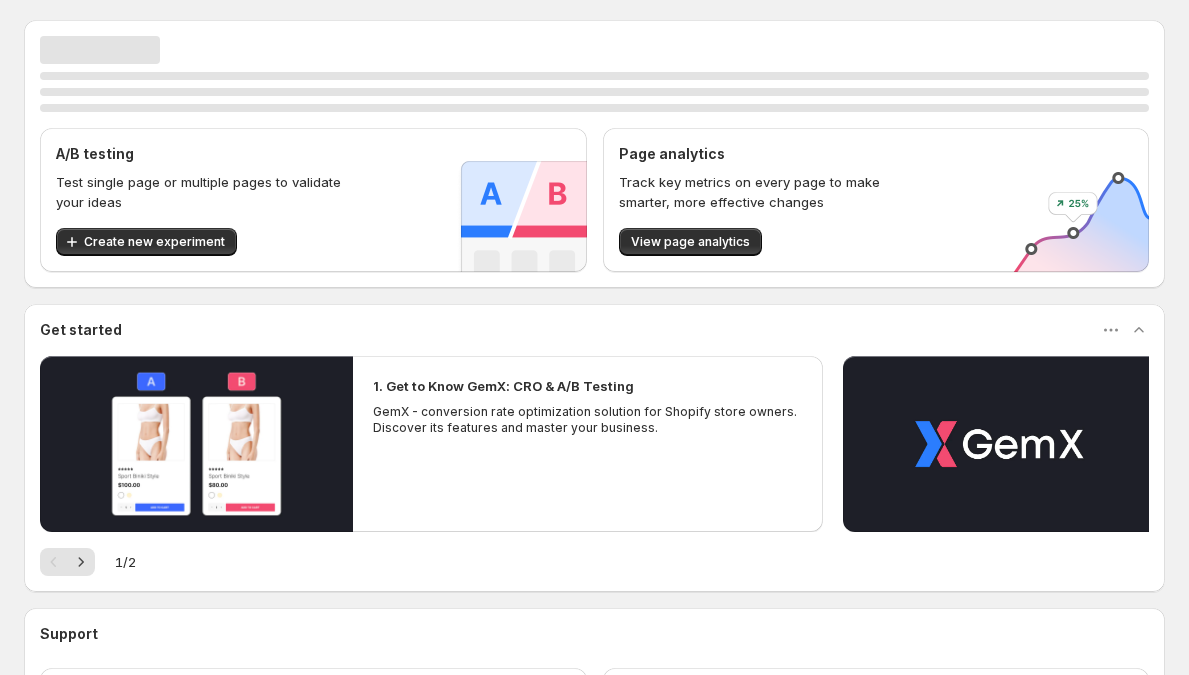 scroll, scrollTop: 0, scrollLeft: 0, axis: both 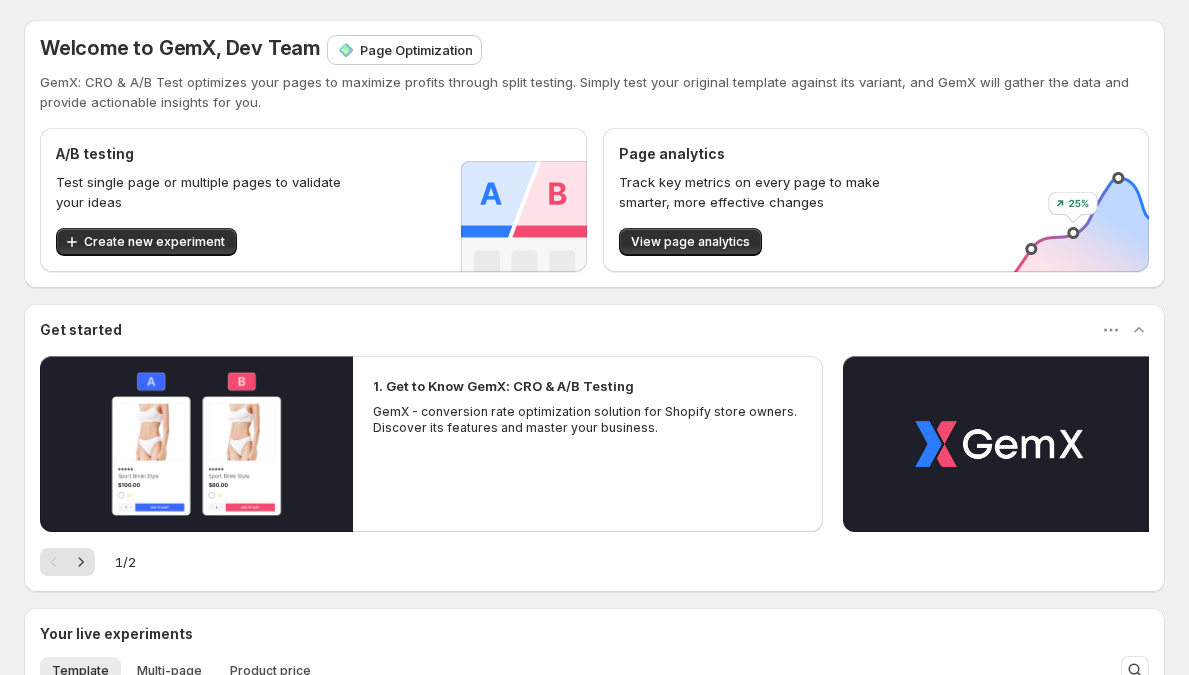 click on "Page Optimization" at bounding box center [416, 50] 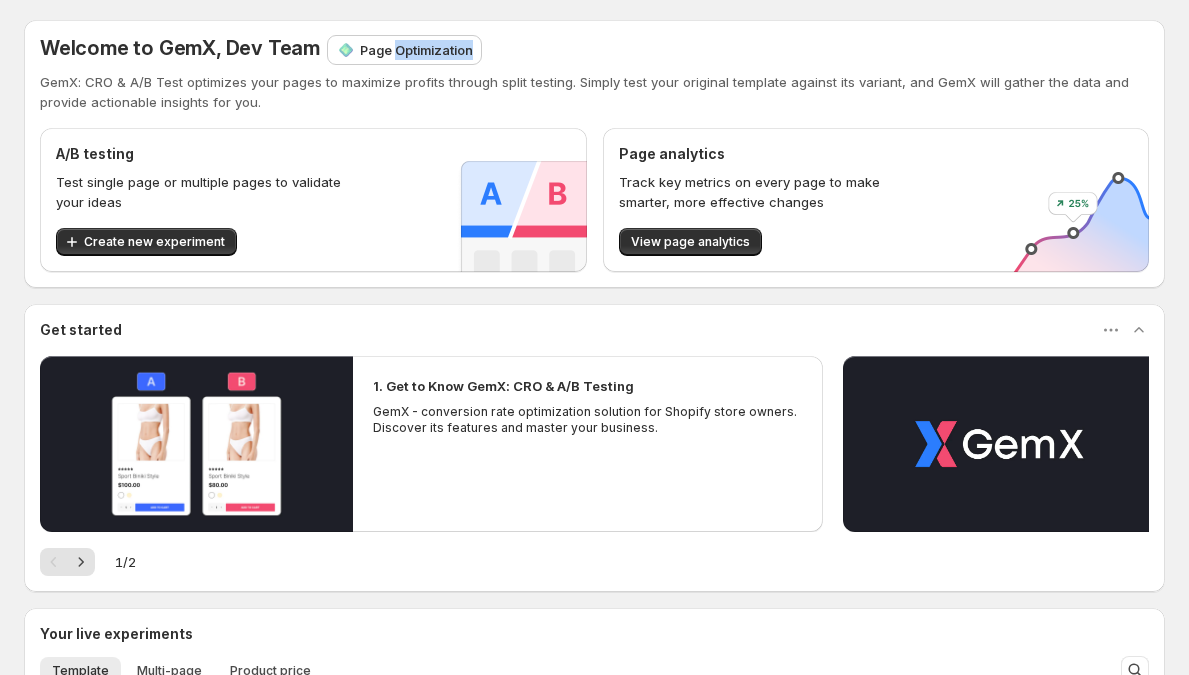 click on "Page Optimization" at bounding box center [416, 50] 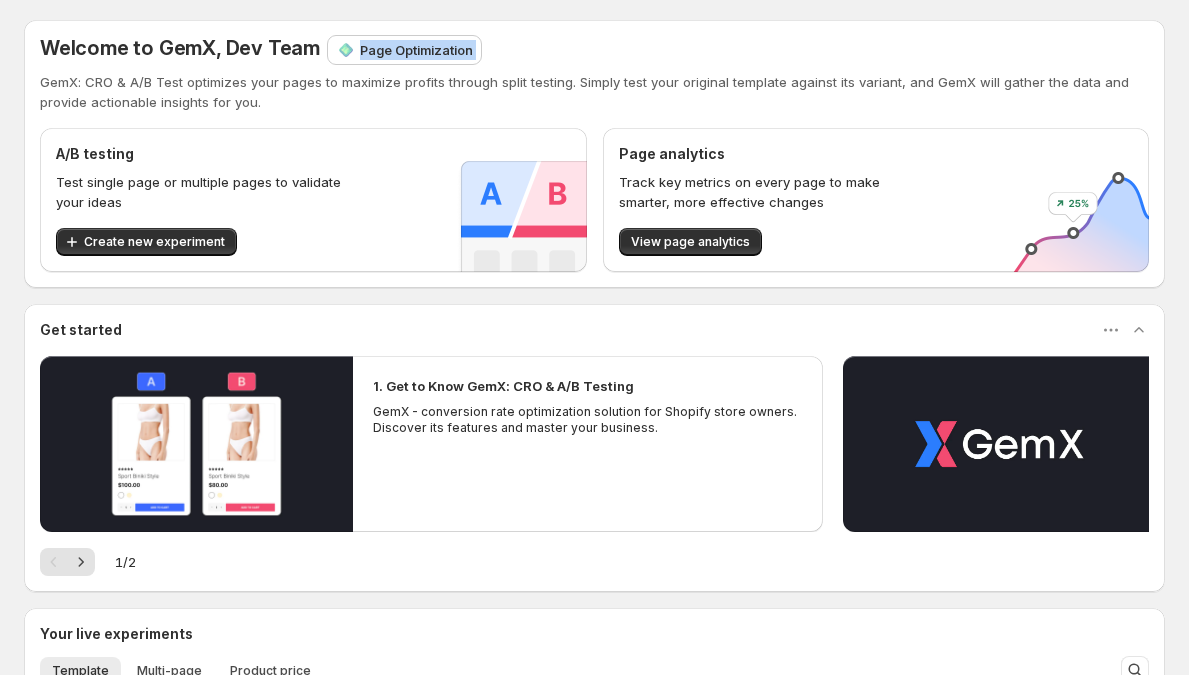 click on "Page Optimization" at bounding box center [416, 50] 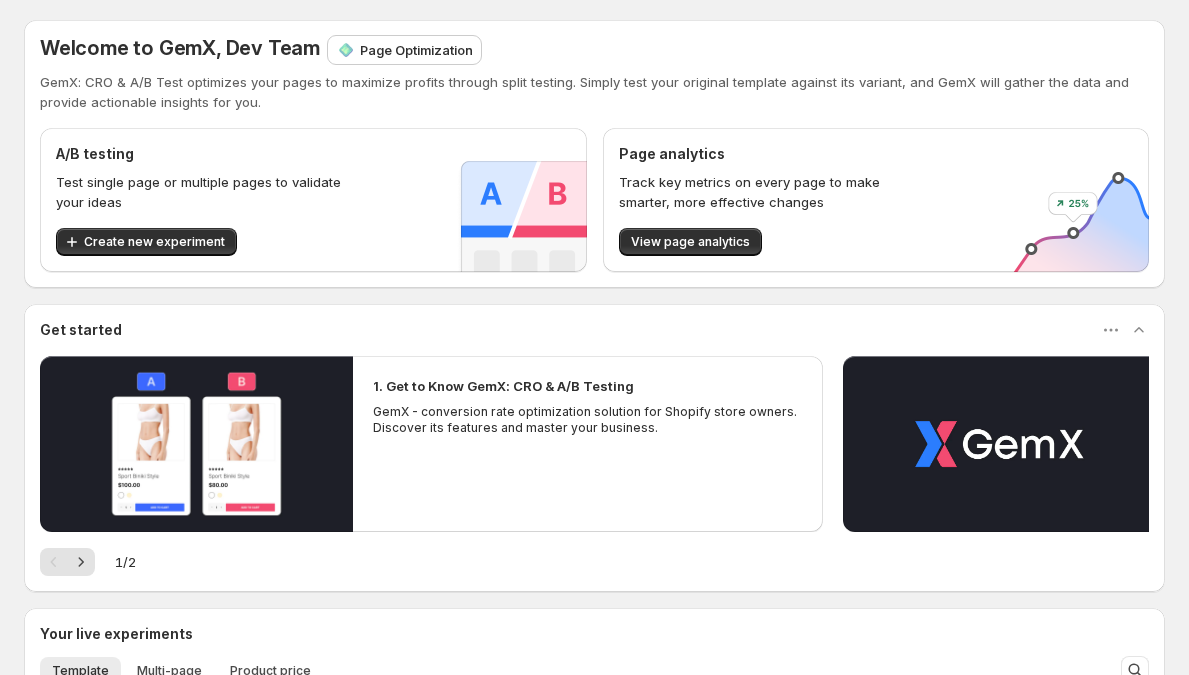 click on "Welcome to GemX, Dev Team Page Optimization GemX: CRO & A/B Test optimizes your pages to maximize profits through split testing. Simply test your original template against its variant, and GemX will gather the data and provide actionable insights for you. A/B testing Test single page or multiple pages to validate your ideas Create new experiment Page analytics Track key metrics on every page to make smarter, more effective changes View page analytics Get started 1. Get to Know GemX: CRO & A/B Testing GemX - conversion rate optimization solution for Shopify store owners. Discover its features and master your business. 2. Explore GemX: CRO & A/B Testing Use Cases Explore GemX: CRO & A/B testing Use Cases to boost conversion rates and drive growth. 1 / 2 Your live experiments Template Multi-page Product price More views Template Multi-page Product price More views Test campaign - [MONTH] [DAY], [TIME] Conversion Revenue Visitor Started date Status A Landing Page - [MONTH] [DAY], [TIME] B [PERCENT] [PERCENT] [CURRENCY][AMOUNT] [CURRENCY][AMOUNT] [NUMBER] [NUMBER] [MONTH] [DAY] [YEAR]" at bounding box center [594, 510] 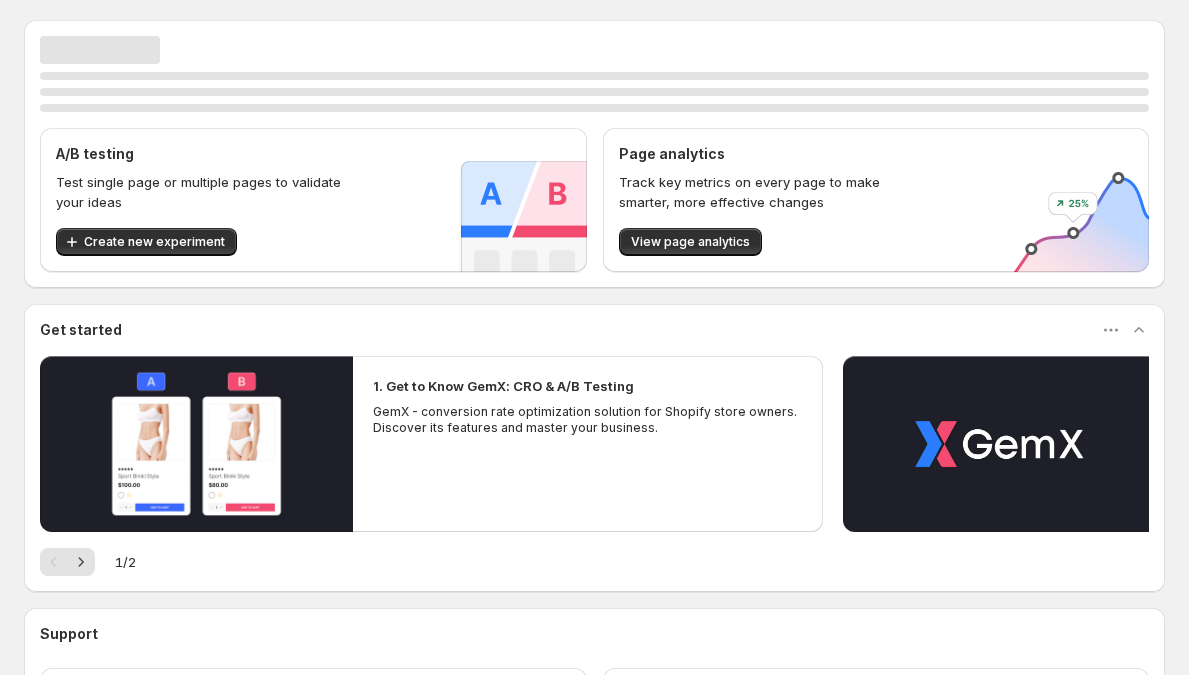 scroll, scrollTop: 0, scrollLeft: 0, axis: both 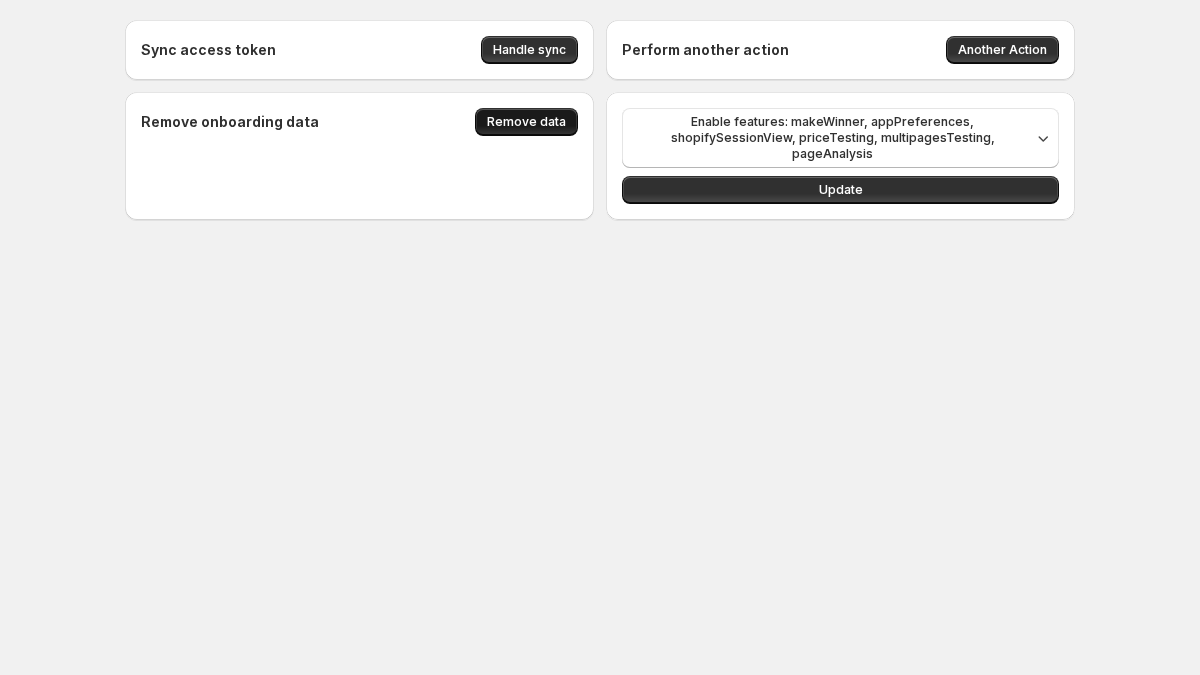 click on "Remove data" at bounding box center [526, 122] 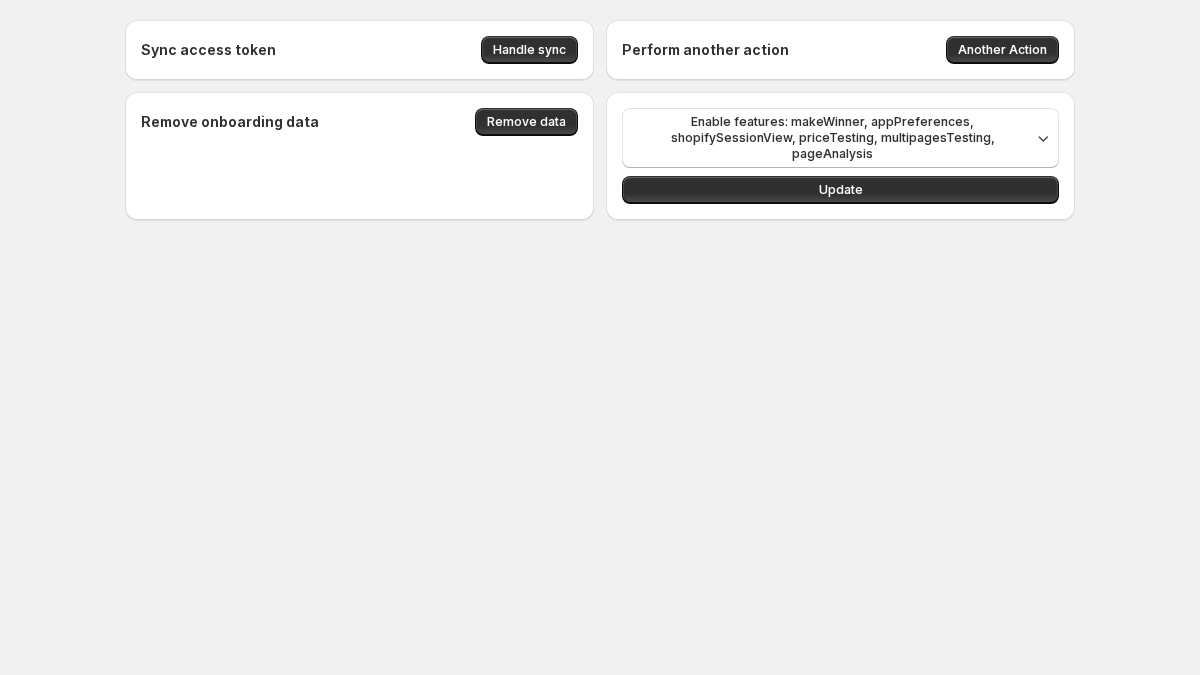 click on "Another Action" at bounding box center (1002, 50) 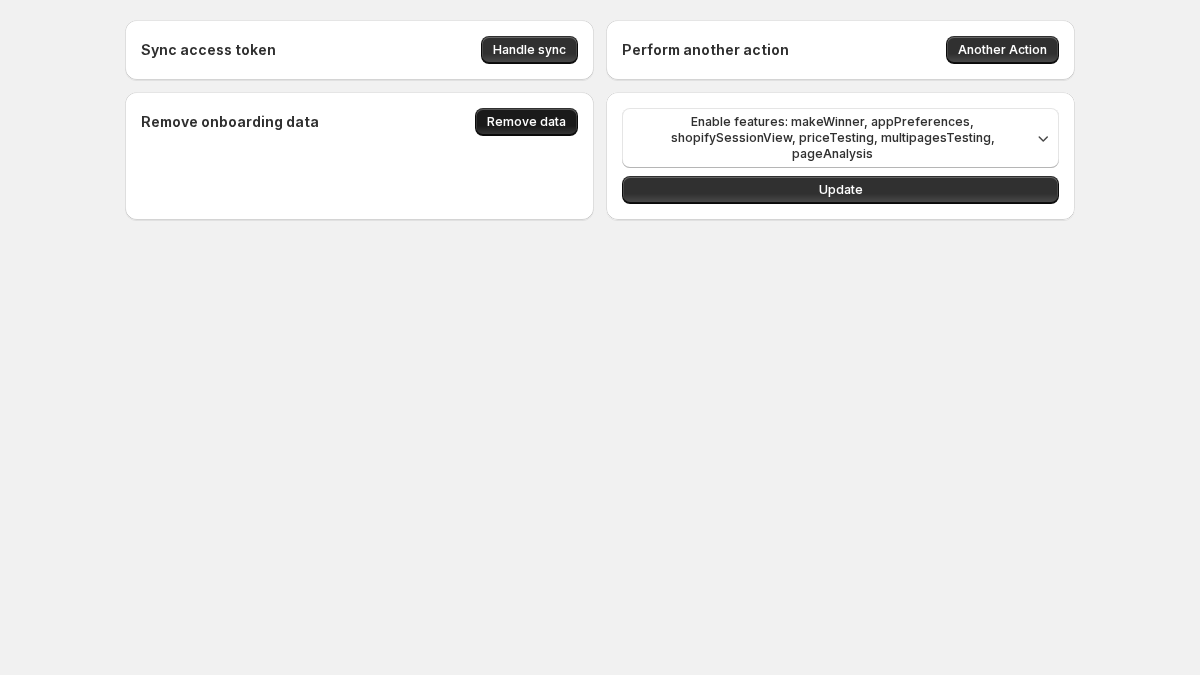 click on "Remove data" at bounding box center (526, 122) 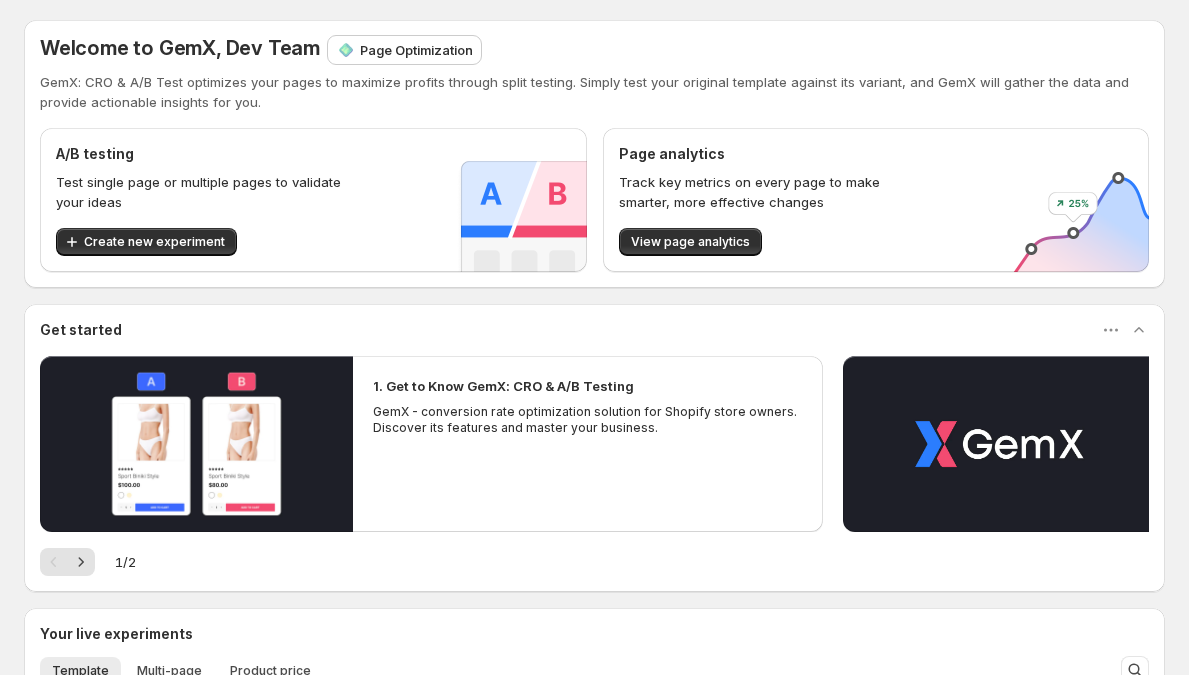 click on "Welcome to GemX, Dev Team" at bounding box center (180, 48) 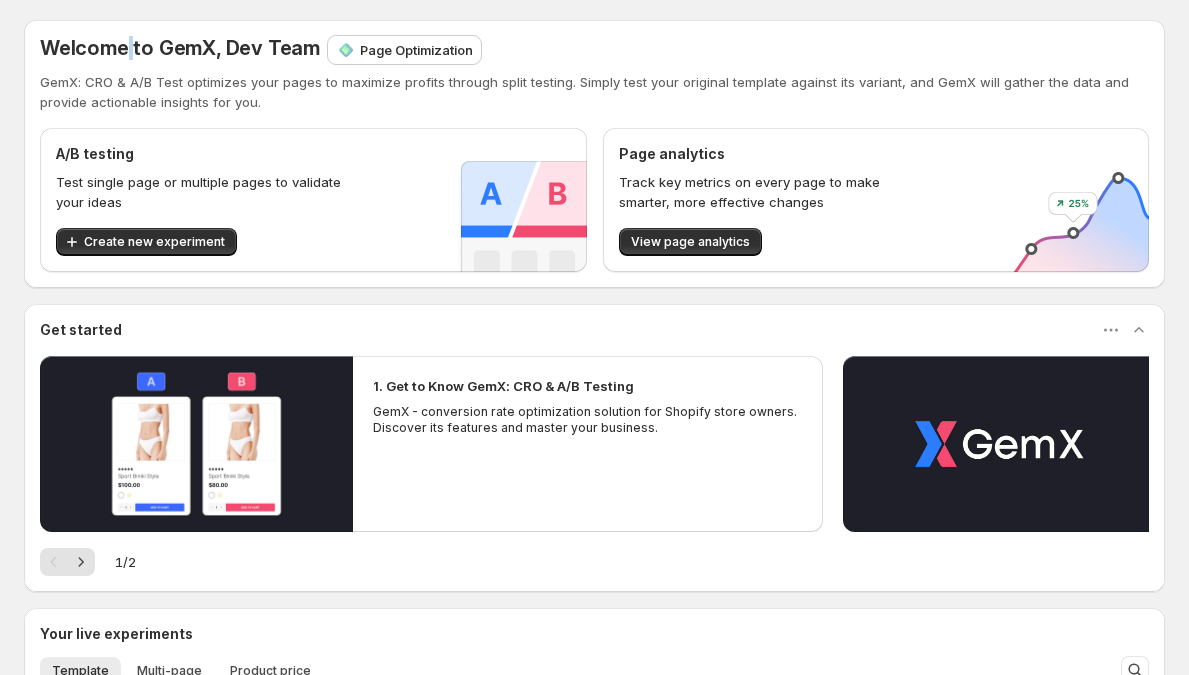 click on "Welcome to GemX, Dev Team" at bounding box center (180, 48) 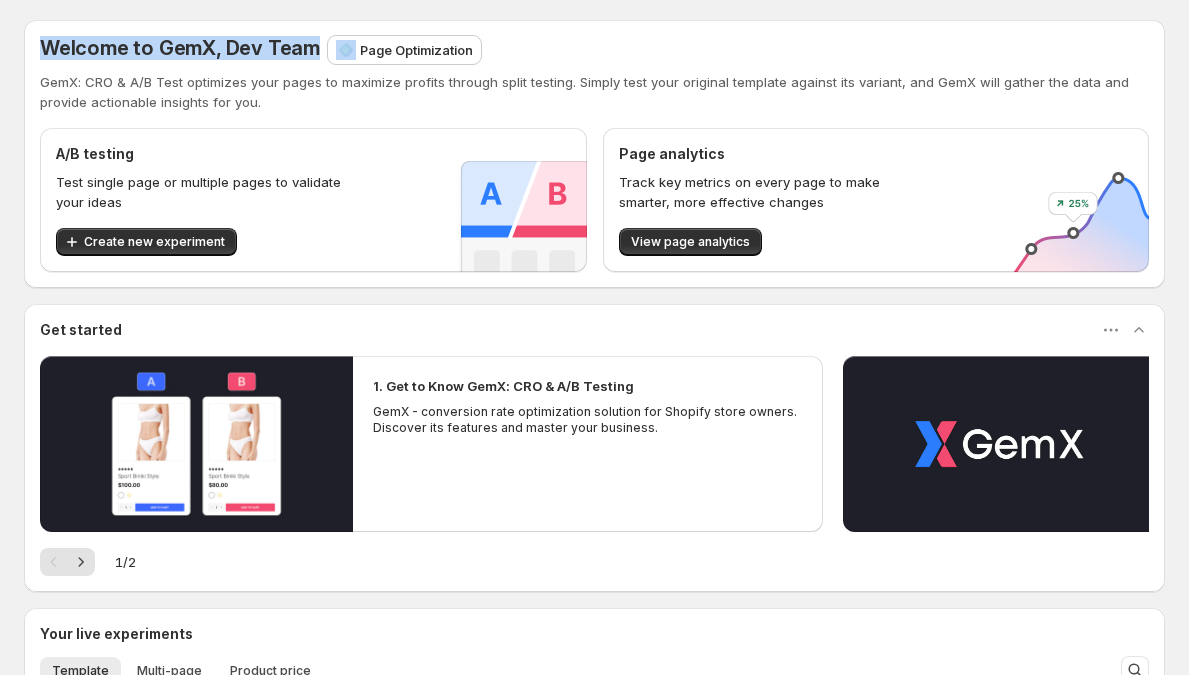 click on "Welcome to GemX, Dev Team" at bounding box center [180, 48] 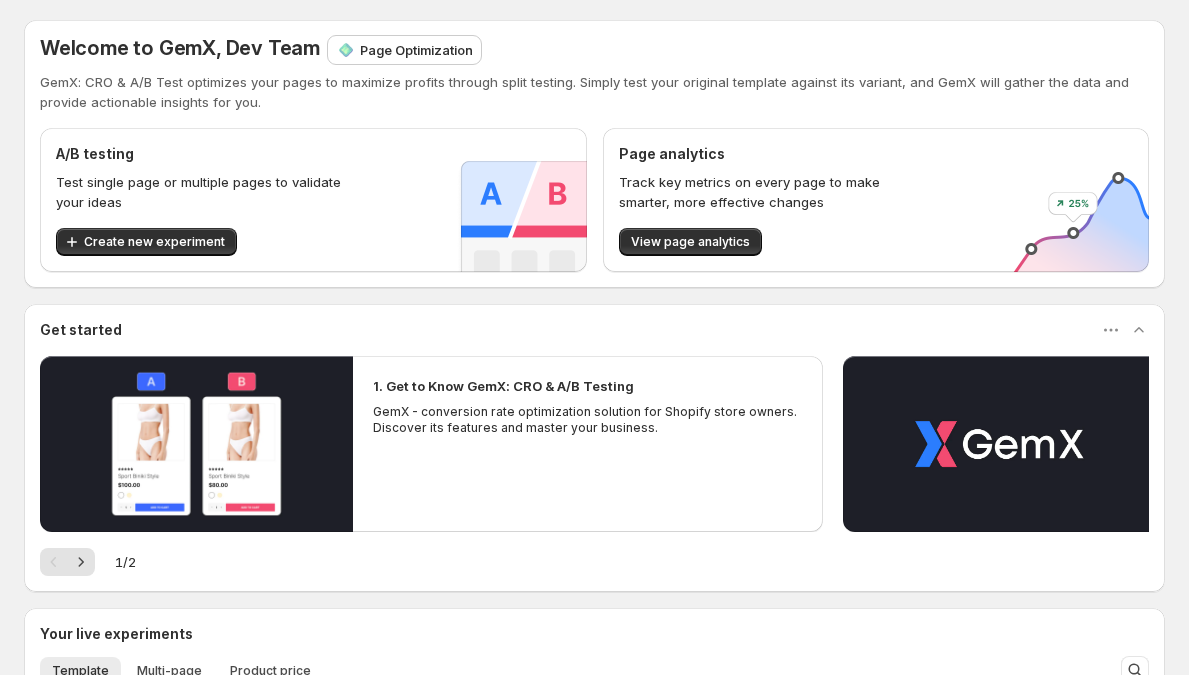click on "GemX: CRO & A/B Test optimizes your pages to maximize profits through split testing. Simply test your original template against its variant, and GemX will gather the data and provide actionable insights for you." at bounding box center [594, 92] 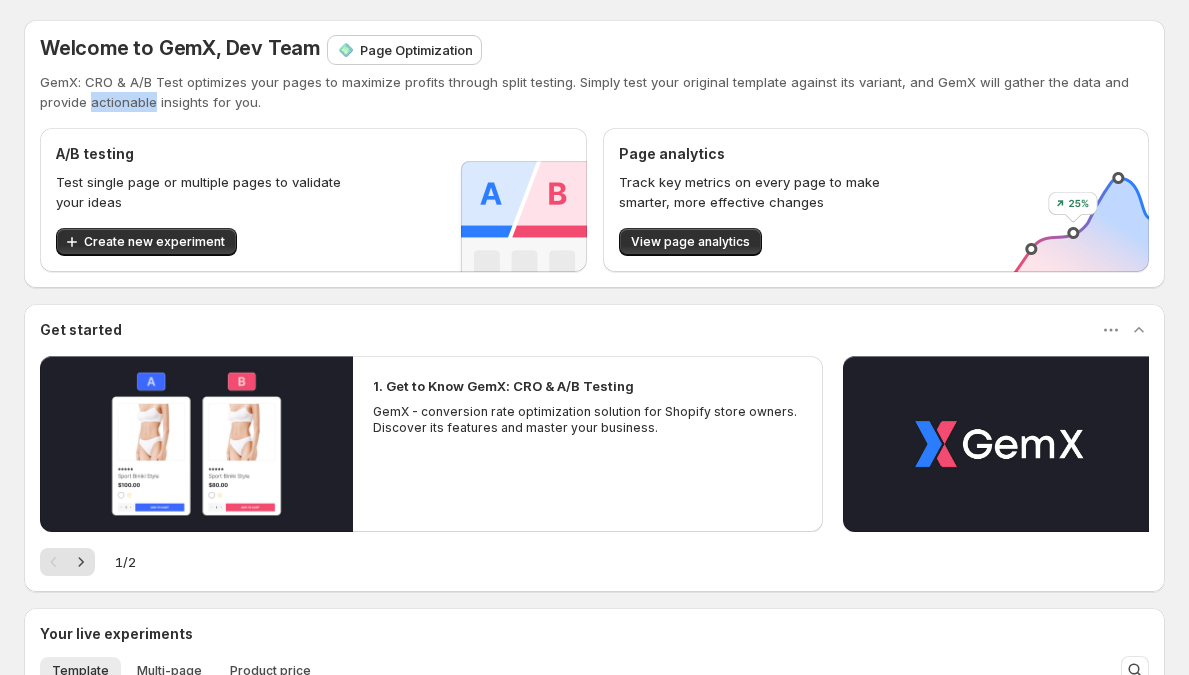 click on "GemX: CRO & A/B Test optimizes your pages to maximize profits through split testing. Simply test your original template against its variant, and GemX will gather the data and provide actionable insights for you." at bounding box center [594, 92] 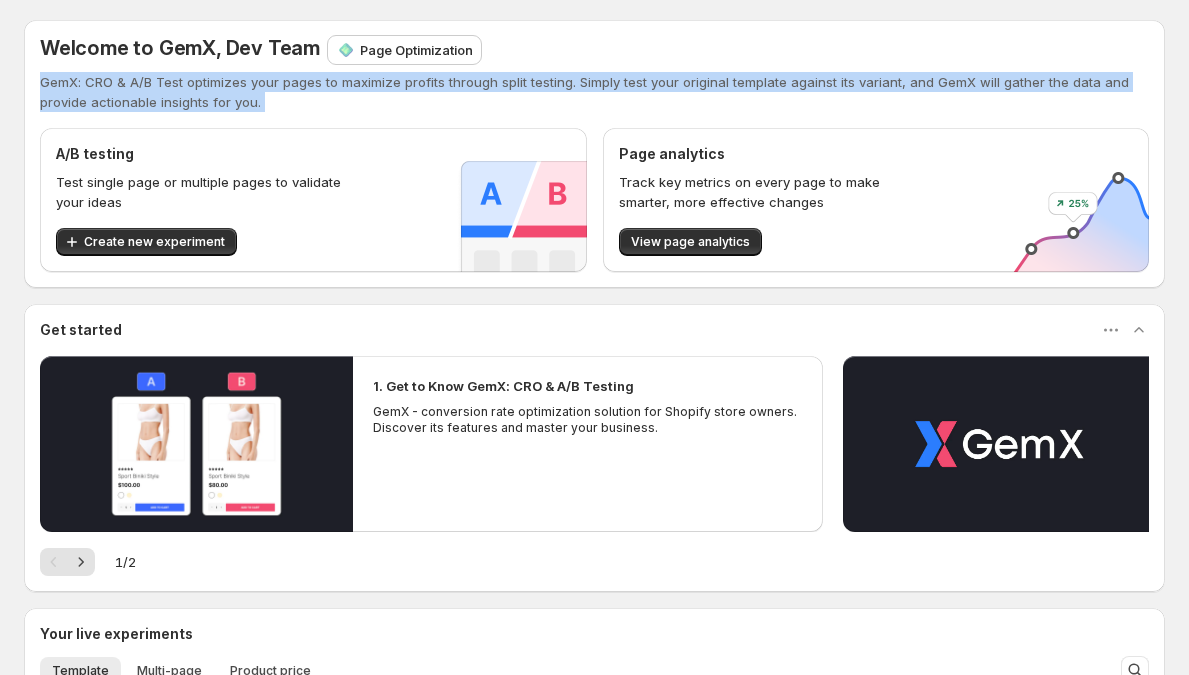 click on "GemX: CRO & A/B Test optimizes your pages to maximize profits through split testing. Simply test your original template against its variant, and GemX will gather the data and provide actionable insights for you." at bounding box center (594, 92) 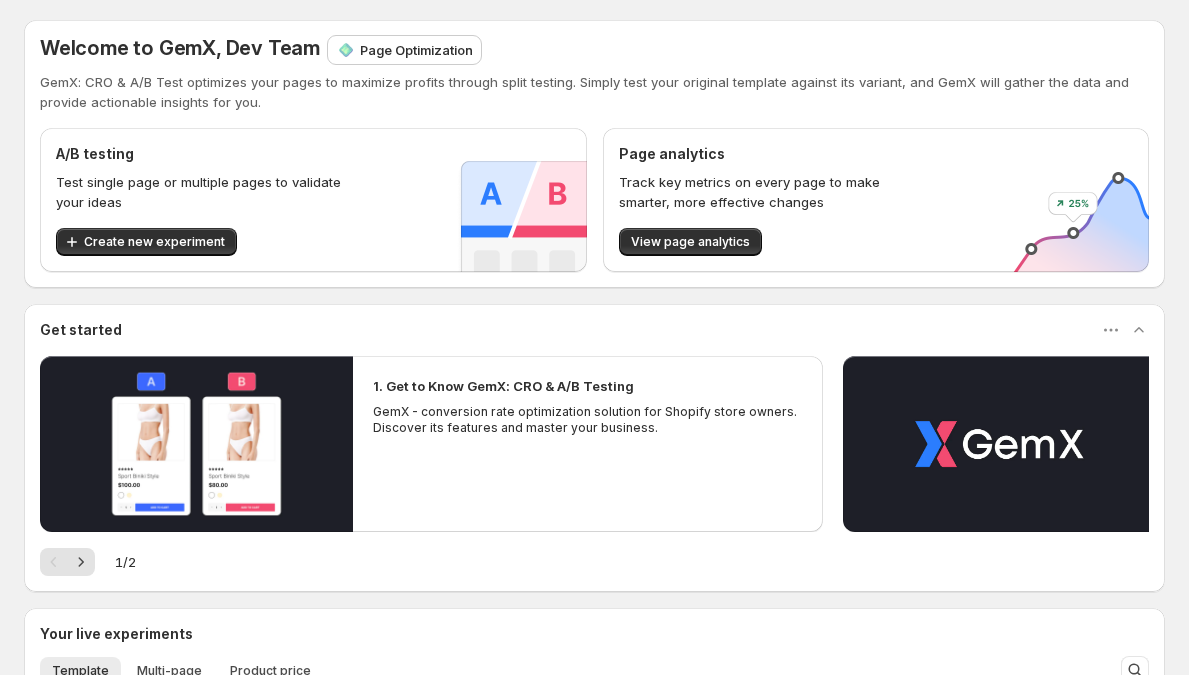 click on "Test single page or multiple pages to validate your ideas" at bounding box center (202, 192) 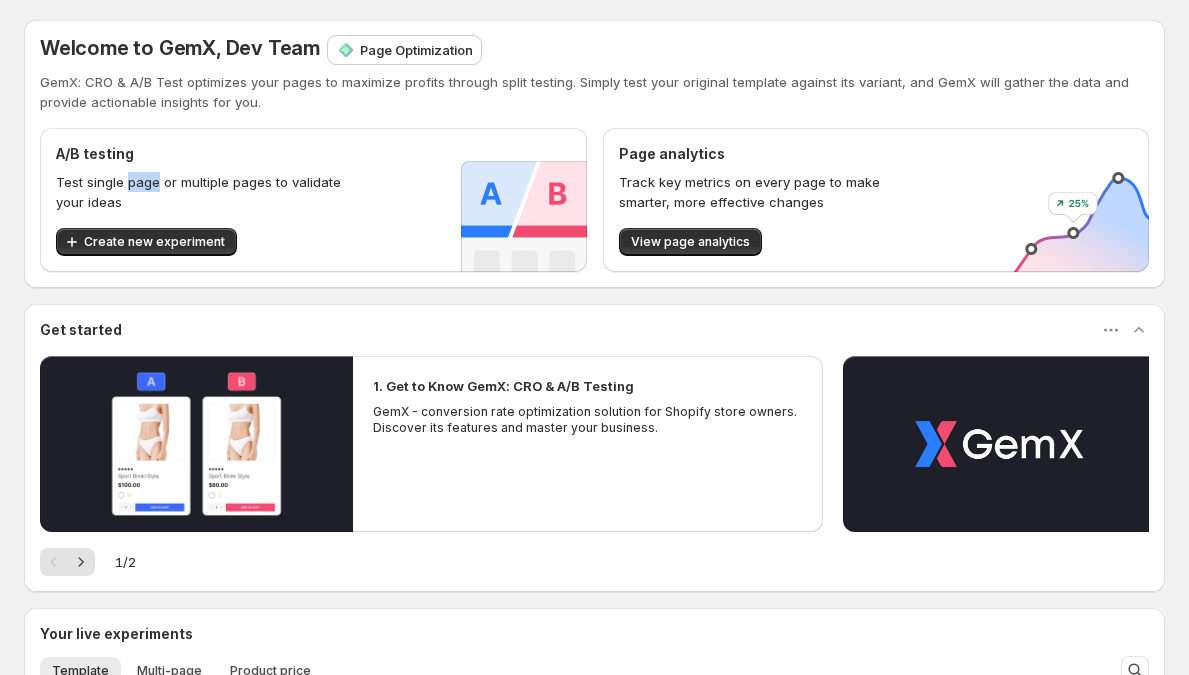 click on "Test single page or multiple pages to validate your ideas" at bounding box center (202, 192) 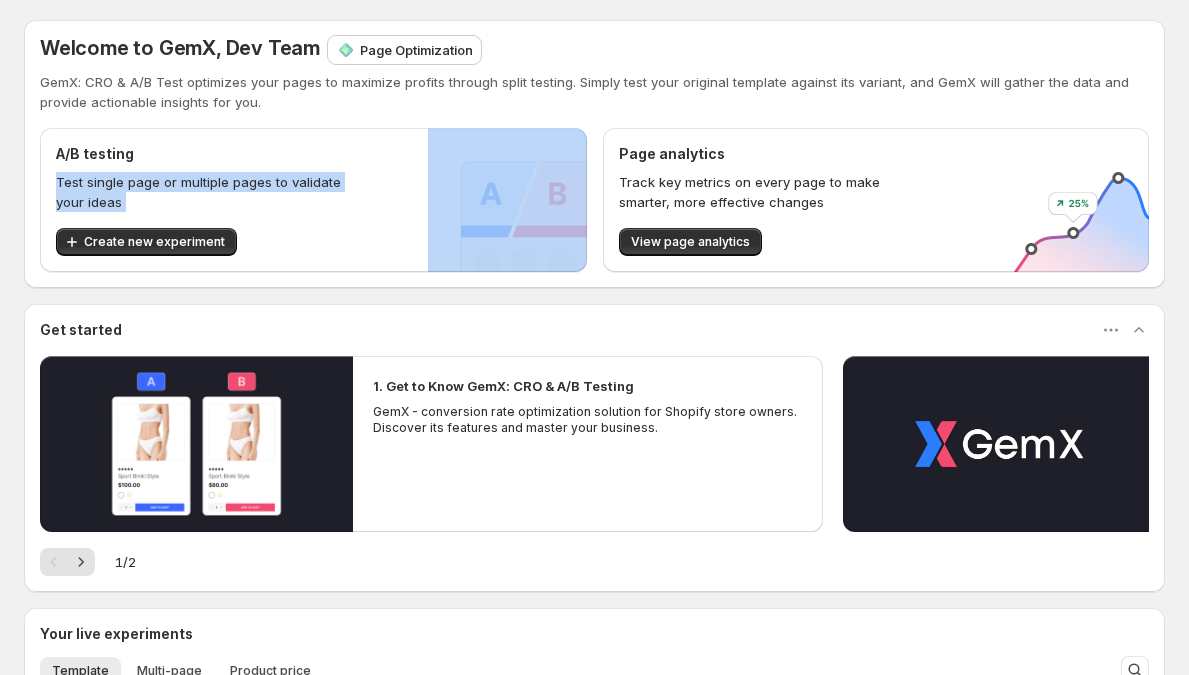 click on "Test single page or multiple pages to validate your ideas" at bounding box center [202, 192] 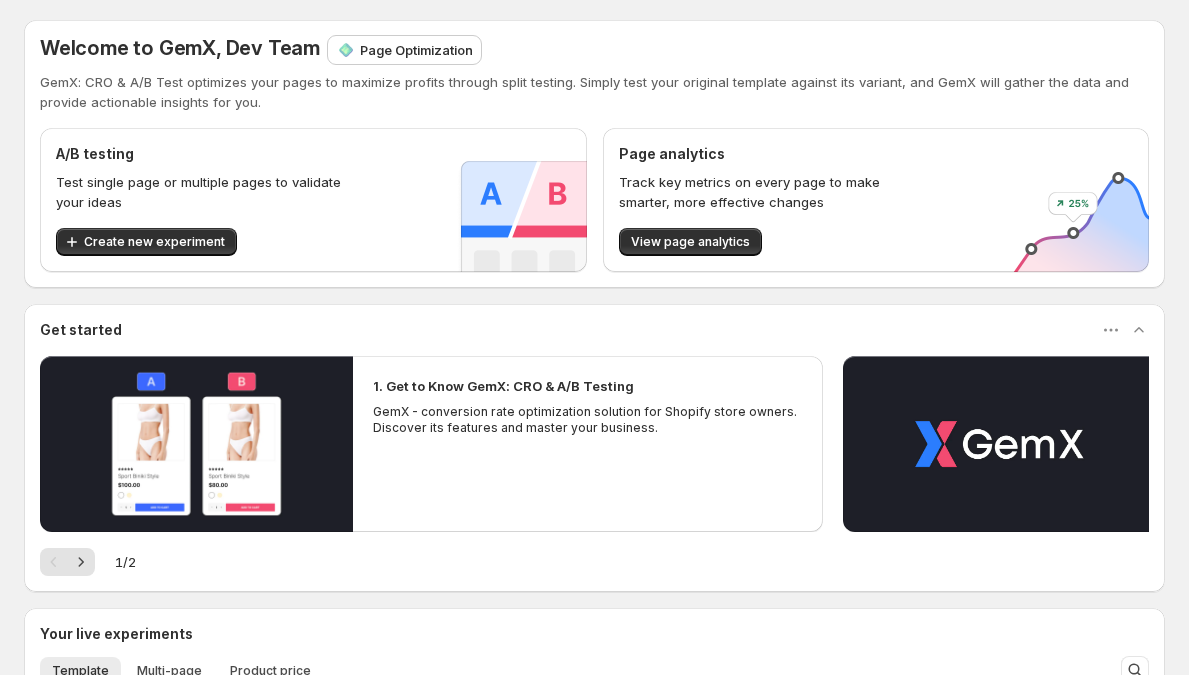 click on "A/B testing Test single page or multiple pages to validate your ideas Create new experiment" at bounding box center [202, 200] 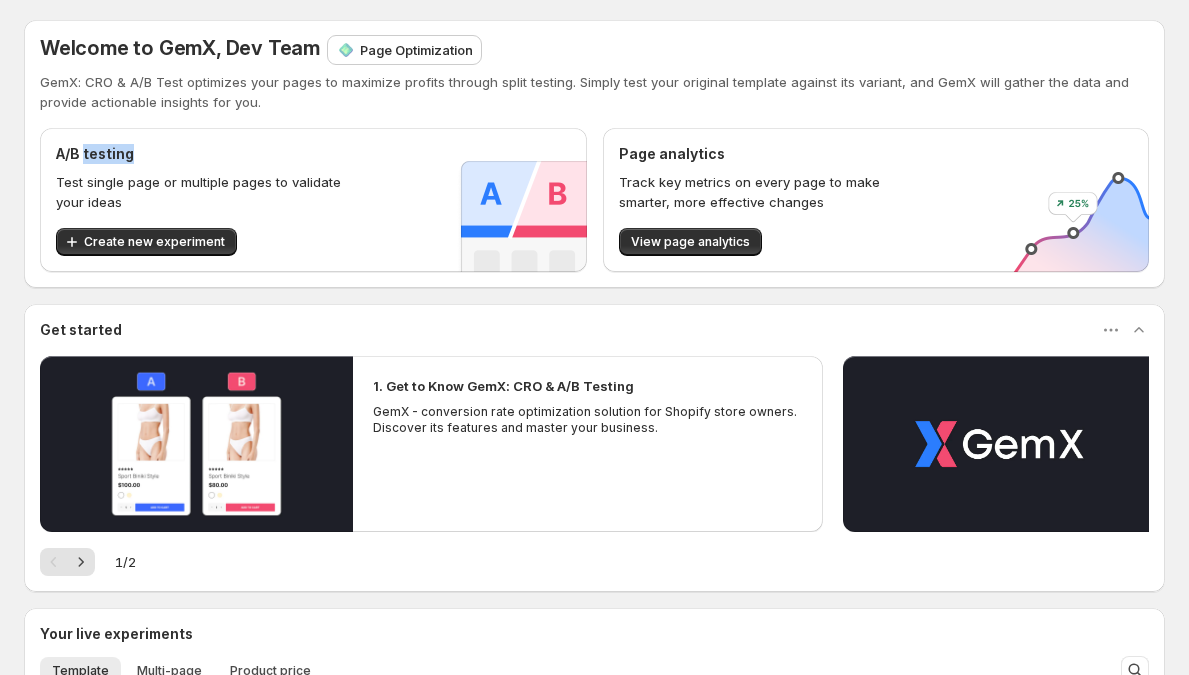 click on "A/B testing" at bounding box center (95, 154) 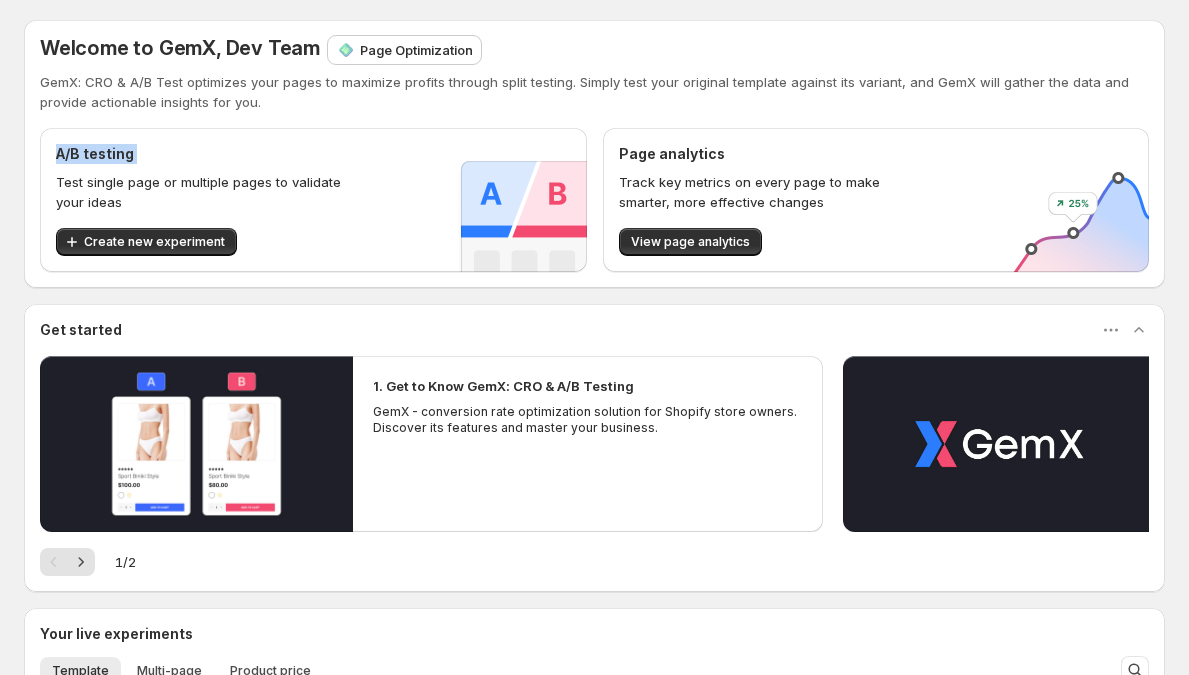 click on "A/B testing" at bounding box center [95, 154] 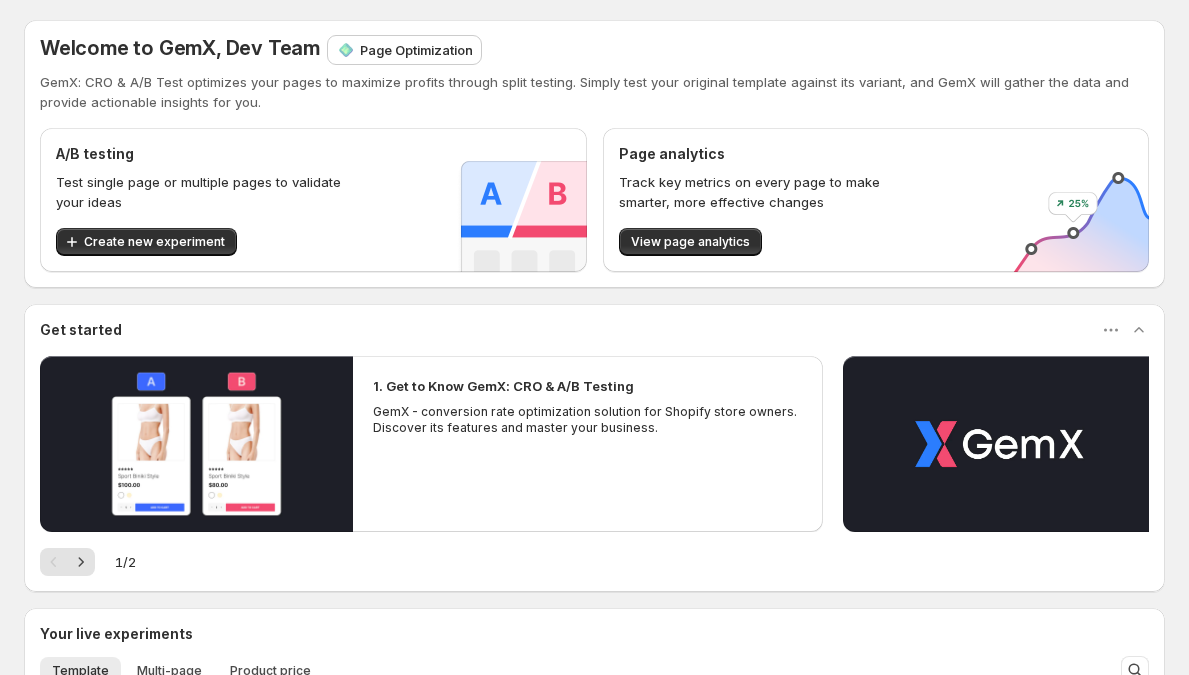 click on "Track key metrics on every page to make smarter, more effective changes" at bounding box center [765, 192] 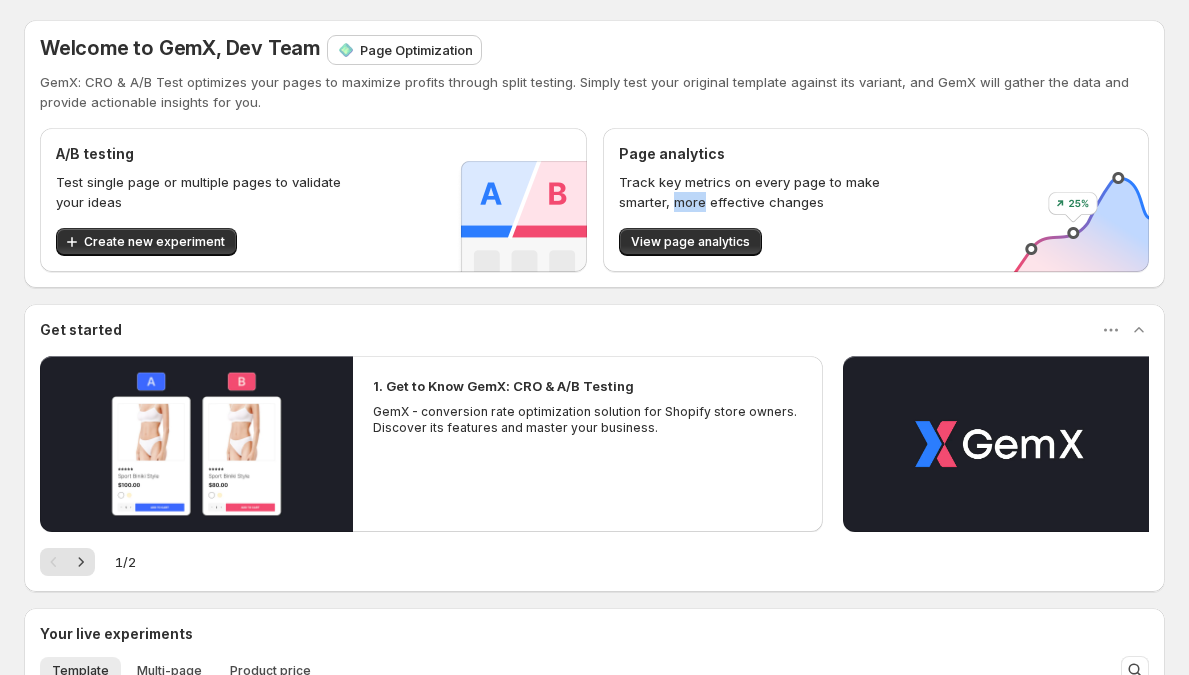 click on "Track key metrics on every page to make smarter, more effective changes" at bounding box center (765, 192) 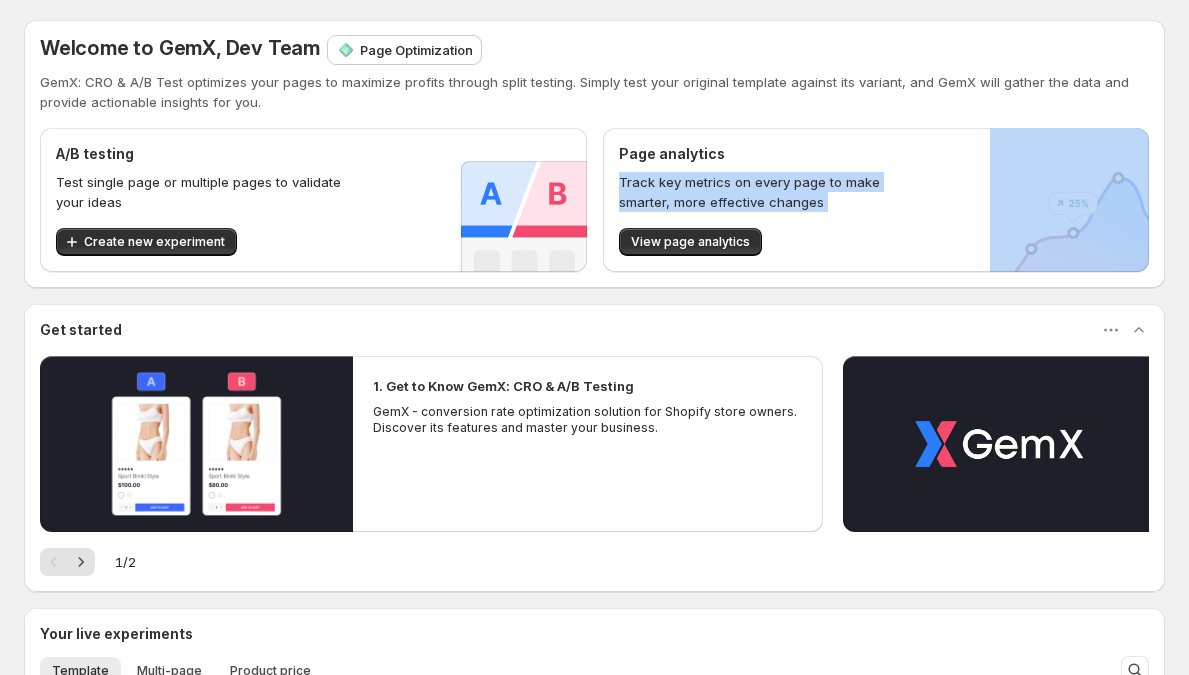 click on "Track key metrics on every page to make smarter, more effective changes" at bounding box center [765, 192] 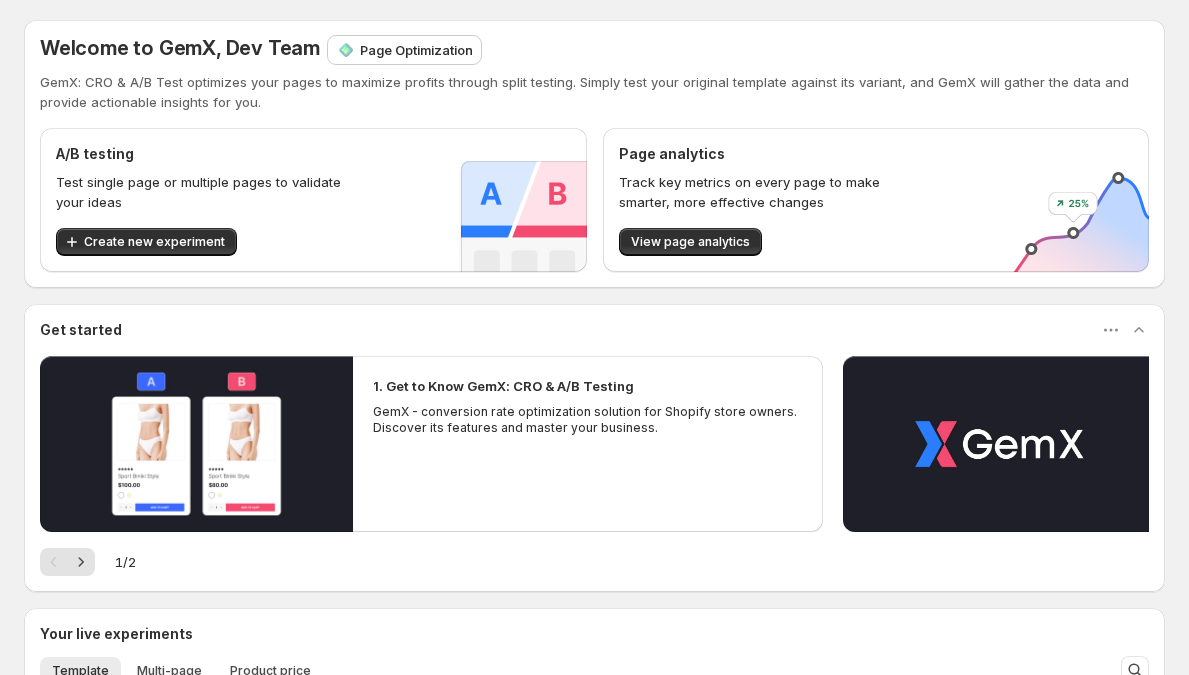 click on "Page analytics" at bounding box center (672, 154) 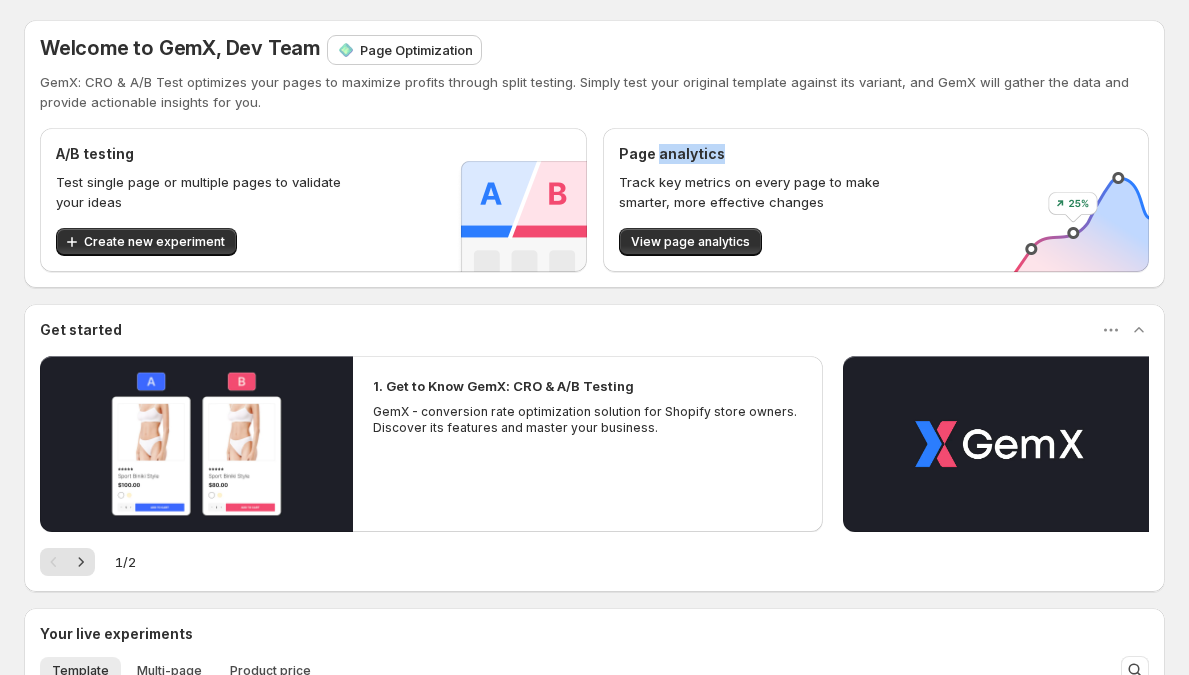click on "Page analytics" at bounding box center (672, 154) 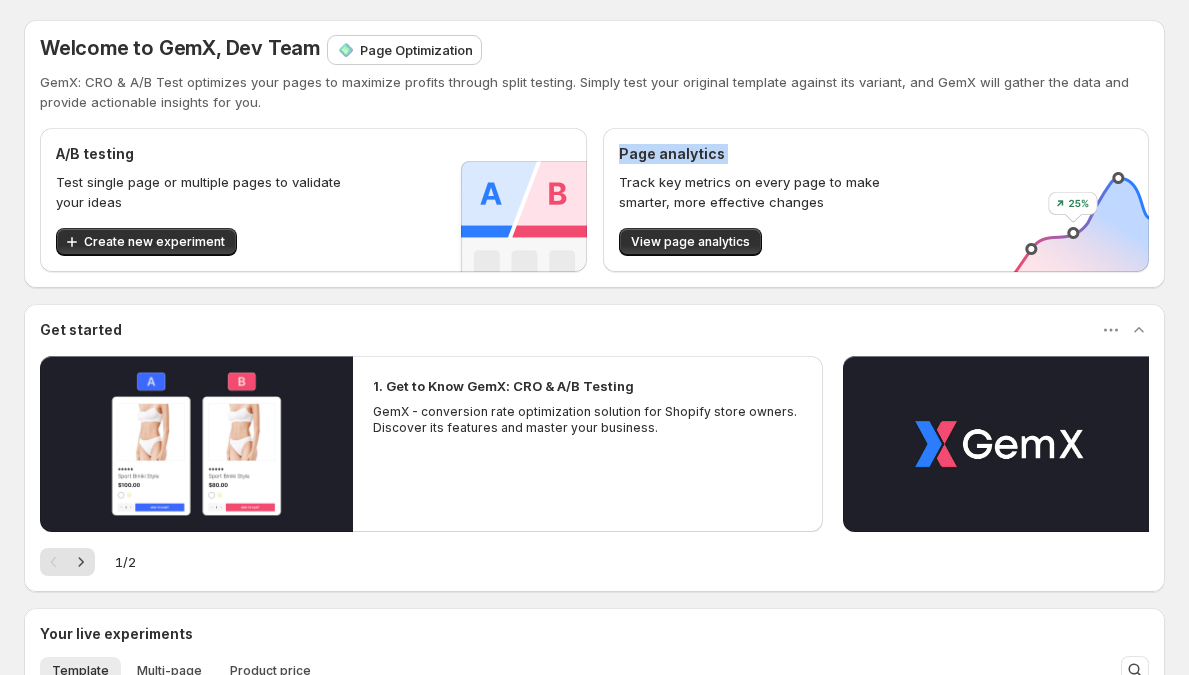 click on "Page analytics" at bounding box center (672, 154) 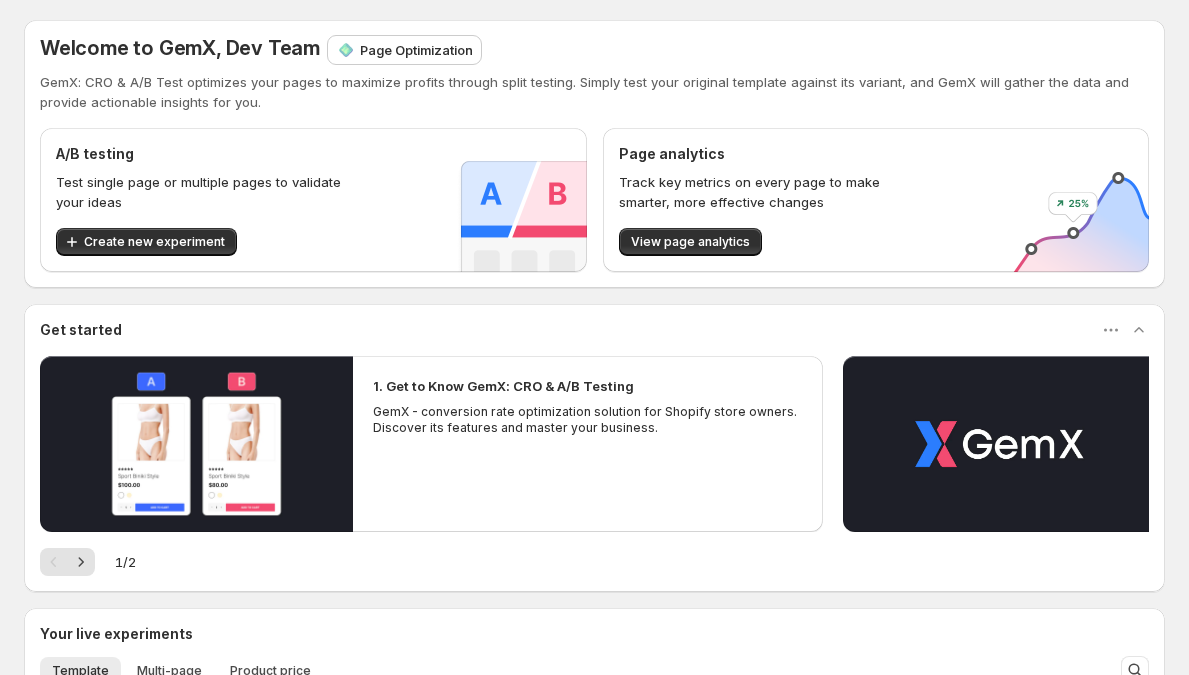 click on "Track key metrics on every page to make smarter, more effective changes" at bounding box center (765, 192) 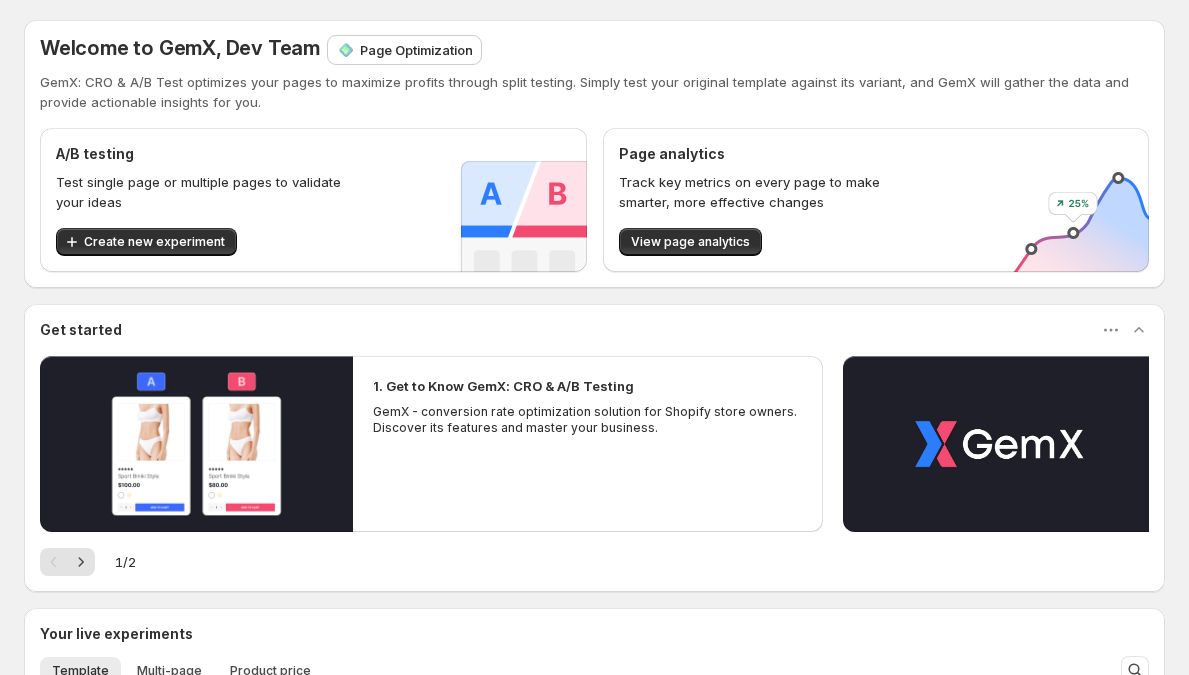 click on "Track key metrics on every page to make smarter, more effective changes" at bounding box center [765, 192] 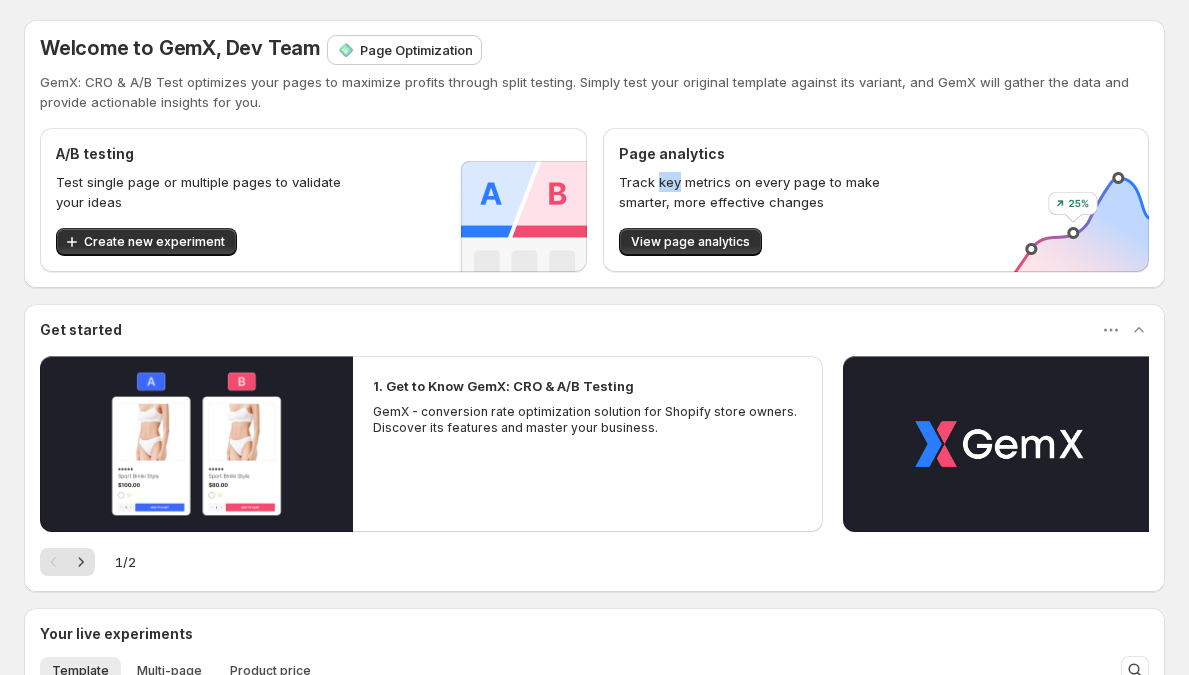 click on "Track key metrics on every page to make smarter, more effective changes" at bounding box center (765, 192) 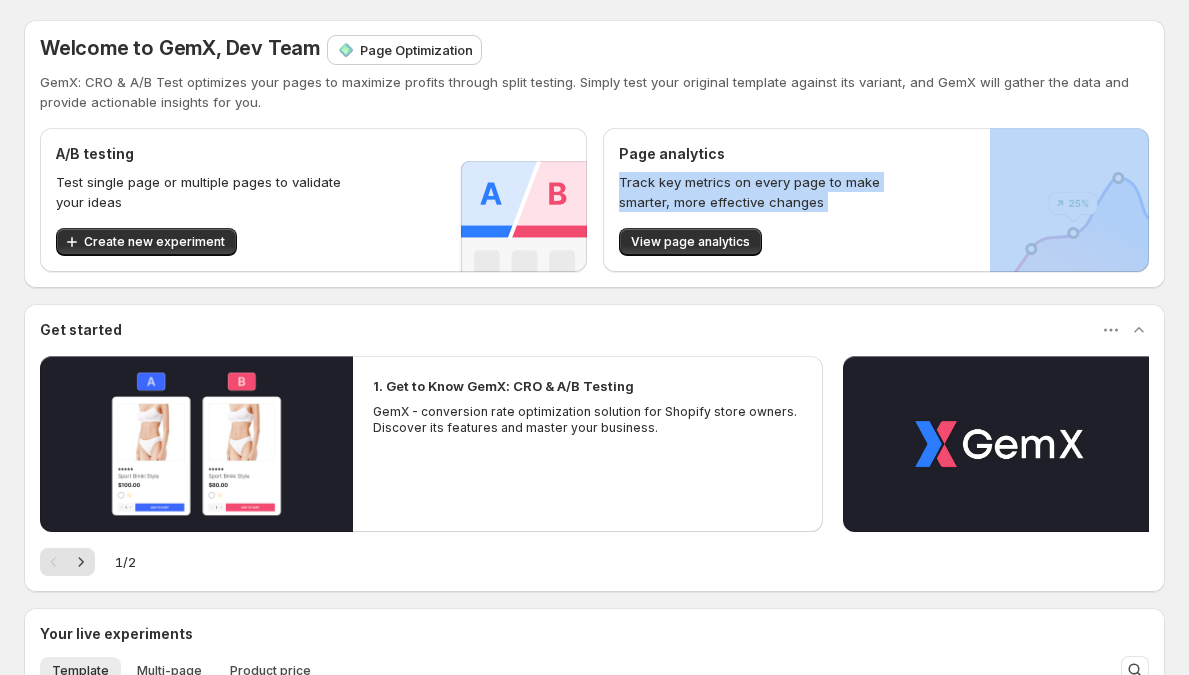 click on "Track key metrics on every page to make smarter, more effective changes" at bounding box center (765, 192) 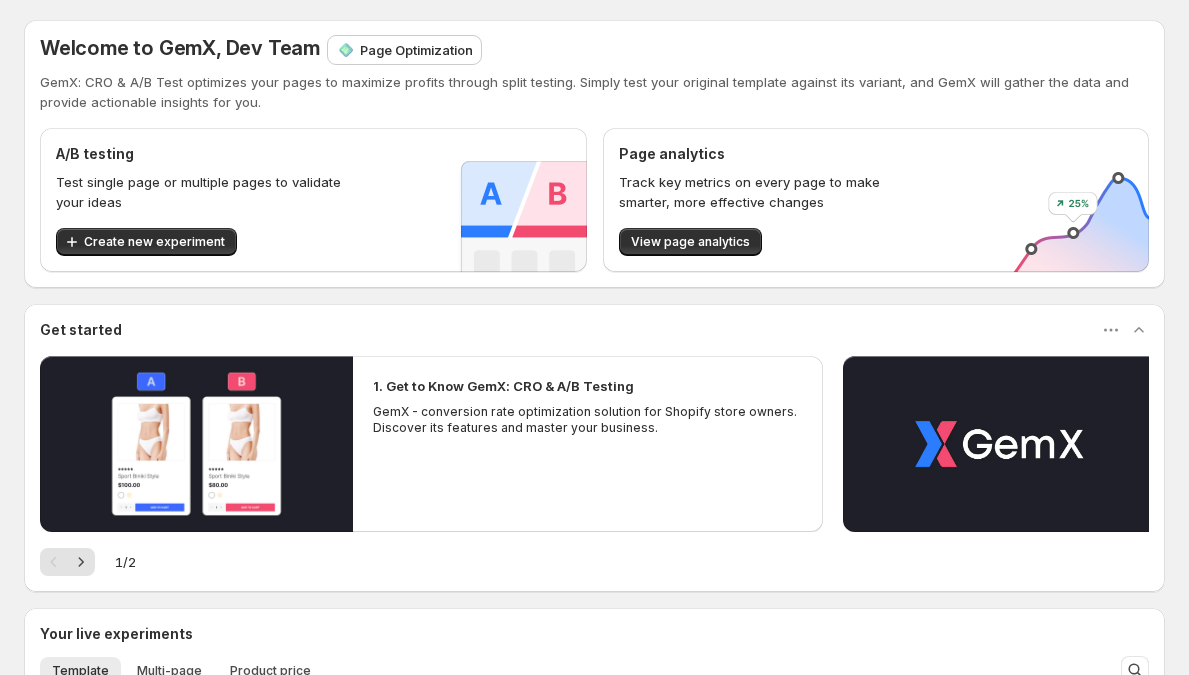 click on "Test single page or multiple pages to validate your ideas" at bounding box center (202, 192) 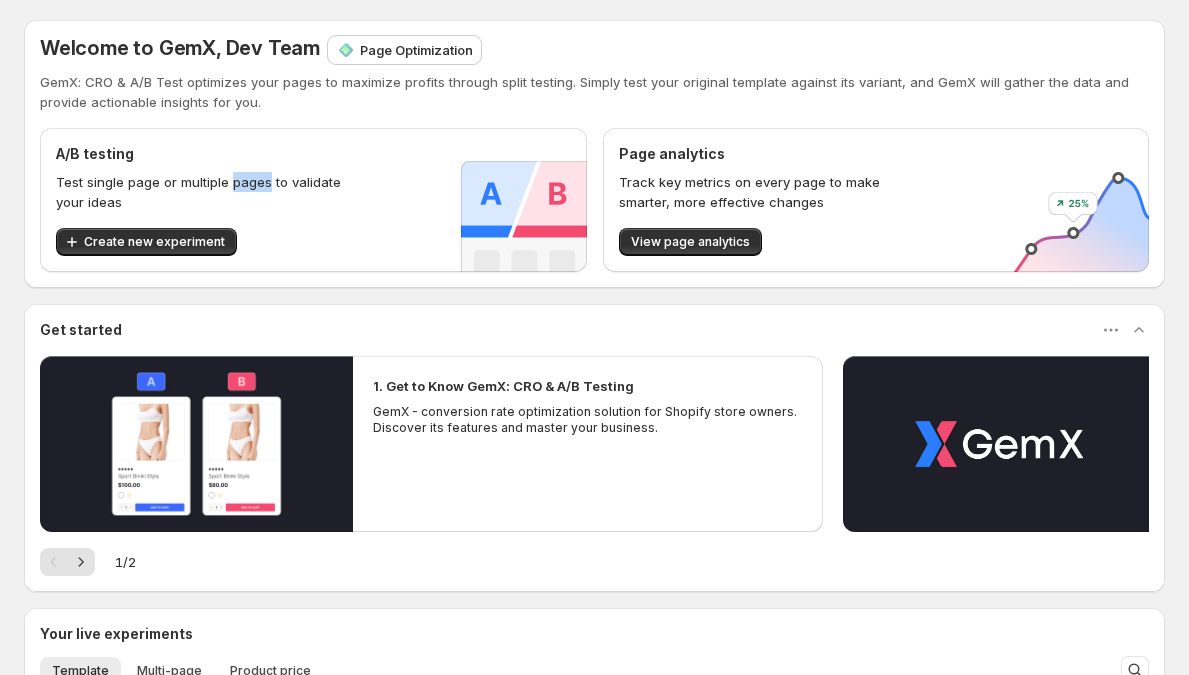 click on "Test single page or multiple pages to validate your ideas" at bounding box center (202, 192) 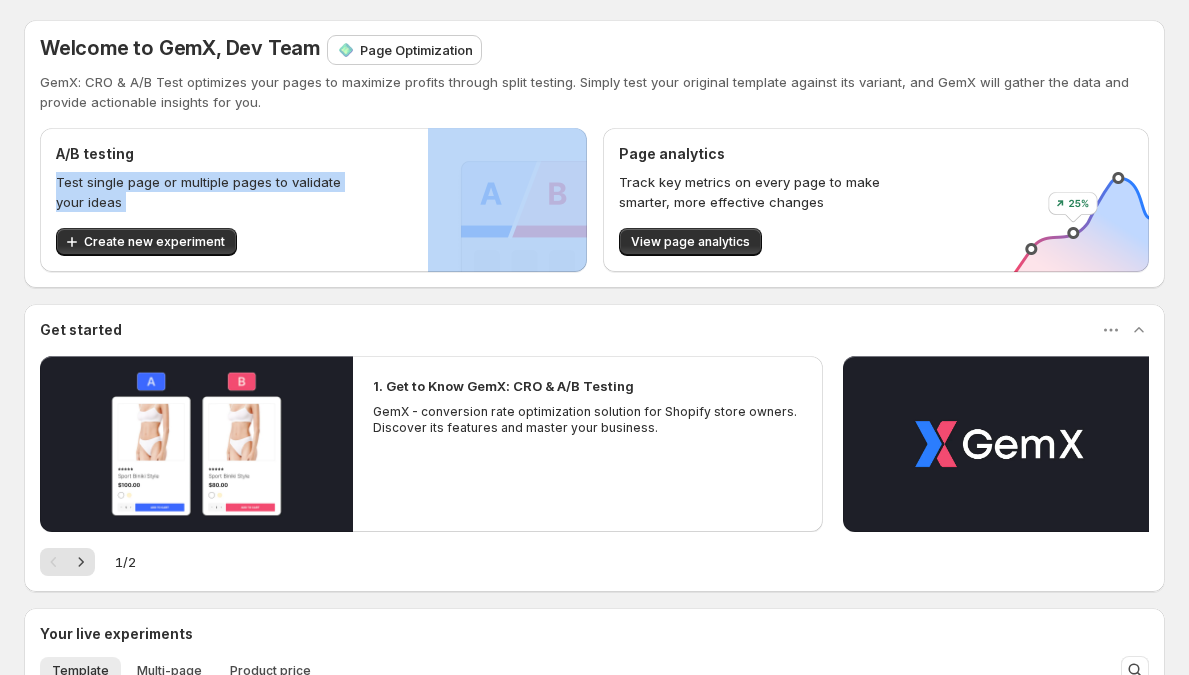click on "Test single page or multiple pages to validate your ideas" at bounding box center (202, 192) 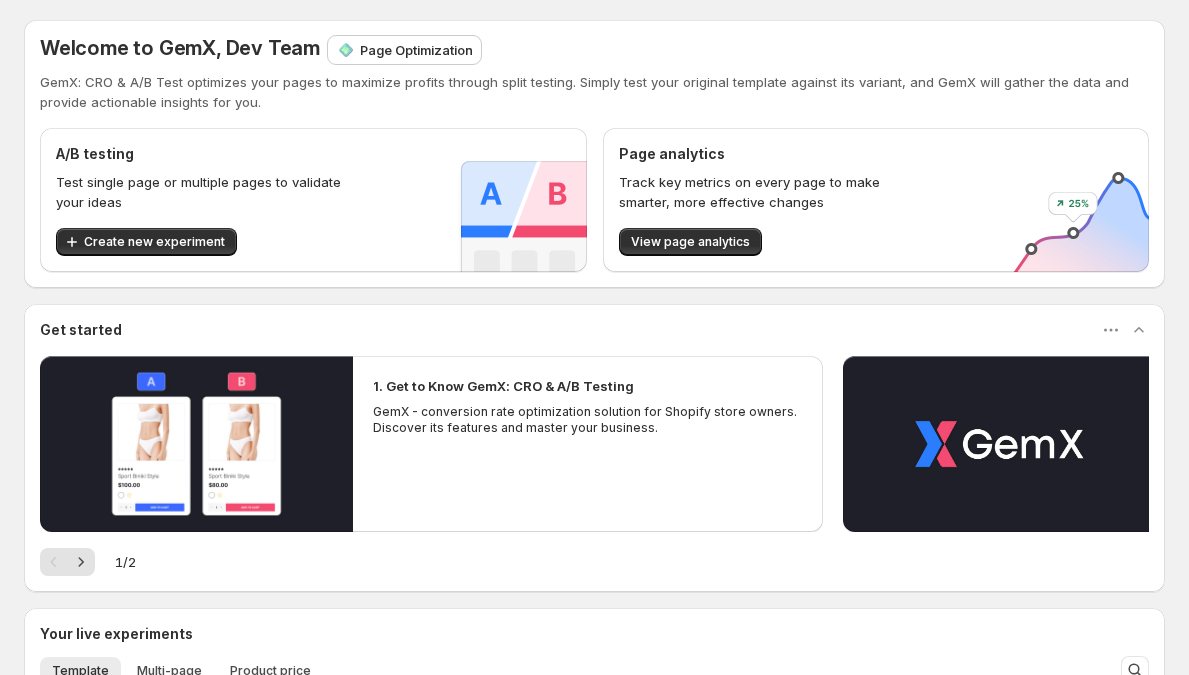click on "A/B testing" at bounding box center (95, 154) 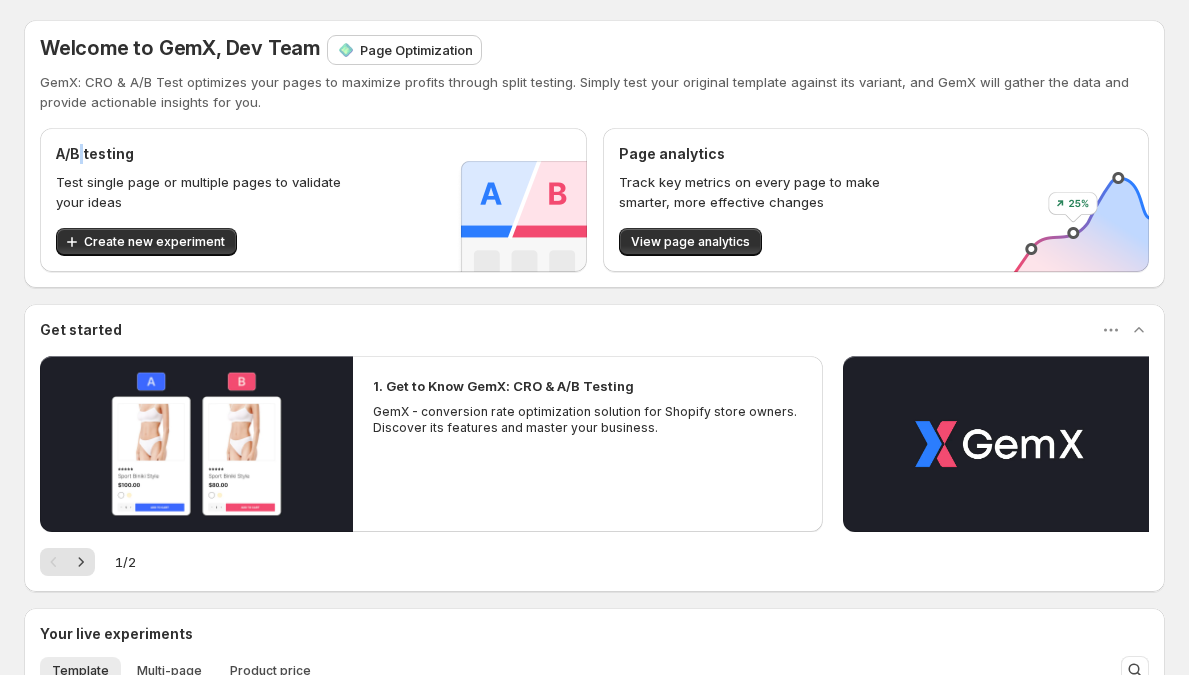 click on "A/B testing" at bounding box center (95, 154) 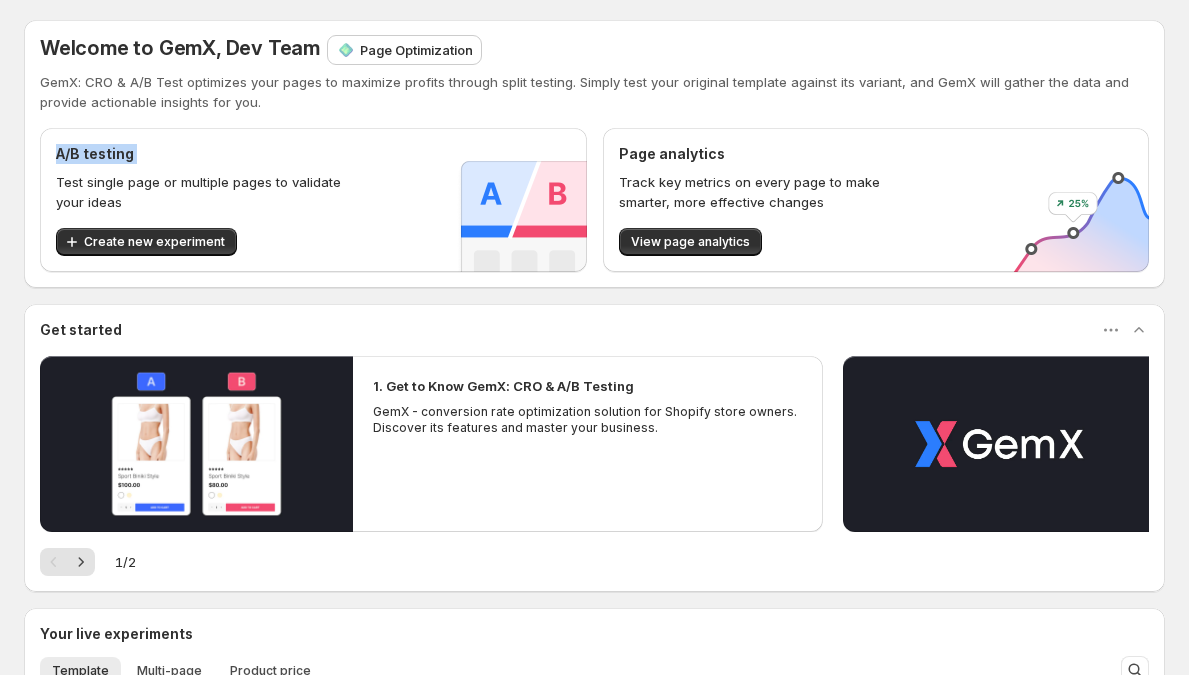 click on "A/B testing" at bounding box center [95, 154] 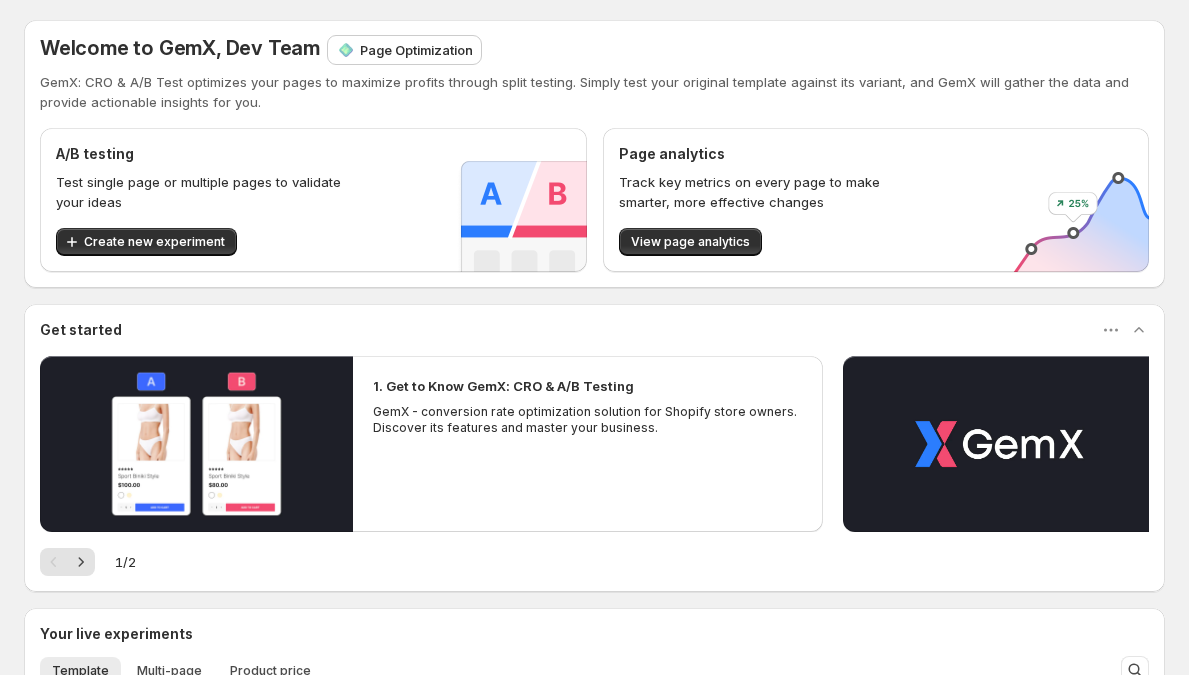 click on "Page analytics" at bounding box center [672, 154] 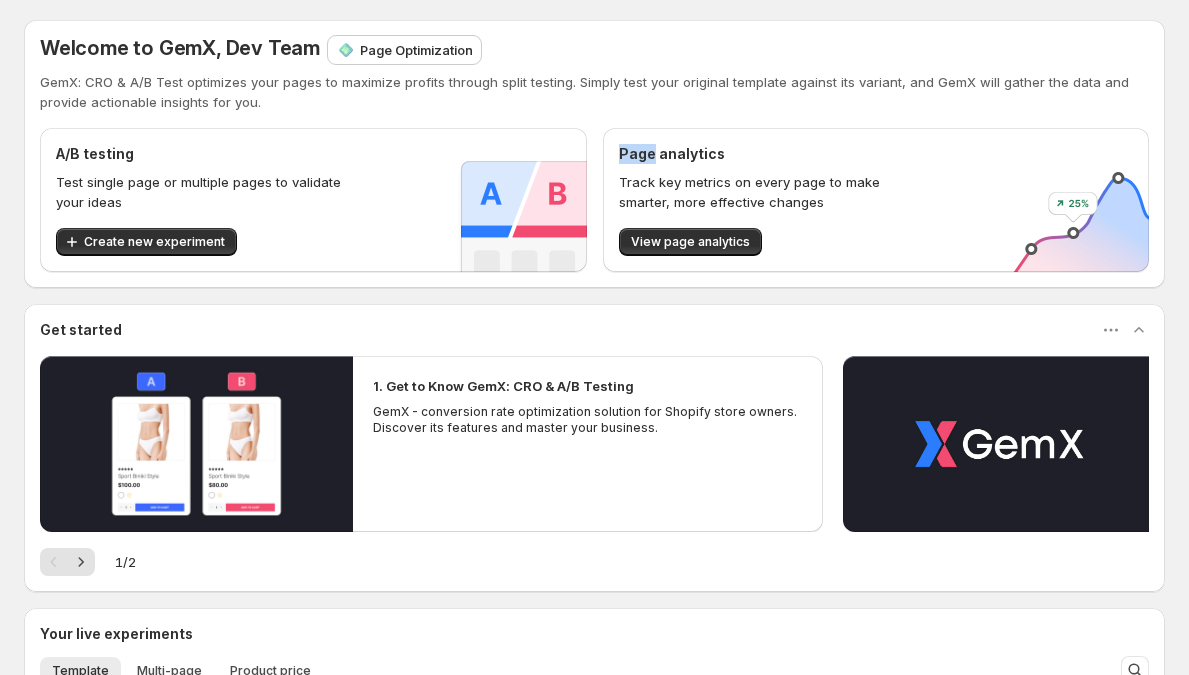 click on "Page analytics" at bounding box center [672, 154] 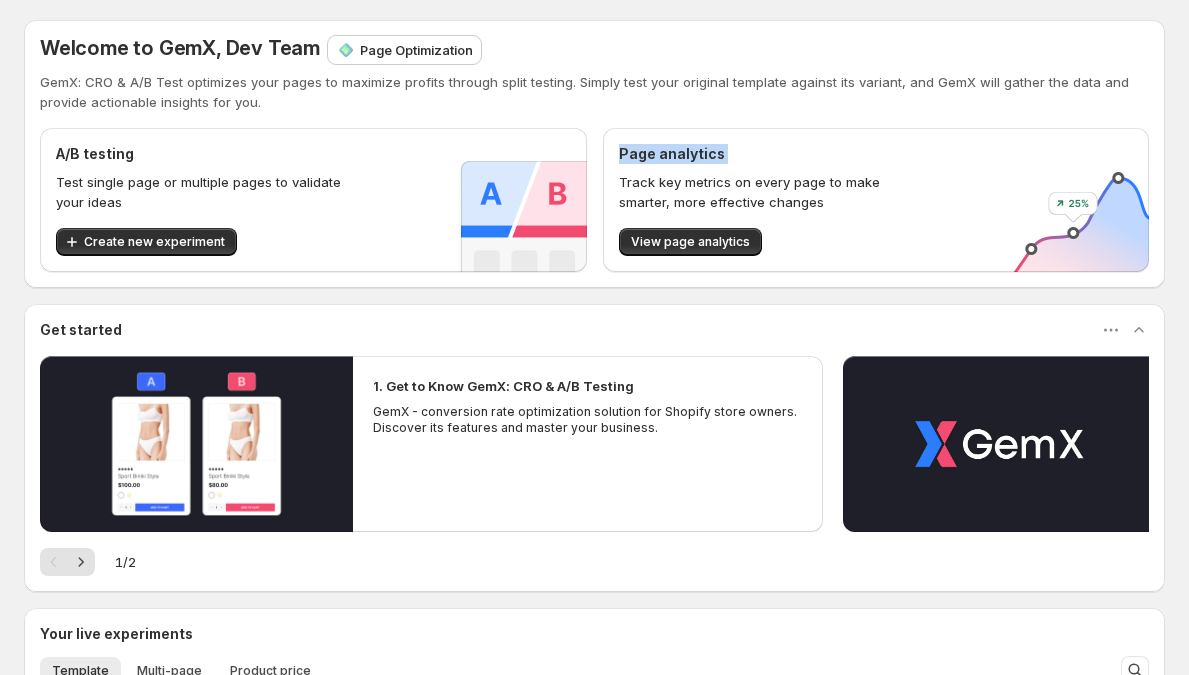 click on "Page analytics" at bounding box center [672, 154] 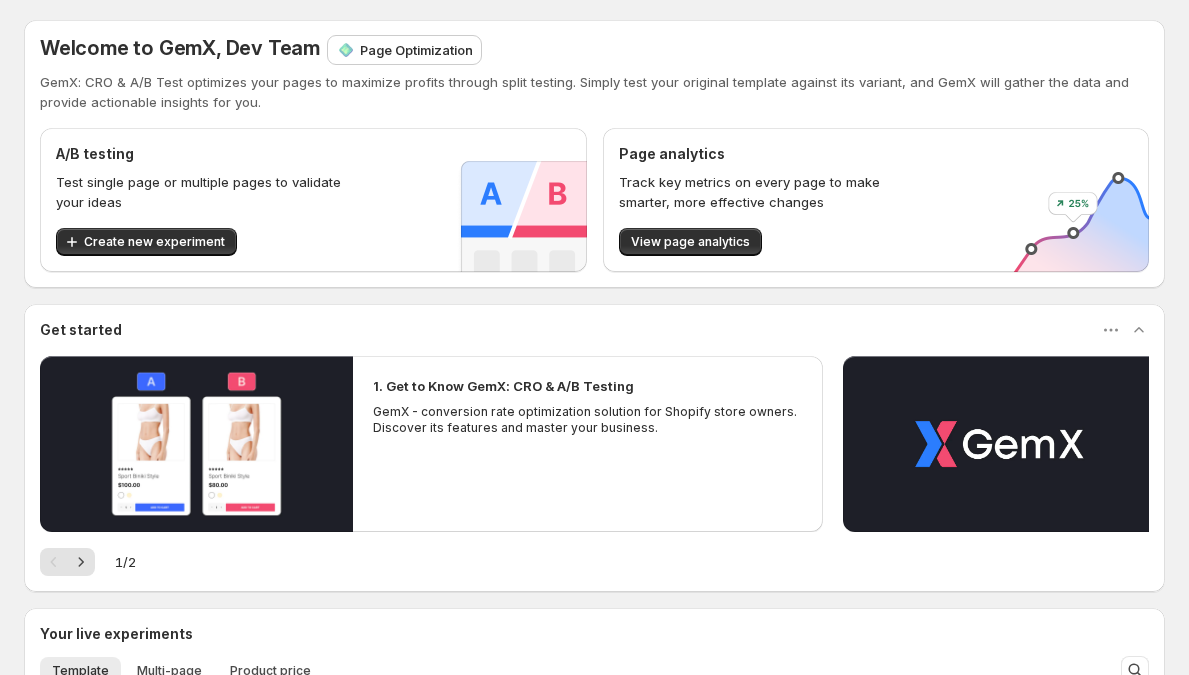 click on "GemX: CRO & A/B Test optimizes your pages to maximize profits through split testing. Simply test your original template against its variant, and GemX will gather the data and provide actionable insights for you." at bounding box center (594, 92) 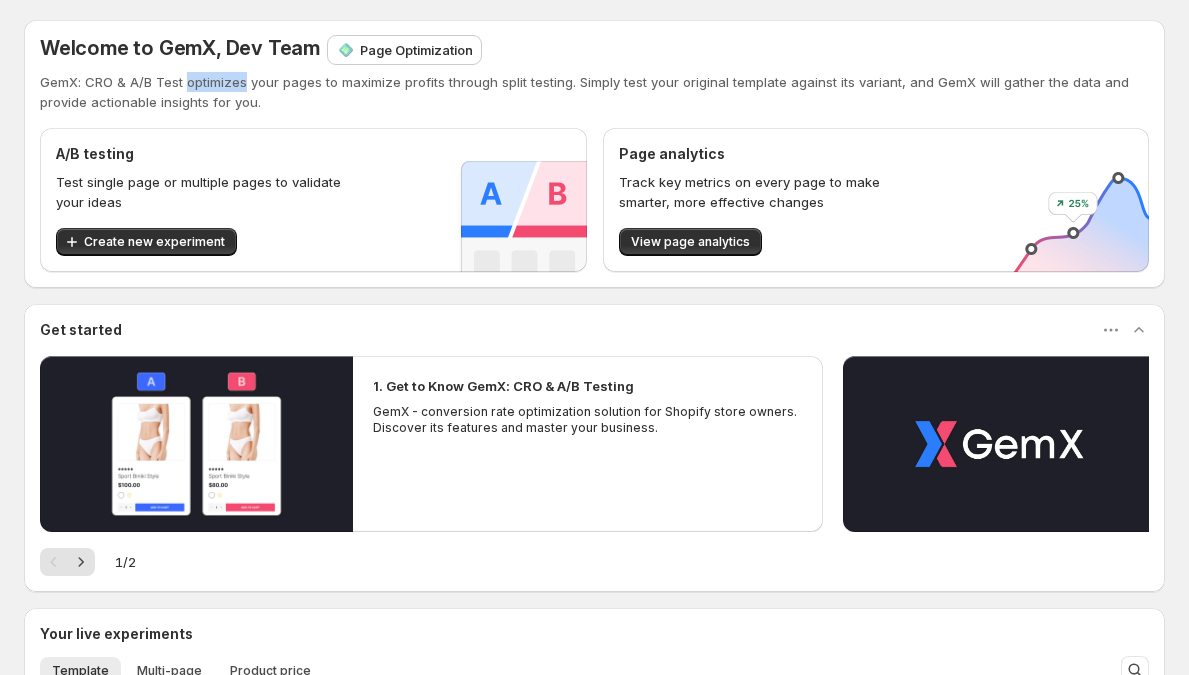 click on "GemX: CRO & A/B Test optimizes your pages to maximize profits through split testing. Simply test your original template against its variant, and GemX will gather the data and provide actionable insights for you." at bounding box center (594, 92) 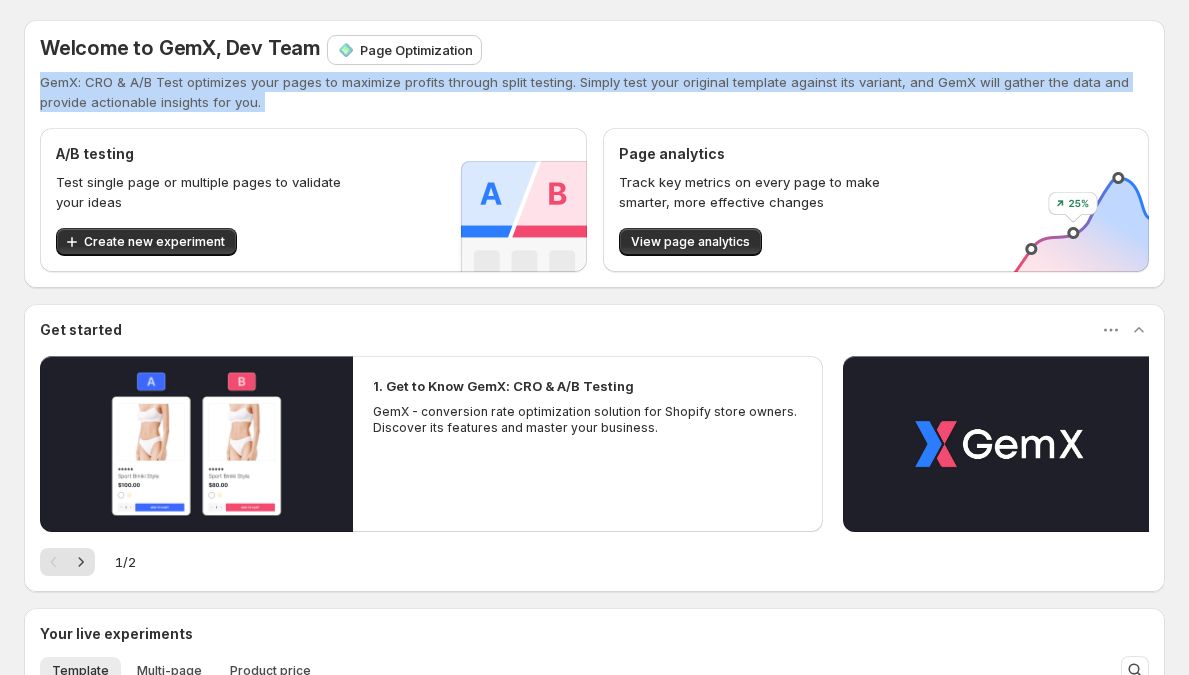 click on "GemX: CRO & A/B Test optimizes your pages to maximize profits through split testing. Simply test your original template against its variant, and GemX will gather the data and provide actionable insights for you." at bounding box center [594, 92] 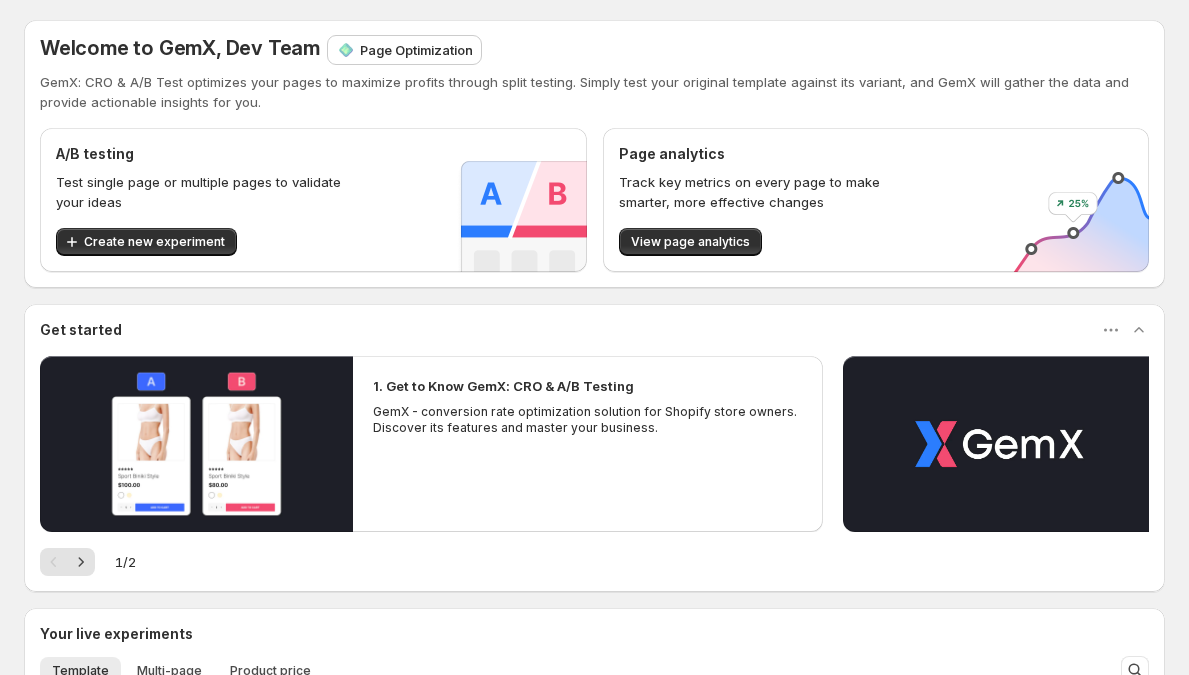 click on "Welcome to GemX, Dev Team" at bounding box center (180, 48) 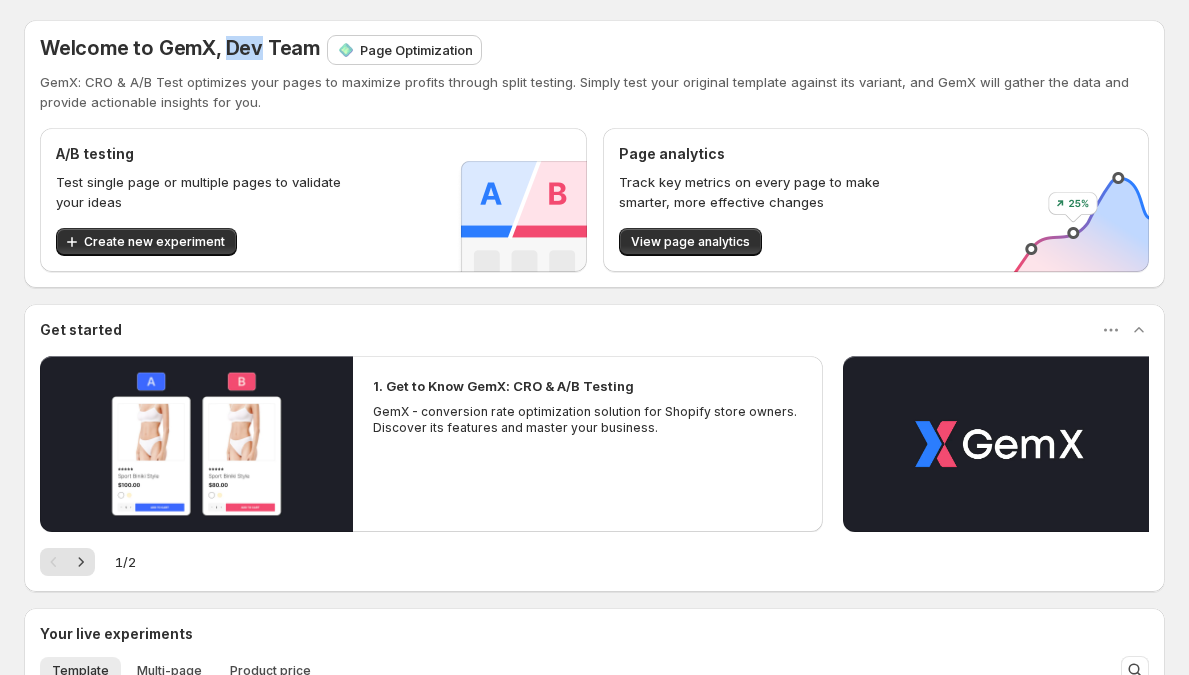 click on "Welcome to GemX, Dev Team" at bounding box center (180, 48) 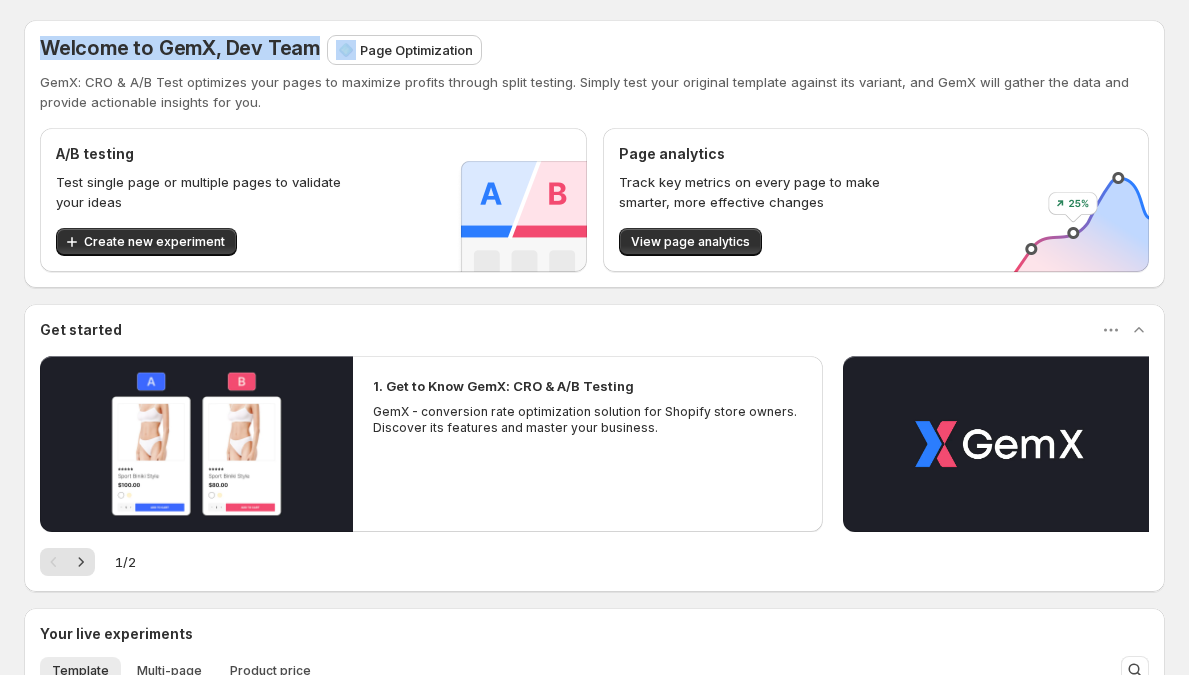 click on "Welcome to GemX, Dev Team" at bounding box center (180, 48) 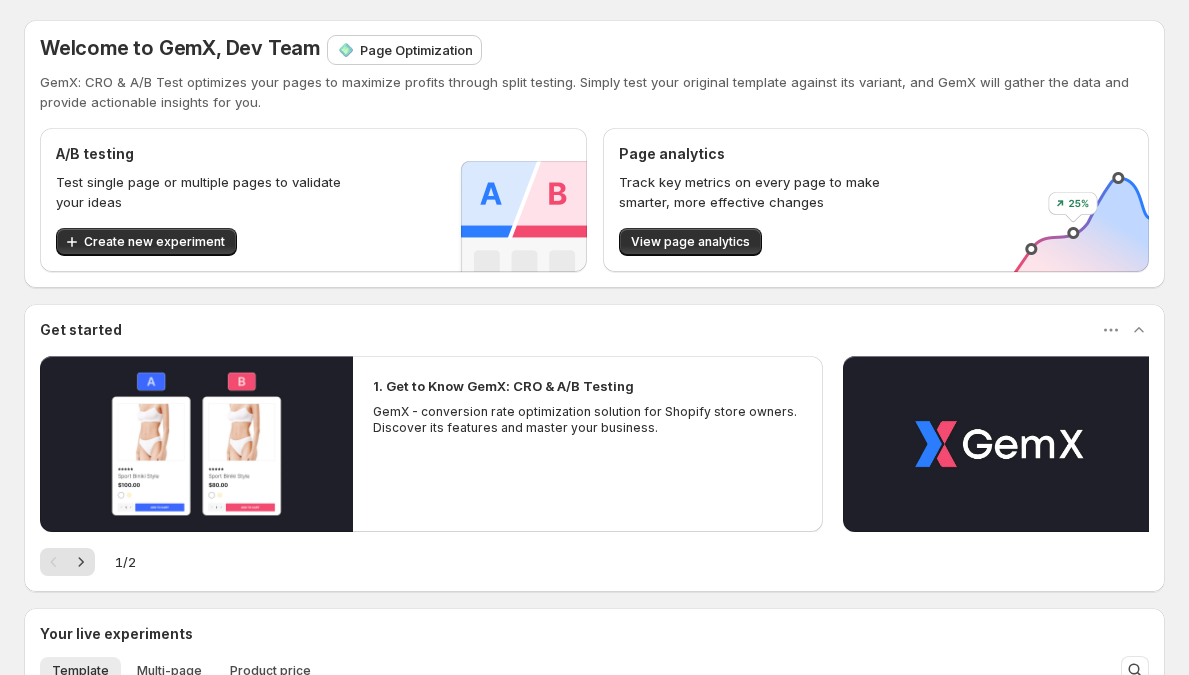 click on "Page Optimization" at bounding box center (404, 50) 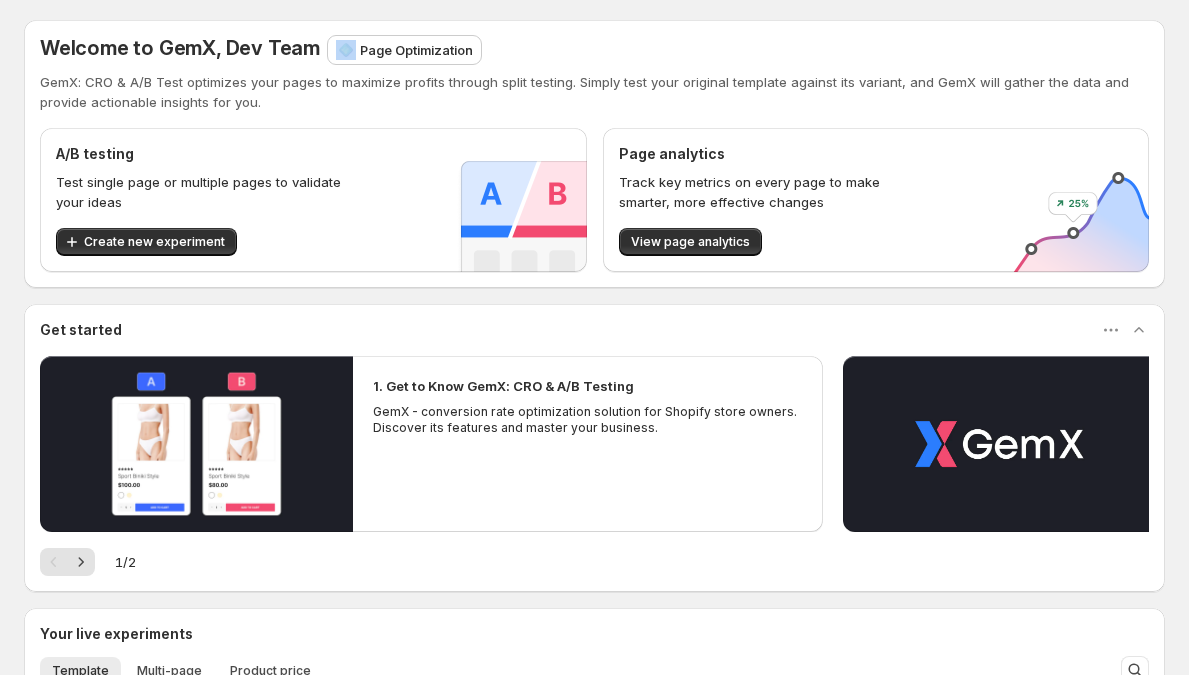 click on "Page Optimization" at bounding box center [404, 50] 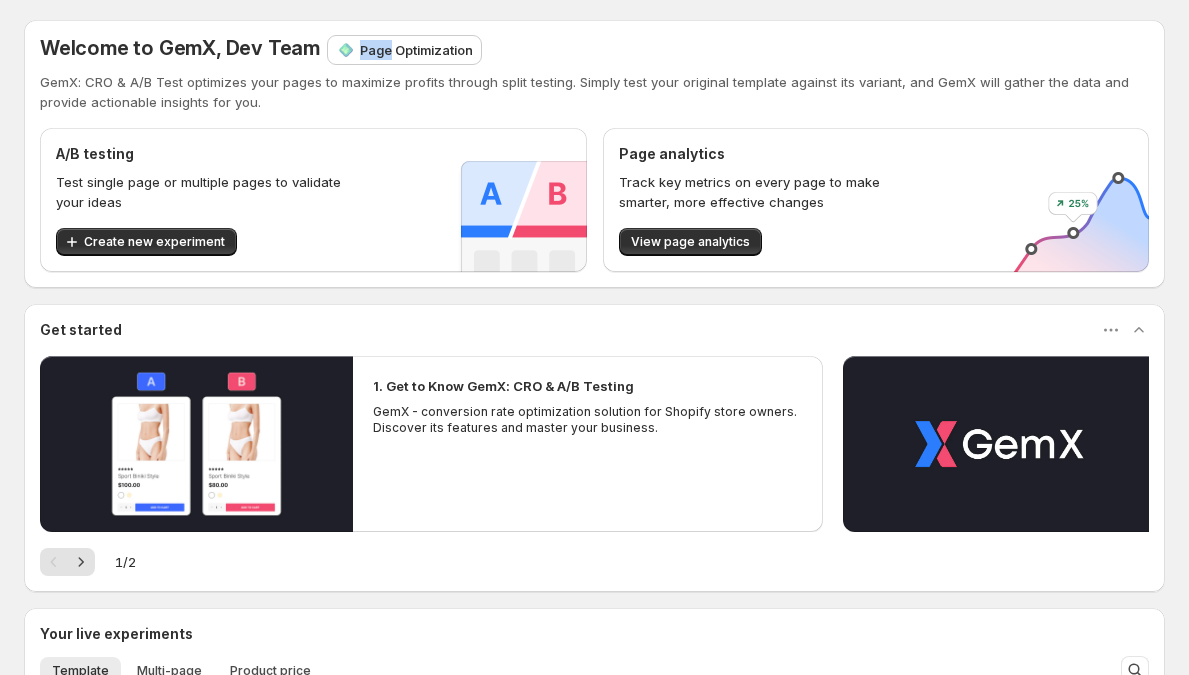 click on "Page Optimization" at bounding box center [404, 50] 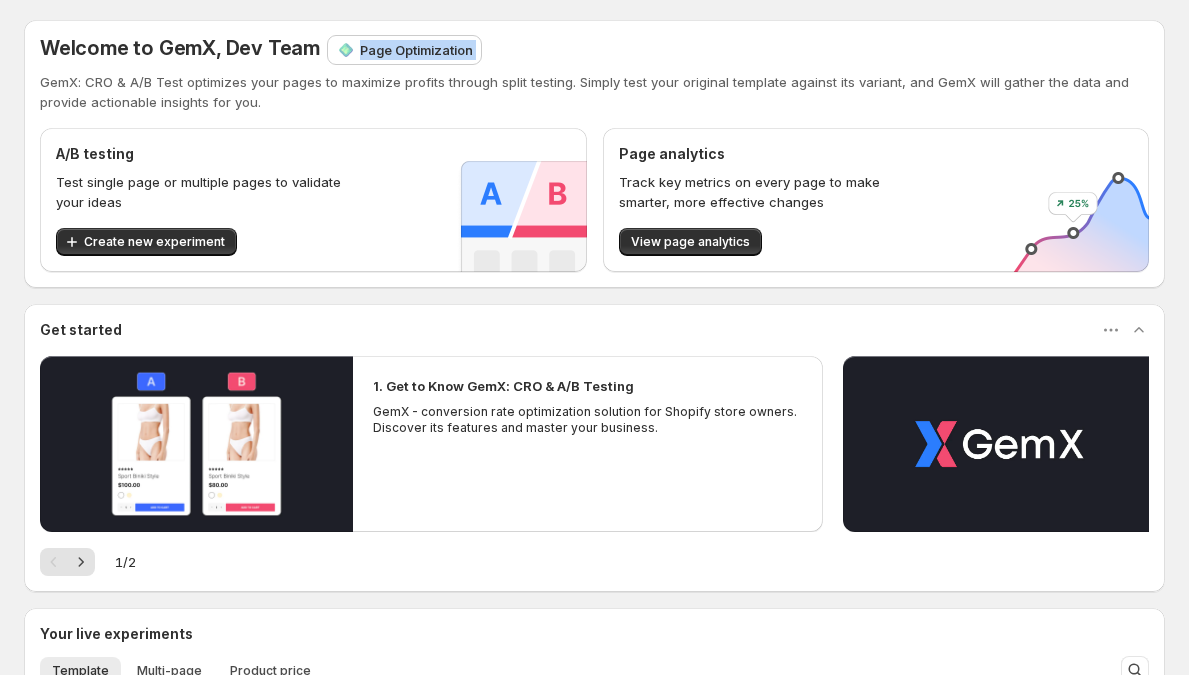 click on "Page Optimization" at bounding box center [404, 50] 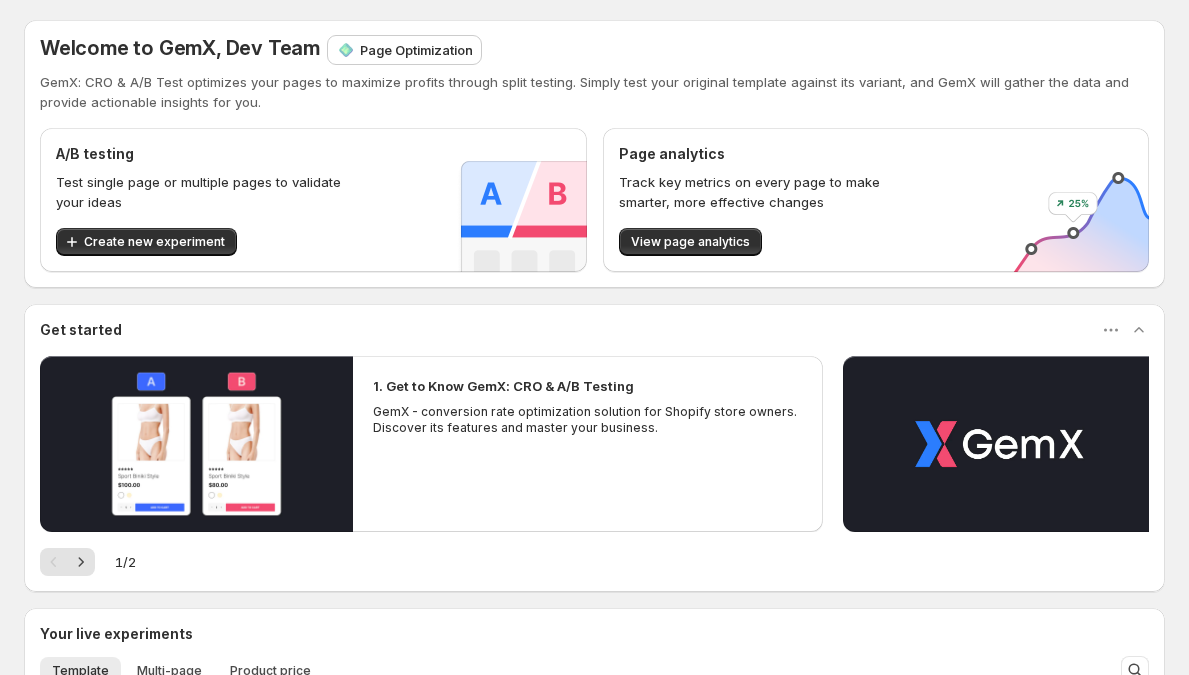 click on "Page Optimization" at bounding box center [404, 50] 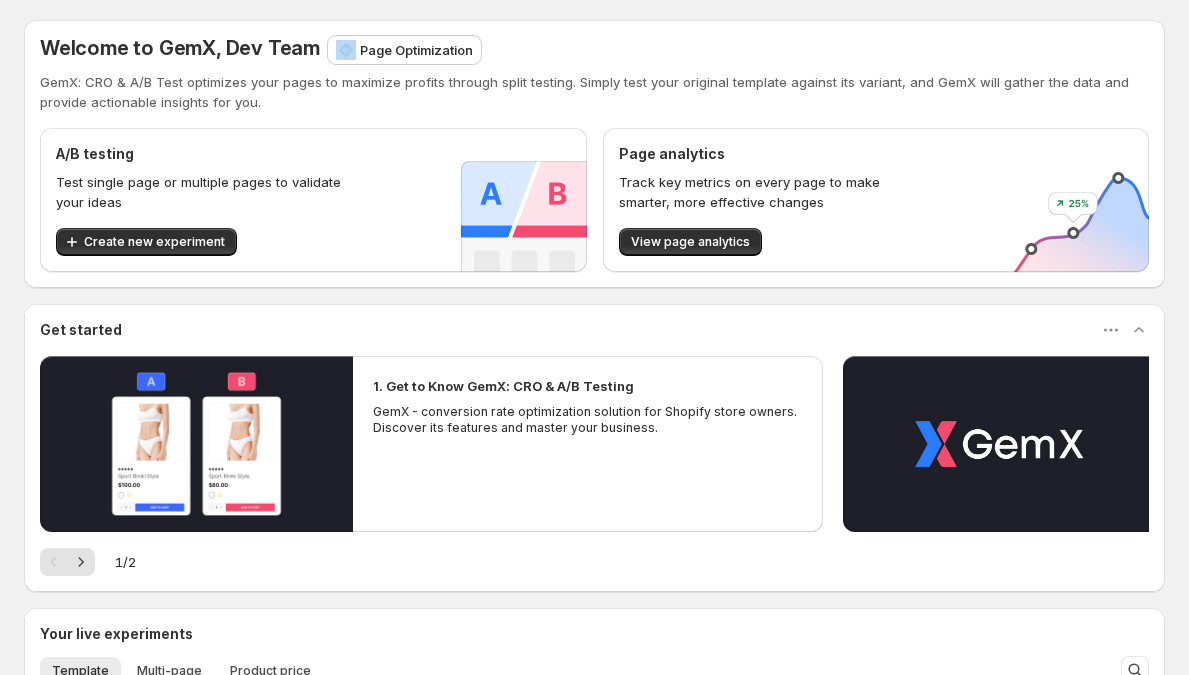 click on "Page Optimization" at bounding box center [404, 50] 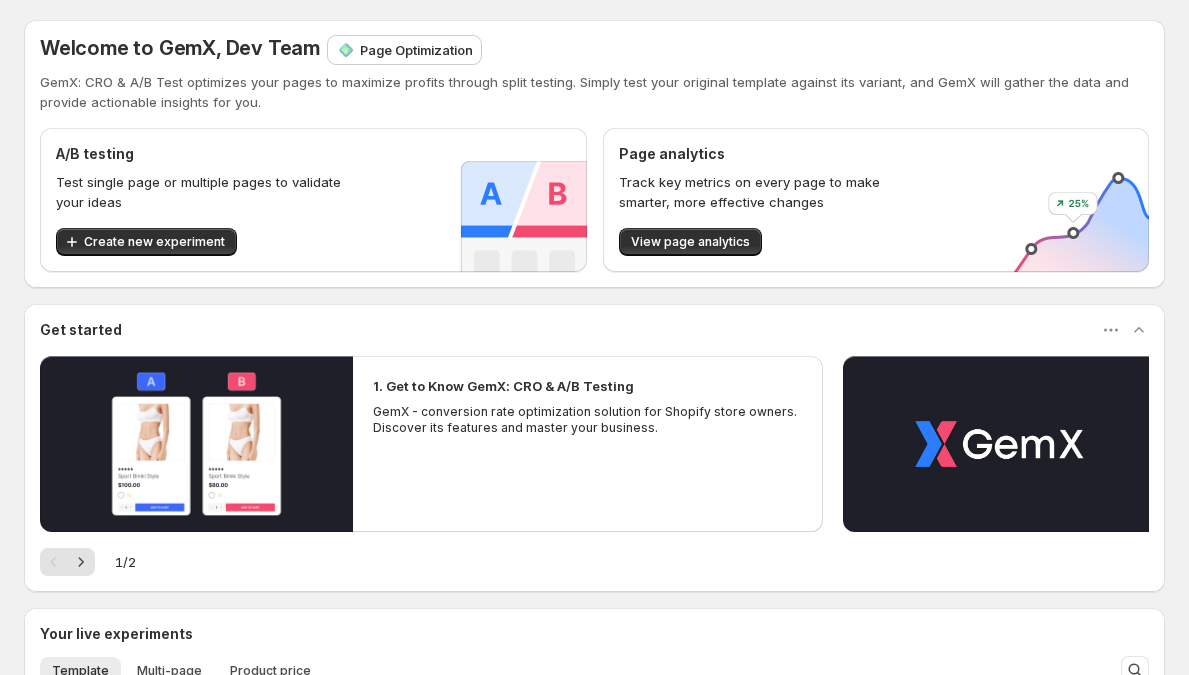 click on "Page Optimization" at bounding box center [416, 50] 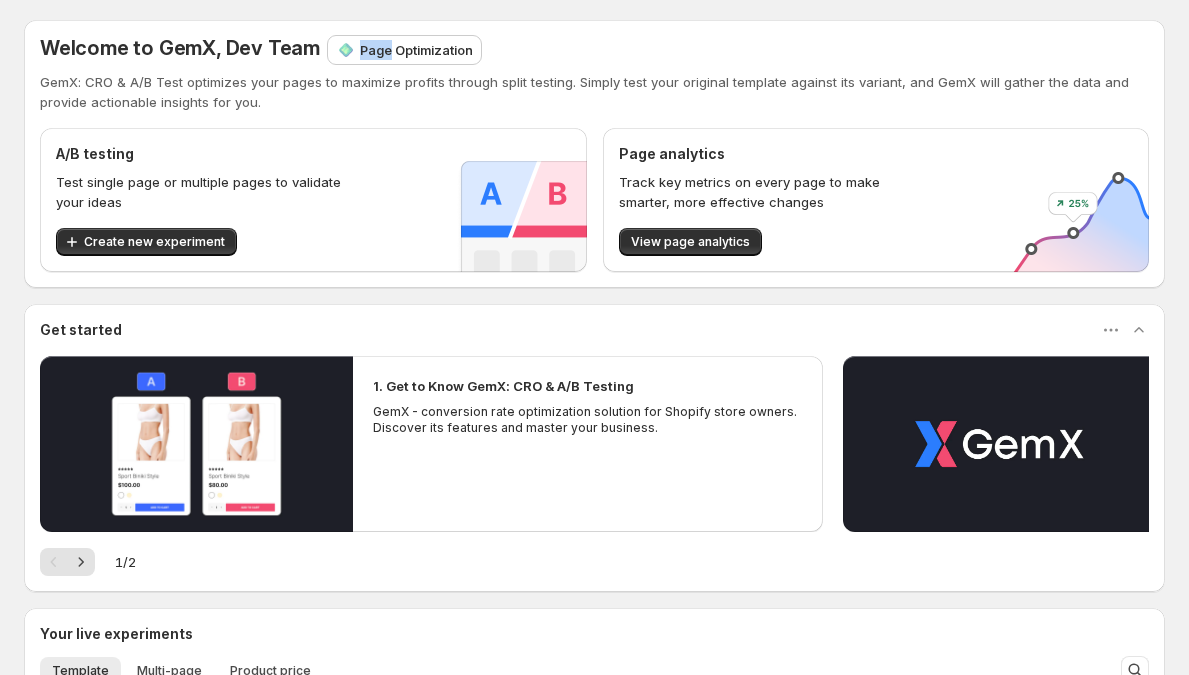click on "Page Optimization" at bounding box center (416, 50) 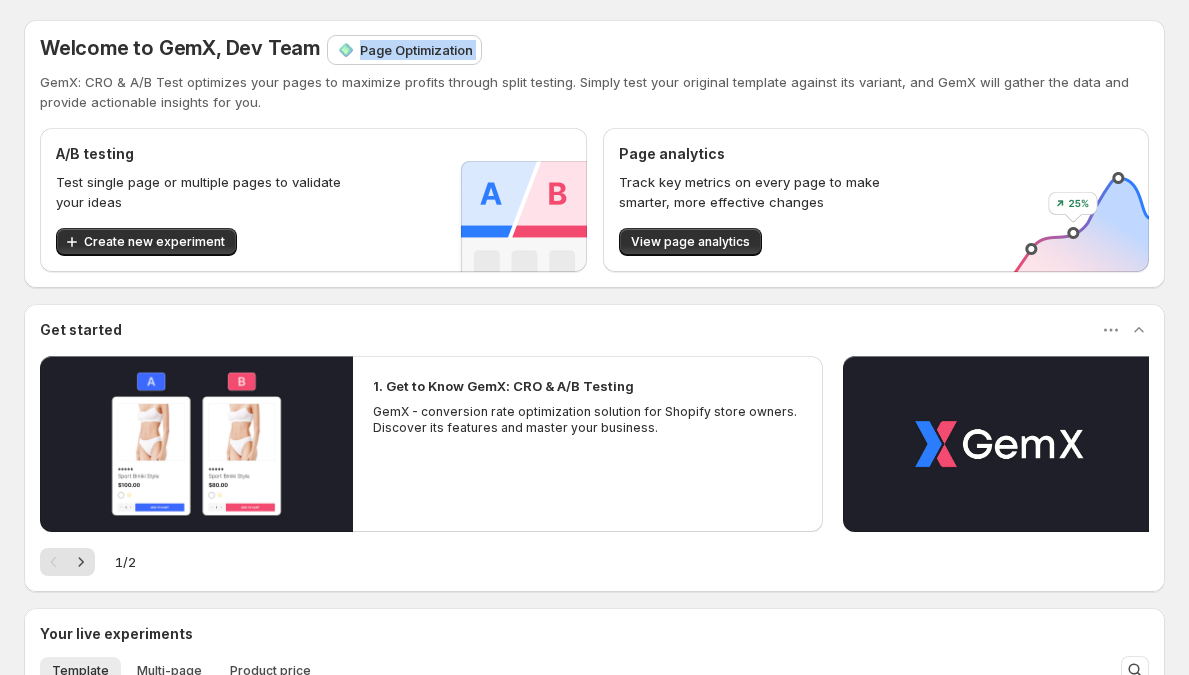 click on "Page Optimization" at bounding box center (416, 50) 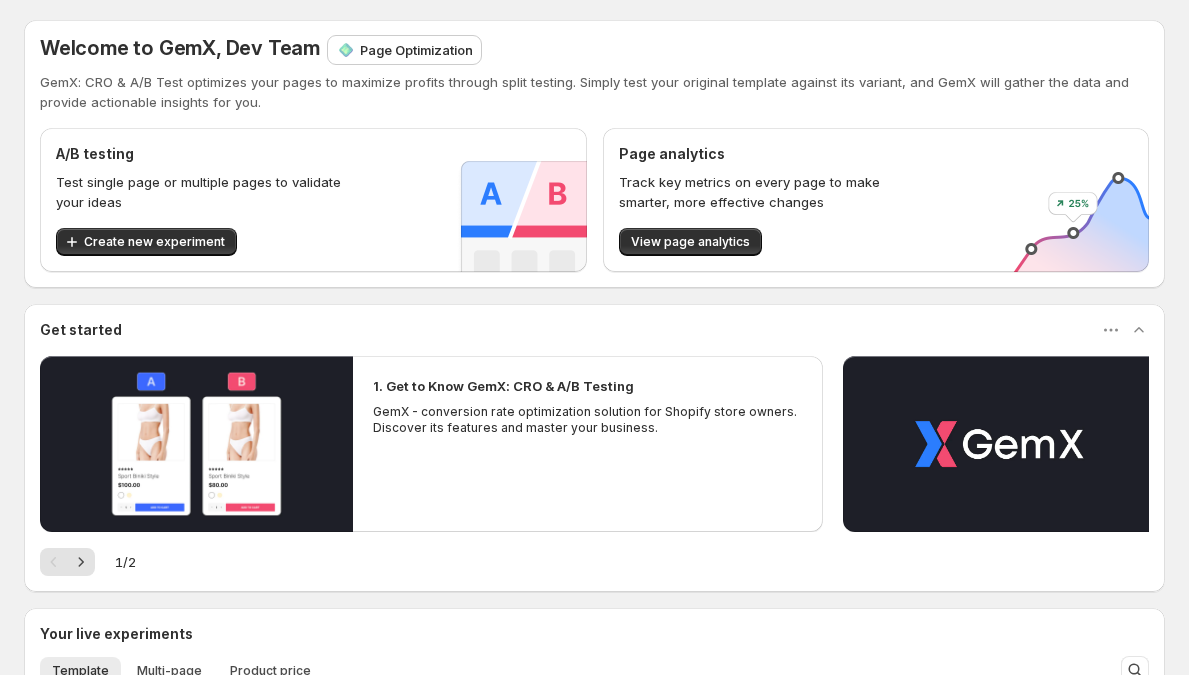 click on "GemX: CRO & A/B Test optimizes your pages to maximize profits through split testing. Simply test your original template against its variant, and GemX will gather the data and provide actionable insights for you." at bounding box center (594, 92) 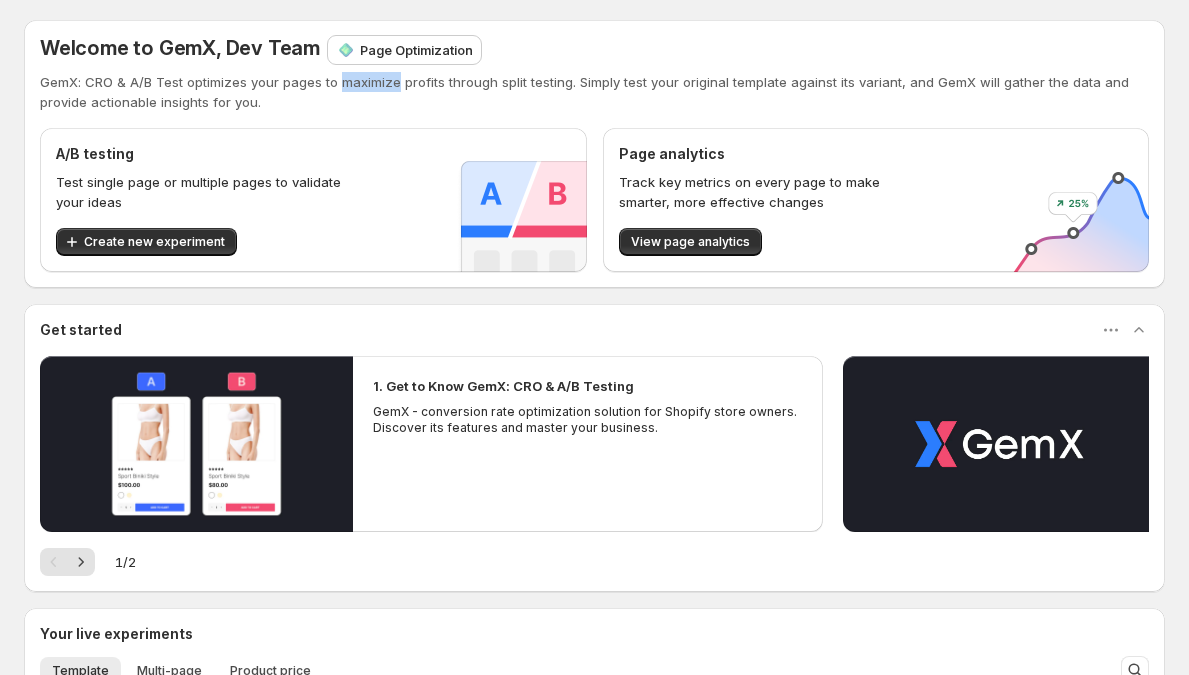 click on "GemX: CRO & A/B Test optimizes your pages to maximize profits through split testing. Simply test your original template against its variant, and GemX will gather the data and provide actionable insights for you." at bounding box center [594, 92] 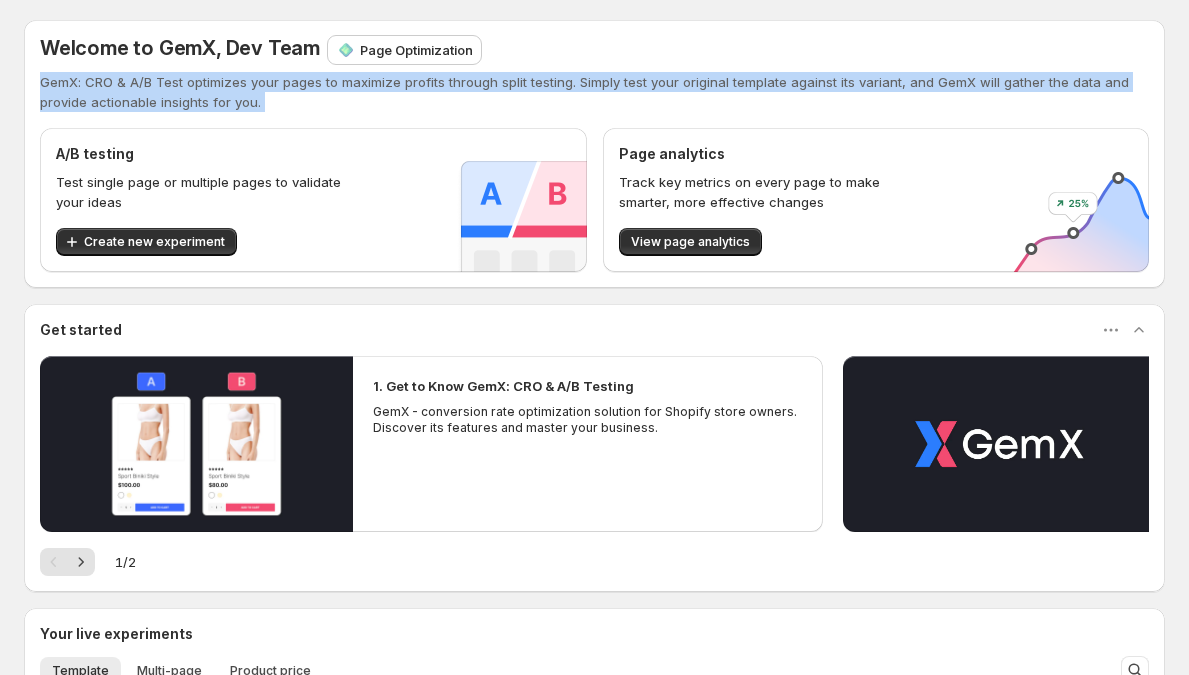 click on "GemX: CRO & A/B Test optimizes your pages to maximize profits through split testing. Simply test your original template against its variant, and GemX will gather the data and provide actionable insights for you." at bounding box center (594, 92) 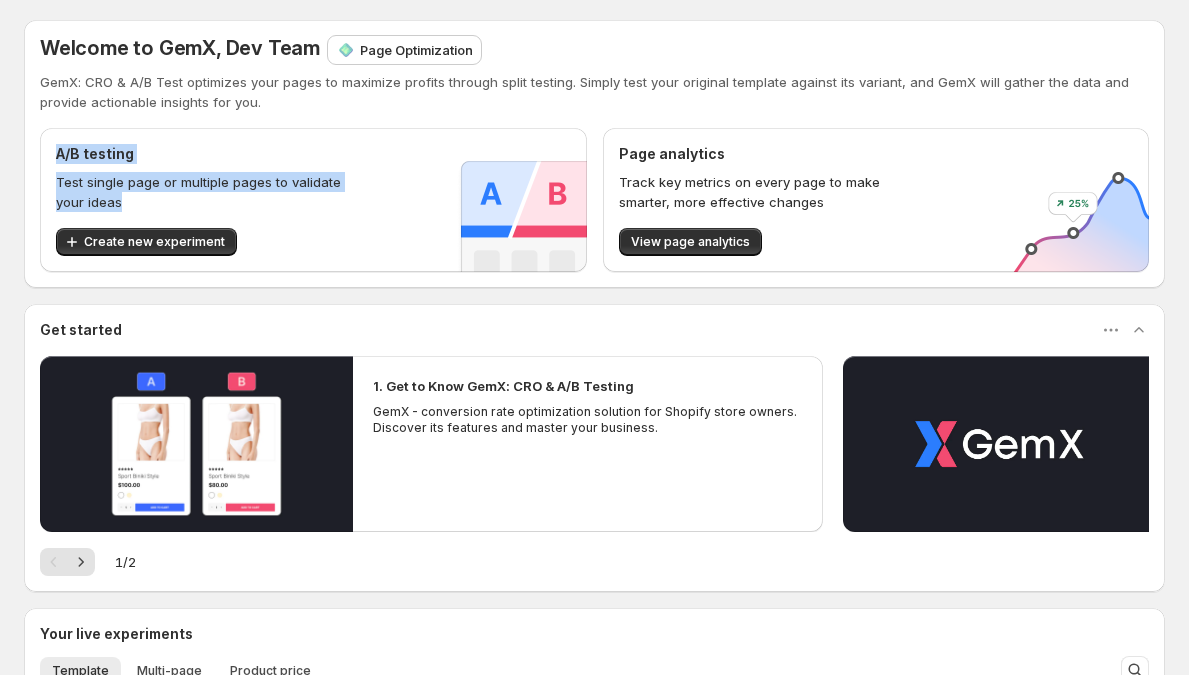 drag, startPoint x: 15, startPoint y: 142, endPoint x: 259, endPoint y: 196, distance: 249.90398 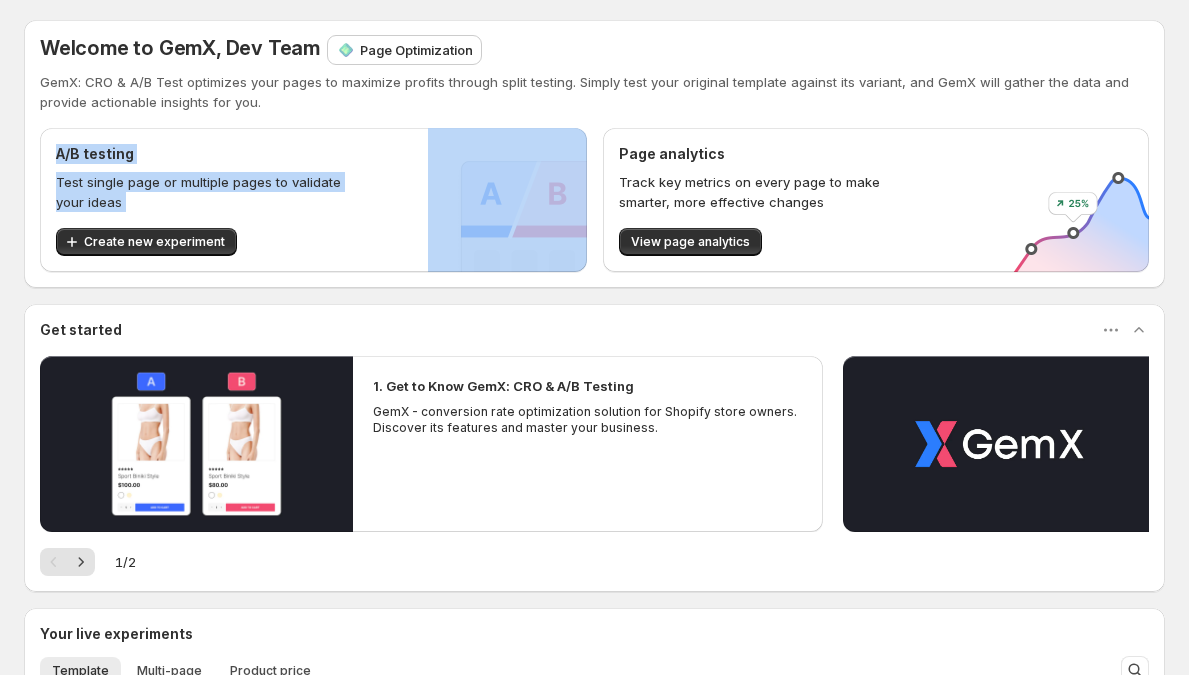 drag, startPoint x: 259, startPoint y: 197, endPoint x: -10, endPoint y: 141, distance: 274.76718 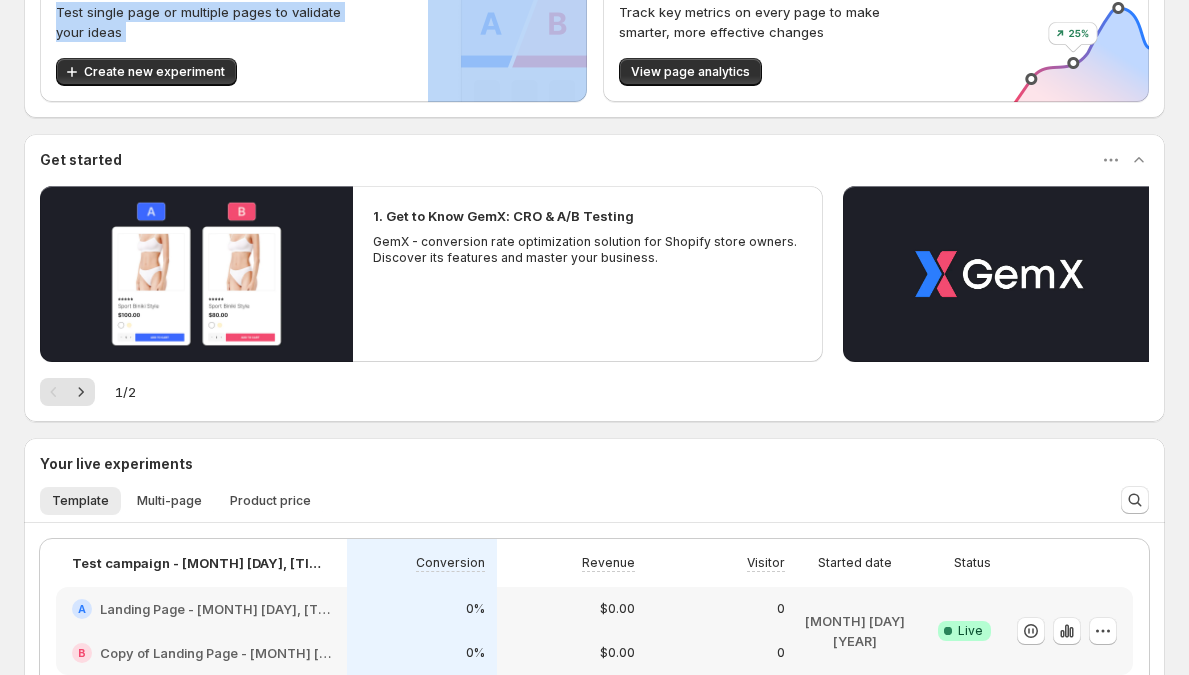 scroll, scrollTop: 239, scrollLeft: 0, axis: vertical 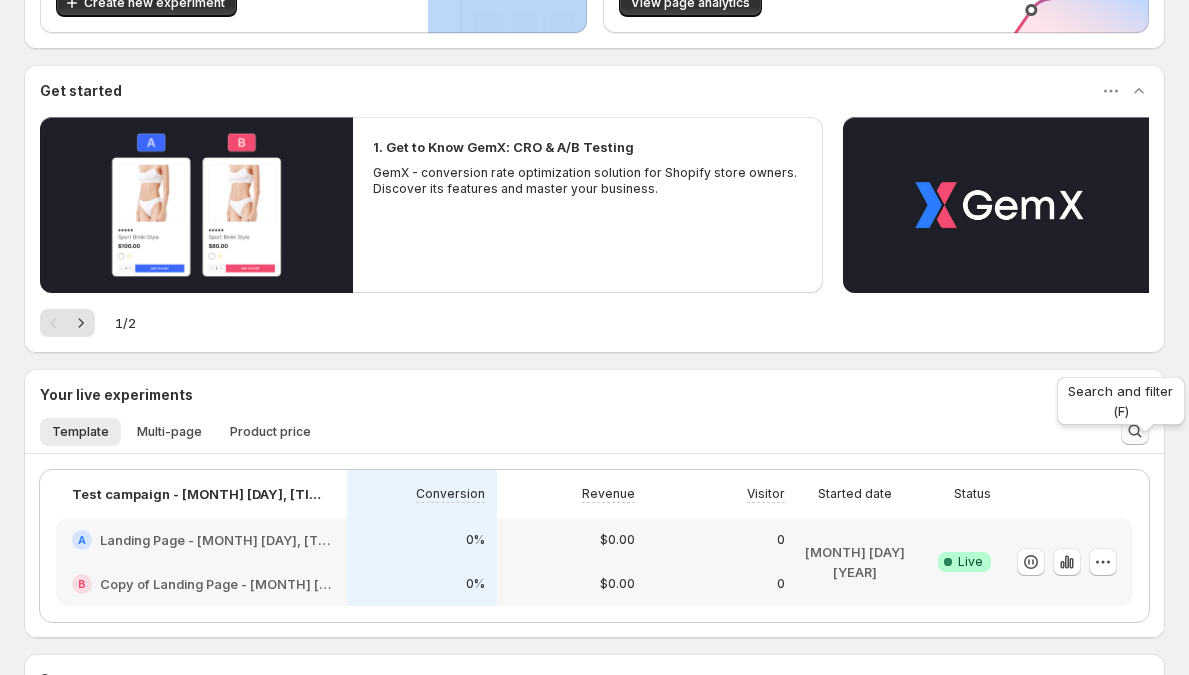 click at bounding box center [1135, 431] 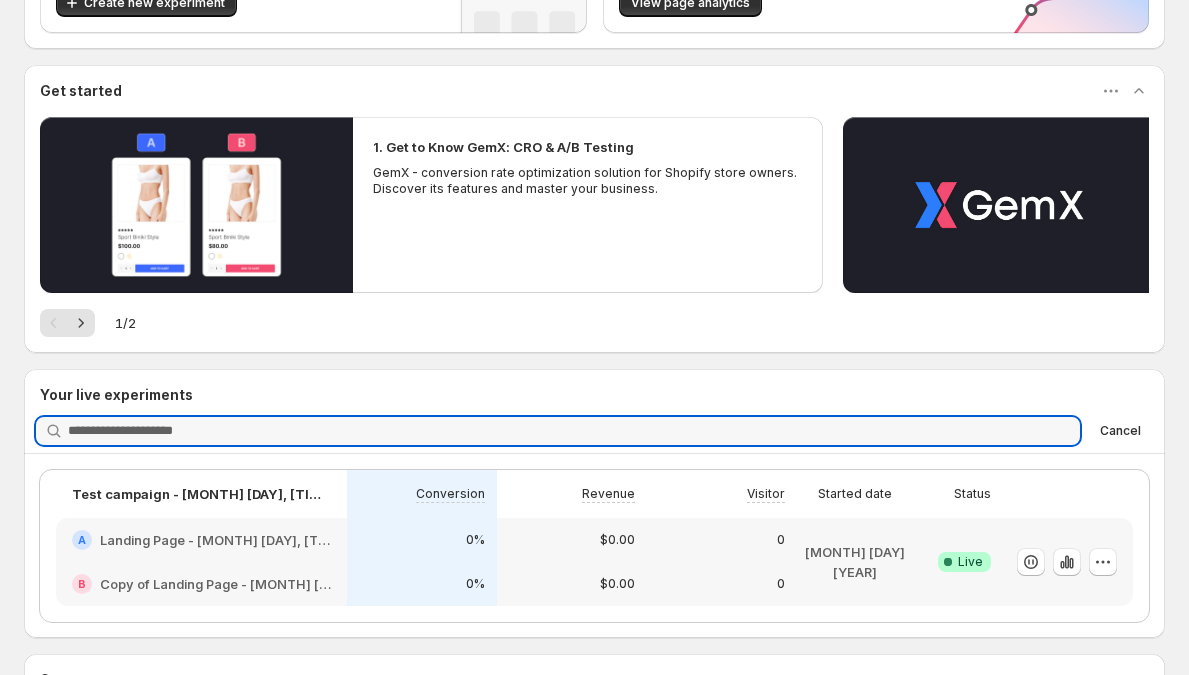 click on "Test campaign - May 30, 09:14:01 Conversion Revenue Visitor Started date Status A Landing Page - Oct 18, 10:41:13 B Copy of Landing Page - Oct 18, 10:41:13 0% 0% $0.00 $0.00 0 0 Jun 09 2025 Success Complete Live" at bounding box center [594, 546] 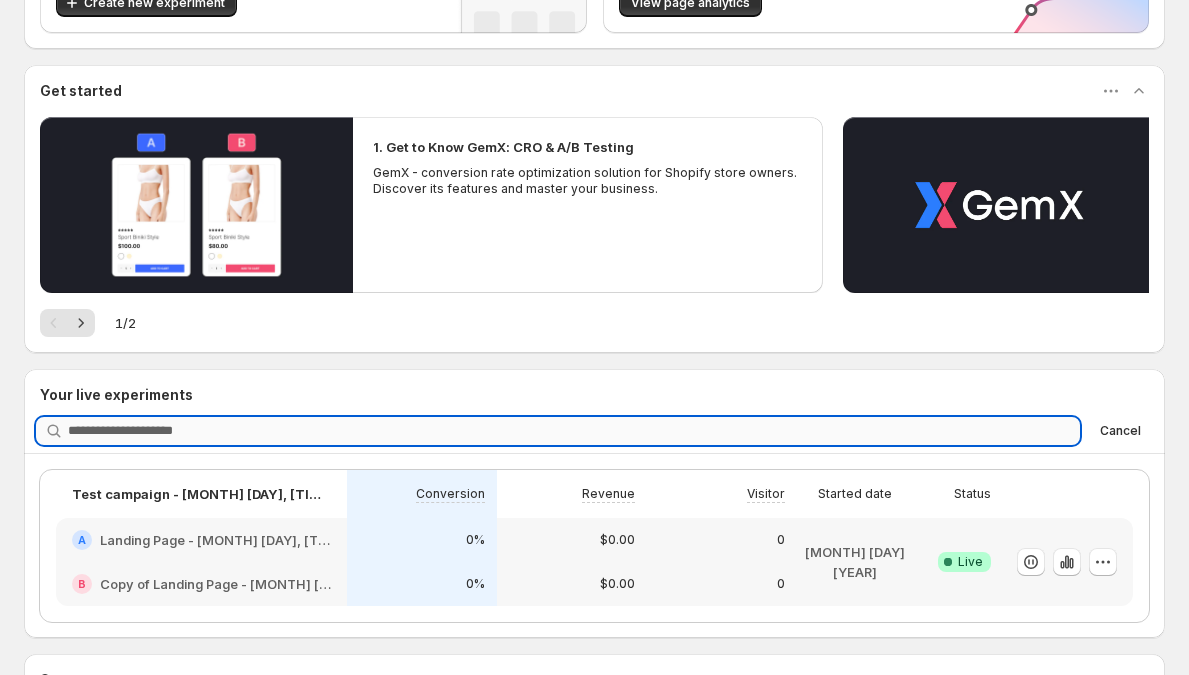 click on "Searching experiments" at bounding box center [574, 431] 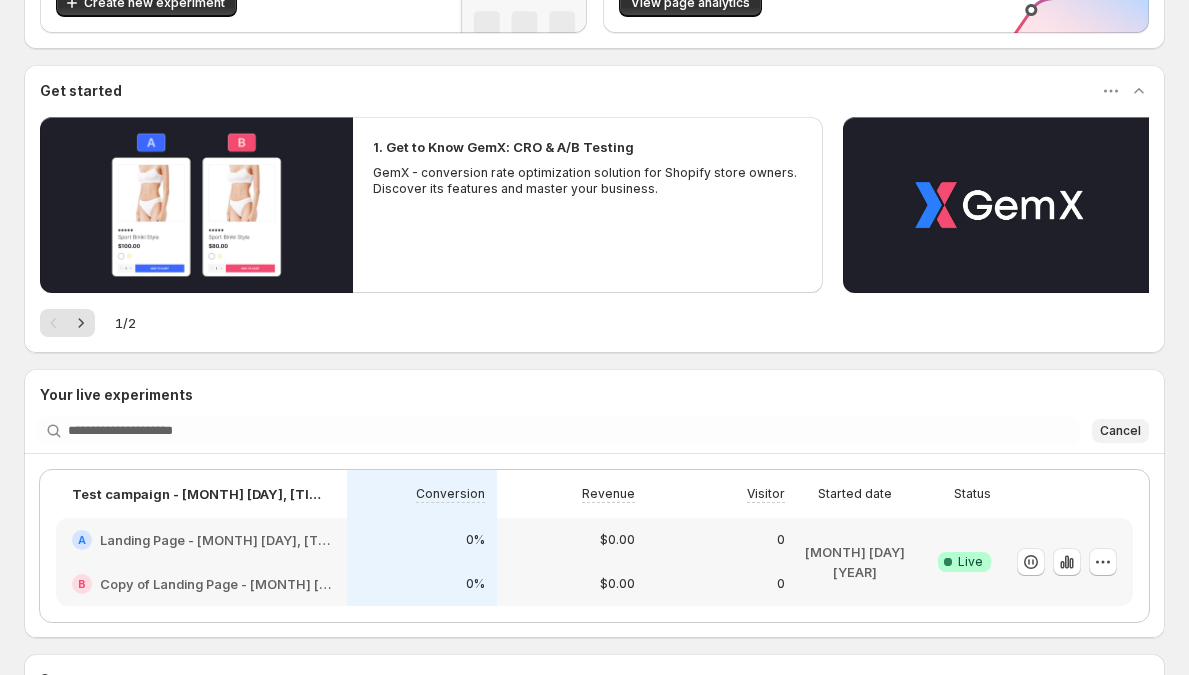 click on "Cancel" at bounding box center (1120, 431) 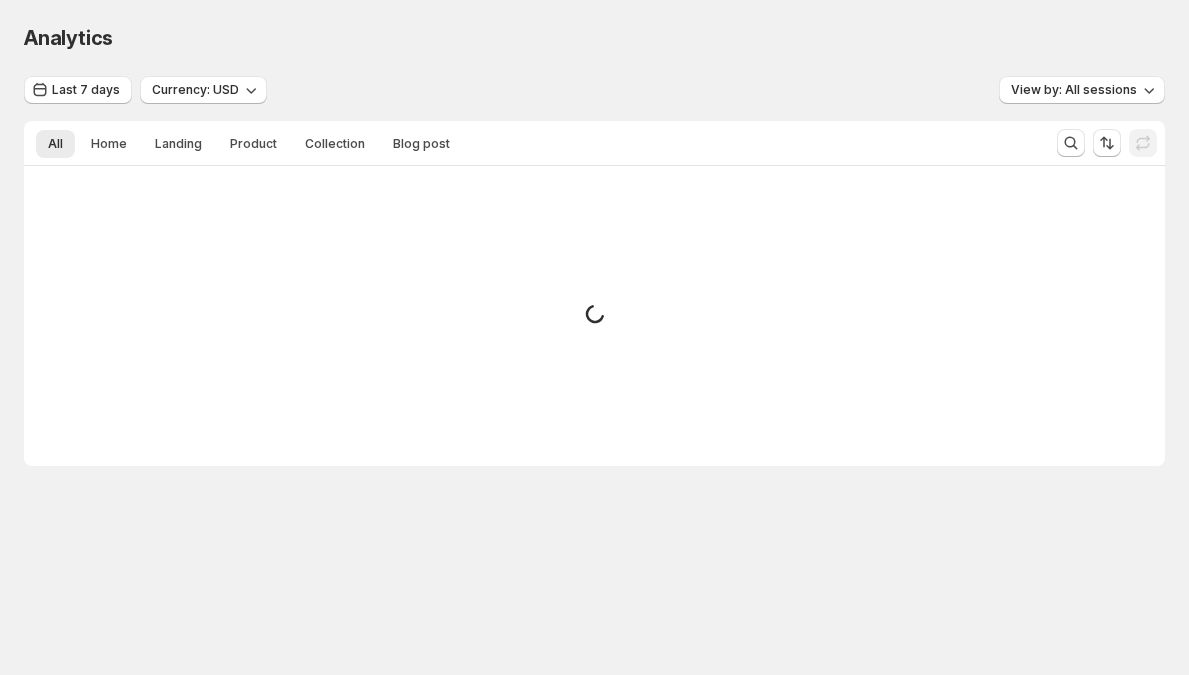 scroll, scrollTop: 0, scrollLeft: 0, axis: both 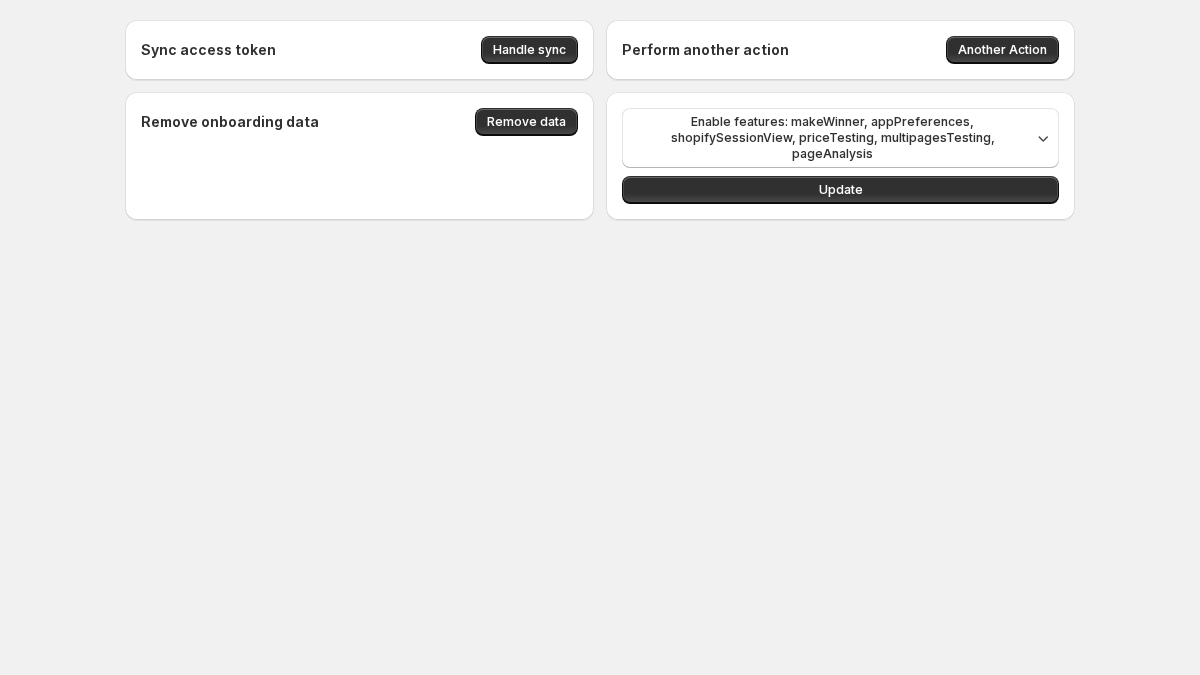 click on "Remove onboarding data Remove data" at bounding box center (359, 156) 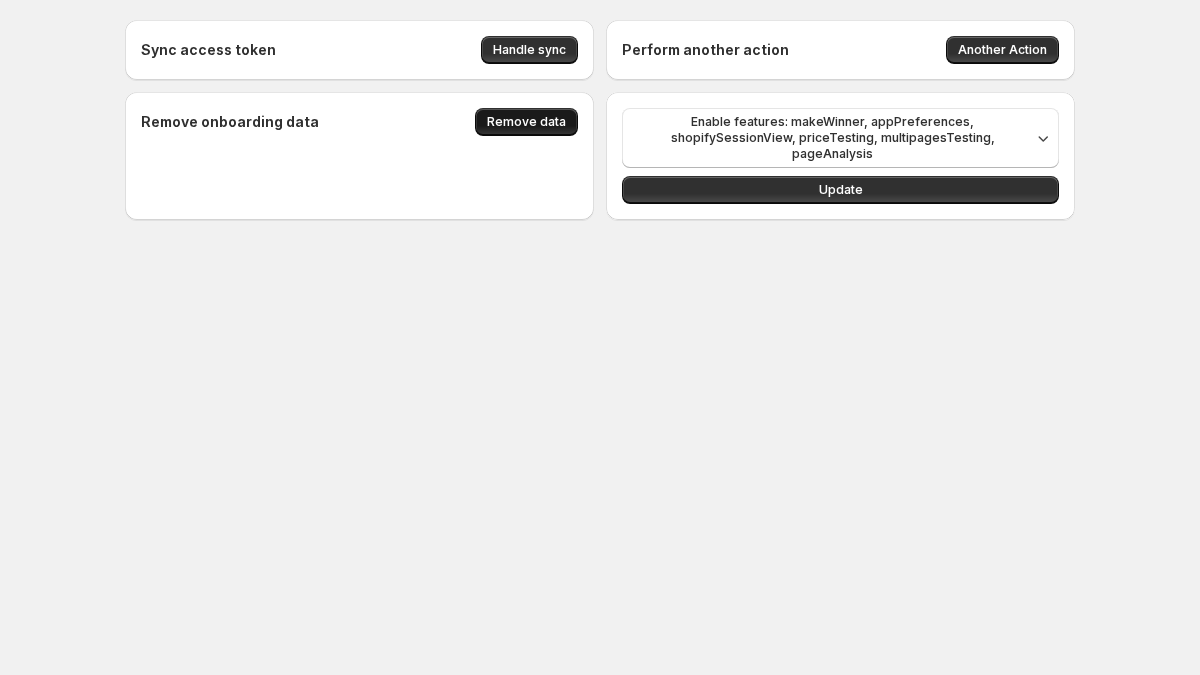 click on "Remove data" at bounding box center (526, 122) 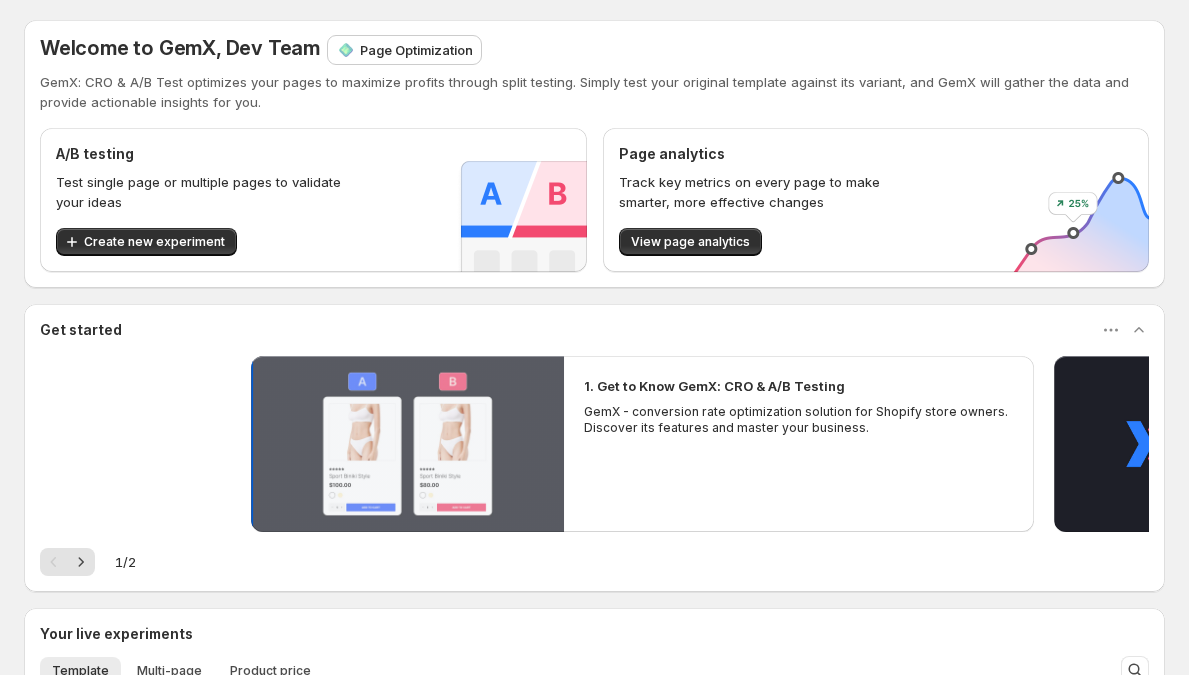drag, startPoint x: 168, startPoint y: 418, endPoint x: 188, endPoint y: 405, distance: 23.853722 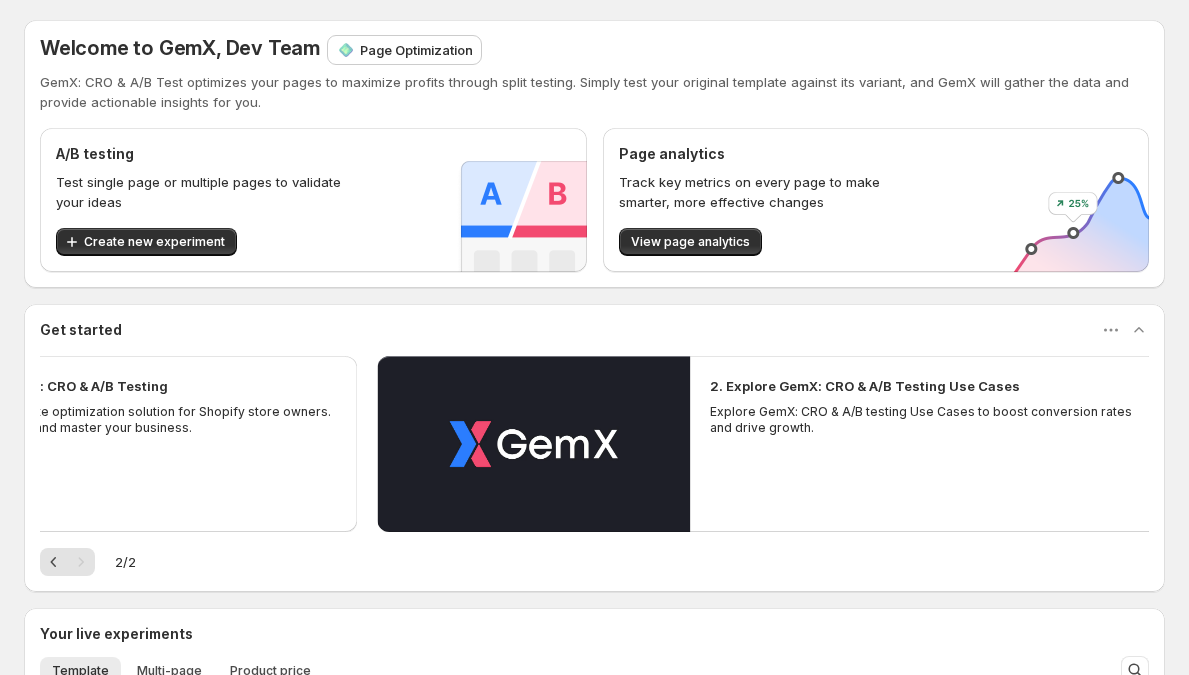 drag, startPoint x: 309, startPoint y: 419, endPoint x: 676, endPoint y: 405, distance: 367.26694 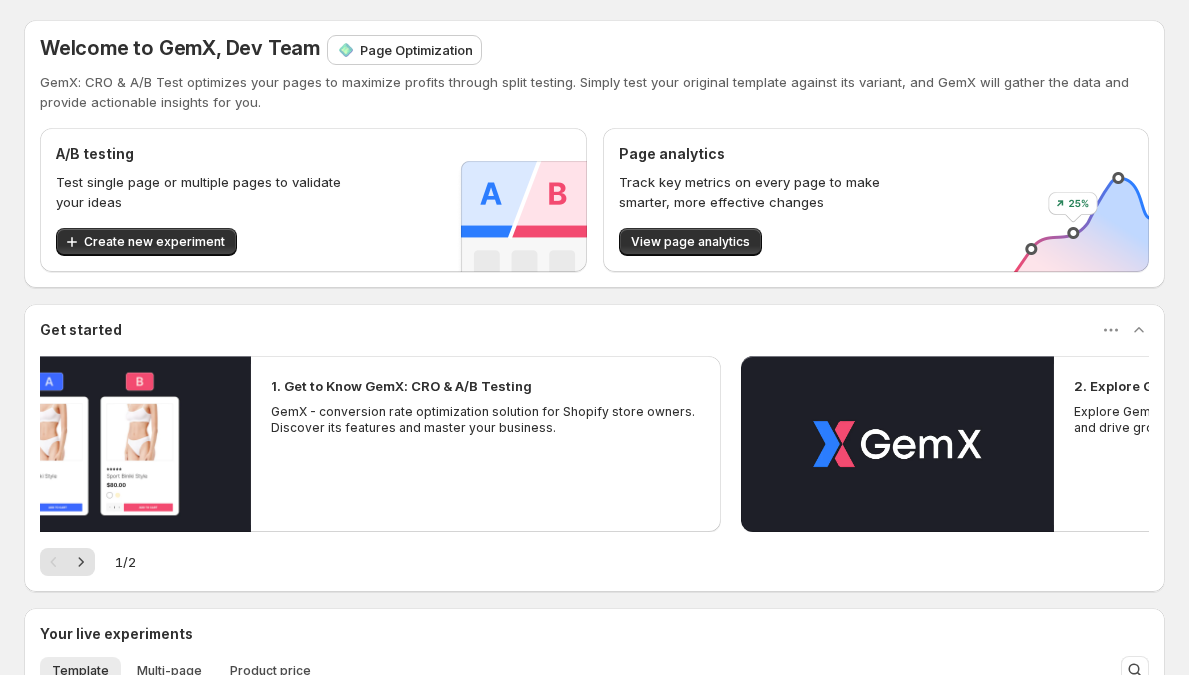drag, startPoint x: 642, startPoint y: 413, endPoint x: 331, endPoint y: 410, distance: 311.01447 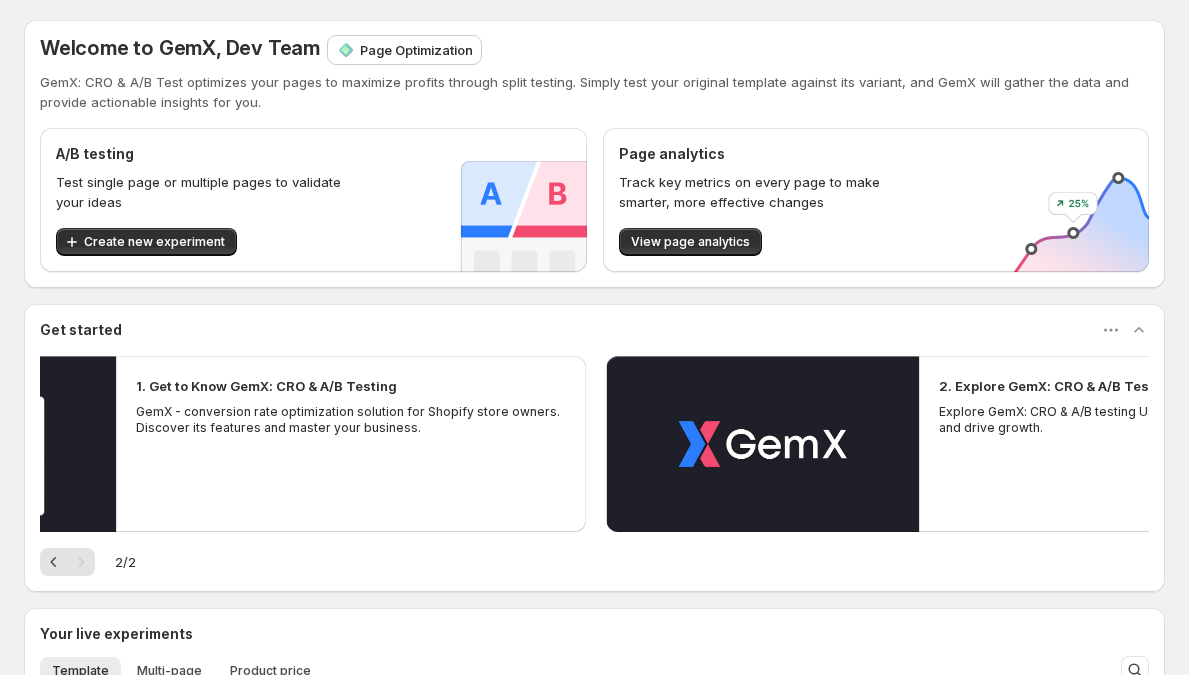 drag, startPoint x: 345, startPoint y: 410, endPoint x: 582, endPoint y: 404, distance: 237.07594 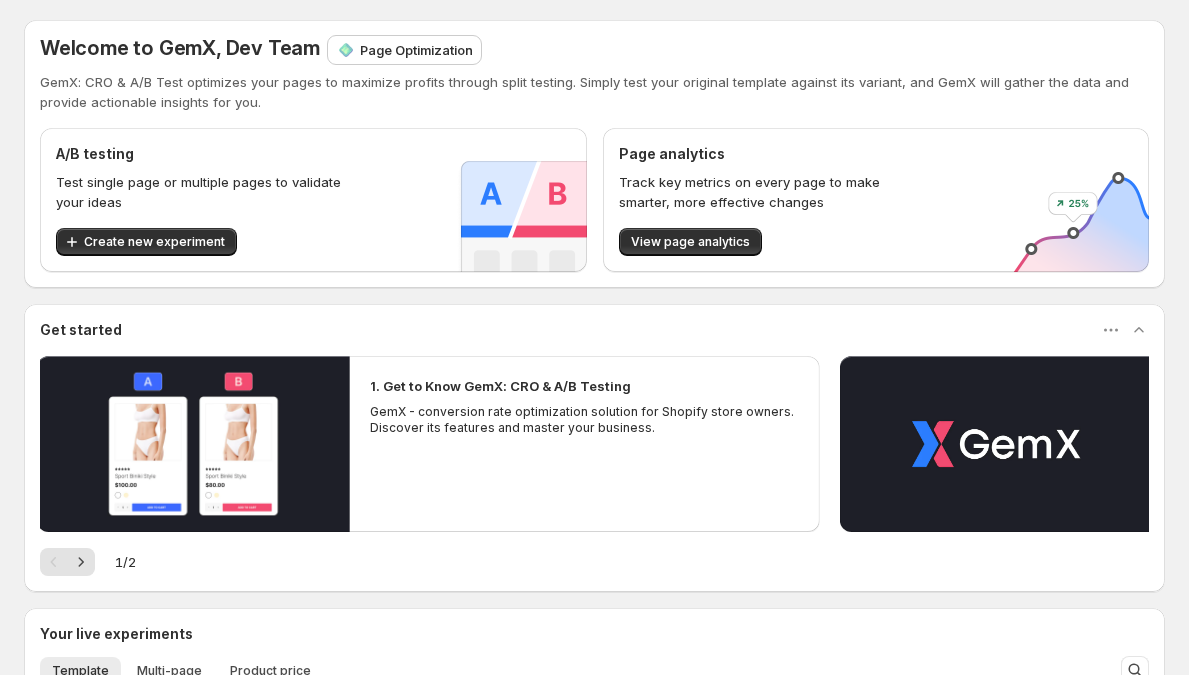 drag, startPoint x: 582, startPoint y: 404, endPoint x: 349, endPoint y: 404, distance: 233 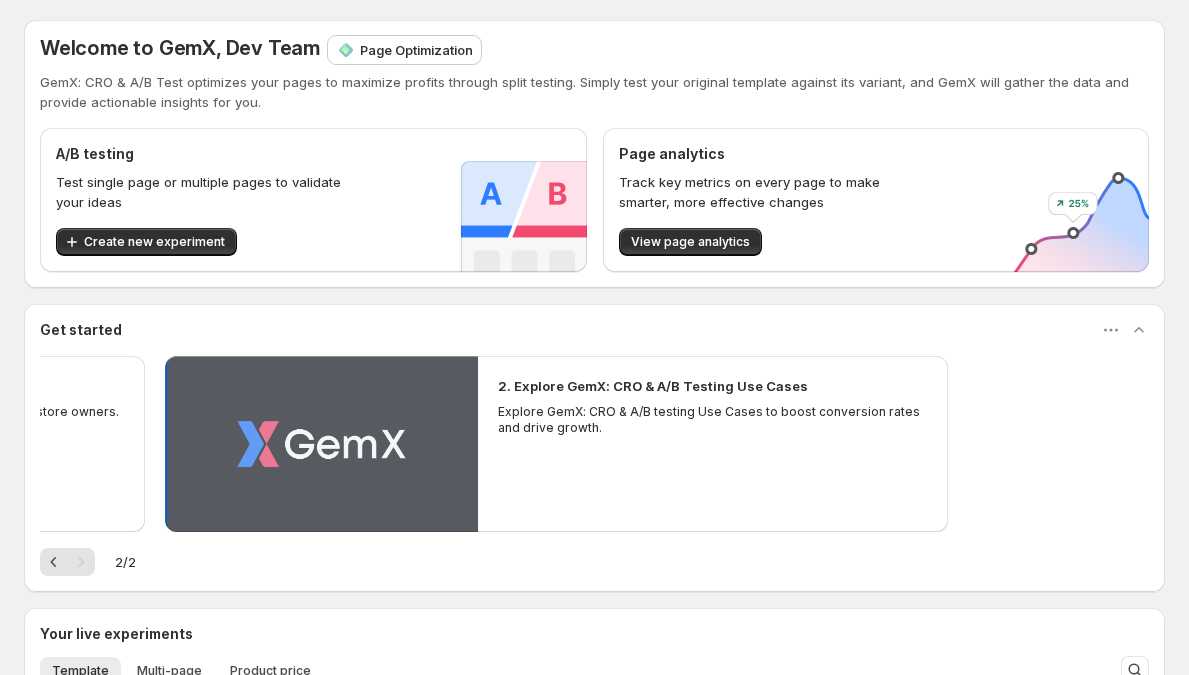 drag, startPoint x: 404, startPoint y: 414, endPoint x: 66, endPoint y: 414, distance: 338 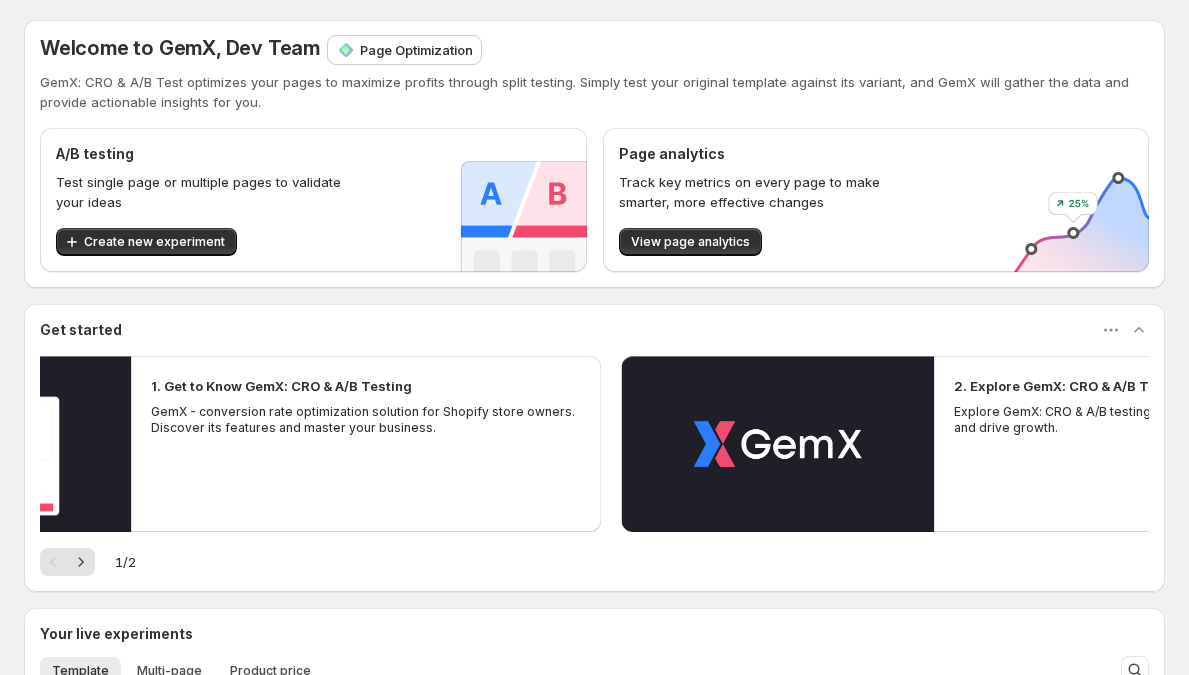 drag, startPoint x: 413, startPoint y: 416, endPoint x: 475, endPoint y: 417, distance: 62.008064 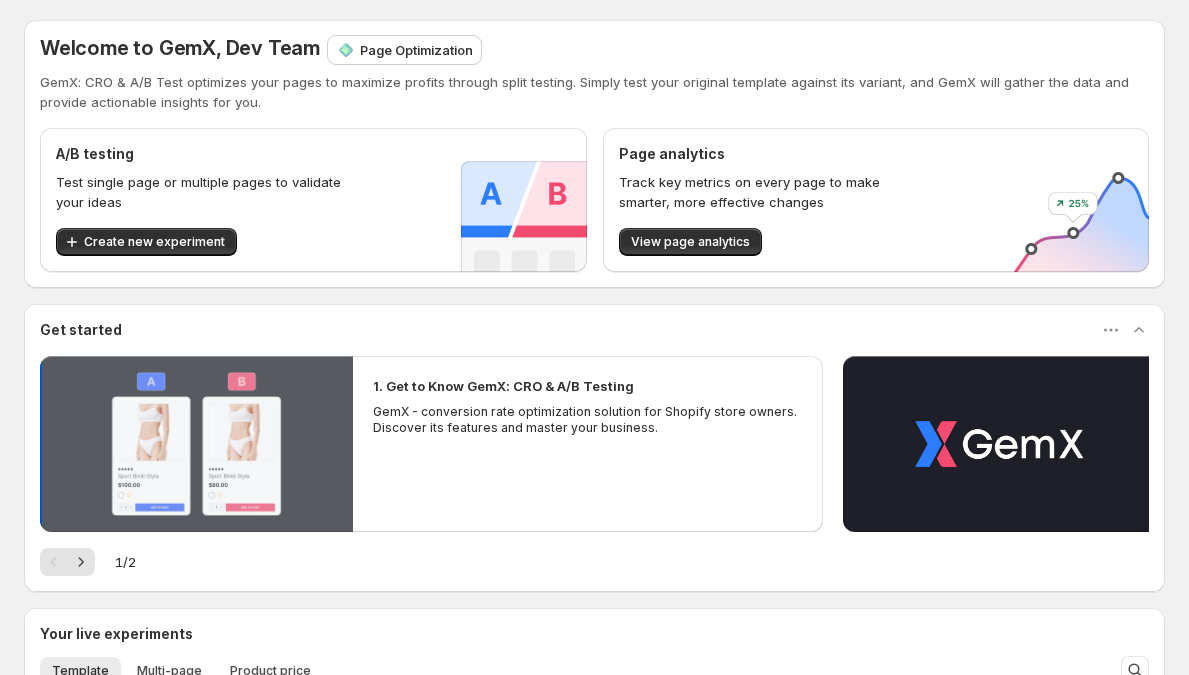 drag, startPoint x: 243, startPoint y: 419, endPoint x: 516, endPoint y: 418, distance: 273.00183 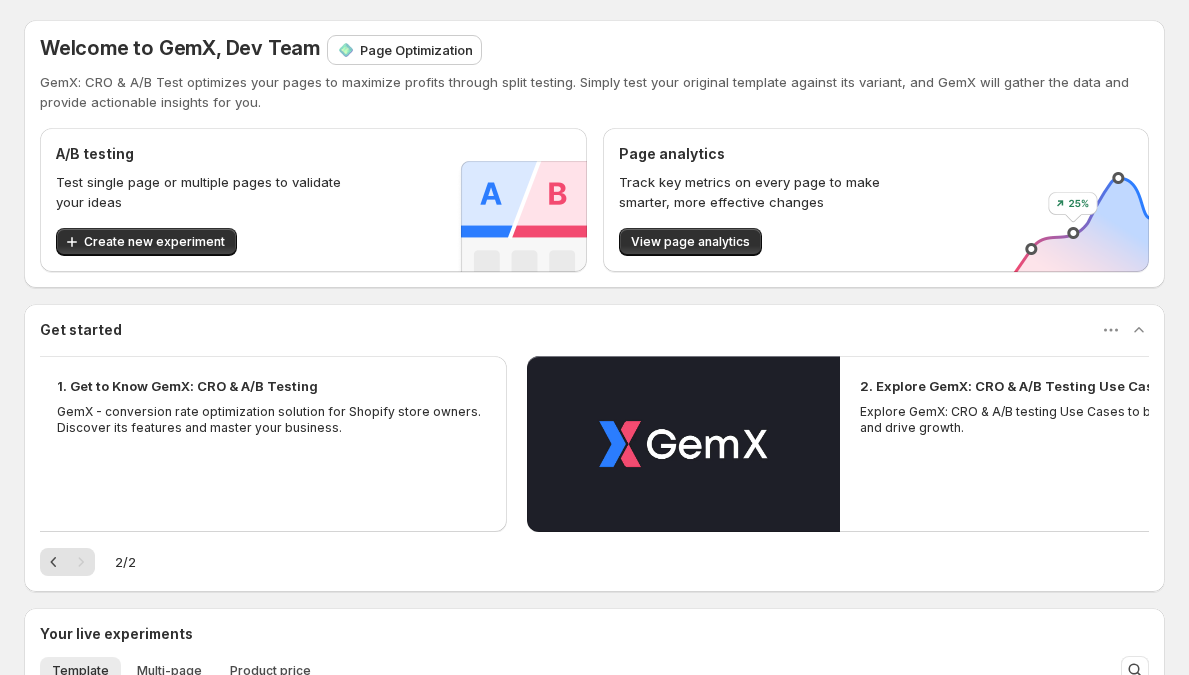 drag, startPoint x: 540, startPoint y: 440, endPoint x: 151, endPoint y: 437, distance: 389.01157 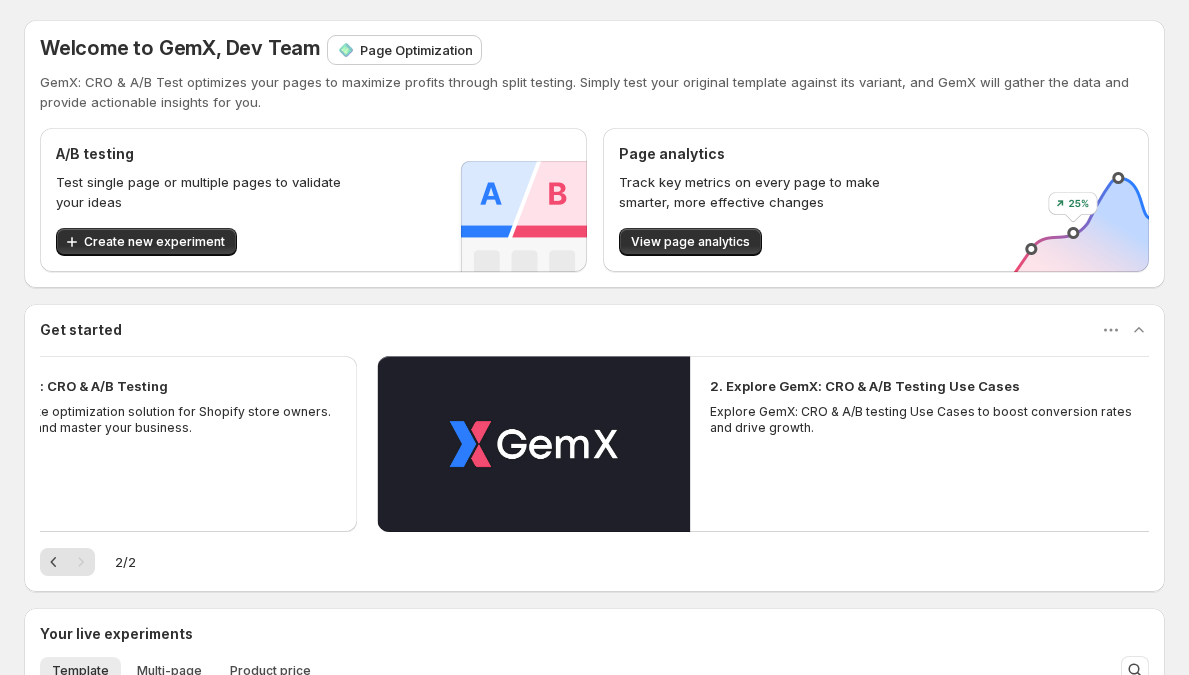 click on "GemX - conversion rate optimization solution for Shopify store owners. Discover its features and master your business." at bounding box center [122, 420] 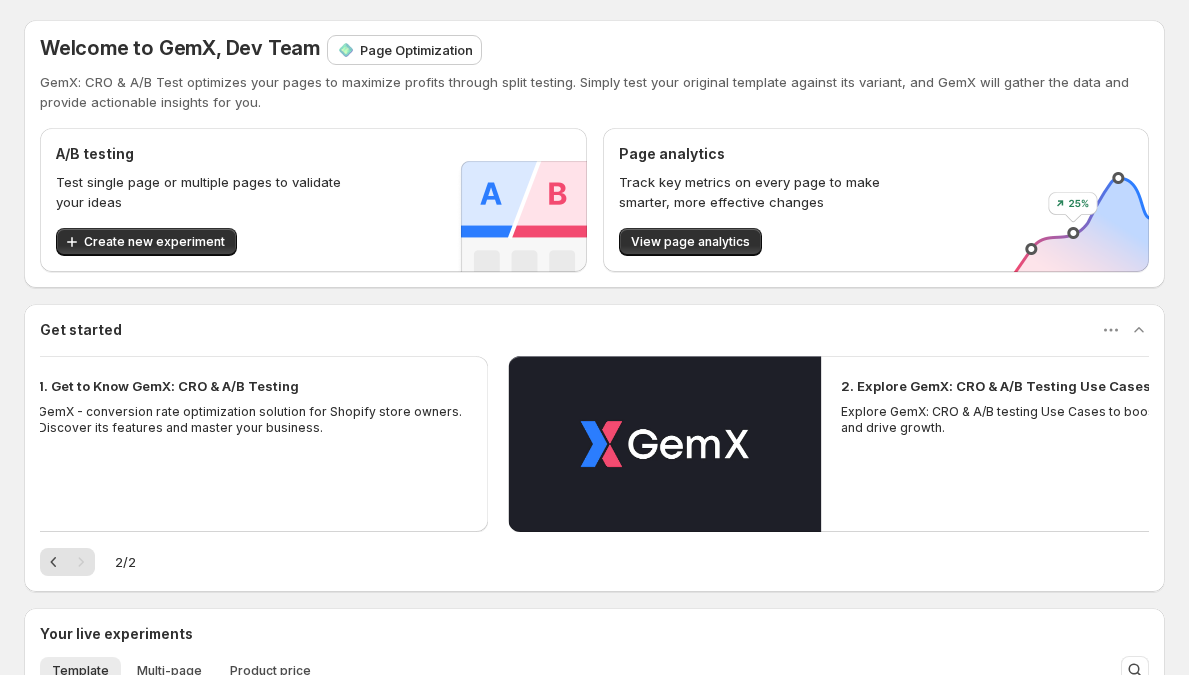 drag, startPoint x: 163, startPoint y: 409, endPoint x: 573, endPoint y: 414, distance: 410.0305 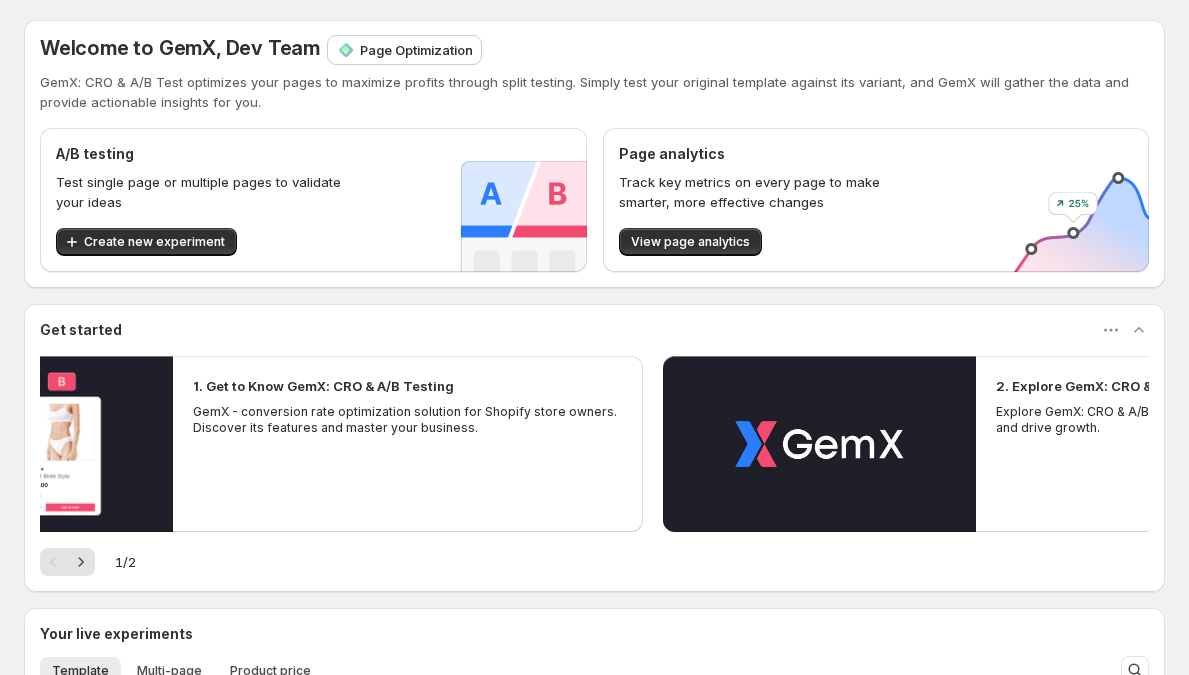 drag, startPoint x: 542, startPoint y: 419, endPoint x: 357, endPoint y: 415, distance: 185.04324 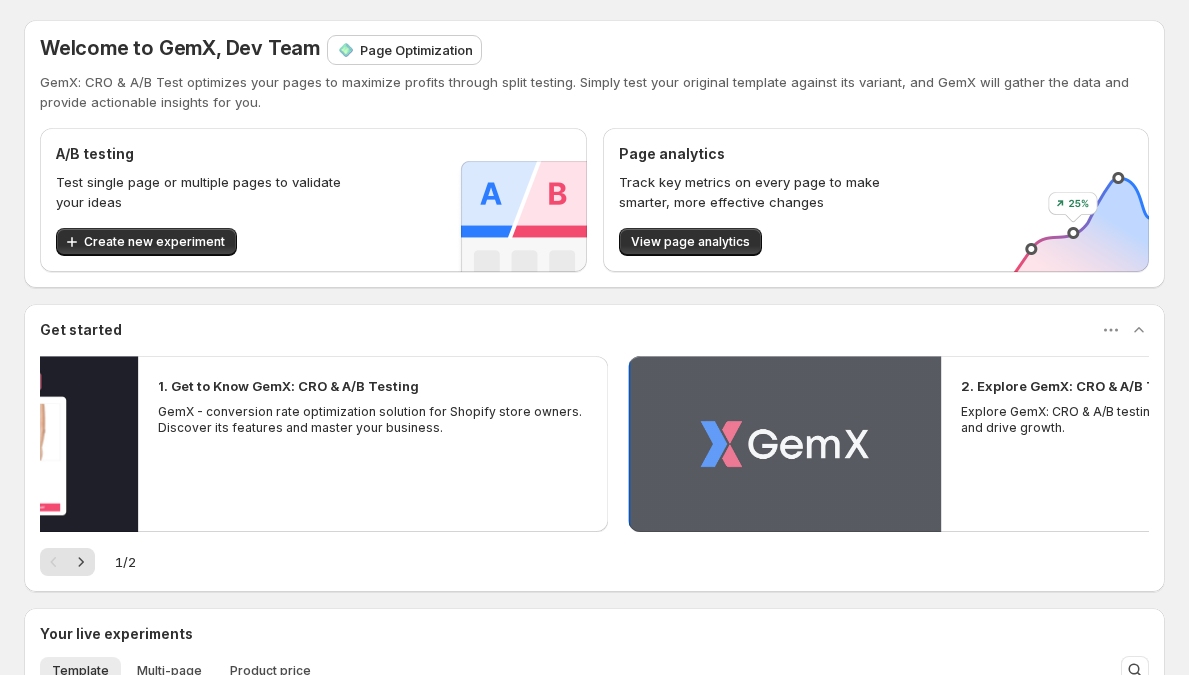 drag, startPoint x: 612, startPoint y: 415, endPoint x: 734, endPoint y: 419, distance: 122.06556 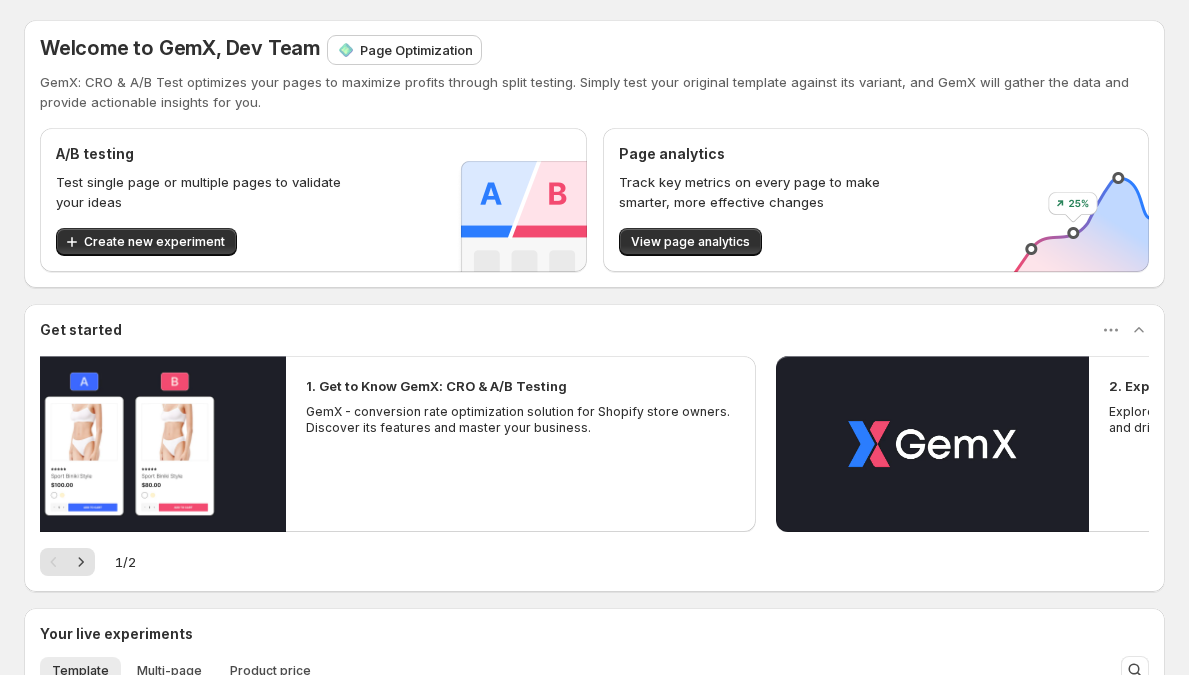 drag, startPoint x: 648, startPoint y: 424, endPoint x: 340, endPoint y: 423, distance: 308.00162 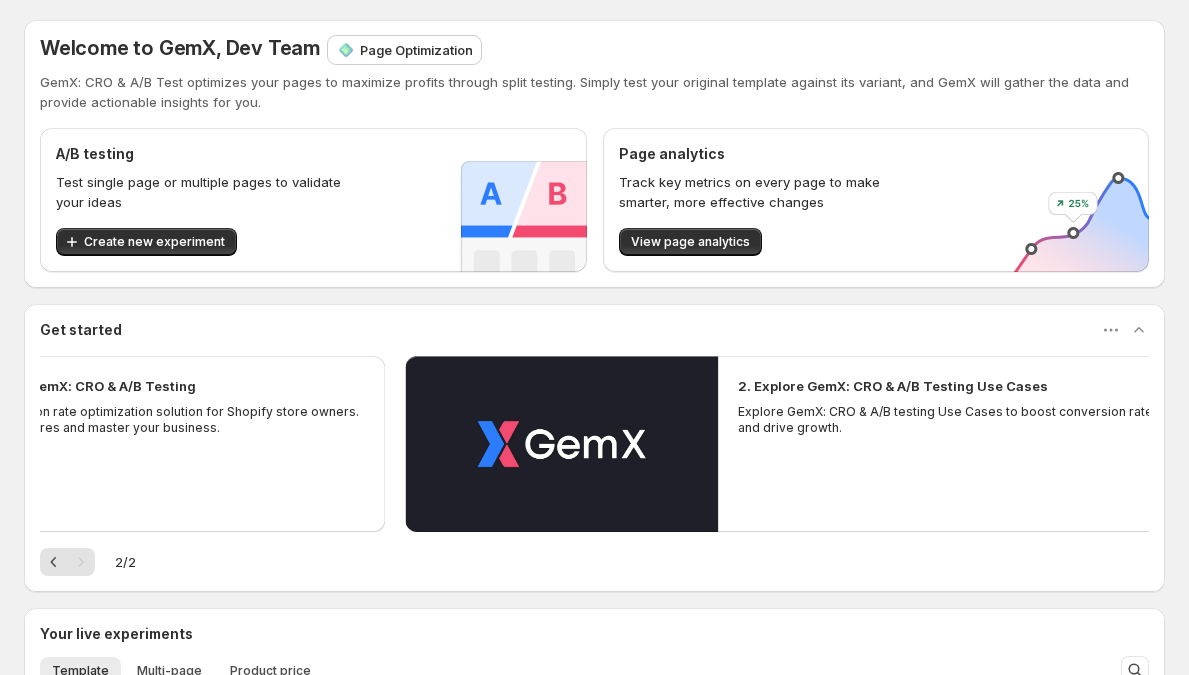 drag, startPoint x: 344, startPoint y: 417, endPoint x: 452, endPoint y: 427, distance: 108.461975 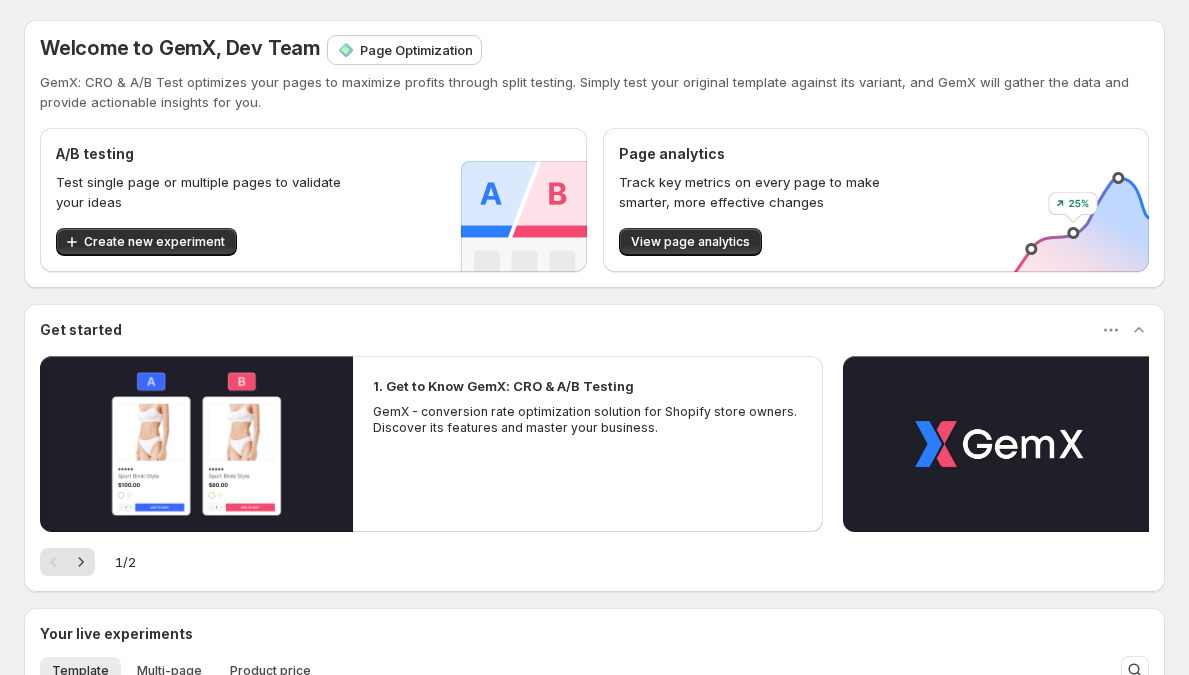 click on "Get started" at bounding box center [594, 330] 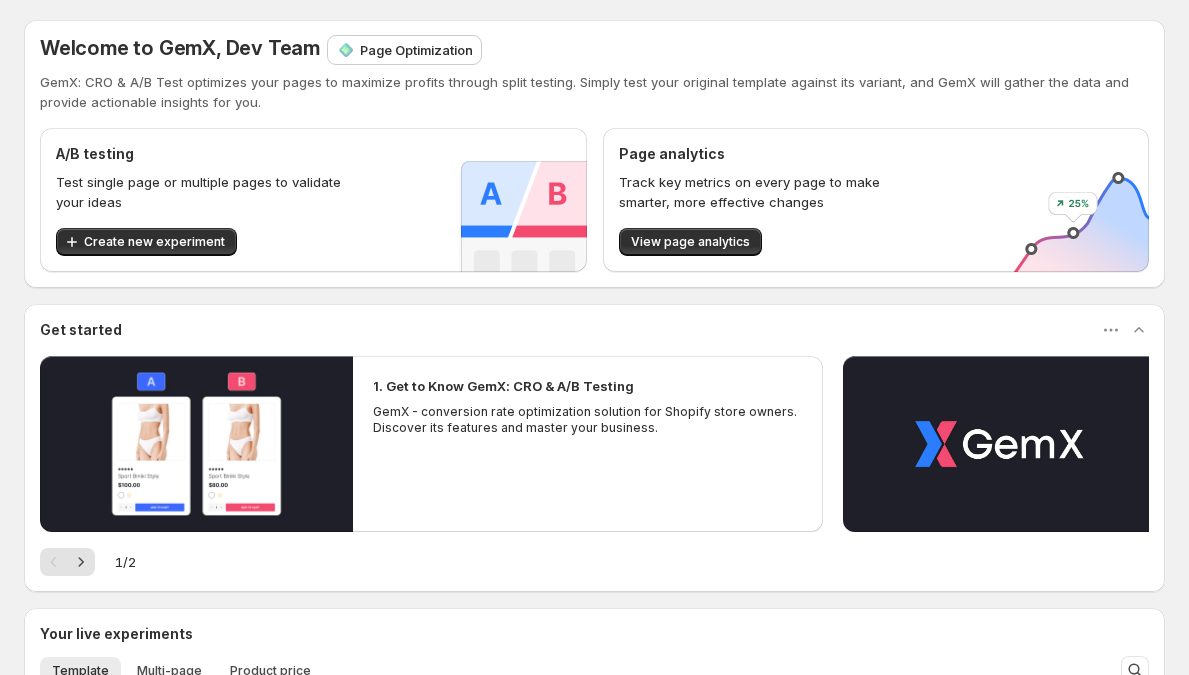 click on "Test single page or multiple pages to validate your ideas" at bounding box center [202, 192] 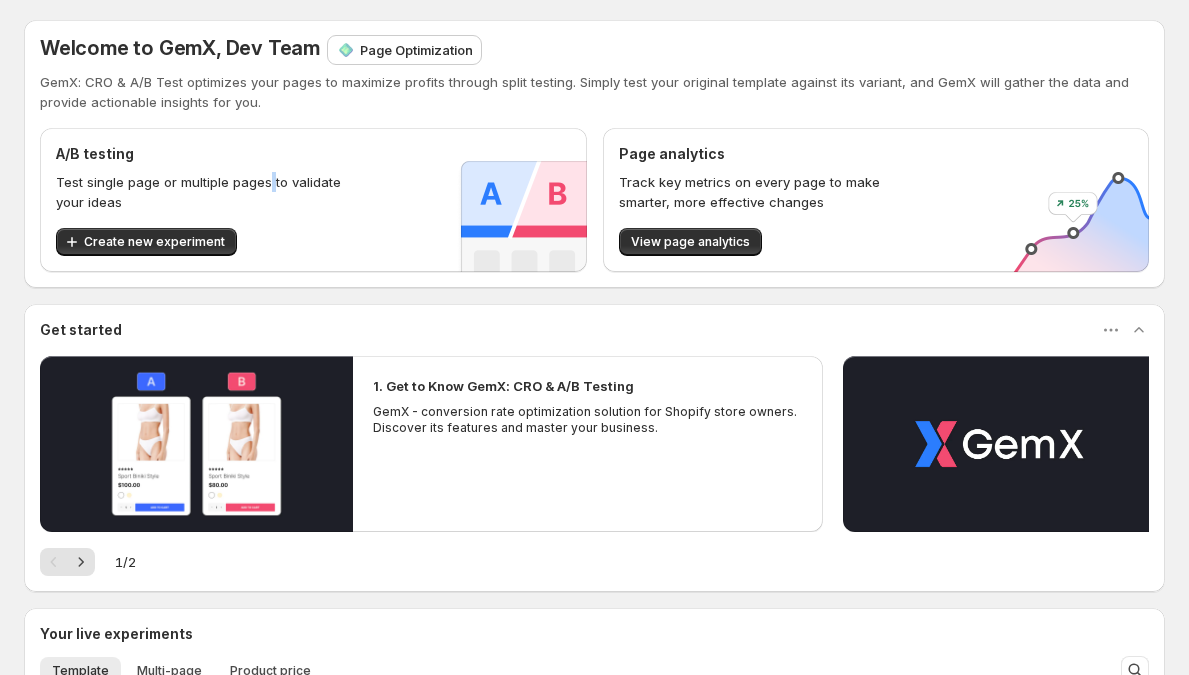click on "Test single page or multiple pages to validate your ideas" at bounding box center (202, 192) 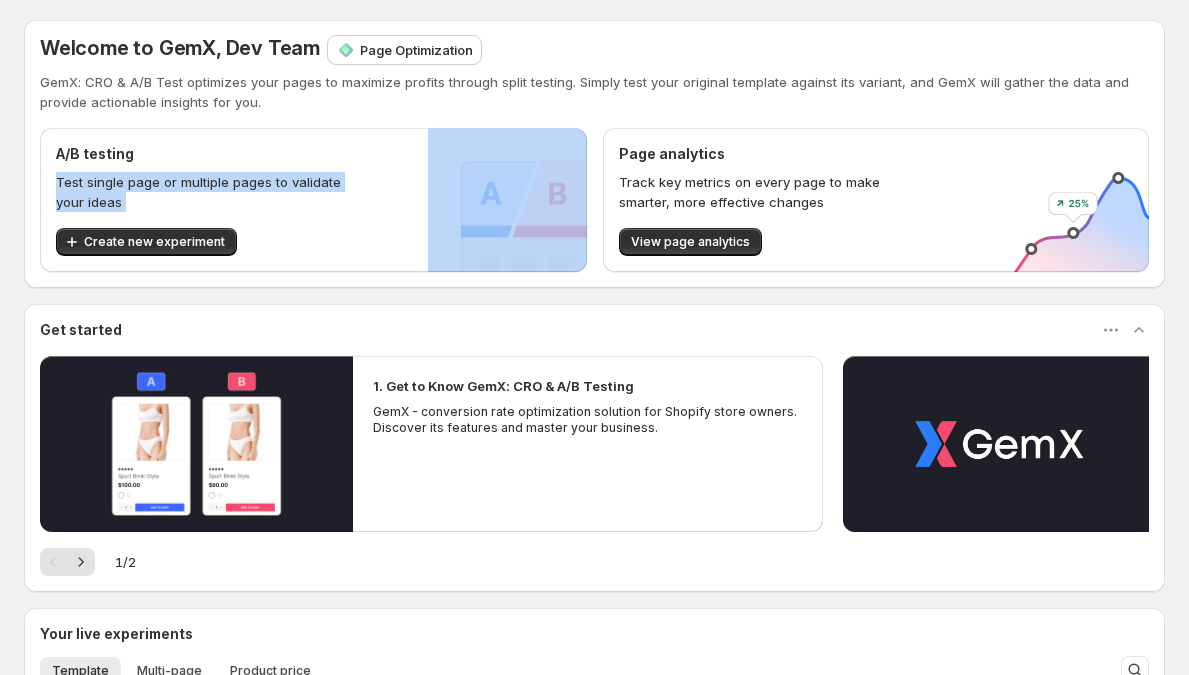 click on "Test single page or multiple pages to validate your ideas" at bounding box center [202, 192] 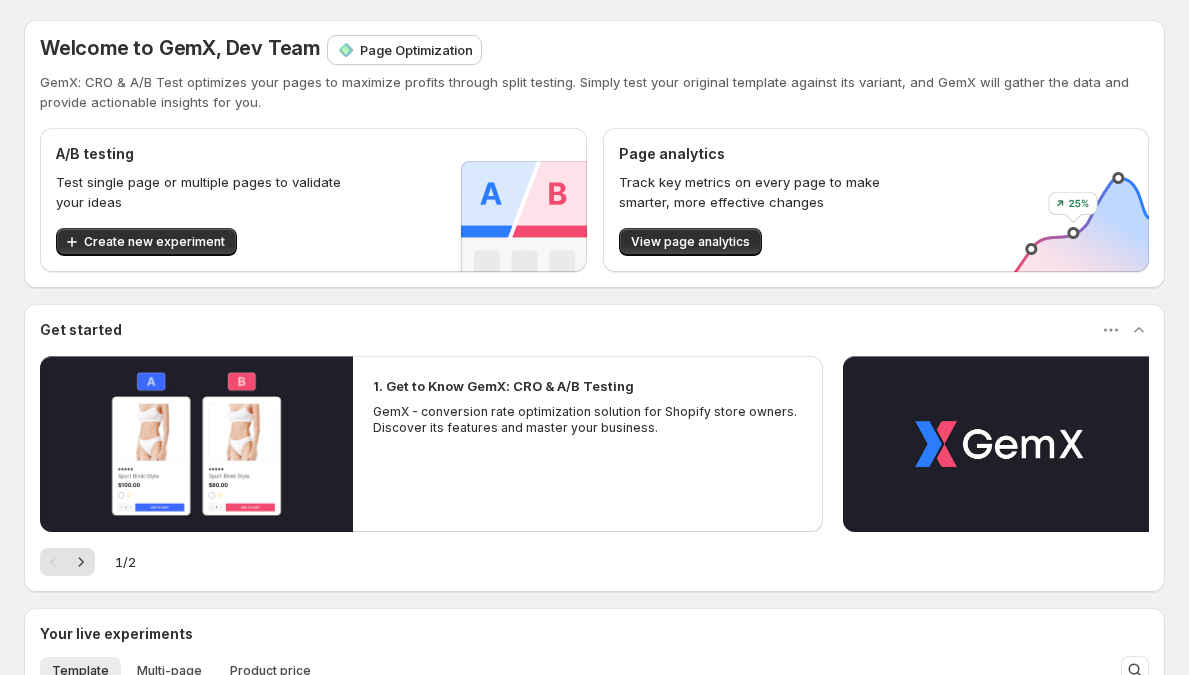 click on "Track key metrics on every page to make smarter, more effective changes" at bounding box center [765, 192] 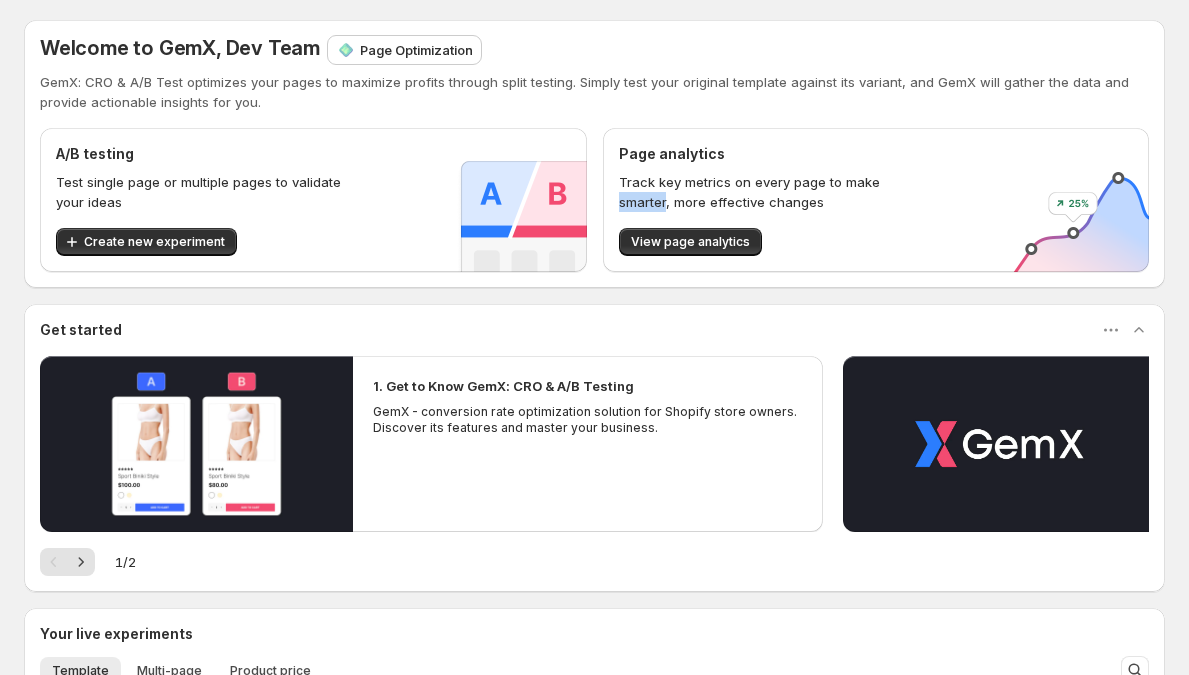 click on "Track key metrics on every page to make smarter, more effective changes" at bounding box center [765, 192] 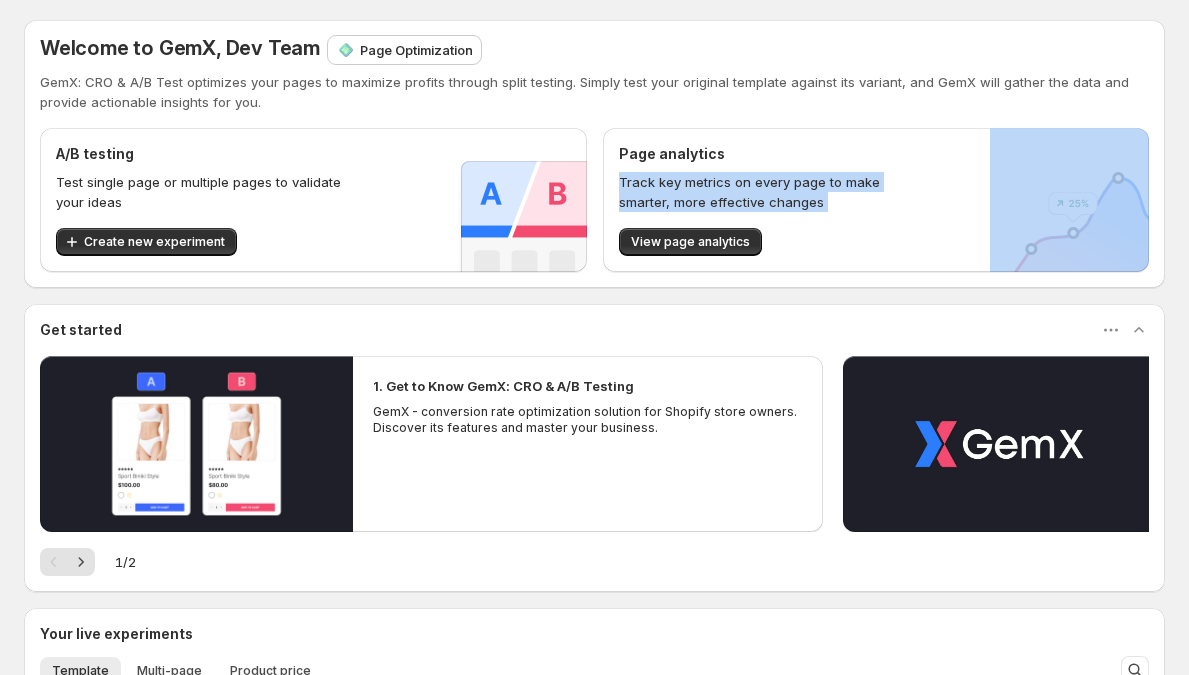 click on "Track key metrics on every page to make smarter, more effective changes" at bounding box center [765, 192] 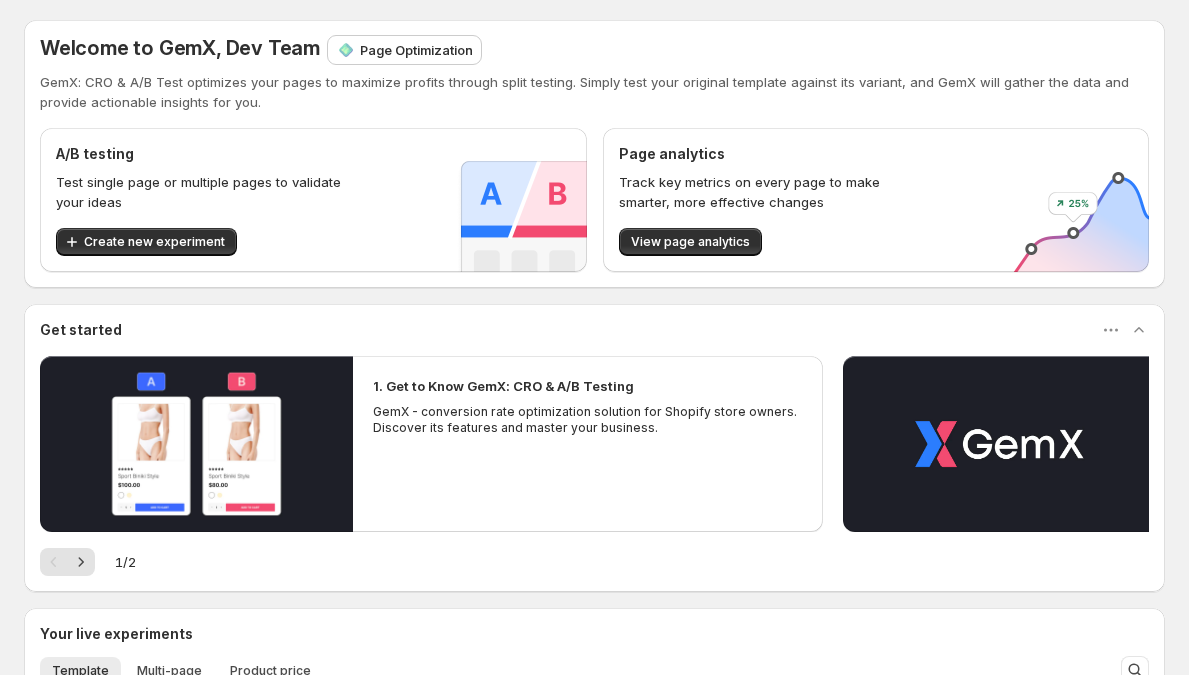click on "Page analytics" at bounding box center (672, 154) 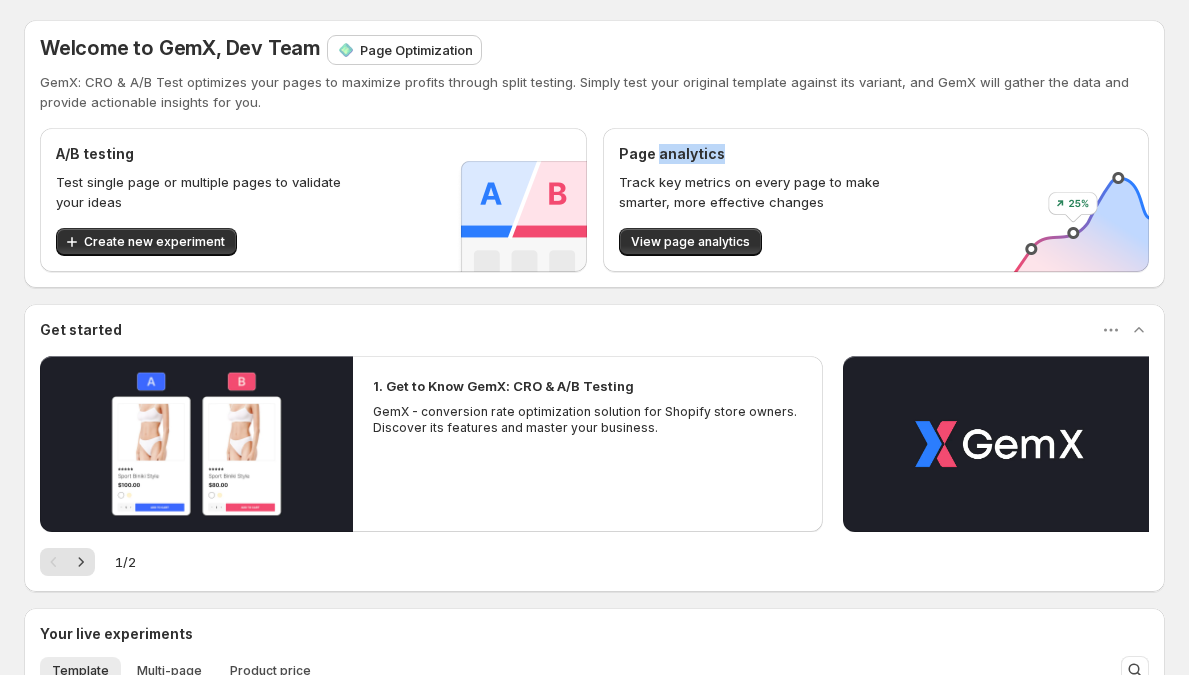 click on "Page analytics" at bounding box center [672, 154] 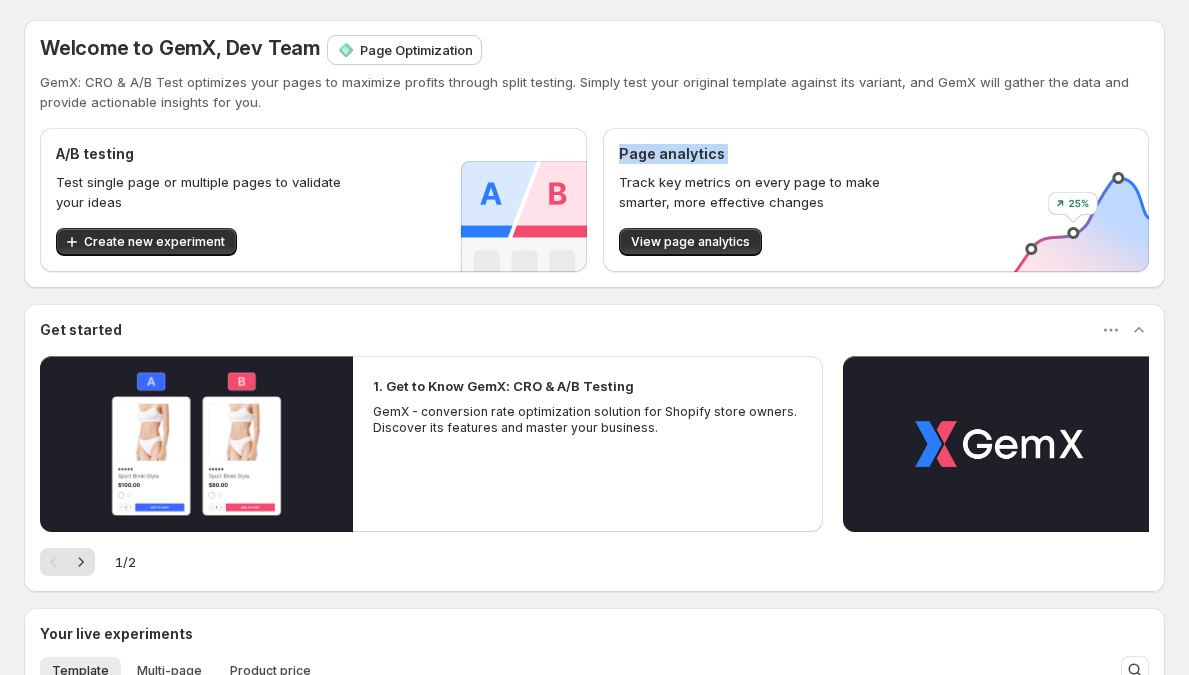 click on "Page analytics" at bounding box center (672, 154) 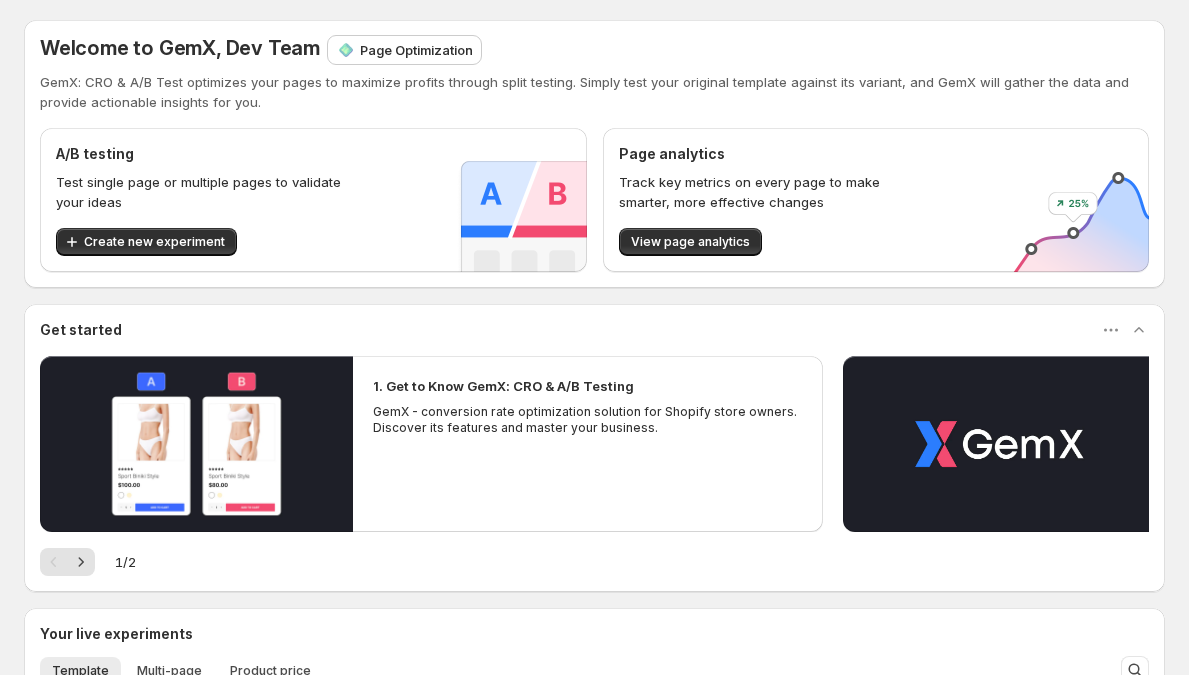 click on "A/B testing" at bounding box center [95, 154] 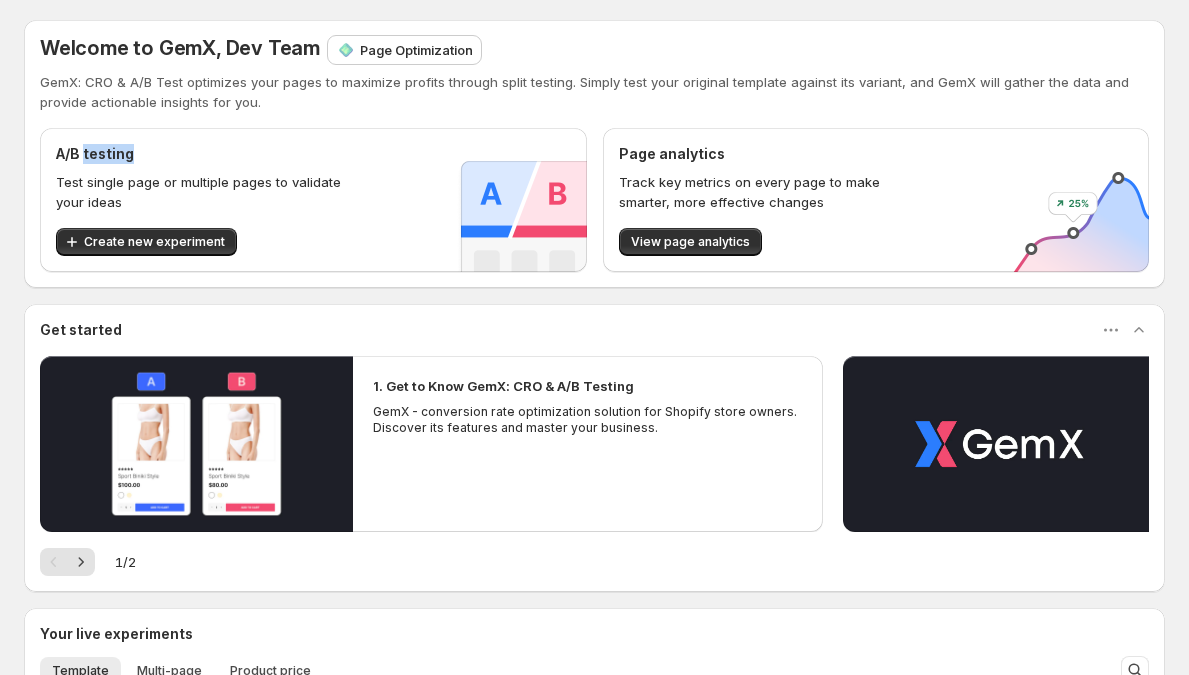 click on "A/B testing" at bounding box center [95, 154] 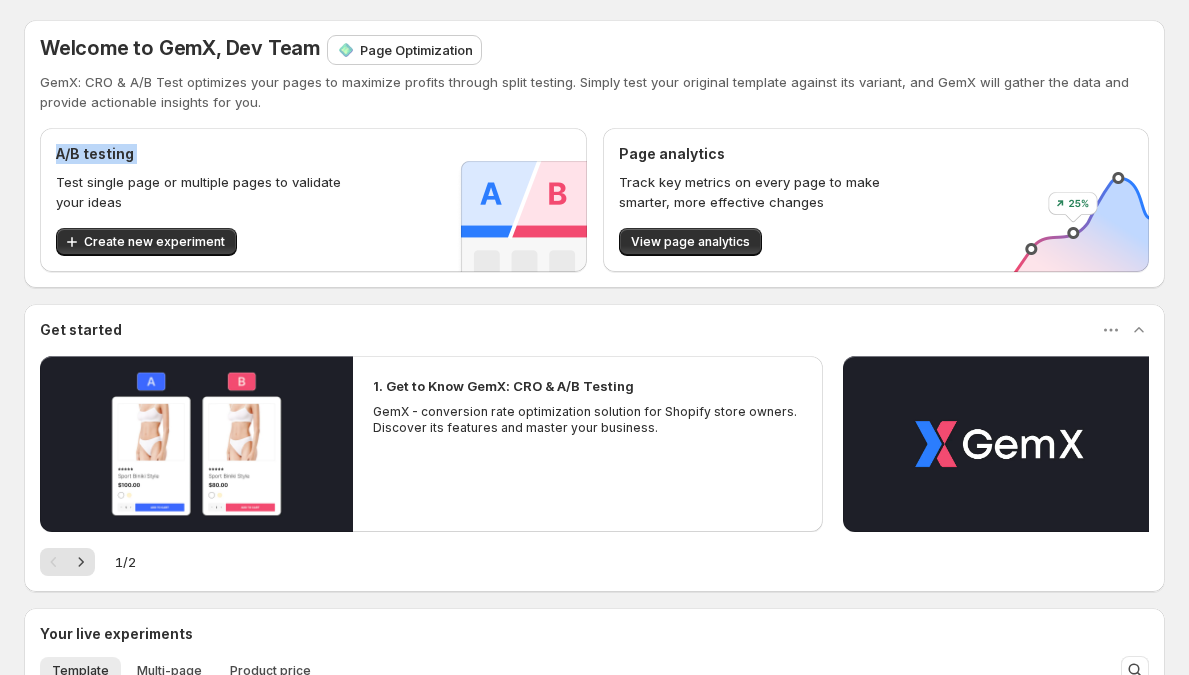 click on "A/B testing" at bounding box center [95, 154] 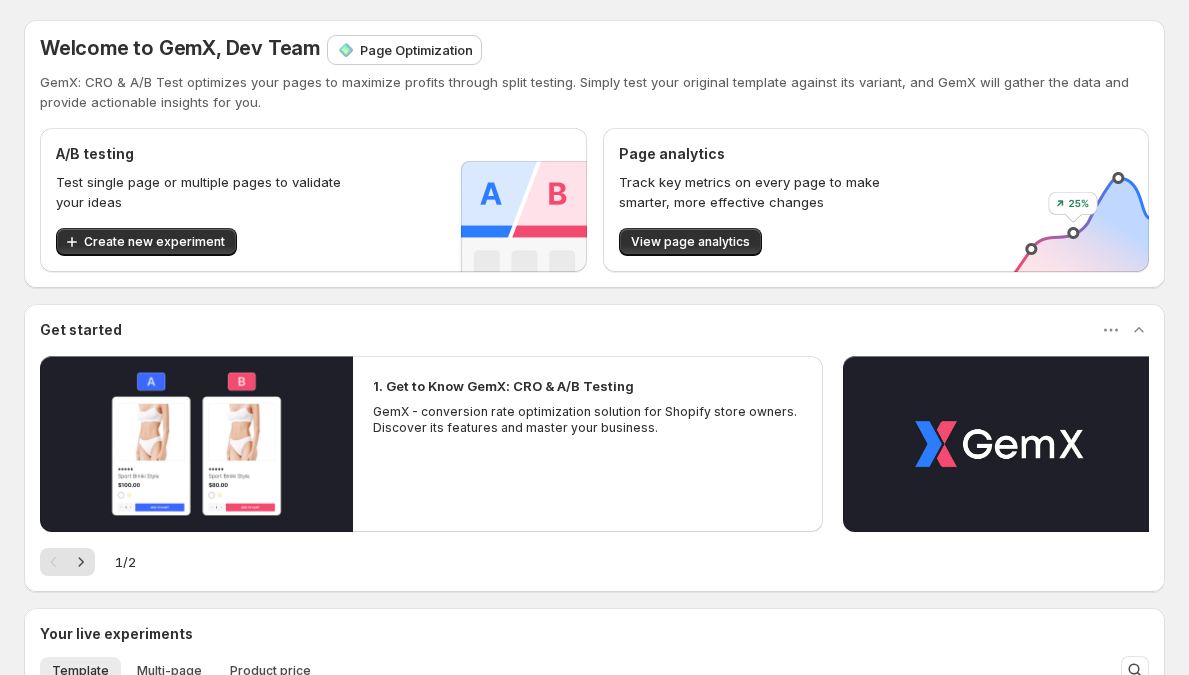 click on "GemX: CRO & A/B Test optimizes your pages to maximize profits through split testing. Simply test your original template against its variant, and GemX will gather the data and provide actionable insights for you." at bounding box center [594, 92] 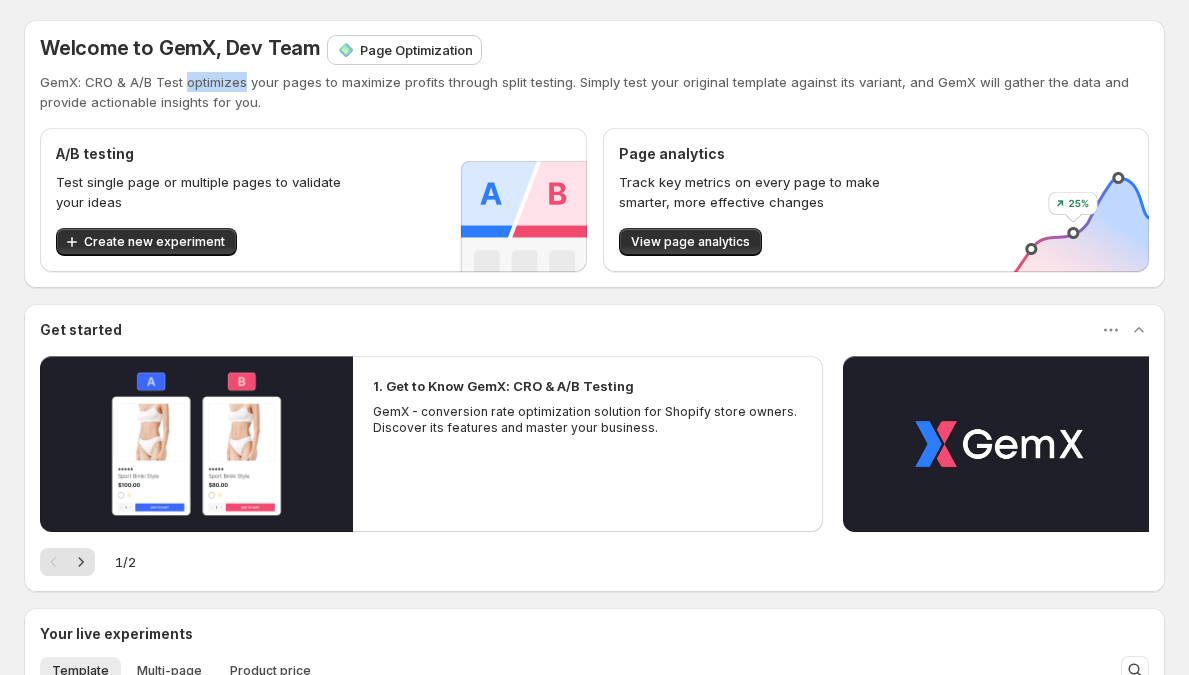 click on "GemX: CRO & A/B Test optimizes your pages to maximize profits through split testing. Simply test your original template against its variant, and GemX will gather the data and provide actionable insights for you." at bounding box center [594, 92] 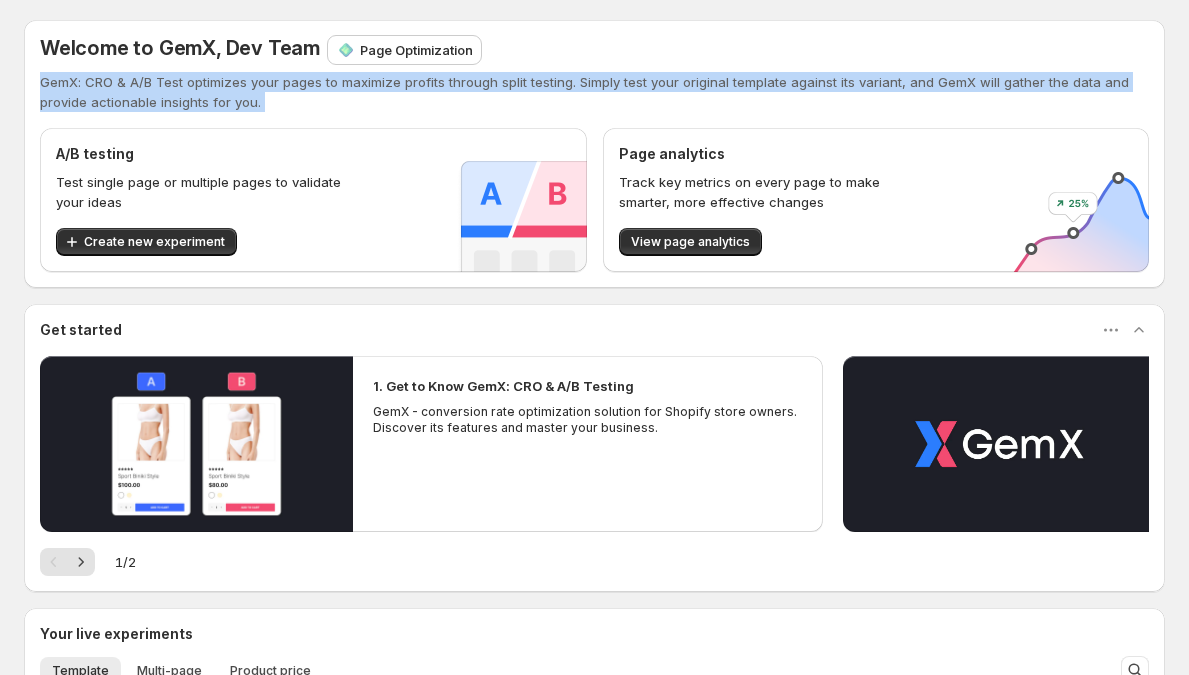 click on "GemX: CRO & A/B Test optimizes your pages to maximize profits through split testing. Simply test your original template against its variant, and GemX will gather the data and provide actionable insights for you." at bounding box center [594, 92] 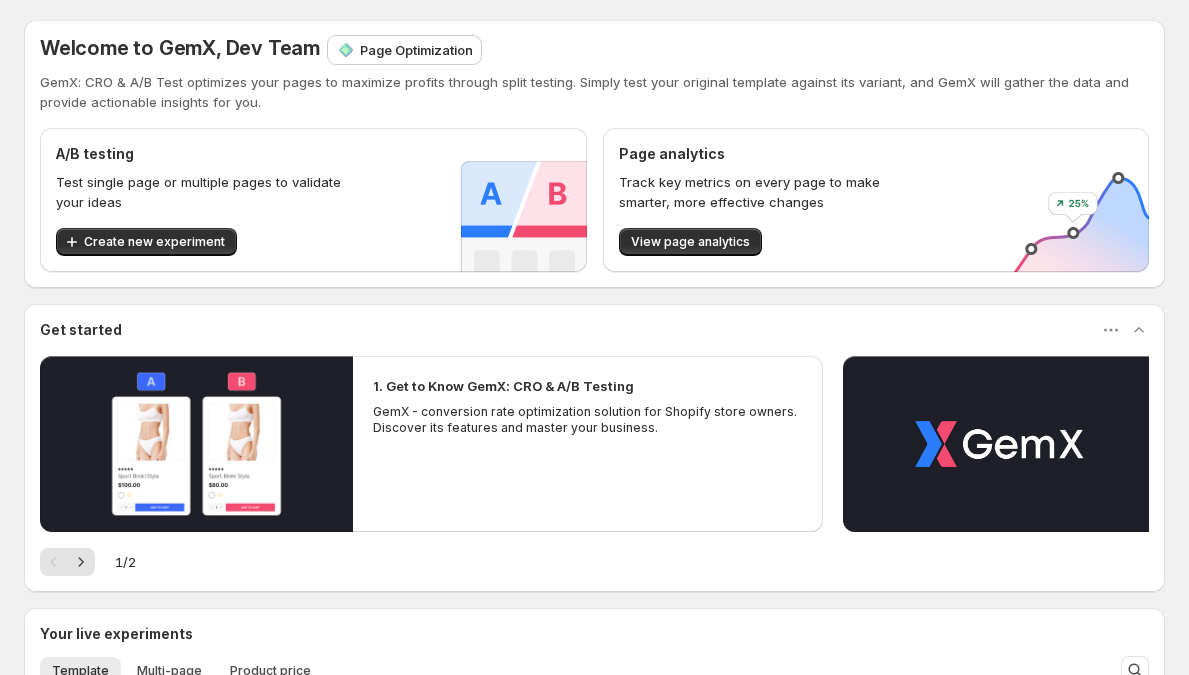click on "Welcome to GemX, Dev Team" at bounding box center (180, 48) 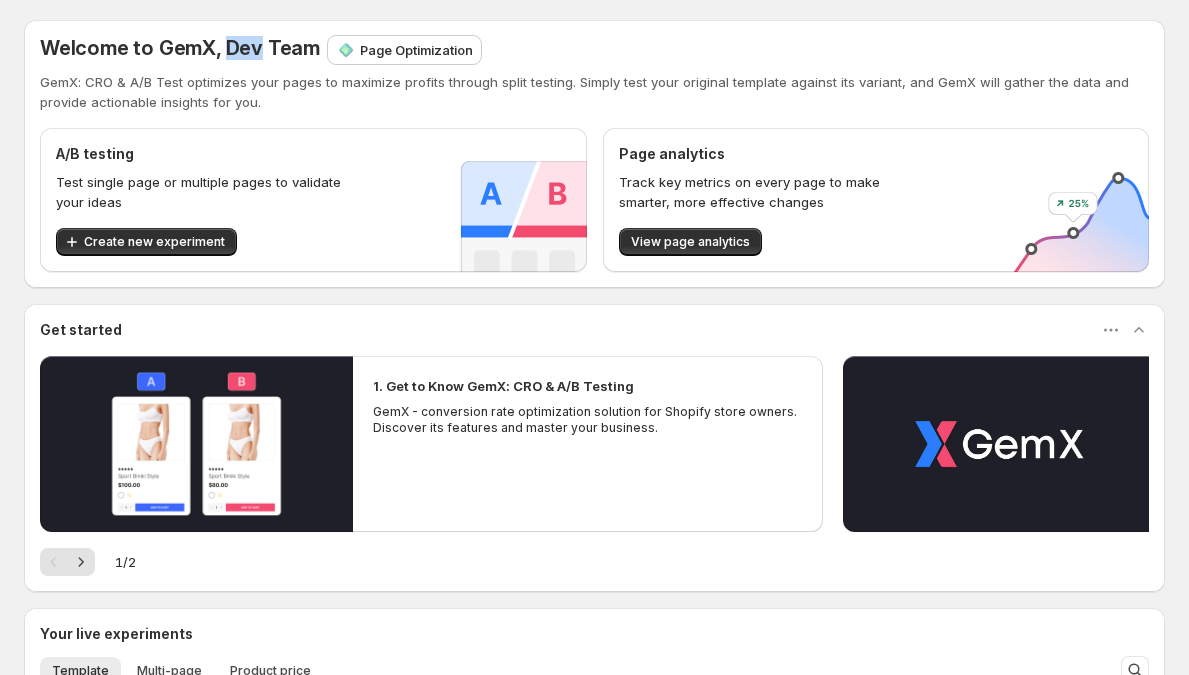 click on "Welcome to GemX, Dev Team" at bounding box center (180, 48) 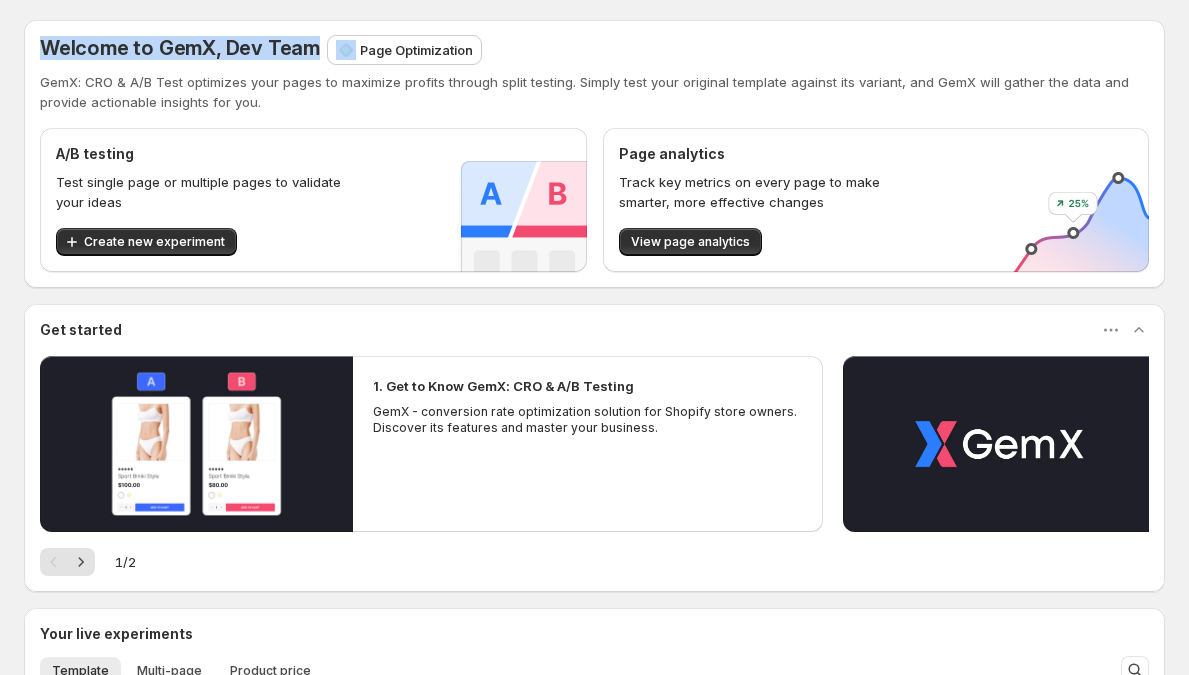 click on "Welcome to GemX, Dev Team" at bounding box center [180, 48] 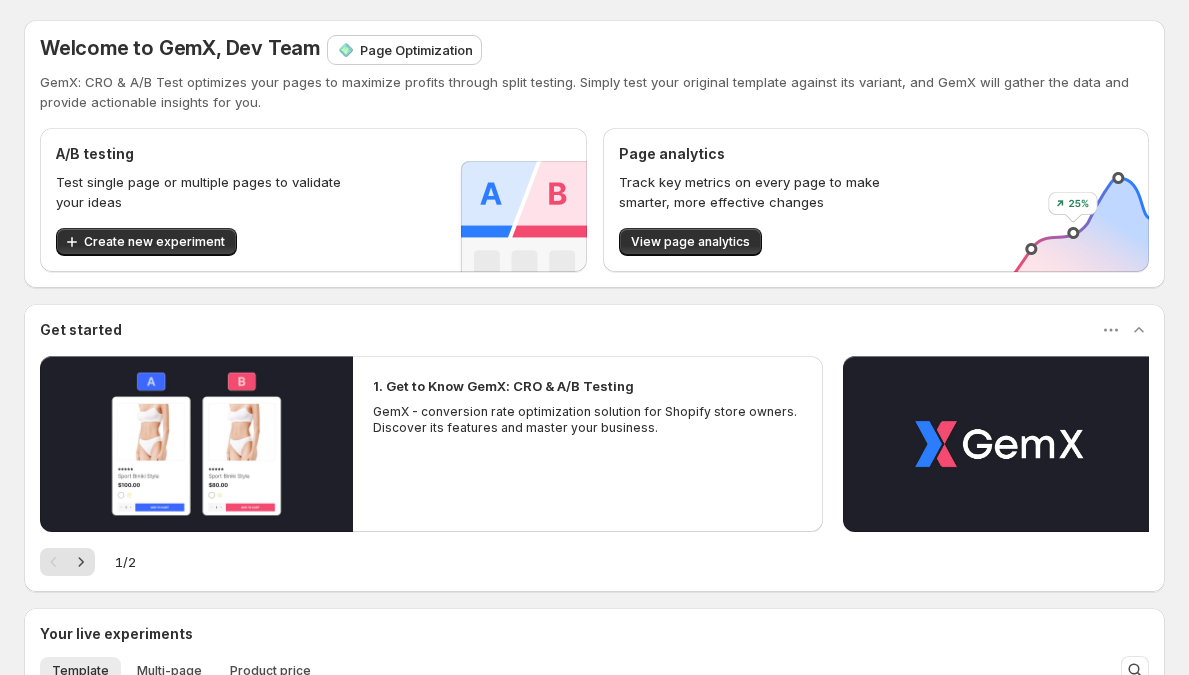 click on "Welcome to GemX, Dev Team Page Optimization" at bounding box center (594, 50) 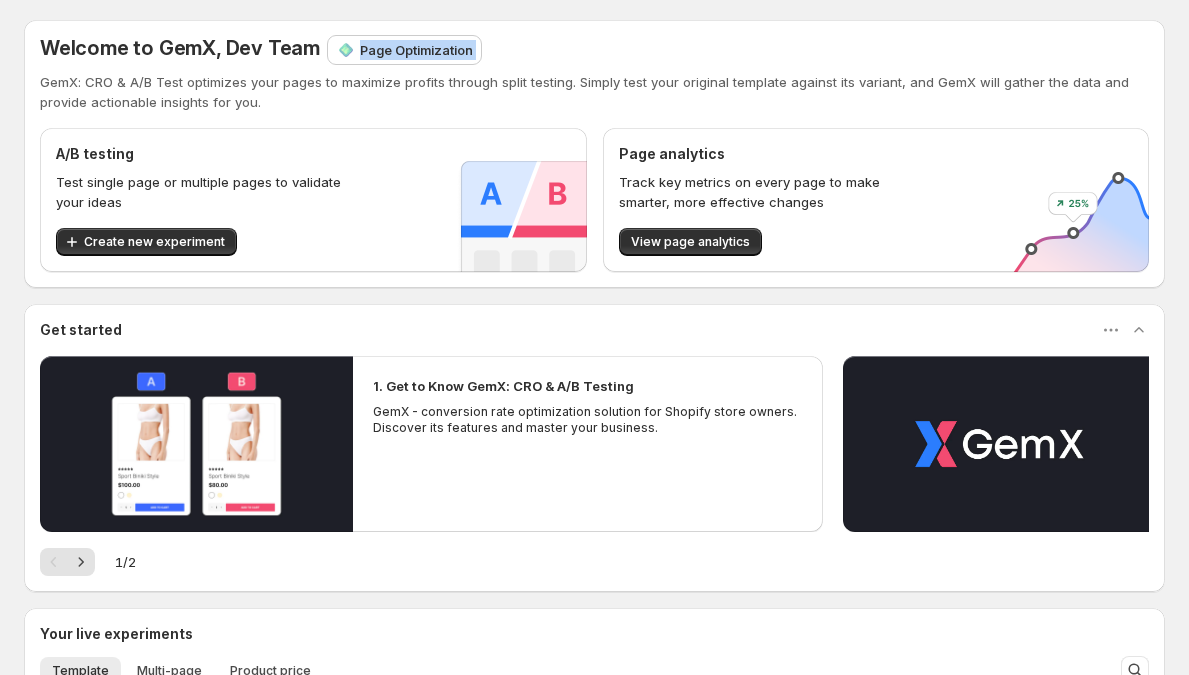 click on "Welcome to GemX, Dev Team Page Optimization" at bounding box center [594, 50] 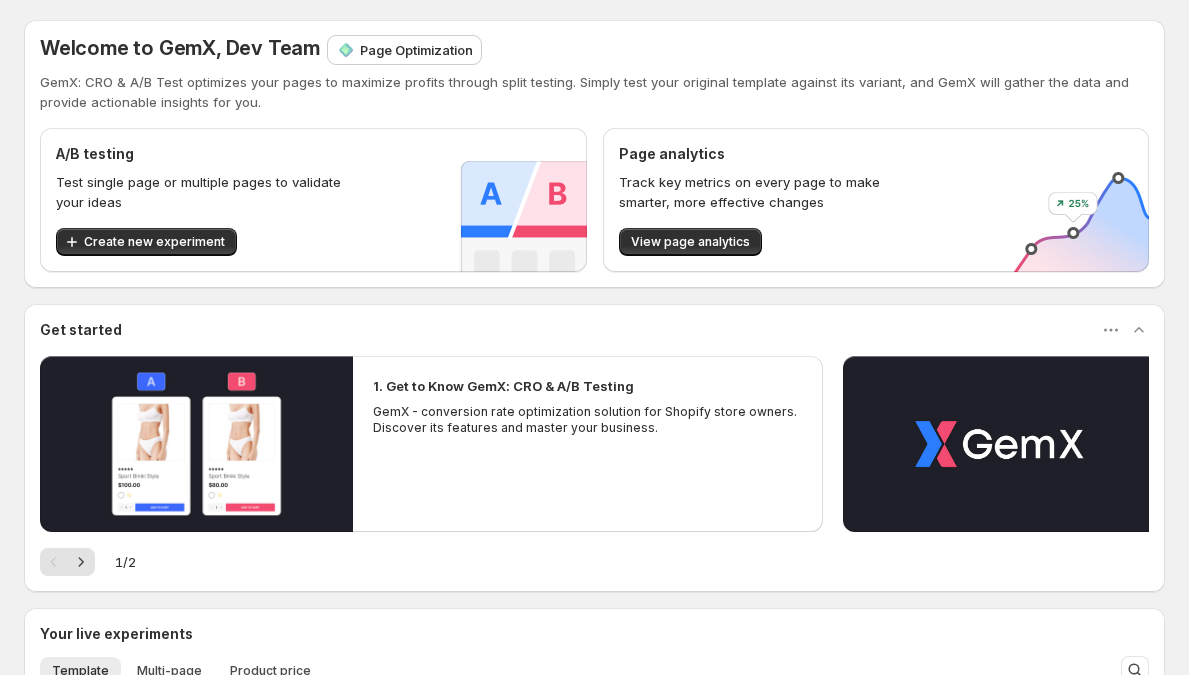 click at bounding box center [346, 50] 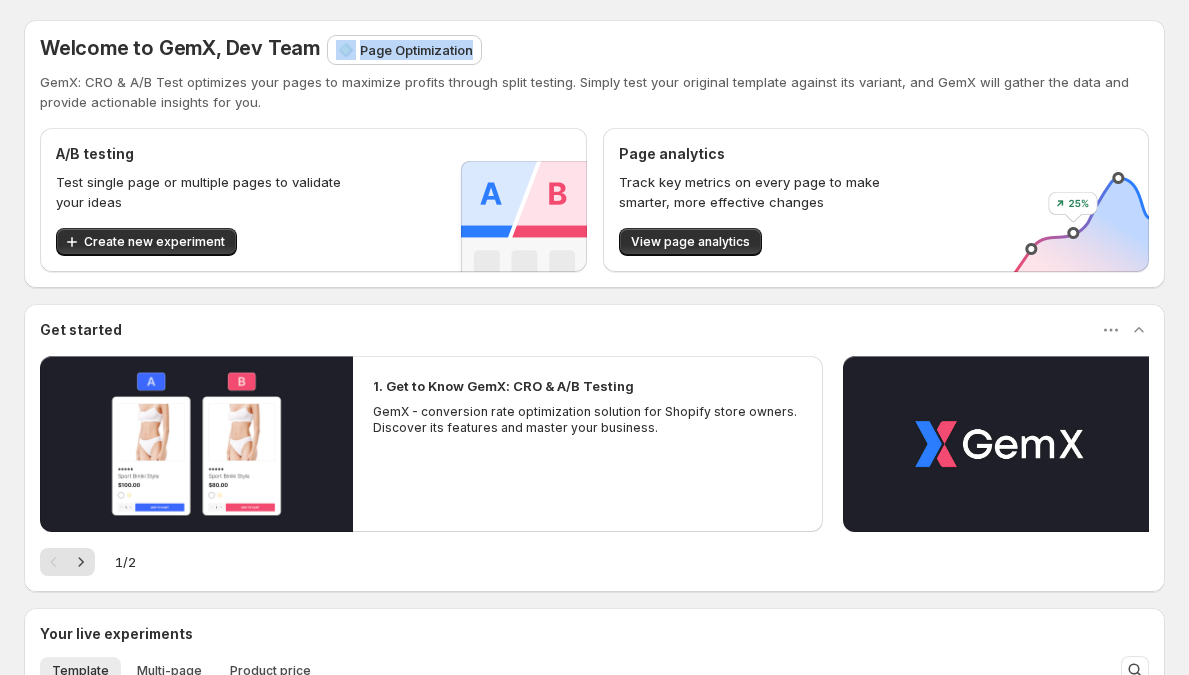 drag, startPoint x: 324, startPoint y: 52, endPoint x: 499, endPoint y: 51, distance: 175.00285 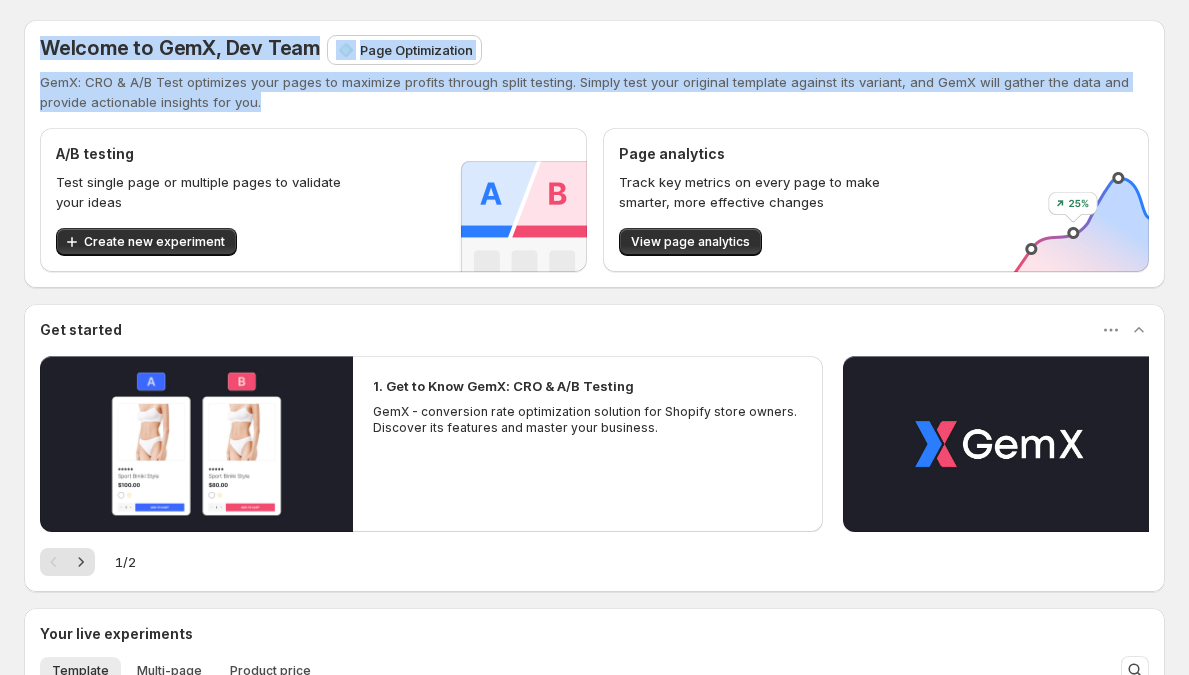 drag, startPoint x: 412, startPoint y: 110, endPoint x: 19, endPoint y: 46, distance: 398.1771 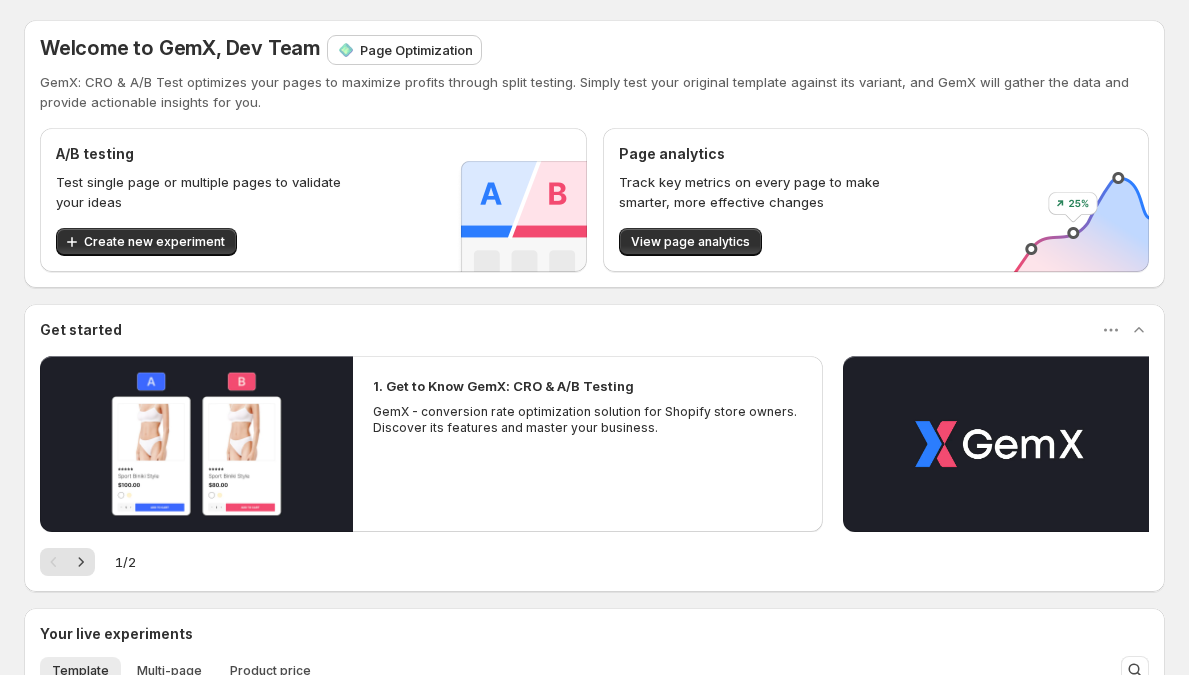 click on "Welcome to GemX, Dev Team" at bounding box center (180, 48) 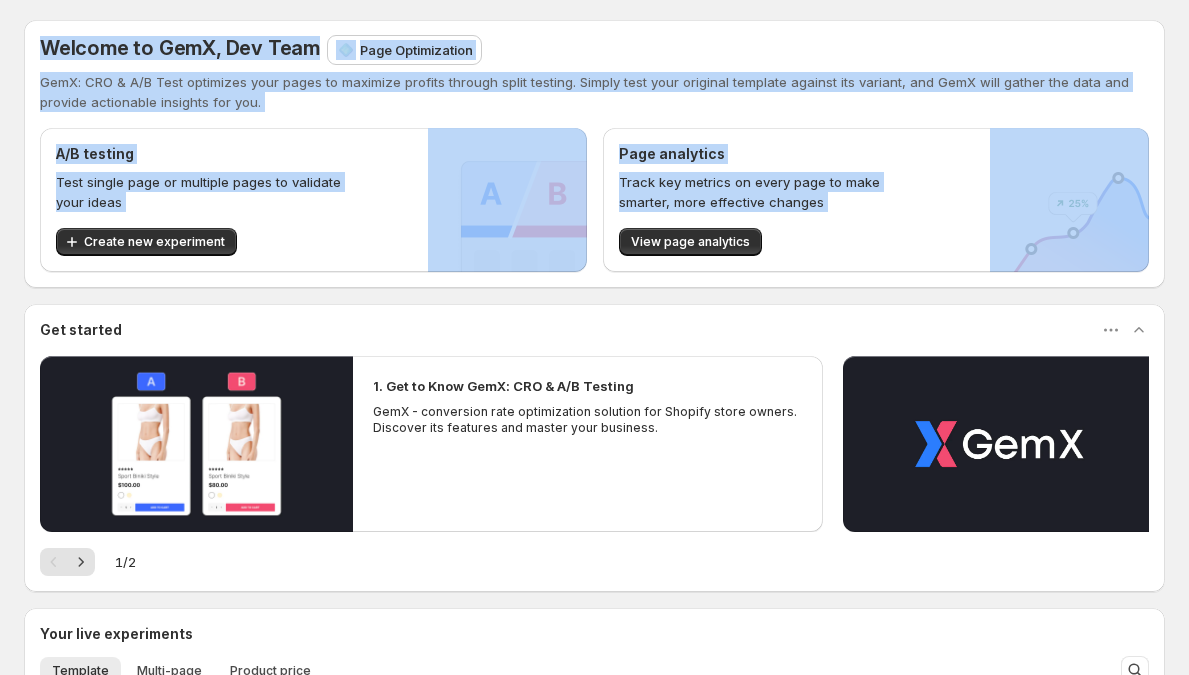 drag, startPoint x: 44, startPoint y: 50, endPoint x: 1170, endPoint y: 260, distance: 1145.4152 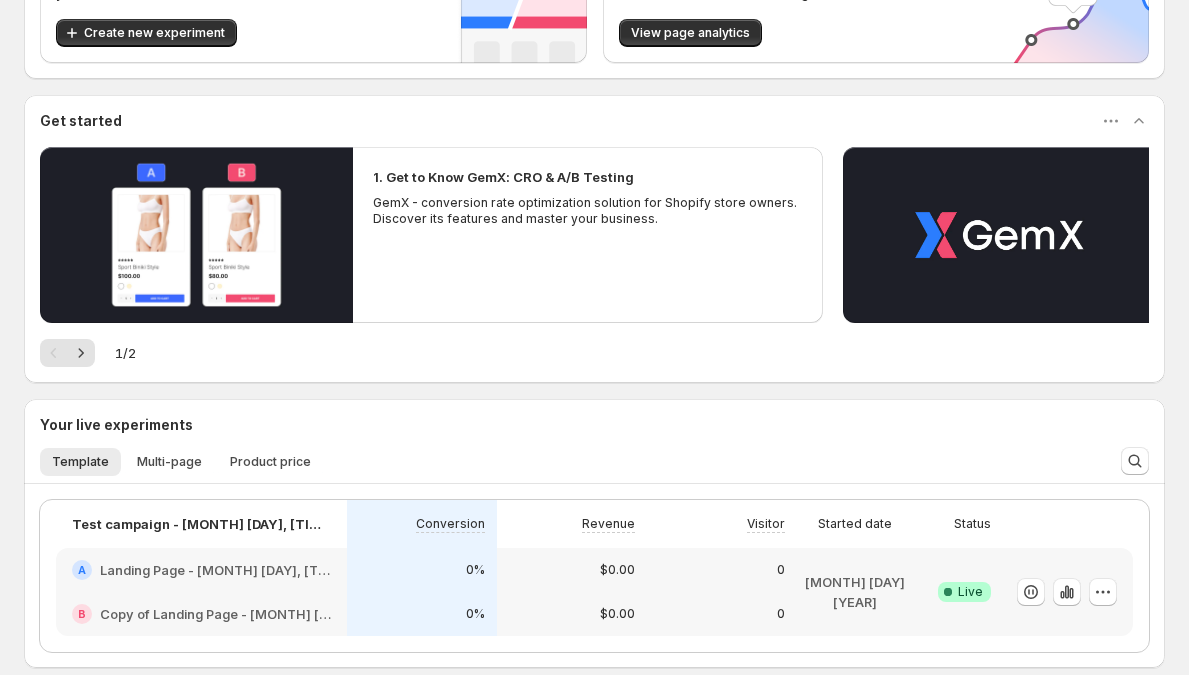 scroll, scrollTop: 0, scrollLeft: 0, axis: both 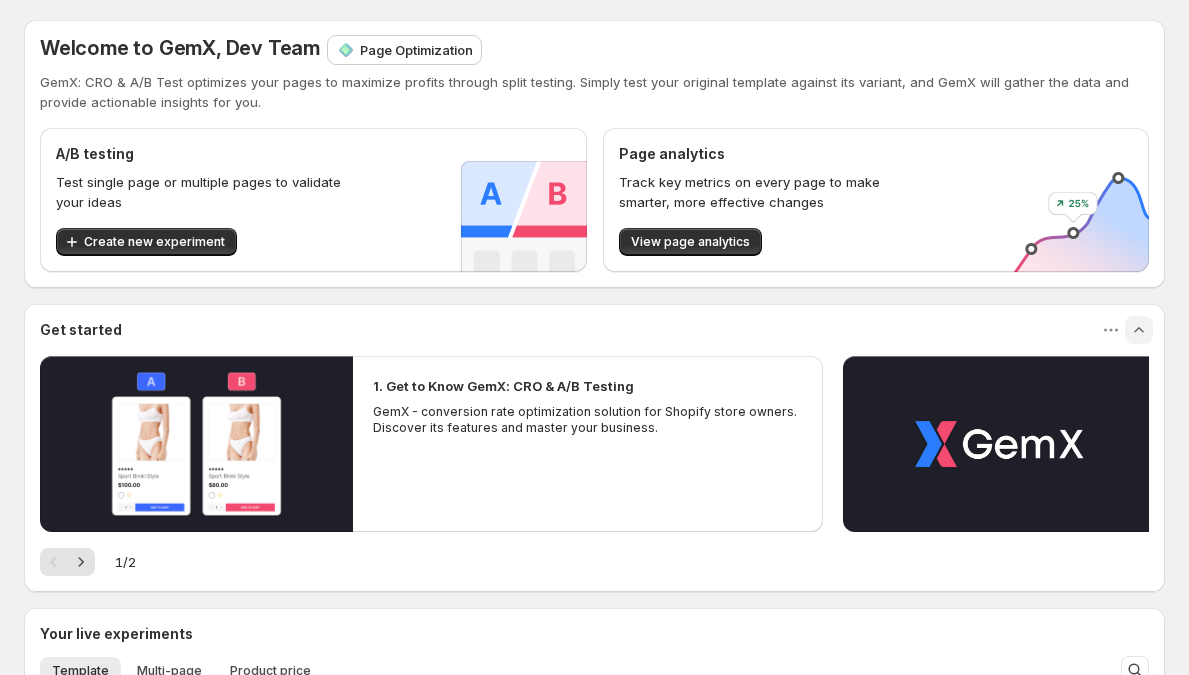 click 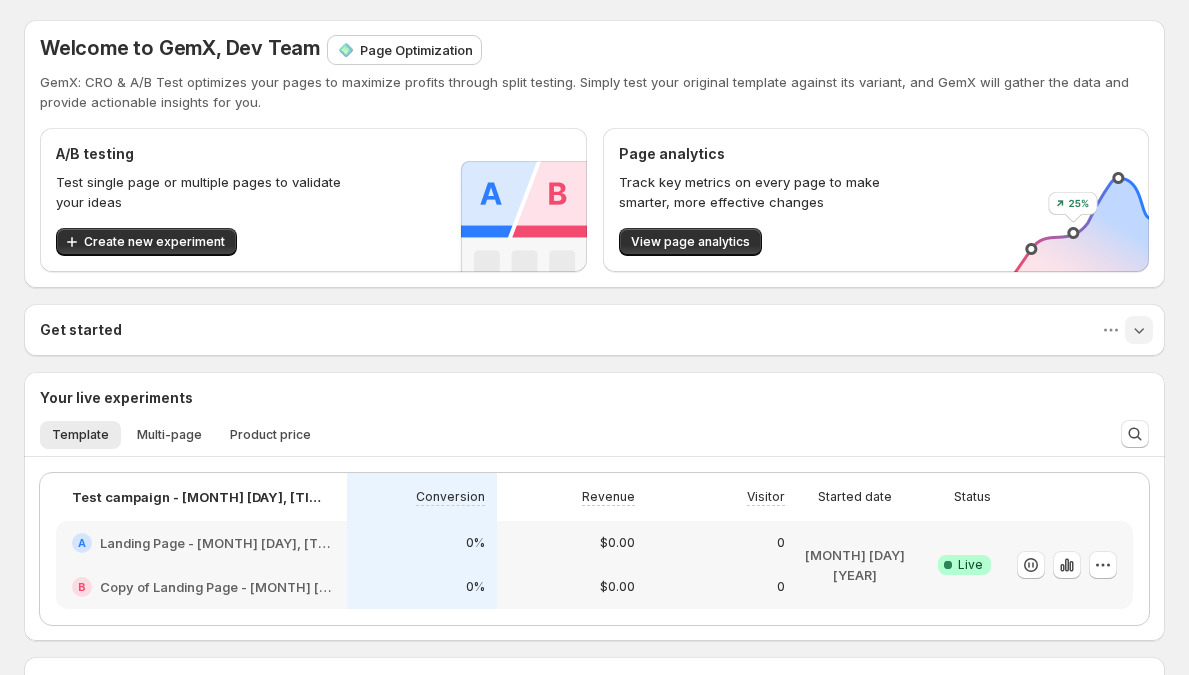 click 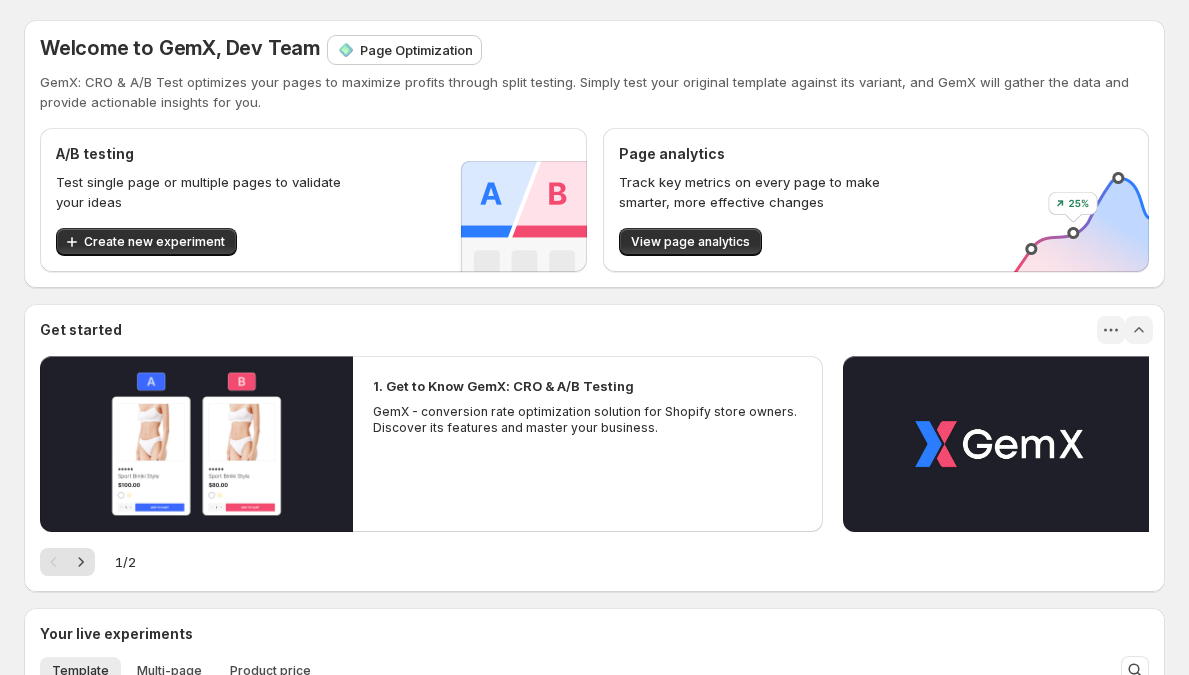 click 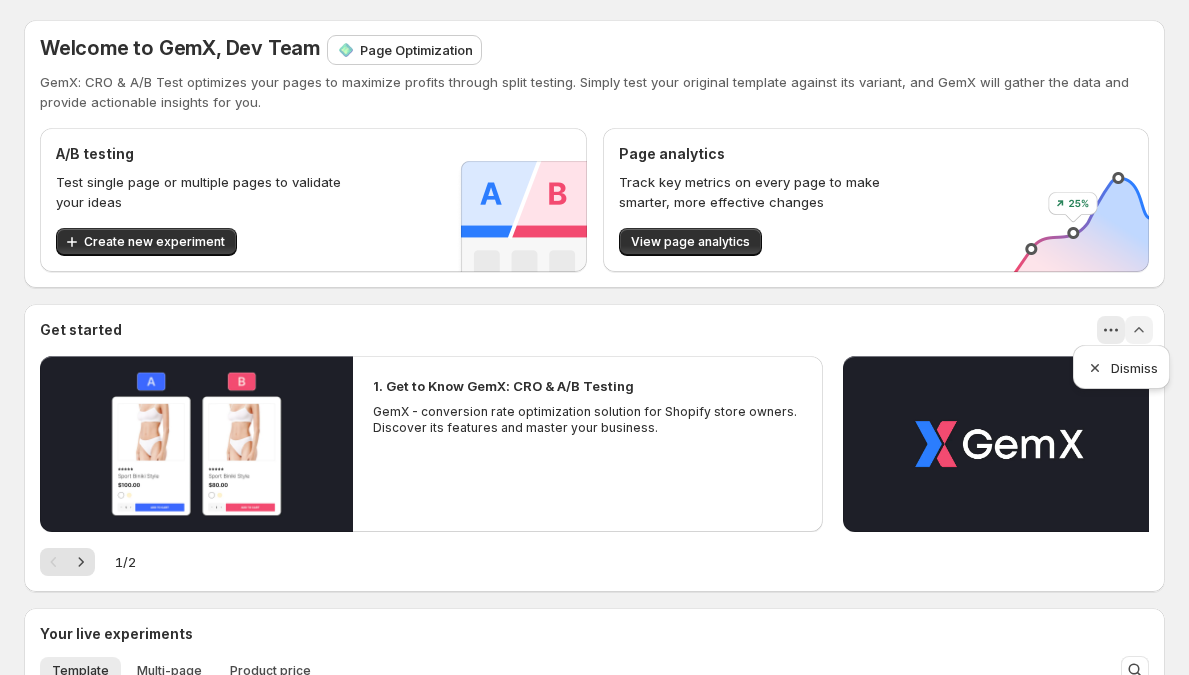 click on "Get started" at bounding box center (594, 330) 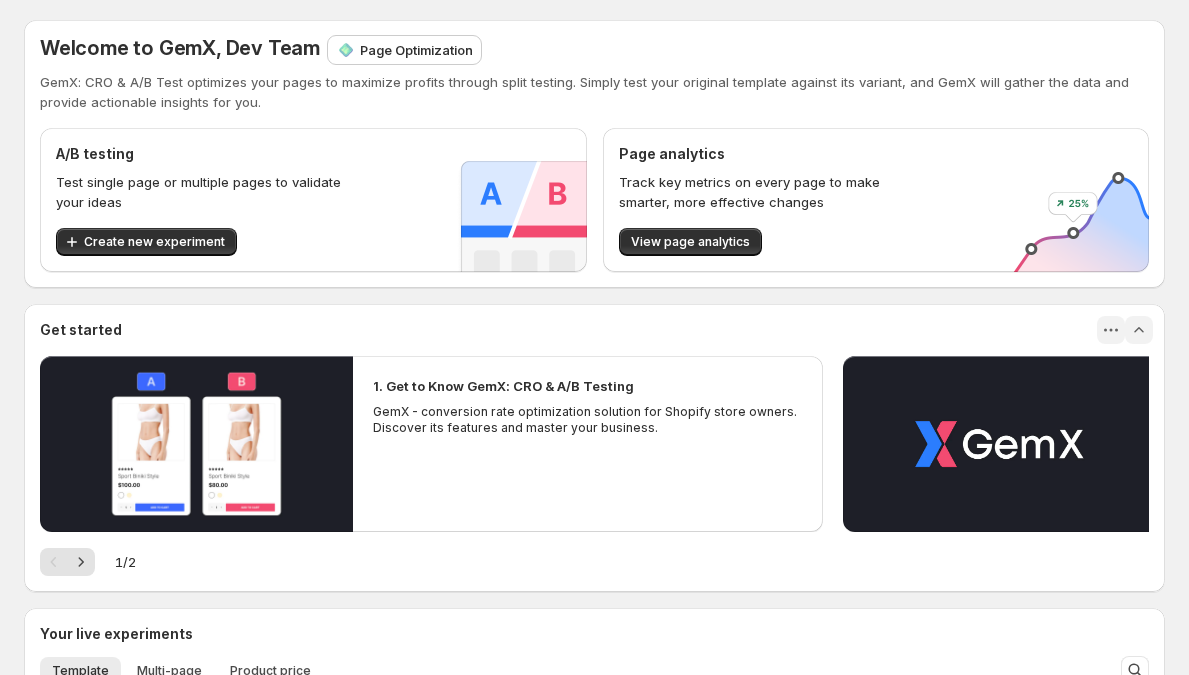 click 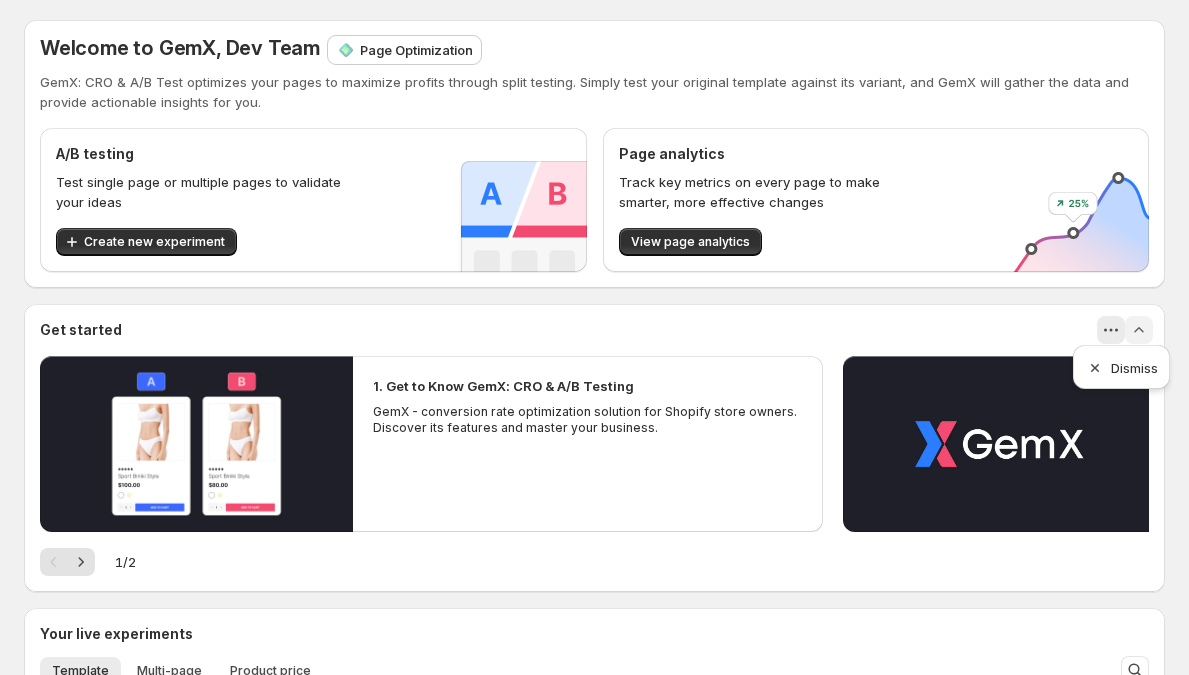 click on "Welcome to GemX, Dev Team Page Optimization GemX: CRO & A/B Test optimizes your pages to maximize profits through split testing. Simply test your original template against its variant, and GemX will gather the data and provide actionable insights for you. A/B testing Test single page or multiple pages to validate your ideas Create new experiment Page analytics Track key metrics on every page to make smarter, more effective changes View page analytics" at bounding box center [594, 154] 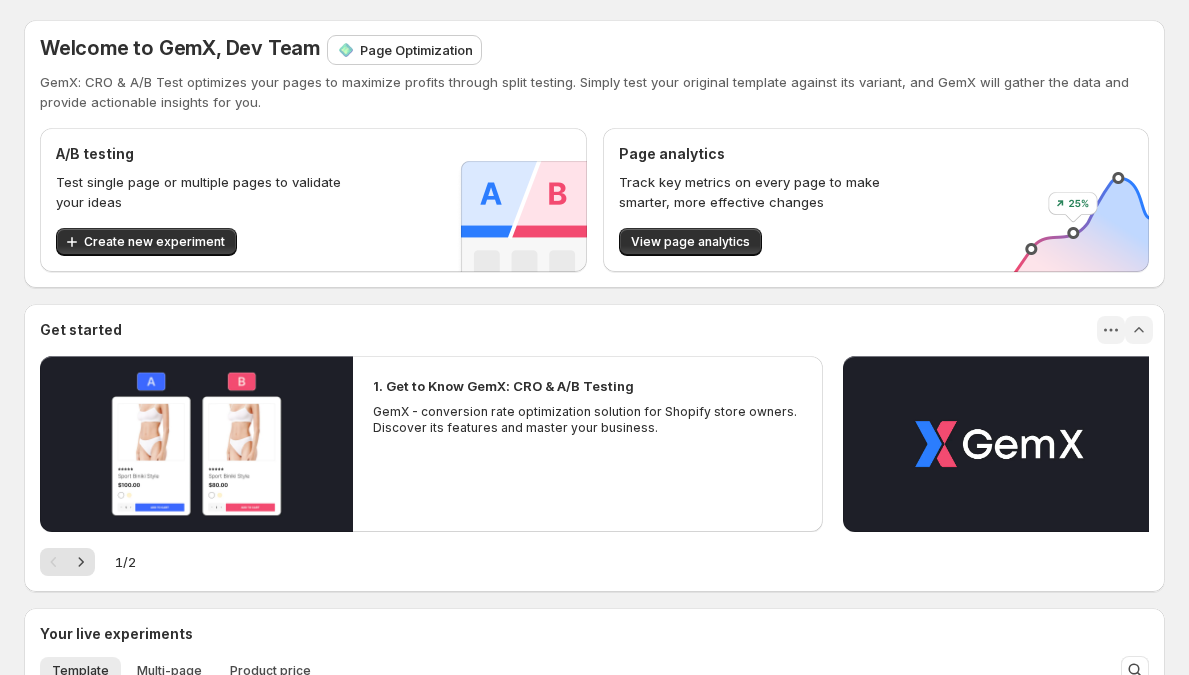 click 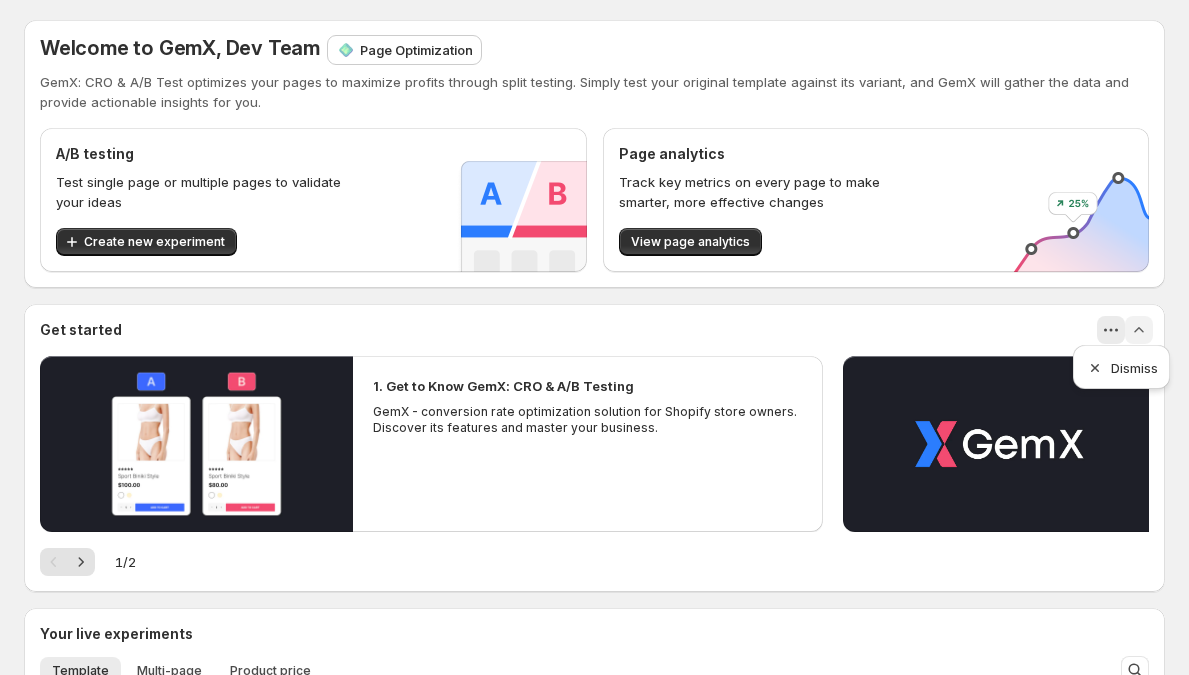 click on "Get started" at bounding box center (594, 330) 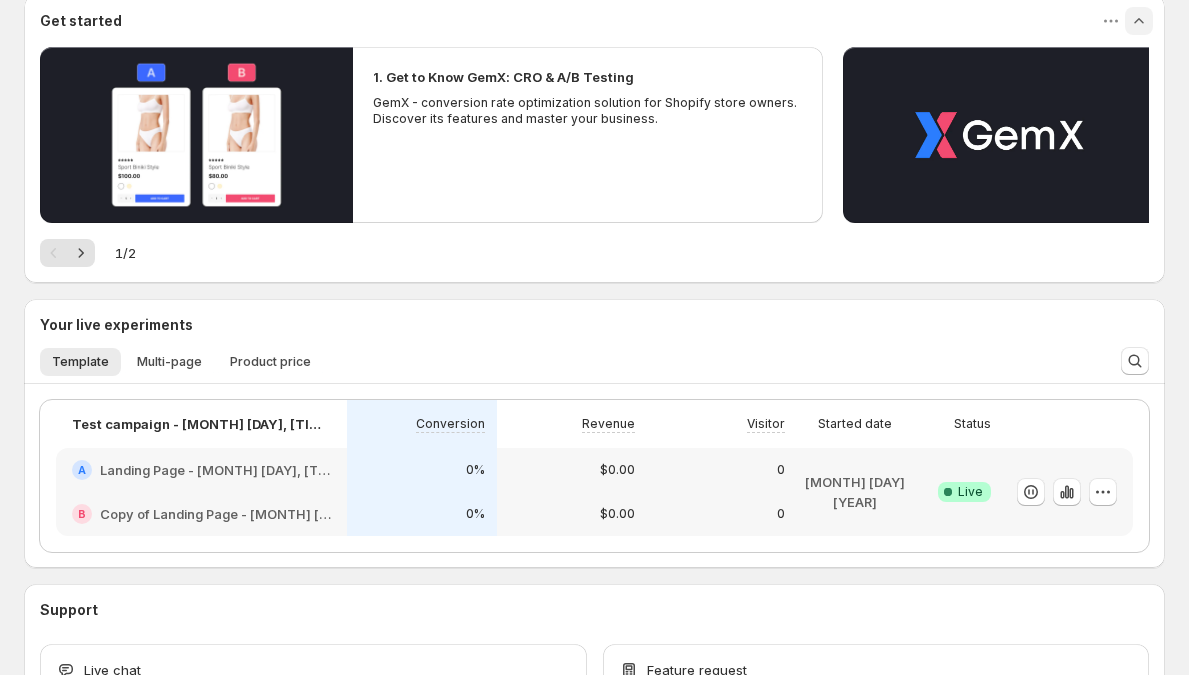 scroll, scrollTop: 454, scrollLeft: 0, axis: vertical 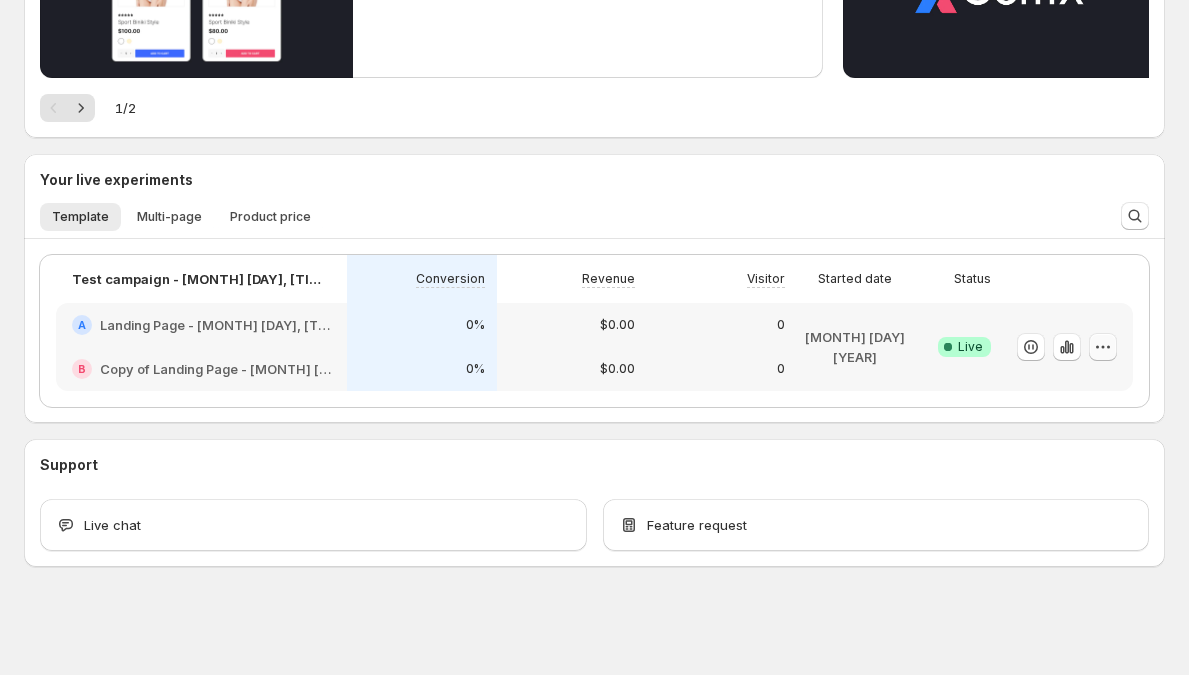 click at bounding box center [1103, 347] 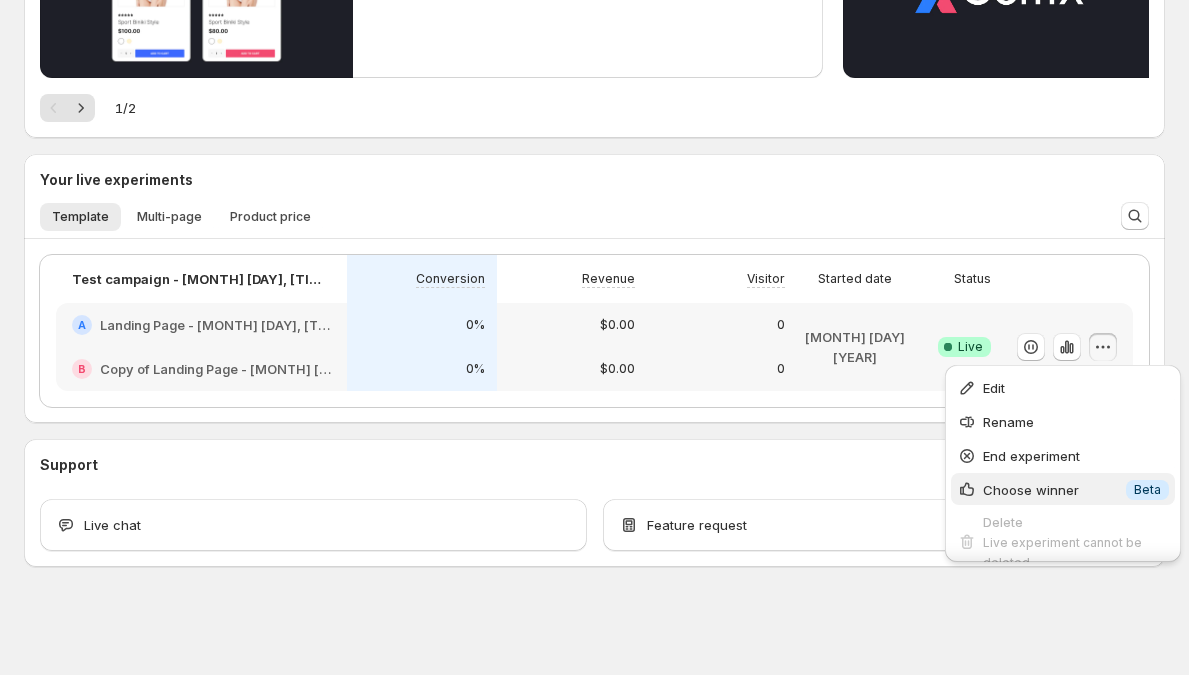 click on "Choose winner" at bounding box center [1051, 490] 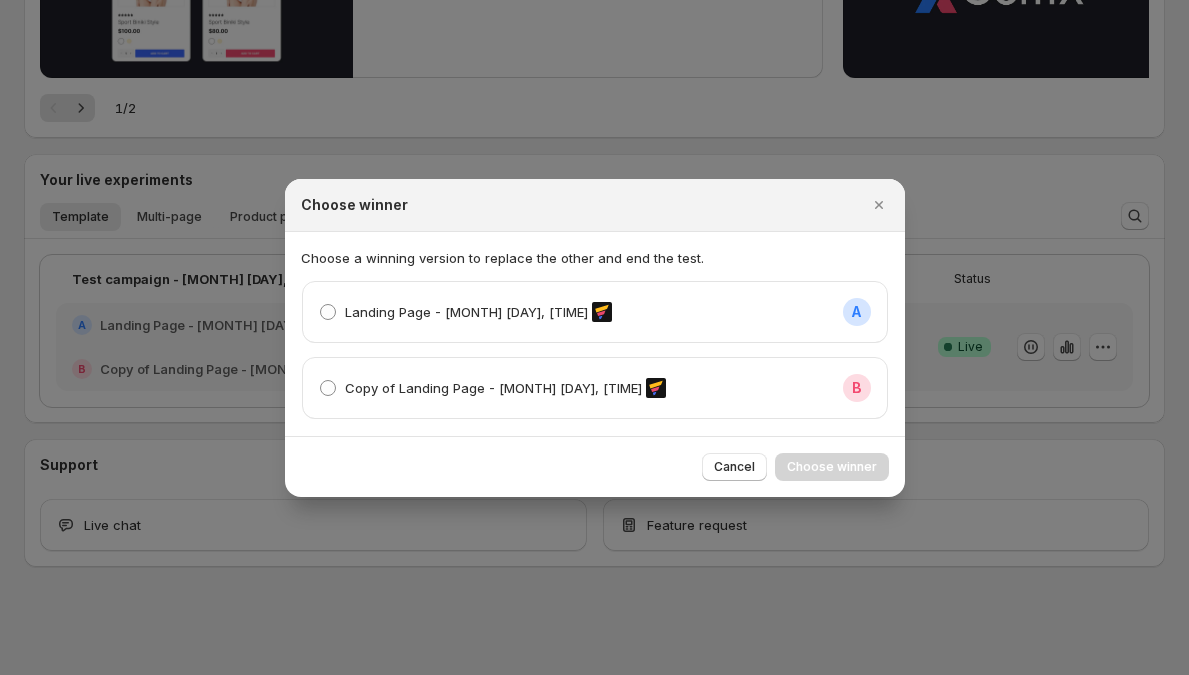 click on "Landing Page - Oct 18, 10:41:13 A" at bounding box center (595, 312) 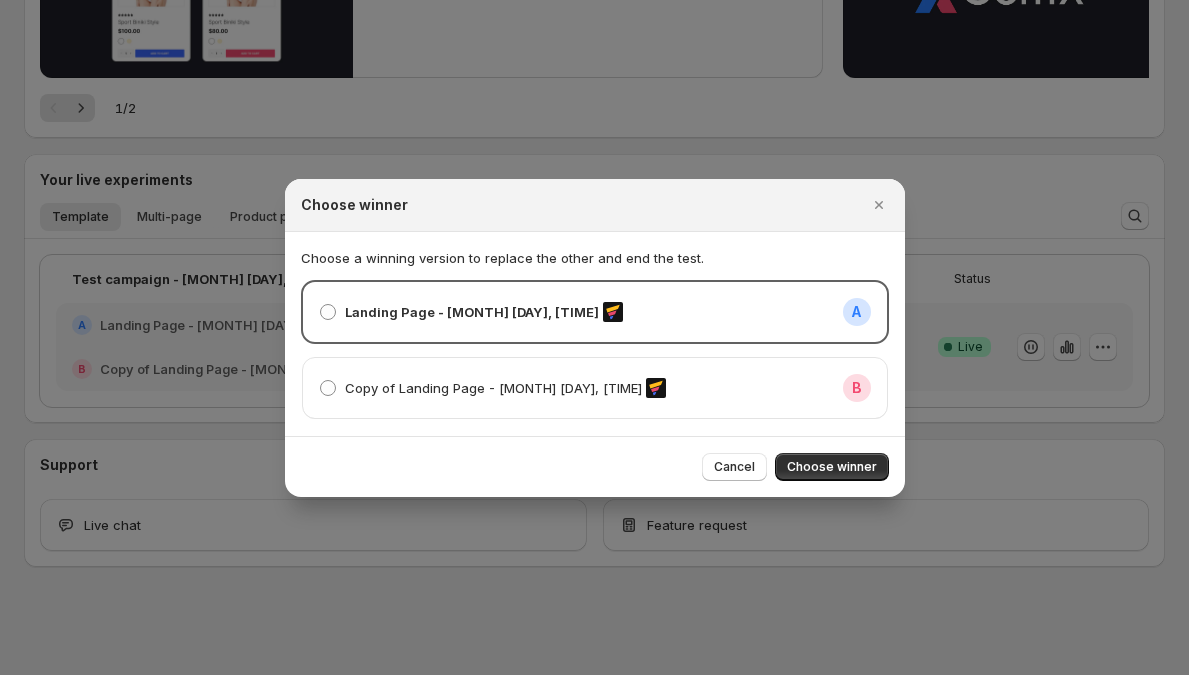 click on "Copy of Landing Page - Oct 18, 10:41:13 B" at bounding box center [595, 388] 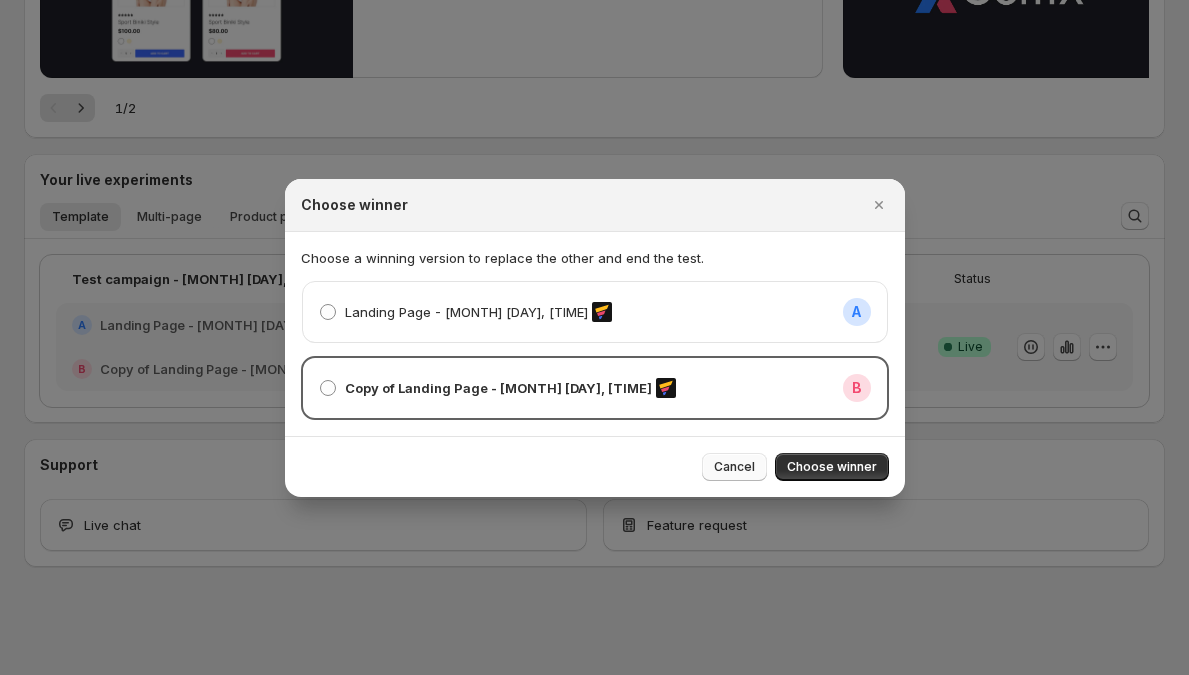 click on "Cancel" at bounding box center (734, 467) 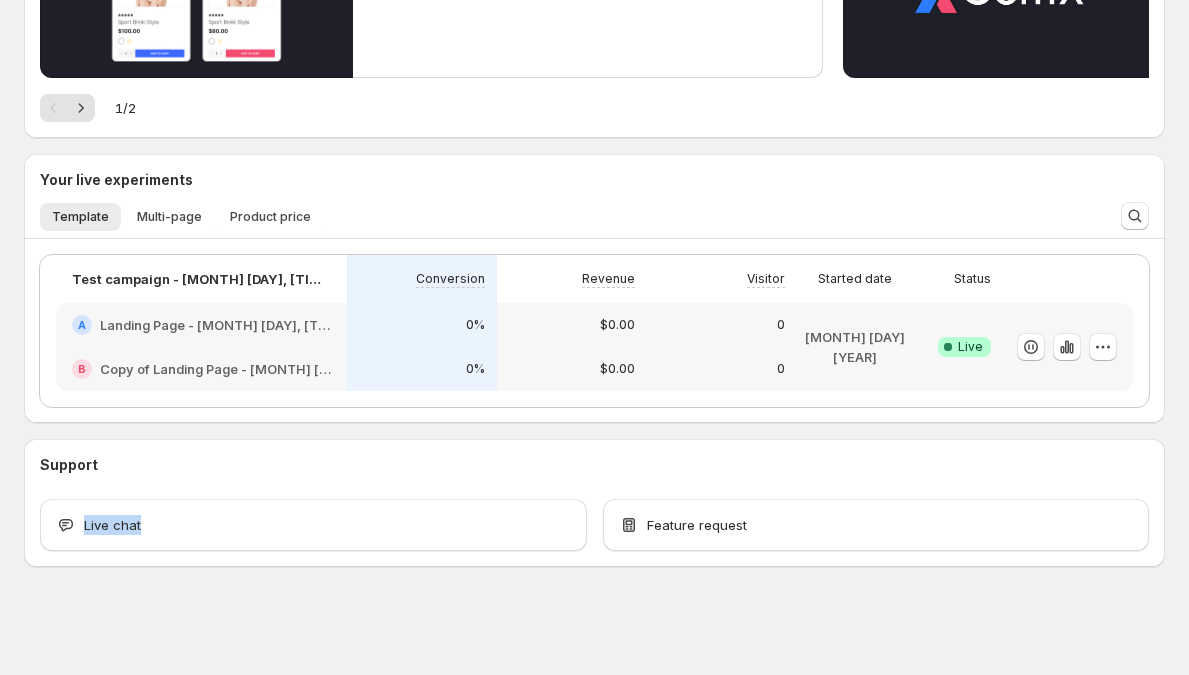 drag, startPoint x: 586, startPoint y: 527, endPoint x: 619, endPoint y: 470, distance: 65.863495 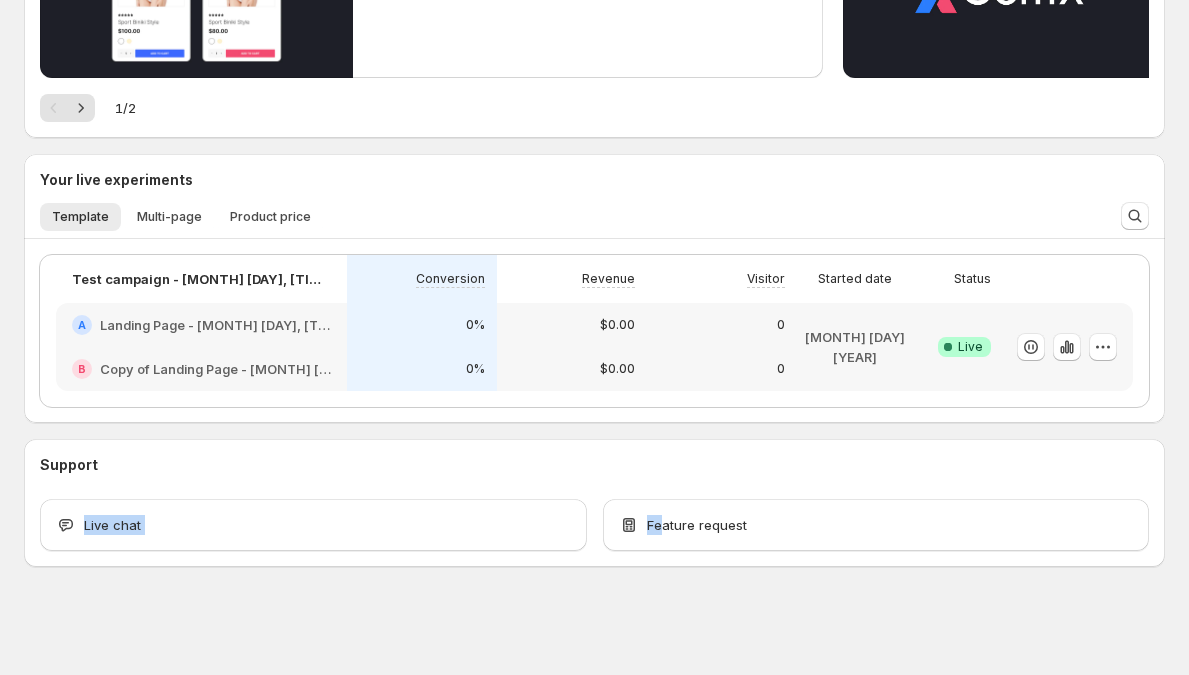 drag, startPoint x: 664, startPoint y: 521, endPoint x: 636, endPoint y: 477, distance: 52.153618 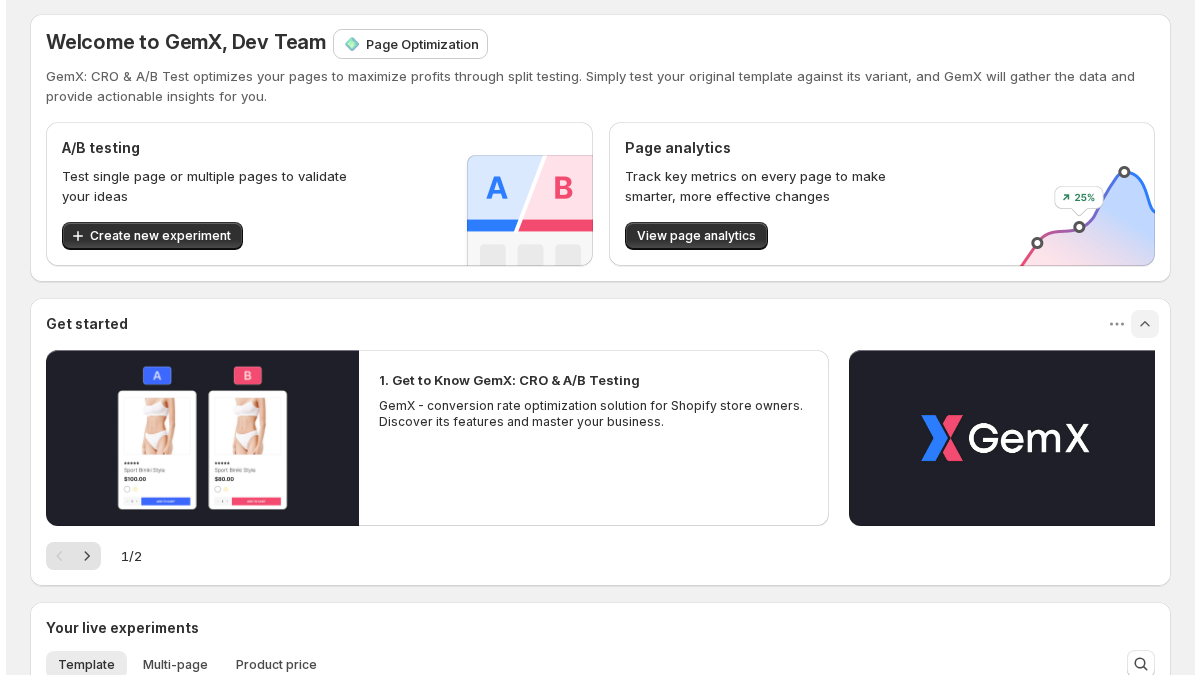 scroll, scrollTop: 0, scrollLeft: 0, axis: both 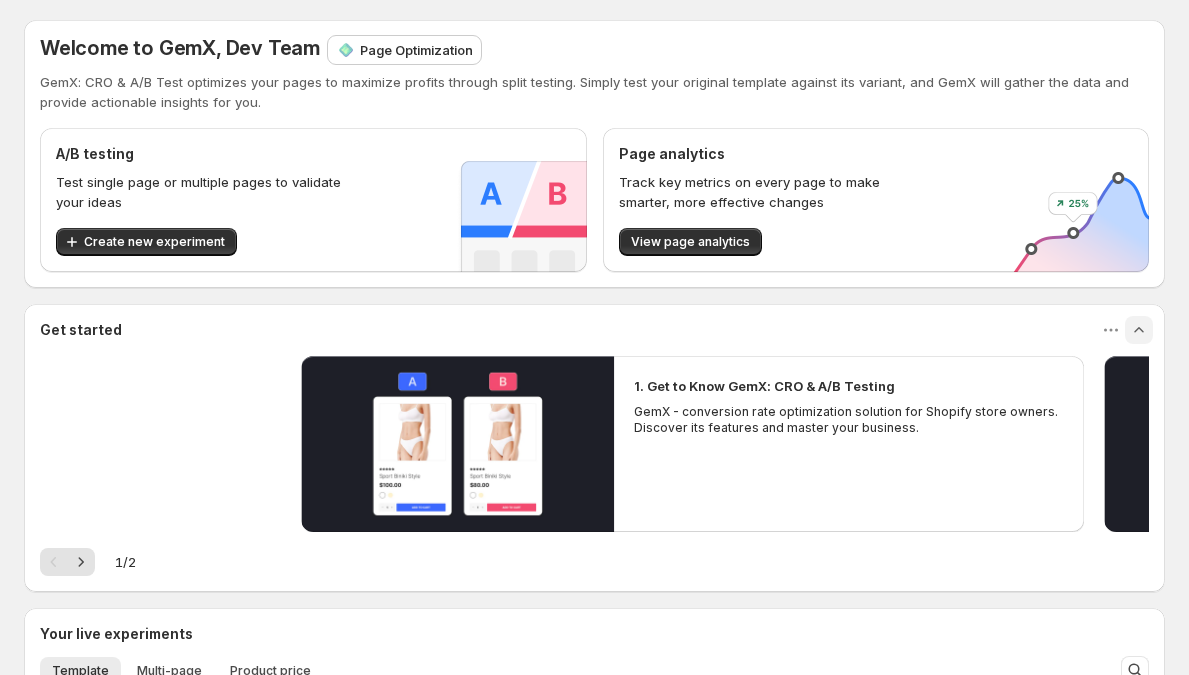 drag, startPoint x: 377, startPoint y: 381, endPoint x: 847, endPoint y: 393, distance: 470.15317 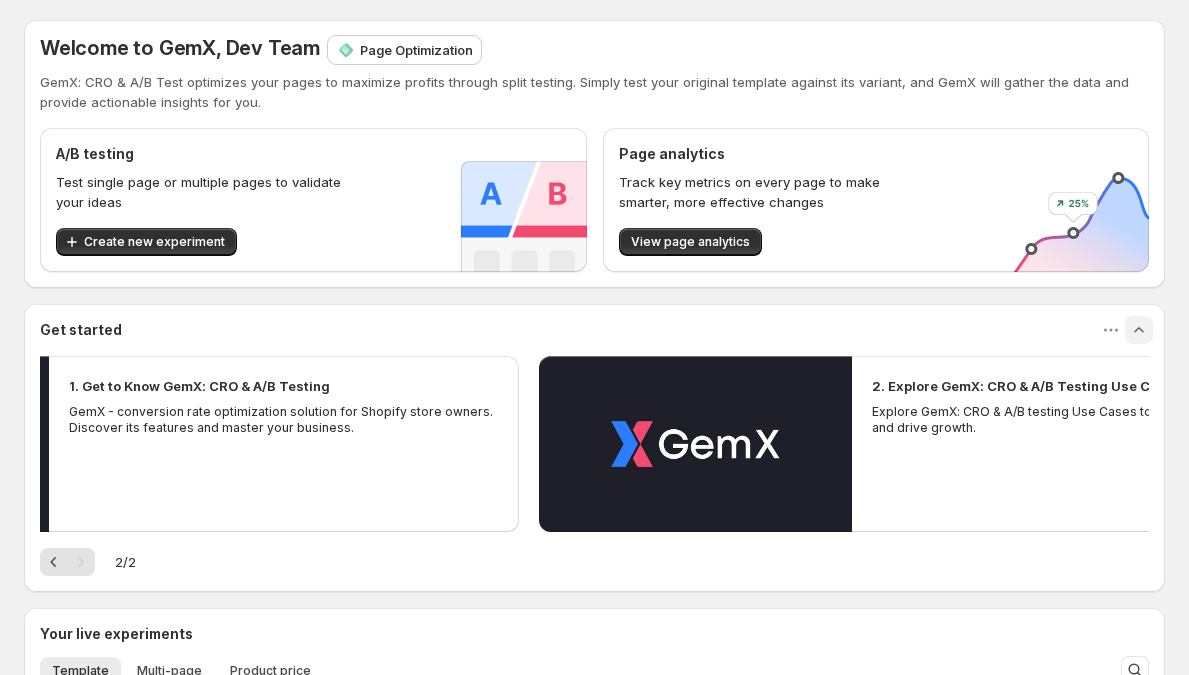 drag, startPoint x: 770, startPoint y: 390, endPoint x: 180, endPoint y: 385, distance: 590.0212 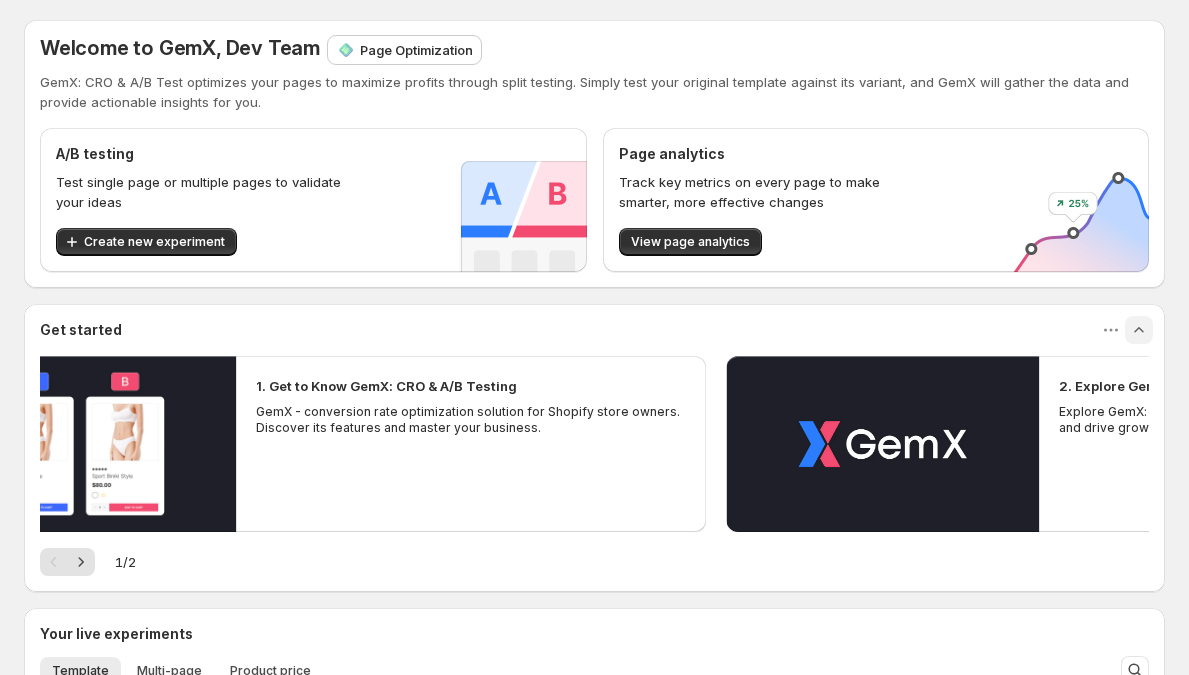 drag, startPoint x: 200, startPoint y: 386, endPoint x: 687, endPoint y: 389, distance: 487.00925 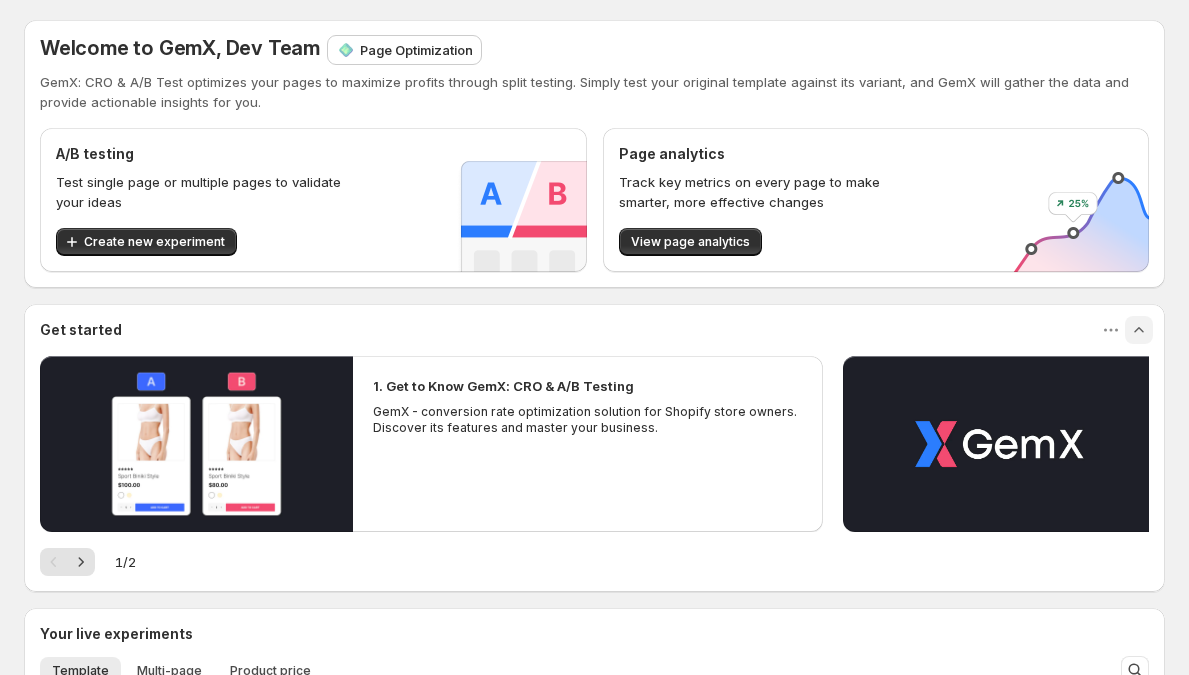 click on "1. Get to Know GemX: CRO & A/B Testing" at bounding box center (503, 386) 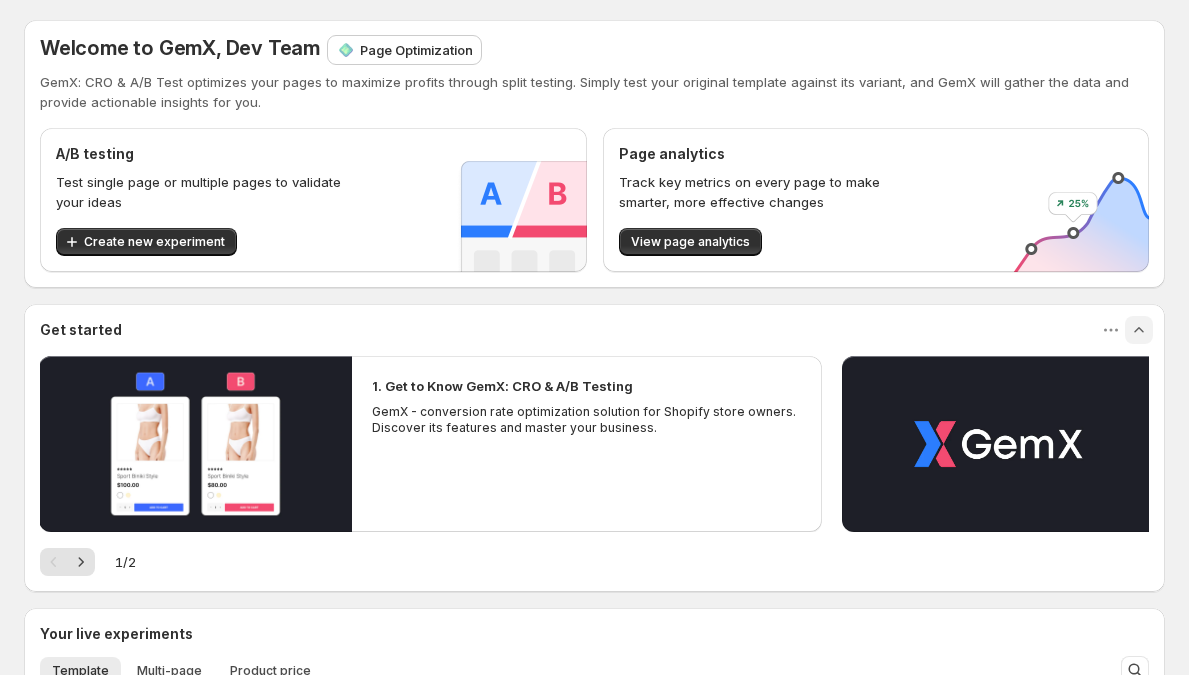 click on "GemX - conversion rate optimization solution for Shopify store owners. Discover its features and master your business." at bounding box center [587, 420] 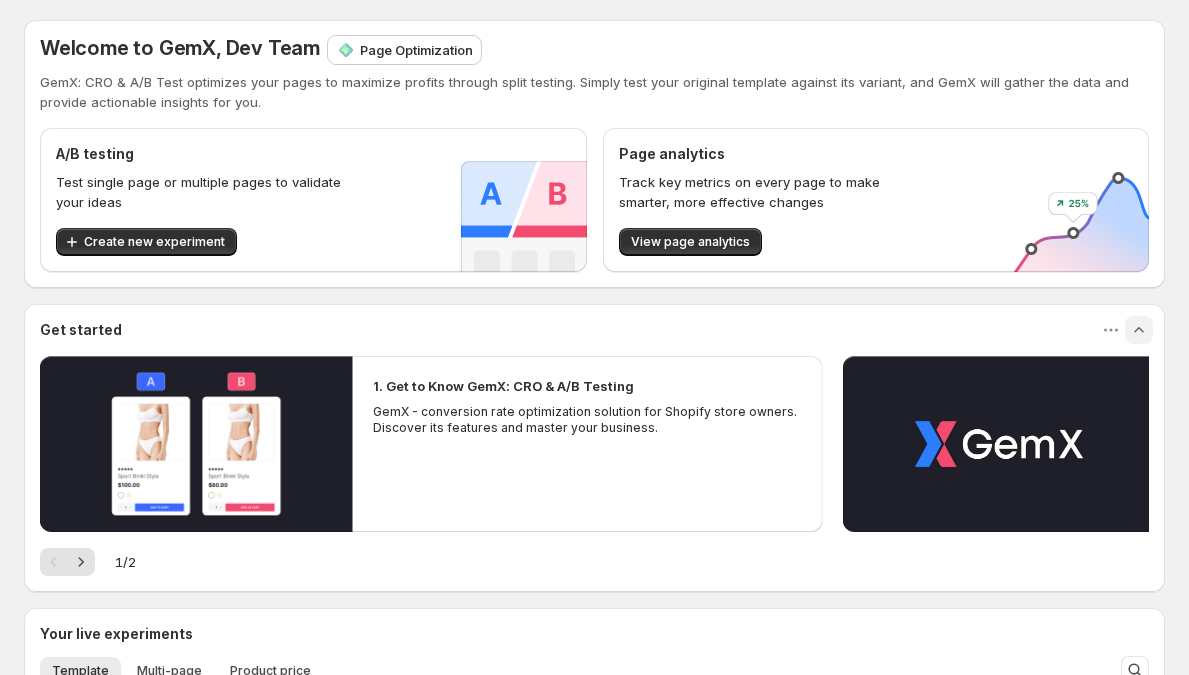 click on "GemX - conversion rate optimization solution for Shopify store owners. Discover its features and master your business." at bounding box center [588, 420] 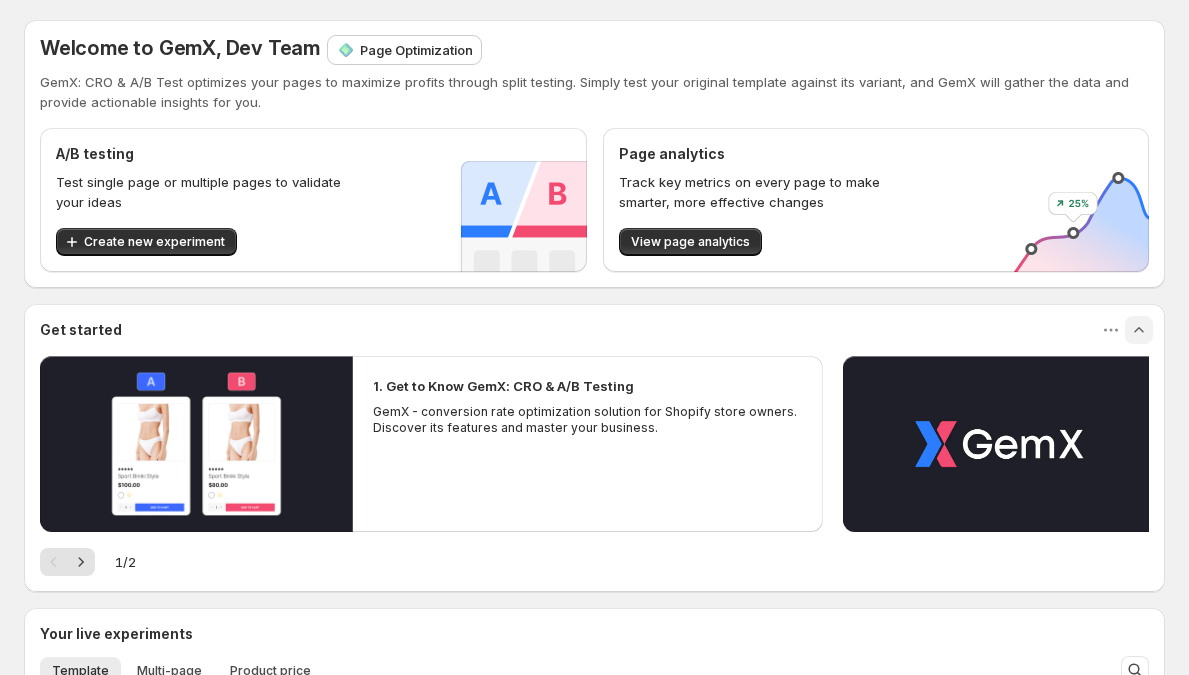 click on "GemX - conversion rate optimization solution for Shopify store owners. Discover its features and master your business." at bounding box center [588, 420] 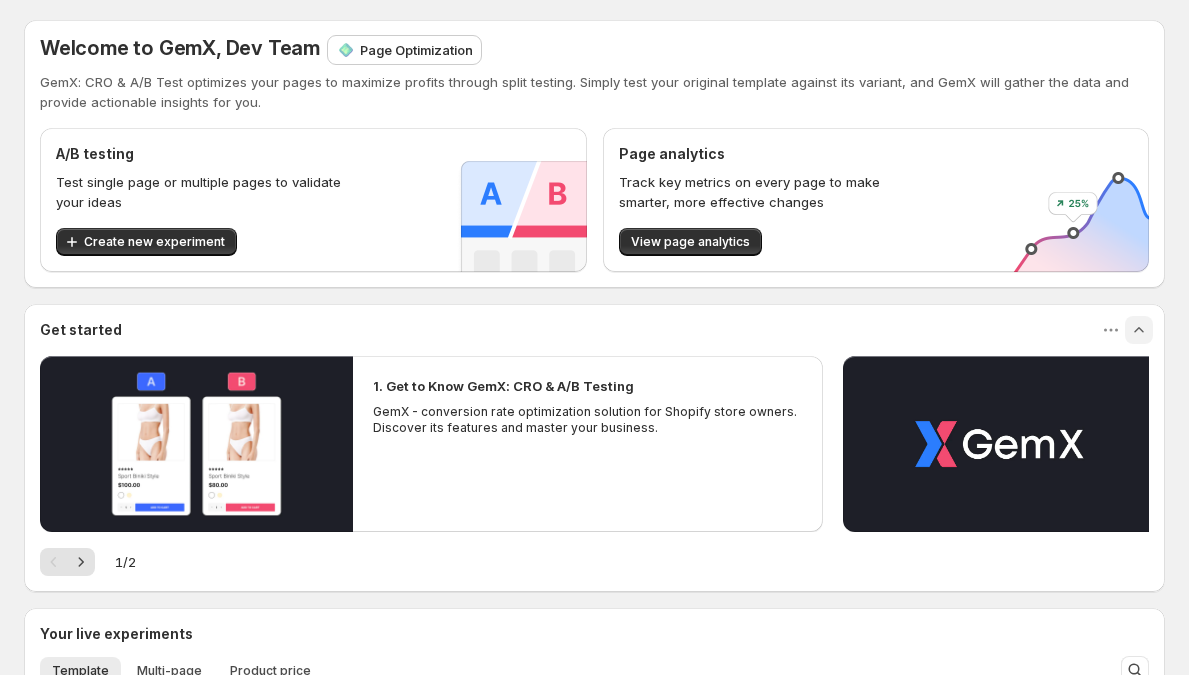 click on "Page Optimization" at bounding box center [416, 50] 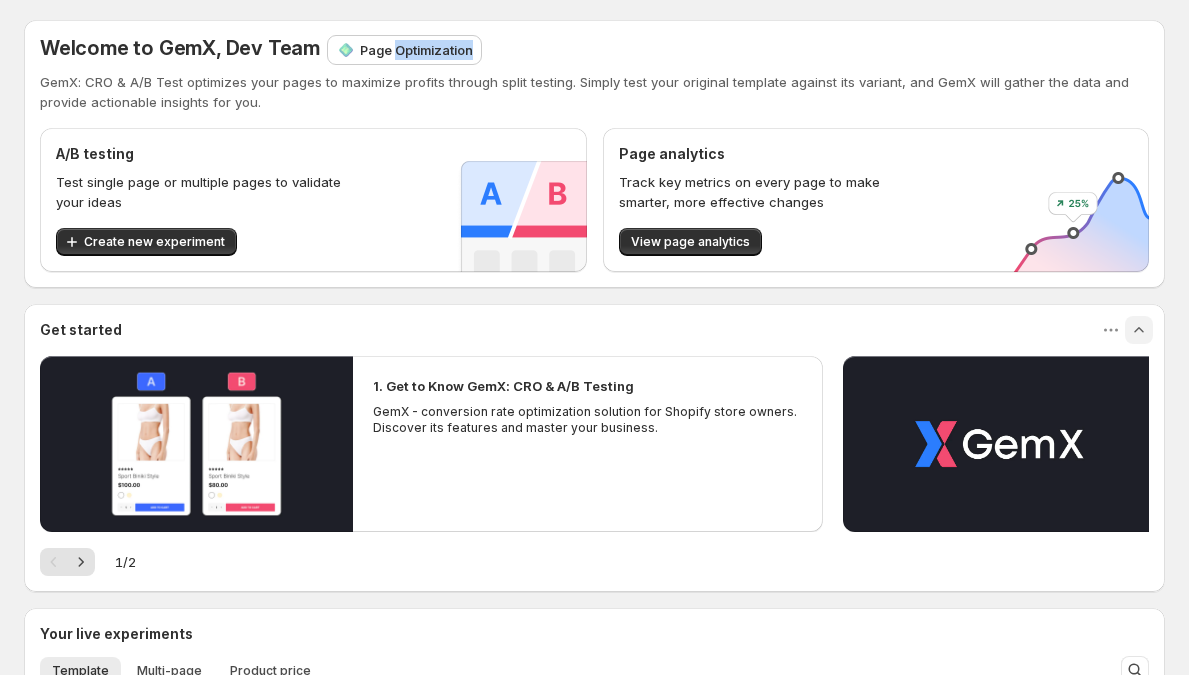 click on "Page Optimization" at bounding box center (416, 50) 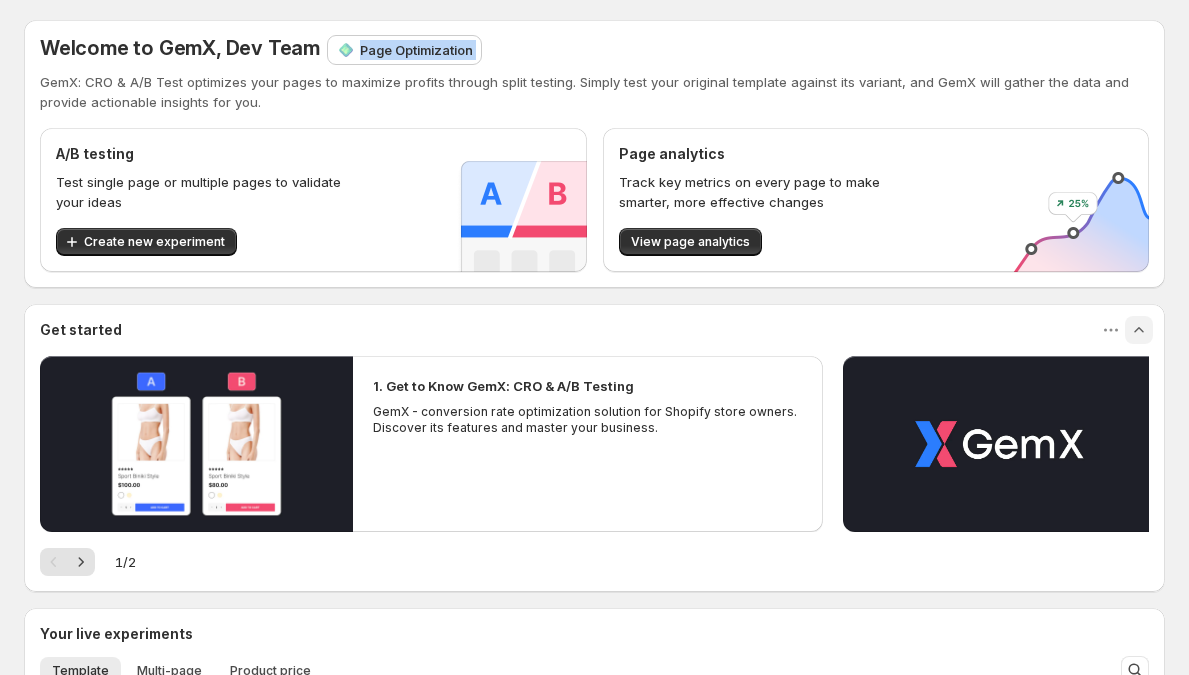 click on "Page Optimization" at bounding box center (416, 50) 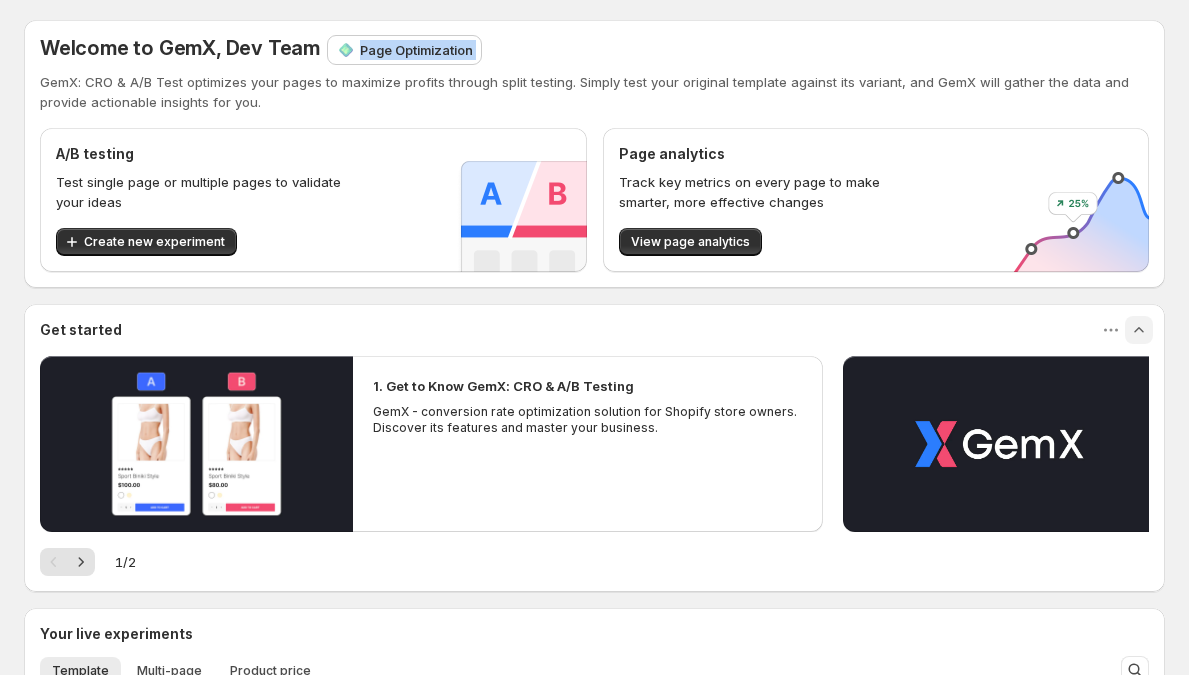 click on "Page Optimization" at bounding box center [416, 50] 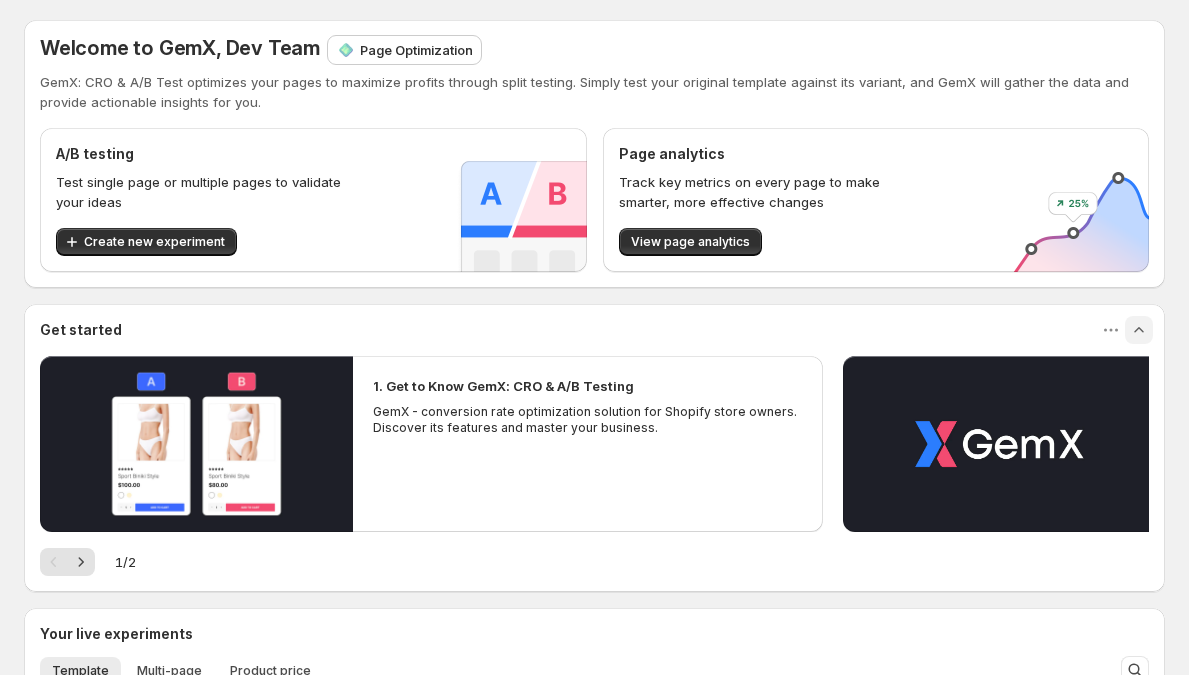 click at bounding box center (346, 50) 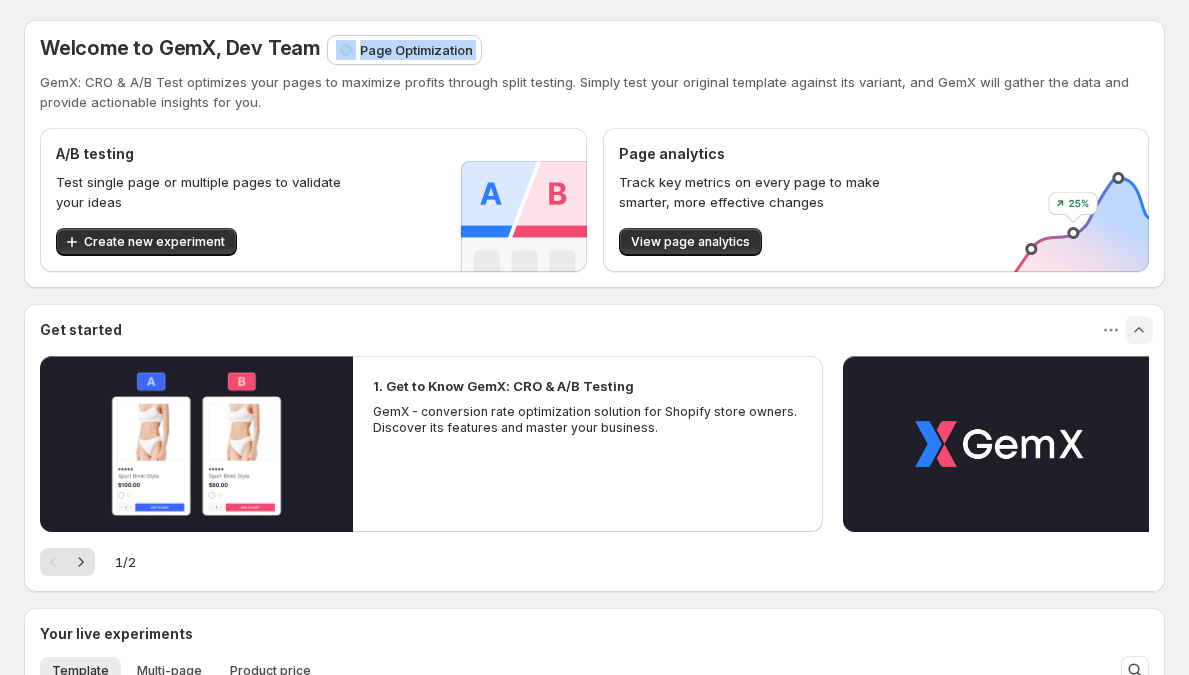 drag, startPoint x: 307, startPoint y: 44, endPoint x: 534, endPoint y: 70, distance: 228.48413 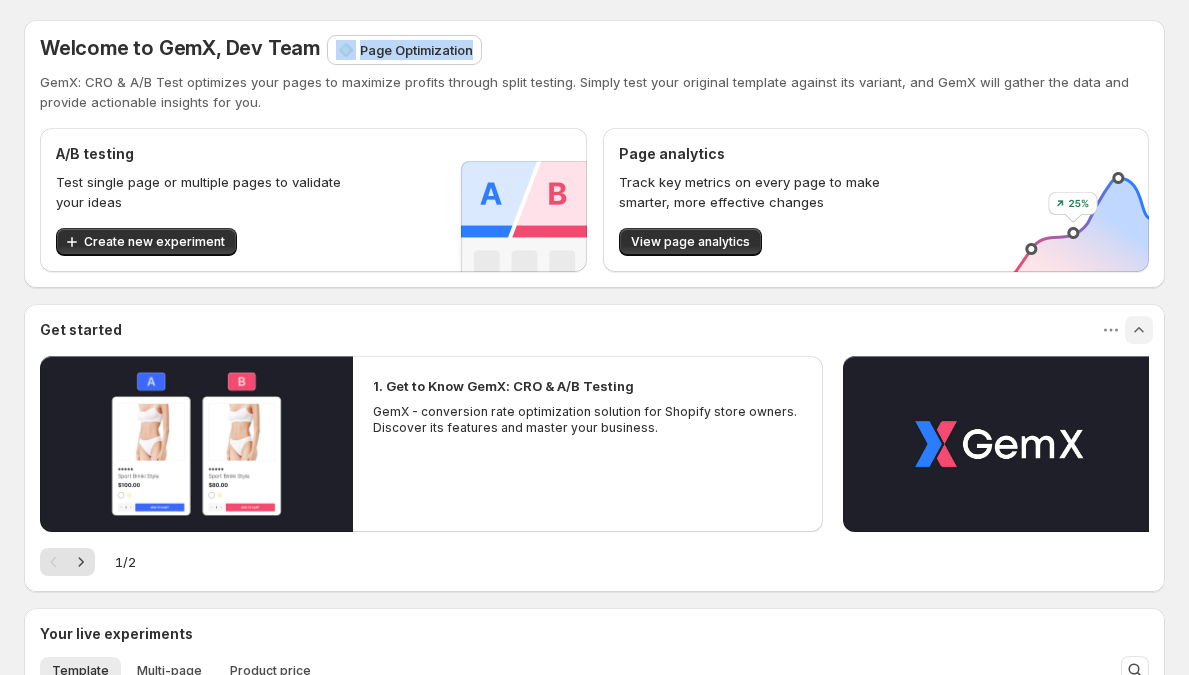 drag, startPoint x: 506, startPoint y: 47, endPoint x: 330, endPoint y: 56, distance: 176.22997 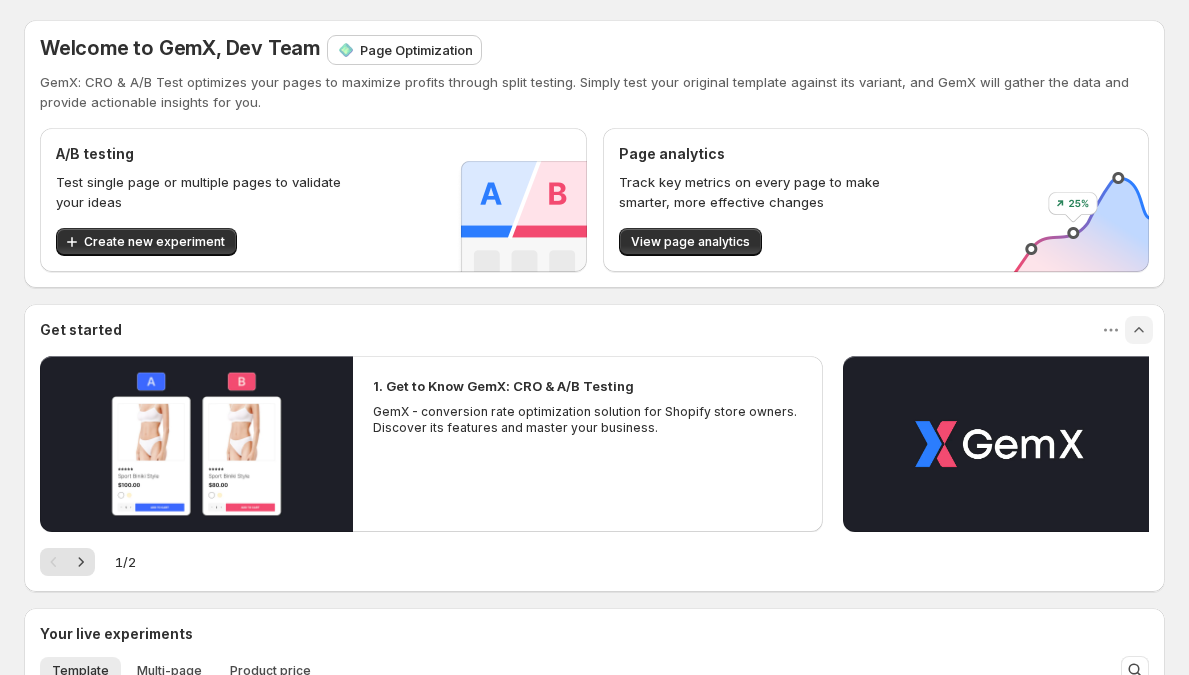 click on "GemX: CRO & A/B Test optimizes your pages to maximize profits through split testing. Simply test your original template against its variant, and GemX will gather the data and provide actionable insights for you." at bounding box center (594, 92) 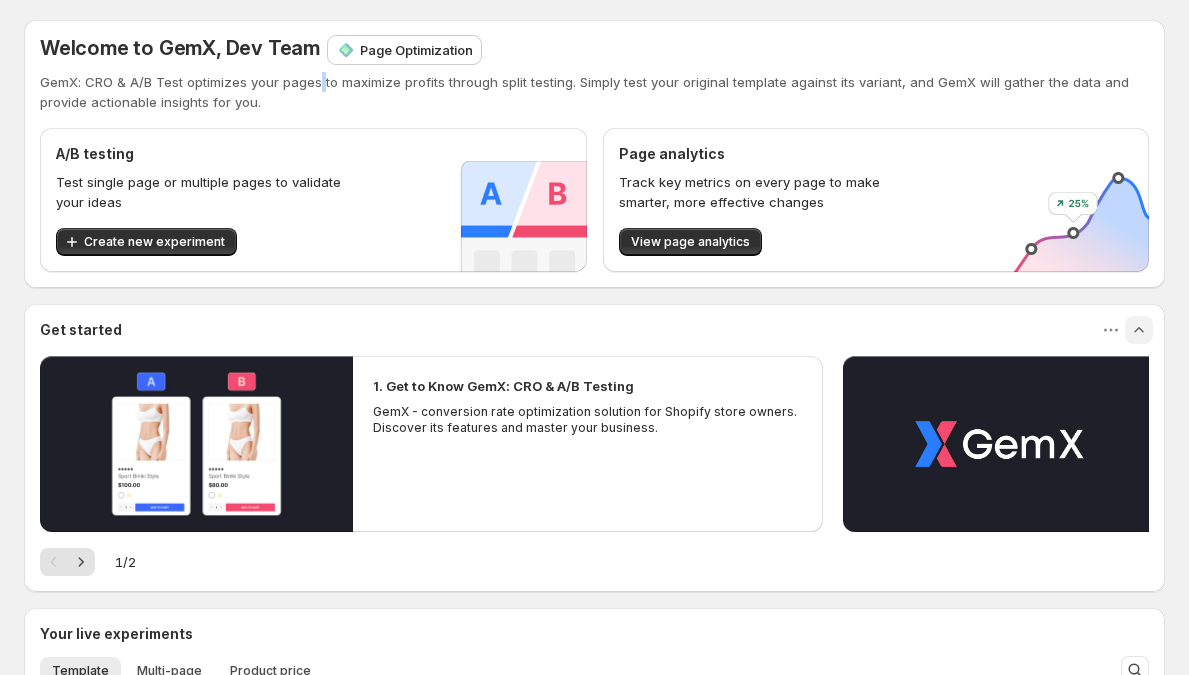 click on "GemX: CRO & A/B Test optimizes your pages to maximize profits through split testing. Simply test your original template against its variant, and GemX will gather the data and provide actionable insights for you." at bounding box center [594, 92] 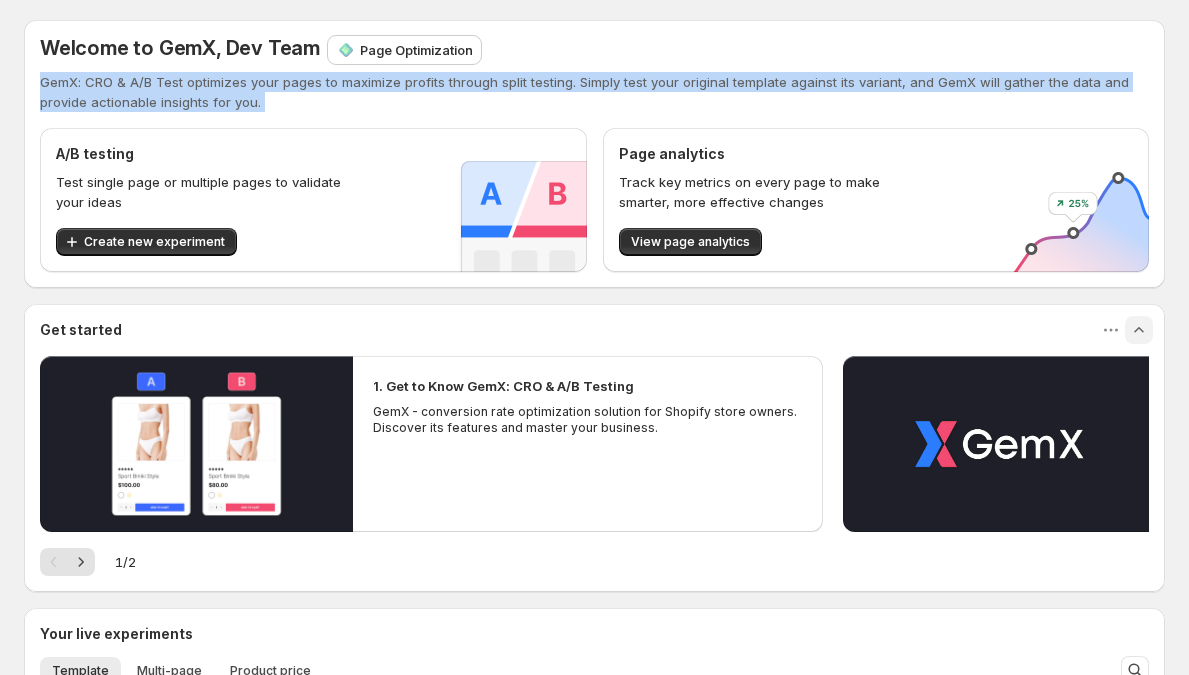 click on "GemX: CRO & A/B Test optimizes your pages to maximize profits through split testing. Simply test your original template against its variant, and GemX will gather the data and provide actionable insights for you." at bounding box center [594, 92] 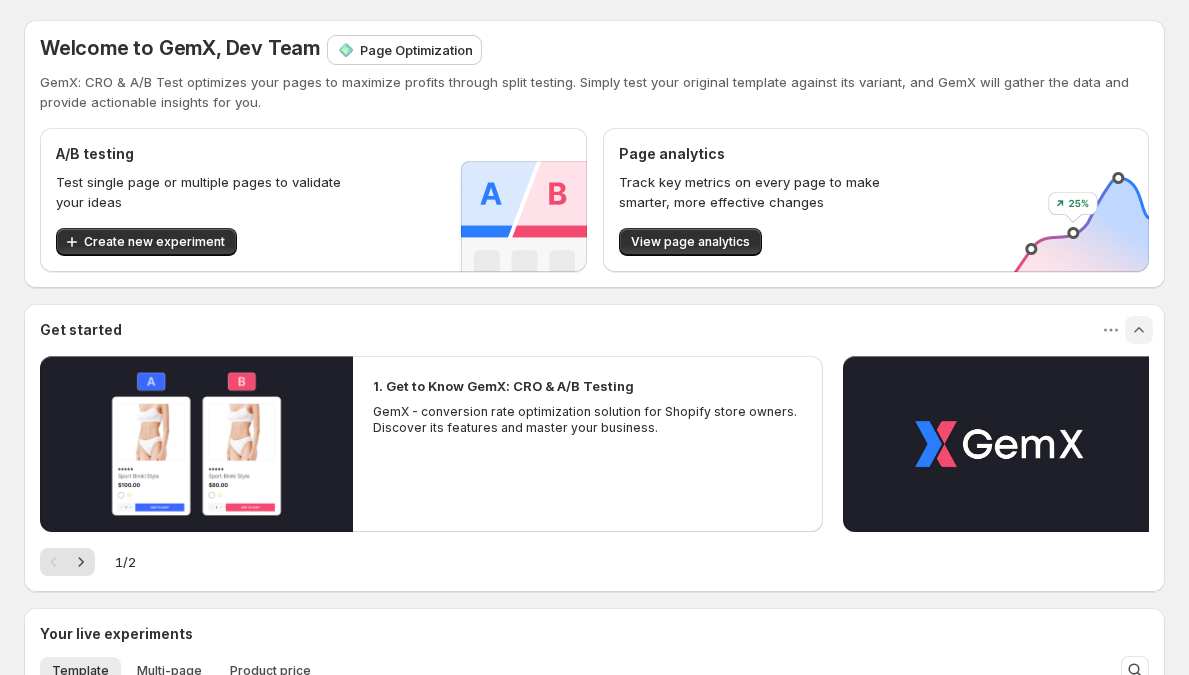click on "Welcome to GemX, Dev Team" at bounding box center (180, 48) 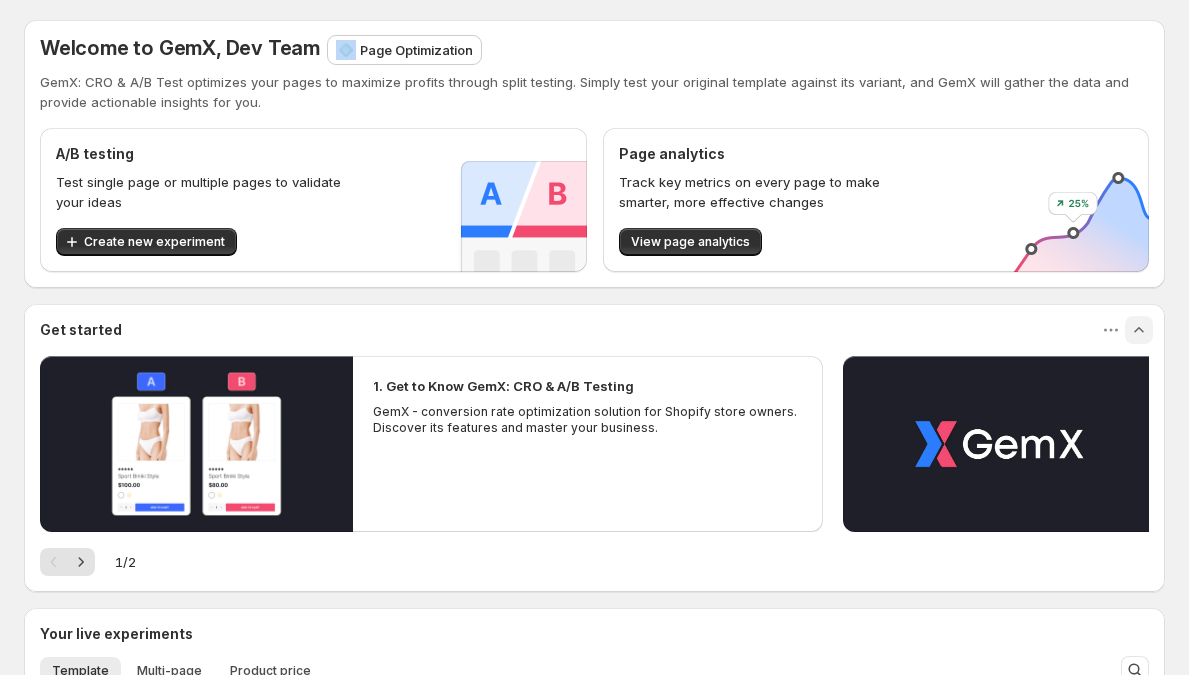 click on "Welcome to GemX, Dev Team" at bounding box center (180, 48) 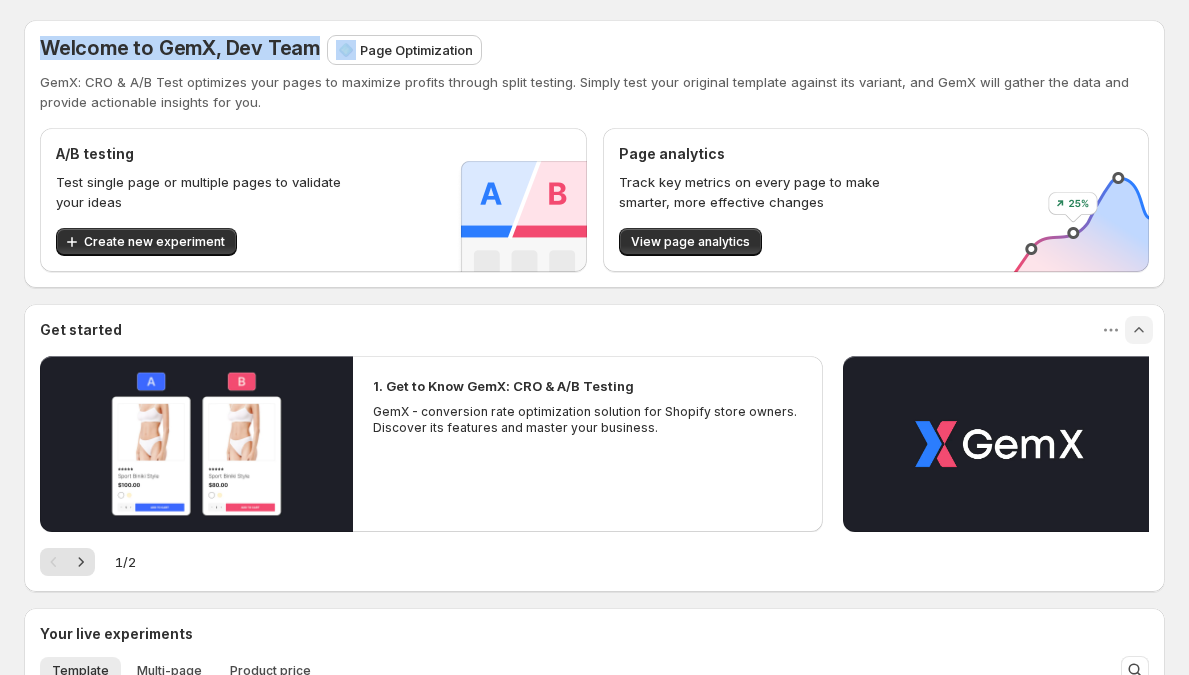 click on "Welcome to GemX, Dev Team" at bounding box center (180, 48) 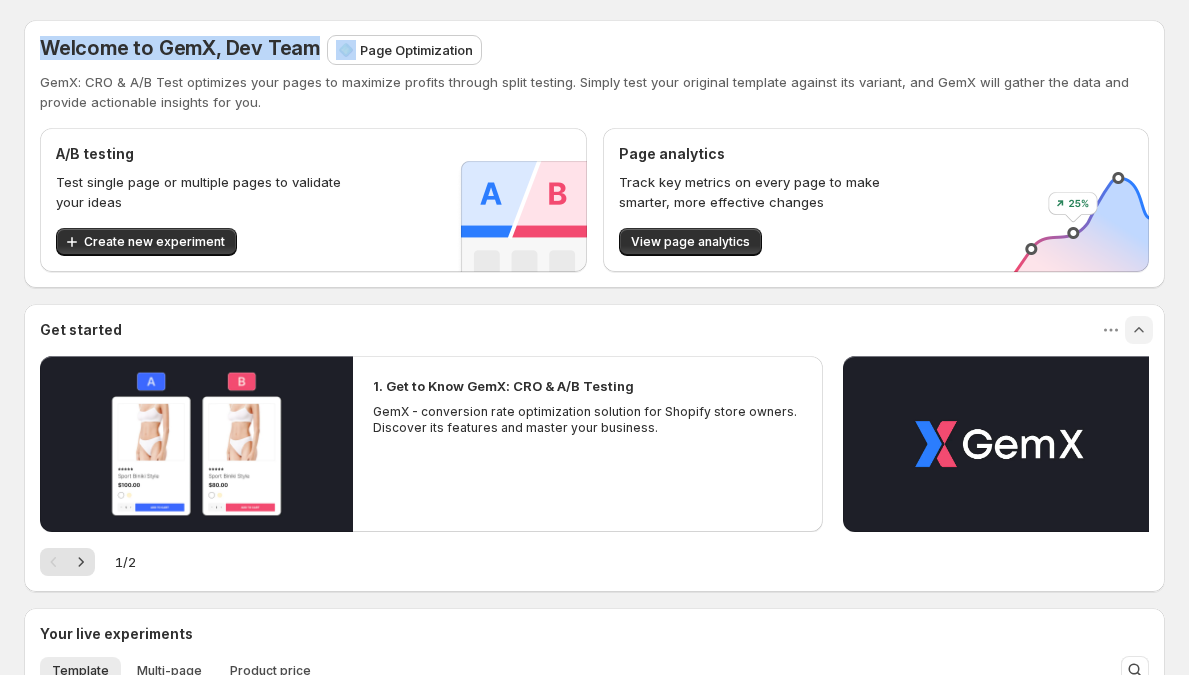 click on "Welcome to GemX, Dev Team Page Optimization GemX: CRO & A/B Test optimizes your pages to maximize profits through split testing. Simply test your original template against its variant, and GemX will gather the data and provide actionable insights for you." at bounding box center [594, 74] 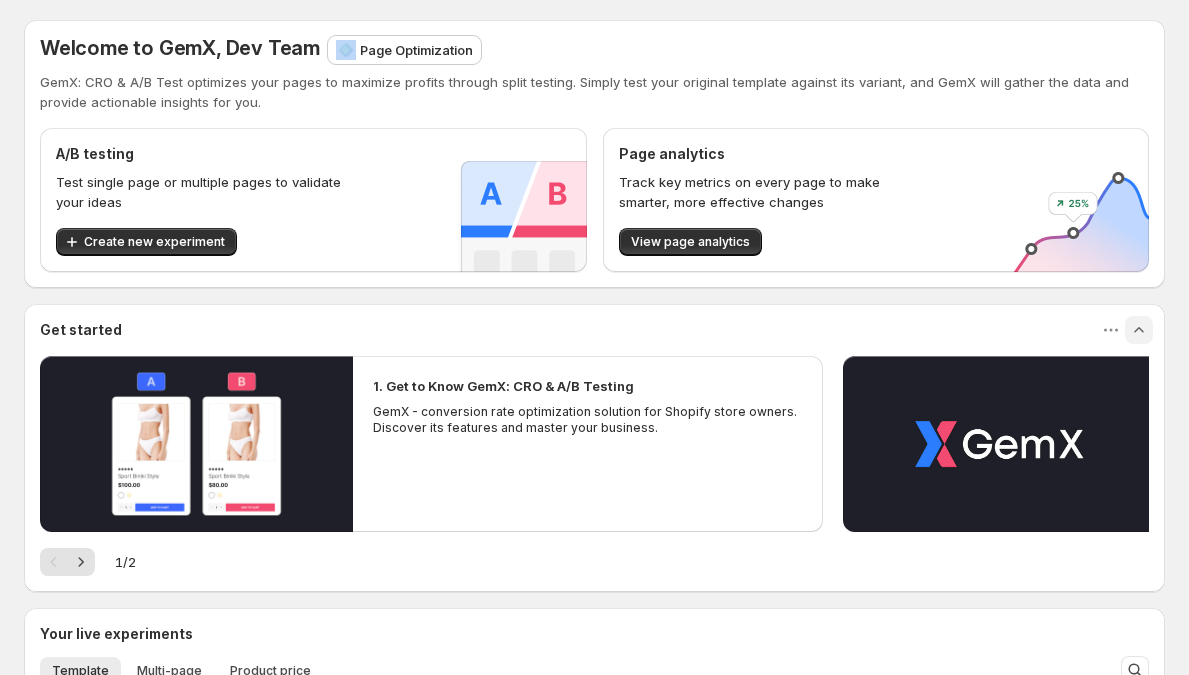 click on "Welcome to GemX, Dev Team Page Optimization GemX: CRO & A/B Test optimizes your pages to maximize profits through split testing. Simply test your original template against its variant, and GemX will gather the data and provide actionable insights for you." at bounding box center [594, 74] 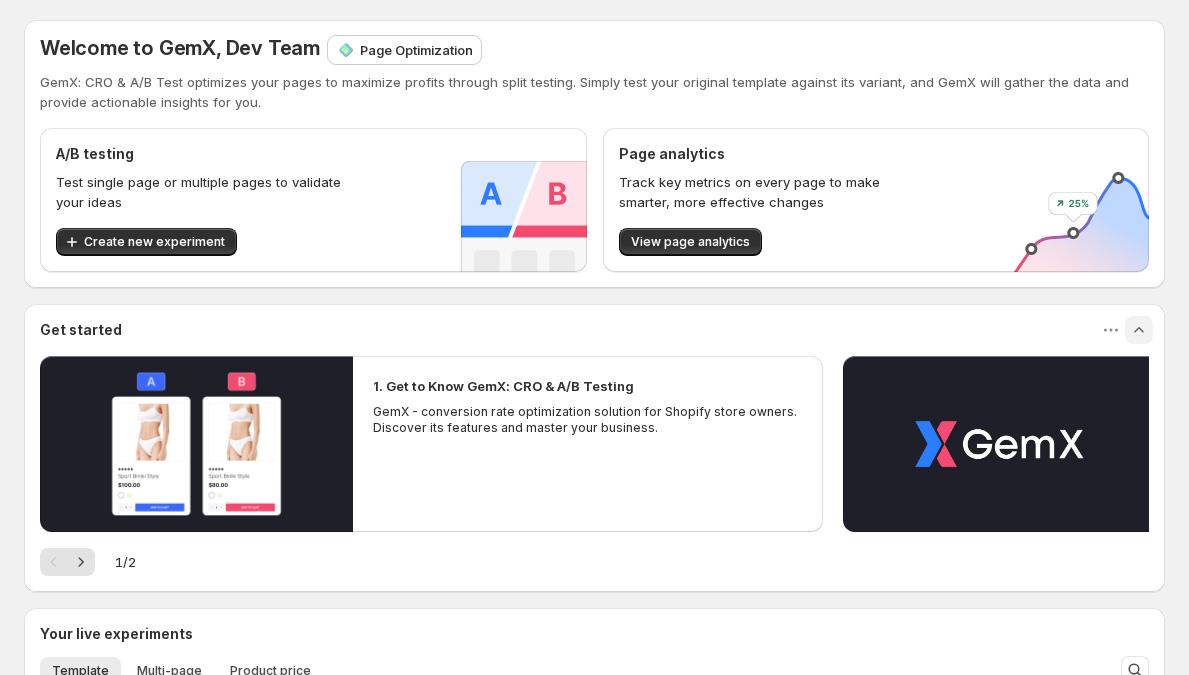 click on "Page Optimization" at bounding box center [404, 50] 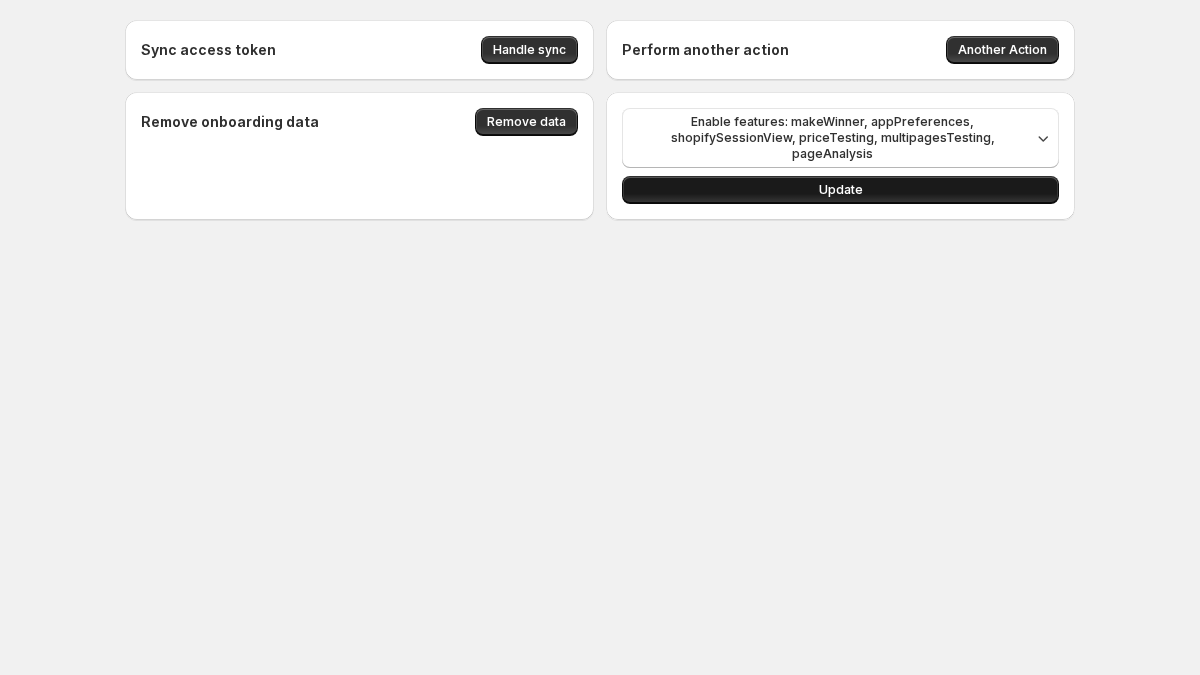 click on "Update" at bounding box center [840, 190] 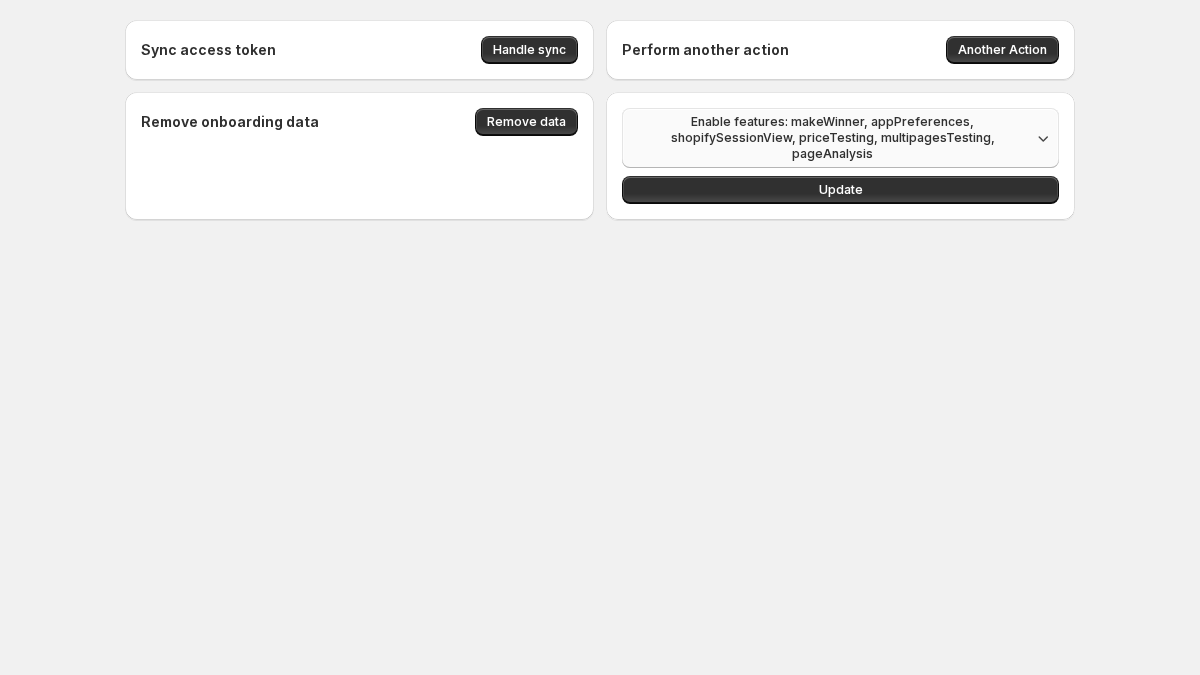 click on "Enable features: makeWinner, appPreferences, shopifySessionView, priceTesting, multipagesTesting, pageAnalysis" at bounding box center [832, 138] 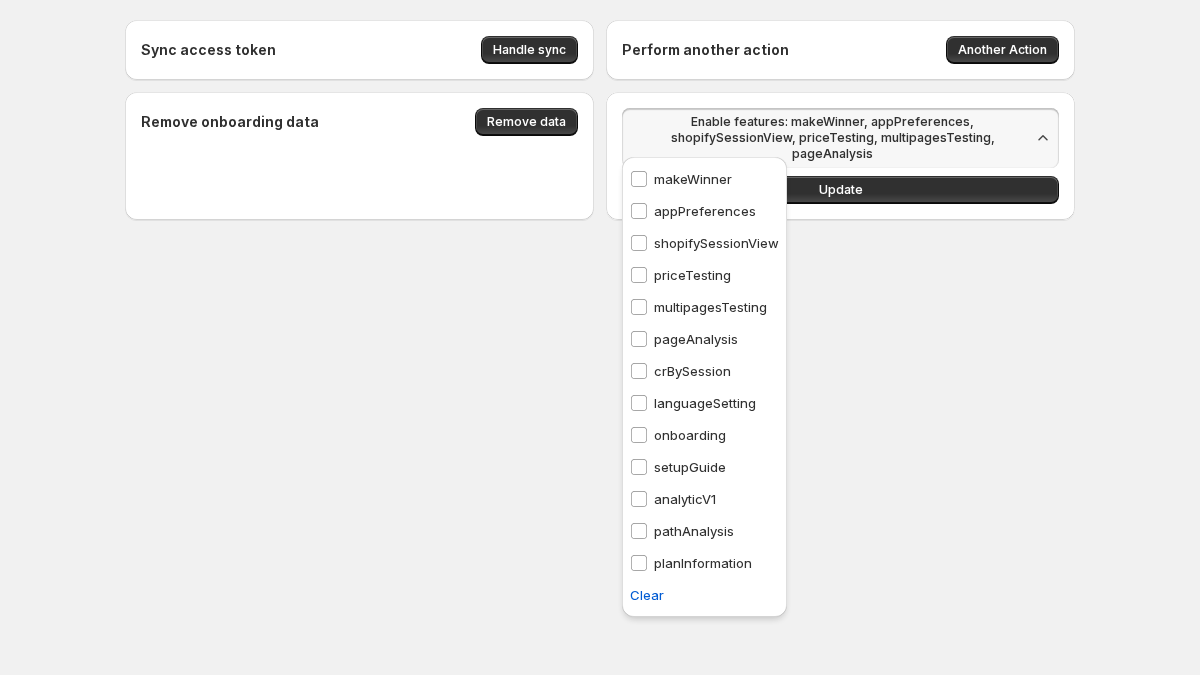 click on "onboarding" at bounding box center (690, 435) 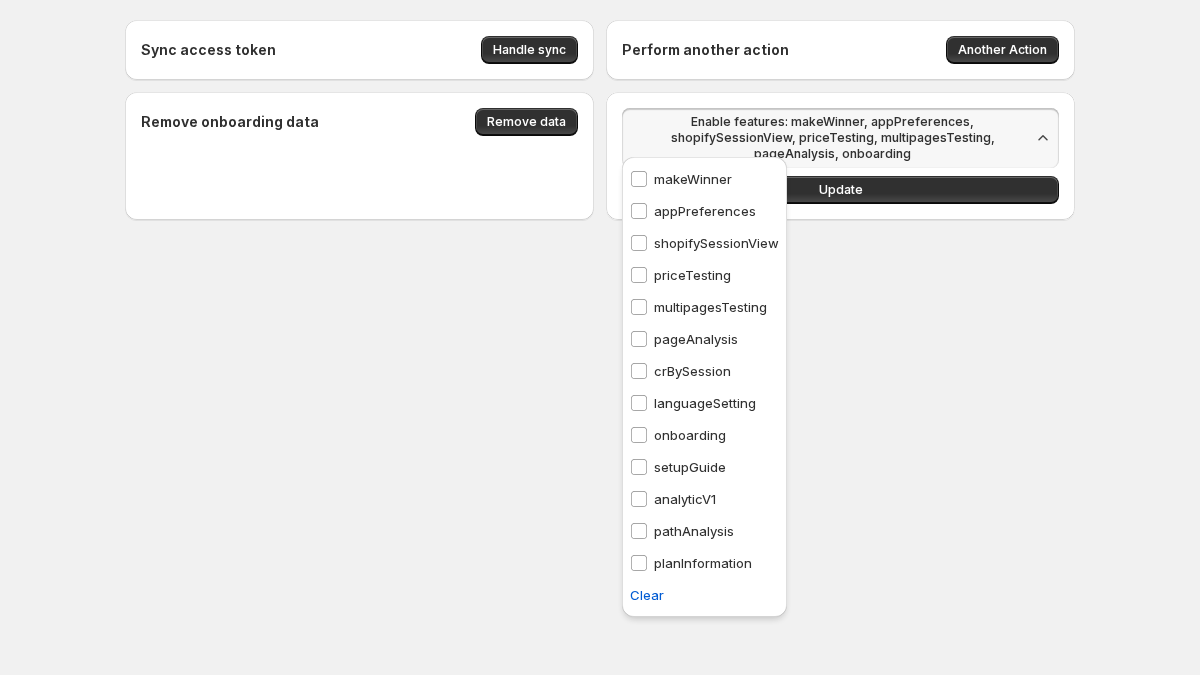 click on "Sync access token Handle sync Perform another action Another Action Remove onboarding data Remove data Enable features: makeWinner, appPreferences, shopifySessionView, priceTesting, multipagesTesting, pageAnalysis, onboarding Update Home Experiments Analytics Plans Preferences Dev mode makeWinner makeWinner appPreferences appPreferences shopifySessionView shopifySessionView priceTesting priceTesting multipagesTesting multipagesTesting pageAnalysis pageAnalysis crBySession crBySession languageSetting languageSetting onboarding onboarding setupGuide setupGuide analyticV1 analyticV1 pathAnalysis pathAnalysis planInformation planInformation Clear" at bounding box center (600, 337) 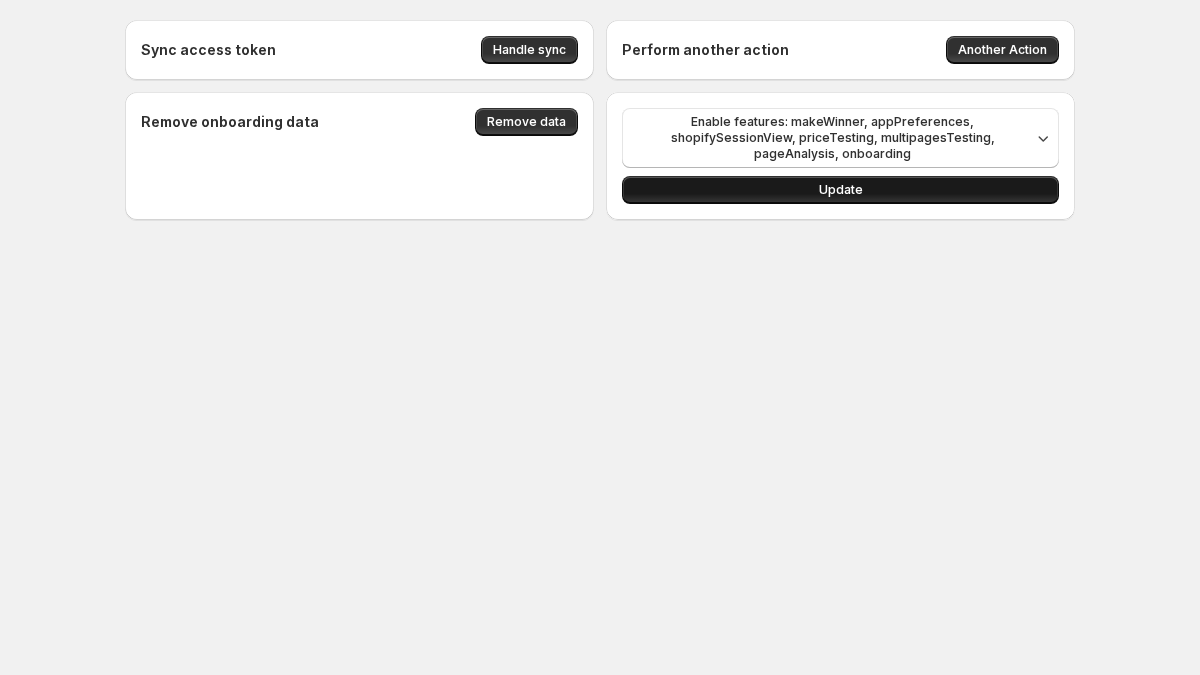 click on "Update" at bounding box center [840, 190] 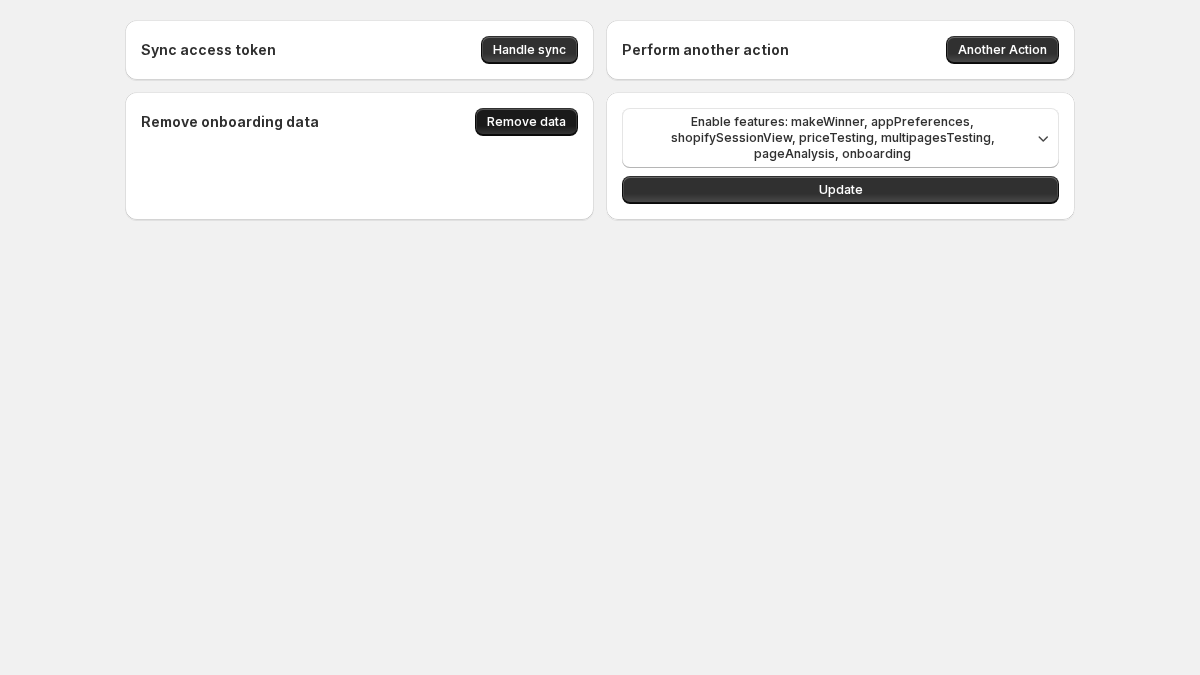click on "Remove data" at bounding box center [526, 122] 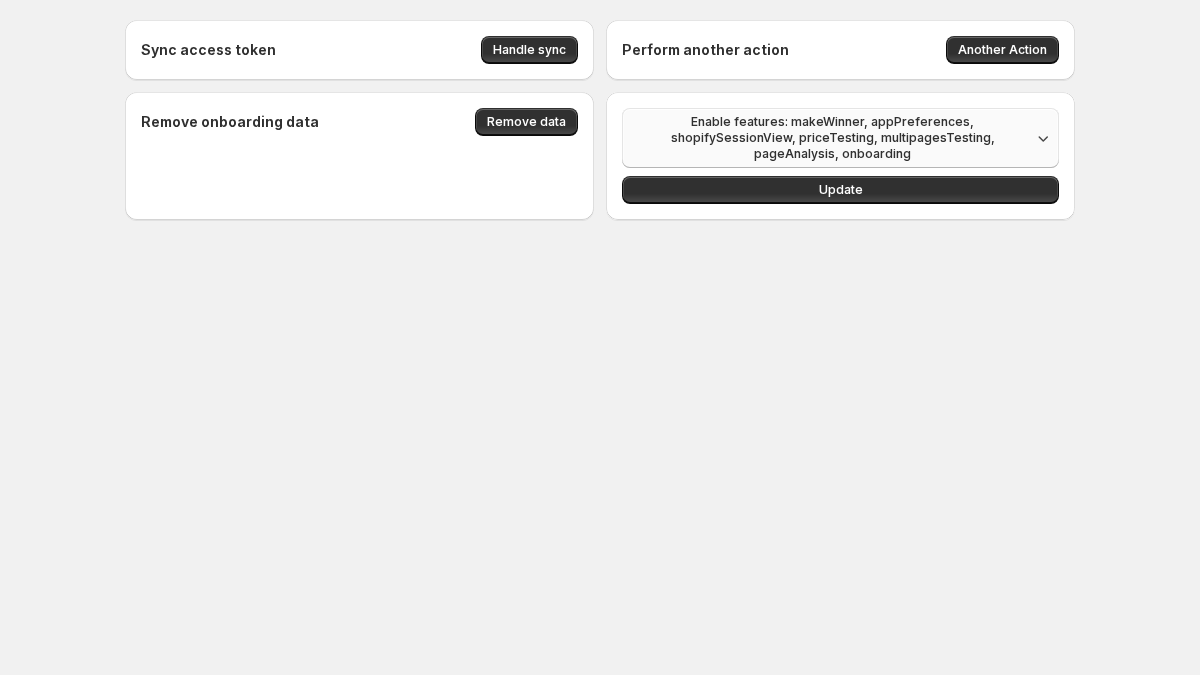 click on "Enable features: makeWinner, appPreferences, shopifySessionView, priceTesting, multipagesTesting, pageAnalysis, onboarding" at bounding box center (832, 138) 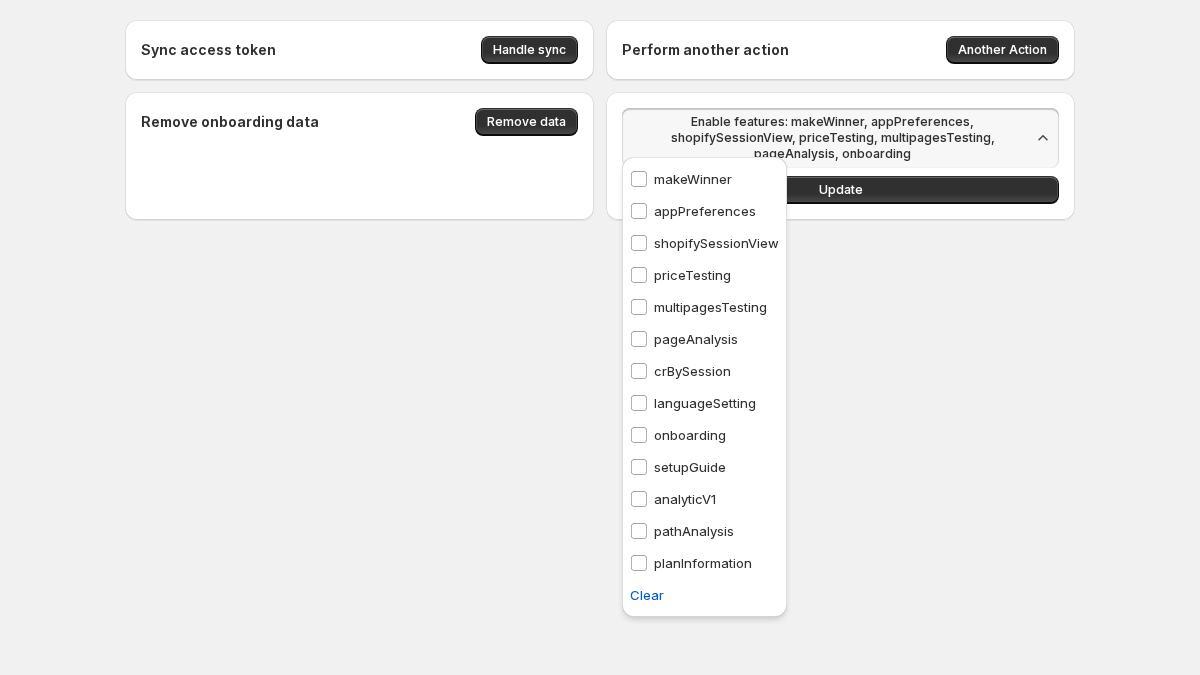 drag, startPoint x: 863, startPoint y: 383, endPoint x: 857, endPoint y: 308, distance: 75.23962 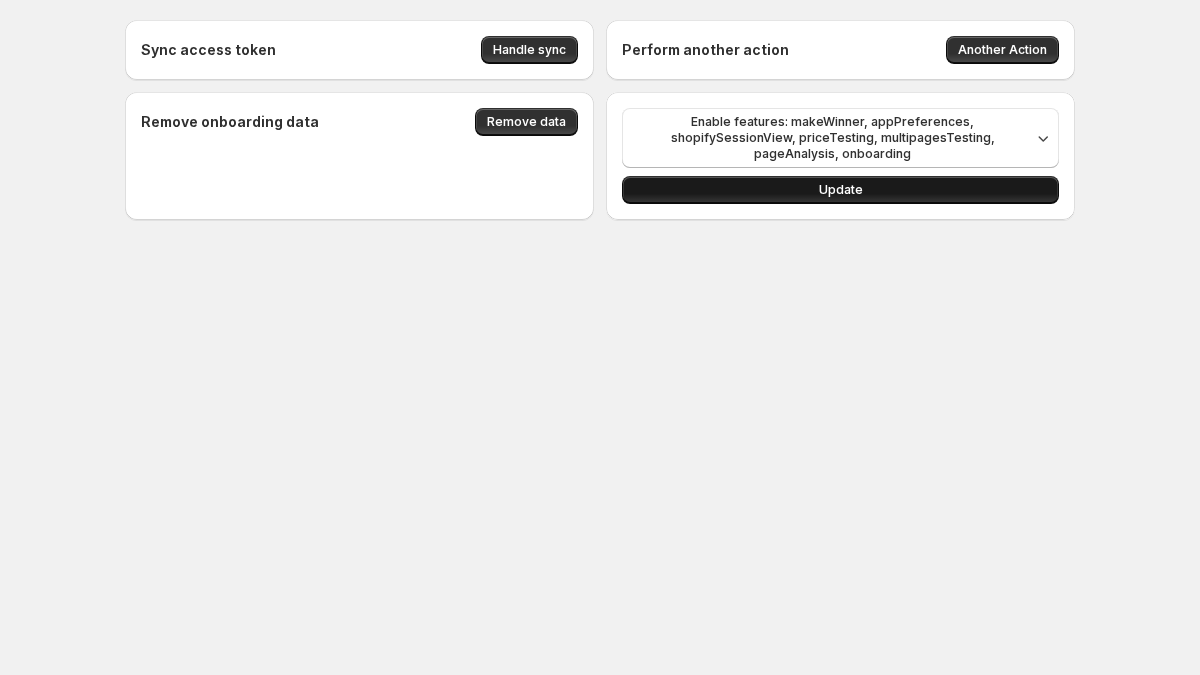 click on "Update" at bounding box center [840, 190] 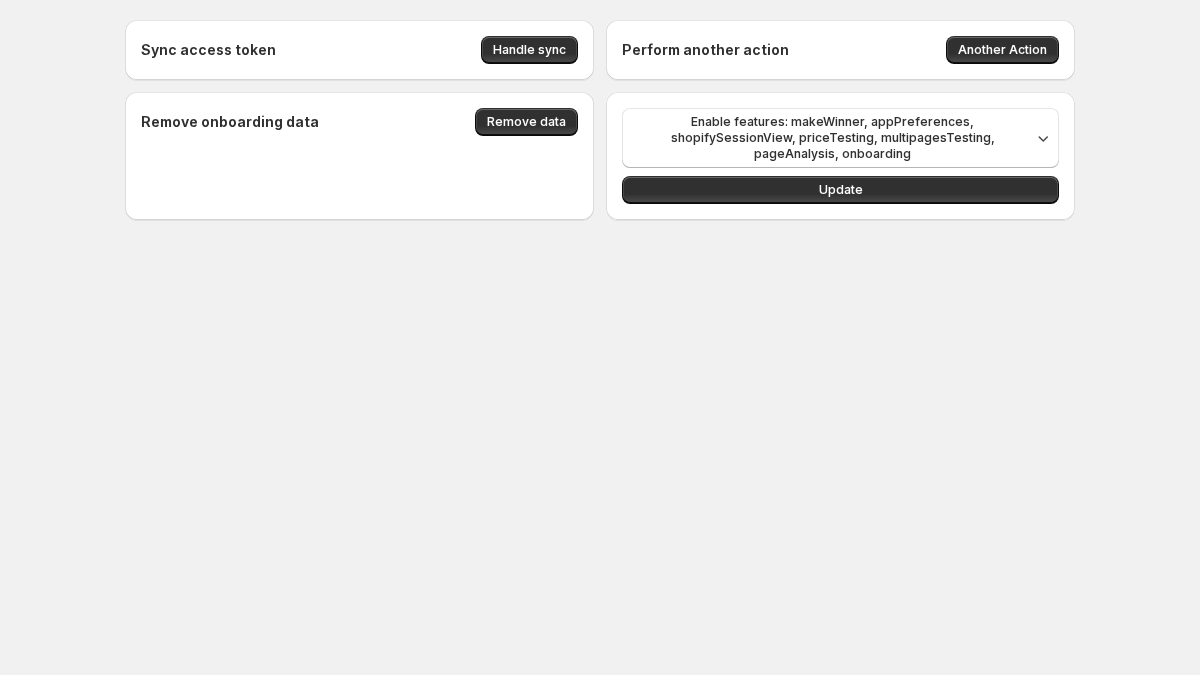 scroll, scrollTop: 0, scrollLeft: 0, axis: both 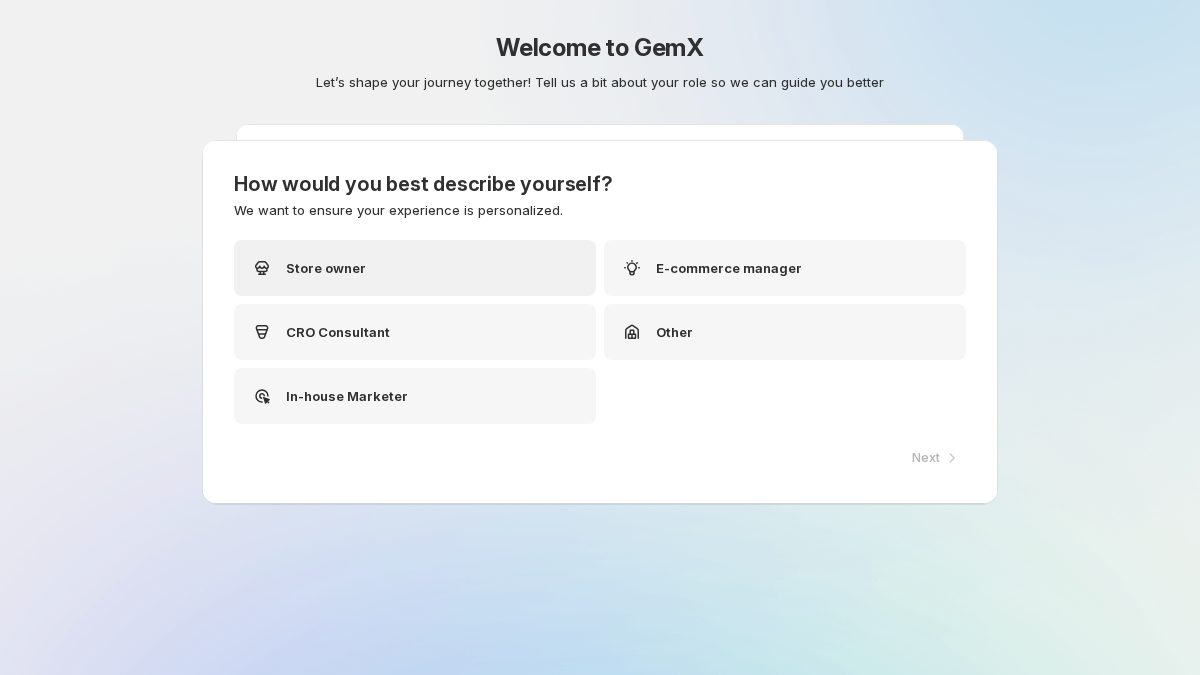 click on "Store owner" at bounding box center (415, 268) 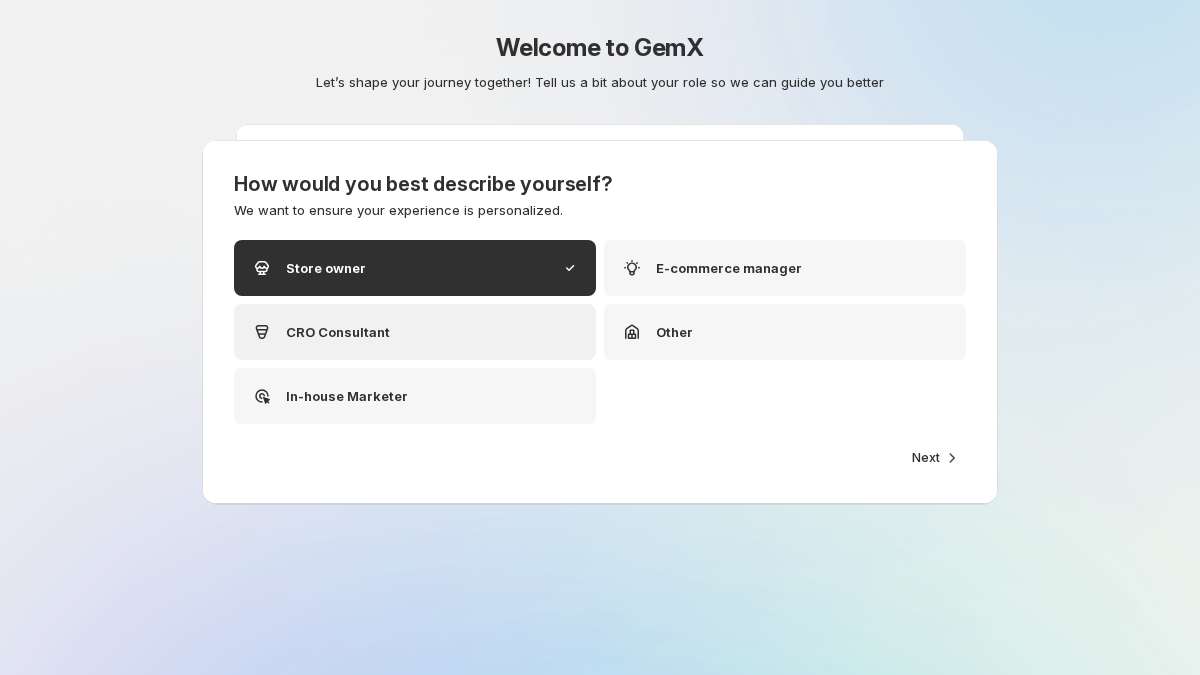 click on "CRO Consultant" at bounding box center [415, 332] 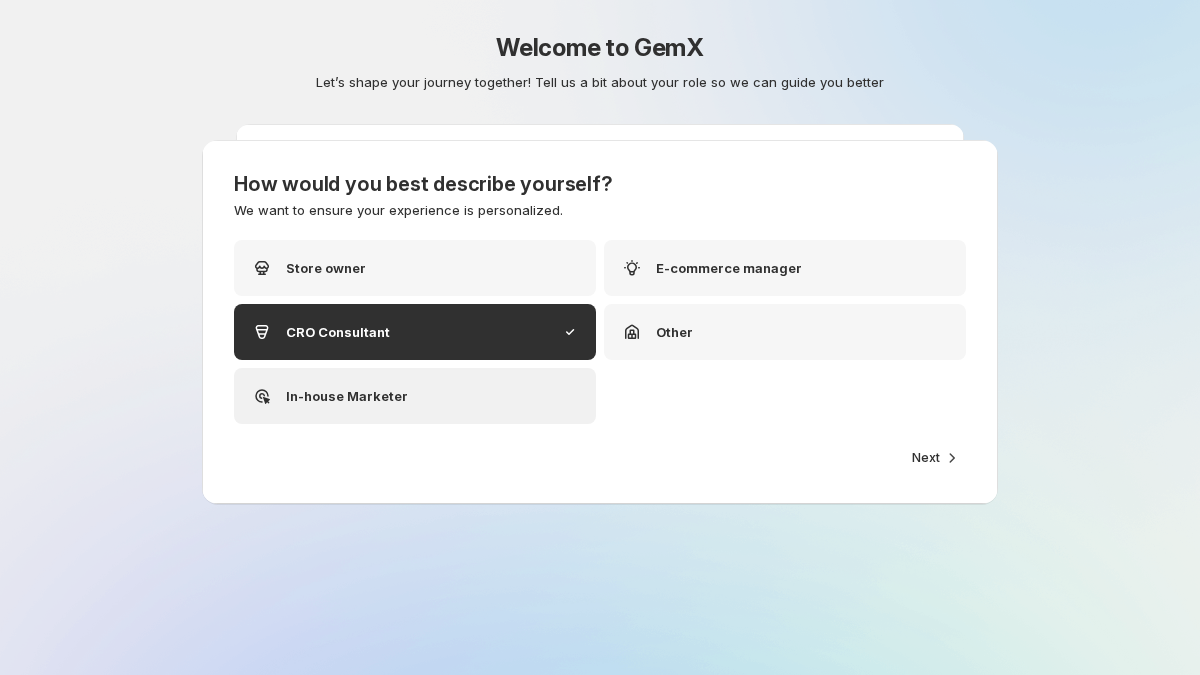 click on "In-house Marketer" at bounding box center [415, 396] 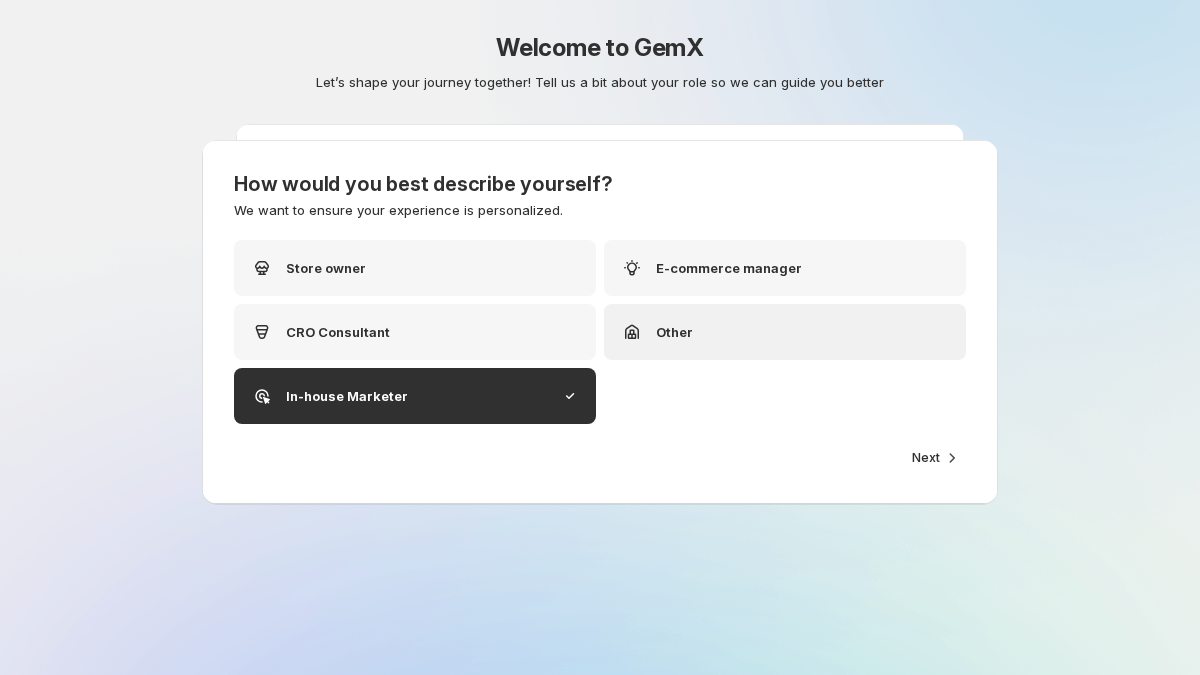 click on "Other" at bounding box center (785, 332) 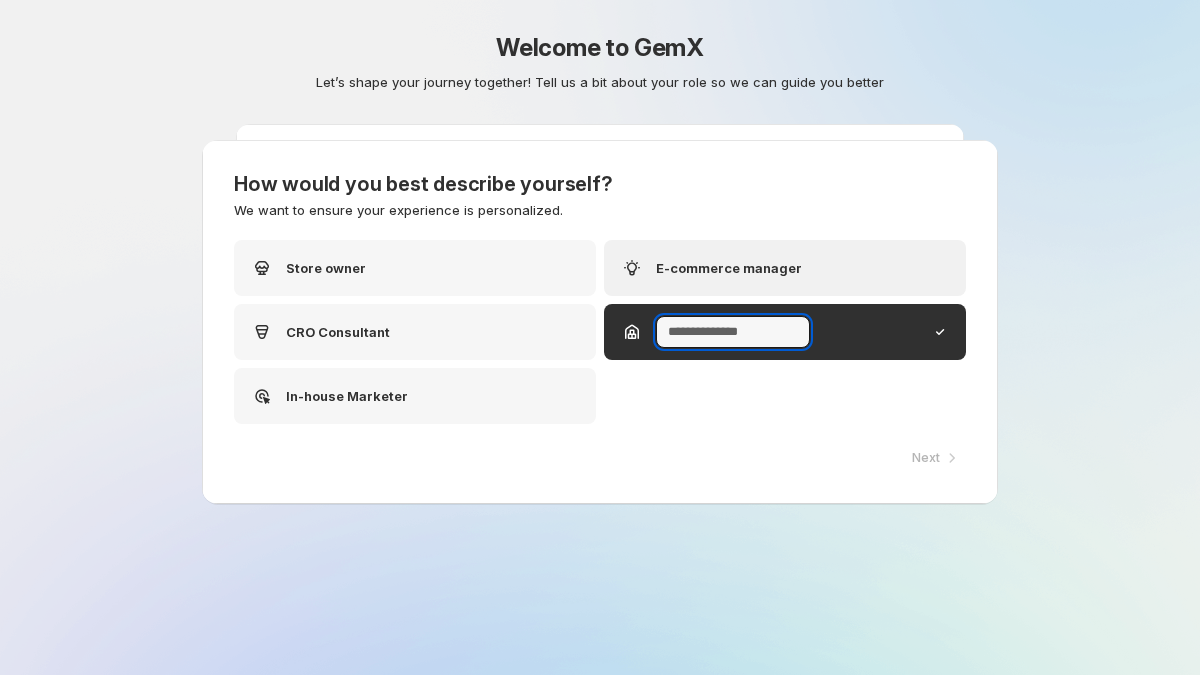 click on "E-commerce manager" at bounding box center (729, 268) 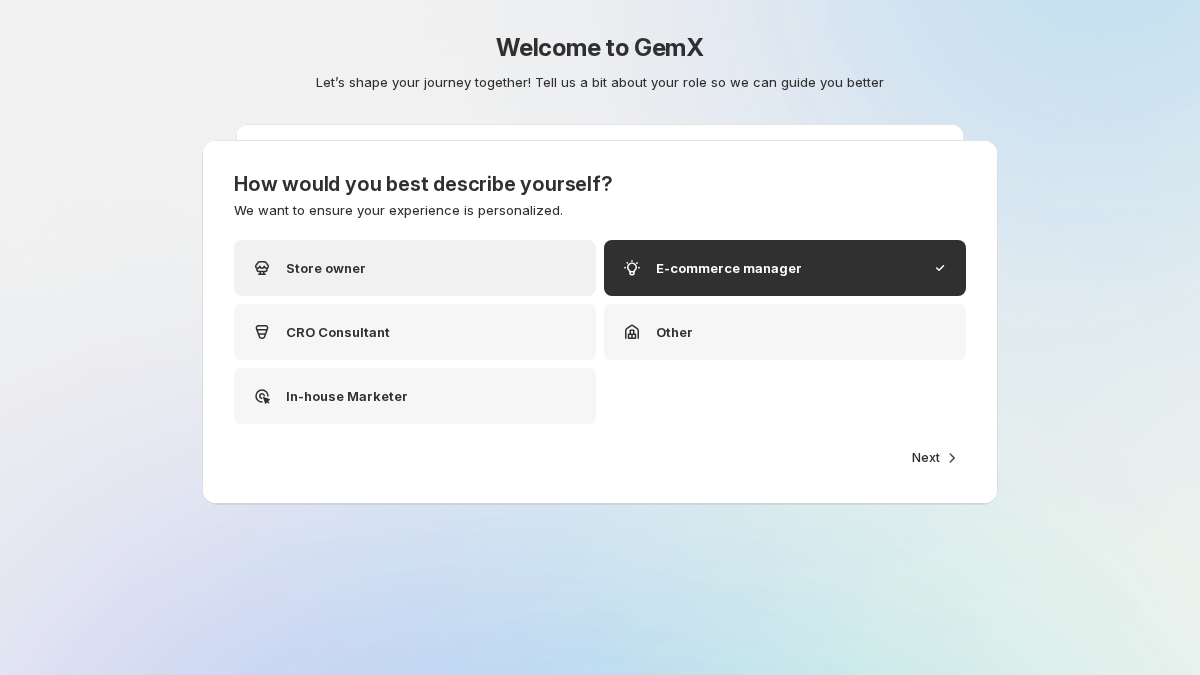click on "Store owner" at bounding box center (415, 268) 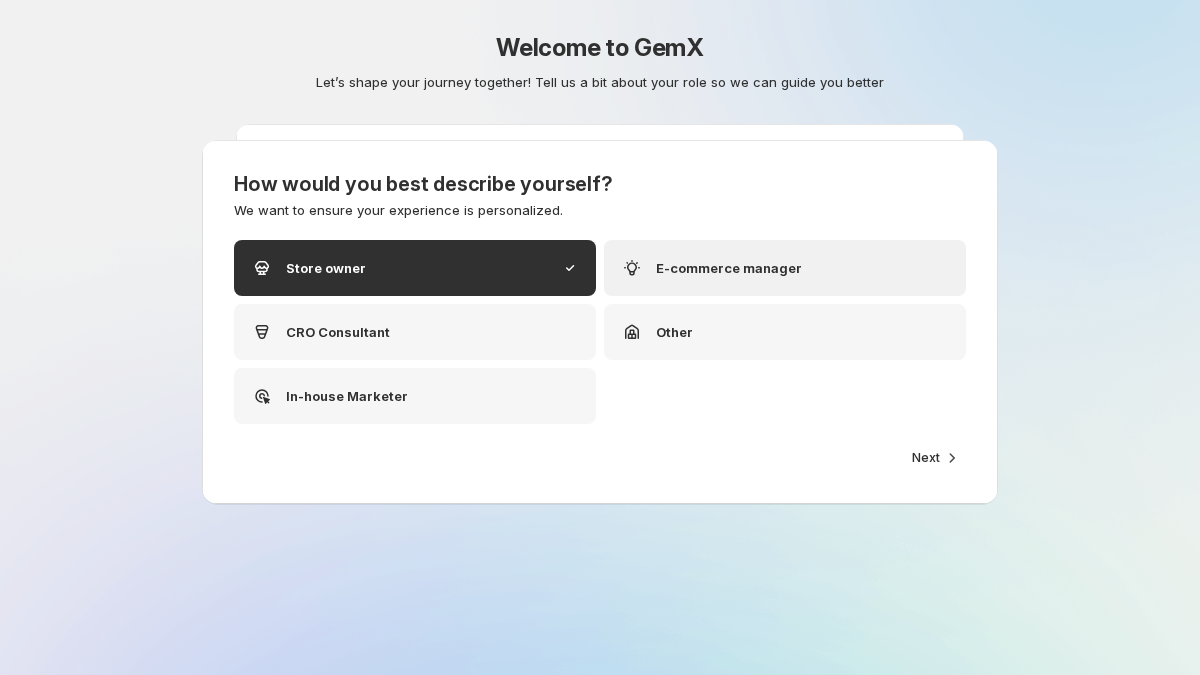 click on "E-commerce manager" at bounding box center (711, 268) 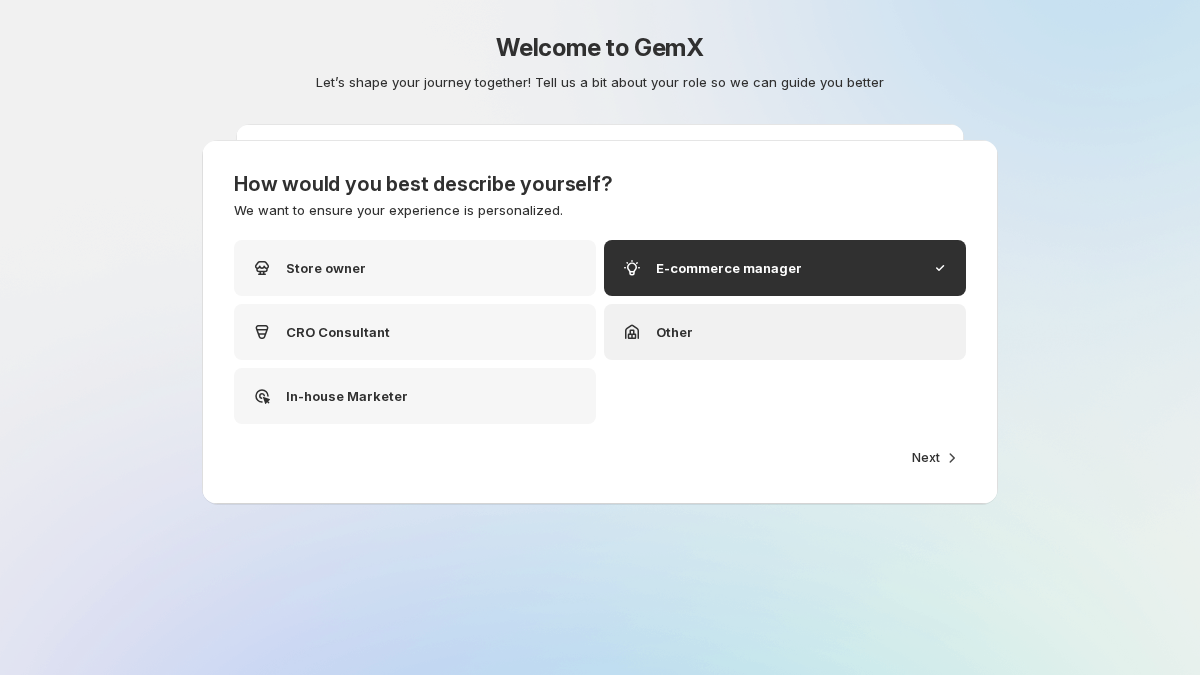 click on "Other" at bounding box center [785, 332] 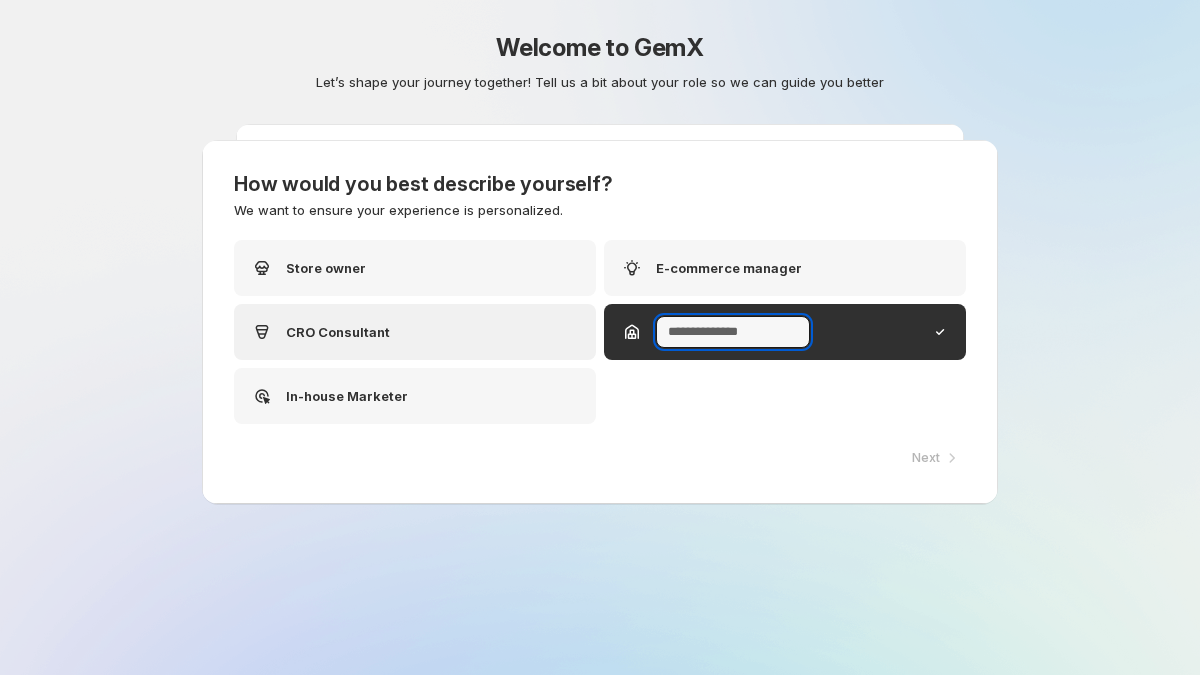 click on "CRO Consultant" at bounding box center (415, 332) 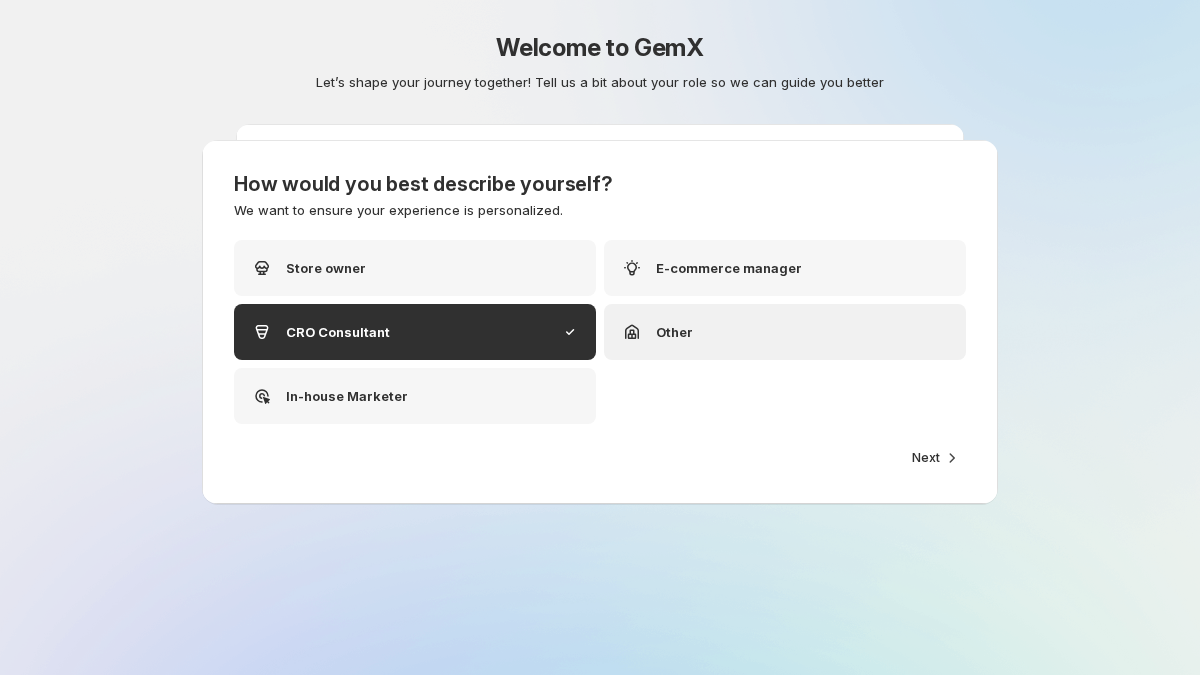 click on "Other" at bounding box center (674, 332) 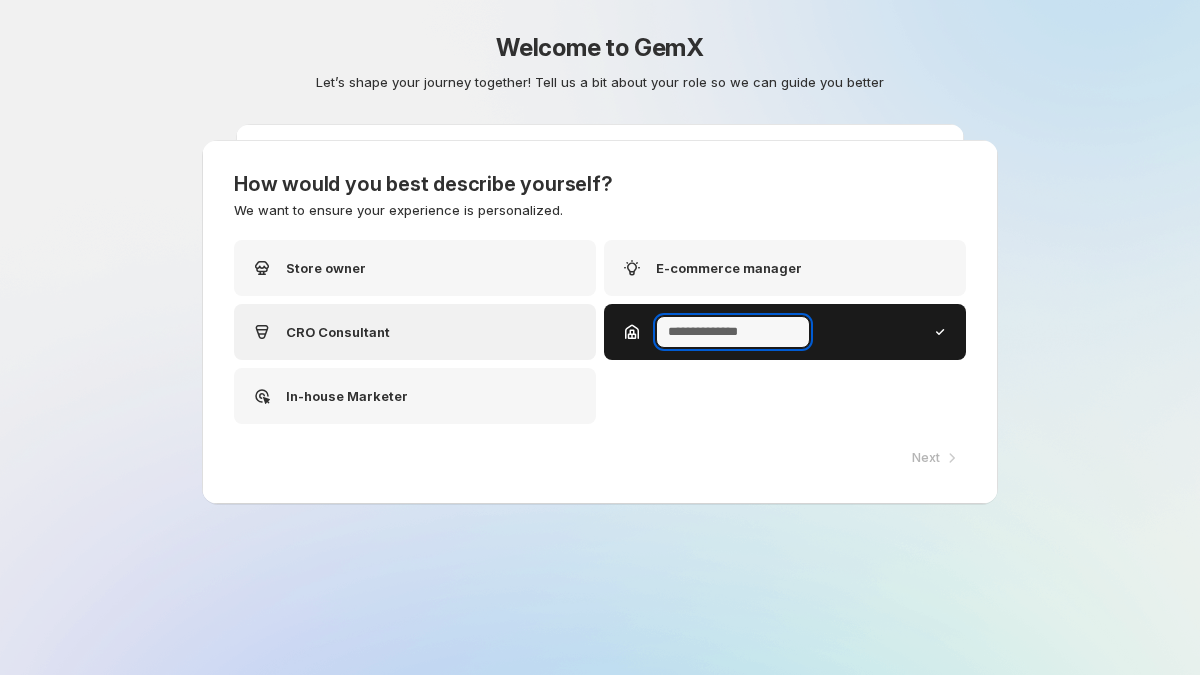 click on "CRO Consultant" at bounding box center (415, 332) 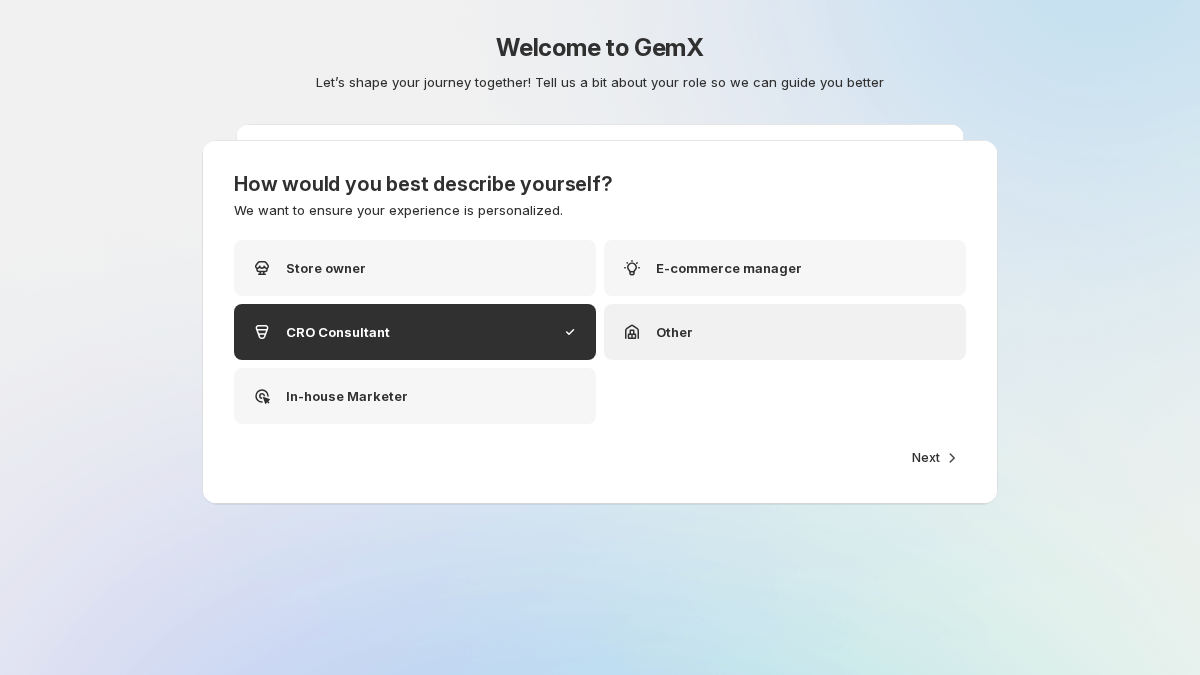 click on "Other" at bounding box center (785, 332) 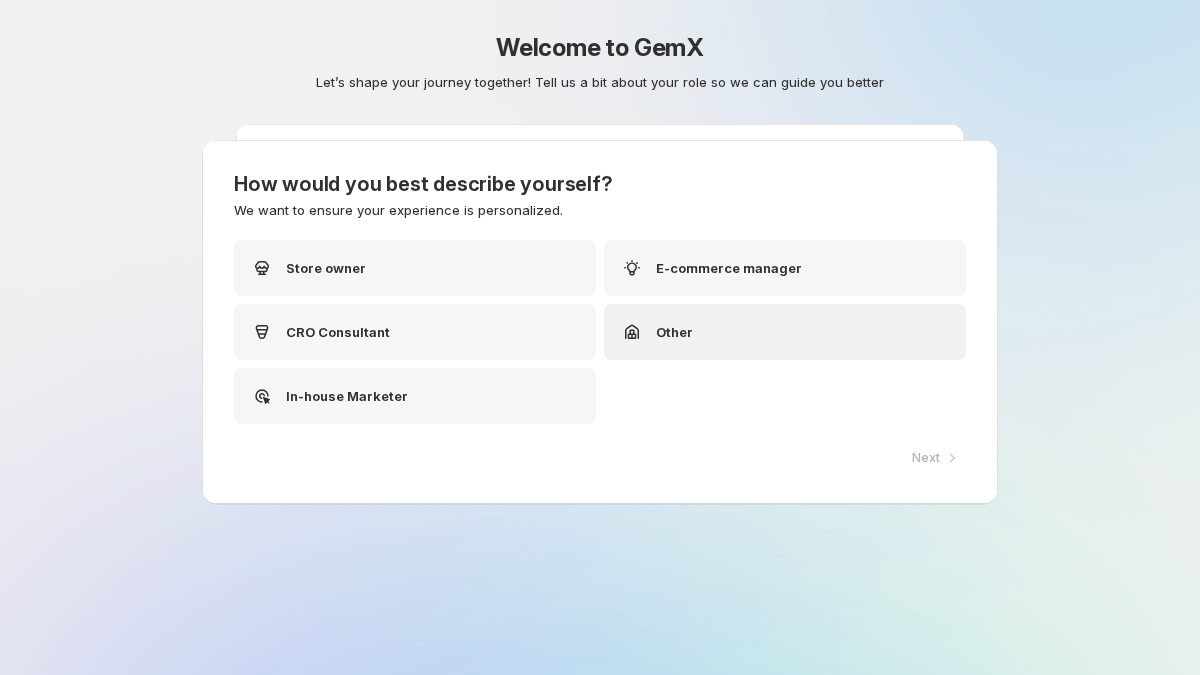 click on "Other" at bounding box center (785, 332) 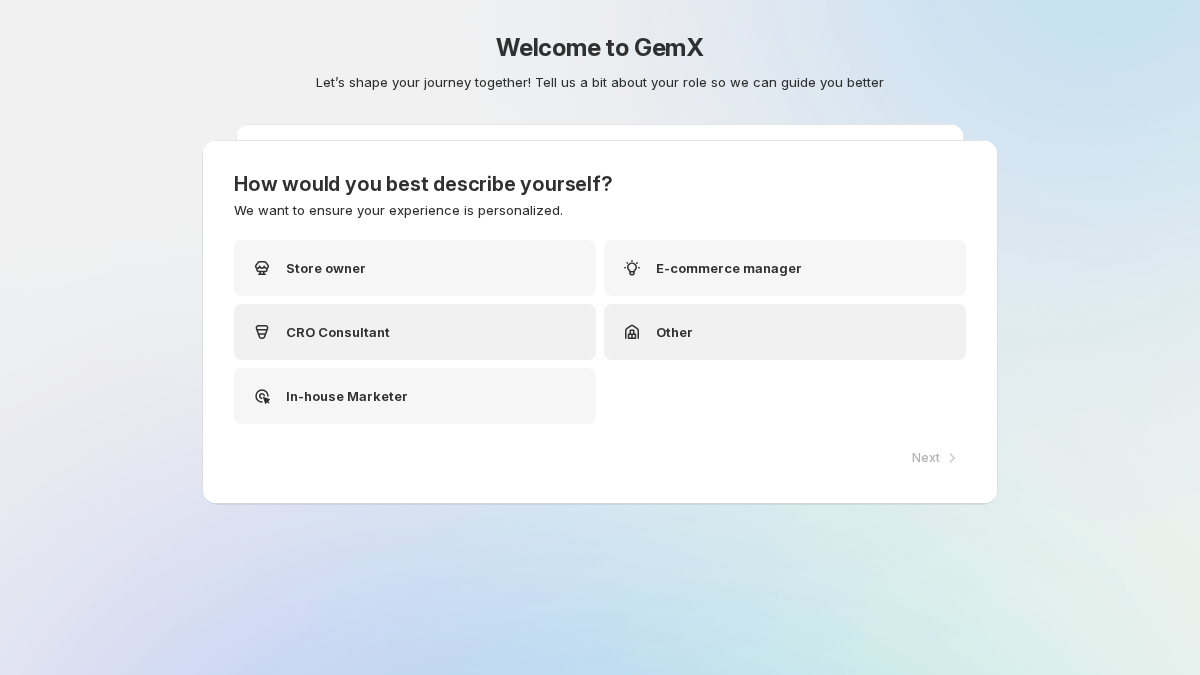 click on "CRO Consultant" at bounding box center [415, 332] 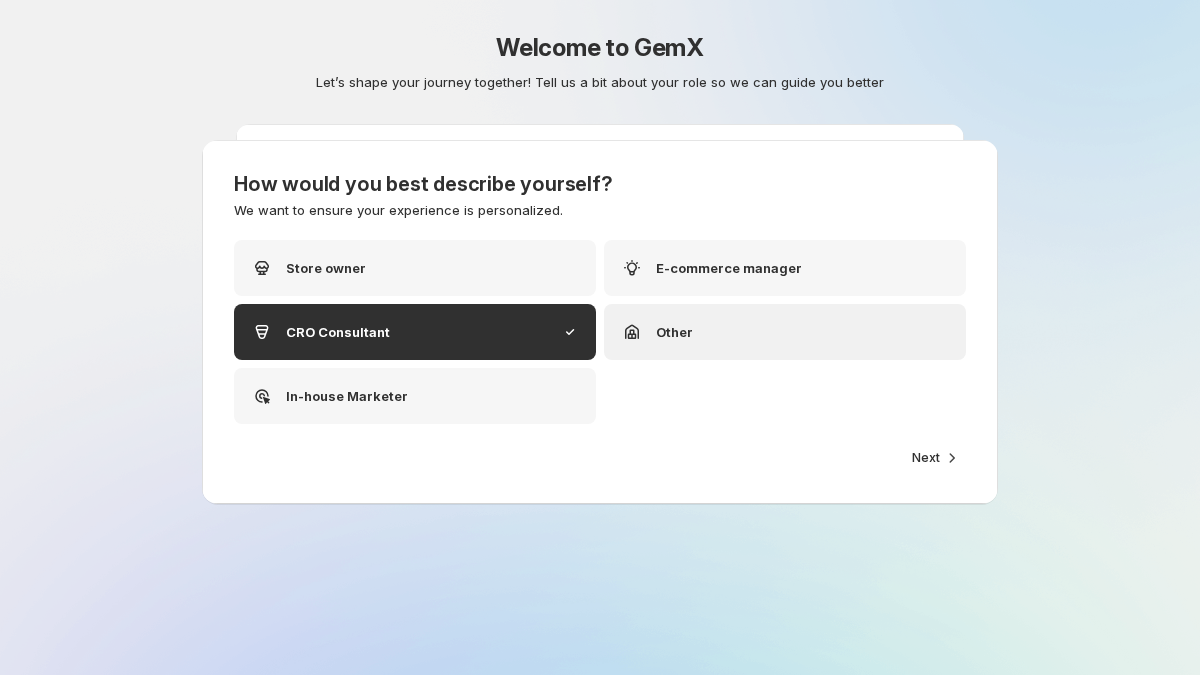 click on "Other" at bounding box center [785, 332] 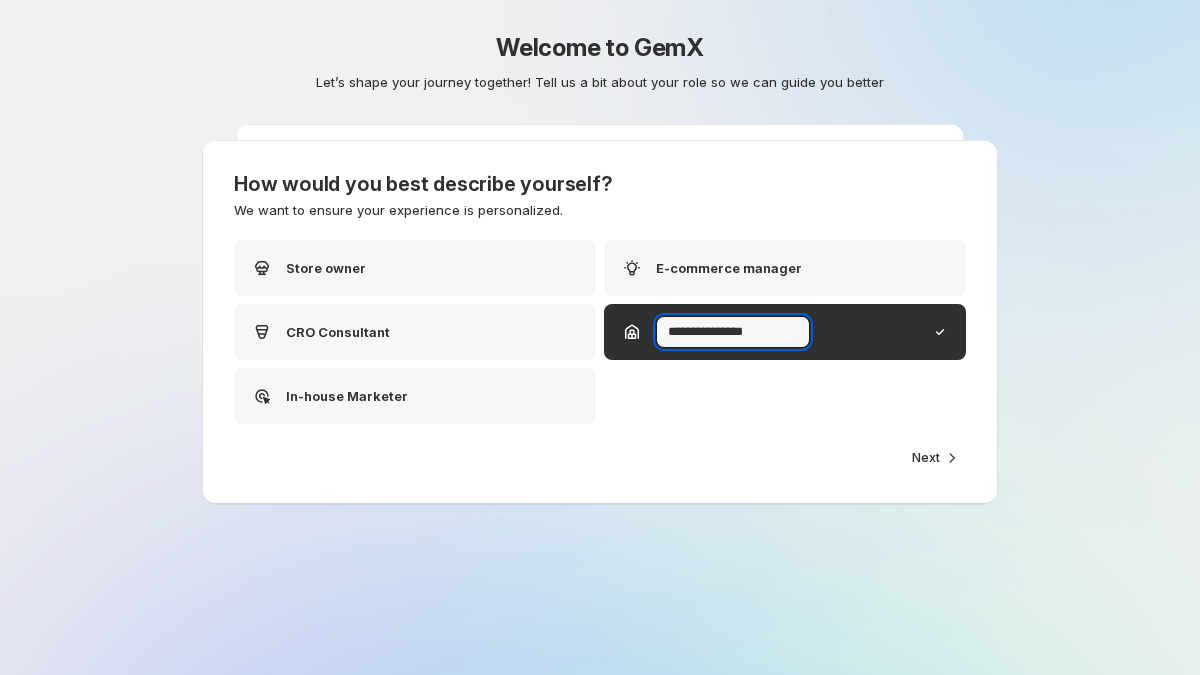 type on "**********" 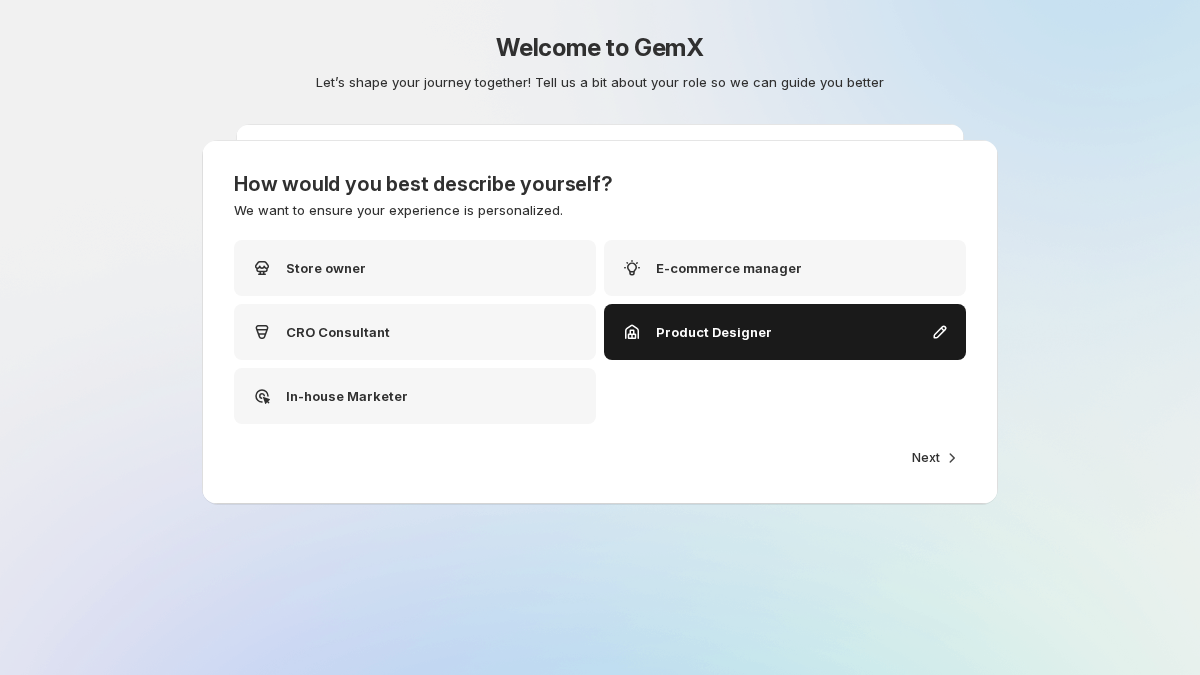click 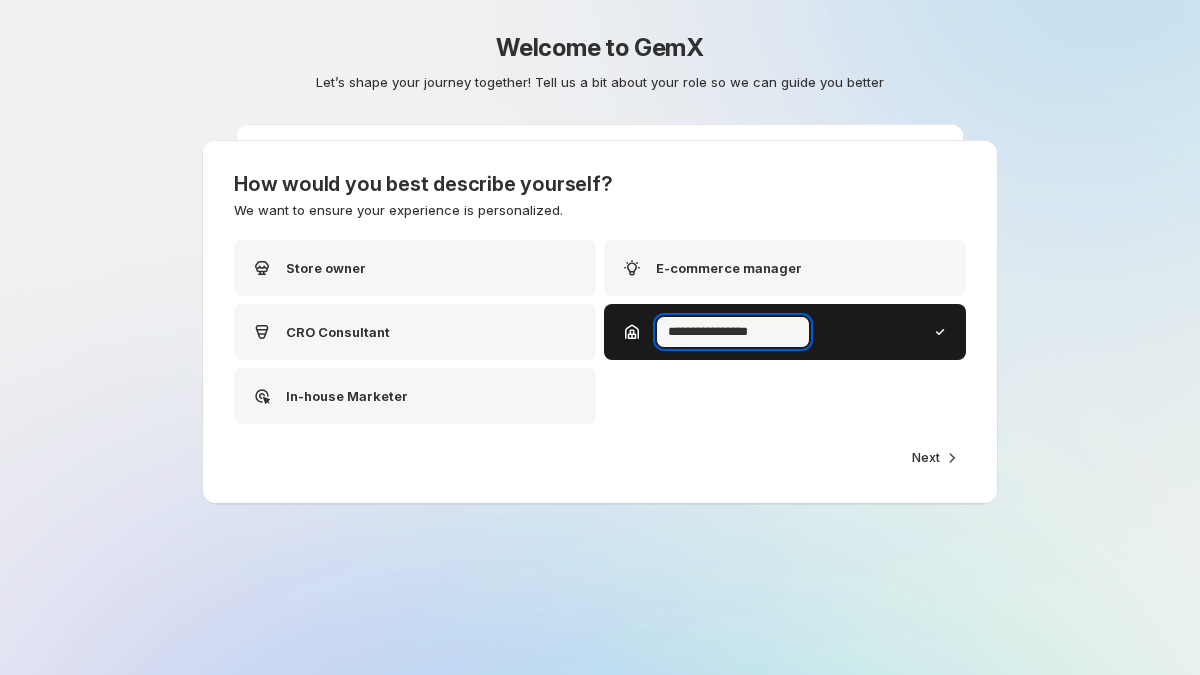 click on "**********" at bounding box center [600, 337] 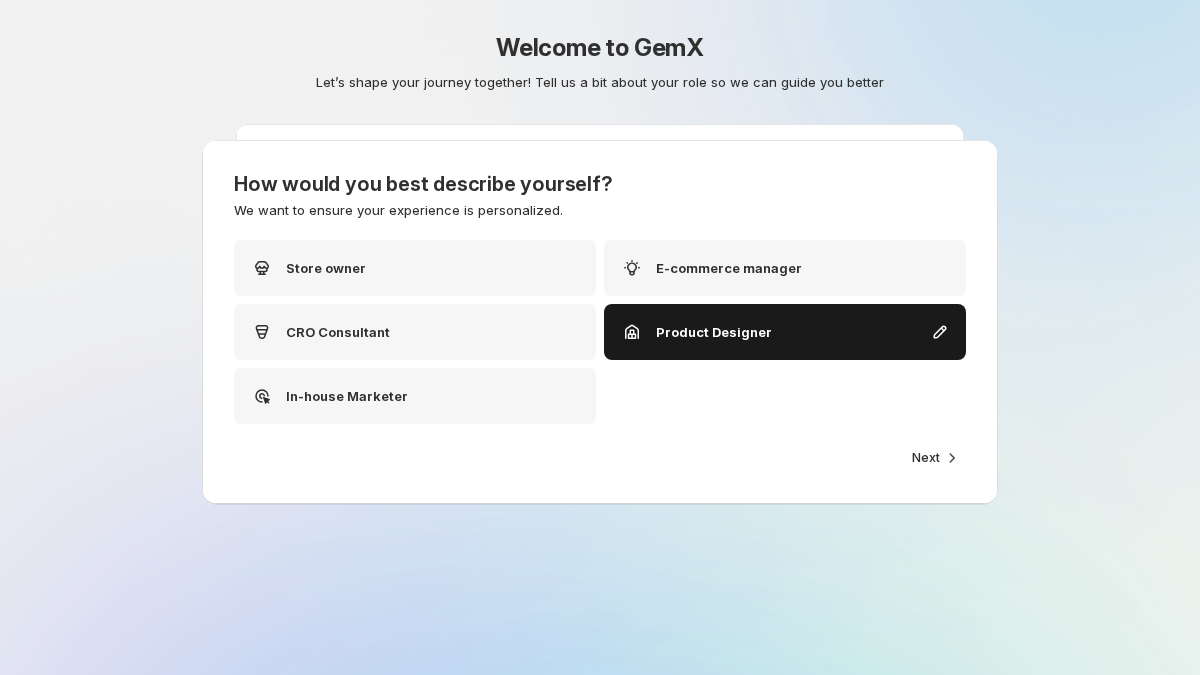 click 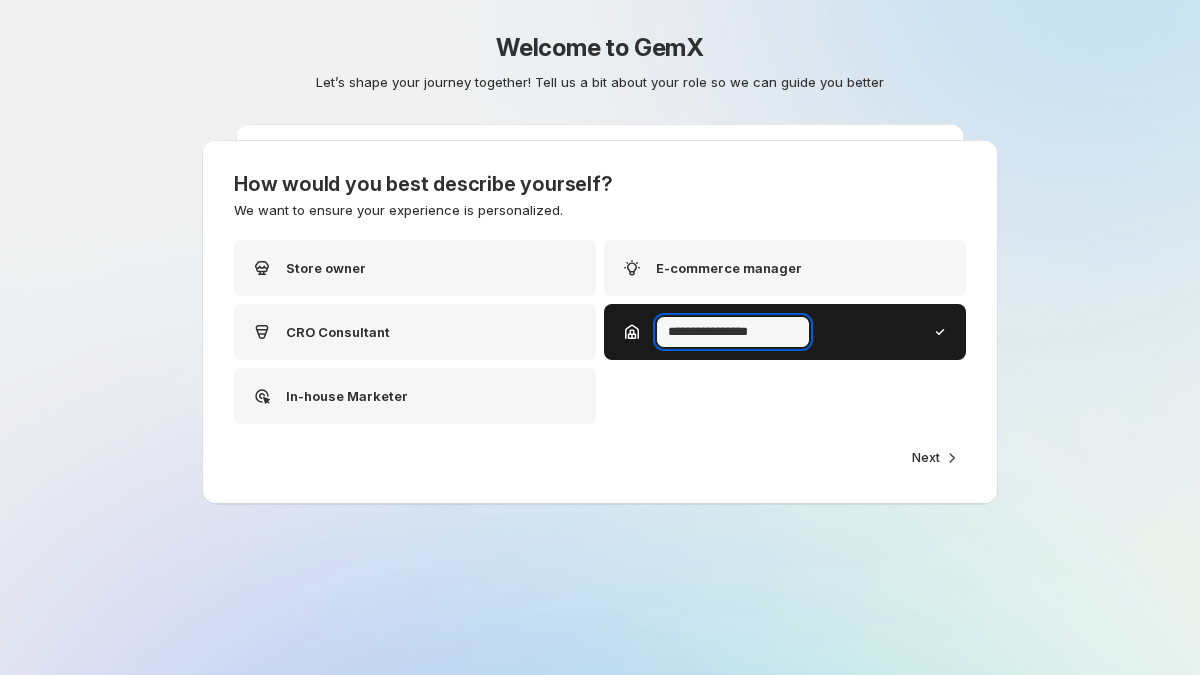 click on "**********" at bounding box center (600, 337) 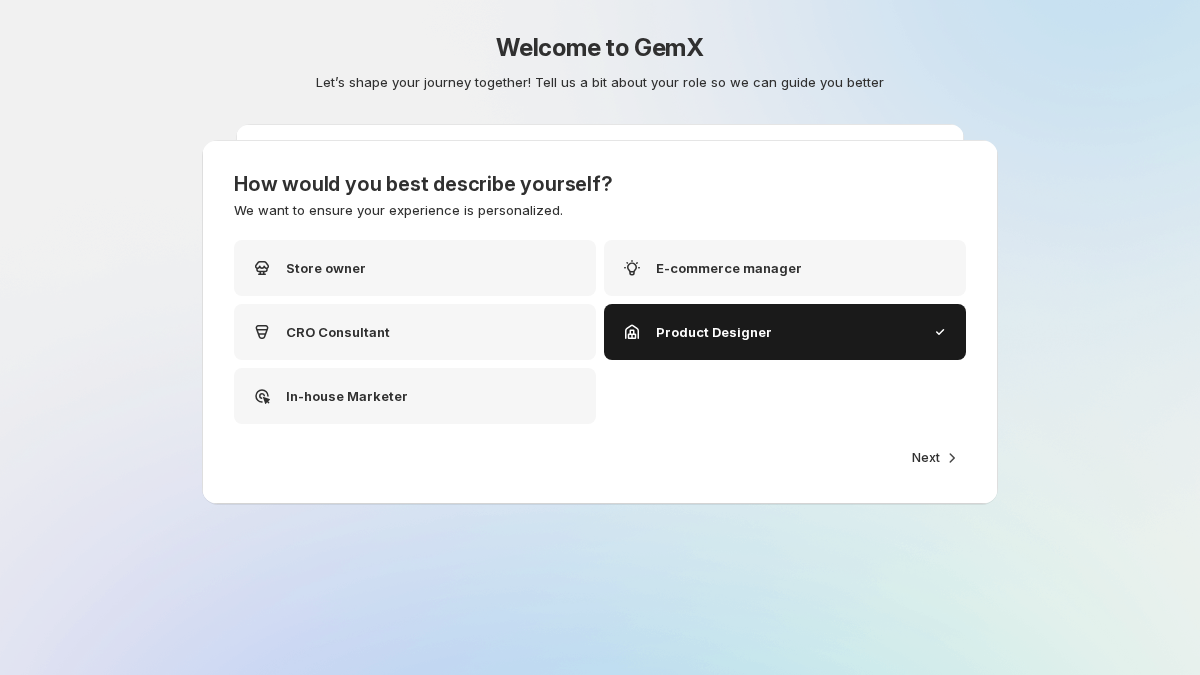 click on "Store owner E-commerce manager CRO Consultant Product Designer In-house Marketer" at bounding box center [600, 332] 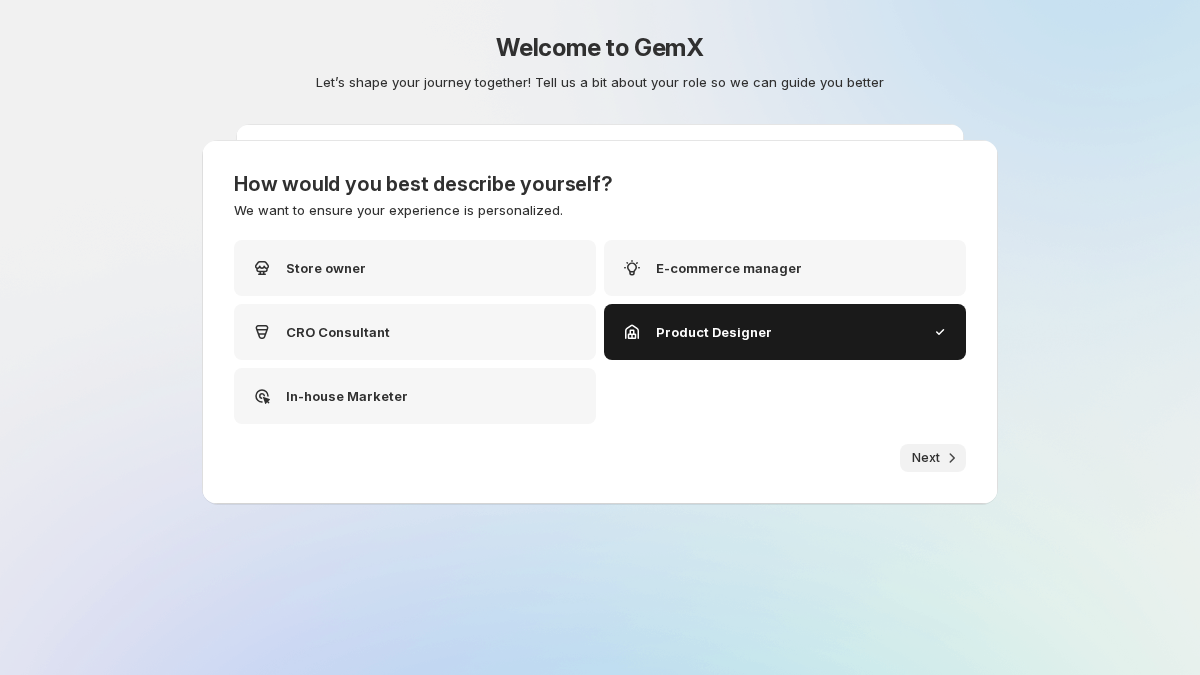 click 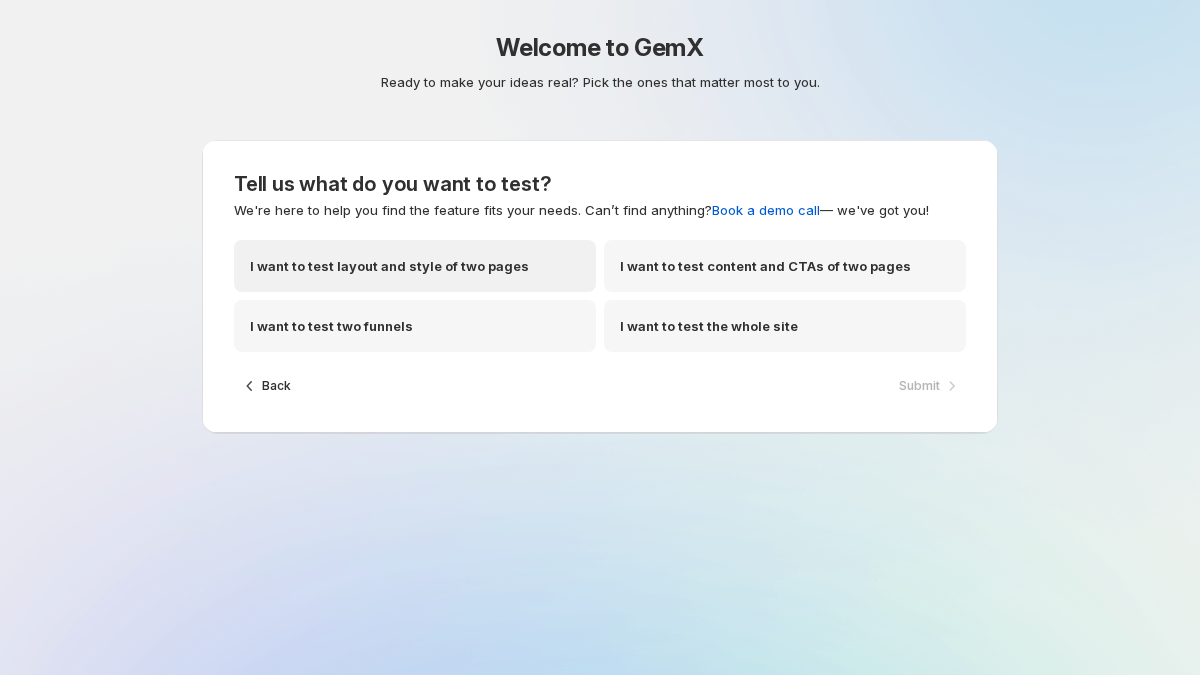 click on "I want to test layout and style of two pages" at bounding box center [415, 266] 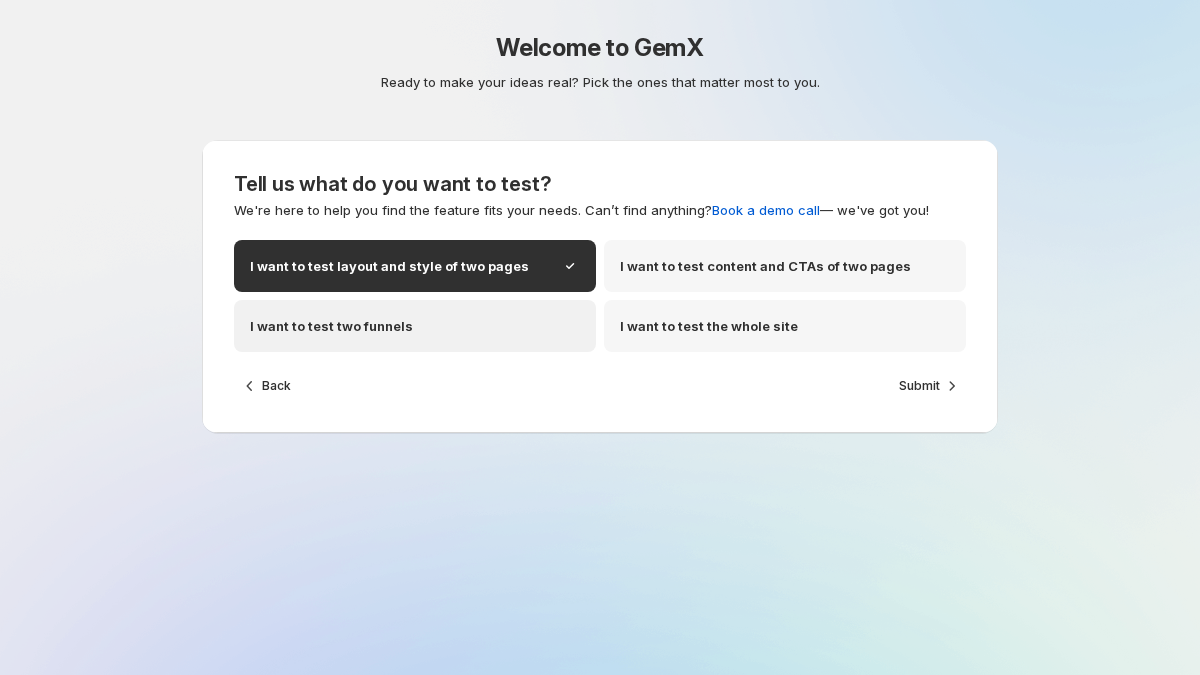click on "I want to test two funnels" at bounding box center (415, 326) 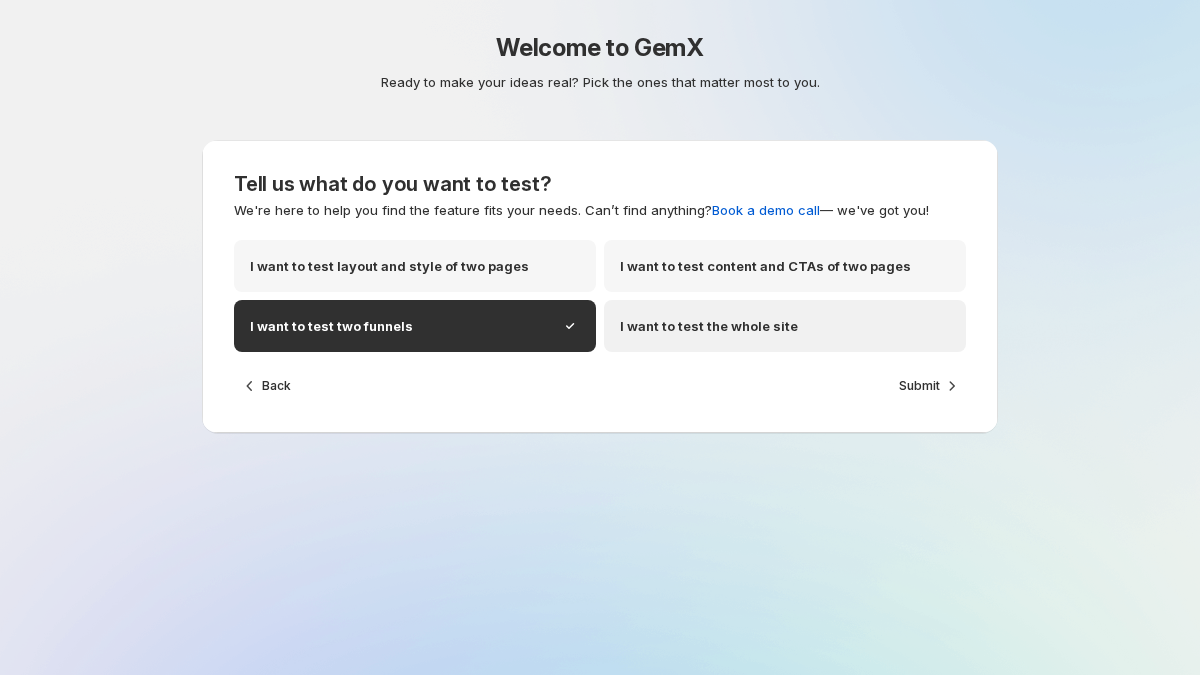 click on "I want to test the whole site" at bounding box center (709, 326) 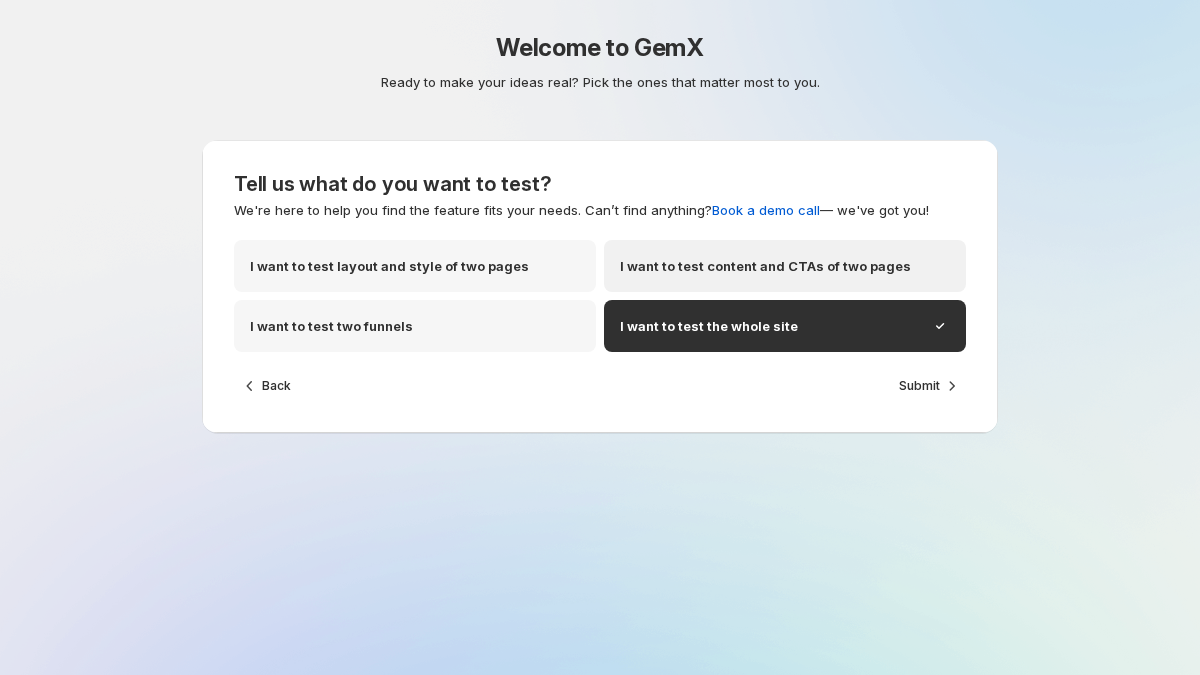 click on "I want to test content and CTAs of two pages" at bounding box center (765, 266) 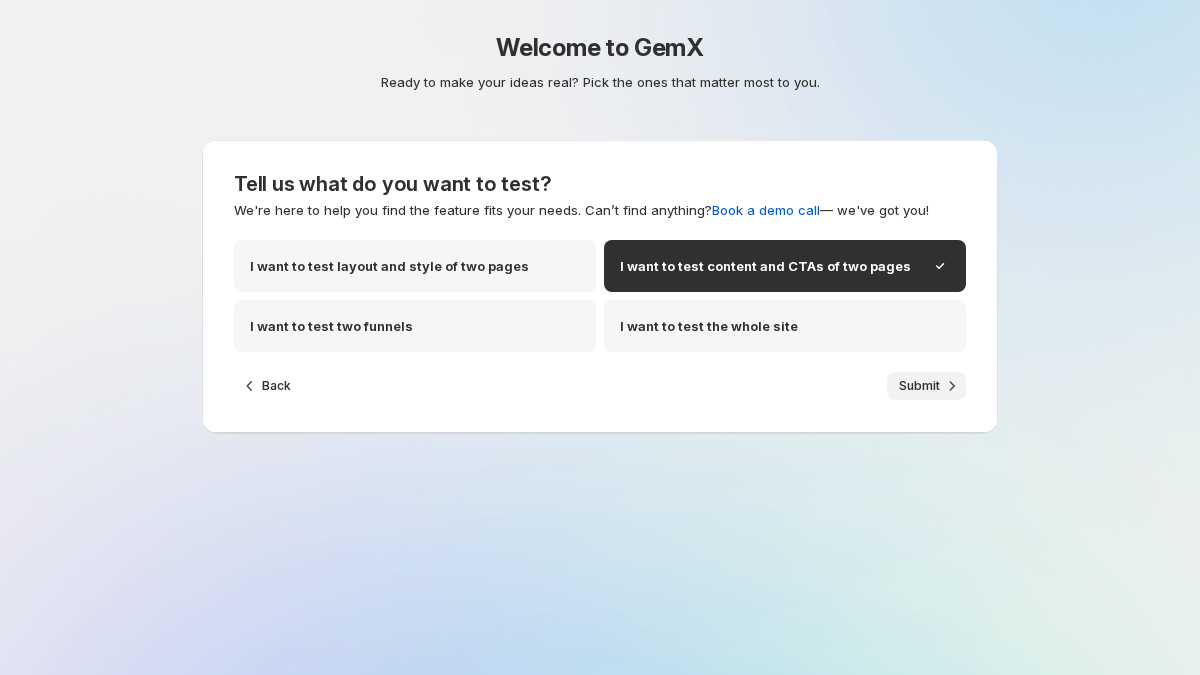 click on "Submit" at bounding box center (919, 386) 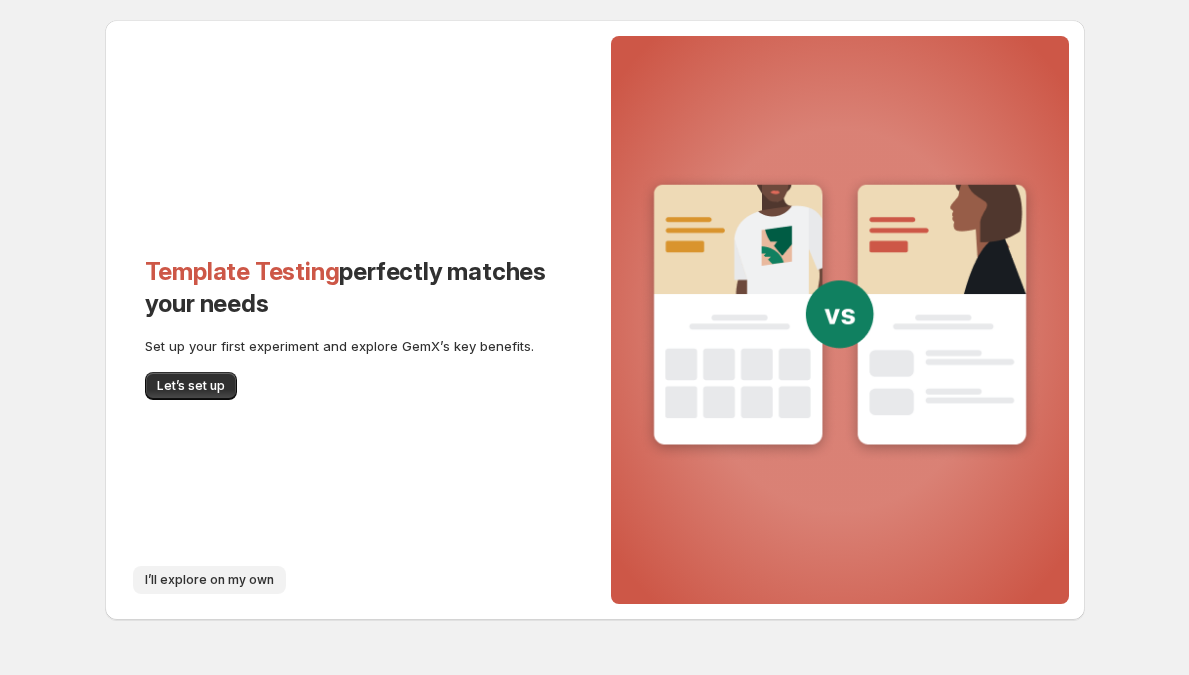 click on "I’ll explore on my own" at bounding box center (209, 580) 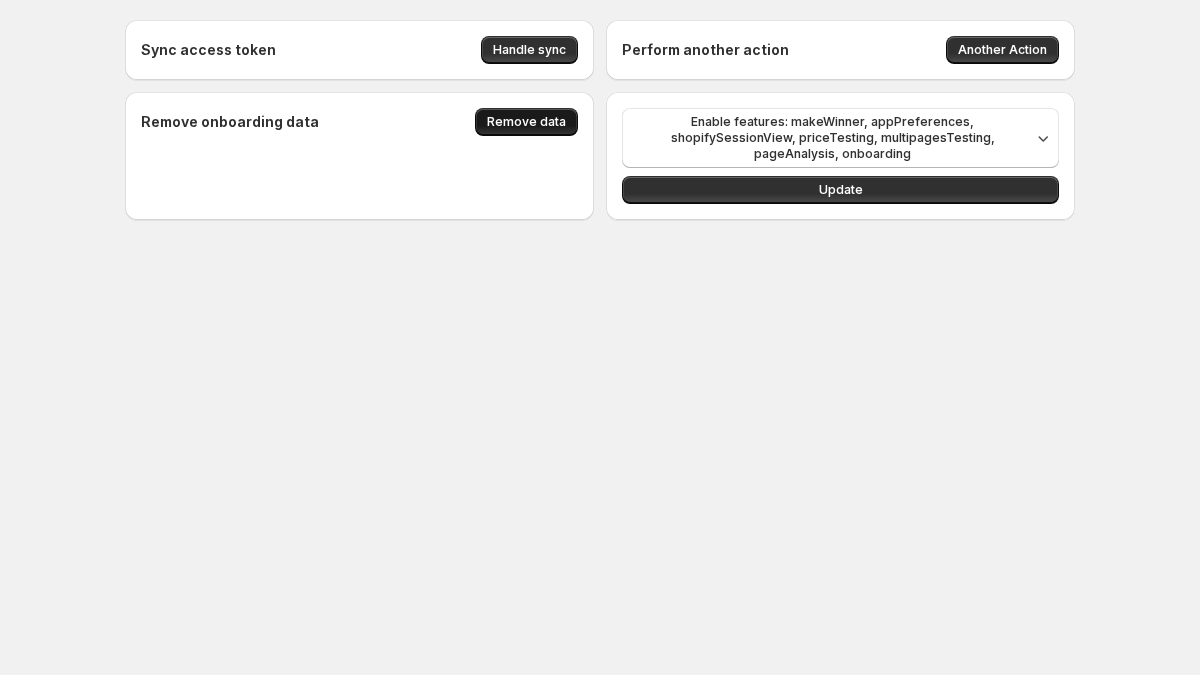 click on "Remove data" at bounding box center (526, 122) 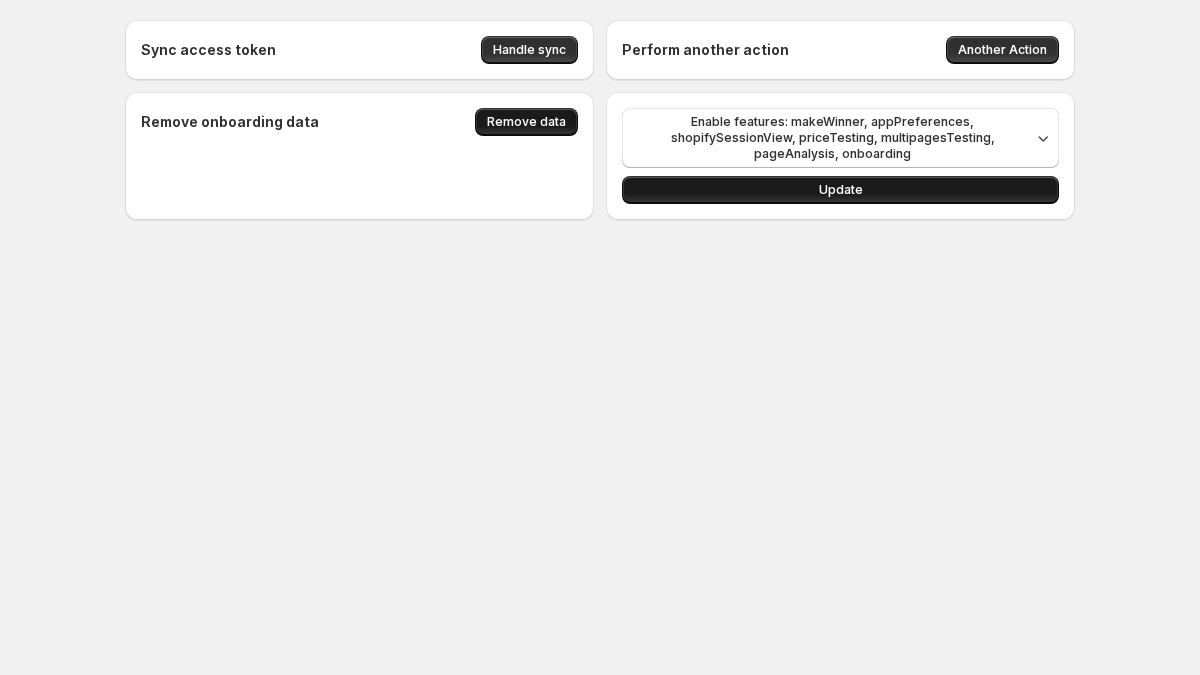 click on "Update" at bounding box center [840, 190] 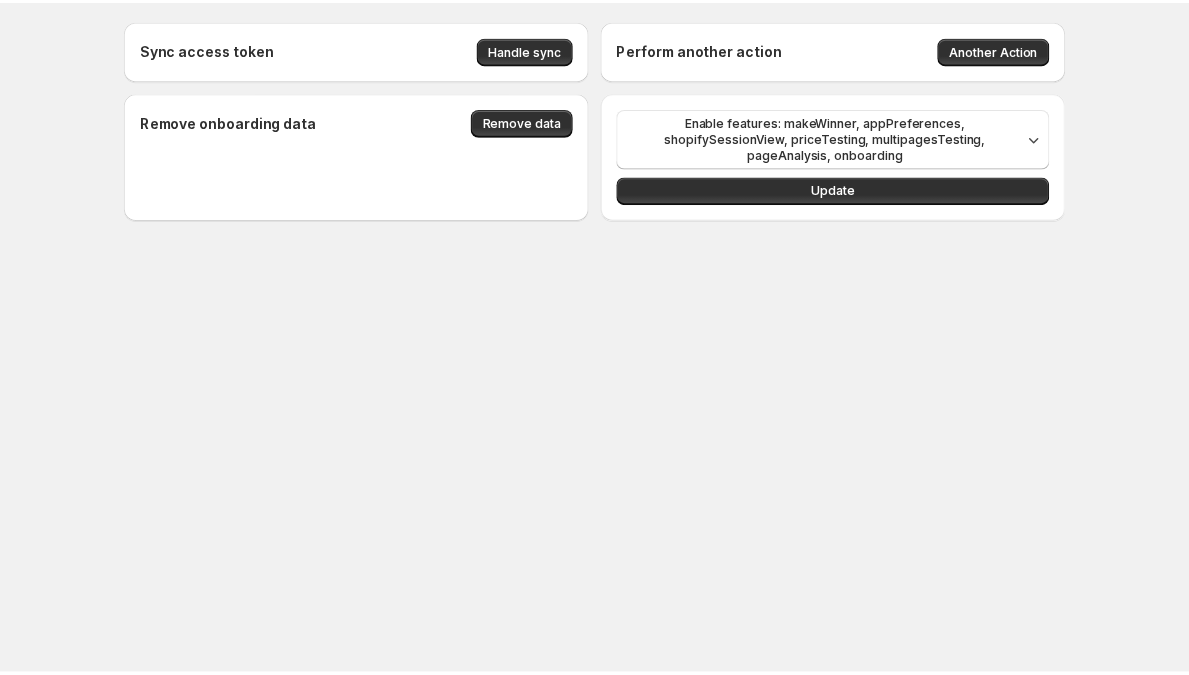 scroll, scrollTop: 0, scrollLeft: 0, axis: both 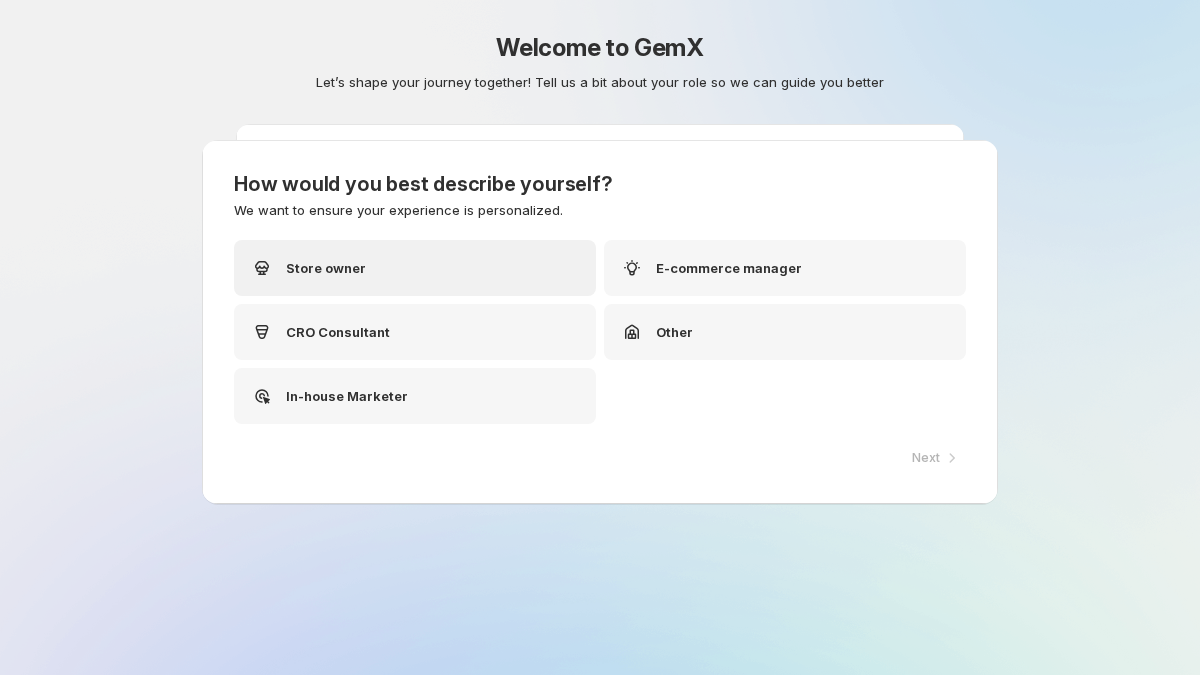 click on "Store owner" at bounding box center (415, 268) 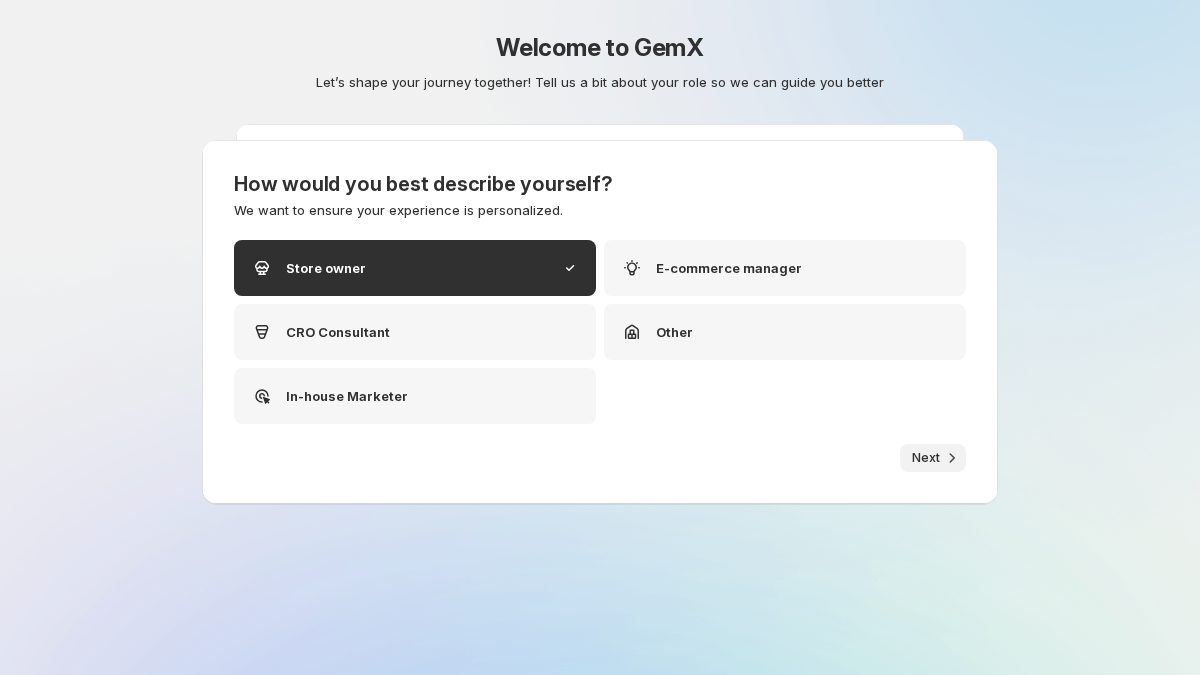 click on "Next" at bounding box center (926, 458) 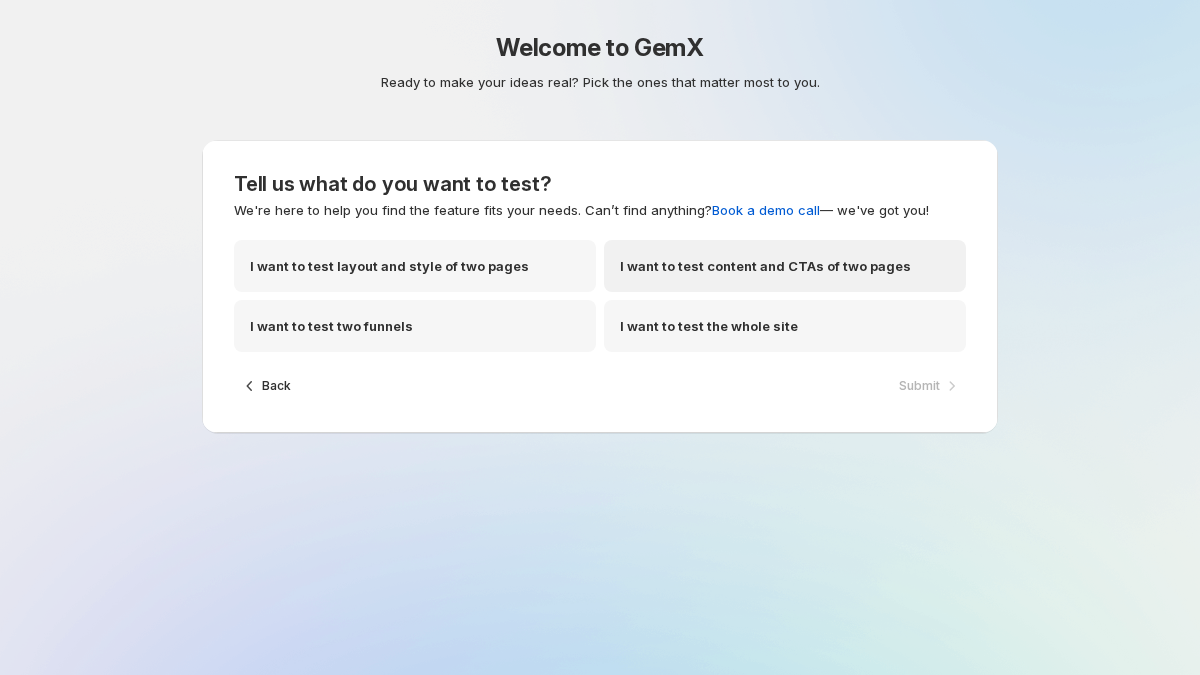 click on "I want to test content and CTAs of two pages" at bounding box center [785, 266] 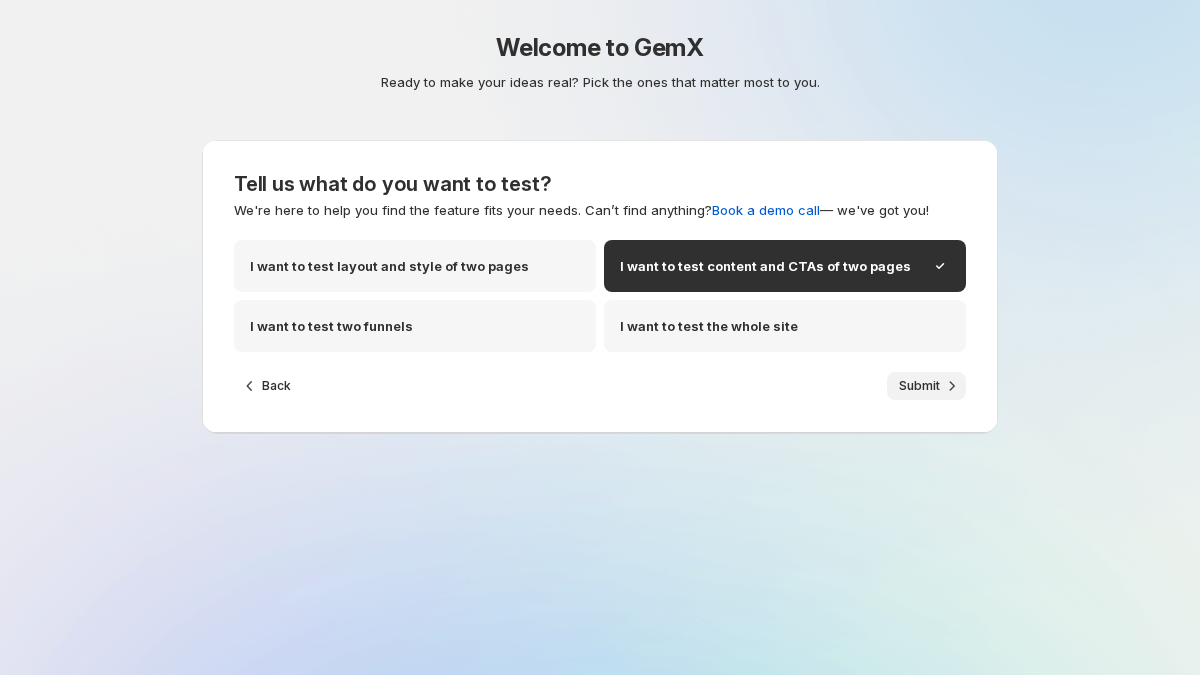 click on "Submit" at bounding box center [919, 386] 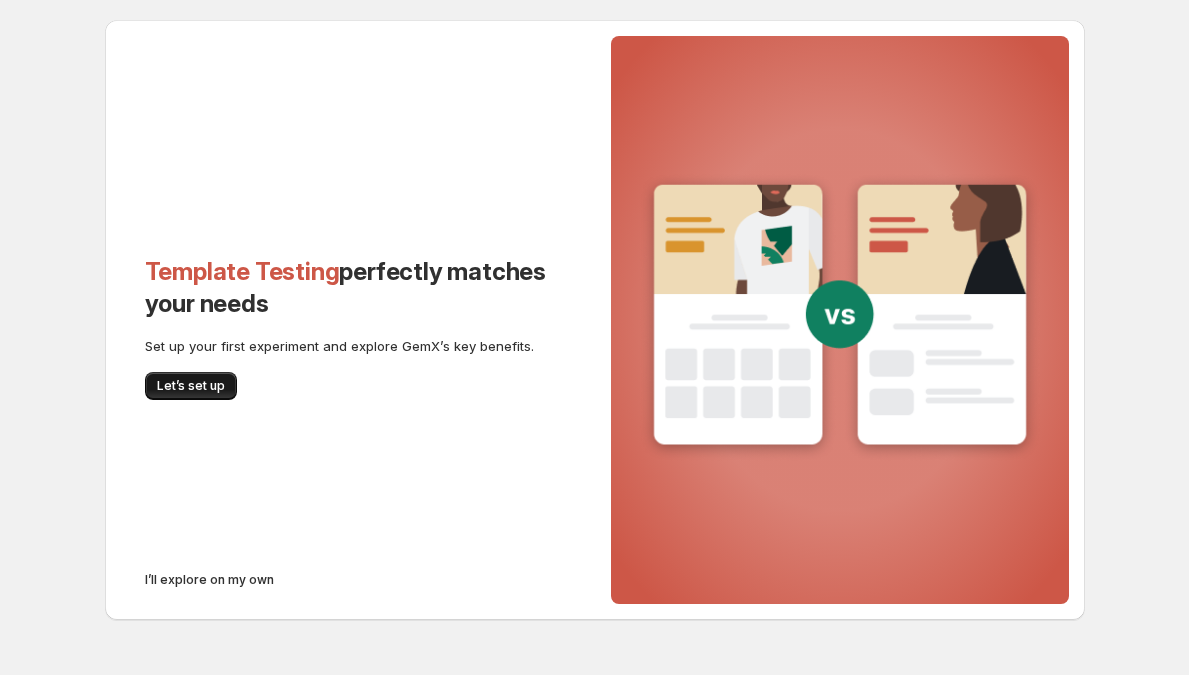 click on "Let’s set up" at bounding box center [191, 386] 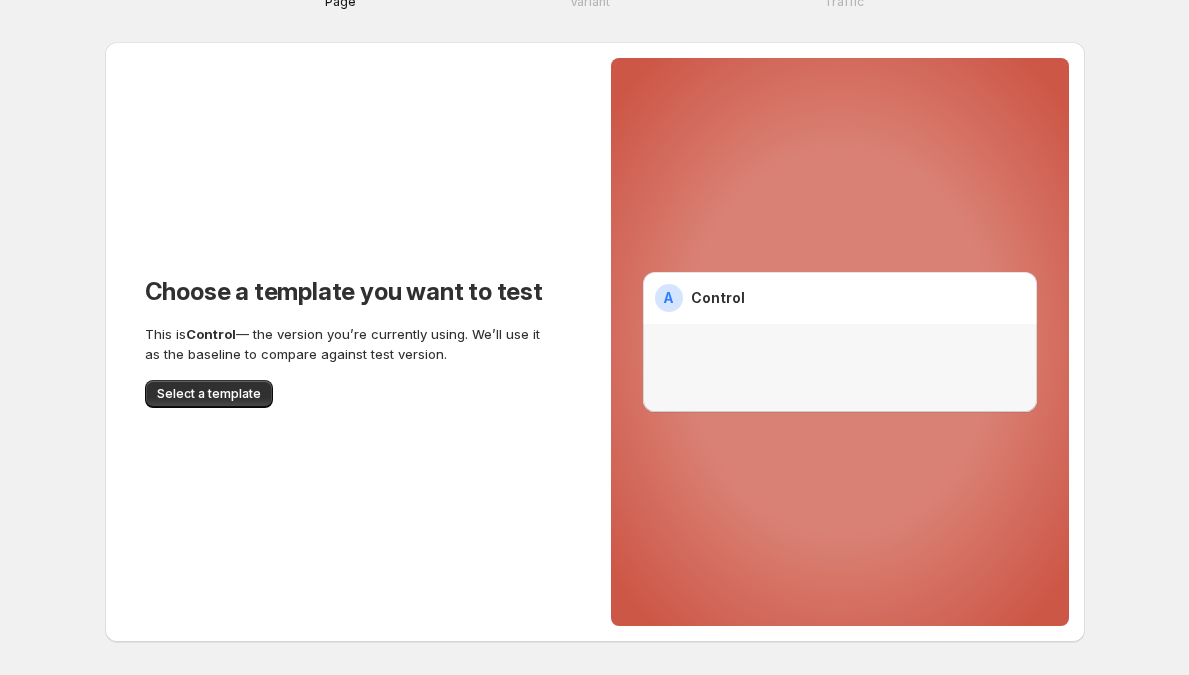 scroll, scrollTop: 0, scrollLeft: 0, axis: both 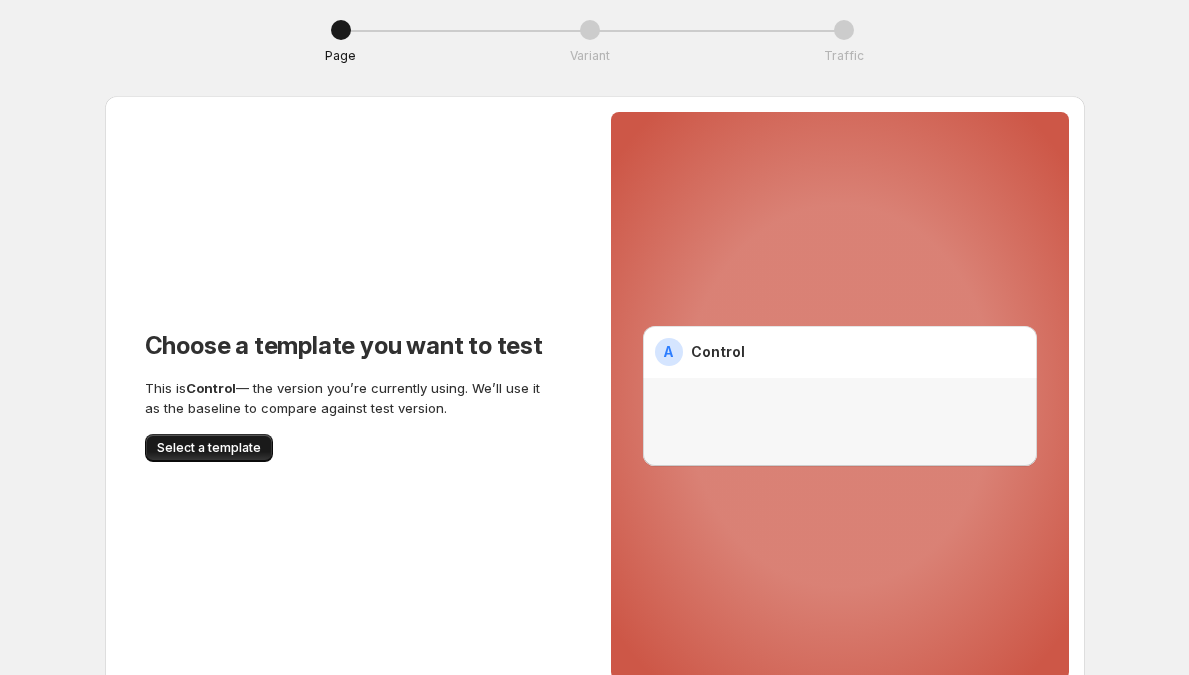 click on "Select a template" at bounding box center [209, 448] 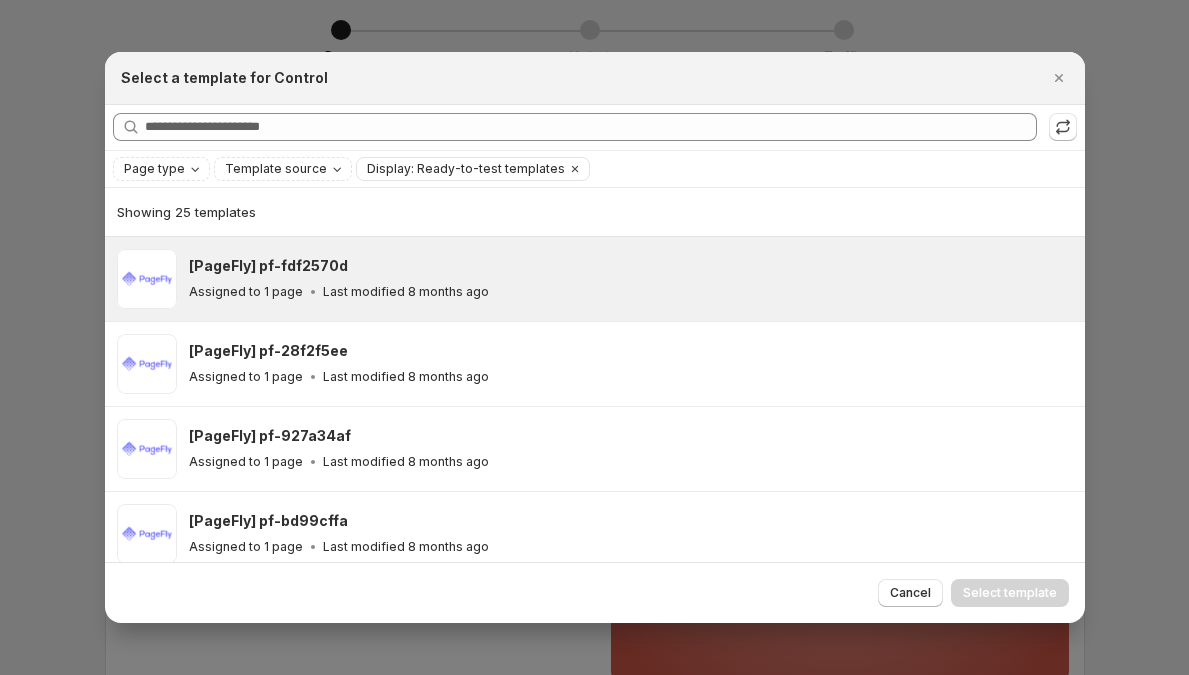 click on "Last modified 8 months ago" at bounding box center [406, 292] 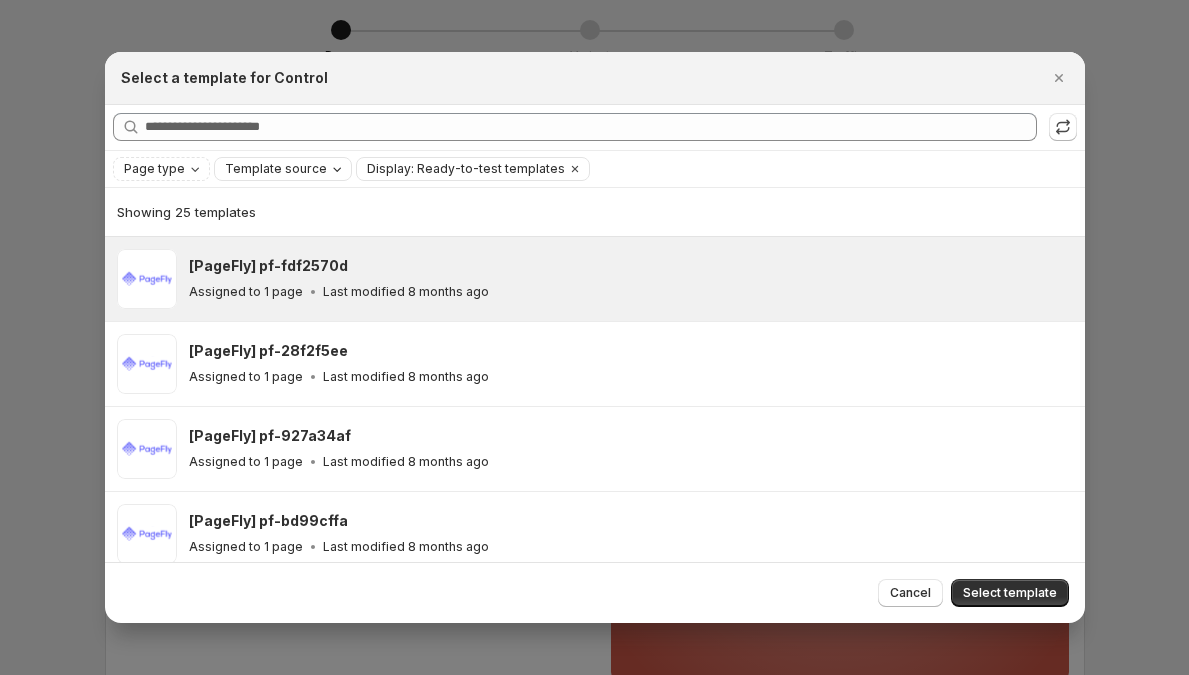 click on "Template source" at bounding box center (276, 169) 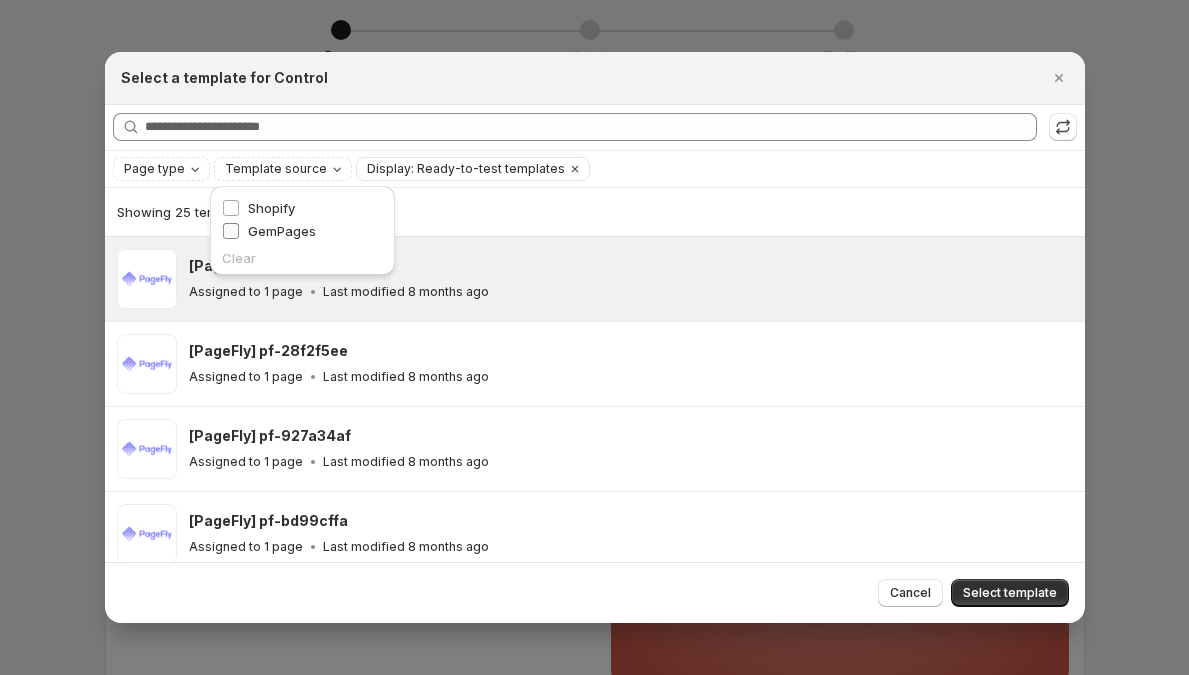 click on "GemPages" at bounding box center [282, 231] 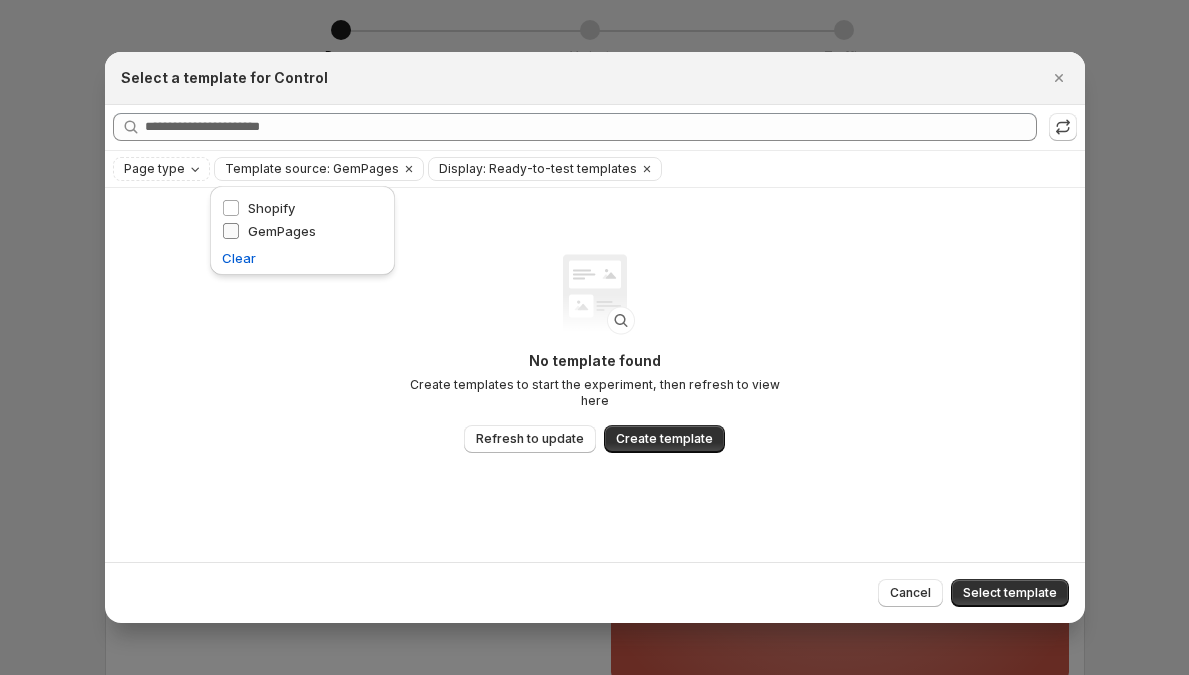 click on "GemPages" at bounding box center [282, 231] 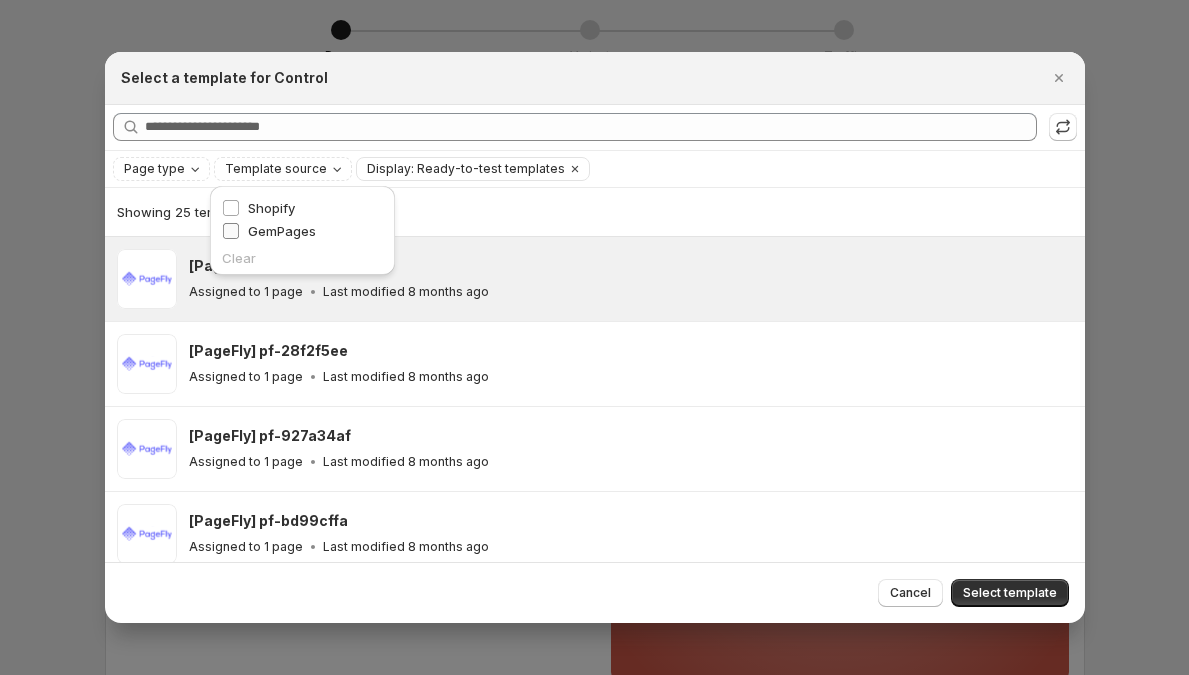 click on "GemPages" at bounding box center (282, 231) 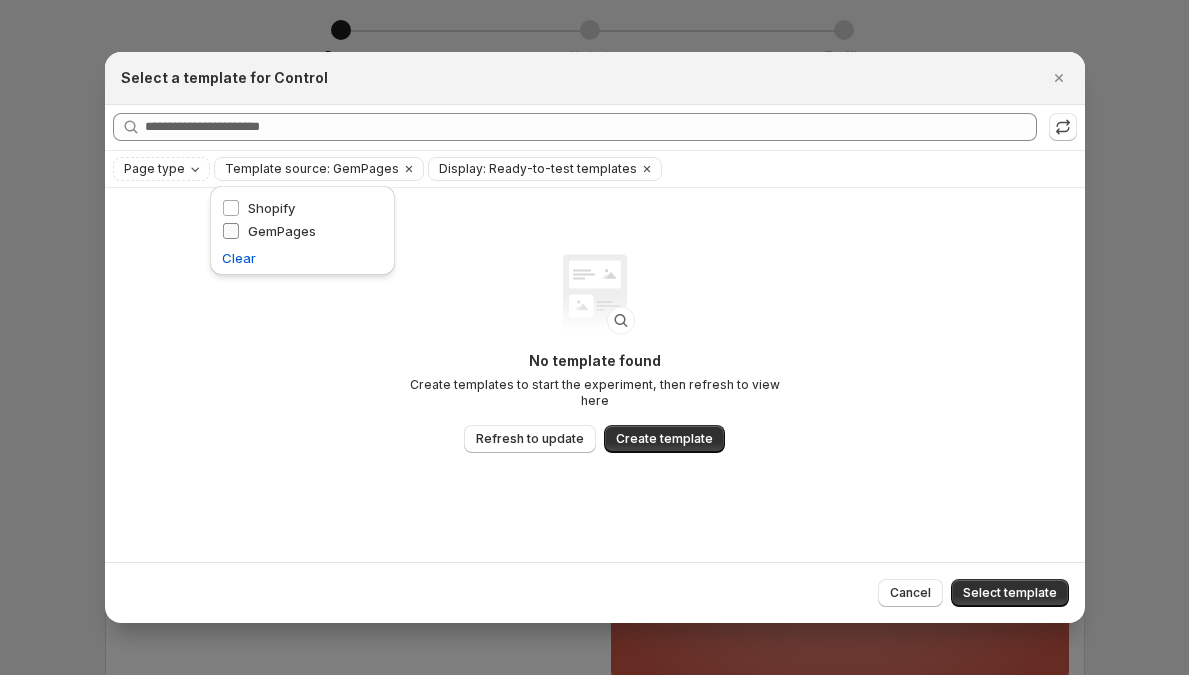 click on "GemPages" at bounding box center [282, 231] 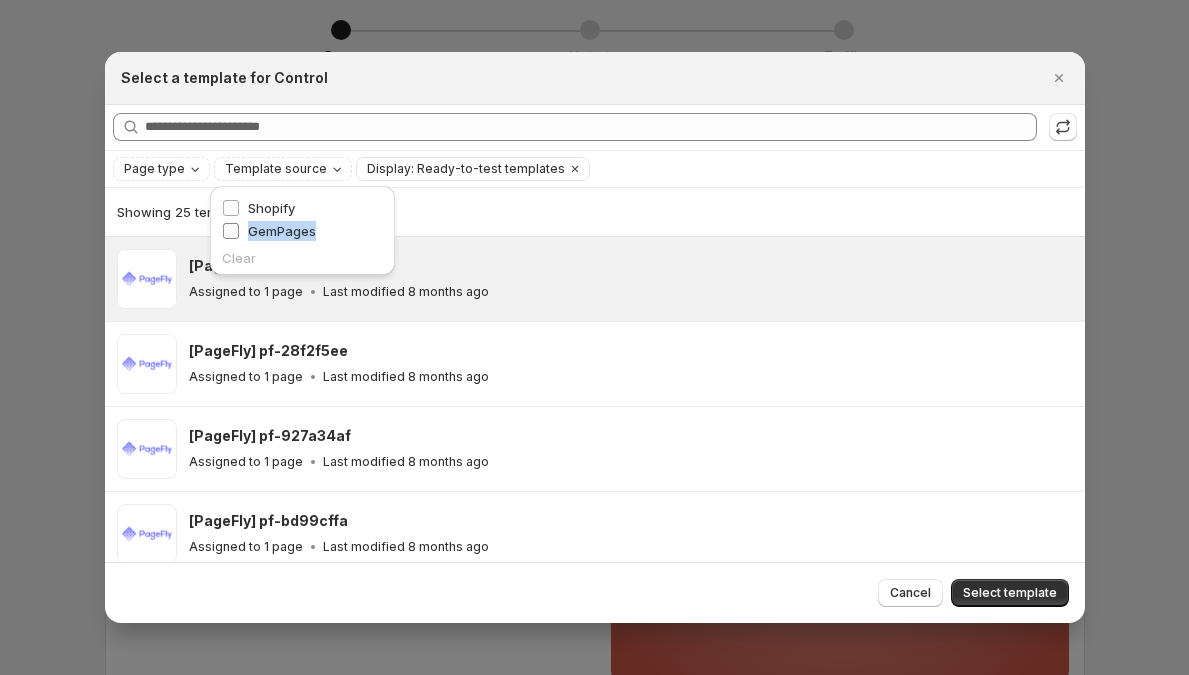 click on "GemPages" at bounding box center (282, 231) 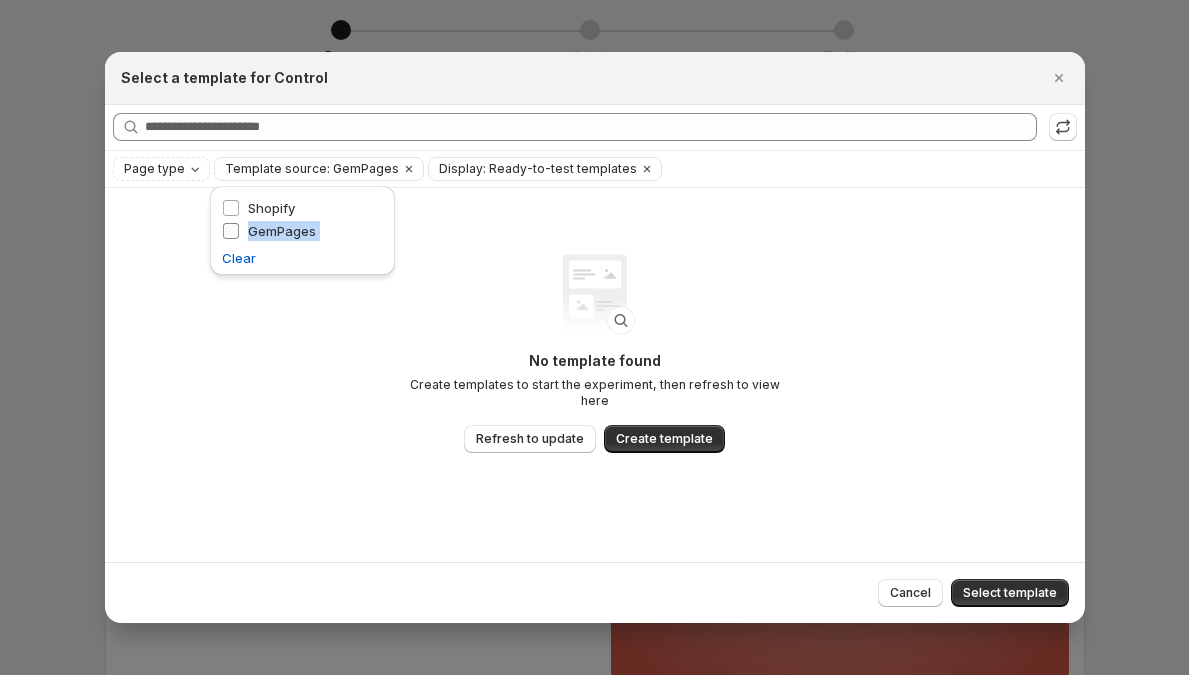 click on "GemPages" at bounding box center (282, 231) 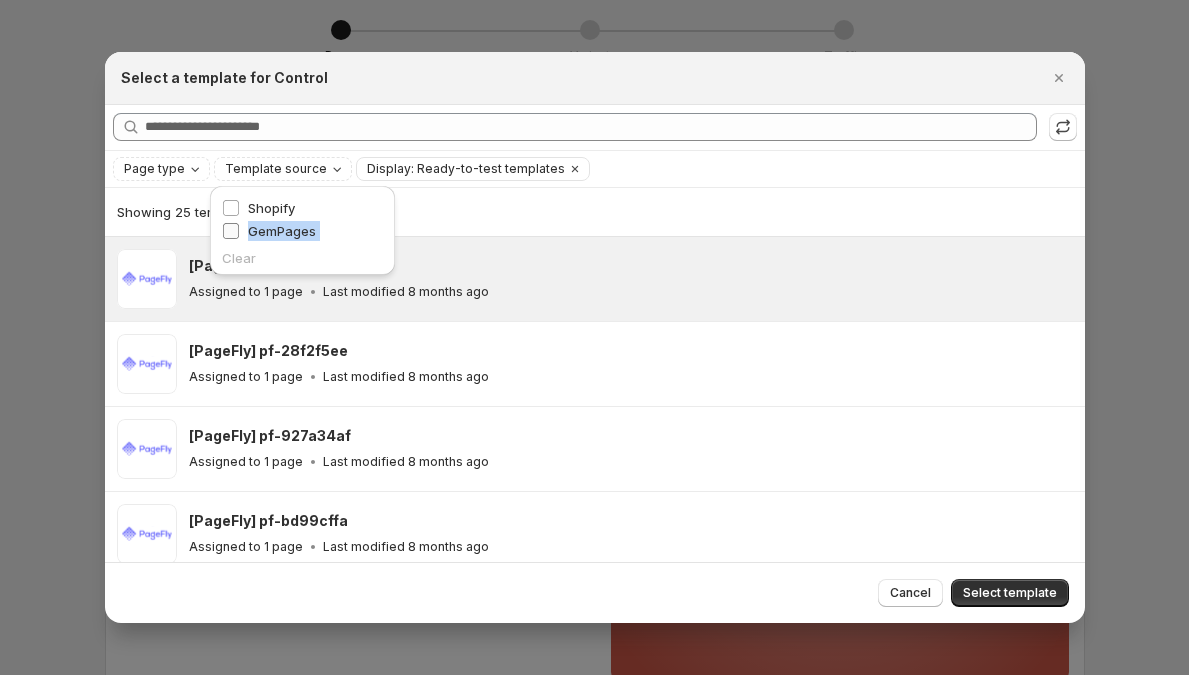 click on "GemPages" at bounding box center (282, 231) 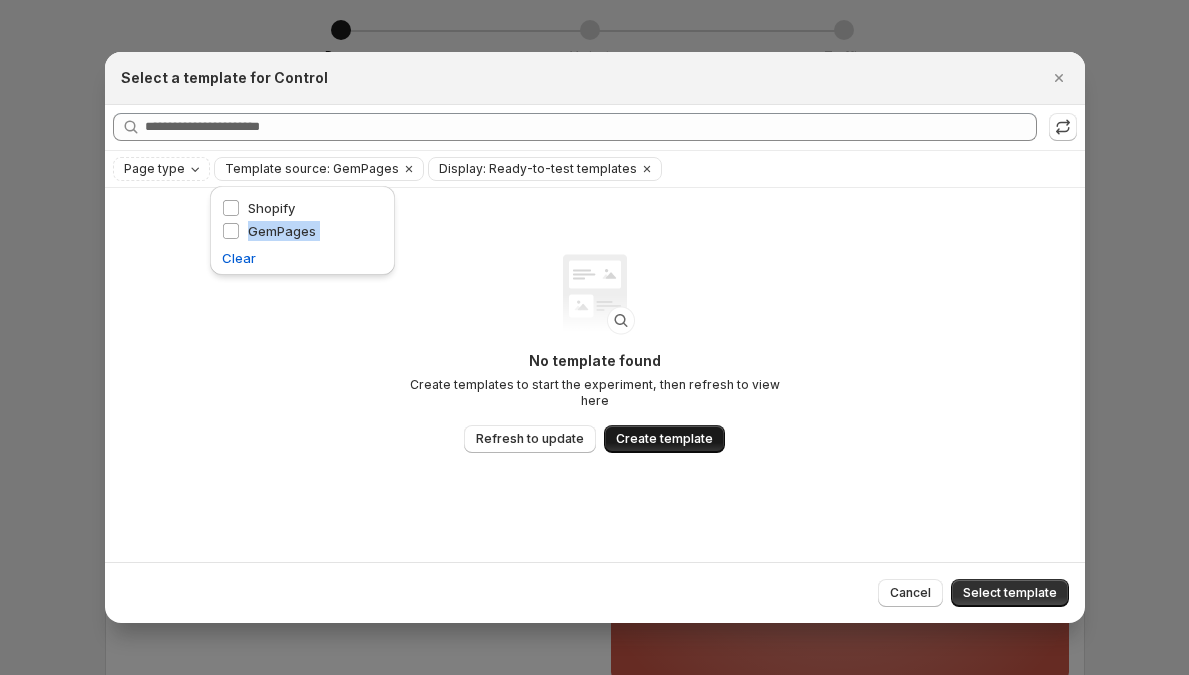 click on "Create template" at bounding box center [664, 439] 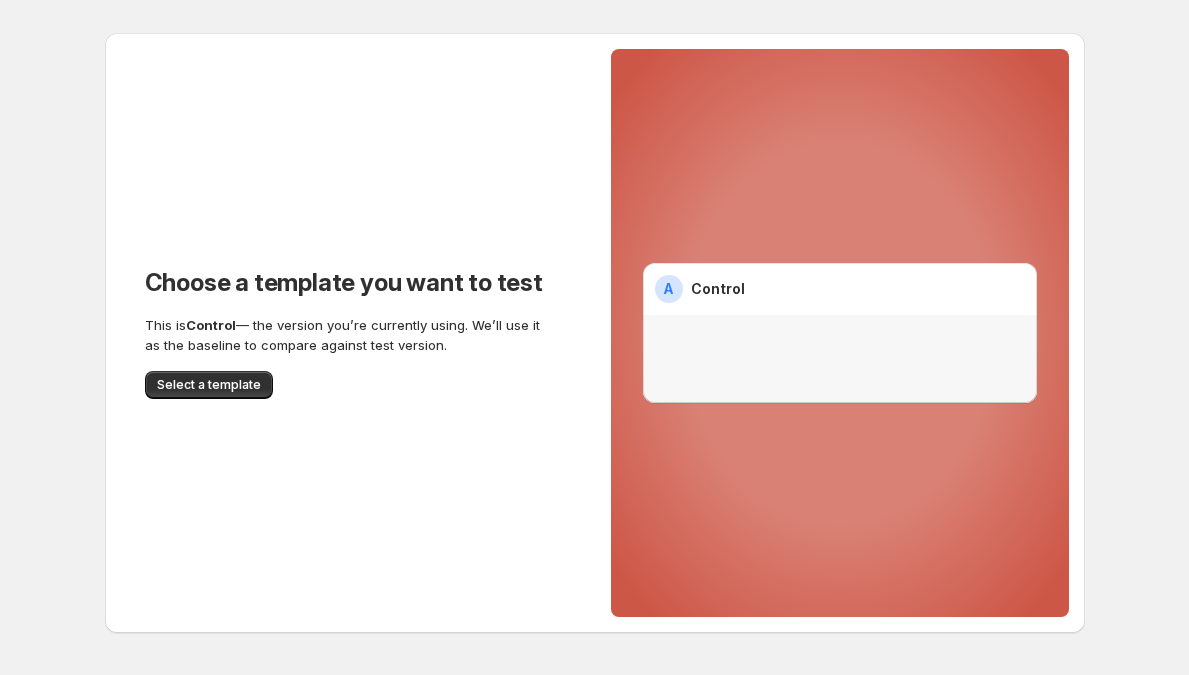 scroll, scrollTop: 66, scrollLeft: 0, axis: vertical 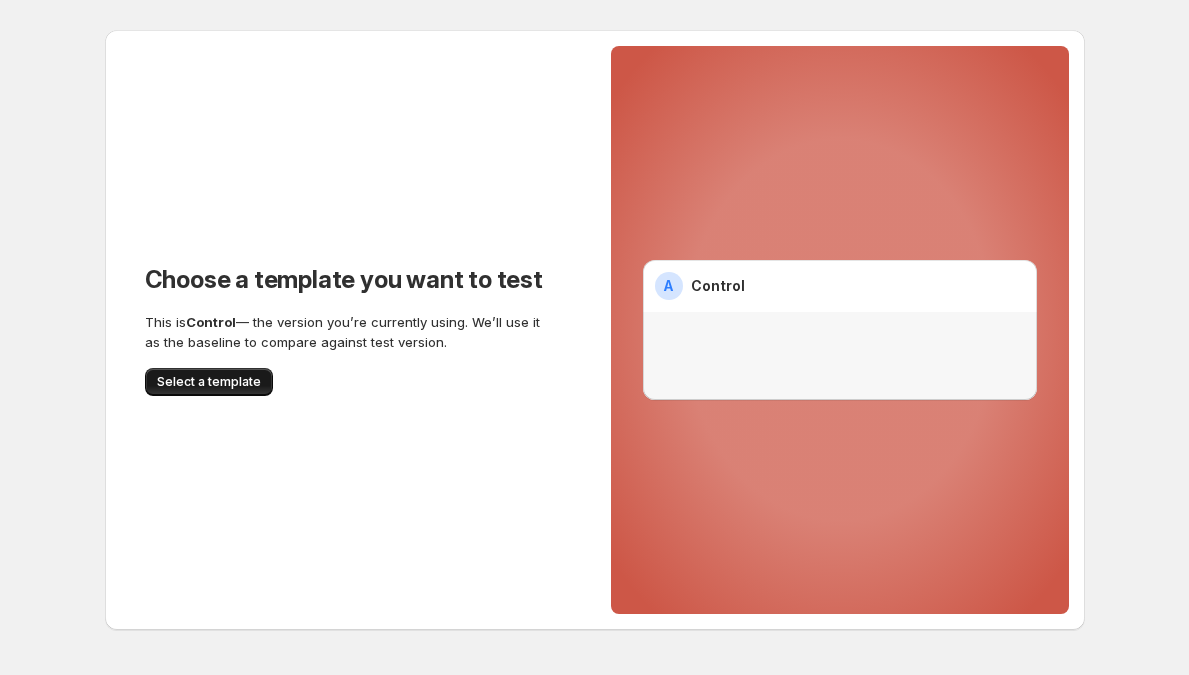 click on "Select a template" at bounding box center (209, 382) 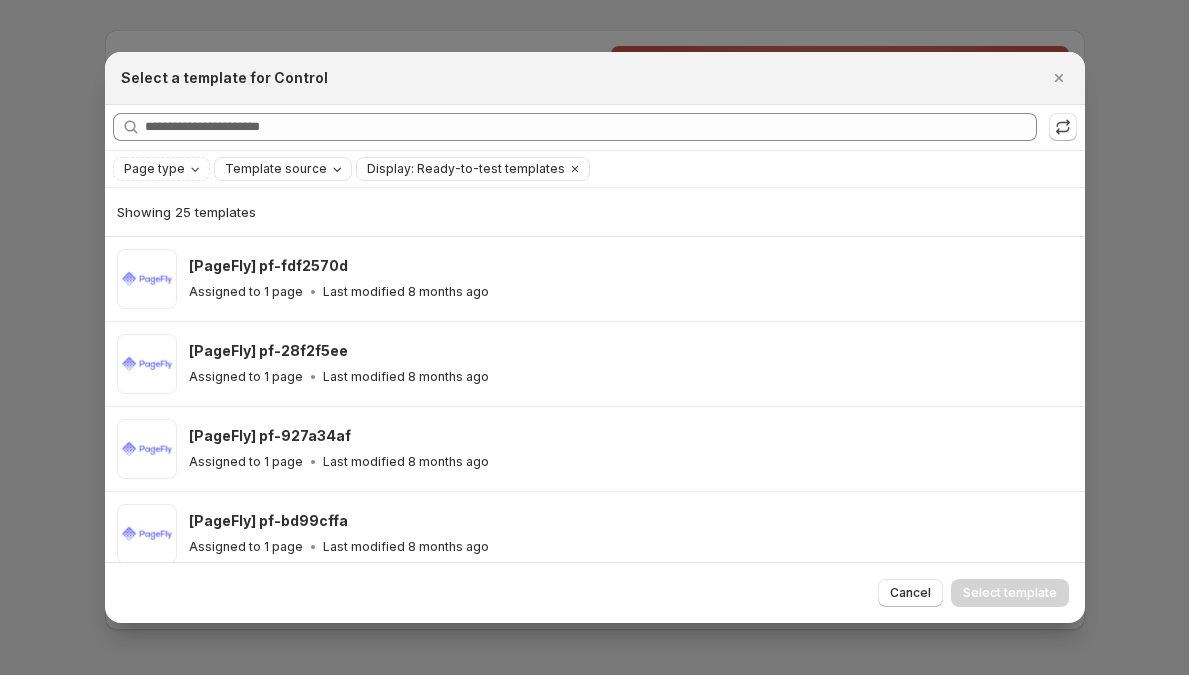 click on "Template source" at bounding box center (276, 169) 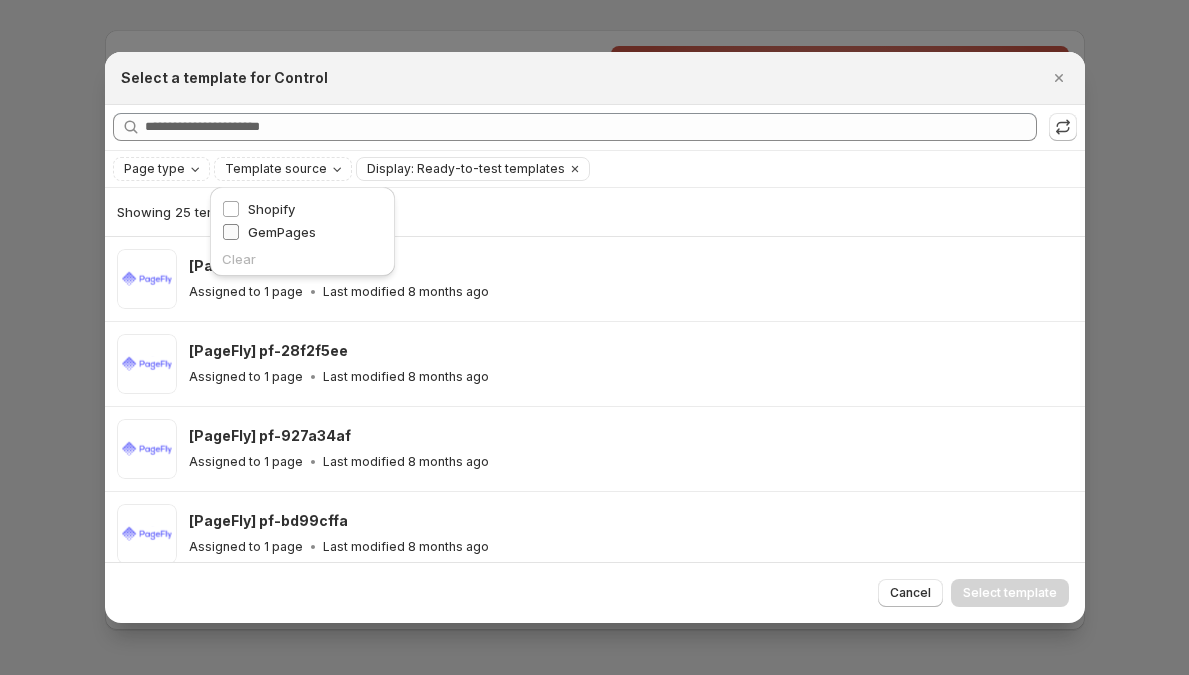 click on "GemPages" at bounding box center (282, 232) 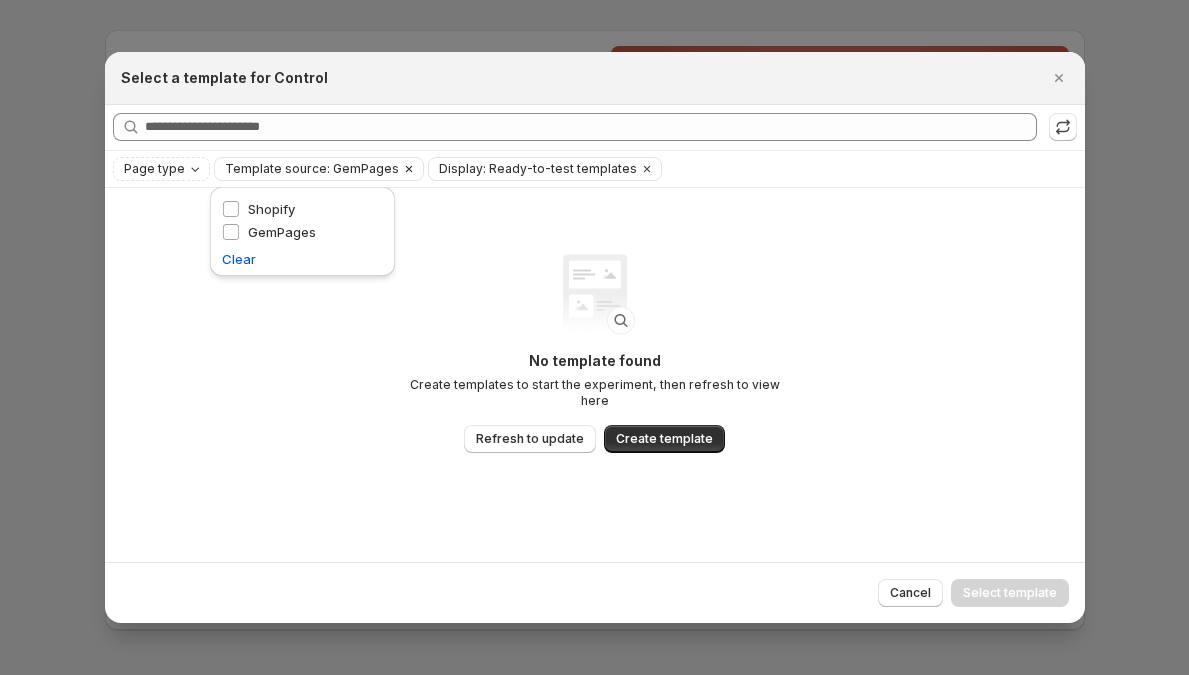 click on "Template source: GemPages" at bounding box center (312, 169) 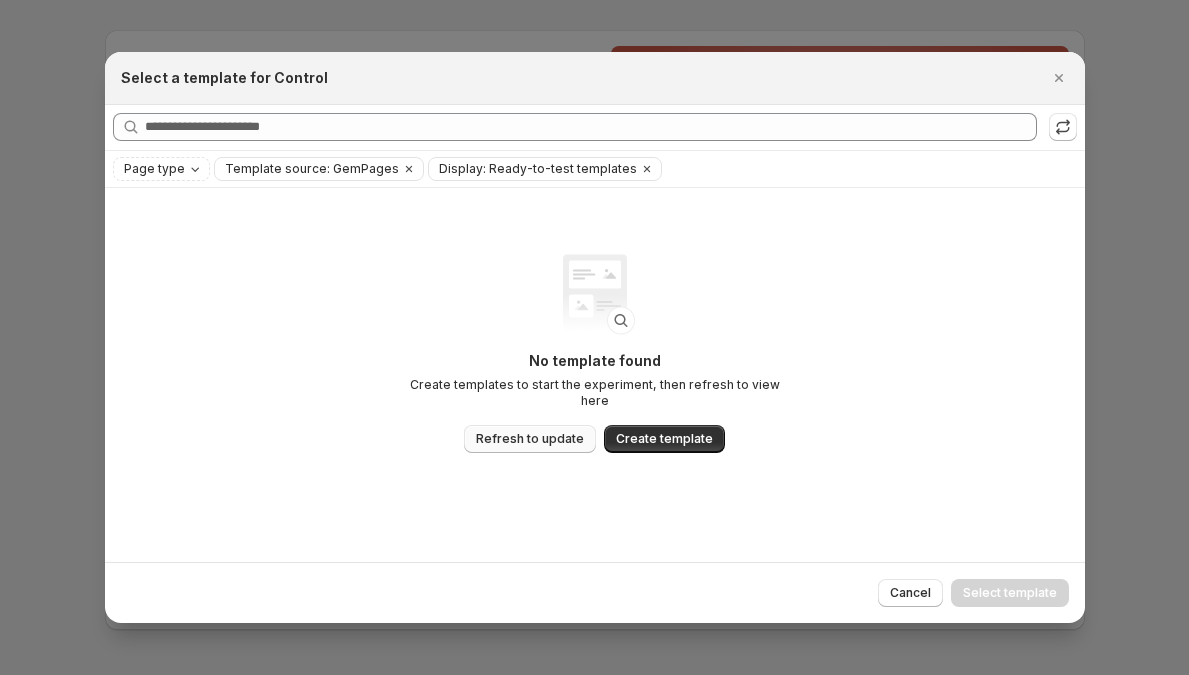 click on "Refresh to update" at bounding box center (530, 439) 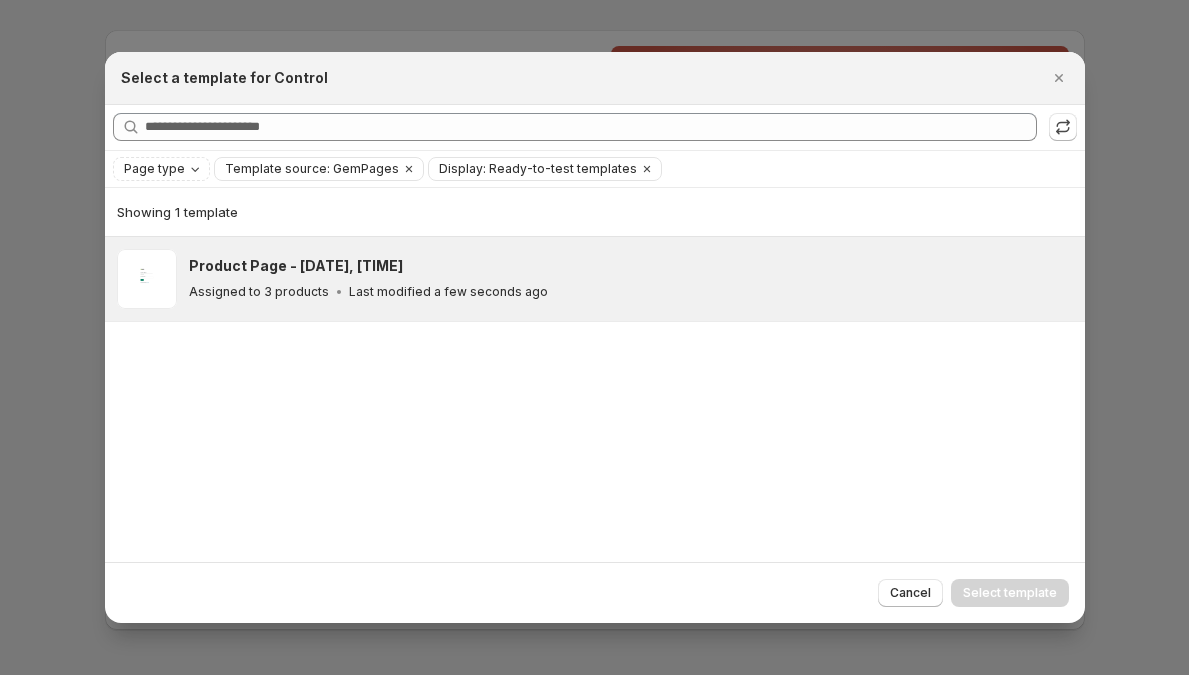 click on "Product Page - [DATE], [TIME] Assigned to 3 products Last modified a few seconds ago" at bounding box center (631, 279) 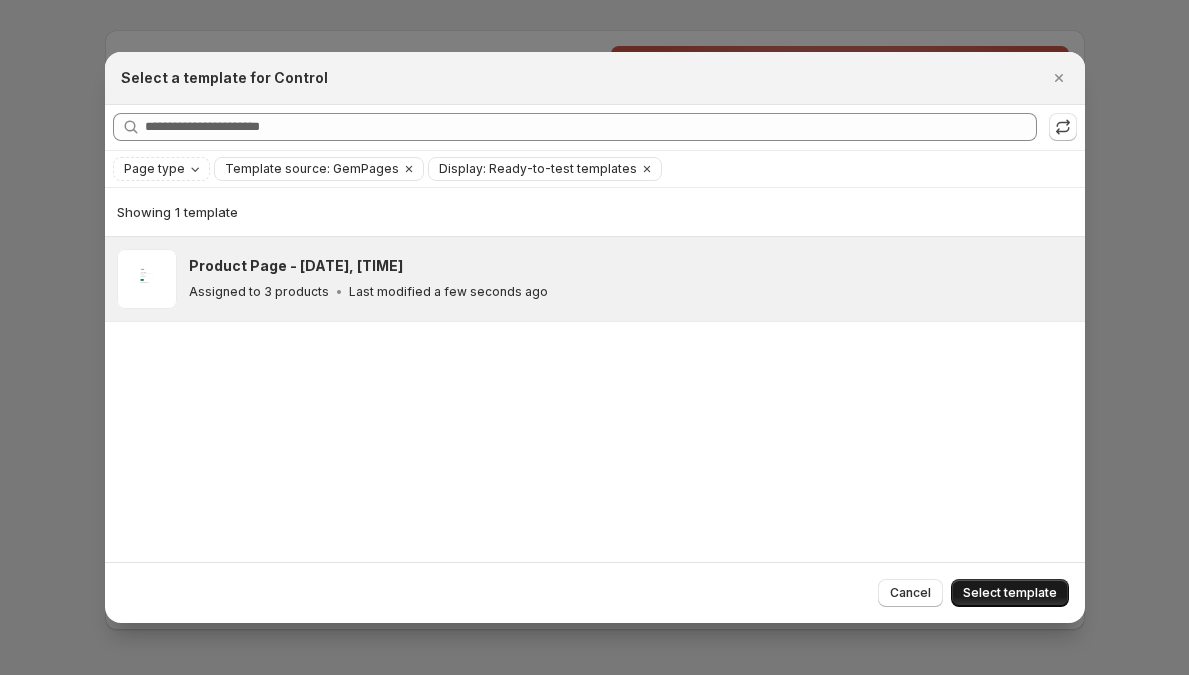 click on "Select template" at bounding box center [1010, 593] 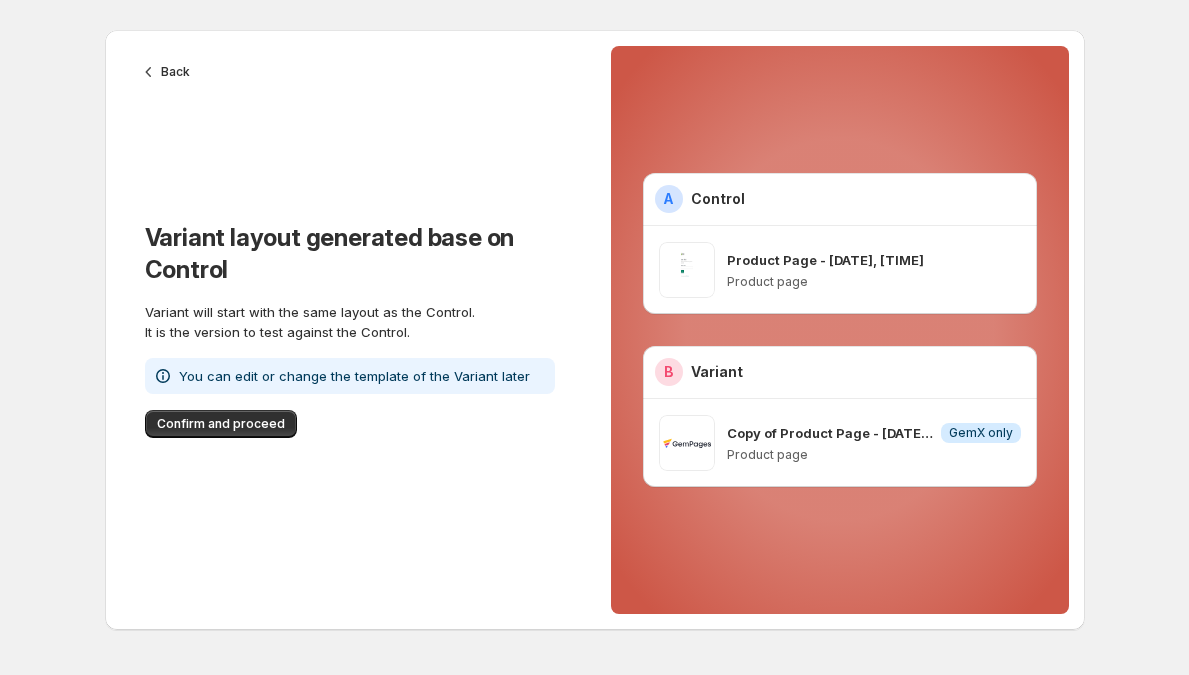 click on "Variant layout generated base on Control" at bounding box center [350, 254] 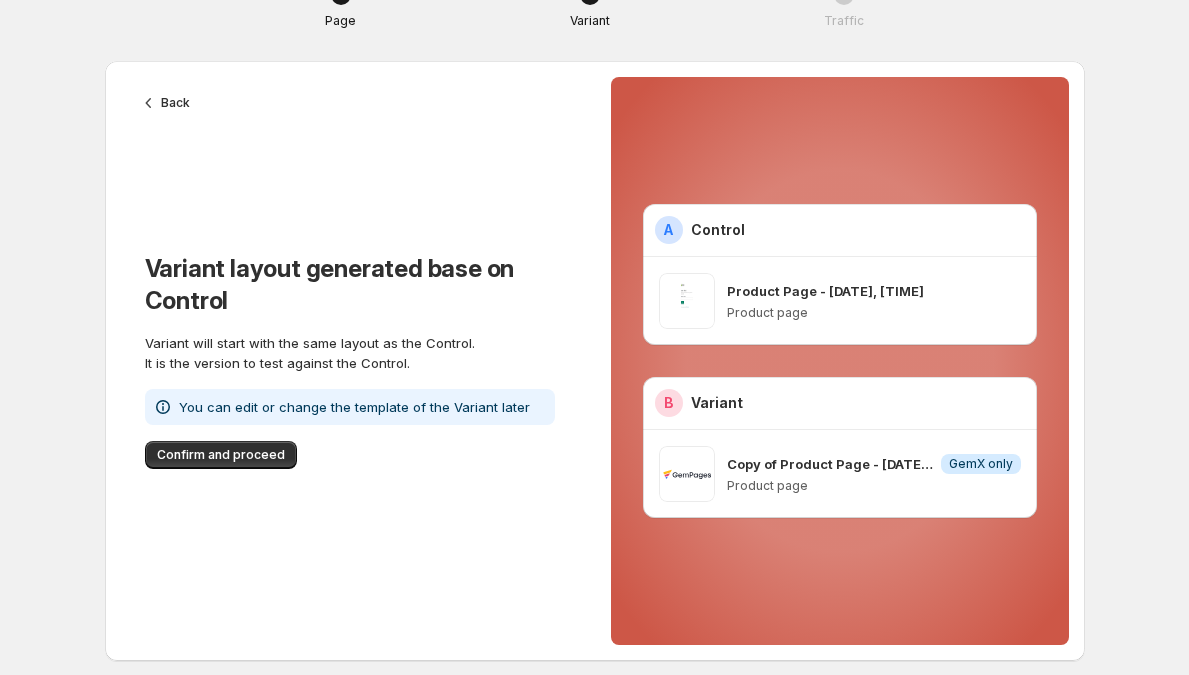 scroll, scrollTop: 0, scrollLeft: 0, axis: both 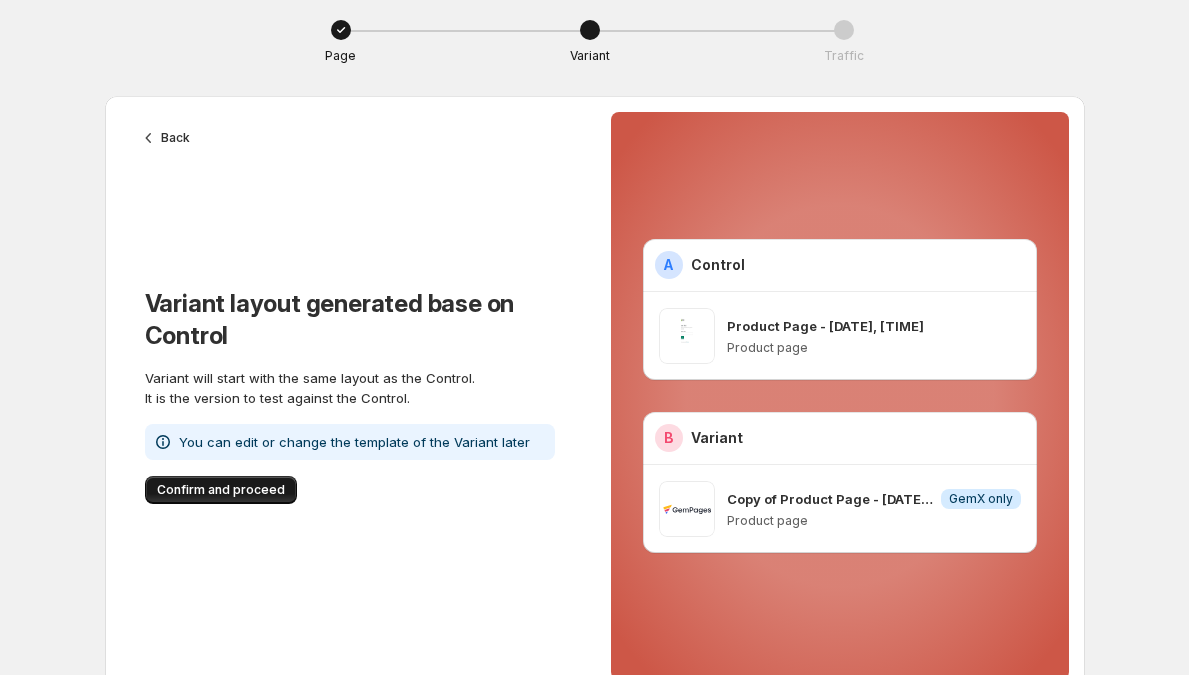 click on "Confirm and proceed" at bounding box center [221, 490] 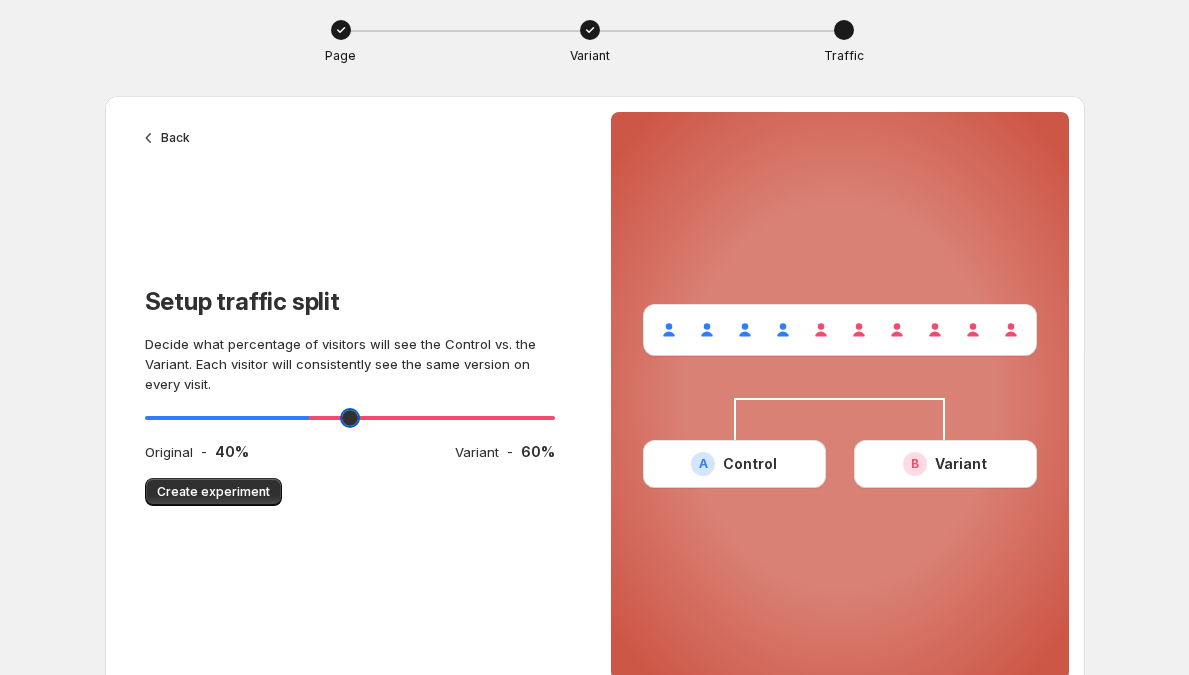 drag, startPoint x: 347, startPoint y: 416, endPoint x: 303, endPoint y: 420, distance: 44.181442 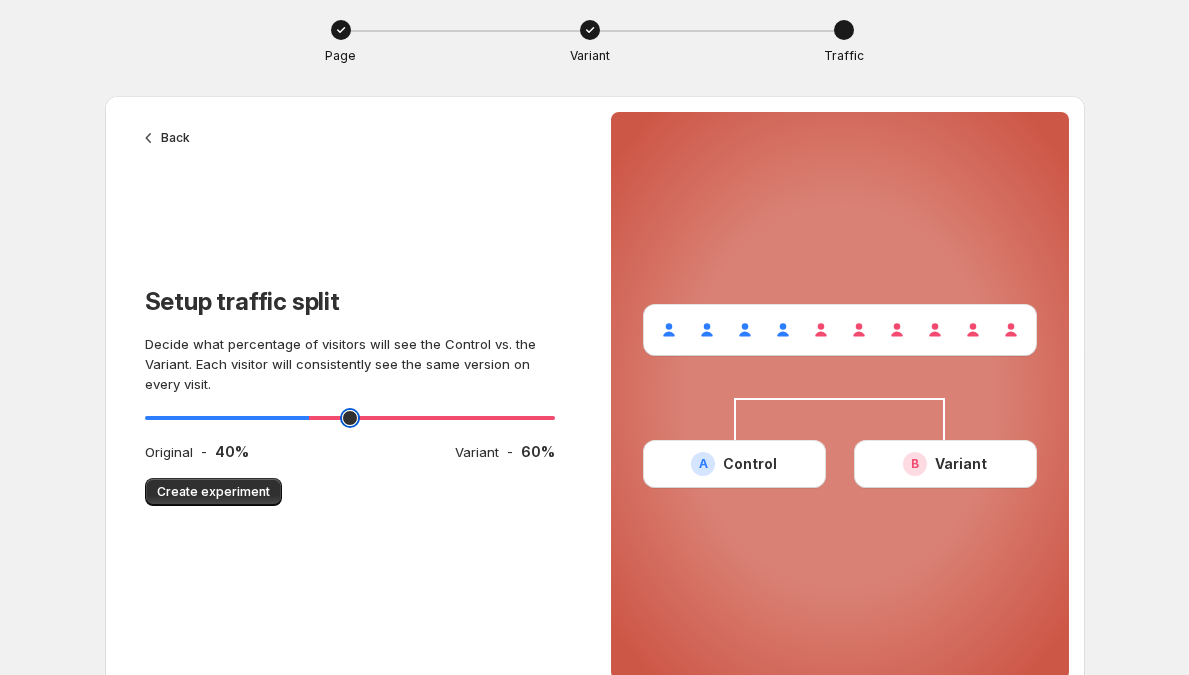 click at bounding box center [350, 418] 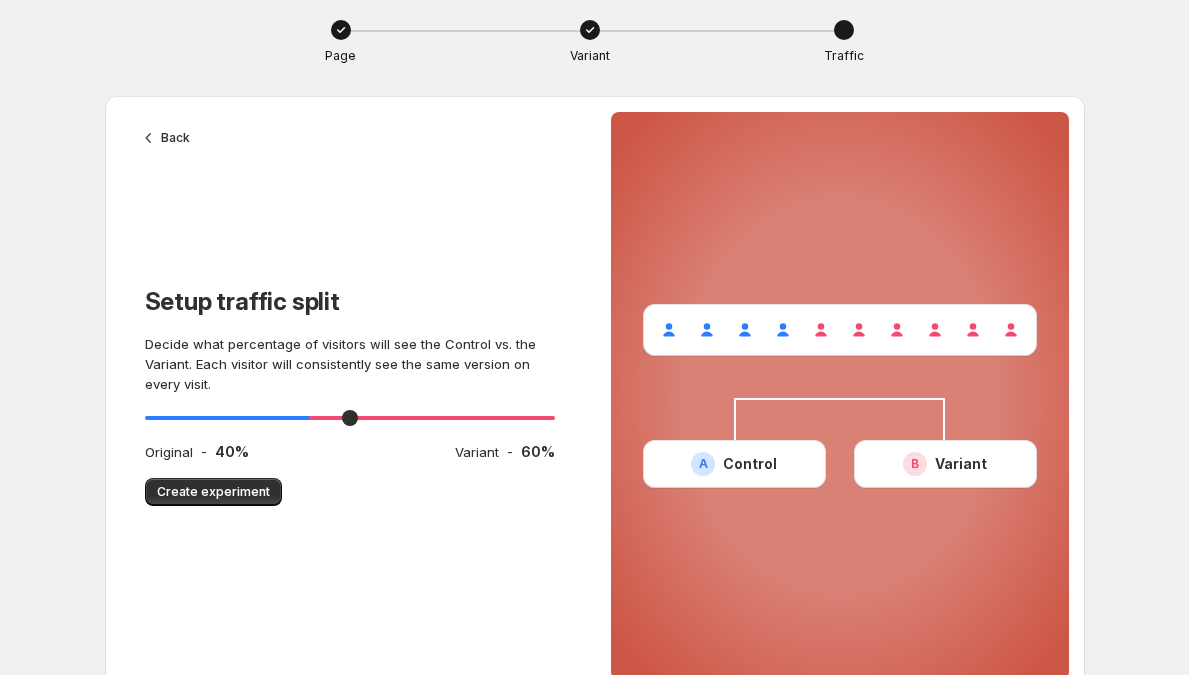 click on "Setup traffic split Decide what percentage of visitors will see the Control vs. the Variant. Each visitor will consistently see the same version on every visit. 40 Original - 40 % Variant - 60 % Create experiment" at bounding box center (350, 396) 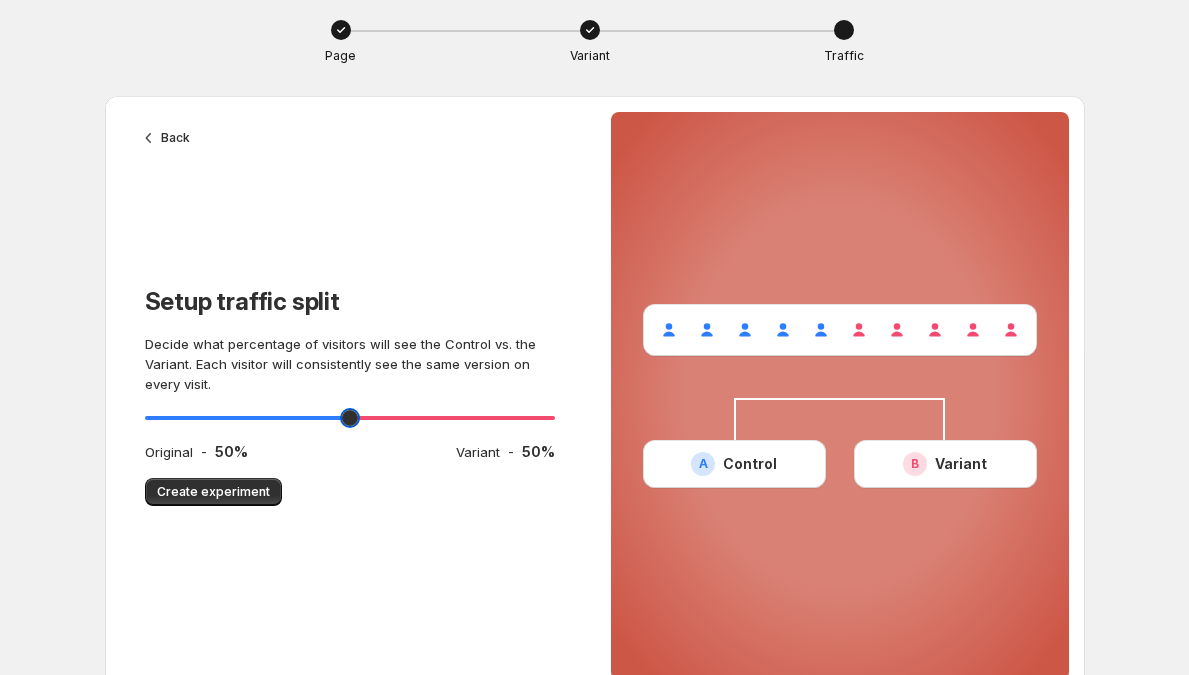drag, startPoint x: 312, startPoint y: 420, endPoint x: 336, endPoint y: 419, distance: 24.020824 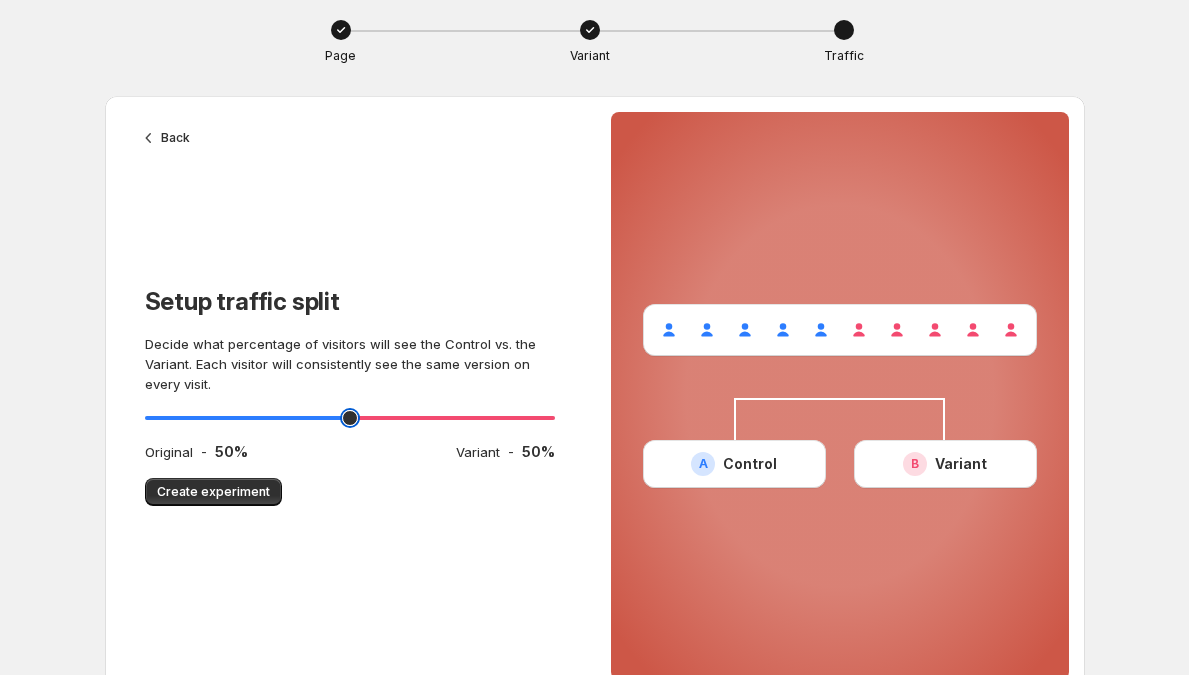type on "**" 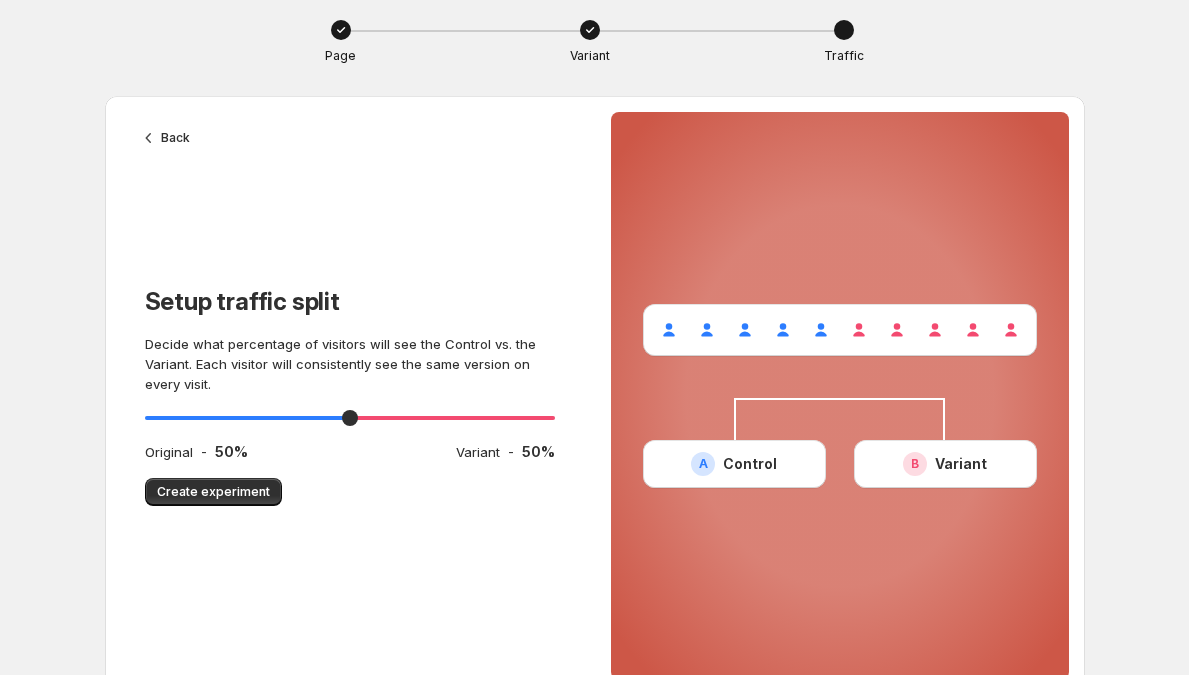 click on "Setup traffic split Decide what percentage of visitors will see the Control vs. the Variant. Each visitor will consistently see the same version on every visit. 50 Original - 50 % Variant - 50 % Create experiment" at bounding box center (350, 396) 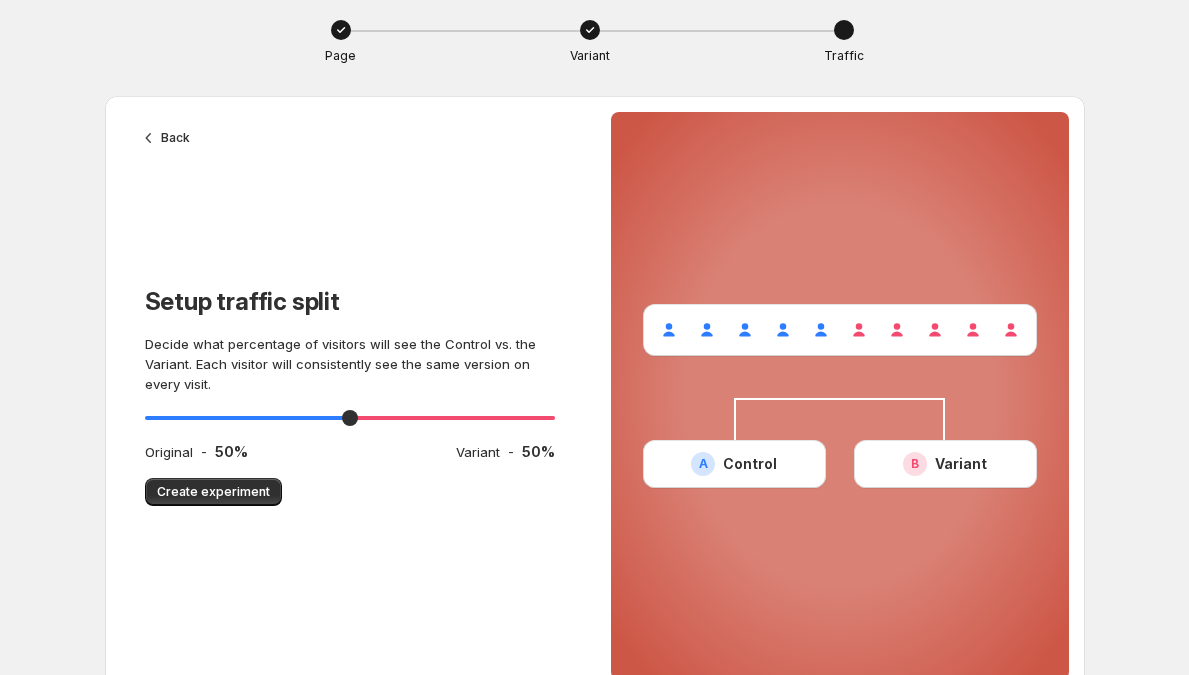 click 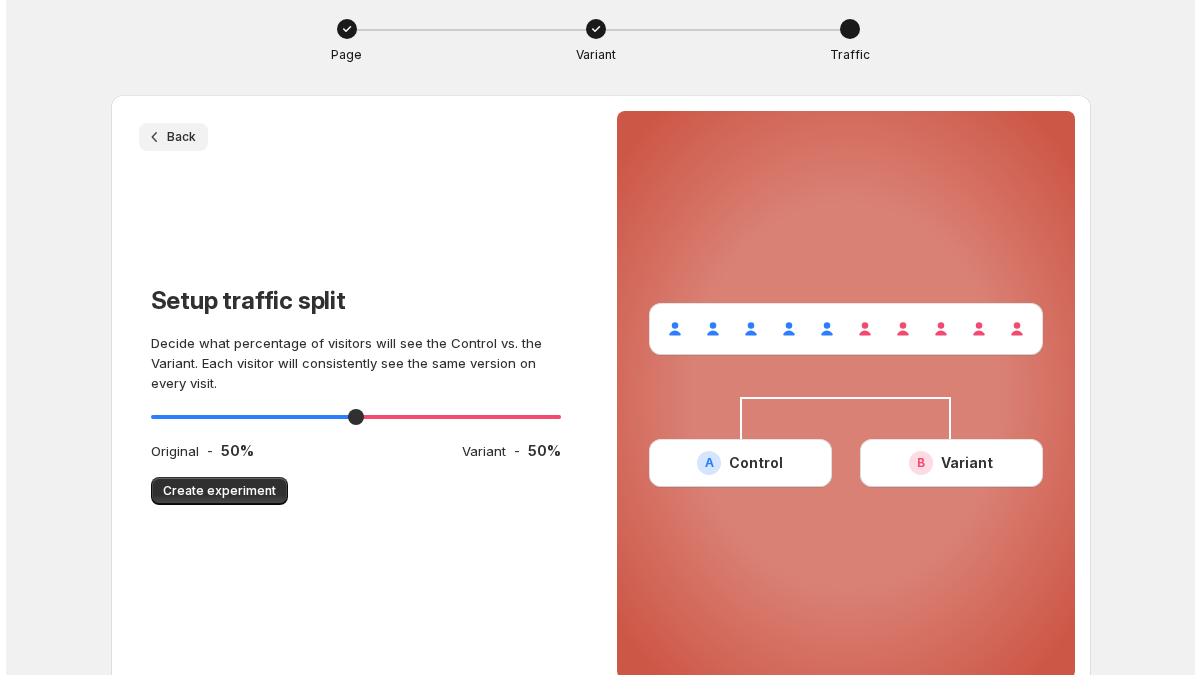 scroll, scrollTop: 0, scrollLeft: 0, axis: both 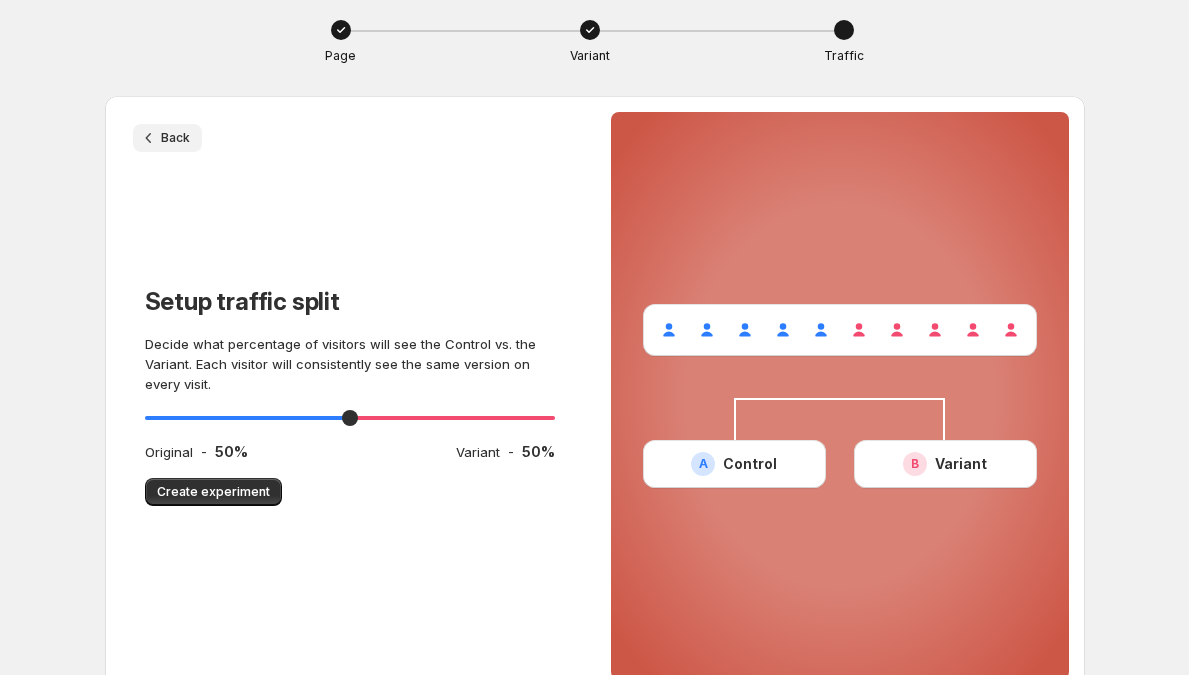 click 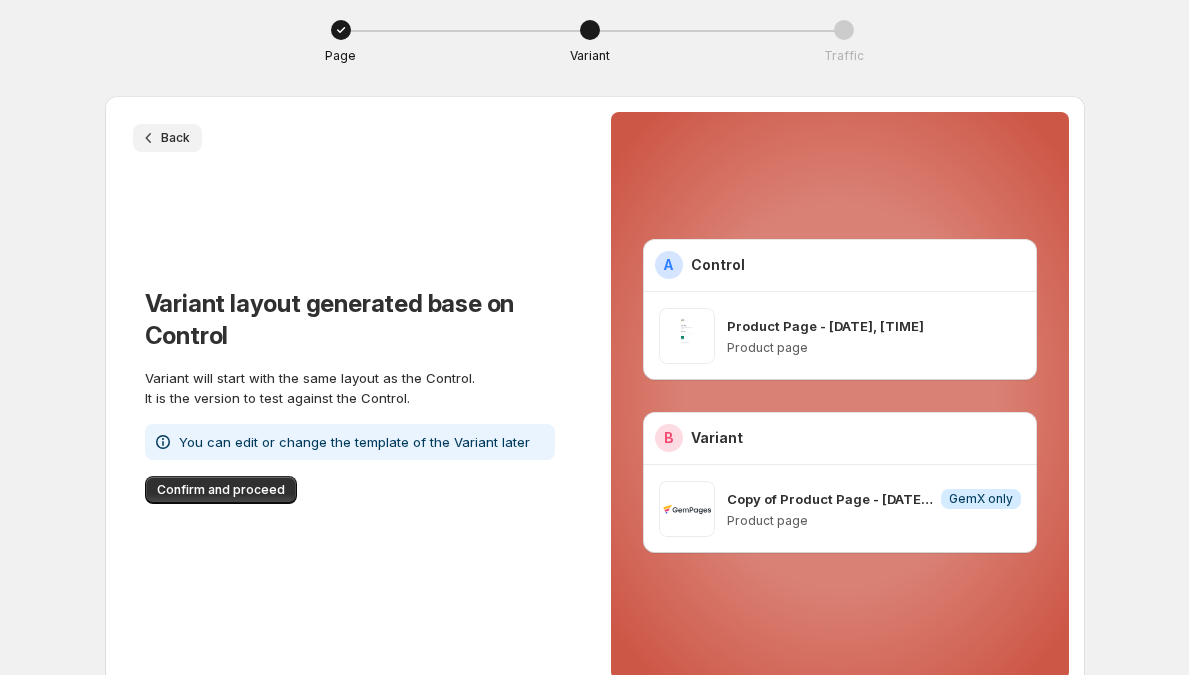 click on "Back" at bounding box center [167, 138] 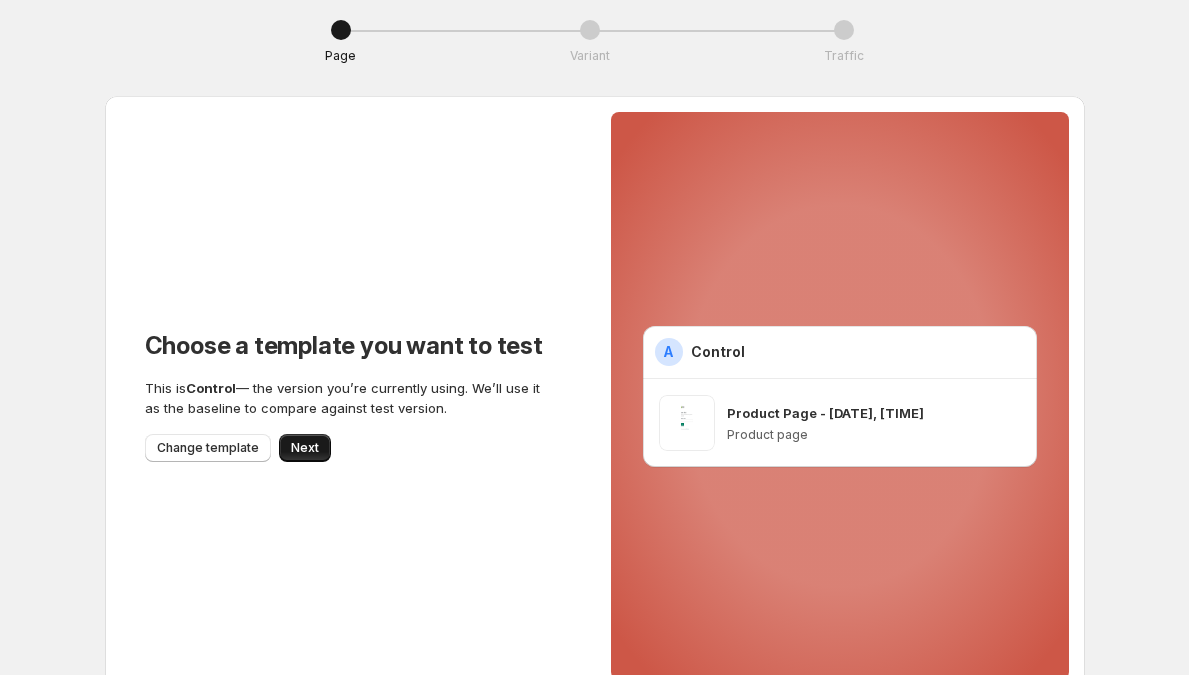click on "Next" at bounding box center (305, 448) 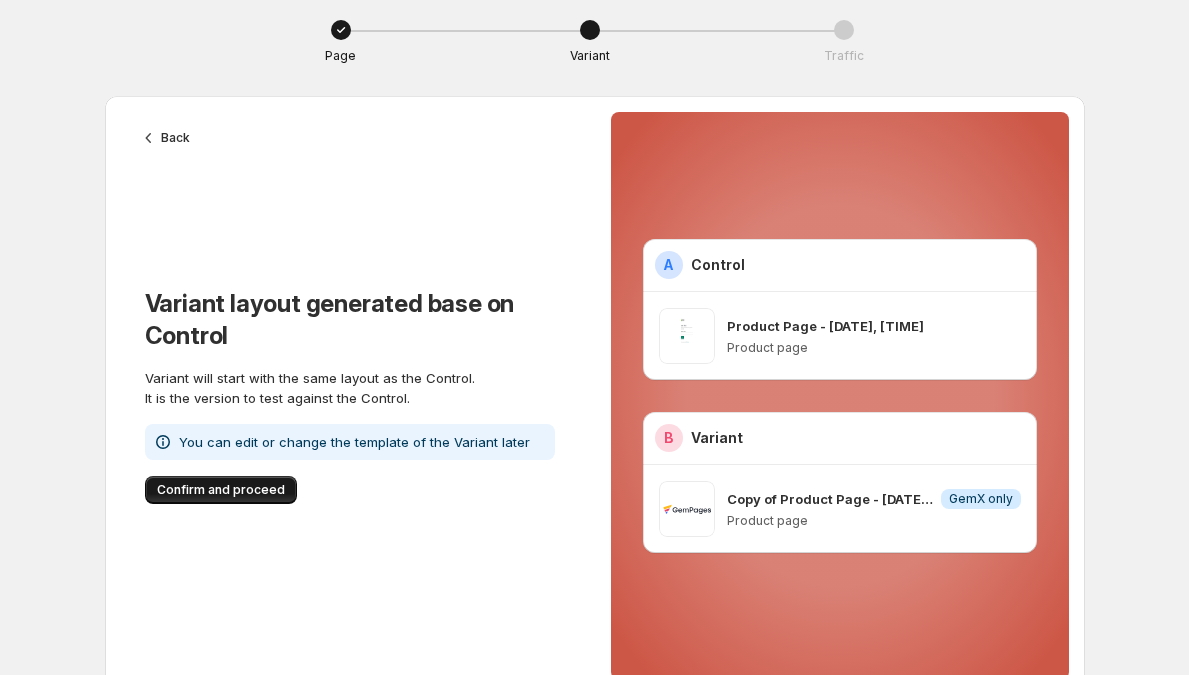 click on "Confirm and proceed" at bounding box center [221, 490] 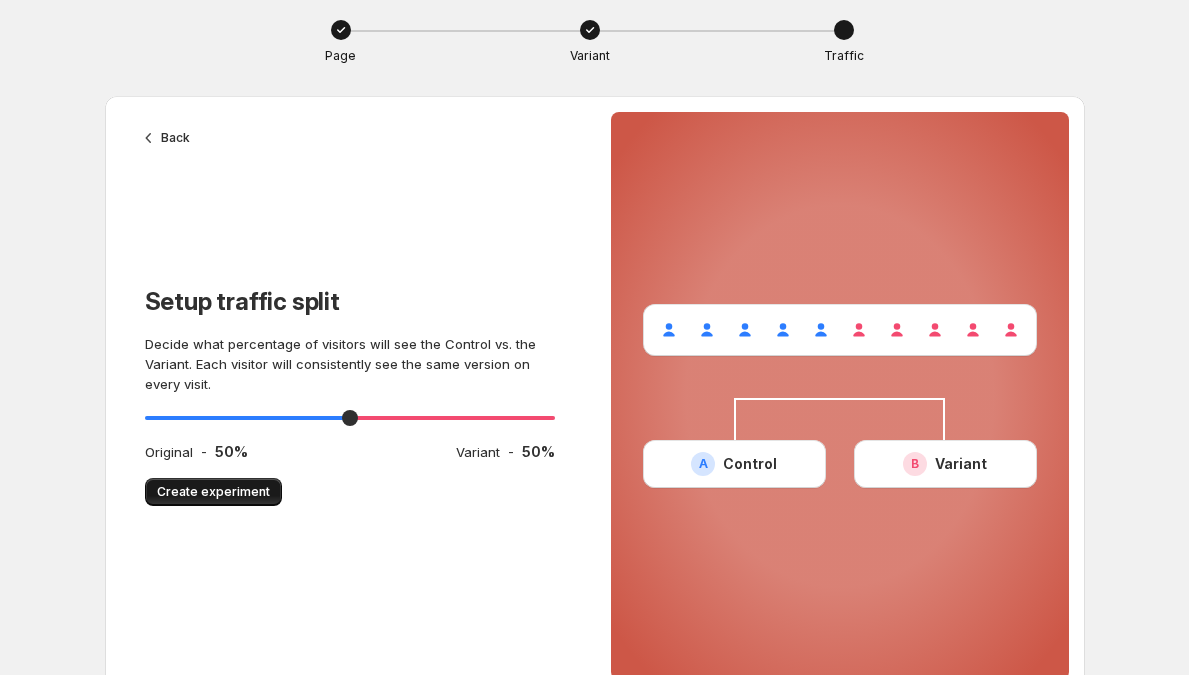 click on "Create experiment" at bounding box center [213, 492] 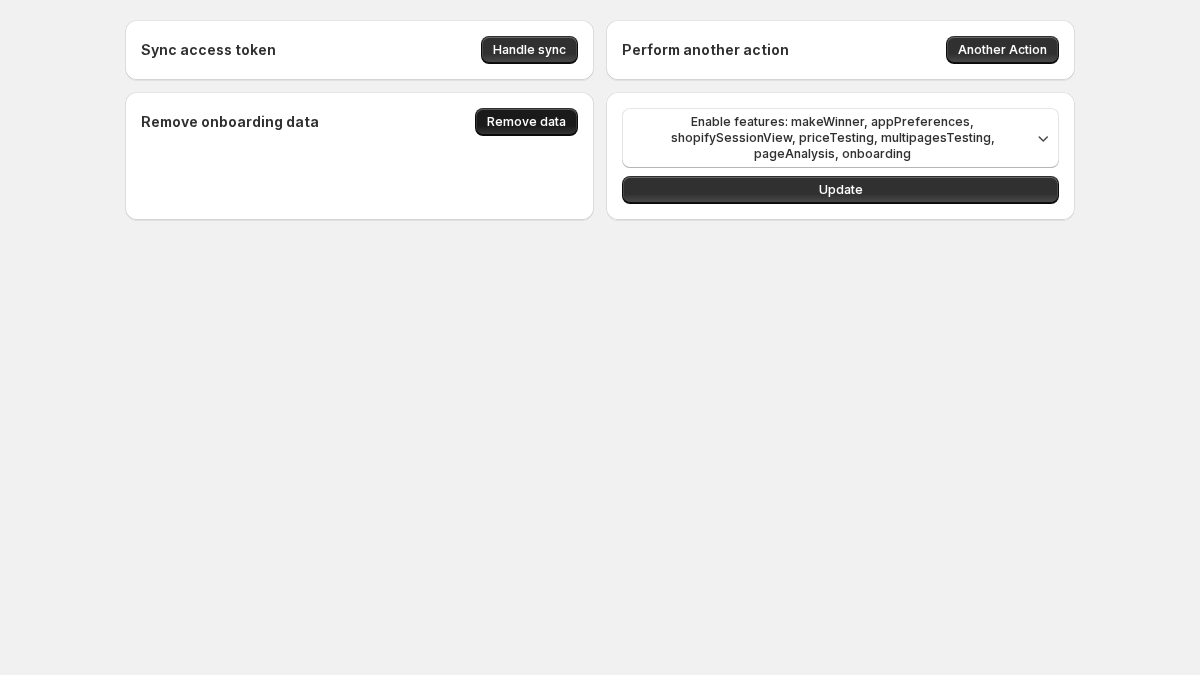 click on "Remove data" at bounding box center [526, 122] 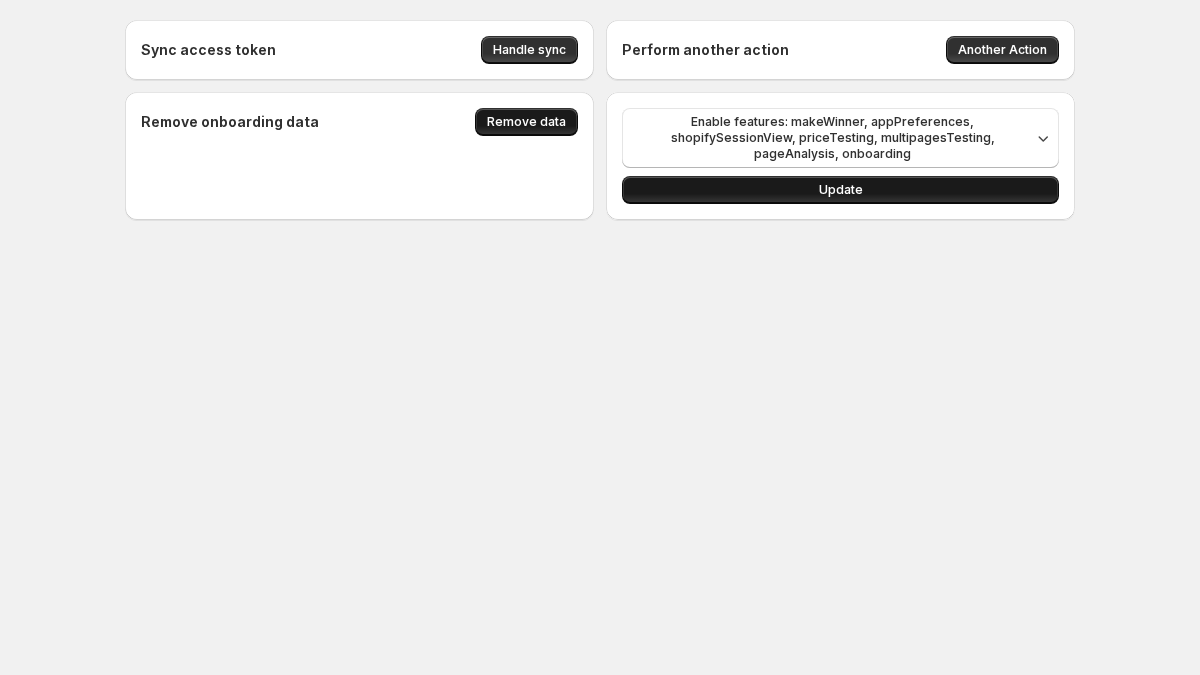click on "Update" at bounding box center [840, 190] 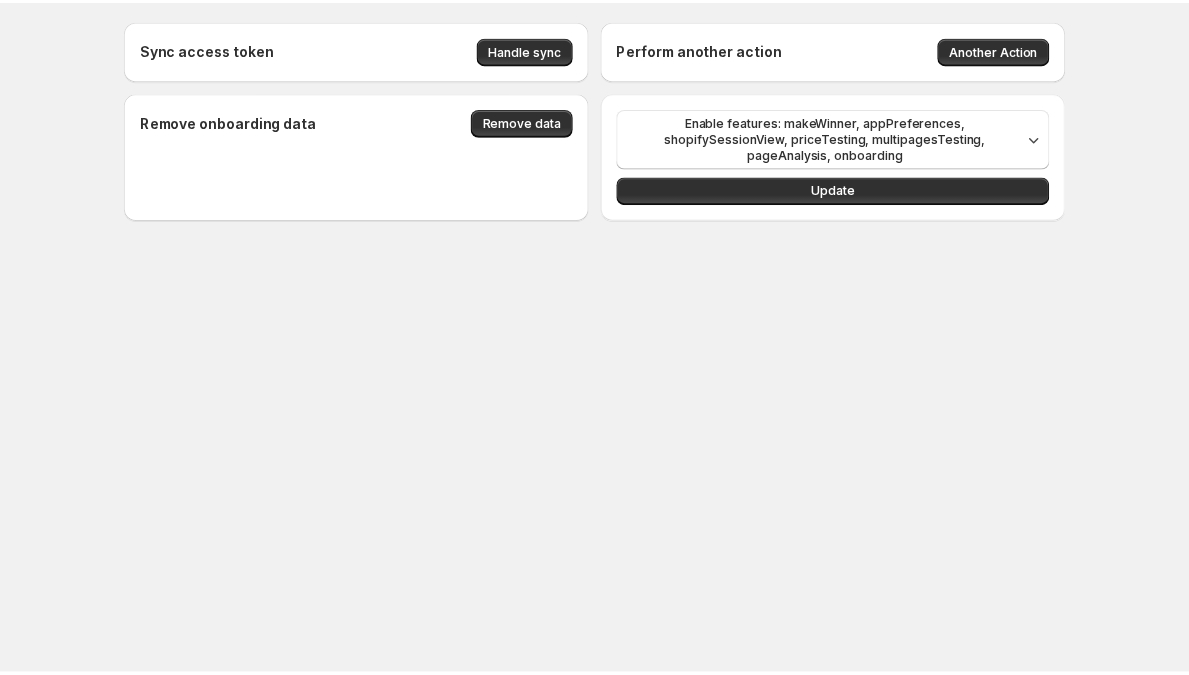 scroll, scrollTop: 0, scrollLeft: 0, axis: both 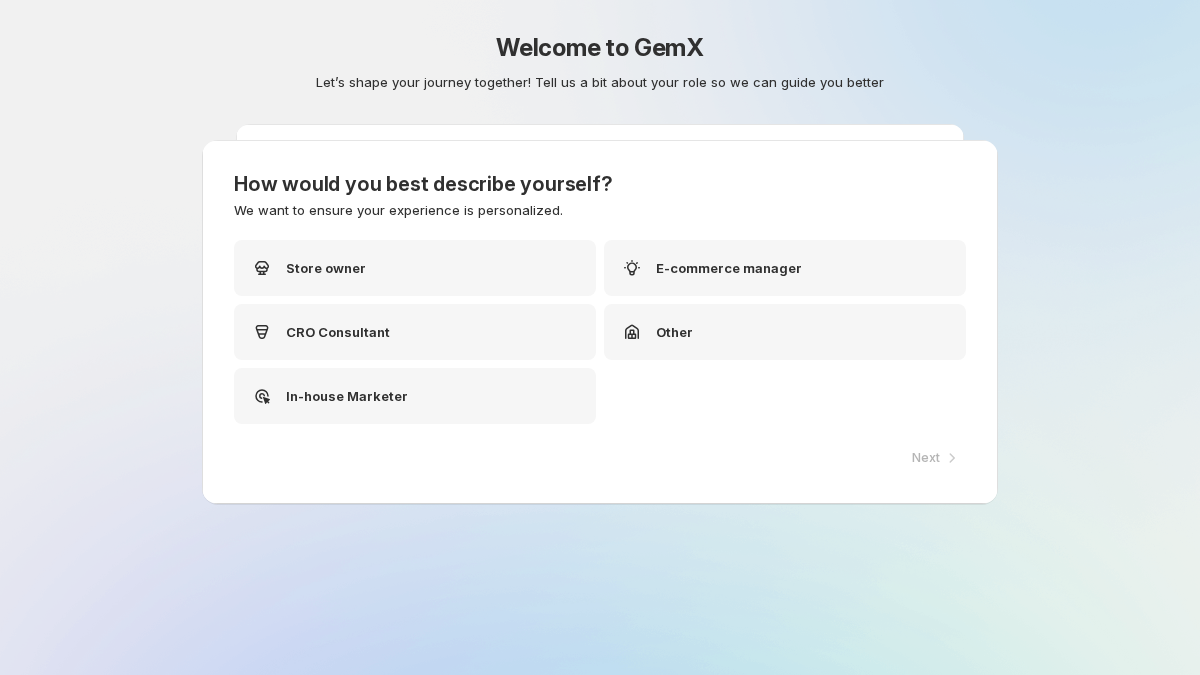 click on "Welcome to GemX Let’s shape your journey together! Tell us a bit about your role so we can guide you better How would you best describe yourself? We want to ensure your experience is personalized. Store owner E-commerce manager CRO Consultant Other In-house Marketer Next Tell us what do you want to test? We're here to help you find the feature fits your needs. Can’t find anything?  Book a demo call  — we've got you! I want to test layout and style of two pages I want to test content and CTAs of two pages I want to test two funnels I want to test the whole site Submit" at bounding box center [600, 110] 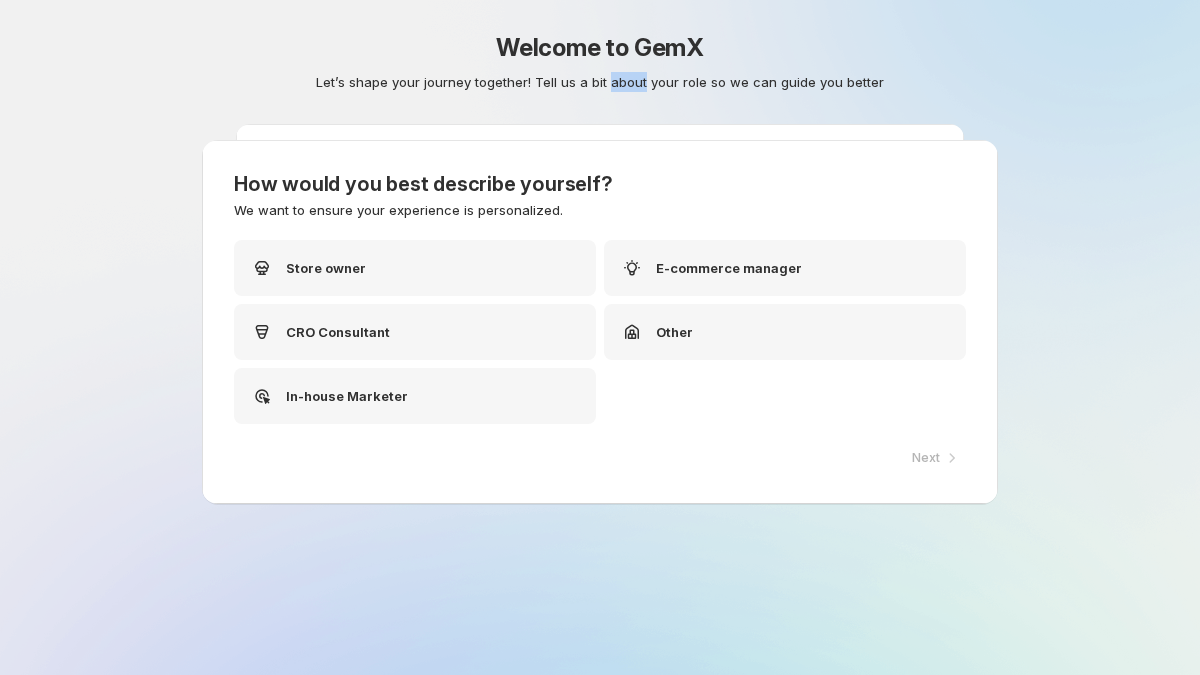 click on "Let’s shape your journey together! Tell us a bit about your role so we can guide you better" at bounding box center [600, 82] 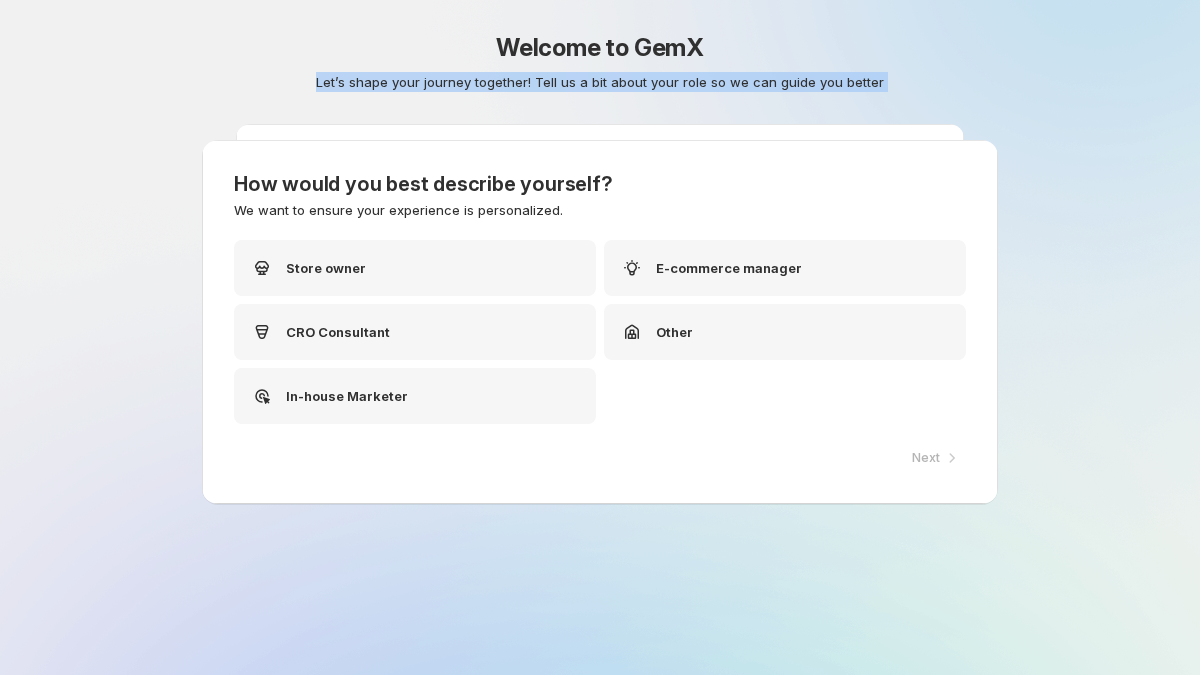 click on "Let’s shape your journey together! Tell us a bit about your role so we can guide you better" at bounding box center (600, 82) 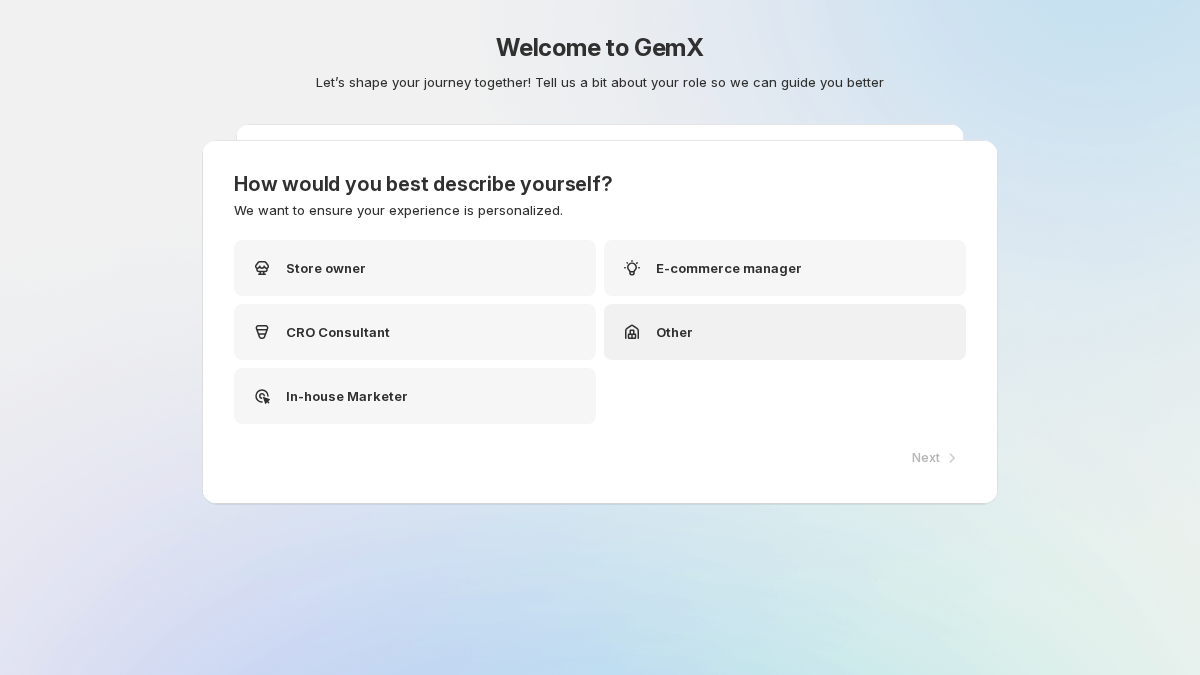 click on "Other" at bounding box center [785, 332] 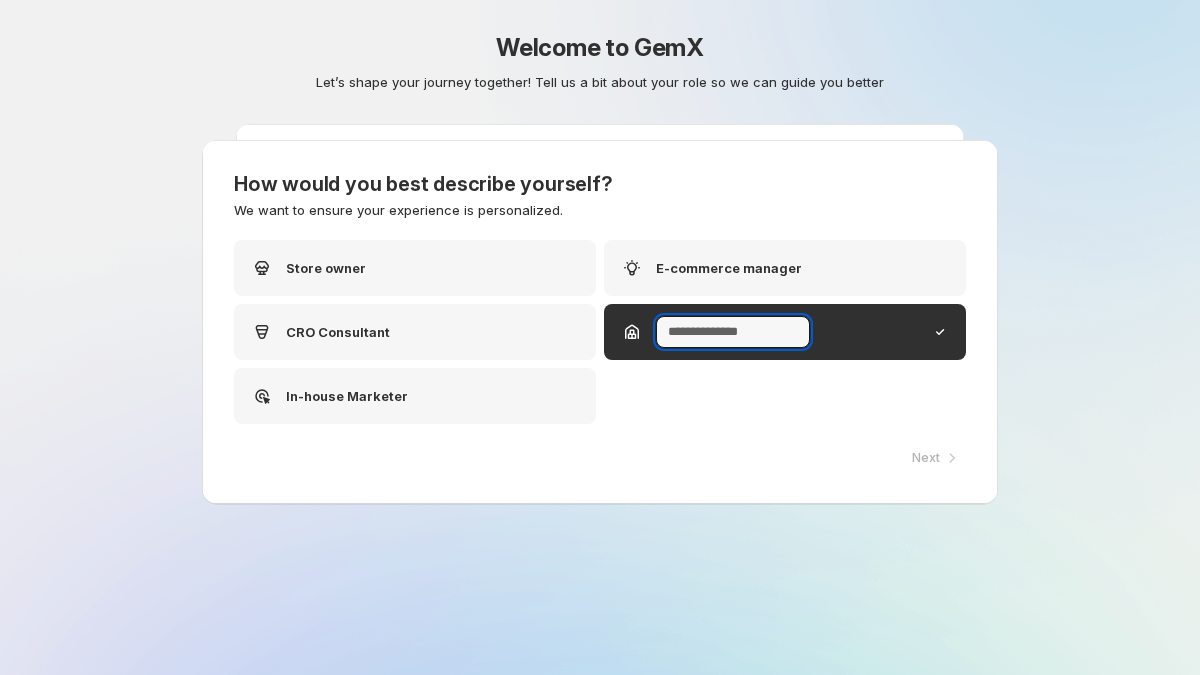 click on "Store owner E-commerce manager CRO Consultant In-house Marketer" at bounding box center [600, 332] 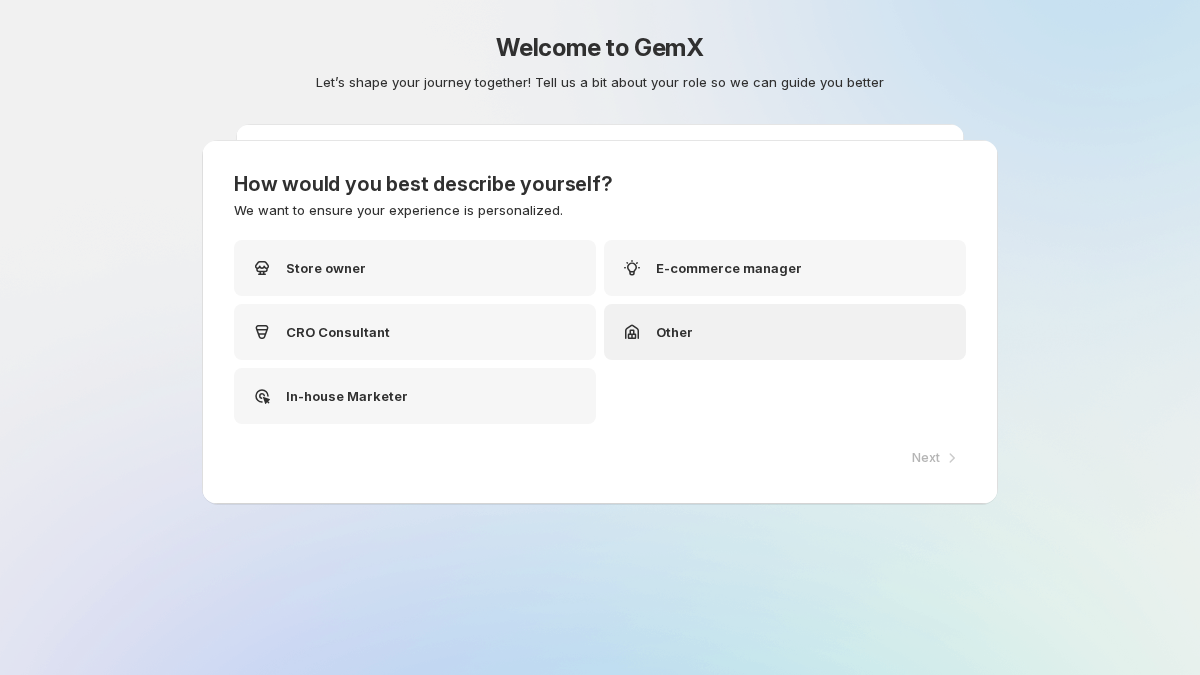 click on "Other" at bounding box center (785, 332) 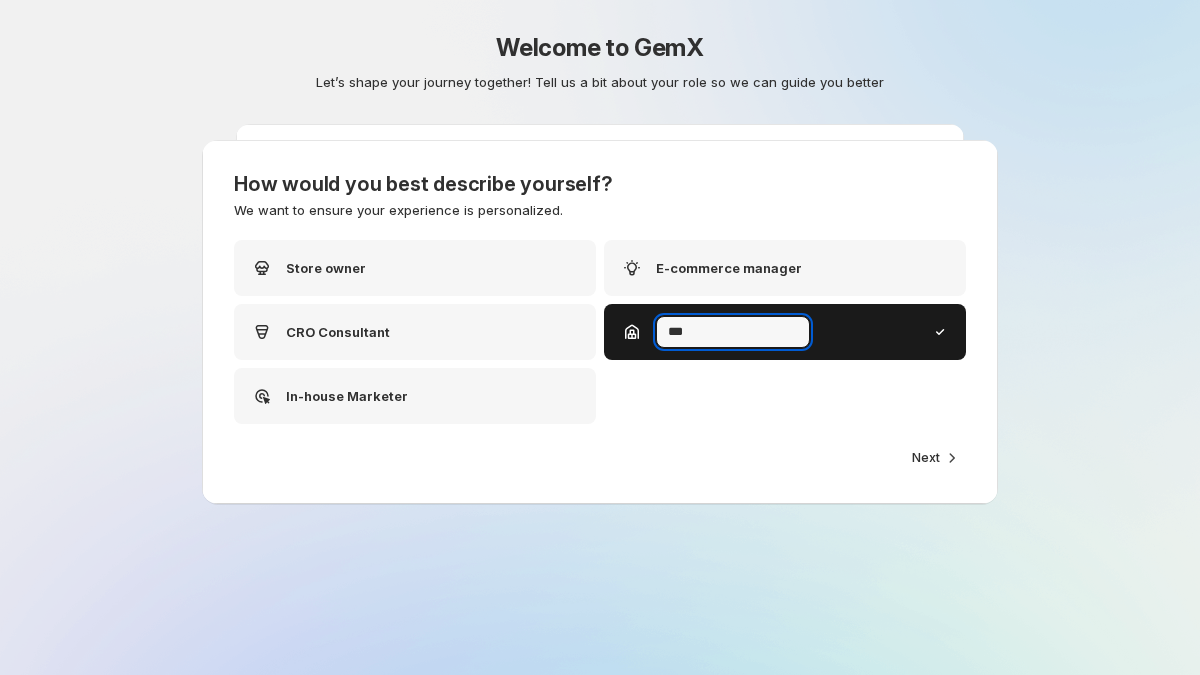 type on "****" 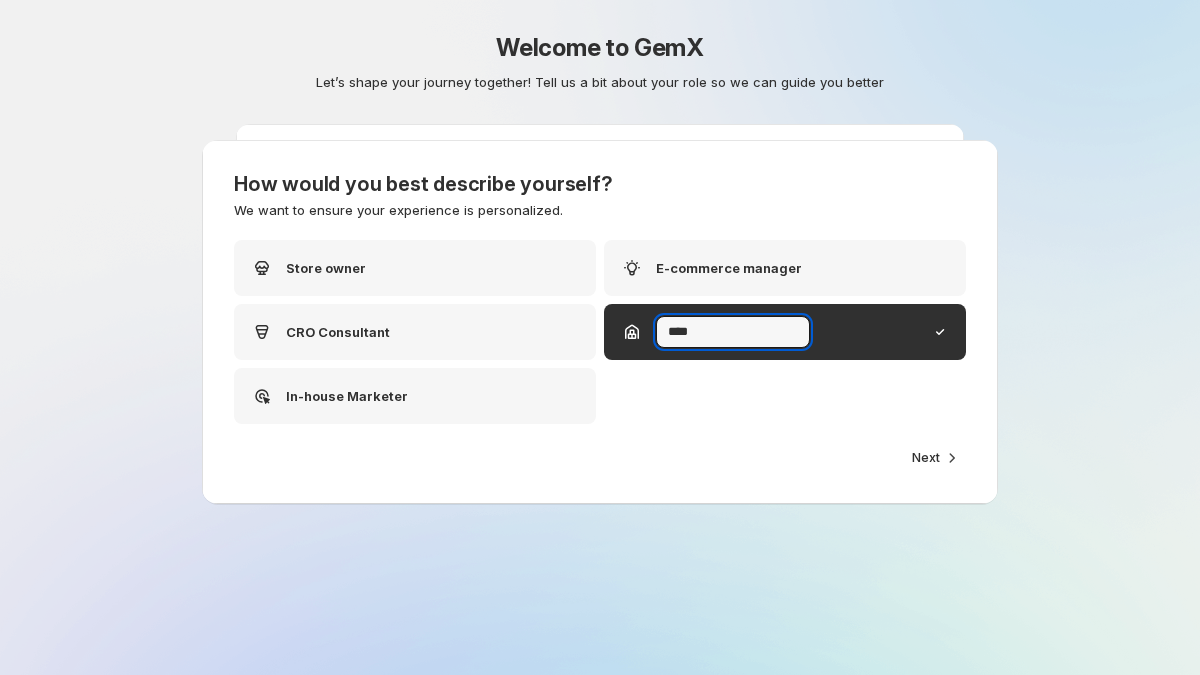 click on "Store owner E-commerce manager CRO Consultant **** In-house Marketer" at bounding box center [600, 332] 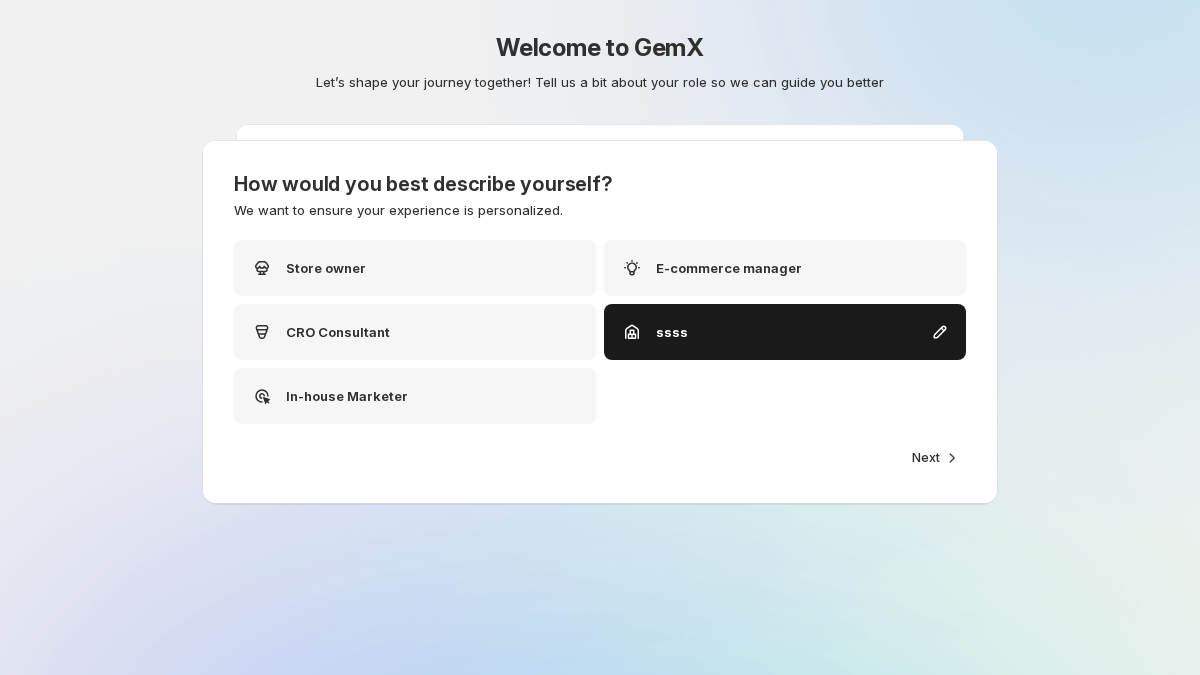 click 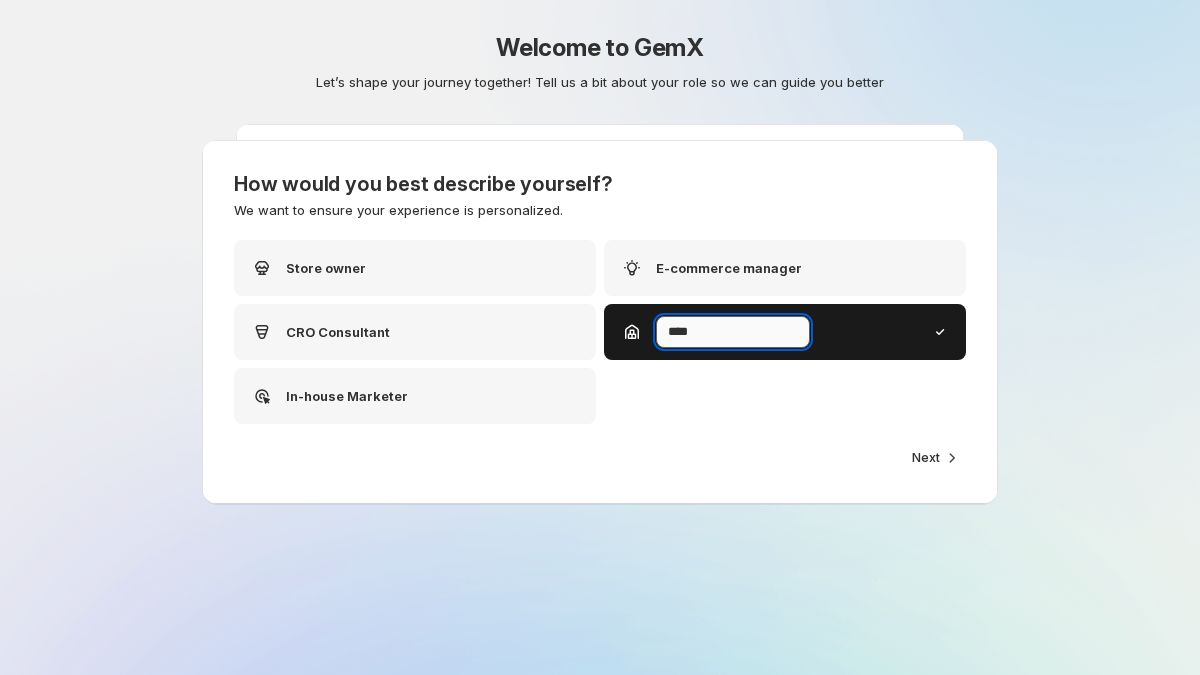 click on "****" at bounding box center [733, 332] 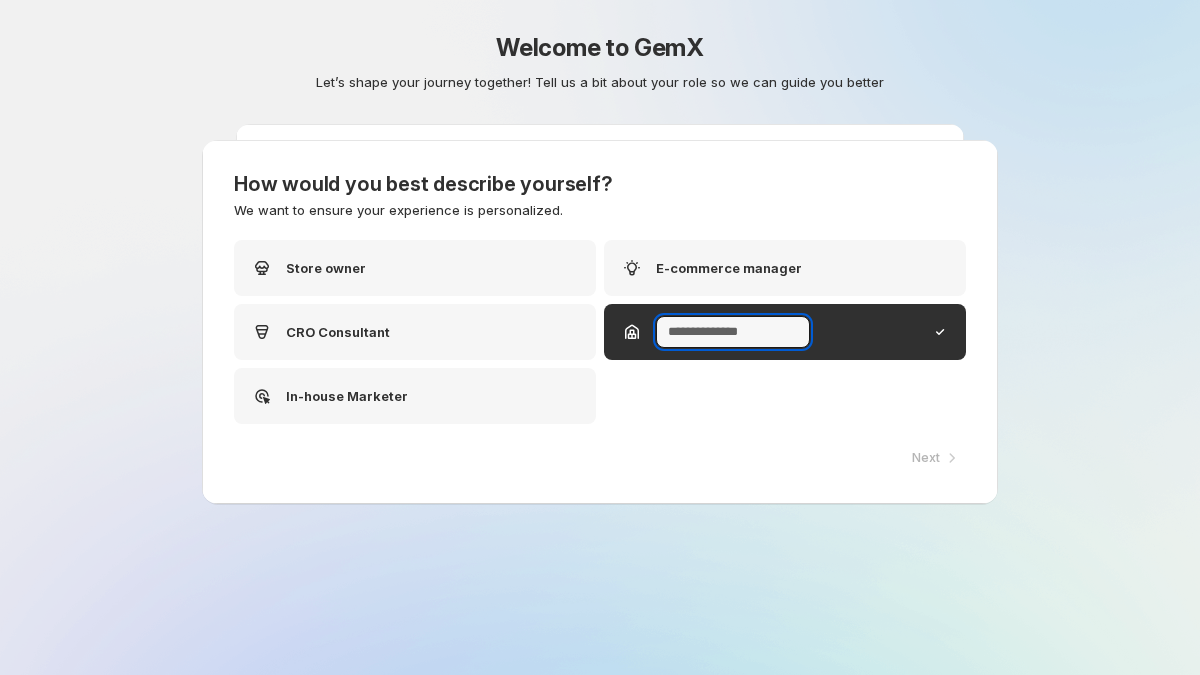 click on "Store owner E-commerce manager CRO Consultant In-house Marketer" at bounding box center (600, 332) 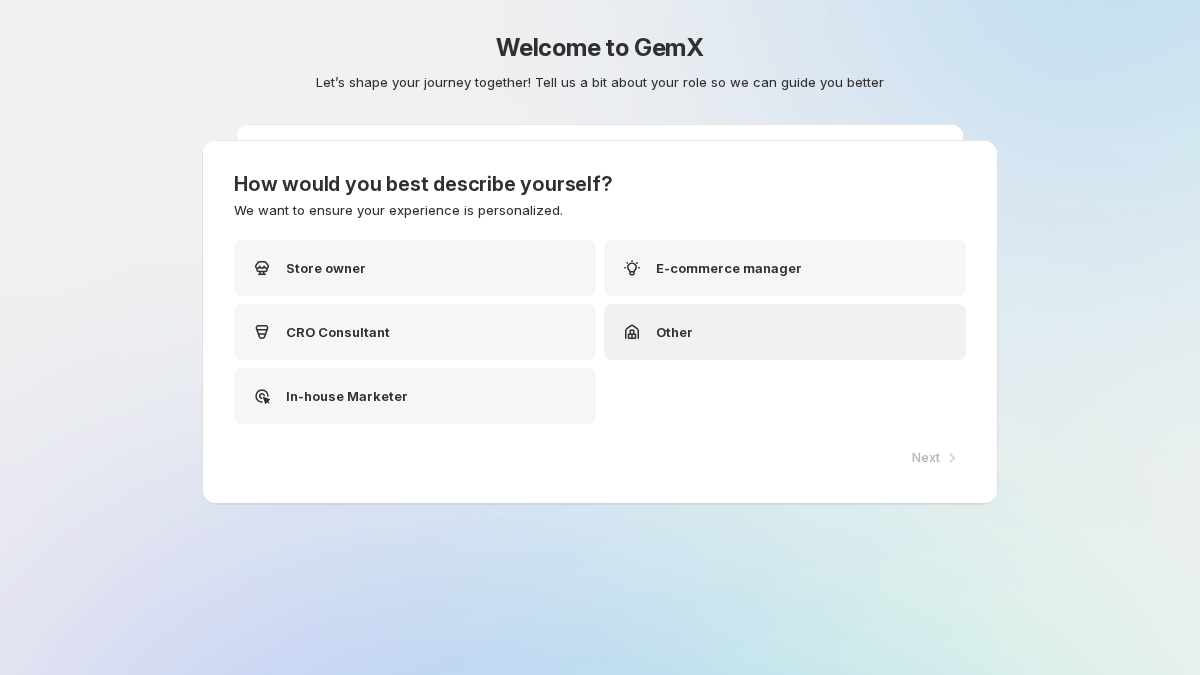 click on "Other" at bounding box center (785, 332) 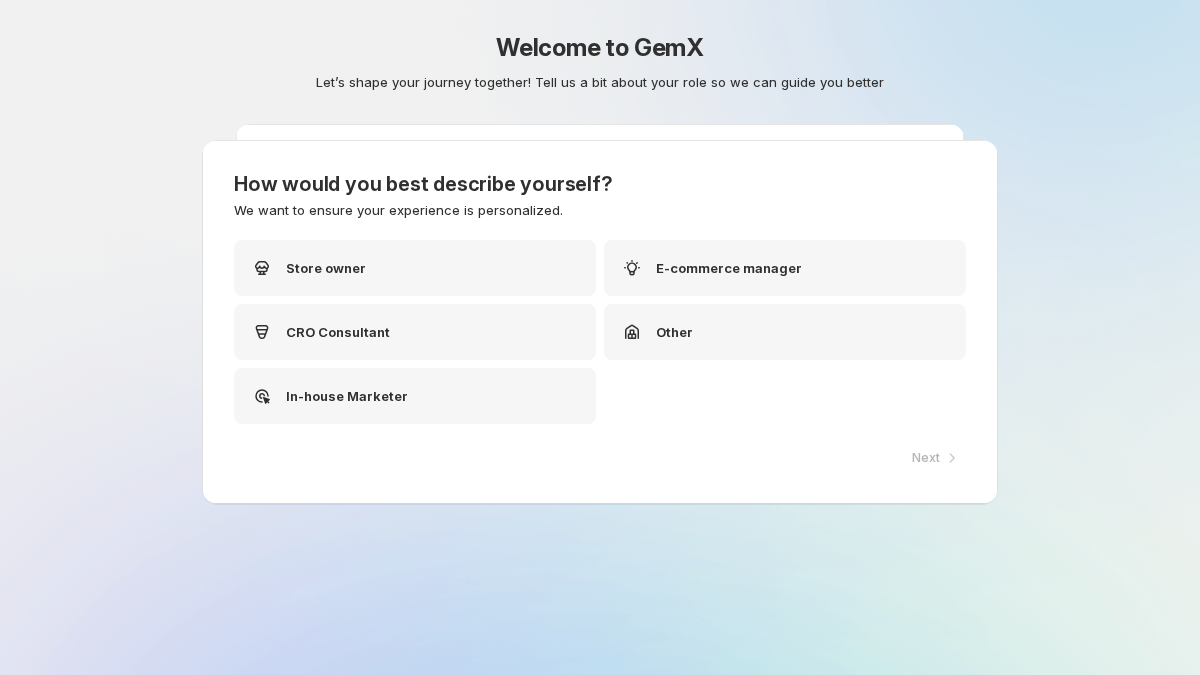 click on "Store owner E-commerce manager CRO Consultant Other In-house Marketer" at bounding box center (600, 332) 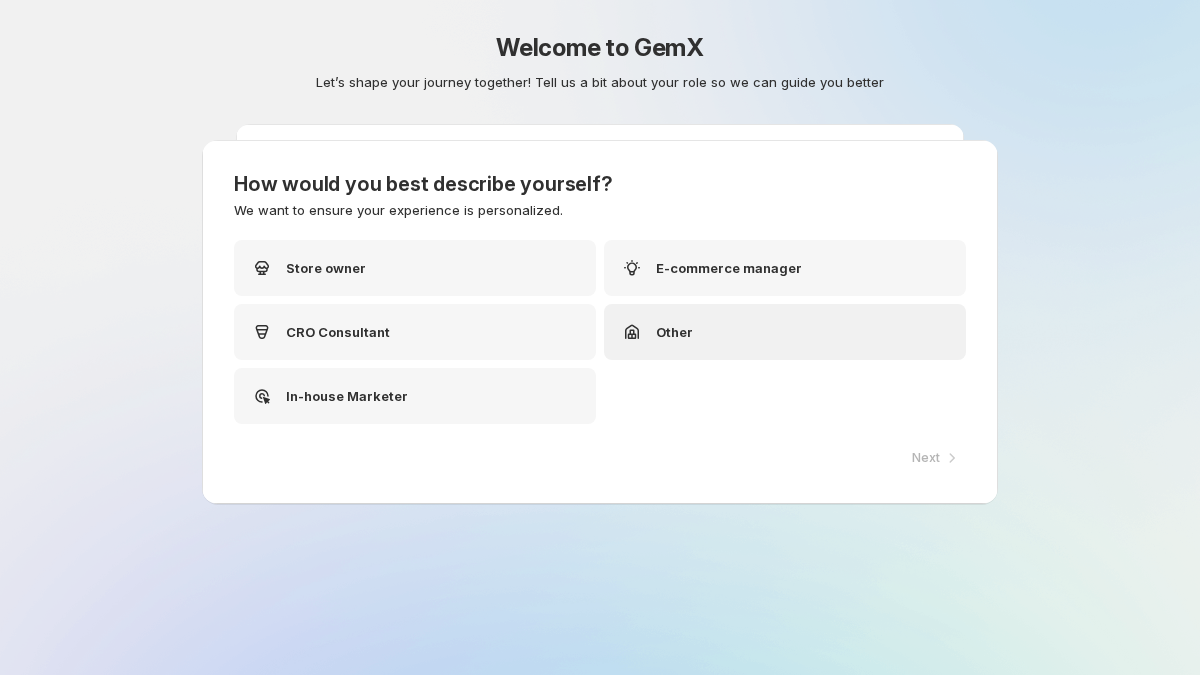 click on "Other" at bounding box center (785, 332) 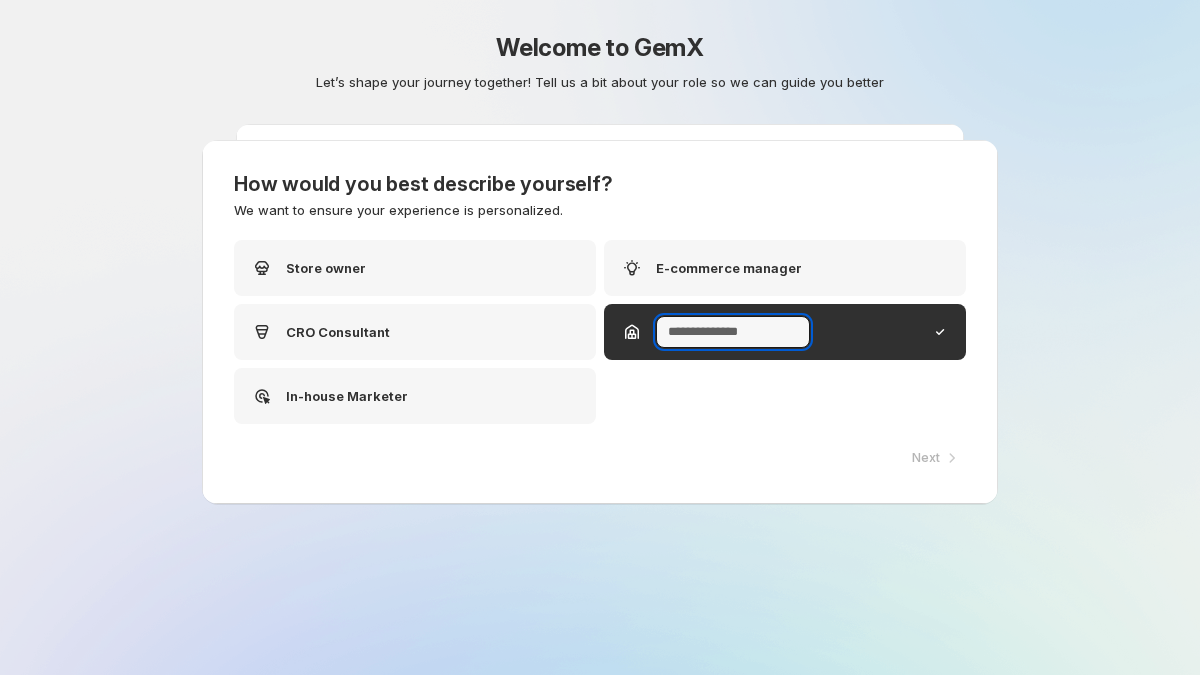 click on "Store owner E-commerce manager CRO Consultant In-house Marketer" at bounding box center (600, 332) 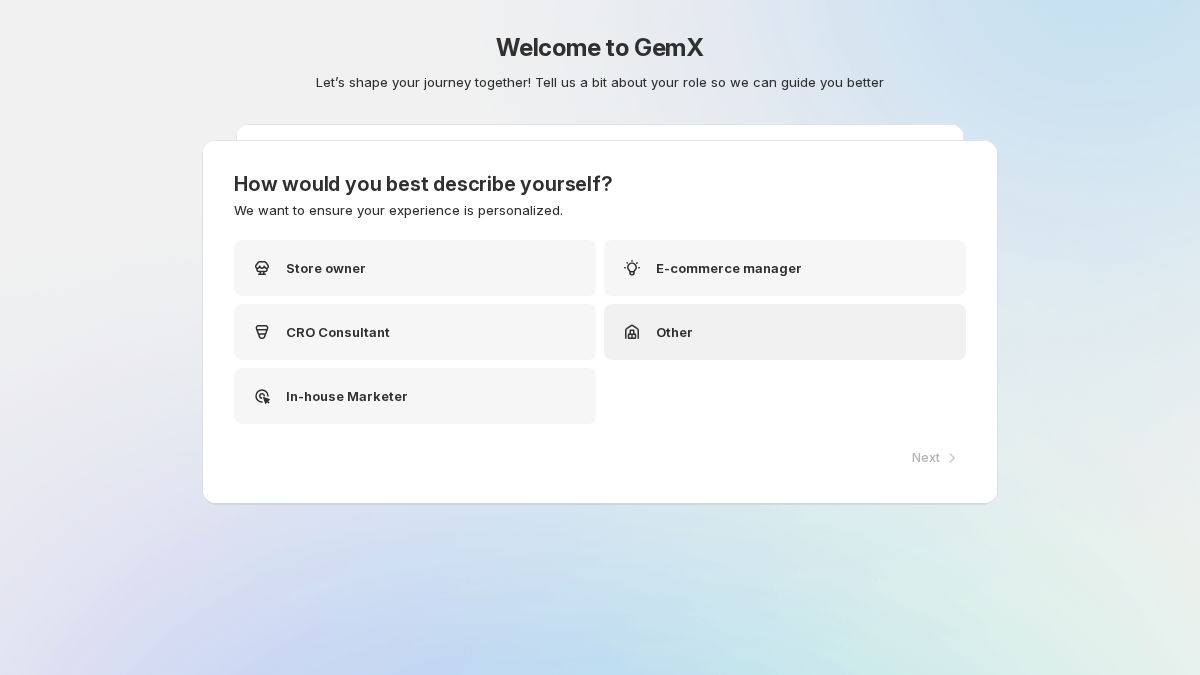 click on "Other" at bounding box center [785, 332] 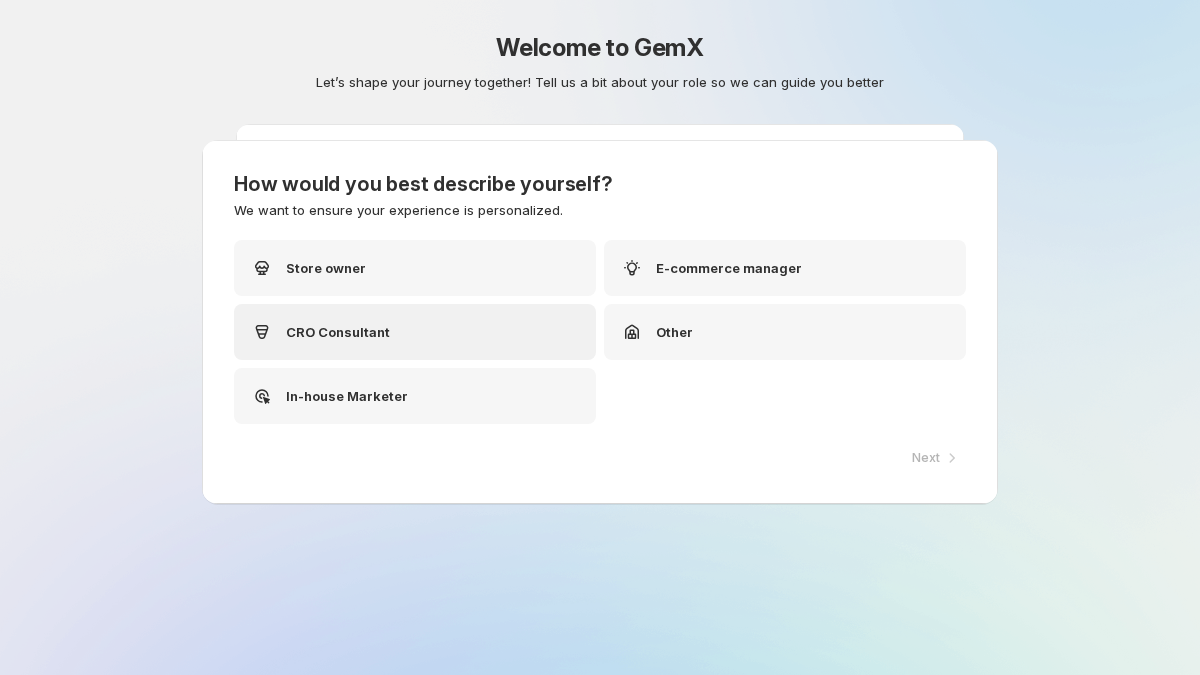 click on "CRO Consultant" at bounding box center (415, 332) 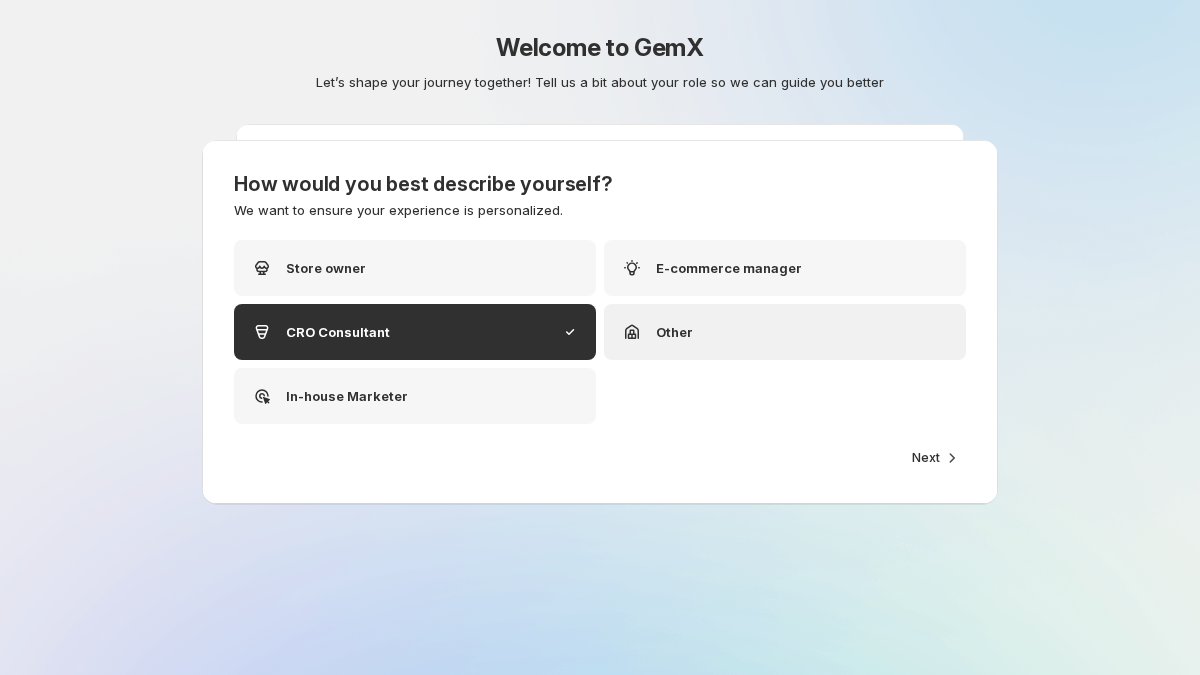 click on "Other" at bounding box center [656, 332] 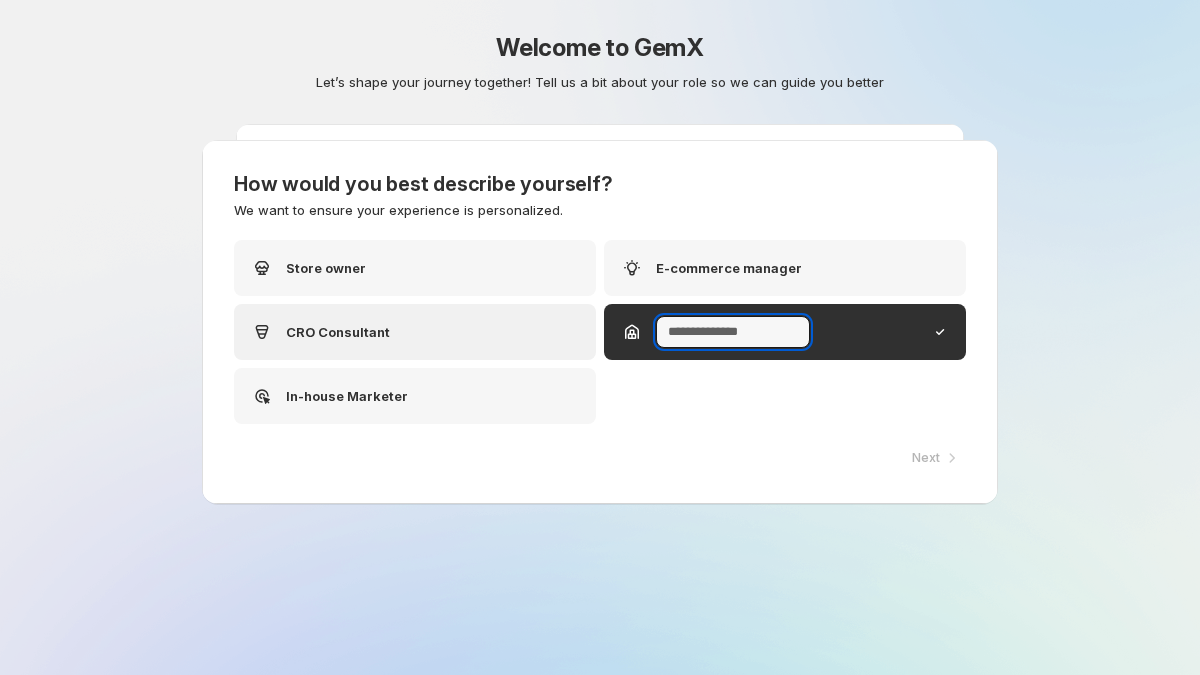 click on "CRO Consultant" at bounding box center [415, 332] 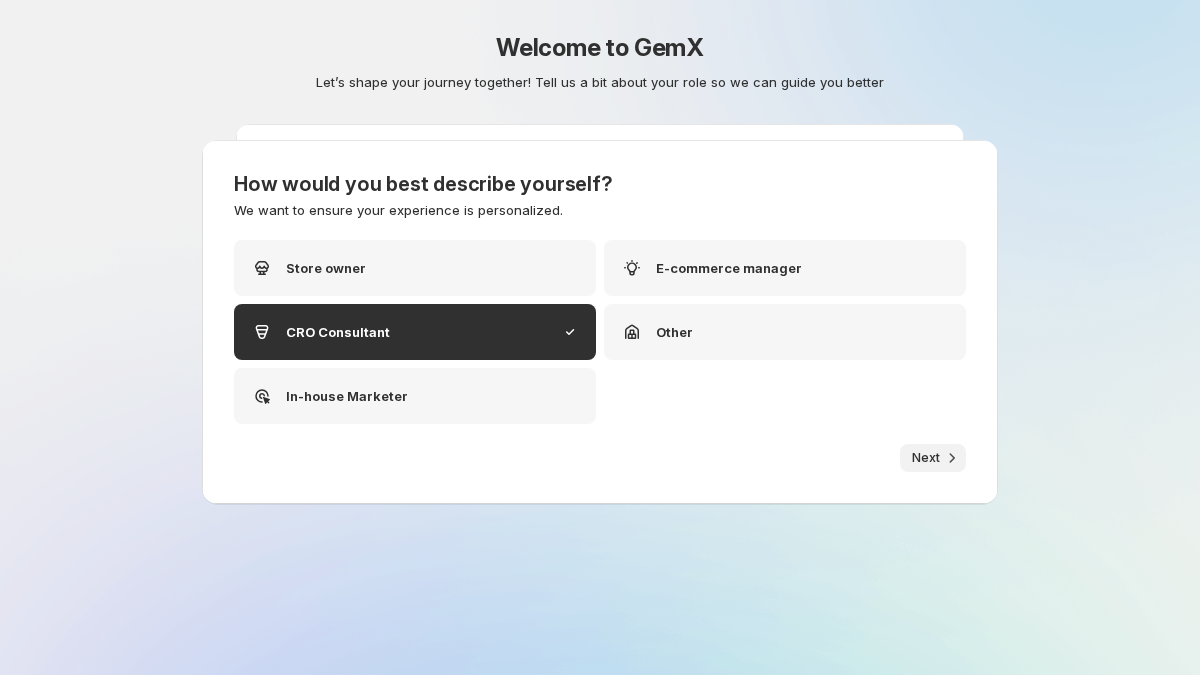 click on "Next" at bounding box center [933, 458] 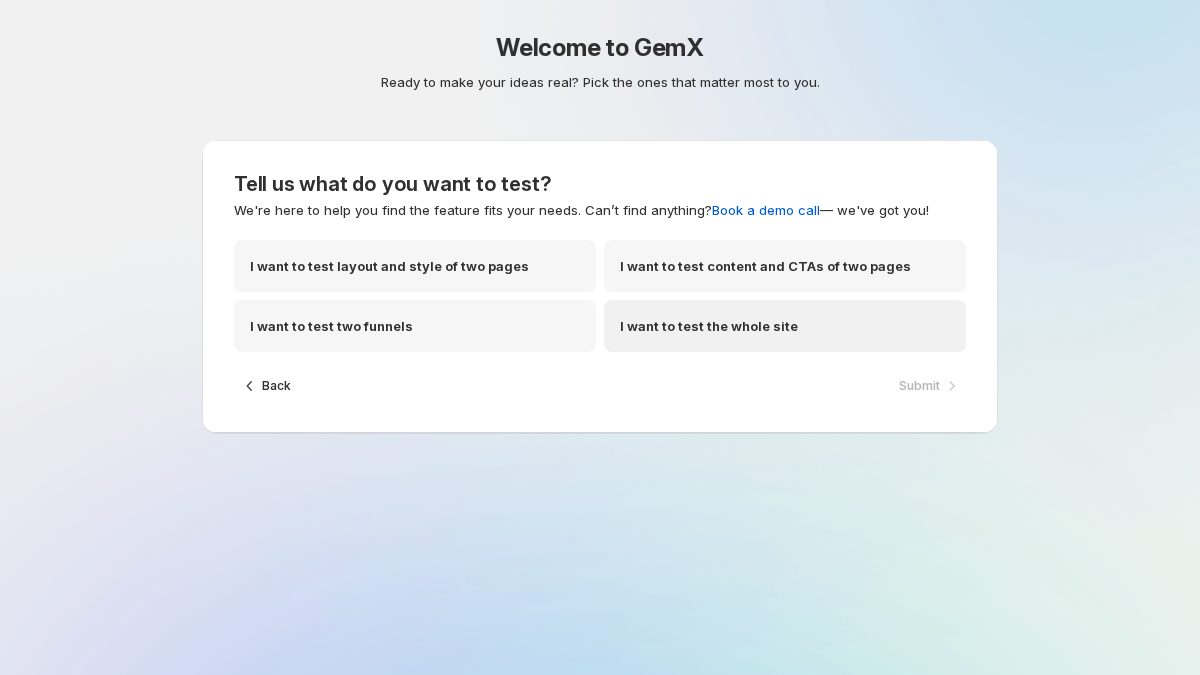 click on "I want to test the whole site" at bounding box center (785, 326) 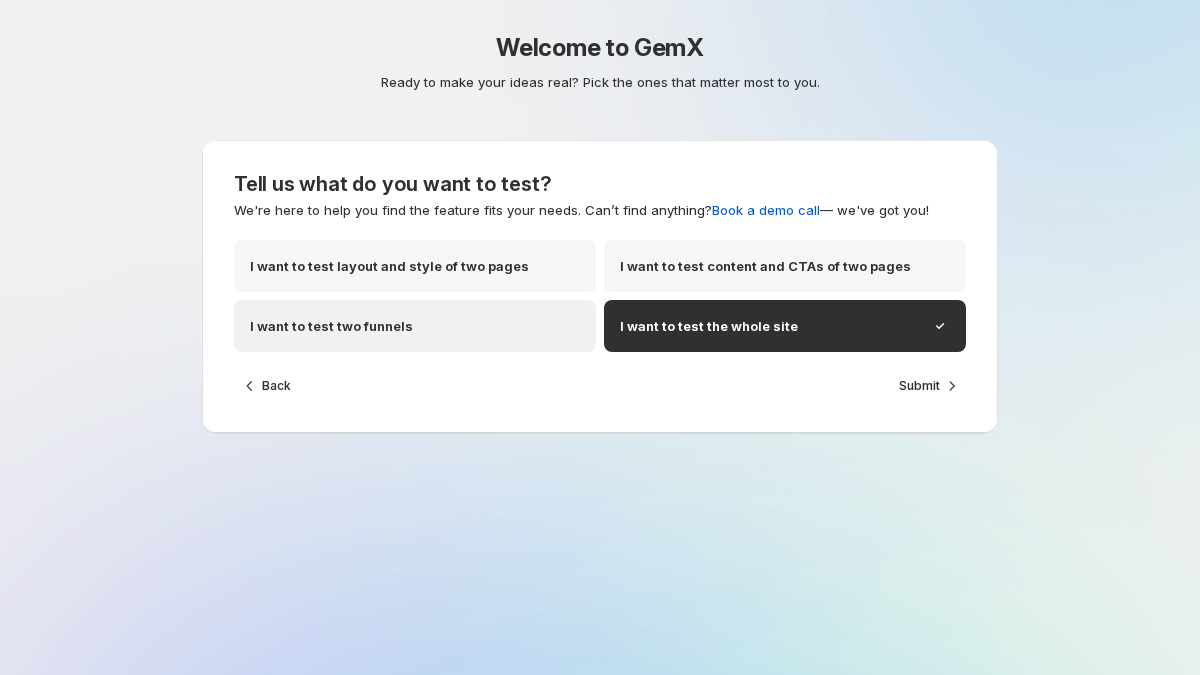 click on "I want to test two funnels" at bounding box center [415, 326] 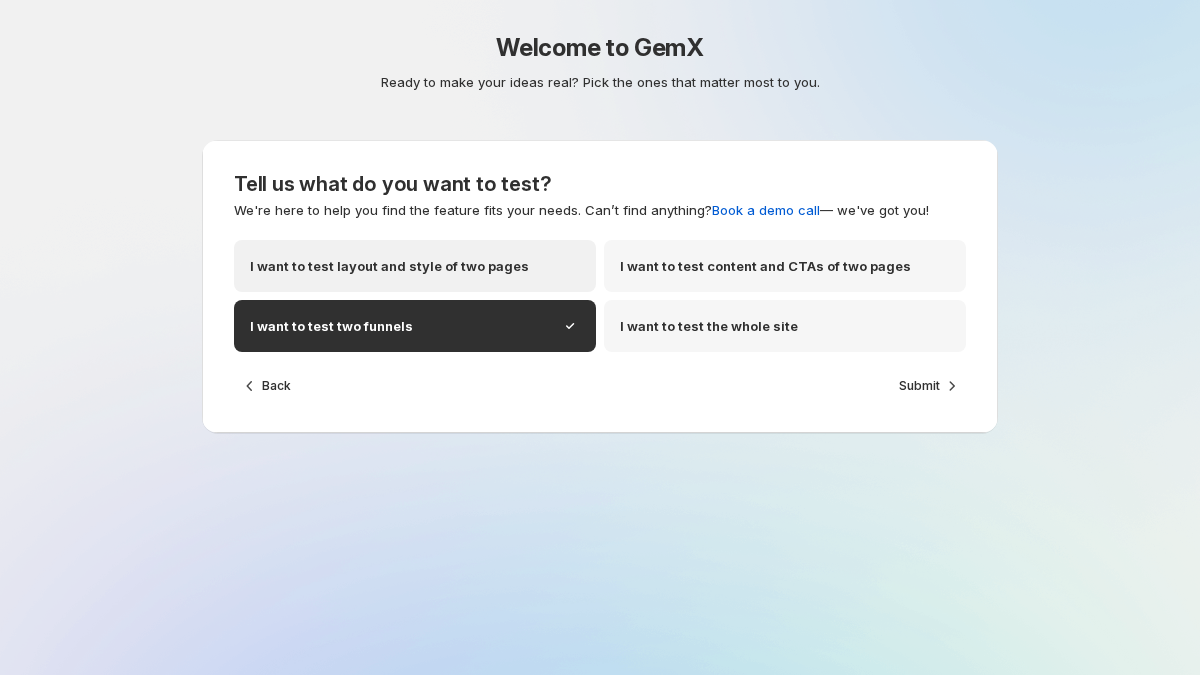 click on "I want to test layout and style of two pages" at bounding box center [415, 266] 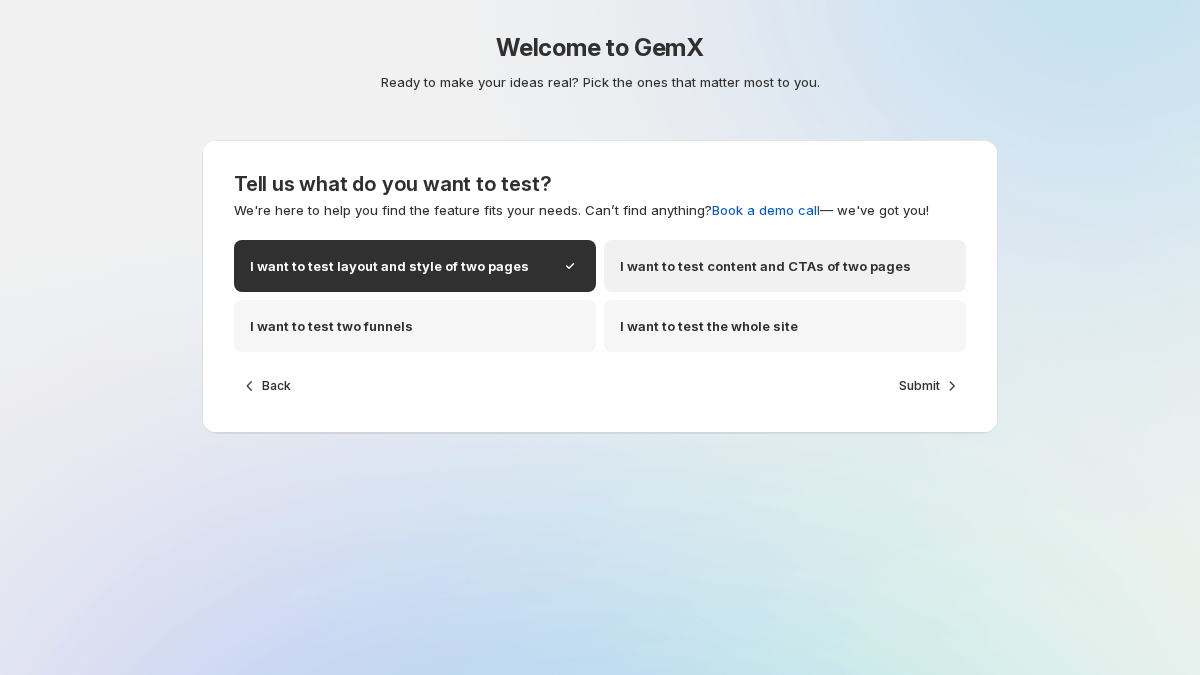 click on "I want to test content and CTAs of two pages" at bounding box center [765, 266] 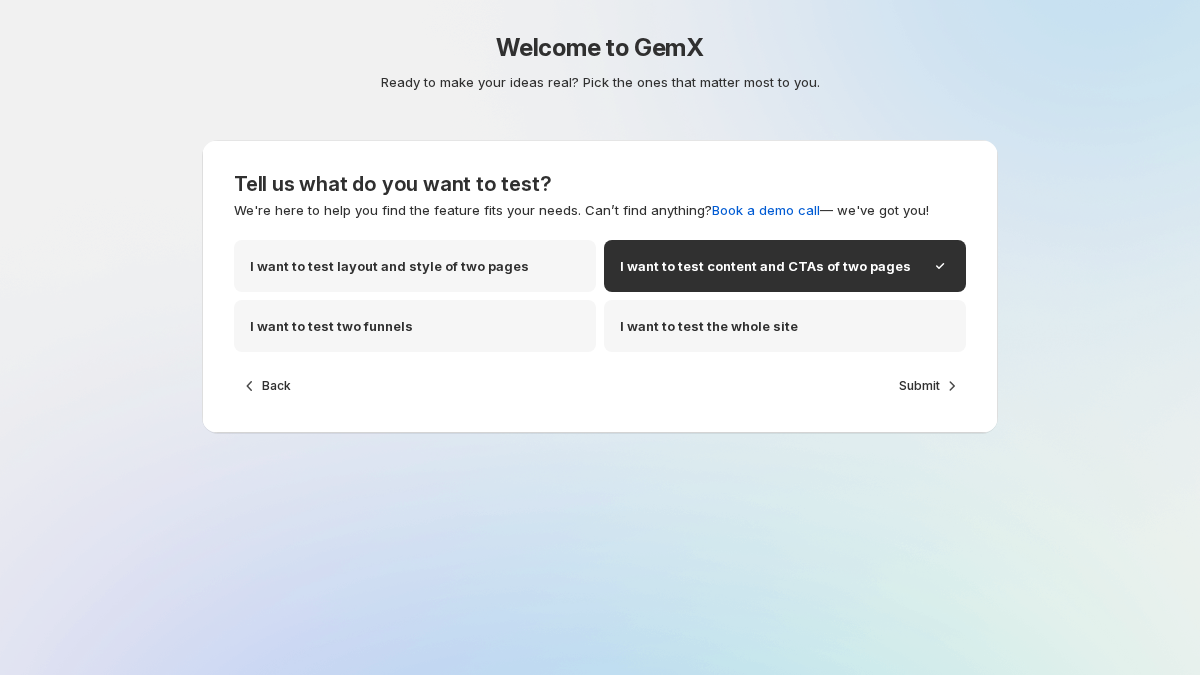 click on "I want to test layout and style of two pages I want to test content and CTAs of two pages I want to test two funnels I want to test the whole site" at bounding box center (600, 306) 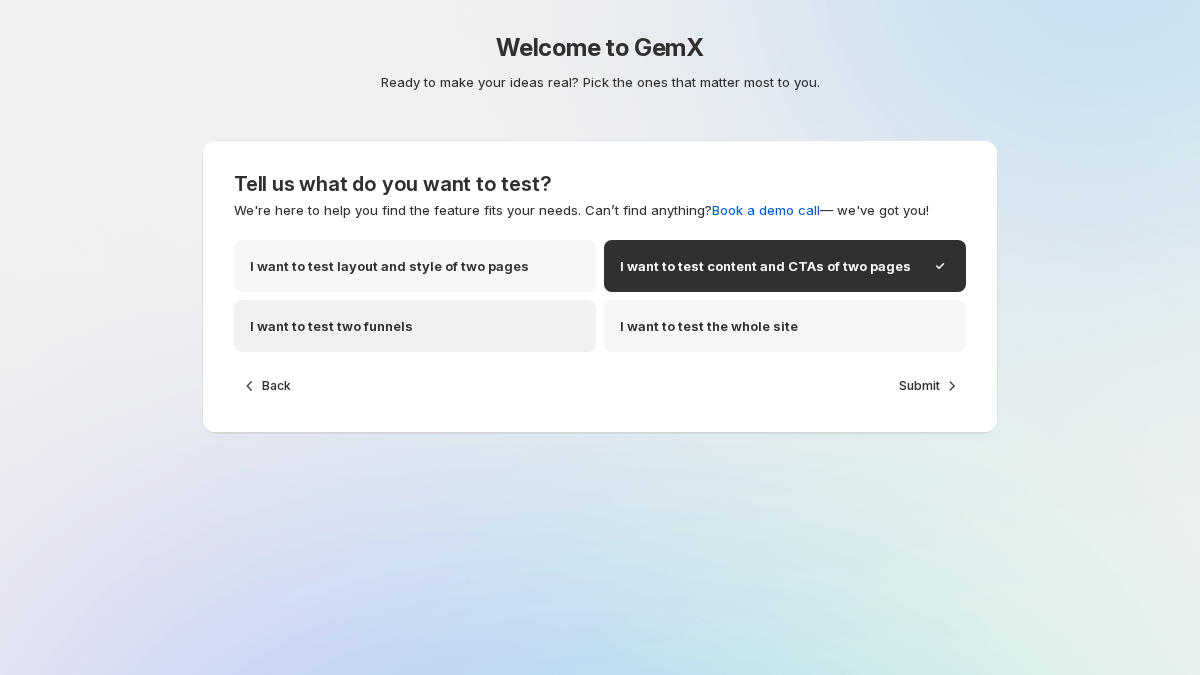 click on "I want to test two funnels" at bounding box center (331, 326) 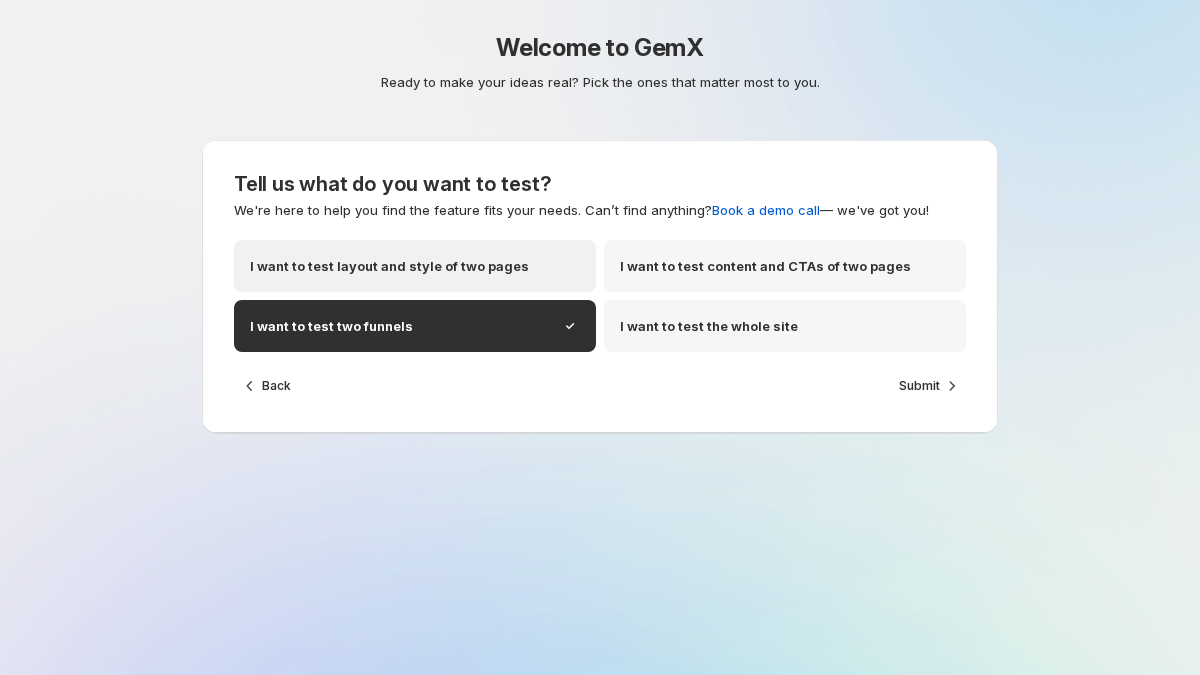 click on "I want to test layout and style of two pages" at bounding box center [415, 266] 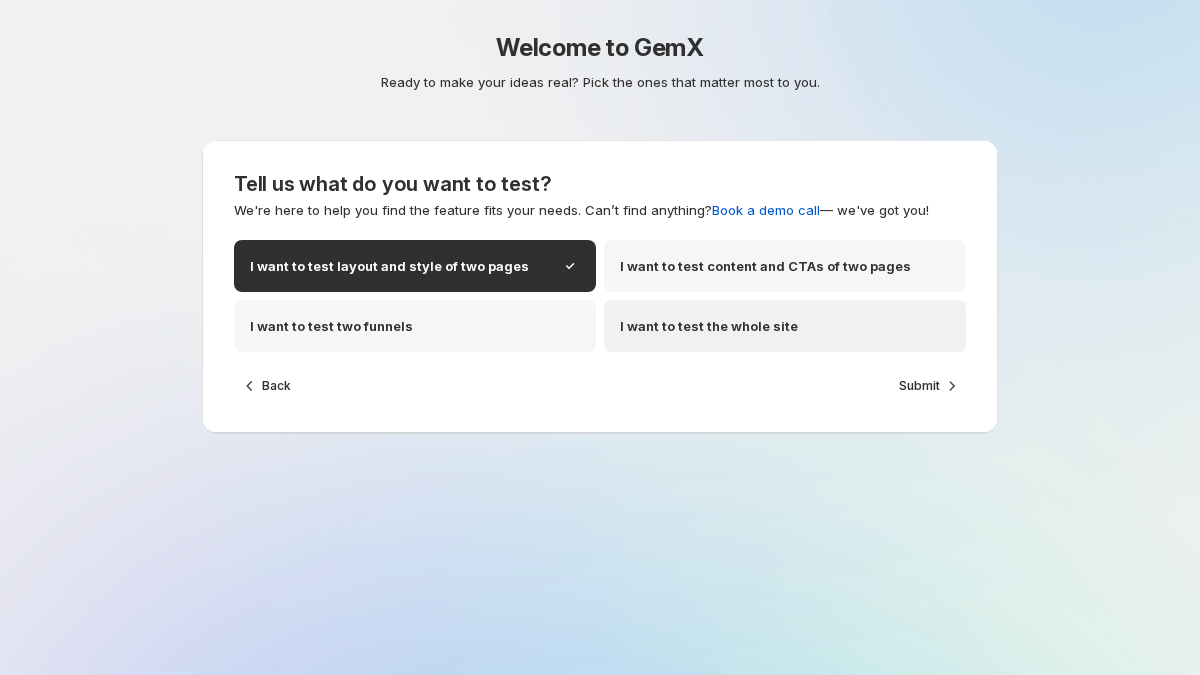 click on "I want to test the whole site" at bounding box center (709, 326) 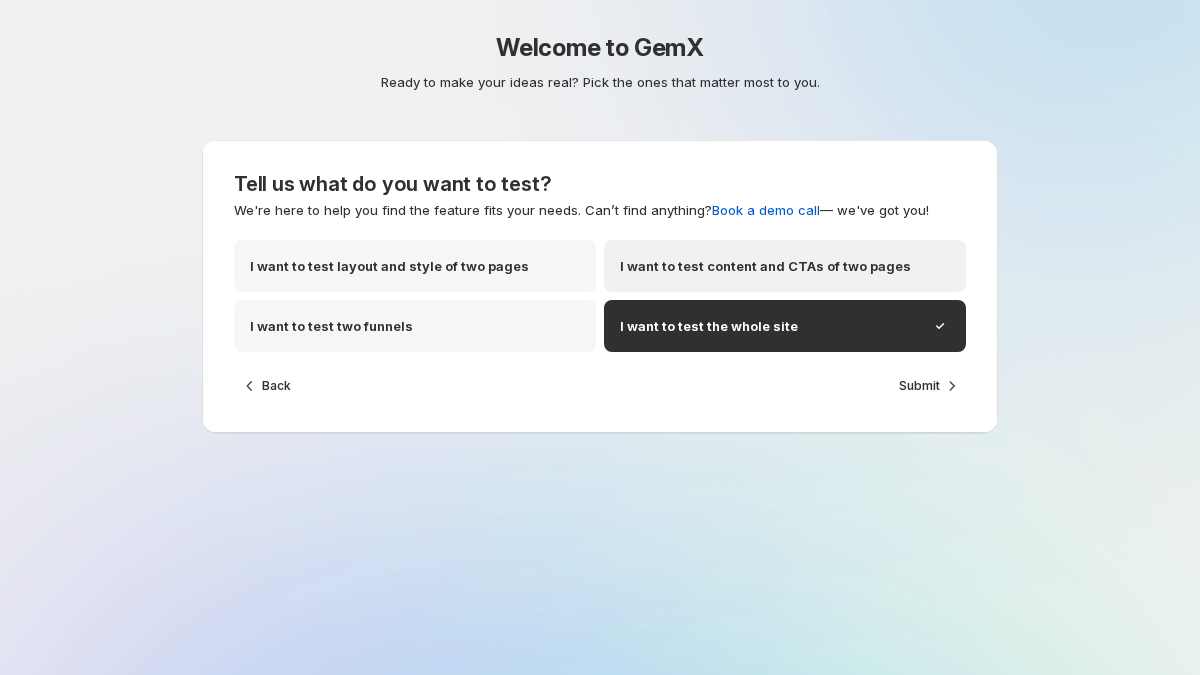 click on "I want to test content and CTAs of two pages" at bounding box center [765, 266] 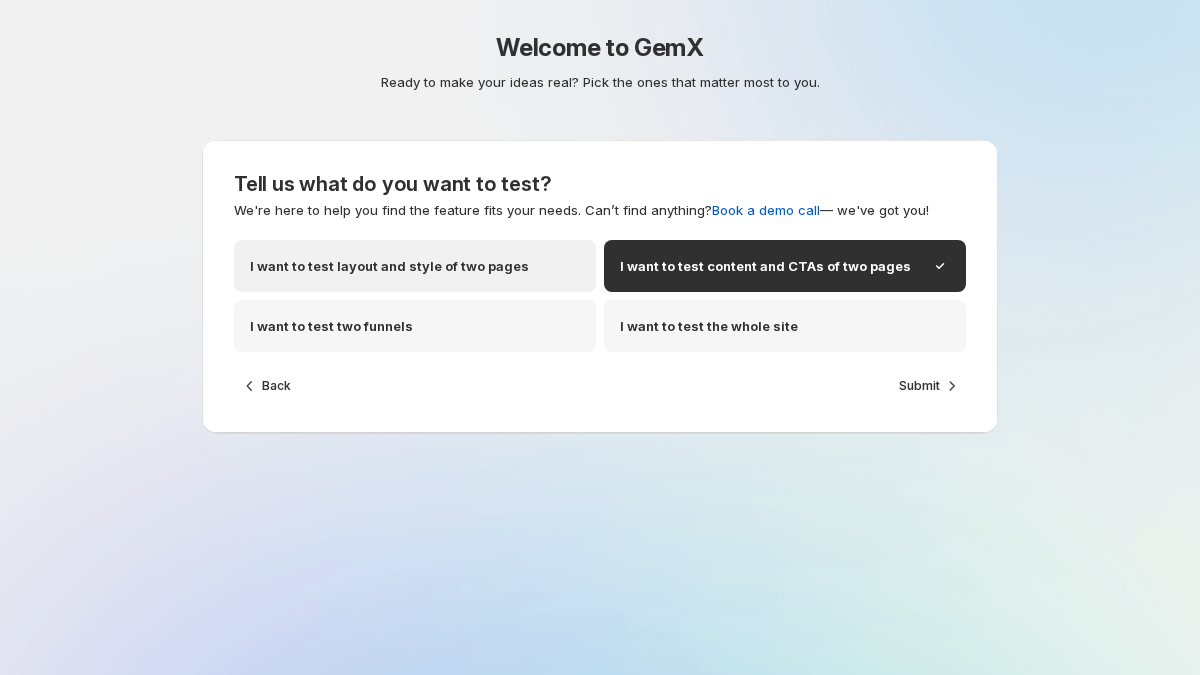 click on "I want to test layout and style of two pages" at bounding box center [415, 266] 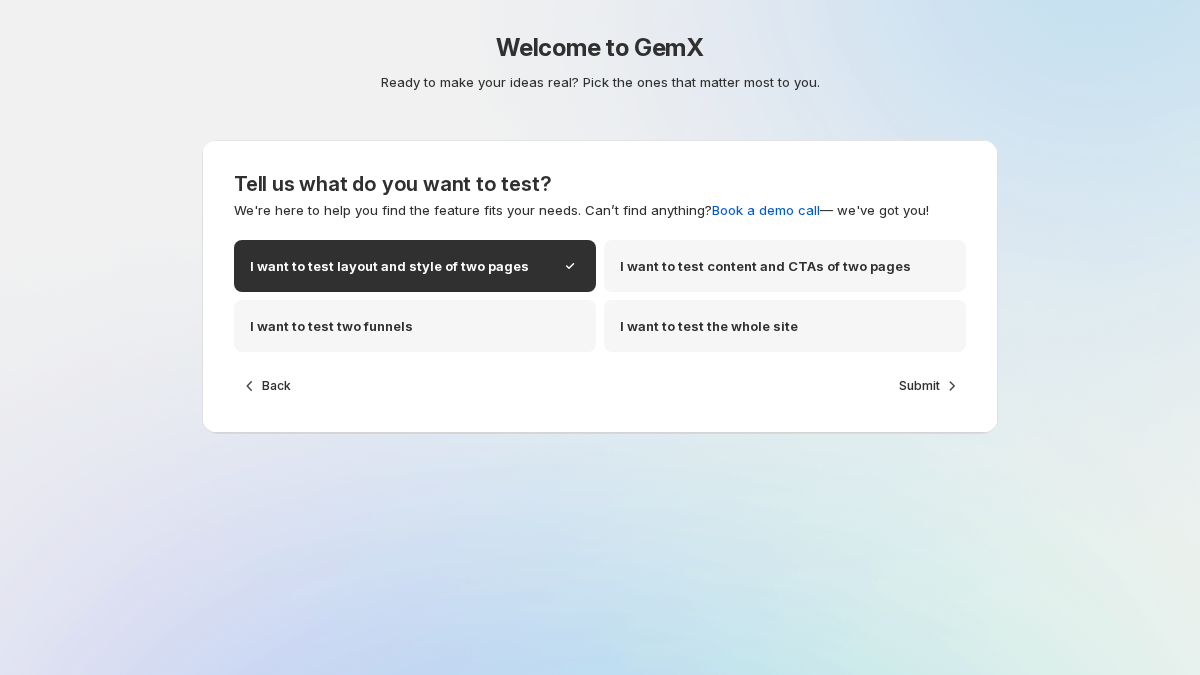 click on "We're here to help you find the feature fits your needs. Can’t find anything?  Book a demo call  — we've got you!" at bounding box center (581, 210) 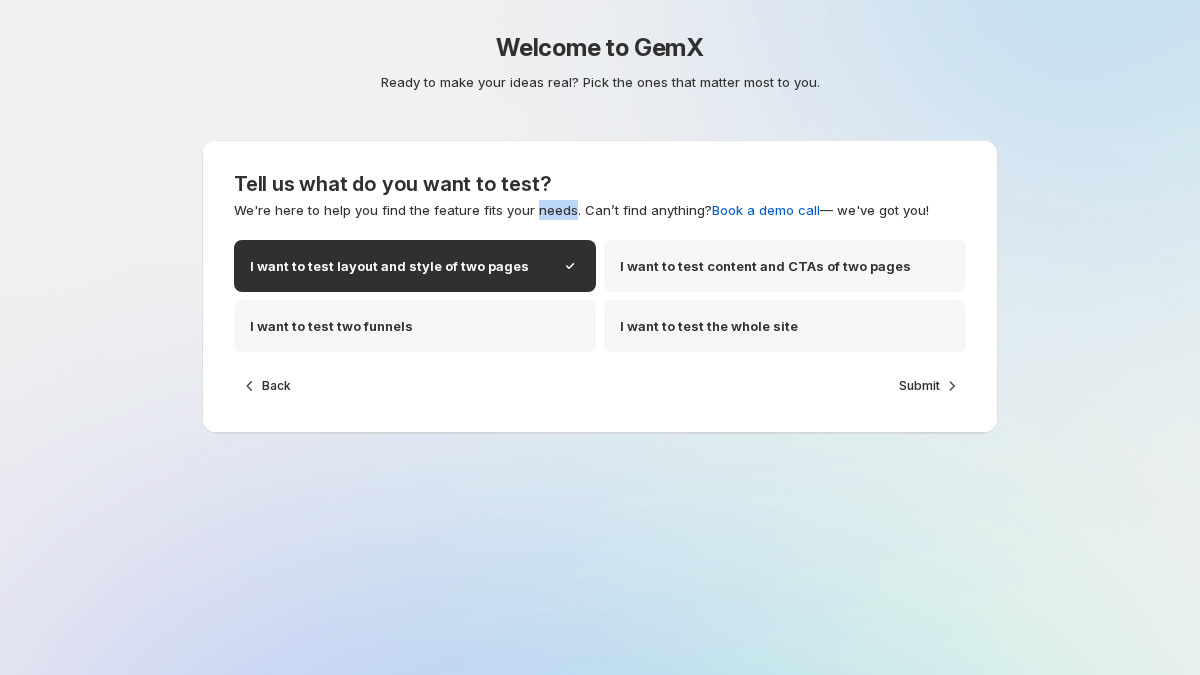click on "We're here to help you find the feature fits your needs. Can’t find anything?  Book a demo call  — we've got you!" at bounding box center (581, 210) 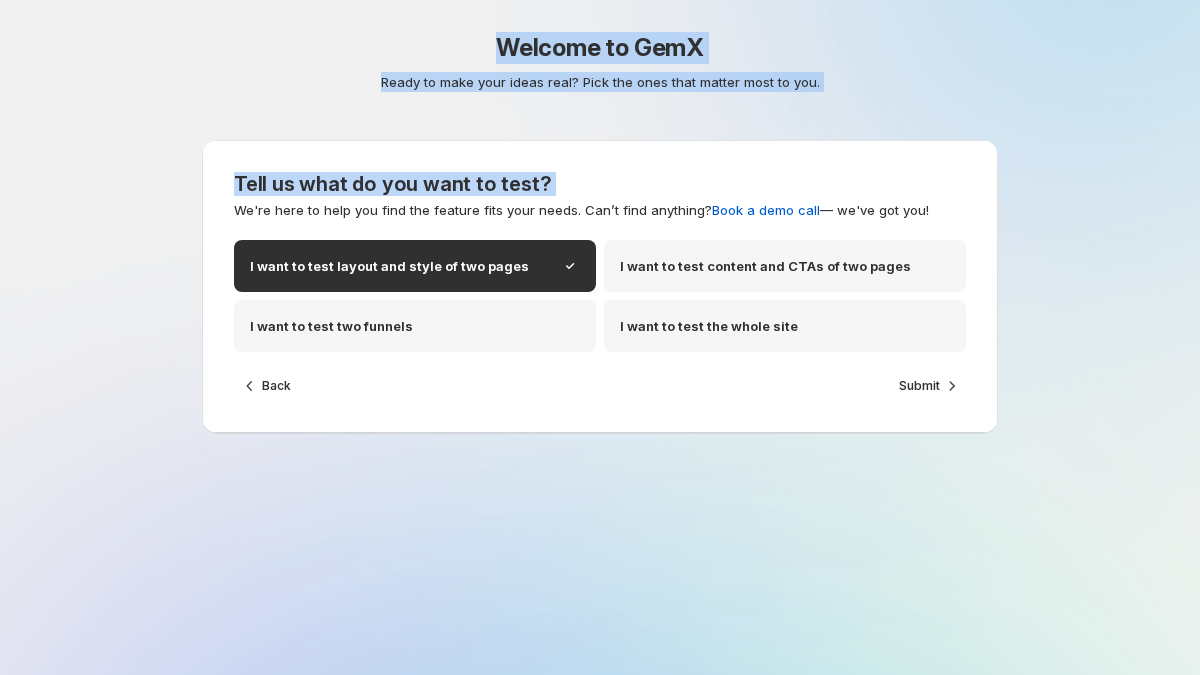 click on "Tell us what do you want to test?" at bounding box center (600, 184) 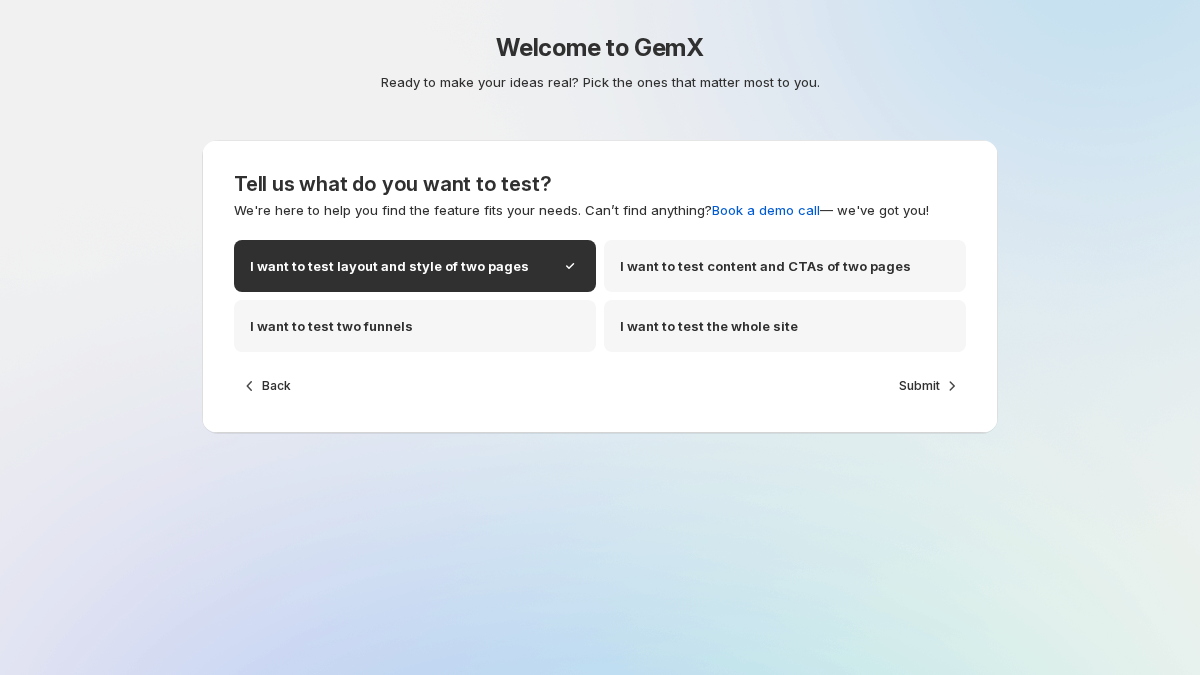 click on "Tell us what do you want to test?" at bounding box center [600, 184] 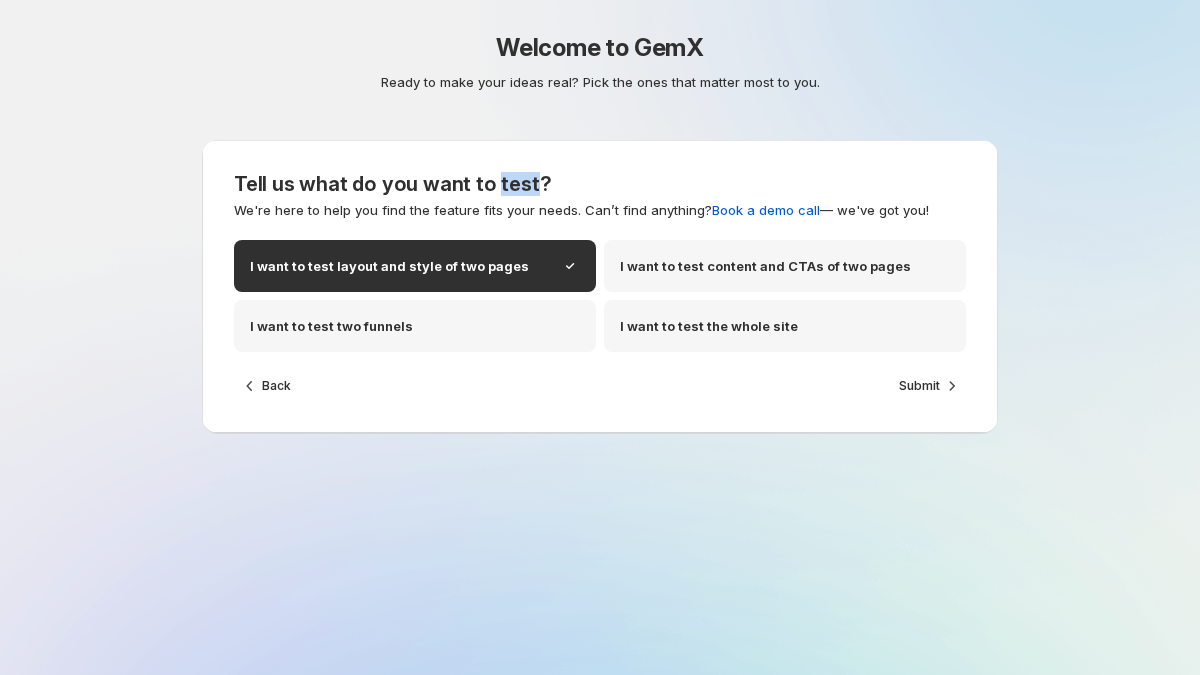 click on "Tell us what do you want to test?" at bounding box center (600, 184) 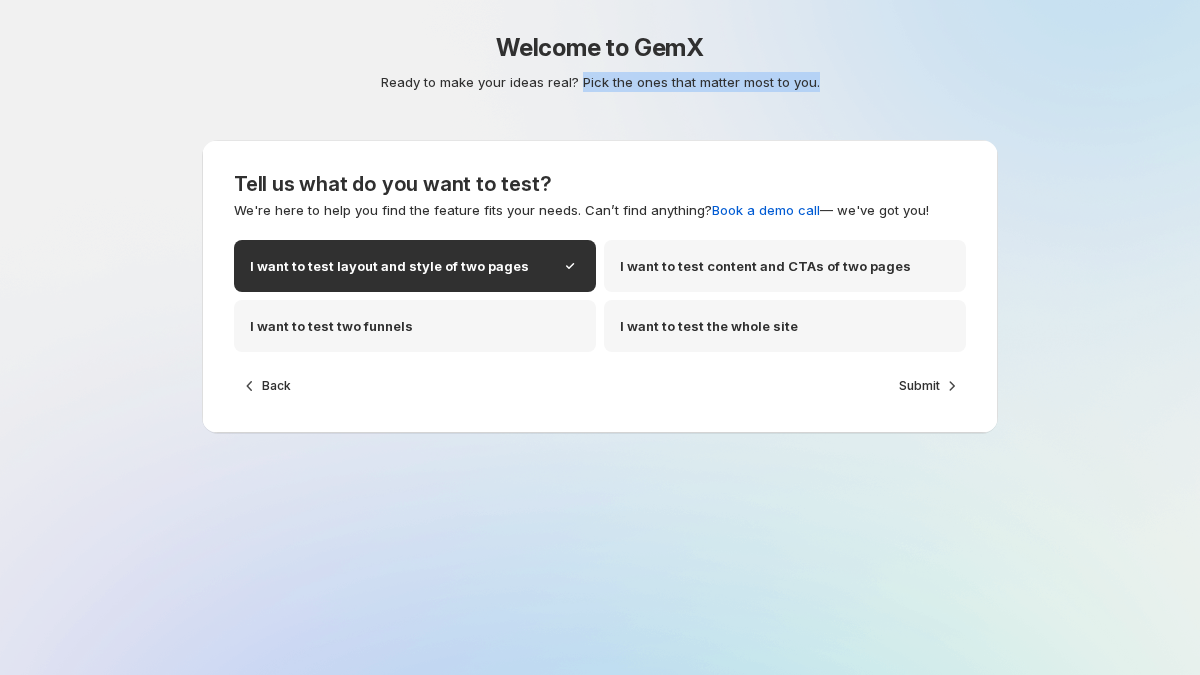 drag, startPoint x: 582, startPoint y: 81, endPoint x: 916, endPoint y: 94, distance: 334.2529 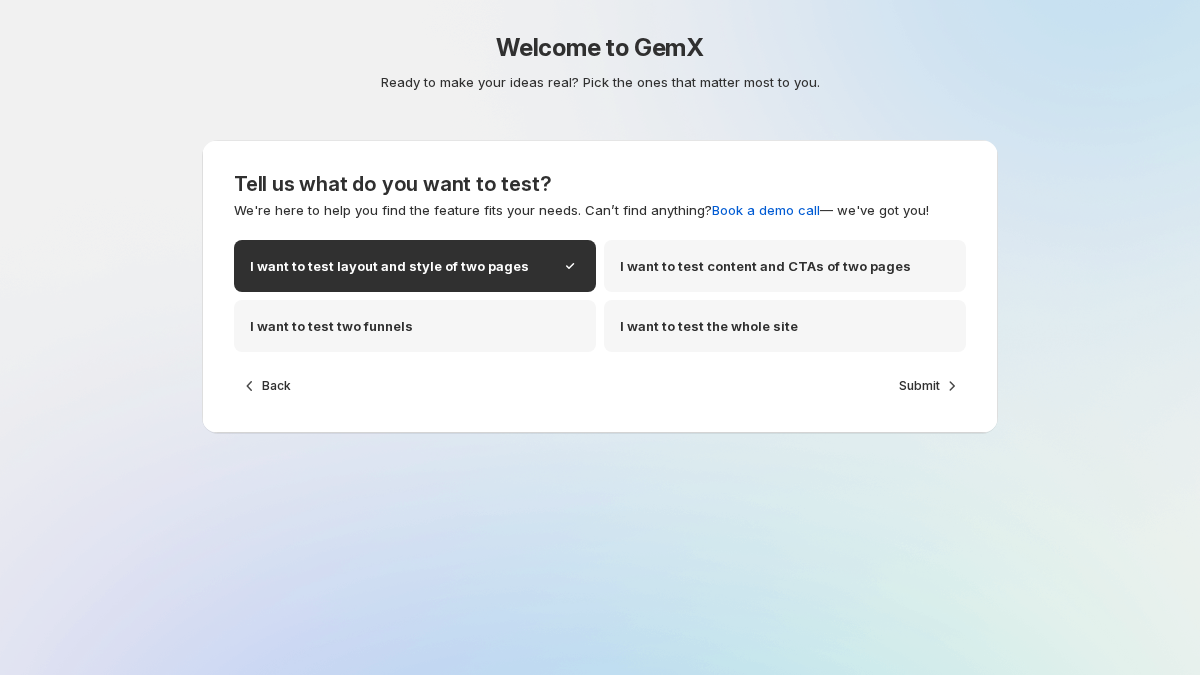 click on "Ready to make your ideas real? Pick the ones that matter most to you." at bounding box center [600, 82] 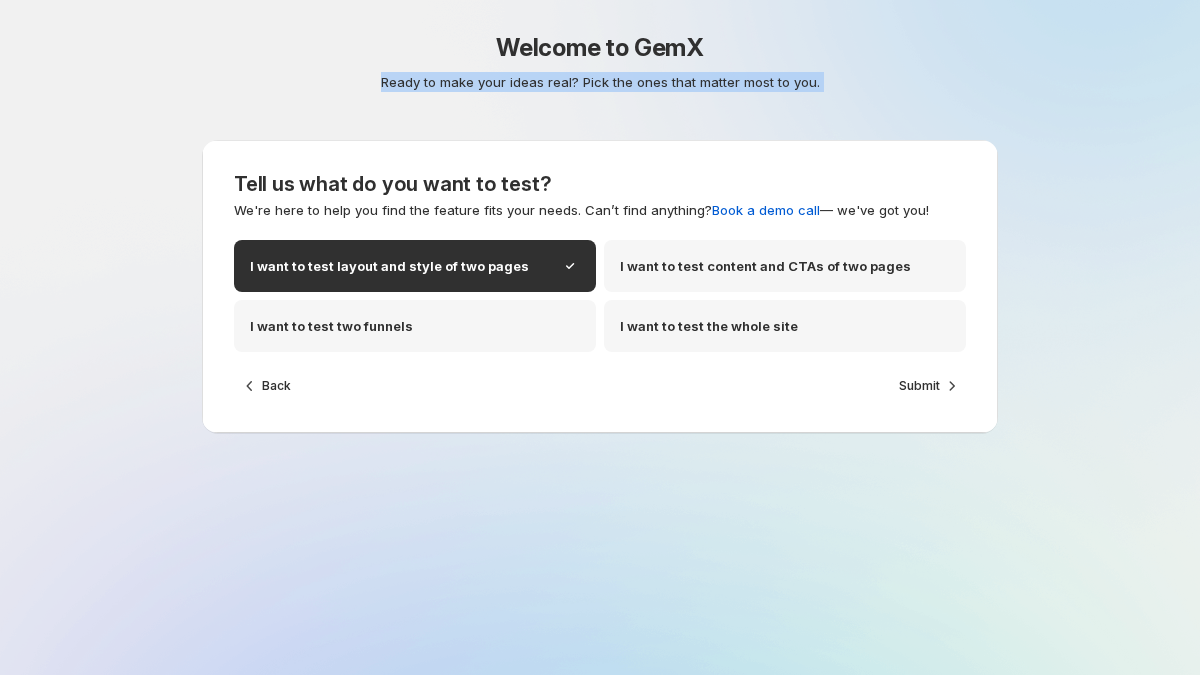 click on "Welcome to GemX" at bounding box center [600, 48] 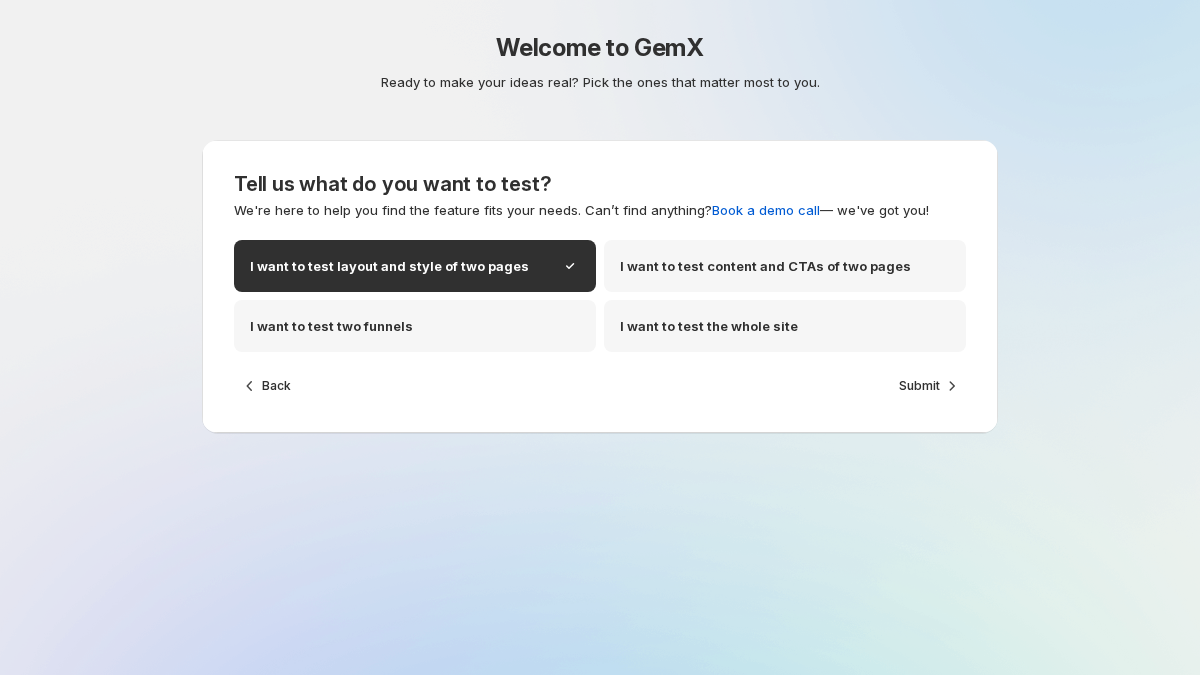 click on "Welcome to GemX" at bounding box center (600, 48) 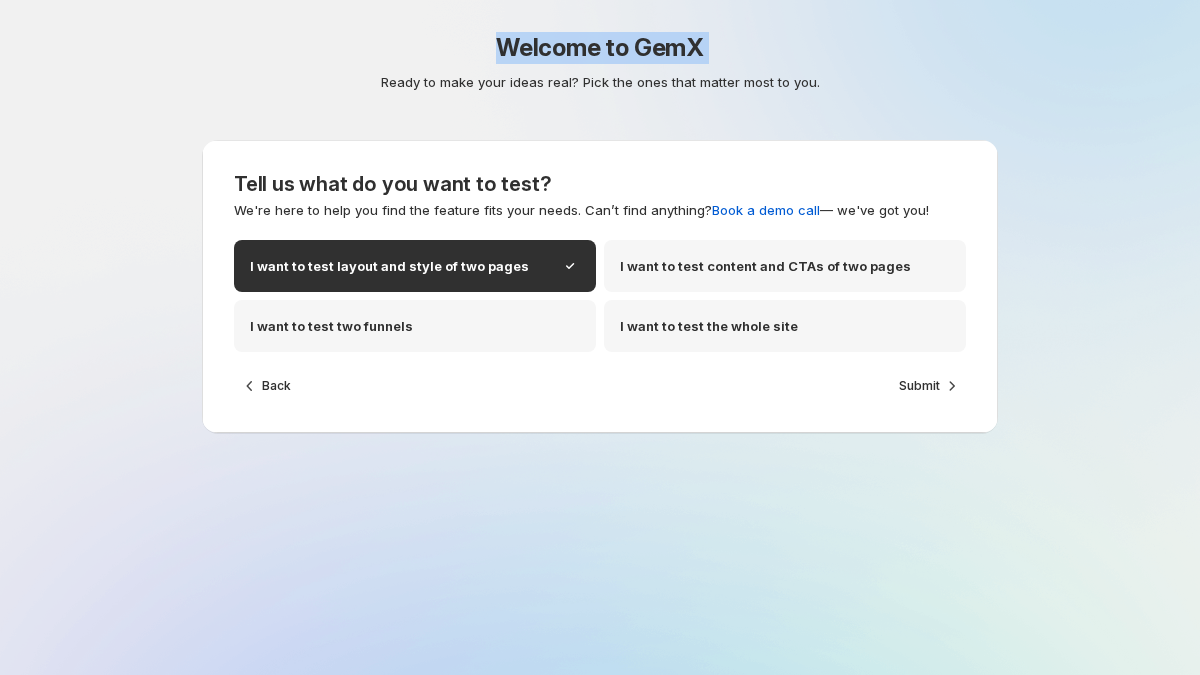 click on "Welcome to GemX" at bounding box center [600, 48] 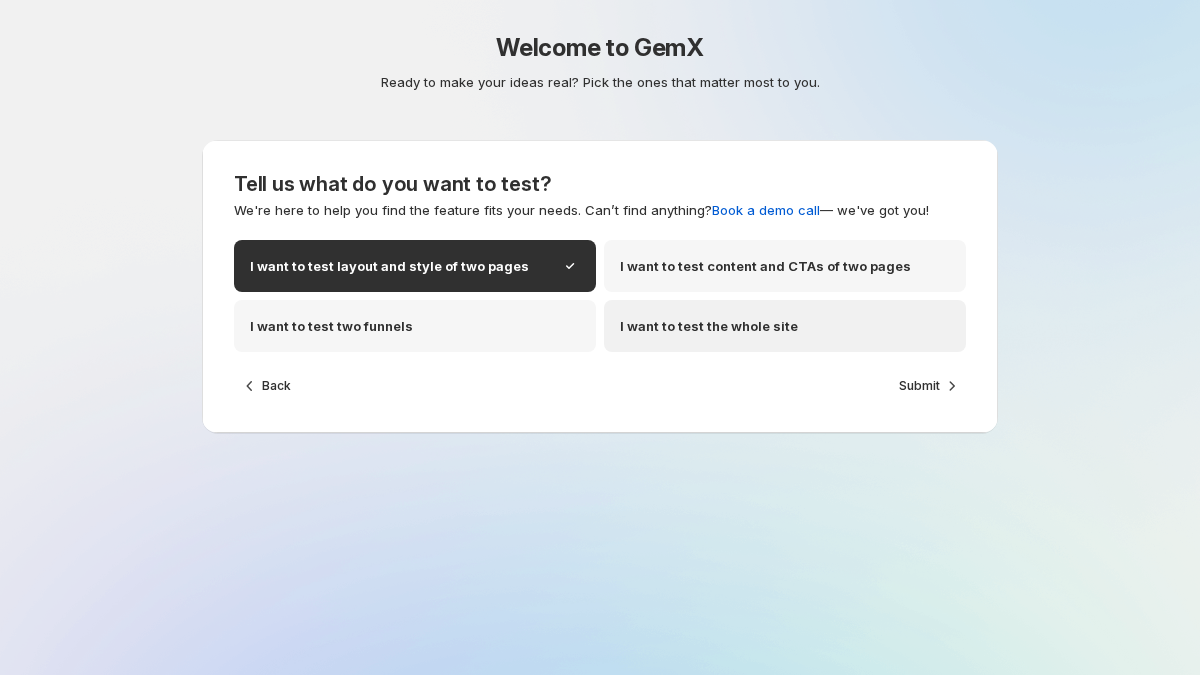 click on "I want to test the whole site" at bounding box center [785, 326] 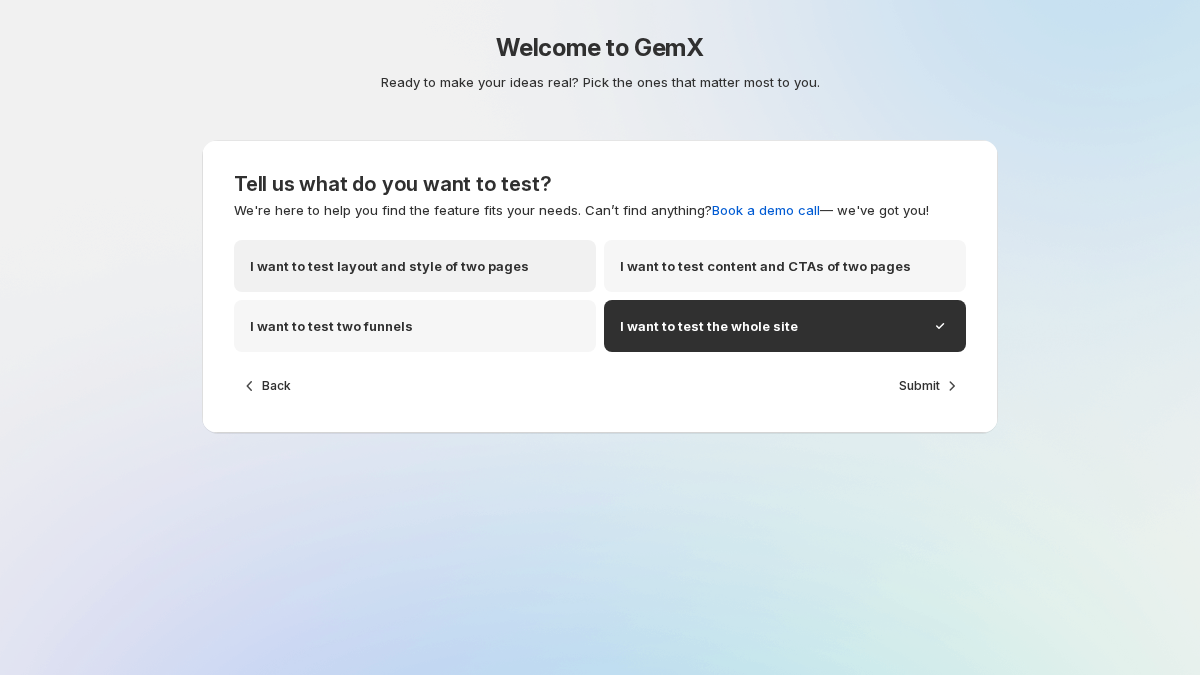 click on "I want to test layout and style of two pages" at bounding box center (415, 266) 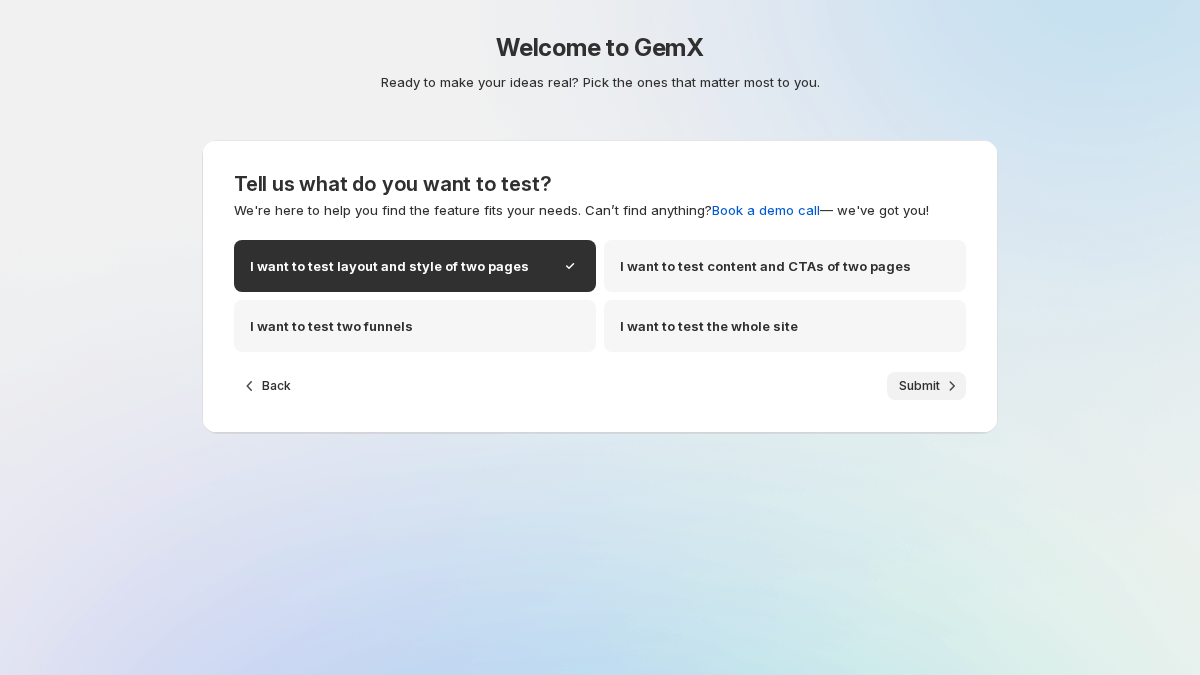 click on "Submit" at bounding box center (919, 386) 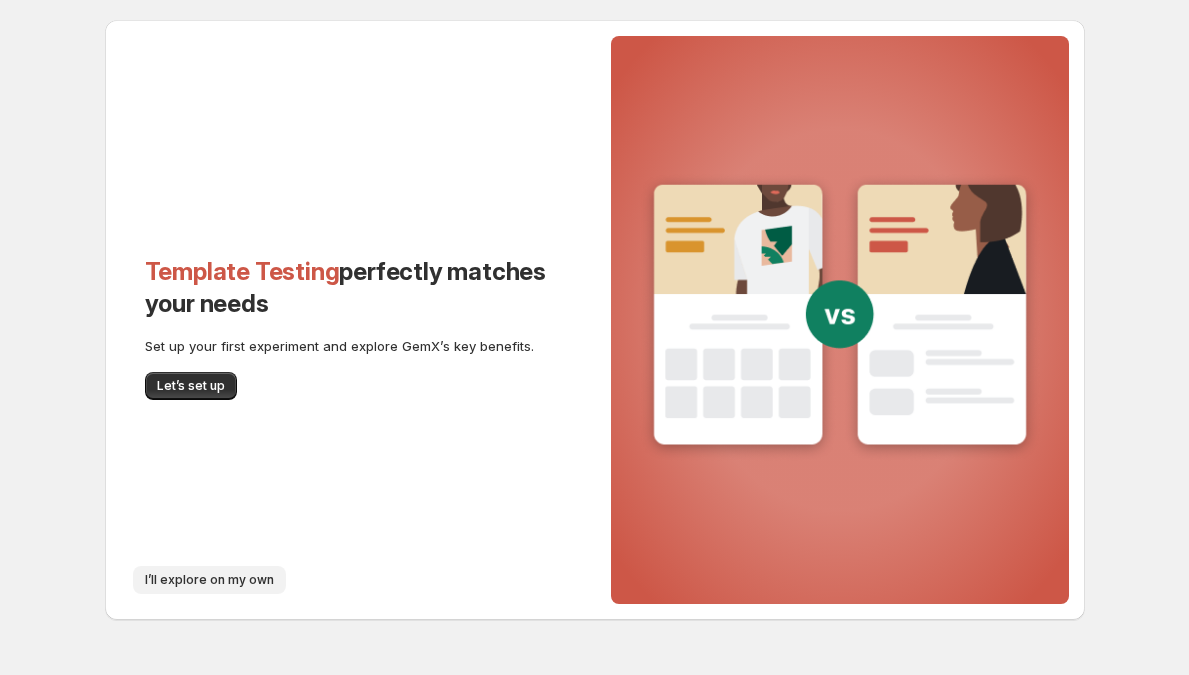 click on "I’ll explore on my own" at bounding box center [209, 580] 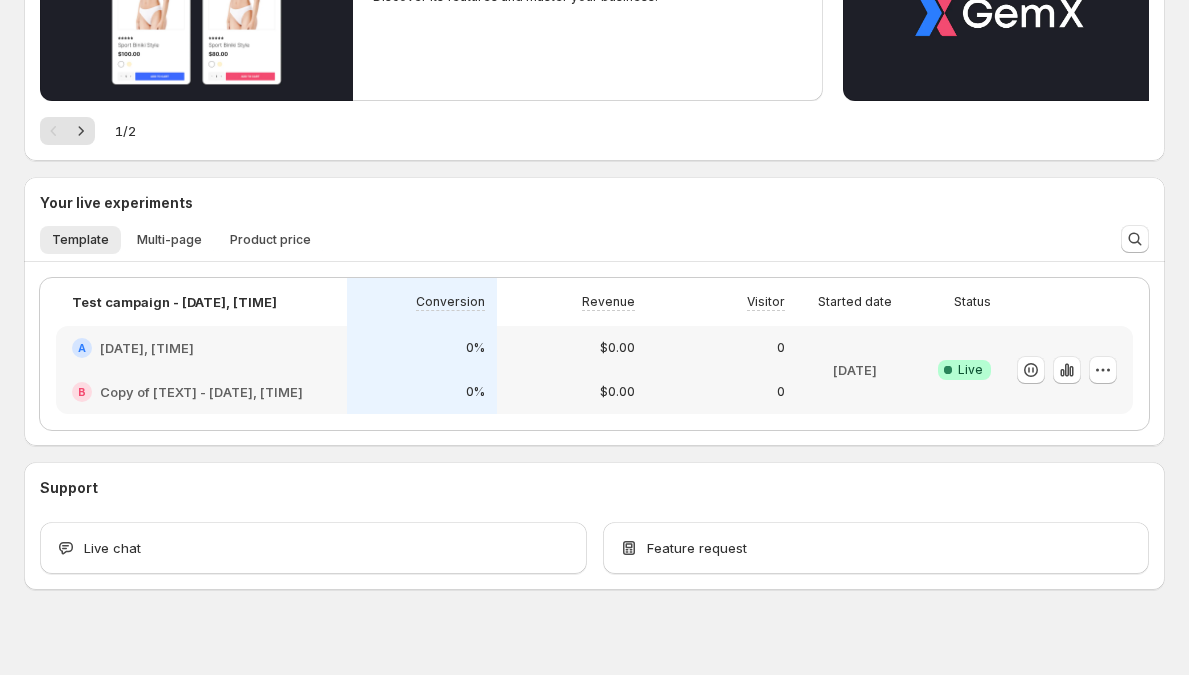 scroll, scrollTop: 417, scrollLeft: 0, axis: vertical 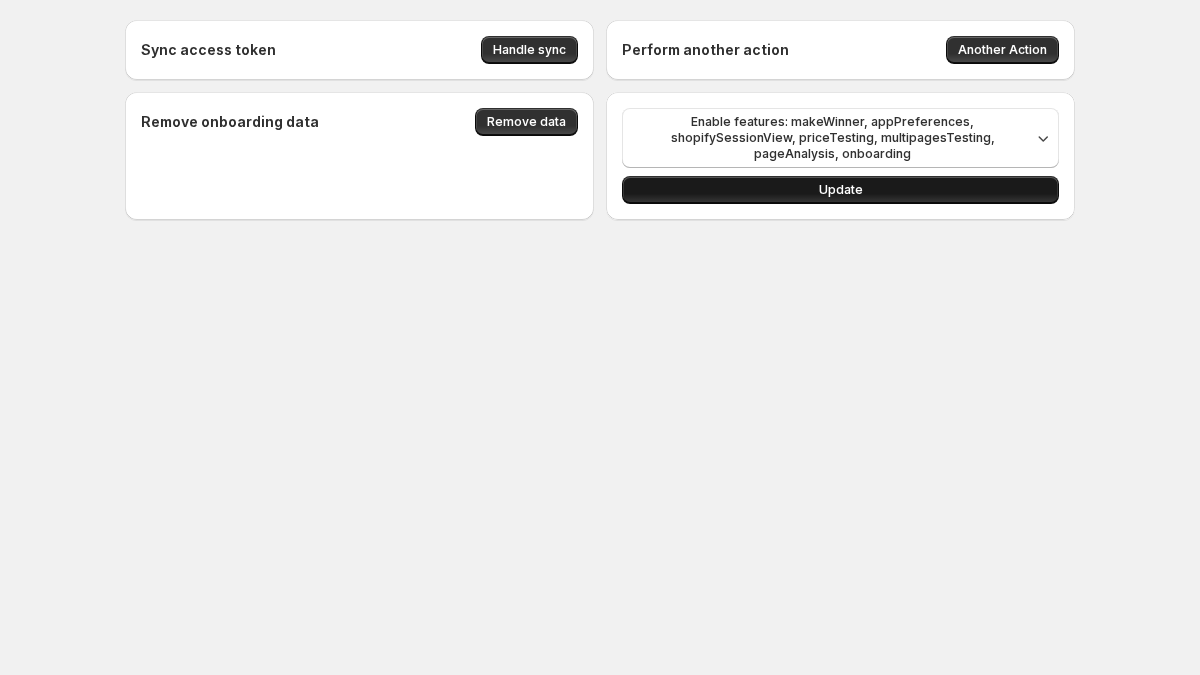click on "Update" at bounding box center [840, 190] 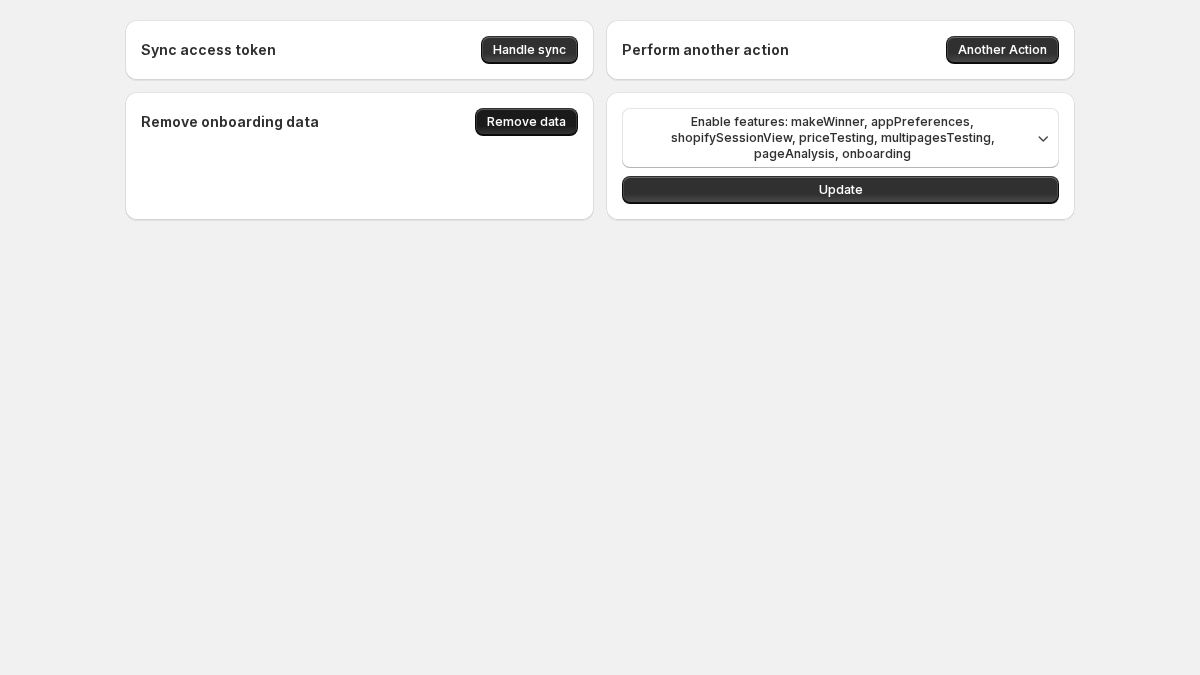 click on "Remove data" at bounding box center [526, 122] 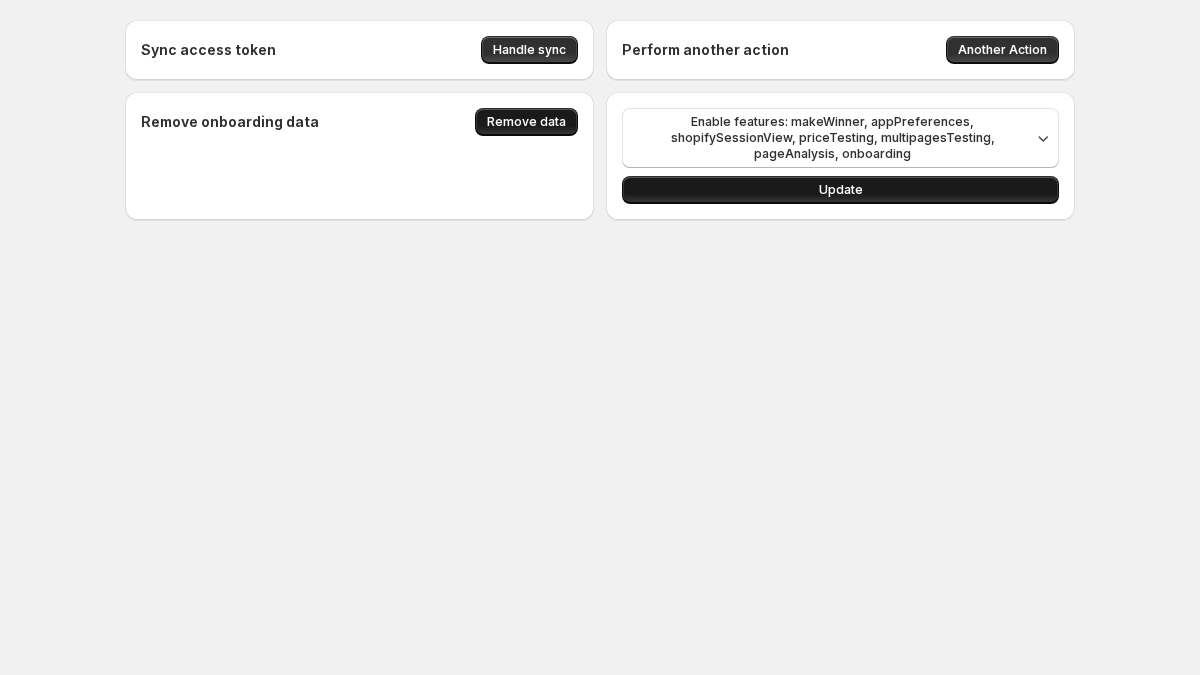 click on "Update" at bounding box center [840, 190] 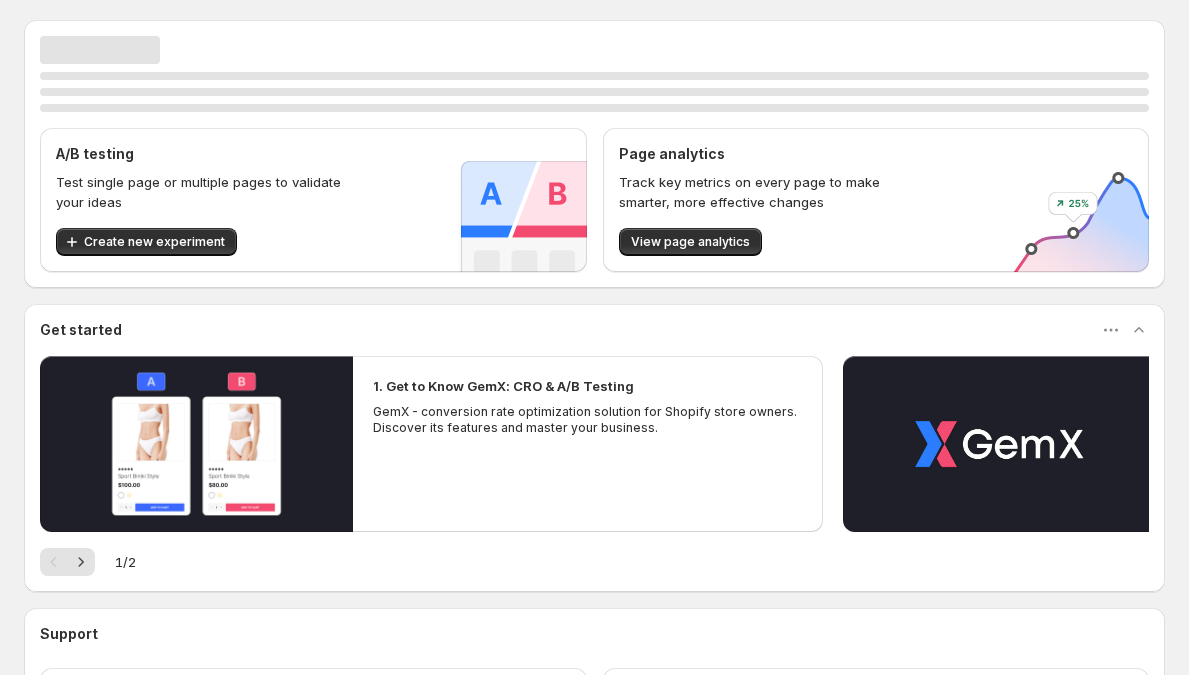 scroll, scrollTop: 0, scrollLeft: 0, axis: both 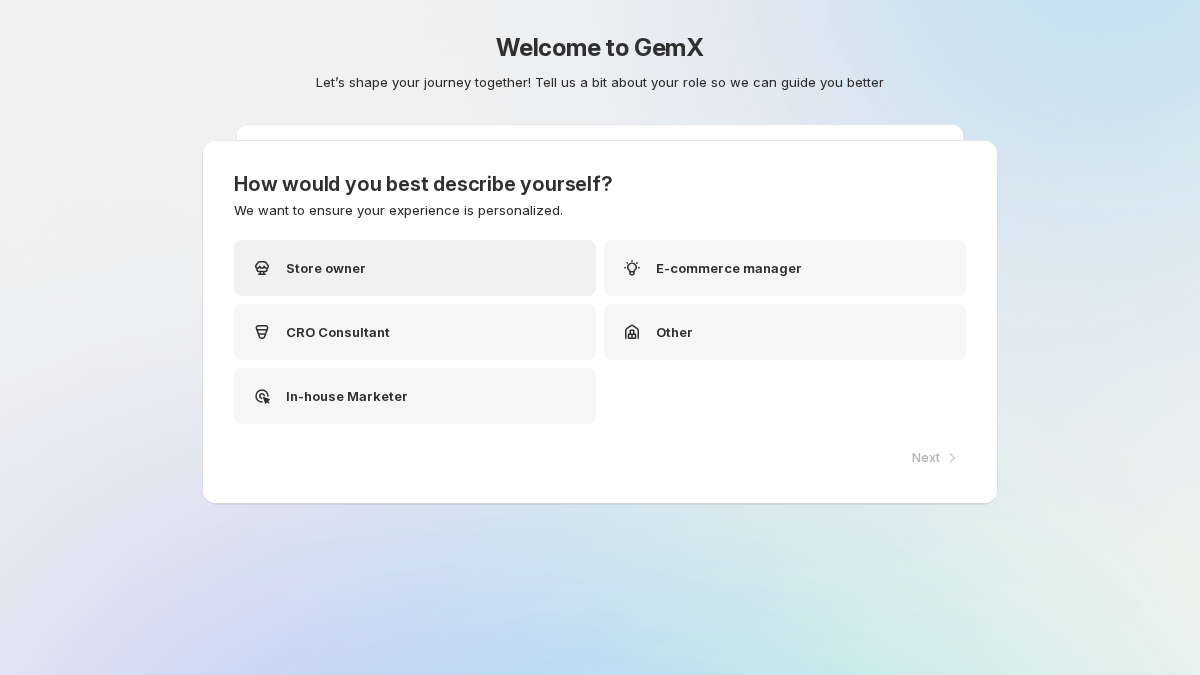 click on "Store owner" at bounding box center (415, 268) 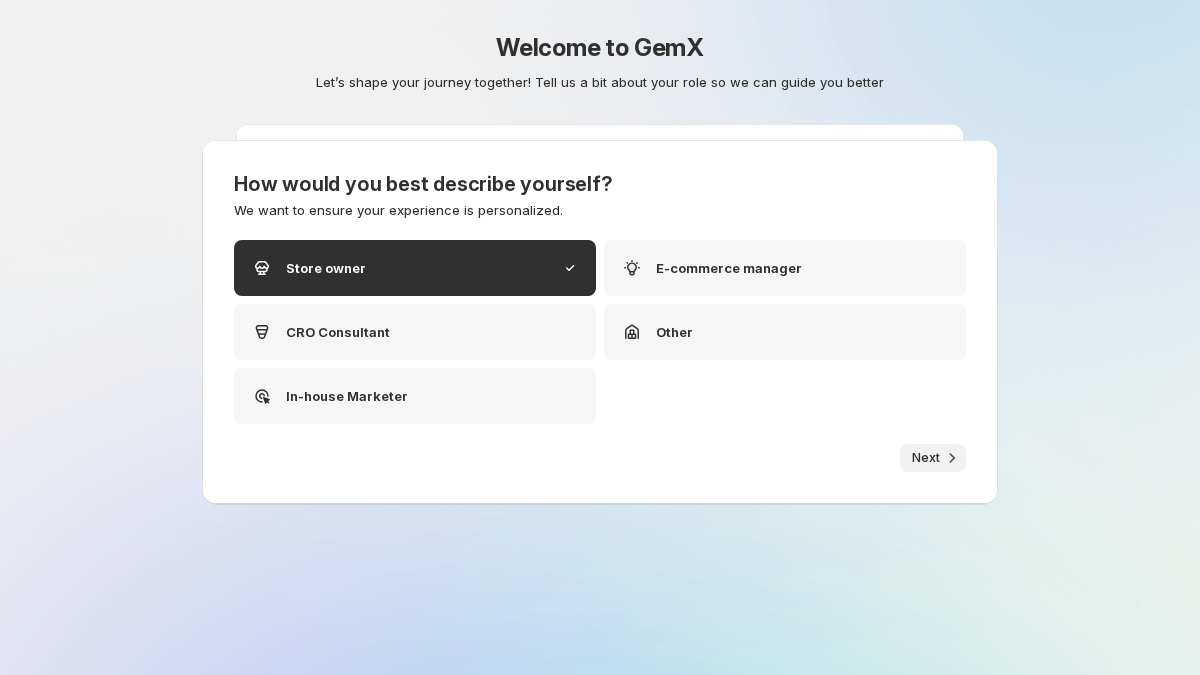 click on "Next" at bounding box center (926, 458) 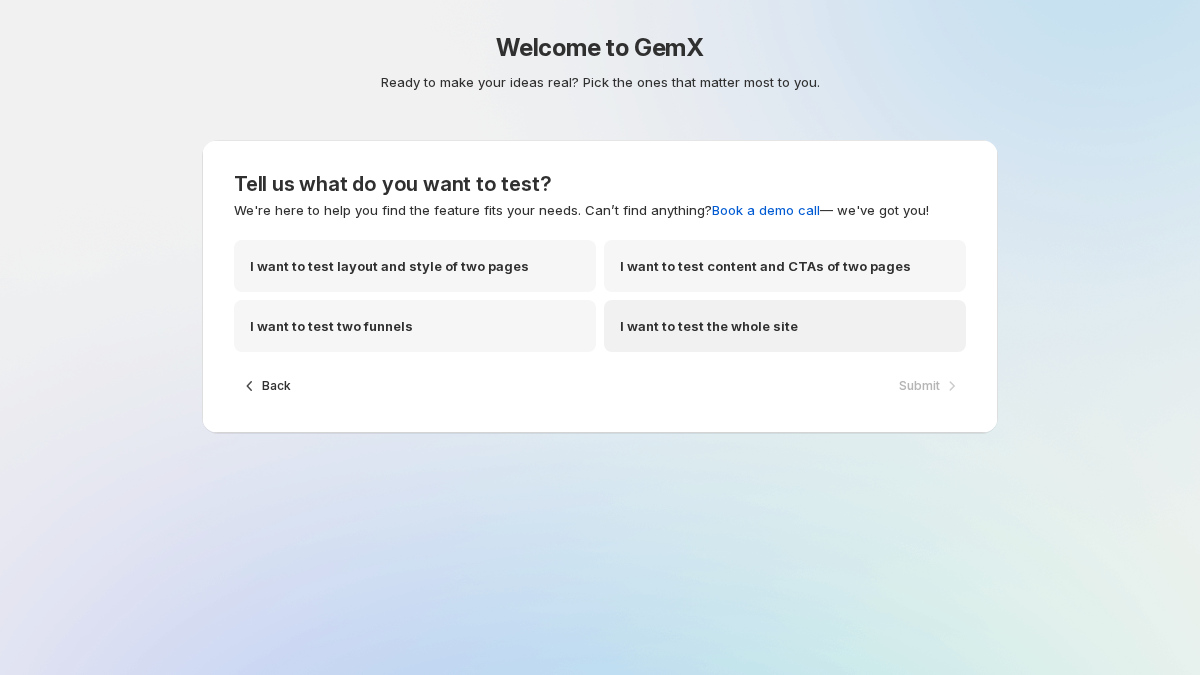 click on "I want to test the whole site" at bounding box center [785, 326] 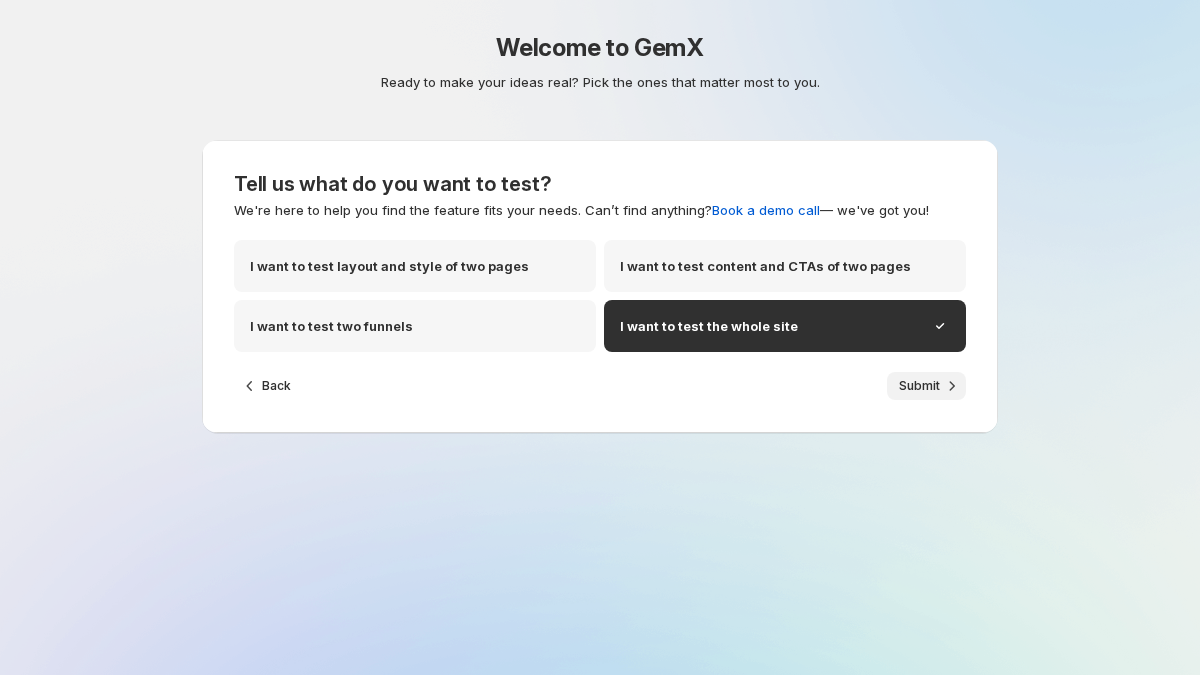 click on "Submit" at bounding box center [919, 386] 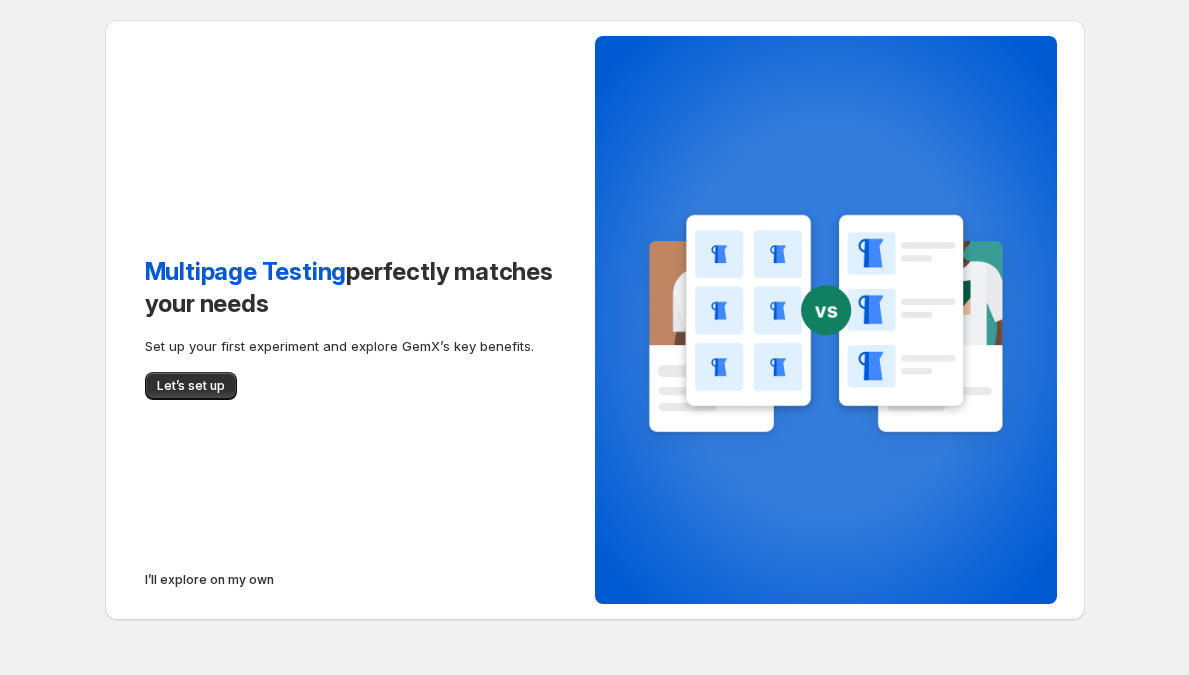 click on "Multipage Testing  perfectly matches your needs Set up your first experiment and explore GemX’s key benefits. Let’s set up I’ll explore on my own" at bounding box center (350, 320) 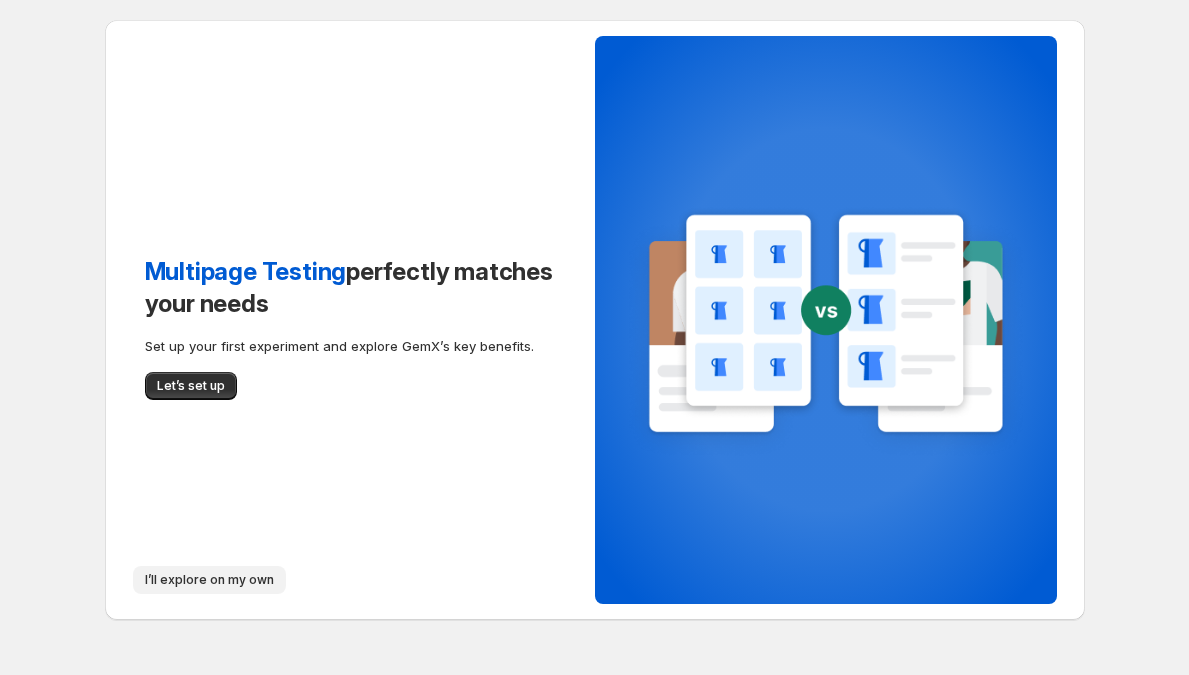 click on "I’ll explore on my own" at bounding box center [209, 580] 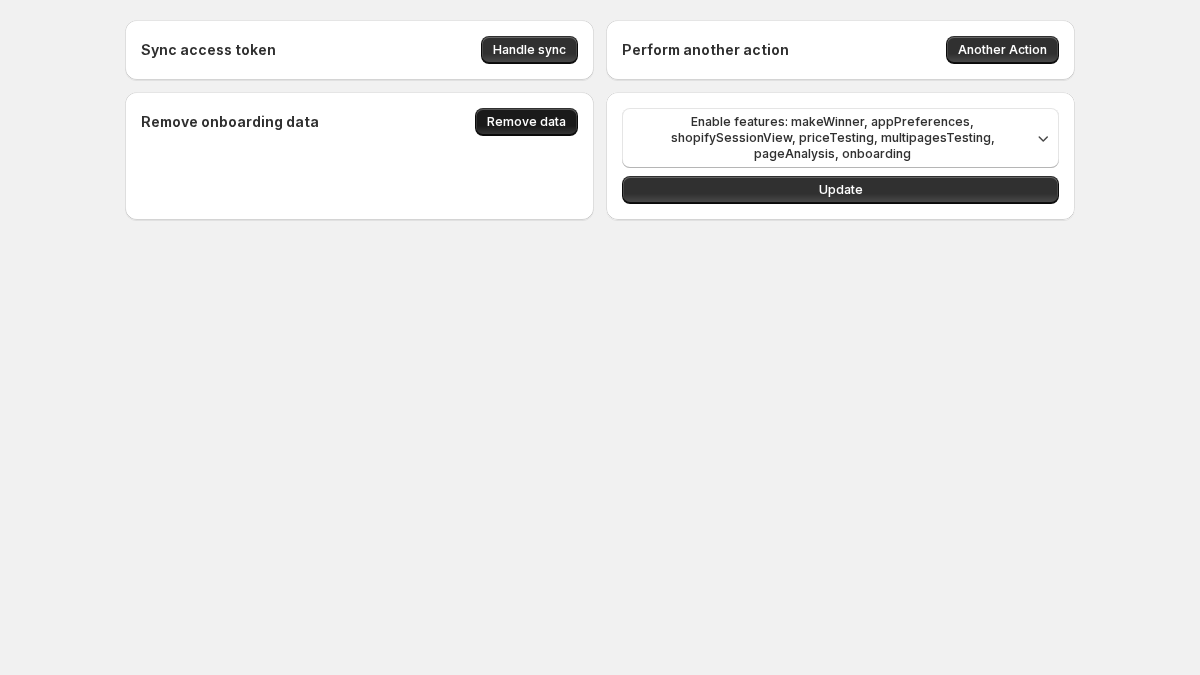 click on "Remove data" at bounding box center (526, 122) 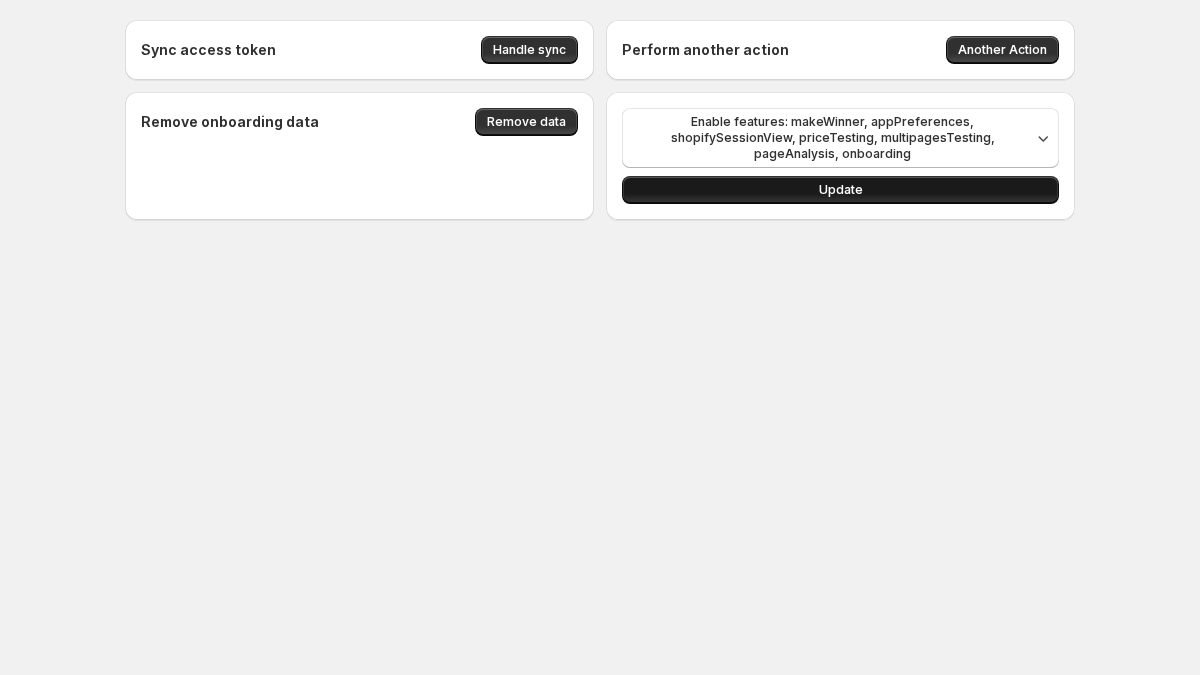 click on "Update" at bounding box center [840, 190] 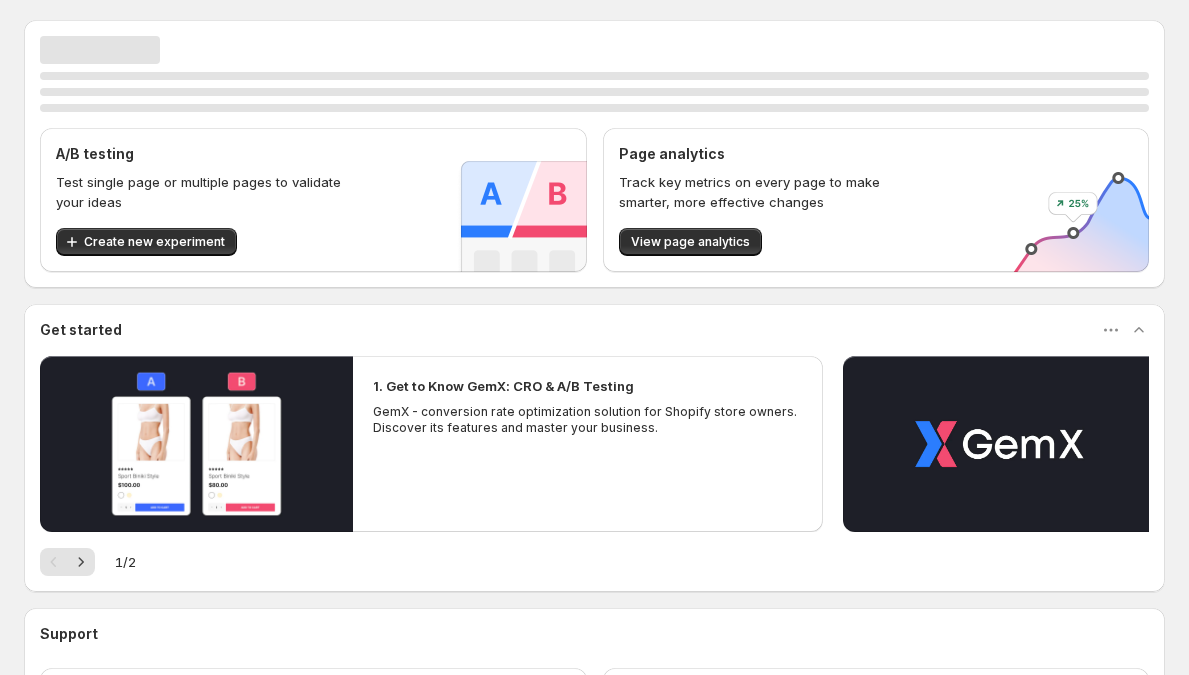 scroll, scrollTop: 0, scrollLeft: 0, axis: both 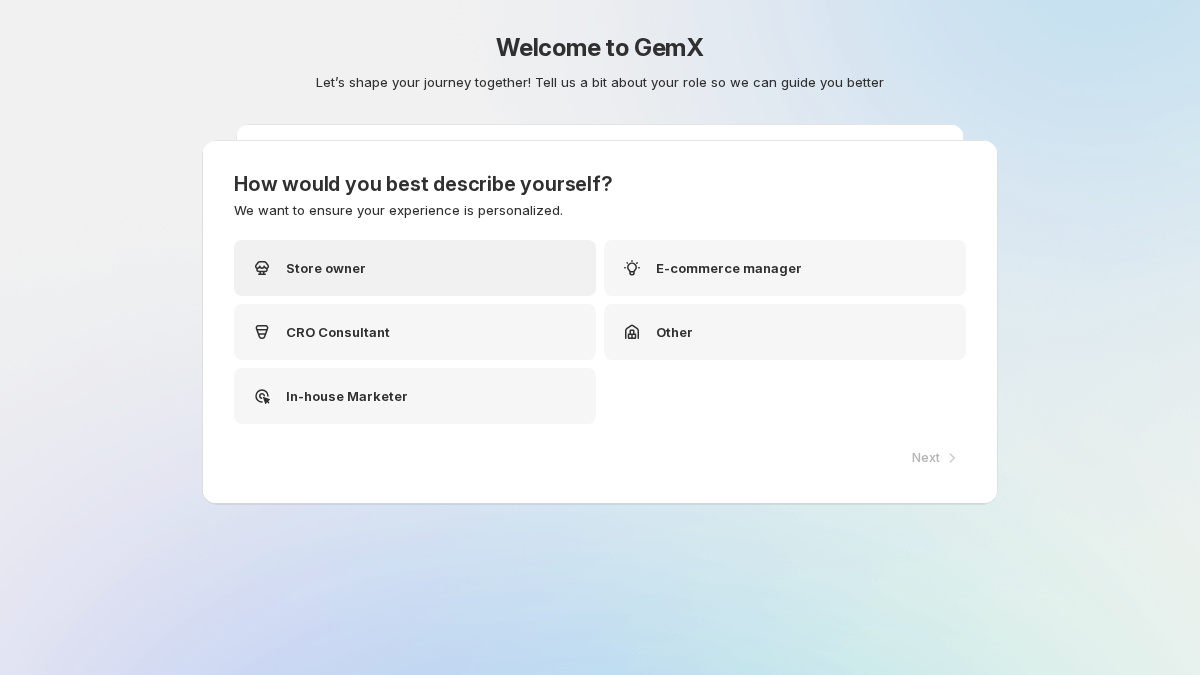 click on "Store owner" at bounding box center (415, 268) 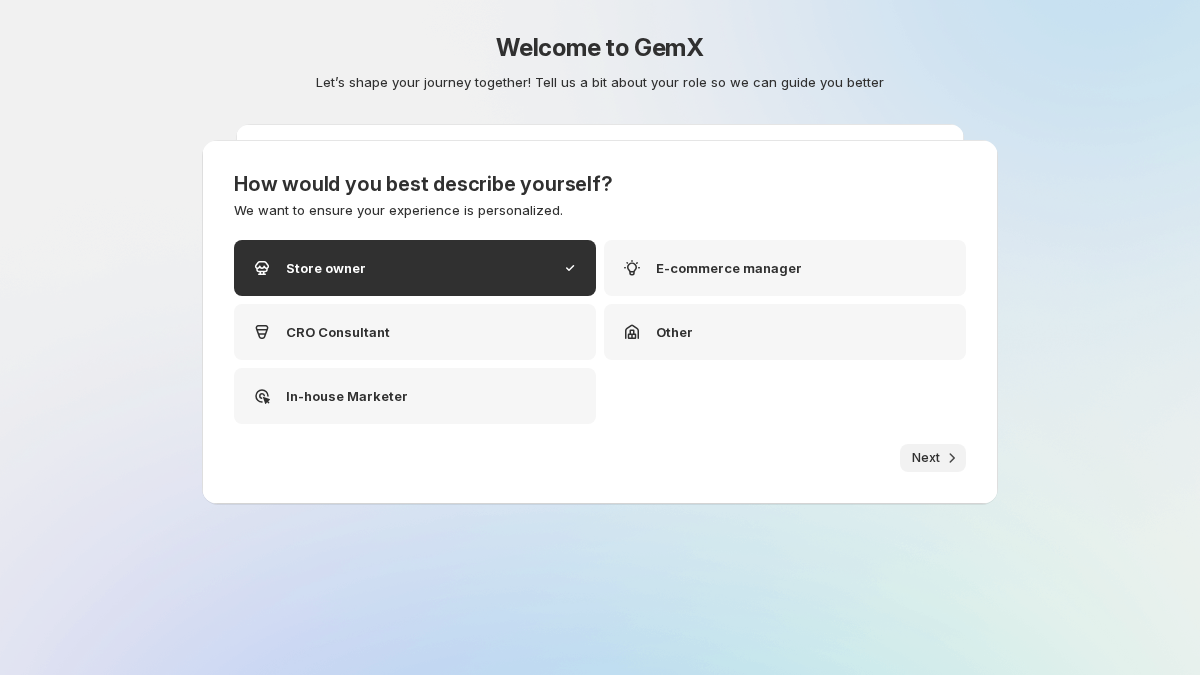 click on "Next" at bounding box center (926, 458) 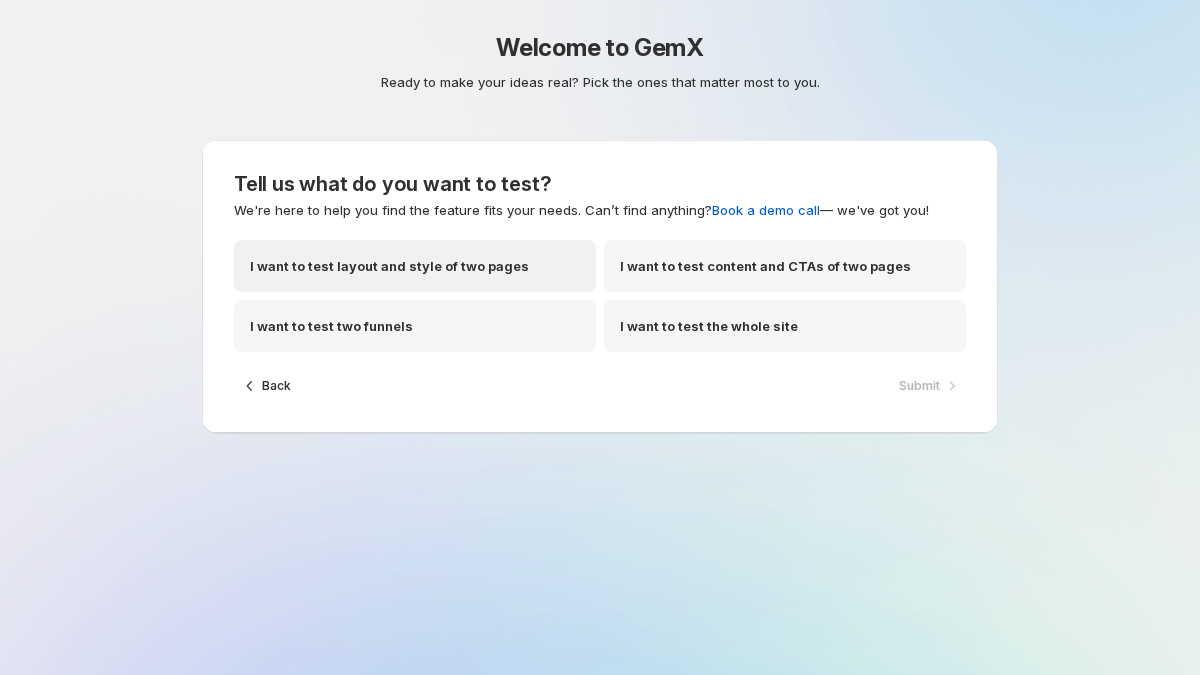 click on "I want to test layout and style of two pages" at bounding box center (415, 266) 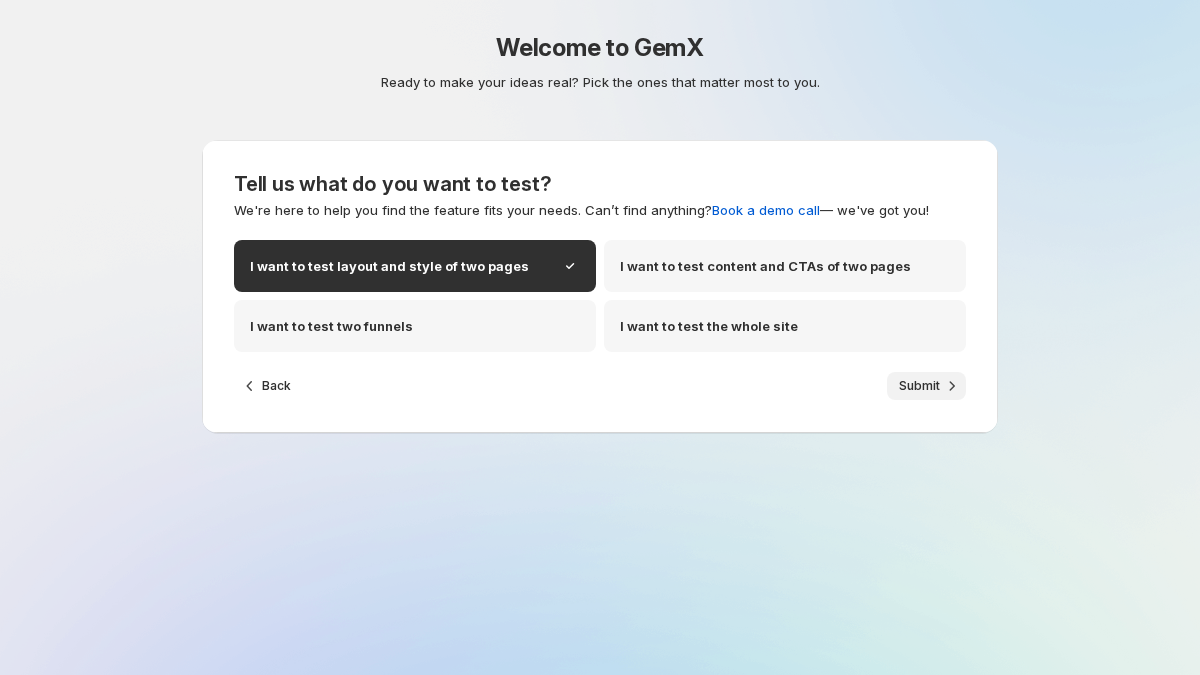 click 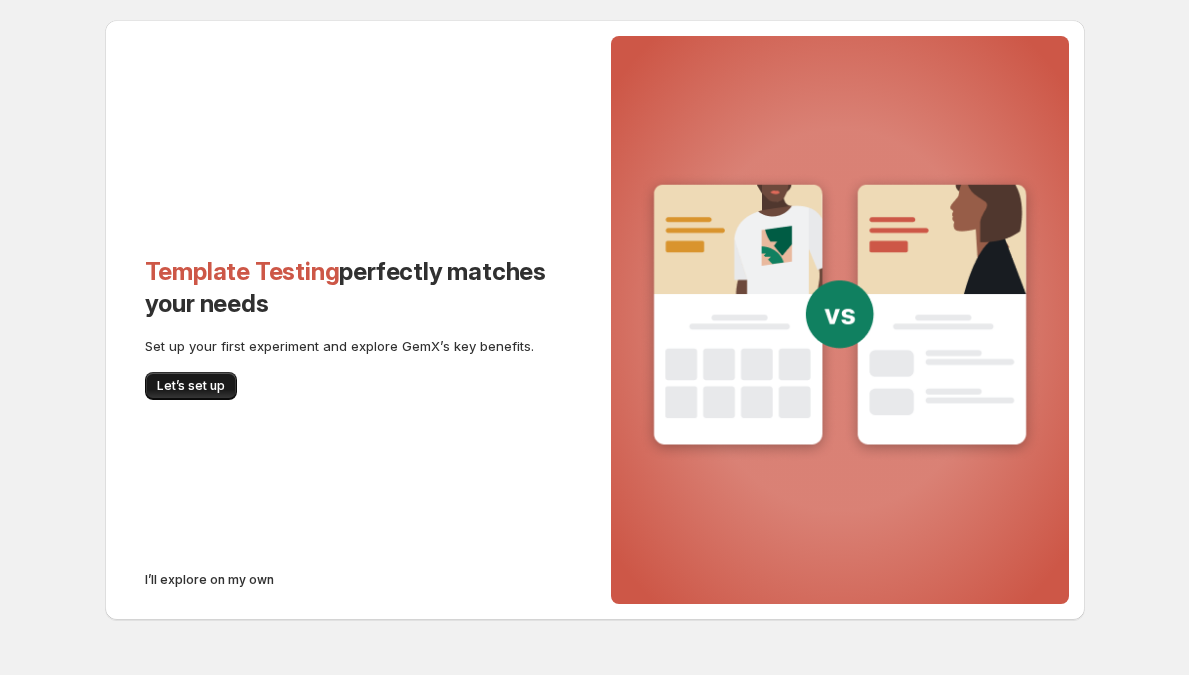 click on "Let’s set up" at bounding box center [191, 386] 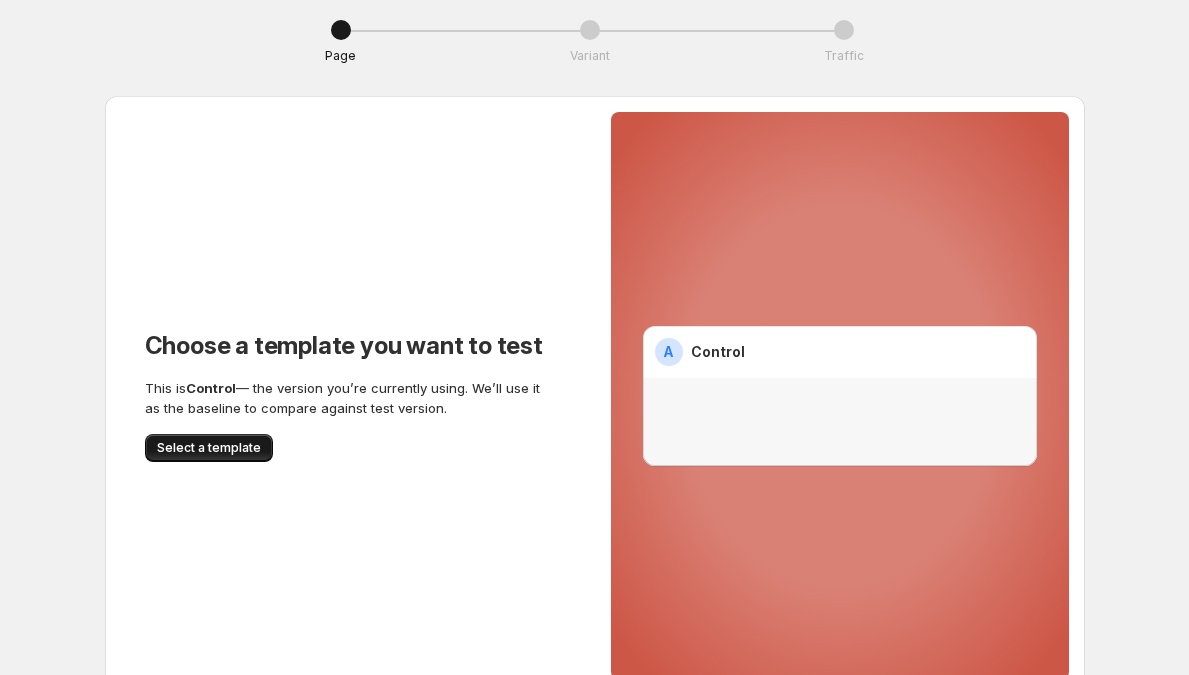 click on "Select a template" at bounding box center (209, 448) 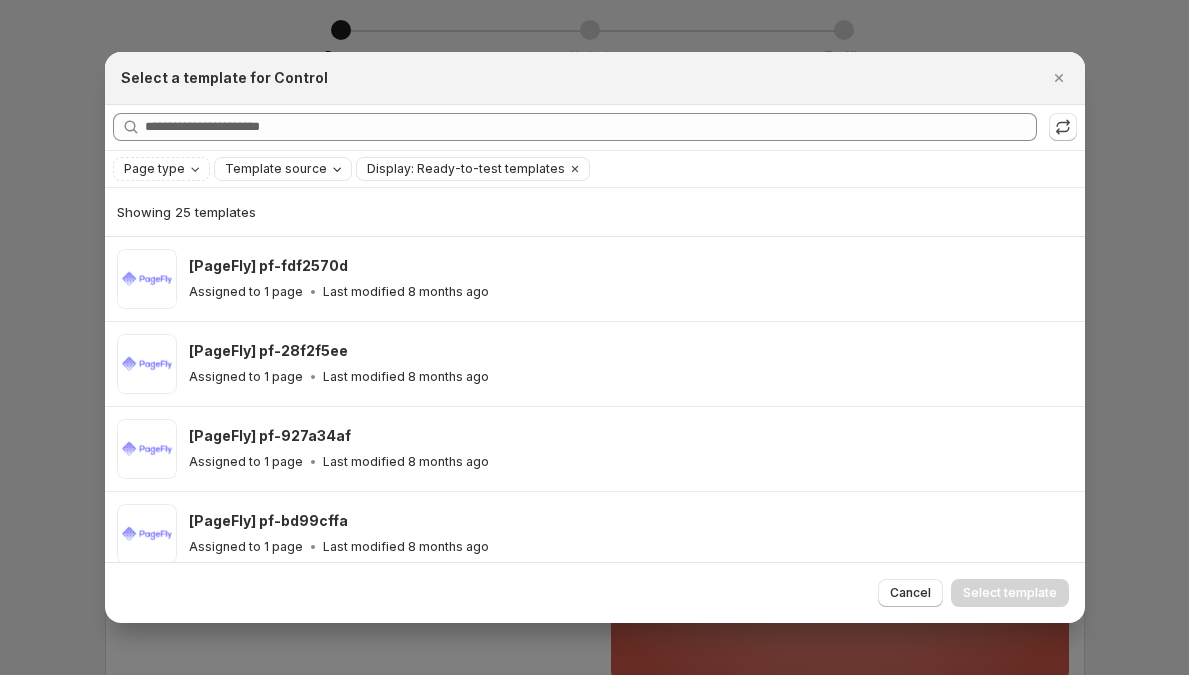click on "Template source" at bounding box center (285, 169) 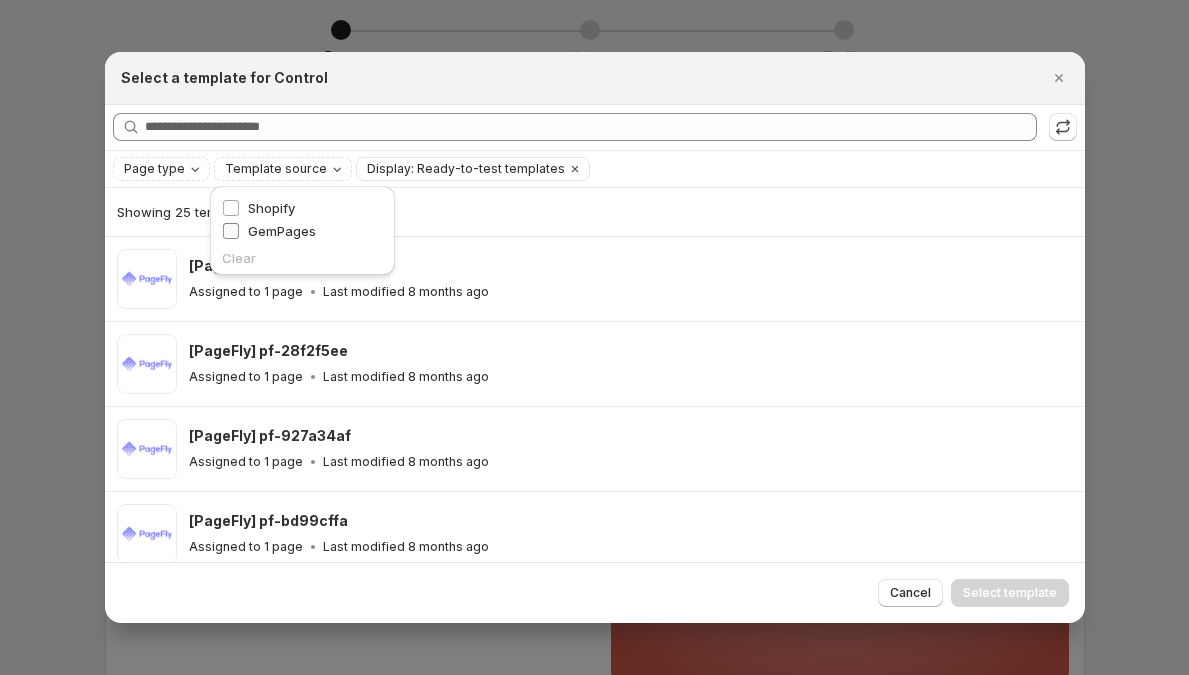 click on "GemPages" at bounding box center (282, 231) 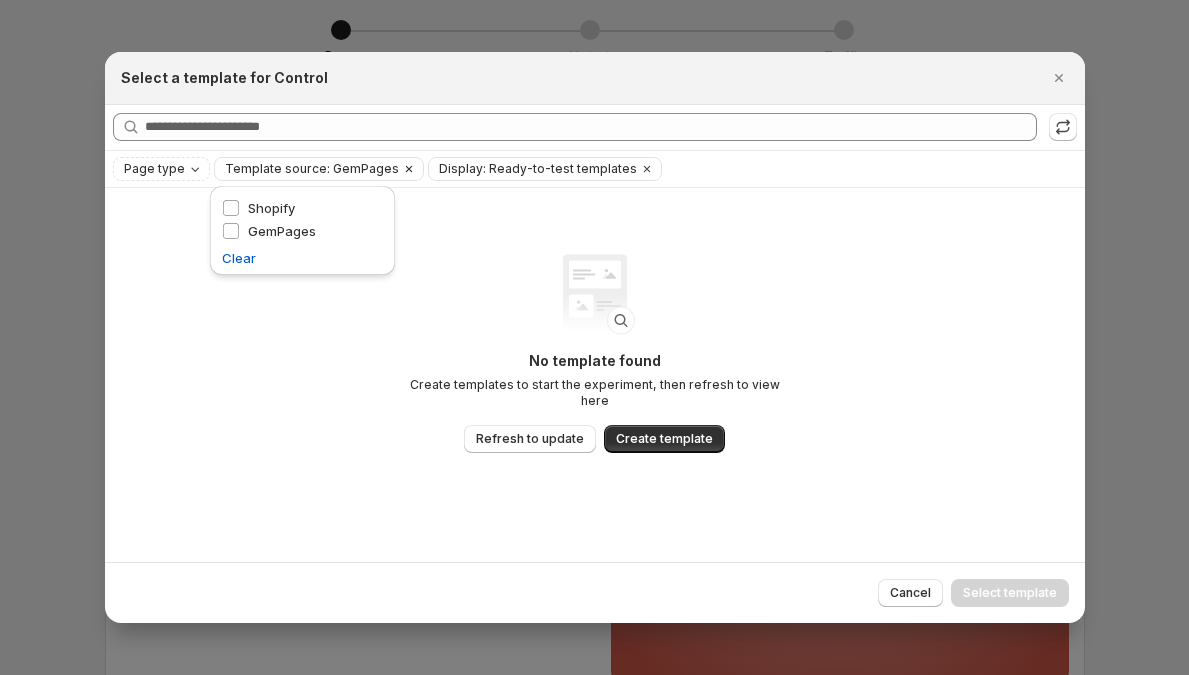 click on "Template source: GemPages" at bounding box center (312, 169) 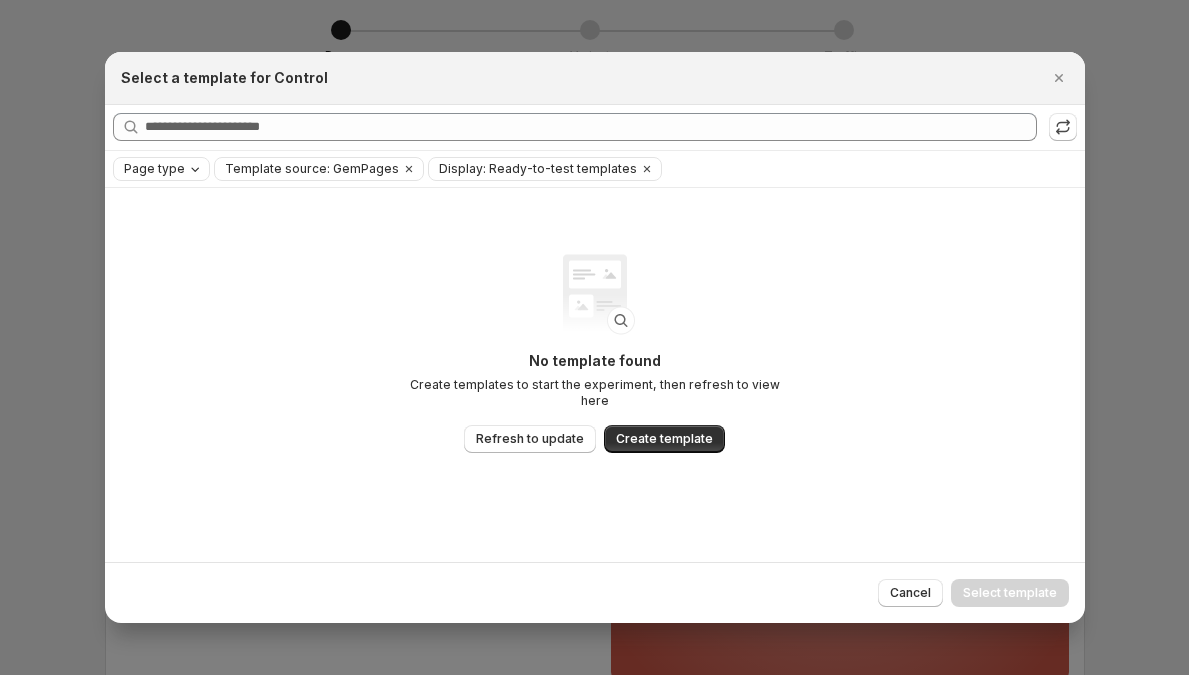 click on "Page type" at bounding box center (163, 169) 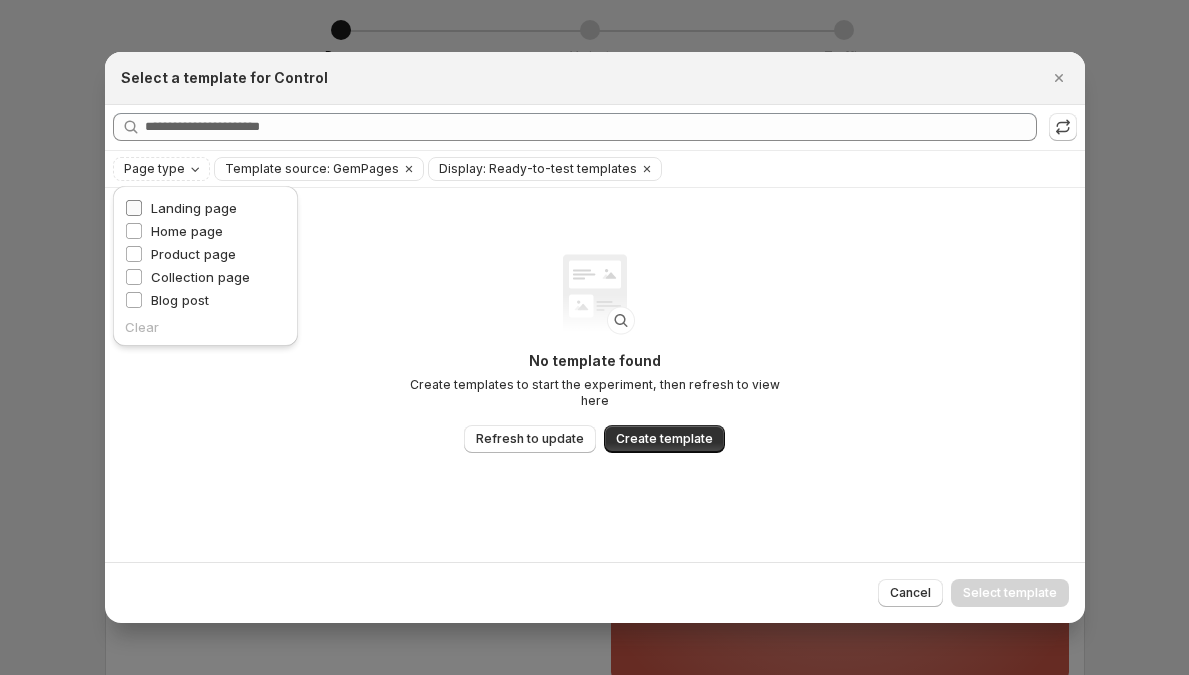 click on "Landing page" at bounding box center [194, 208] 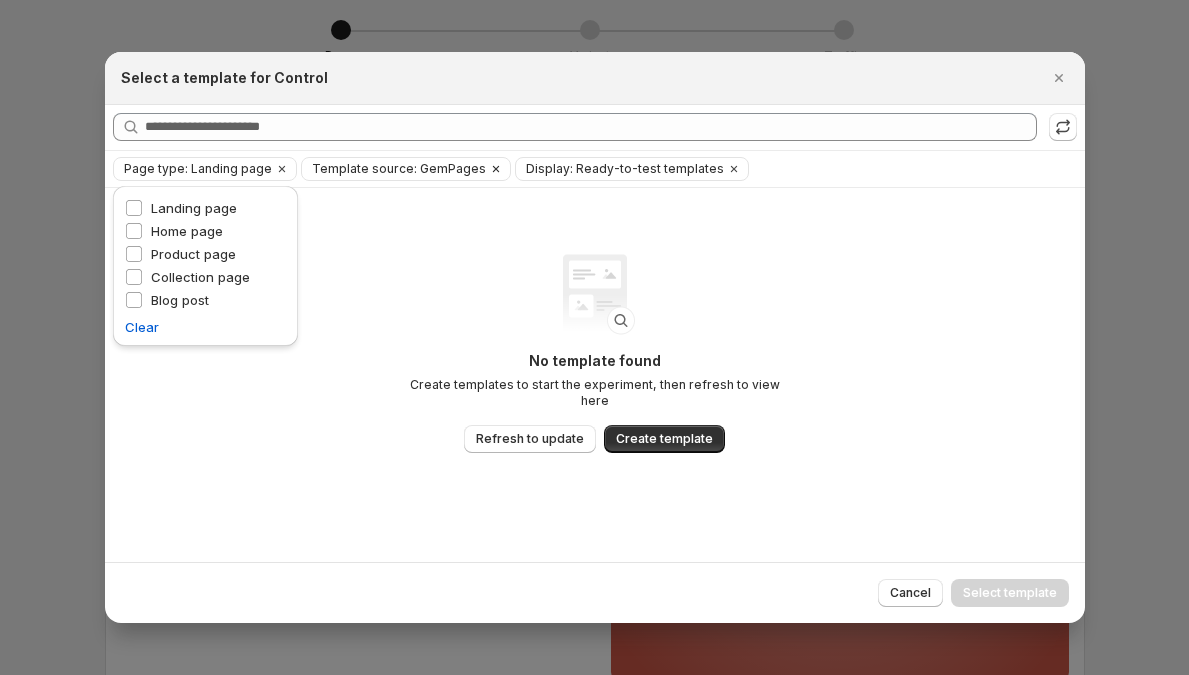 click 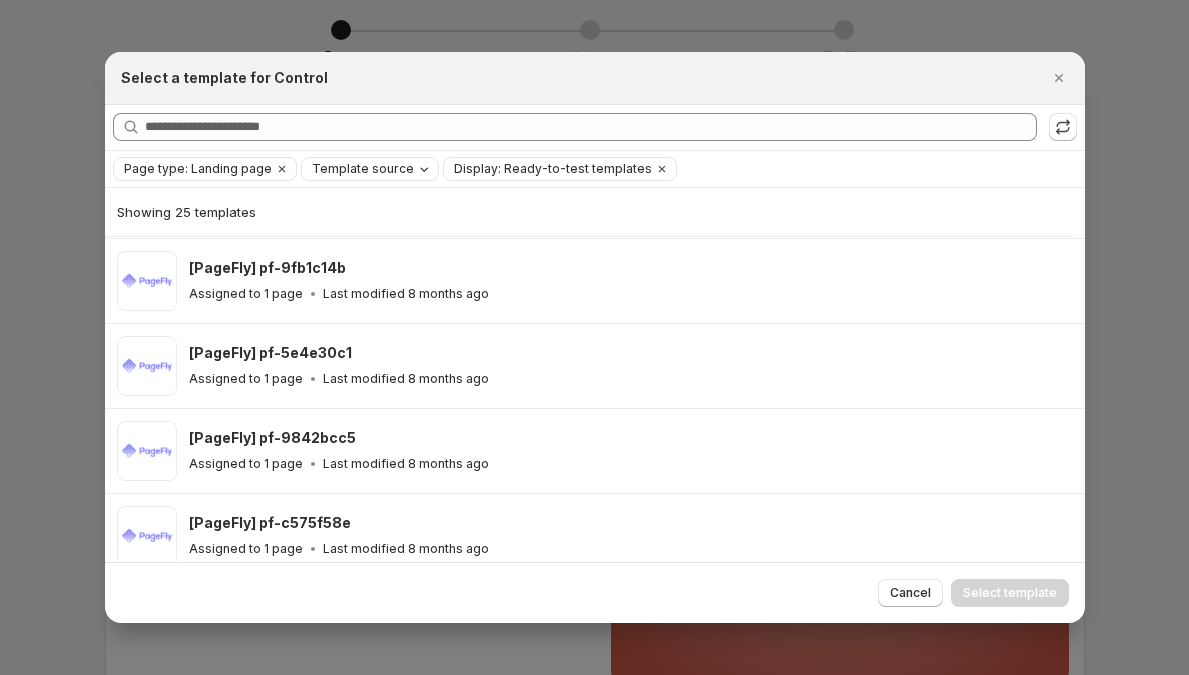 scroll, scrollTop: 1787, scrollLeft: 0, axis: vertical 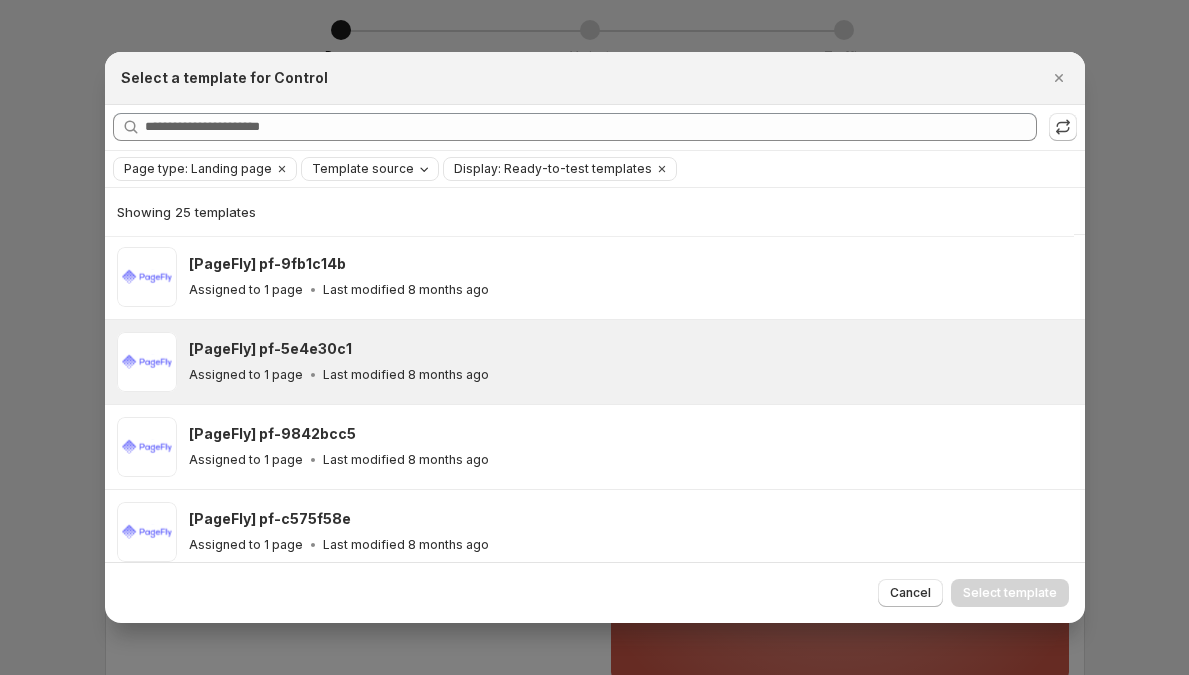 click on "Last modified 8 months ago" at bounding box center (406, 375) 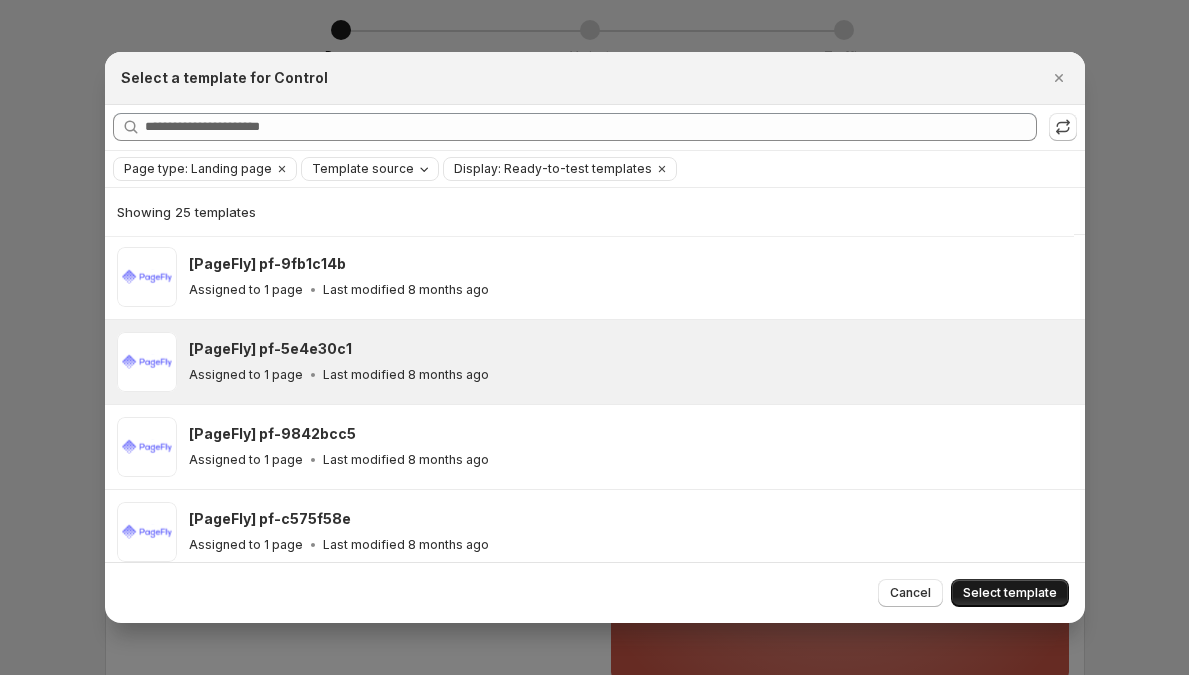 click on "Select template" at bounding box center (1010, 593) 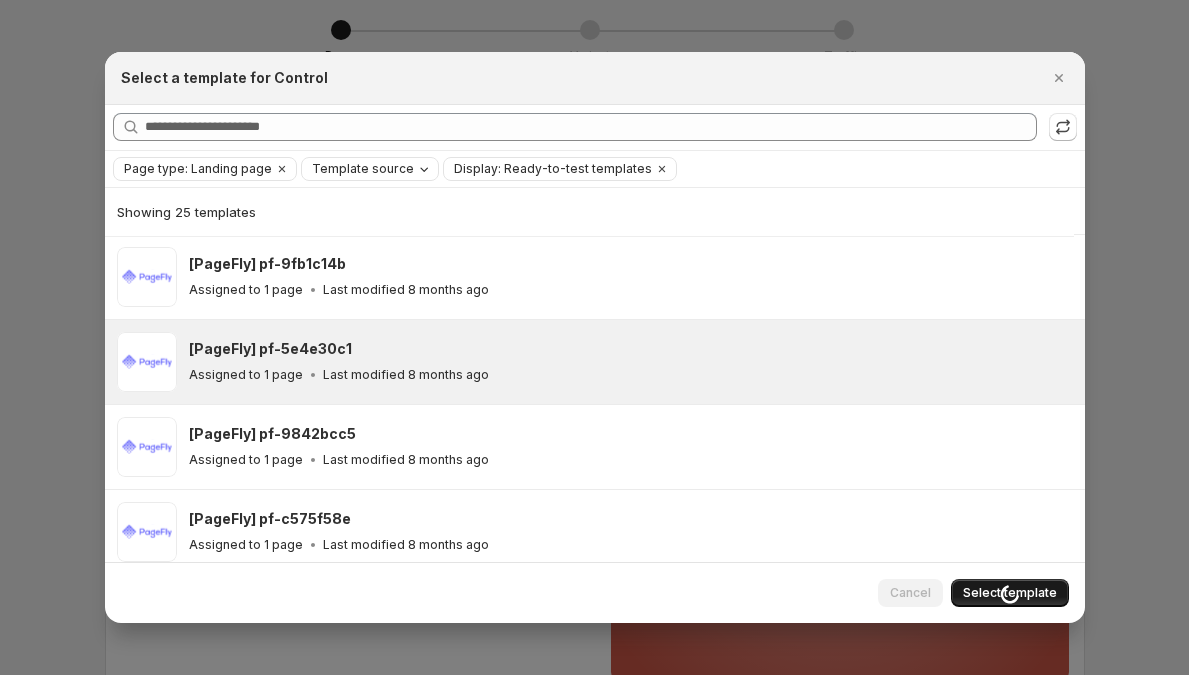 scroll, scrollTop: 1702, scrollLeft: 0, axis: vertical 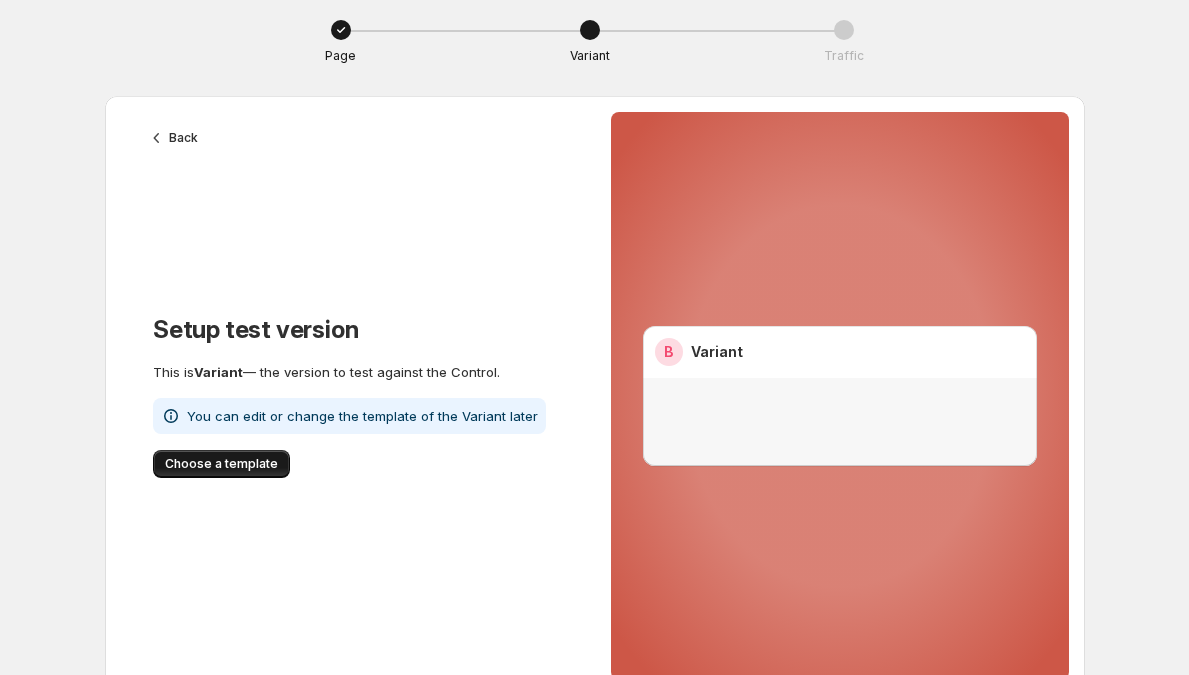 click on "Choose a template" at bounding box center [221, 464] 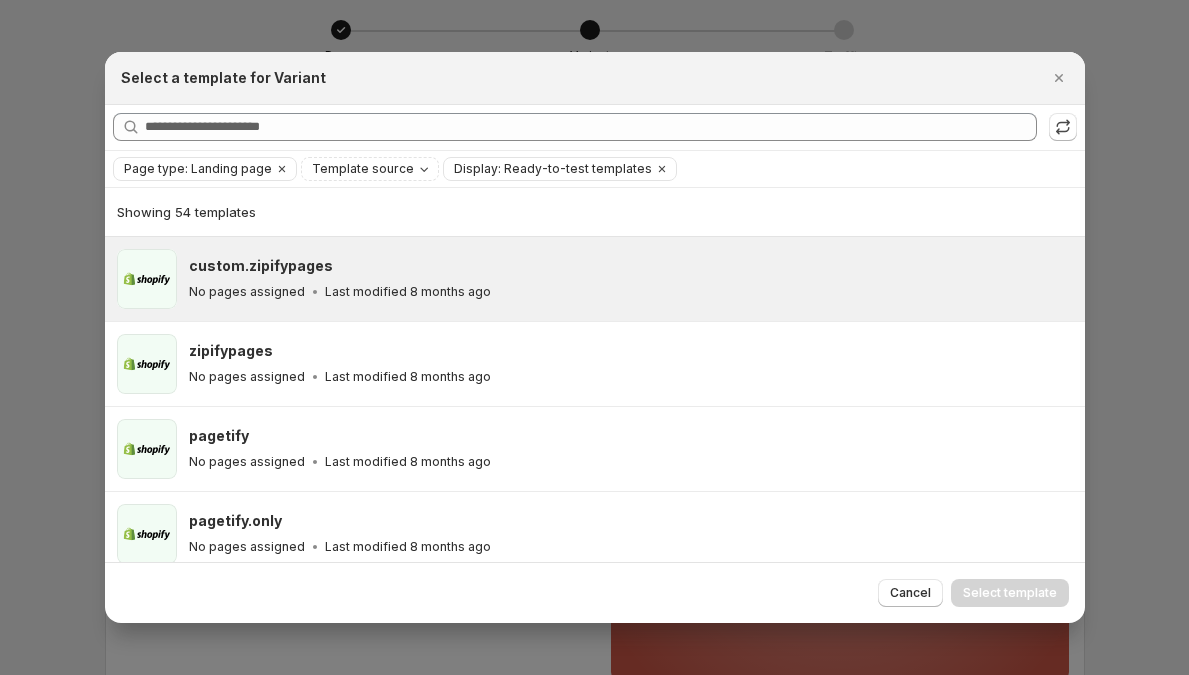 click on "custom.zipifypages" at bounding box center [628, 266] 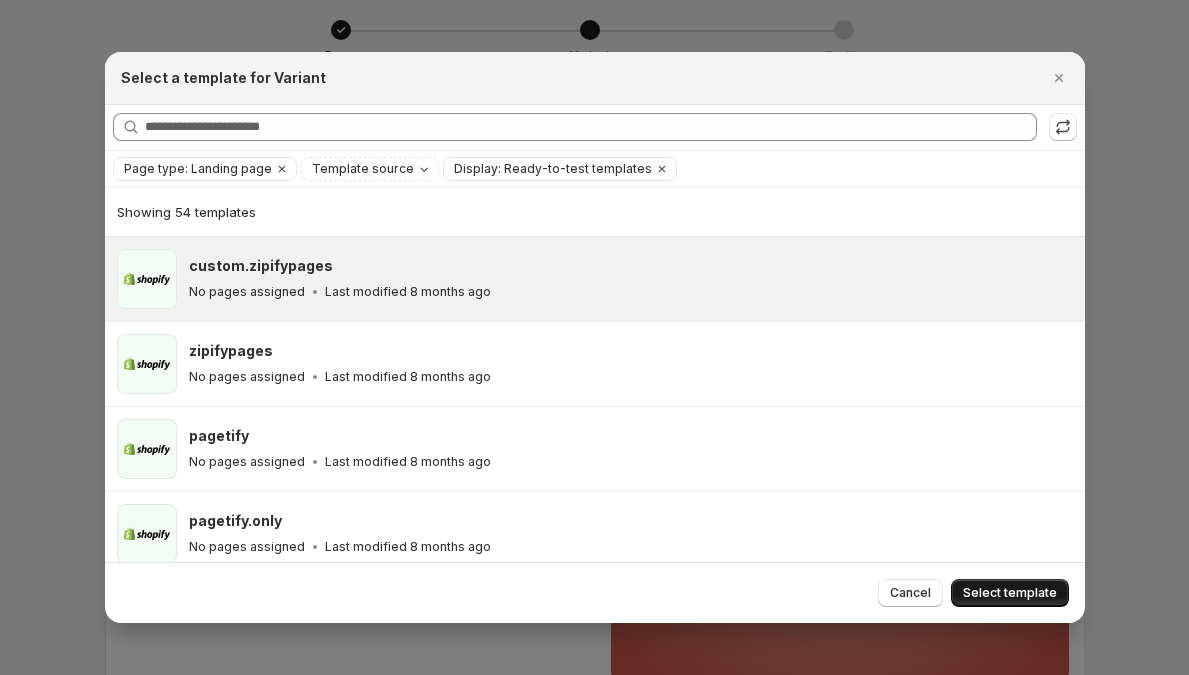 click on "Select template" at bounding box center [1010, 593] 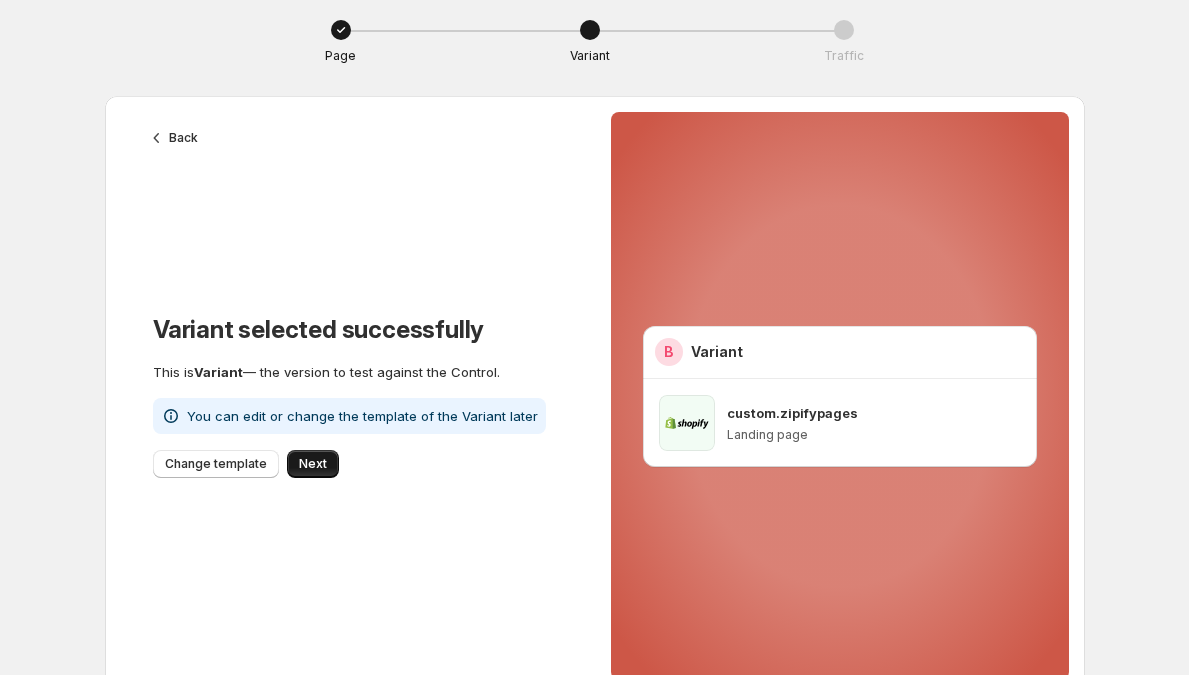 click on "Next" at bounding box center [313, 464] 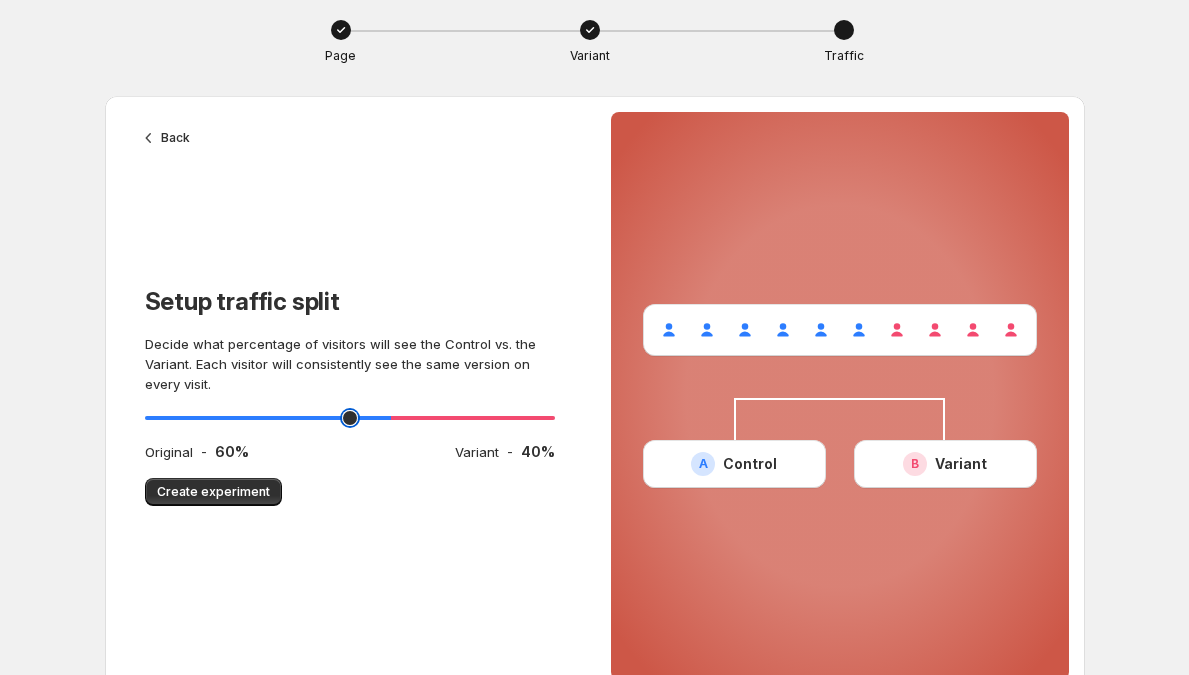 type on "**" 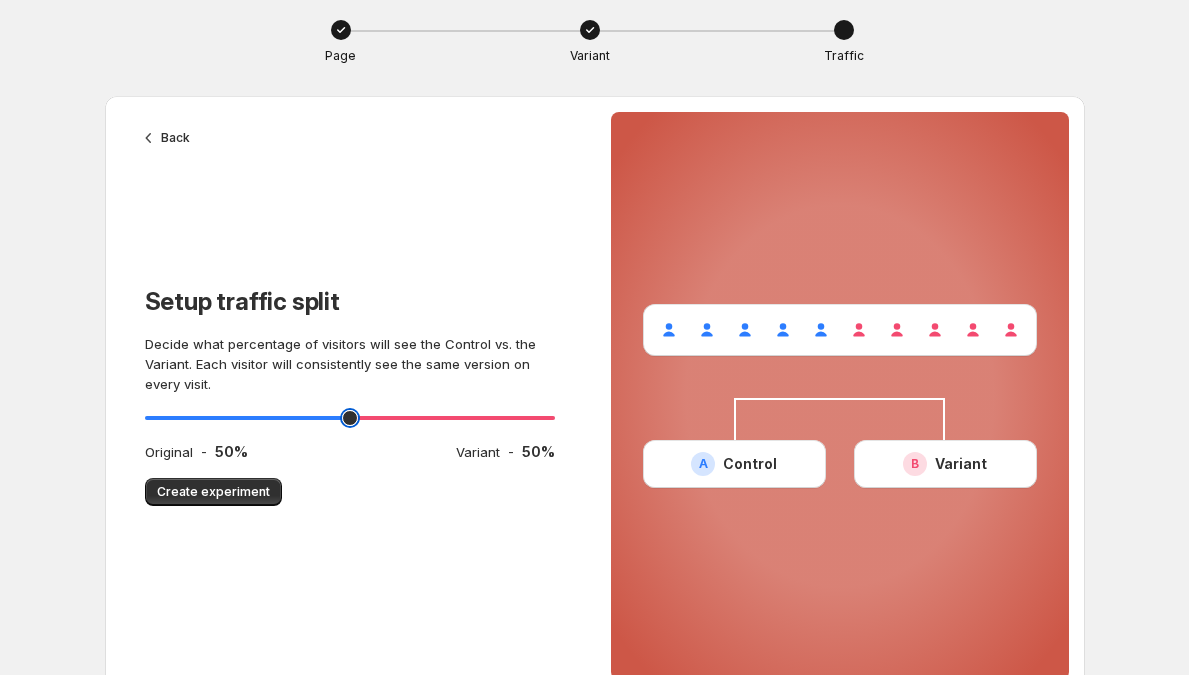 drag, startPoint x: 353, startPoint y: 414, endPoint x: 358, endPoint y: 404, distance: 11.18034 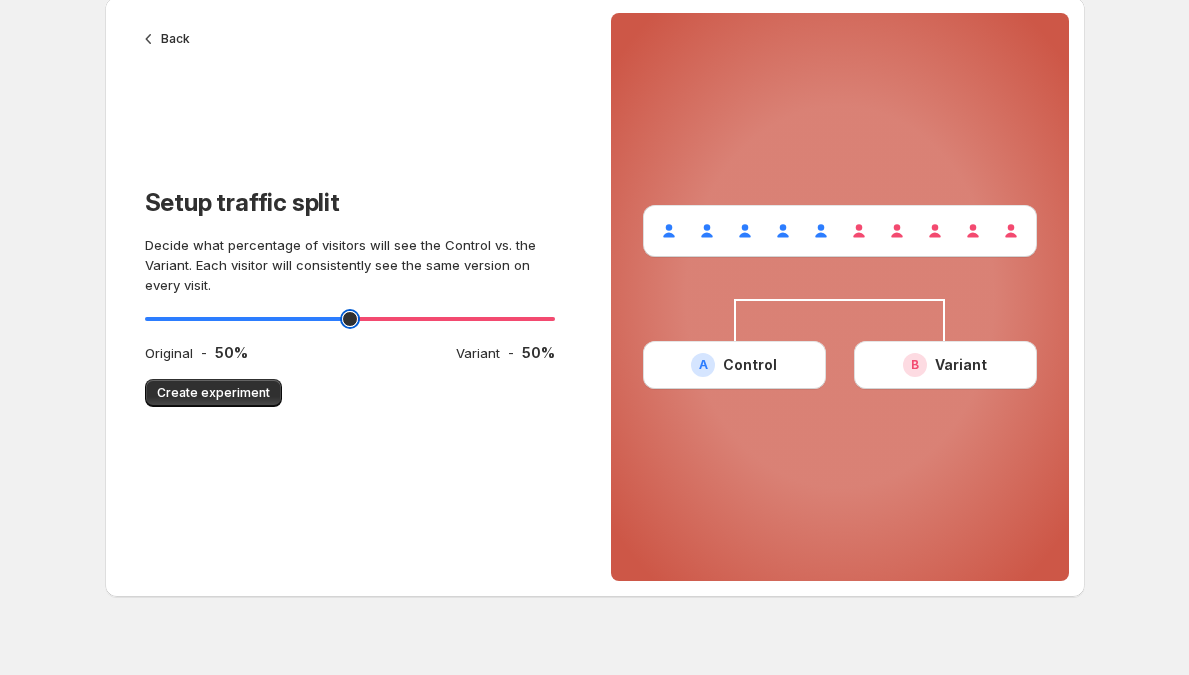 scroll, scrollTop: 0, scrollLeft: 0, axis: both 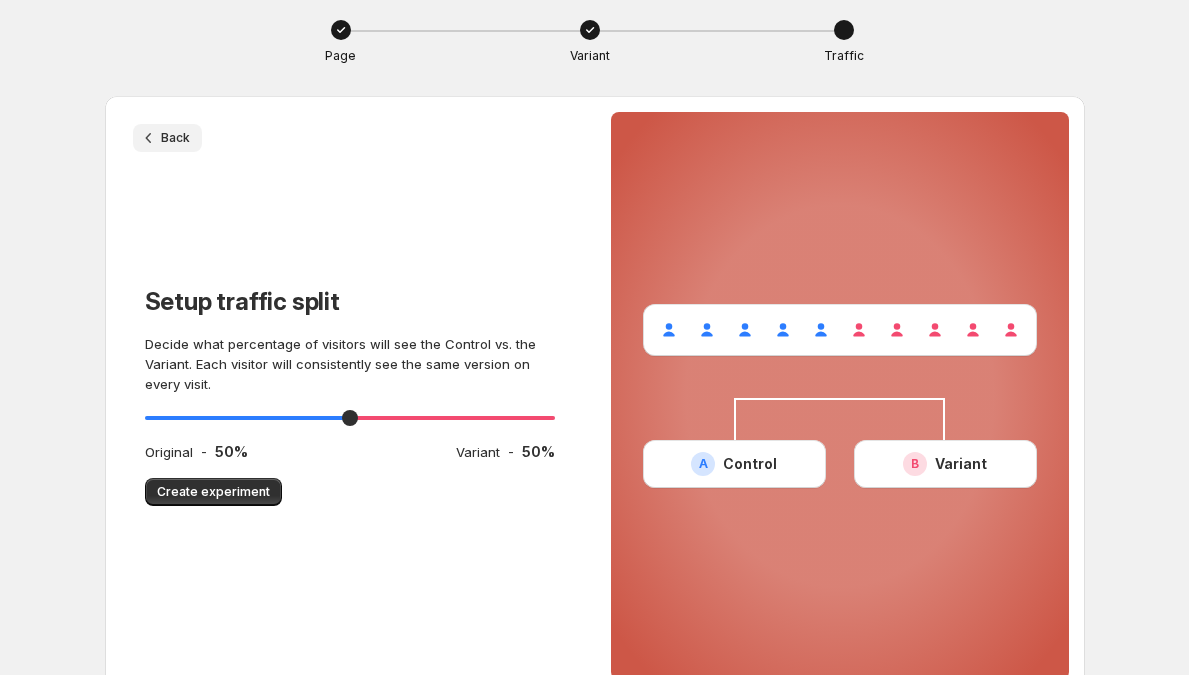 click on "Back" at bounding box center (167, 138) 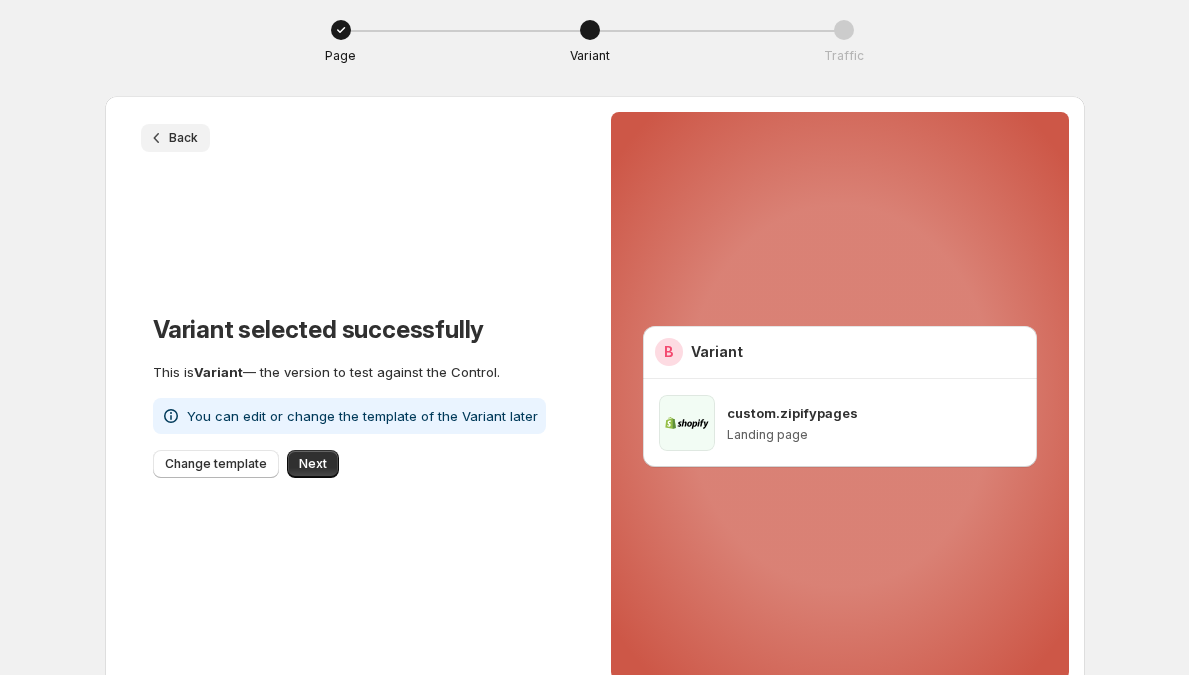 click on "Back" at bounding box center (183, 138) 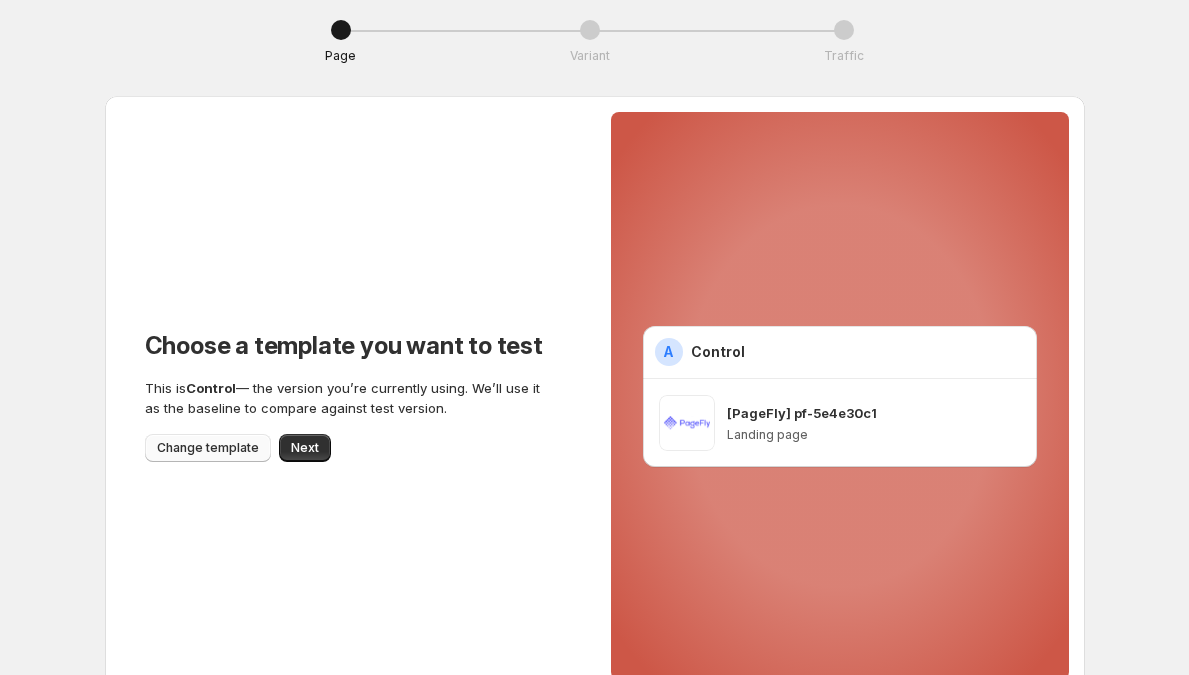 click on "Change template" at bounding box center [208, 448] 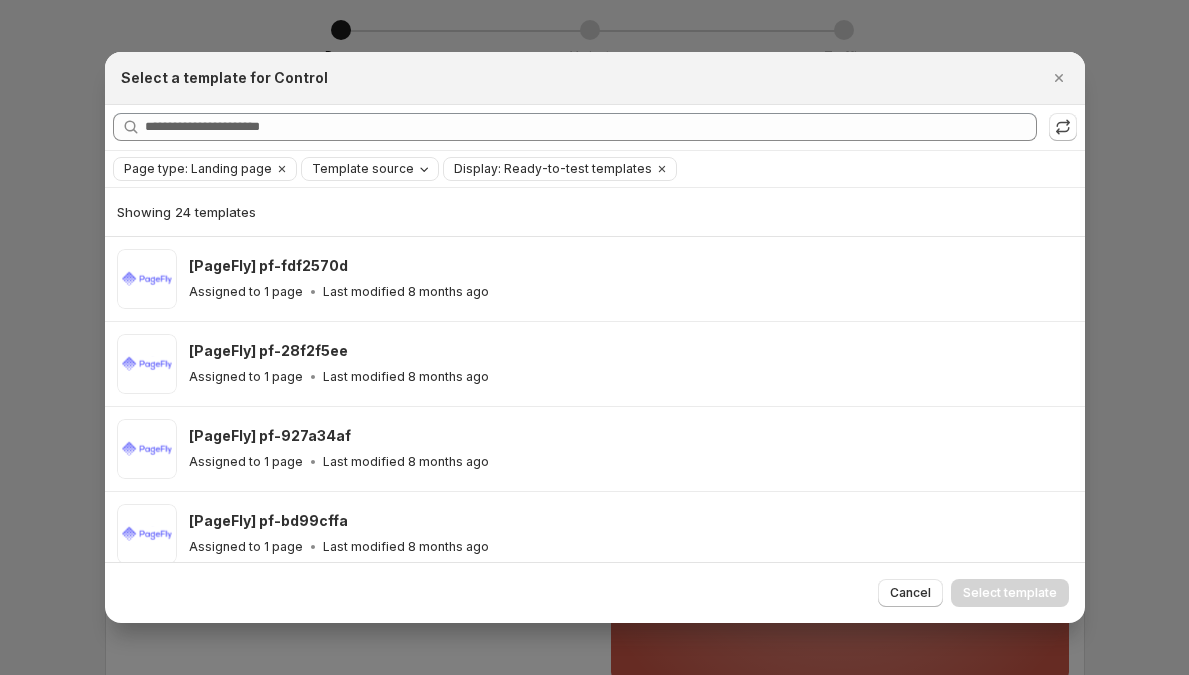 click on "Template source" at bounding box center (363, 169) 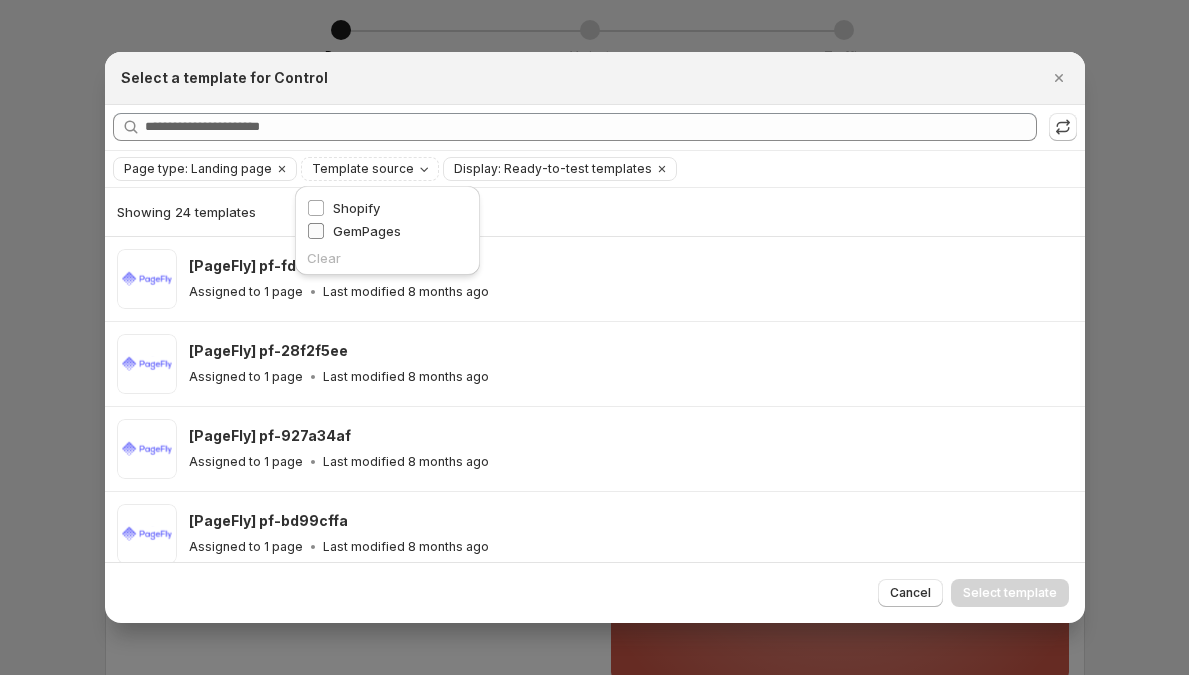 click on "GemPages" at bounding box center (367, 231) 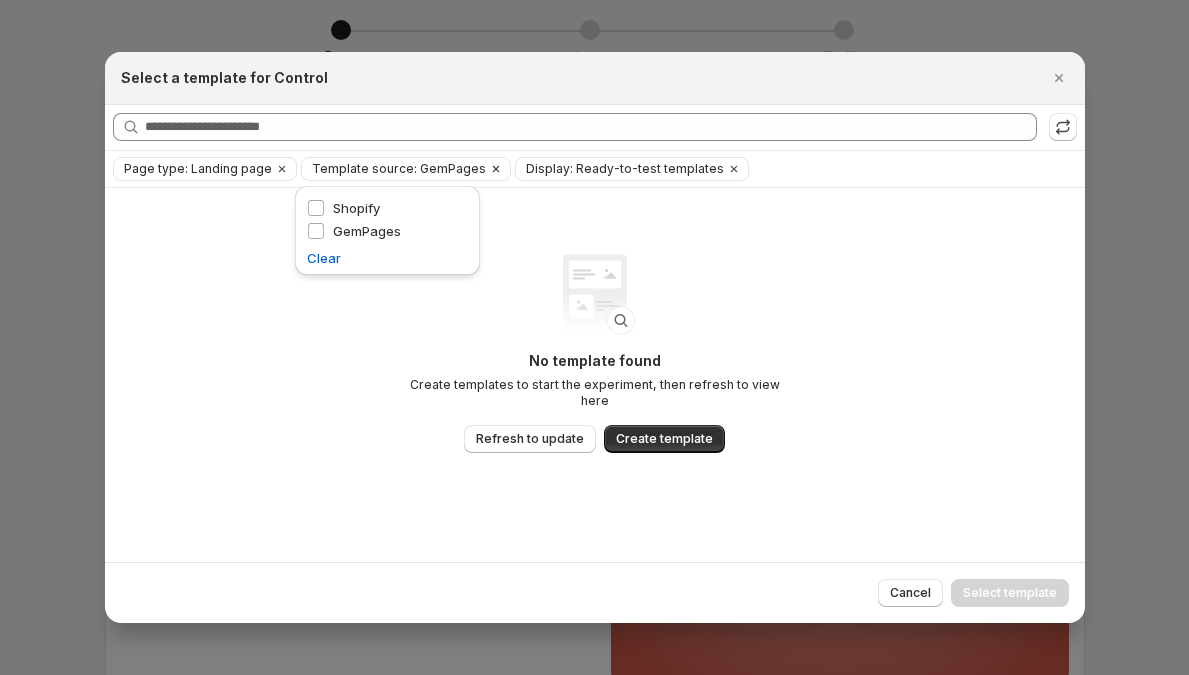 click on "Template source: GemPages" at bounding box center [394, 169] 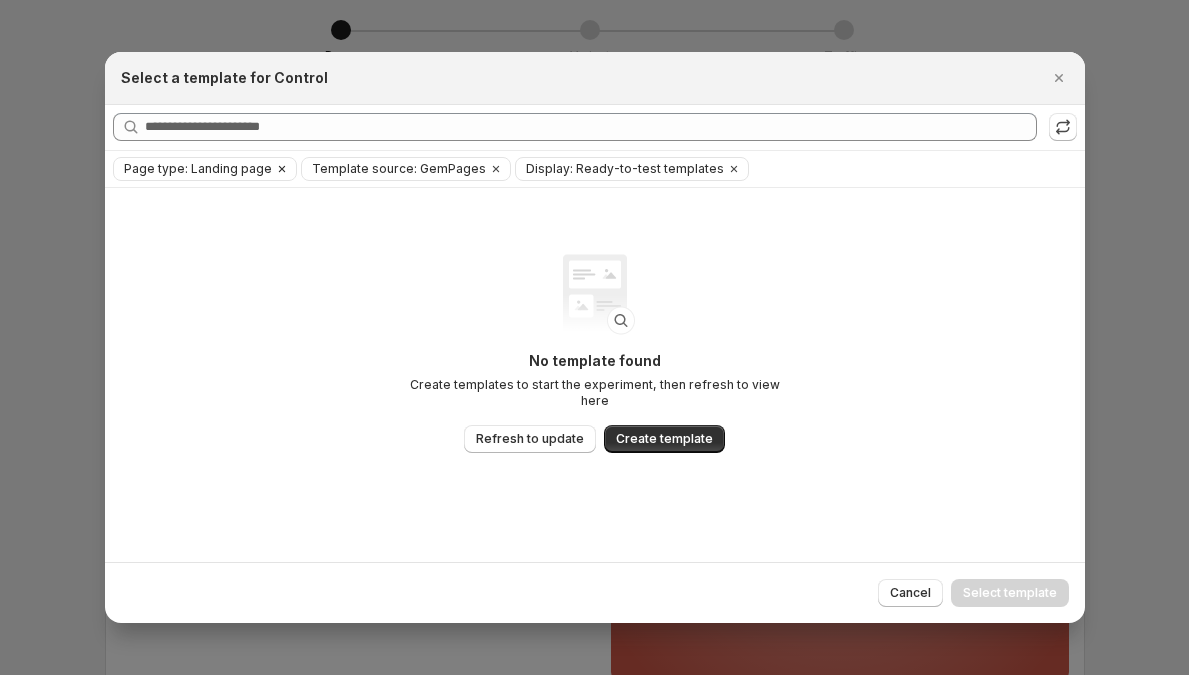 click 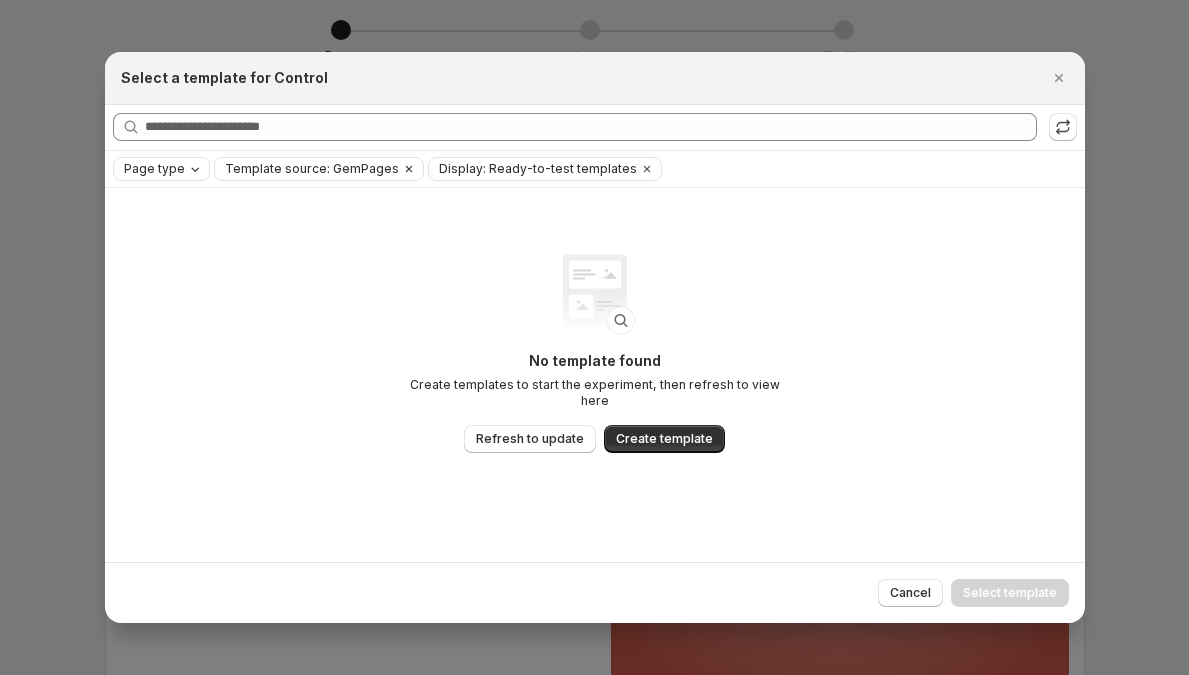 click on "Template source: GemPages" at bounding box center (312, 169) 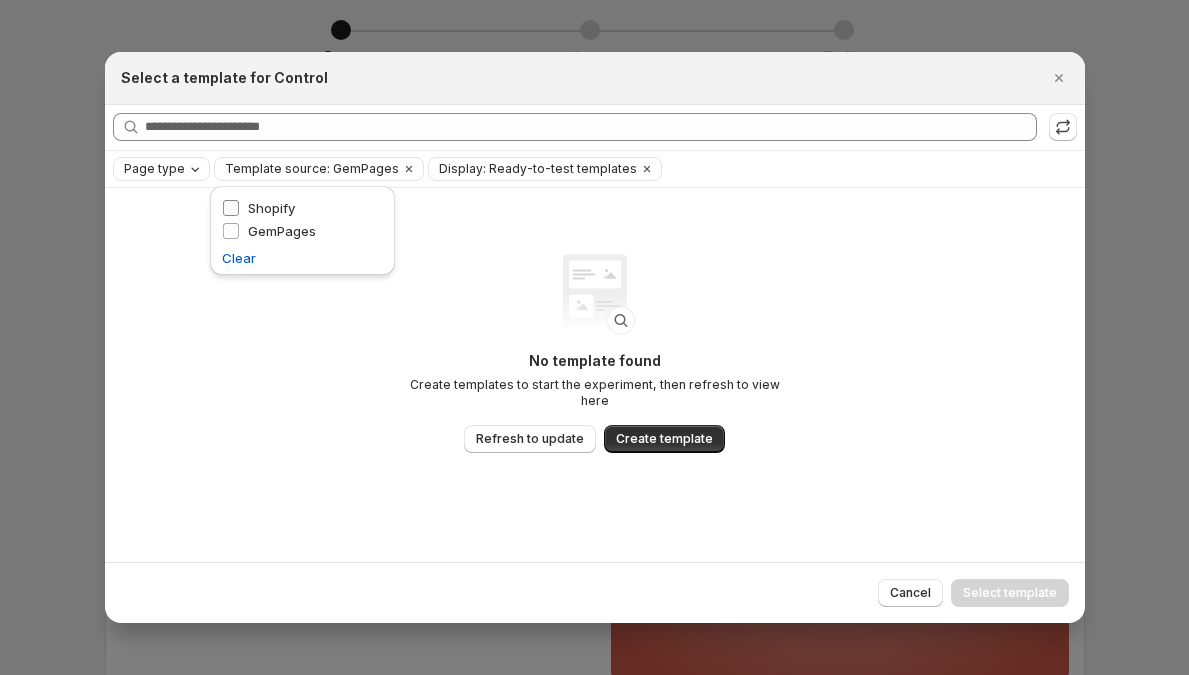 click on "Shopify" at bounding box center (271, 208) 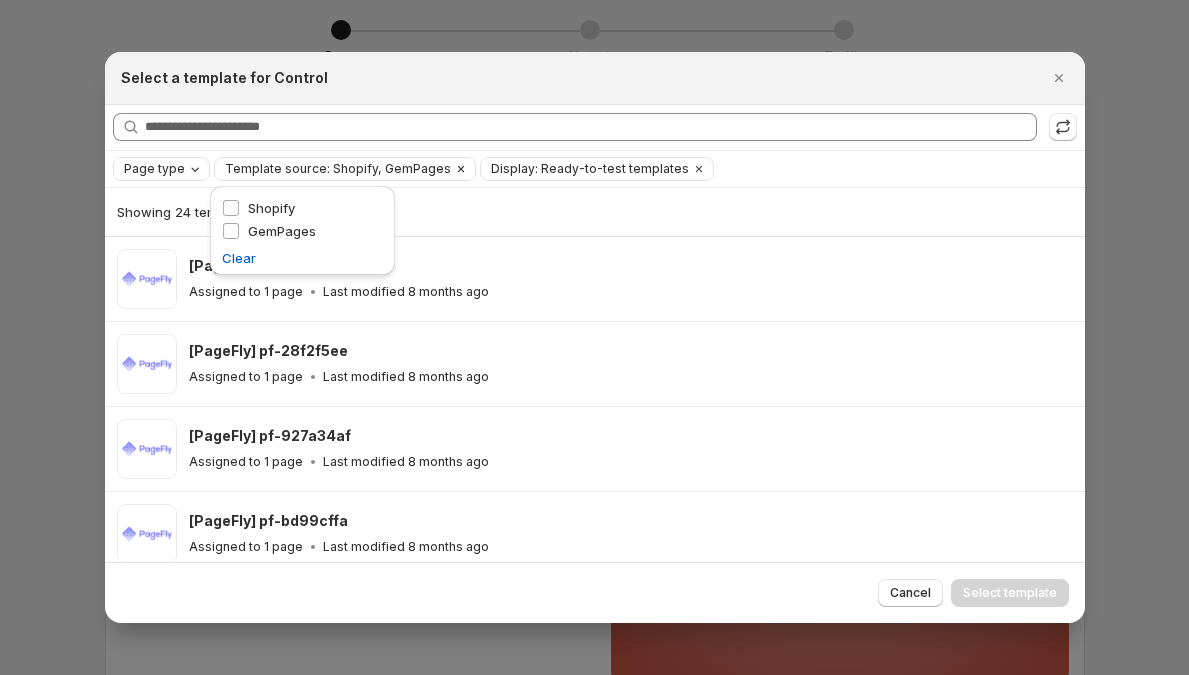 click on "Template source: Shopify, GemPages" at bounding box center (338, 169) 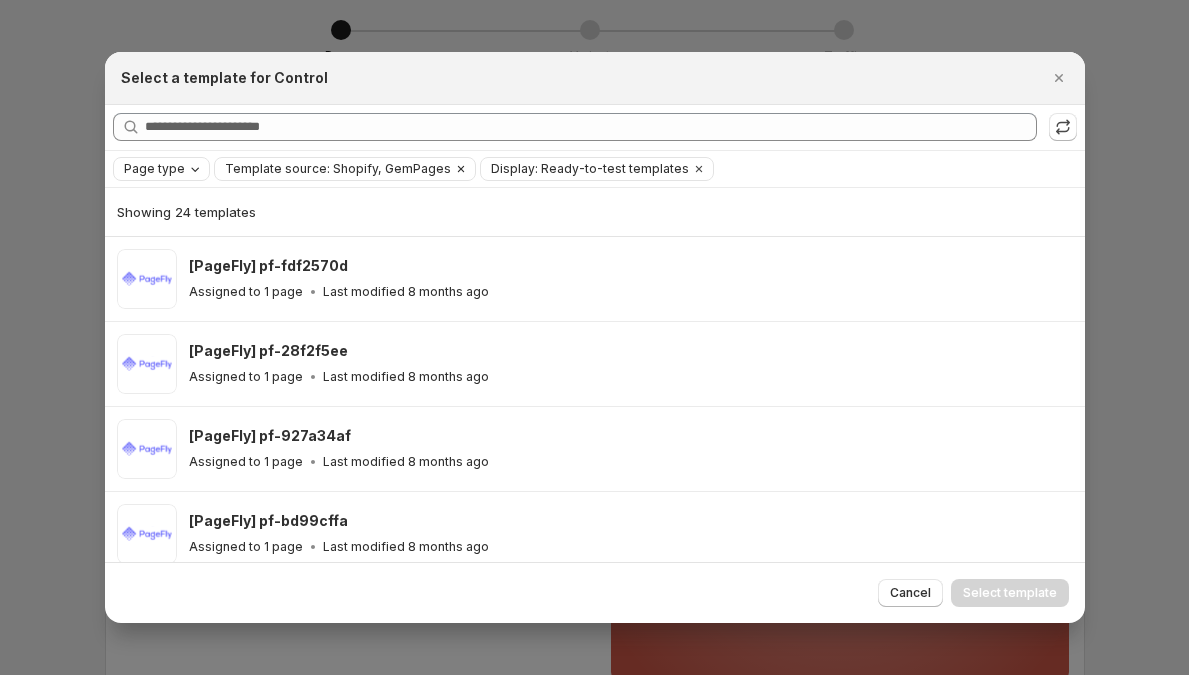 click on "Template source: Shopify, GemPages" at bounding box center (338, 169) 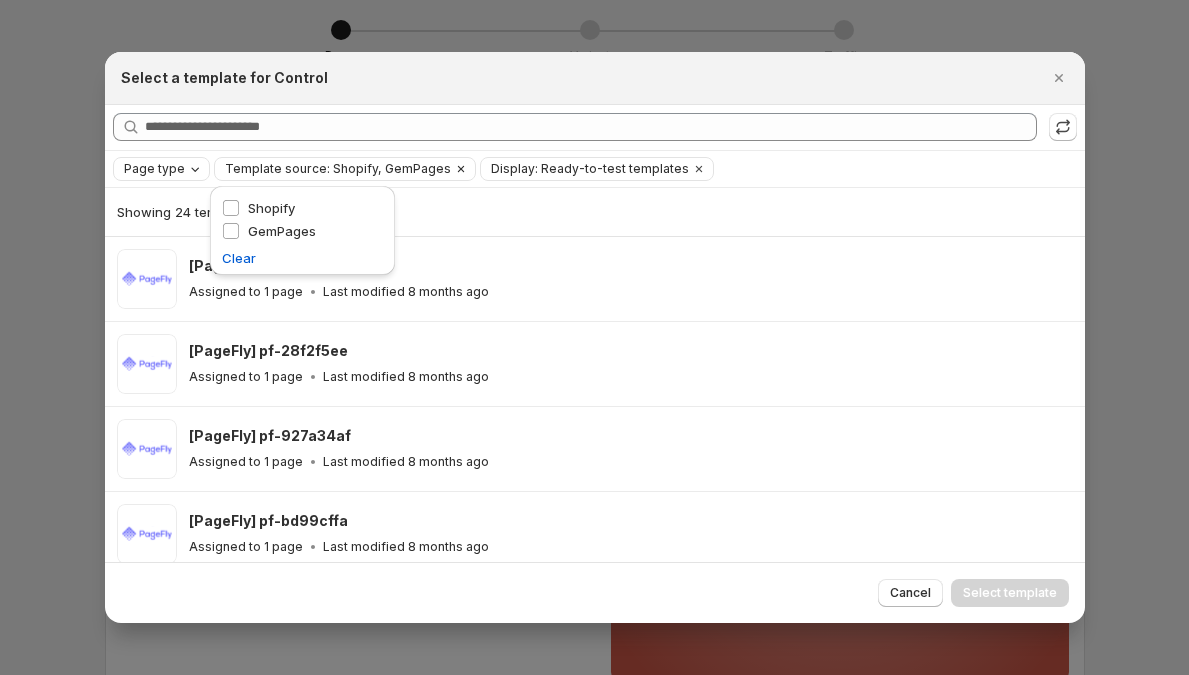 click 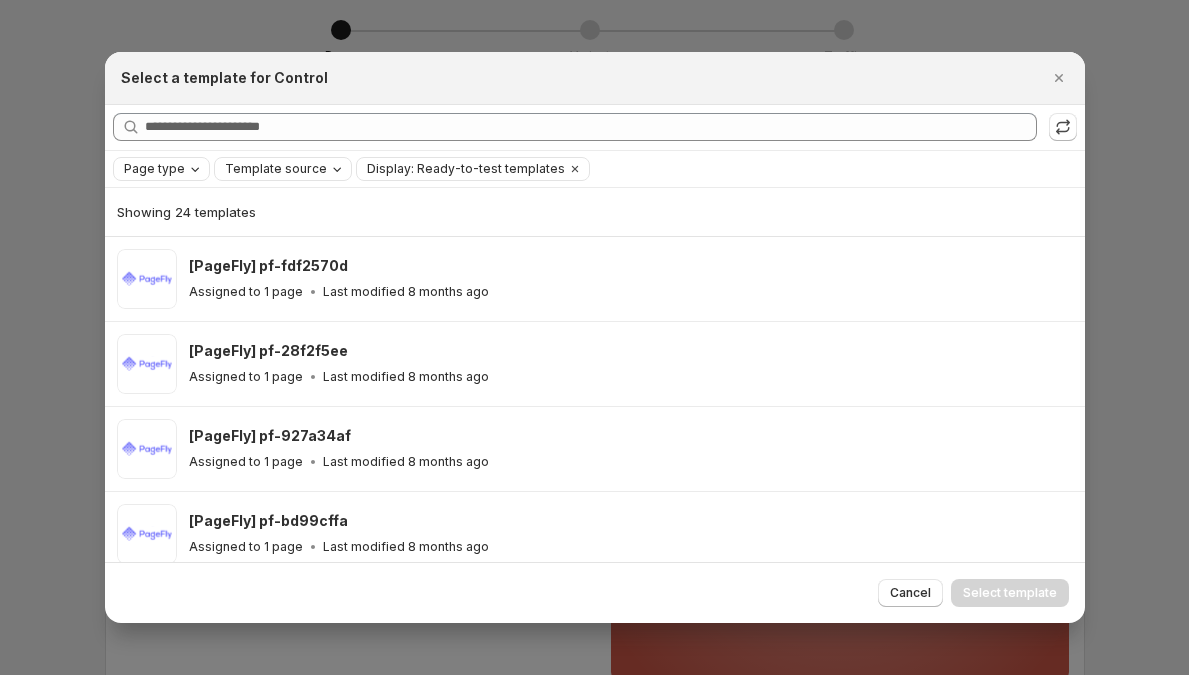 click 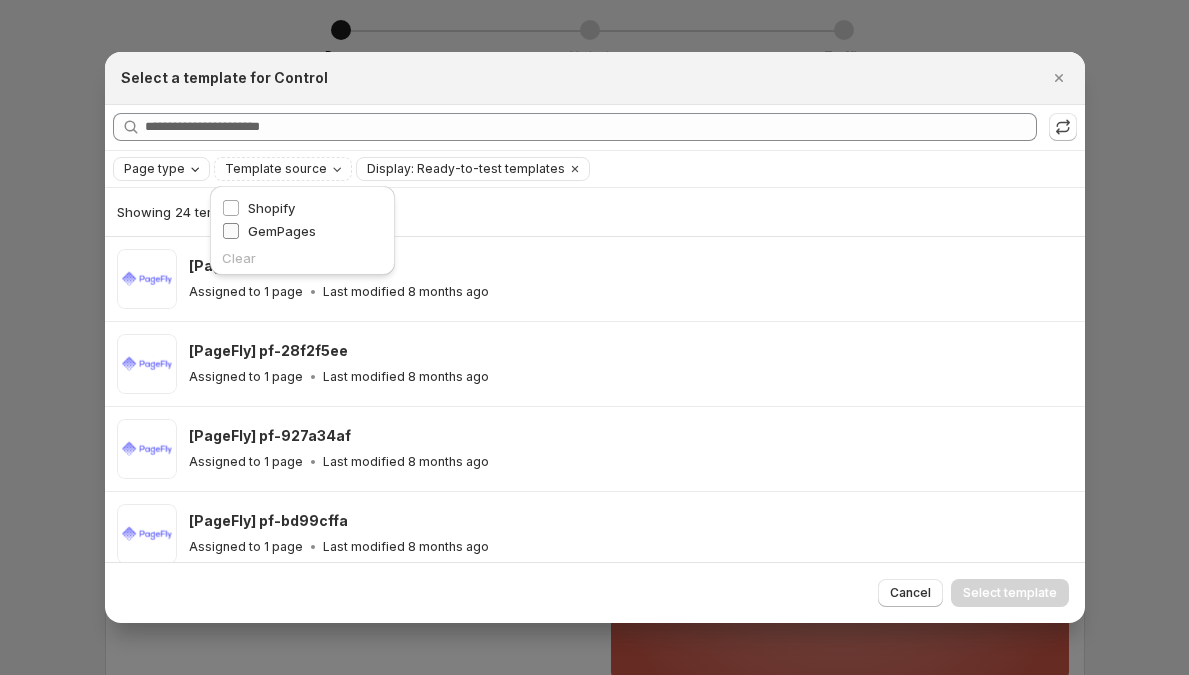 click on "GemPages" at bounding box center (282, 231) 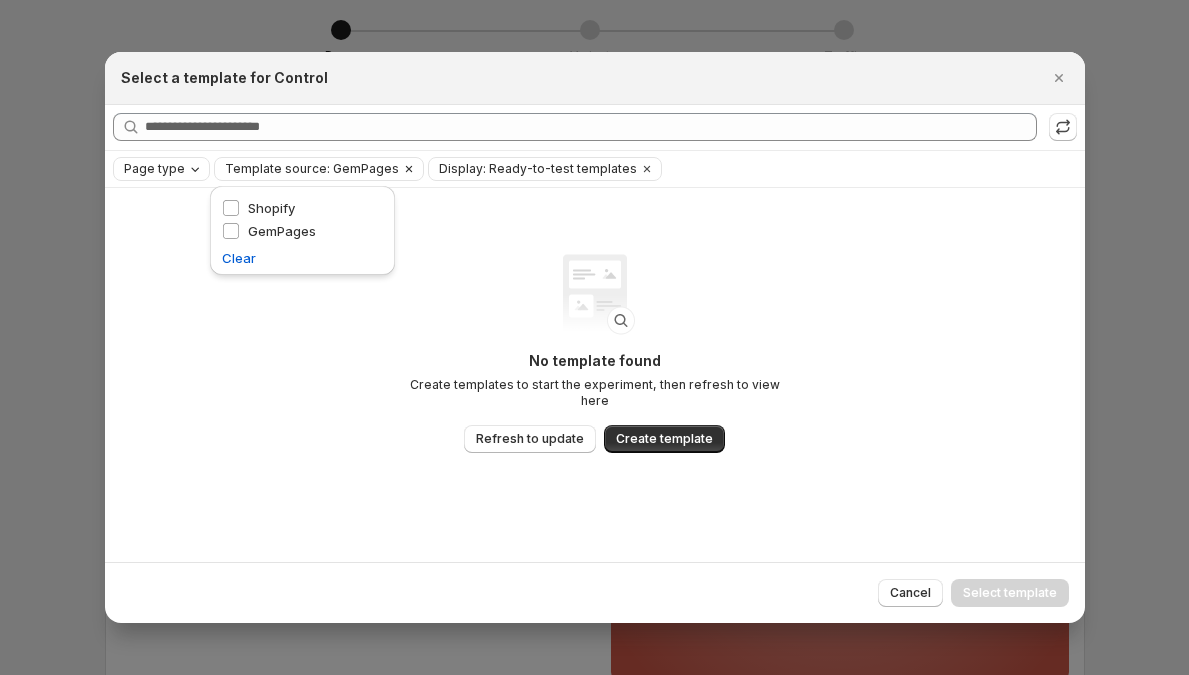 click on "Template source: GemPages" at bounding box center (312, 169) 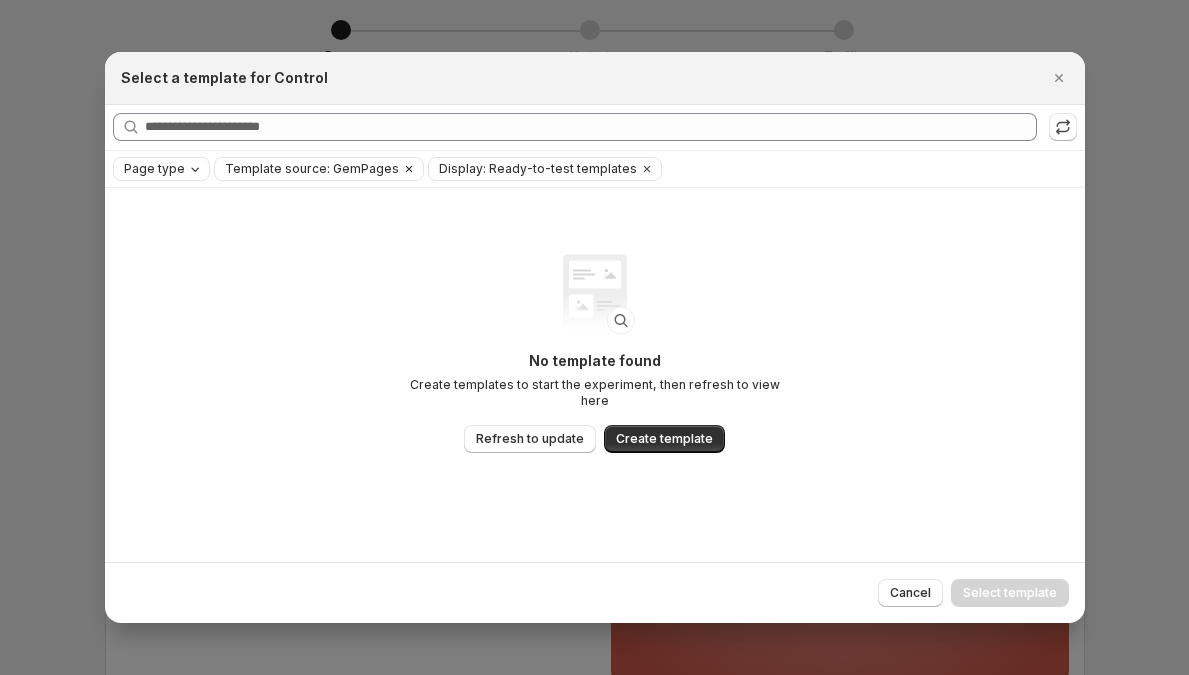 click on "Template source: GemPages" at bounding box center [312, 169] 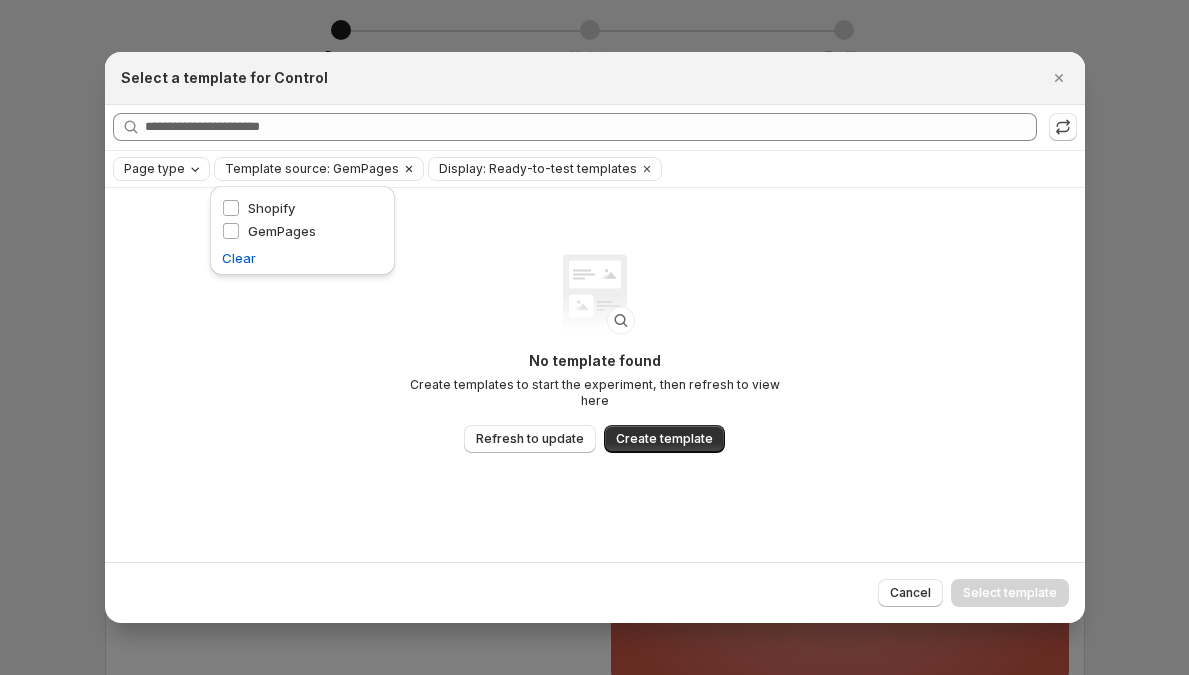 click on "Template source: GemPages" at bounding box center (312, 169) 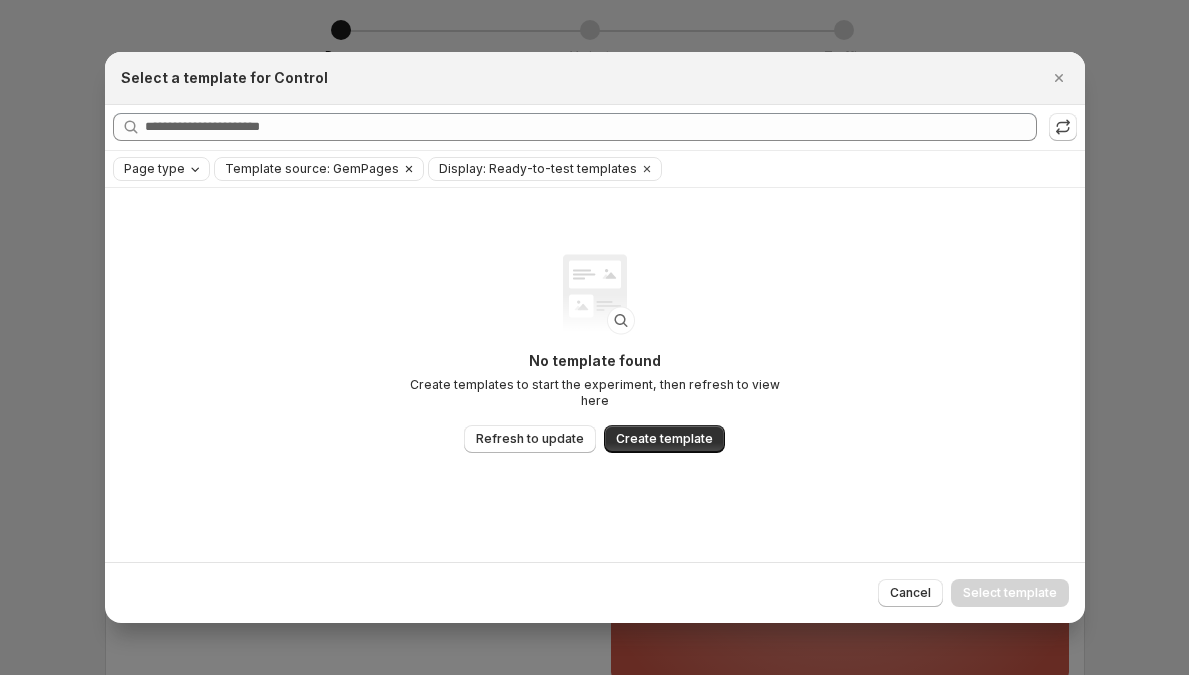 click on "Template source: GemPages" at bounding box center [312, 169] 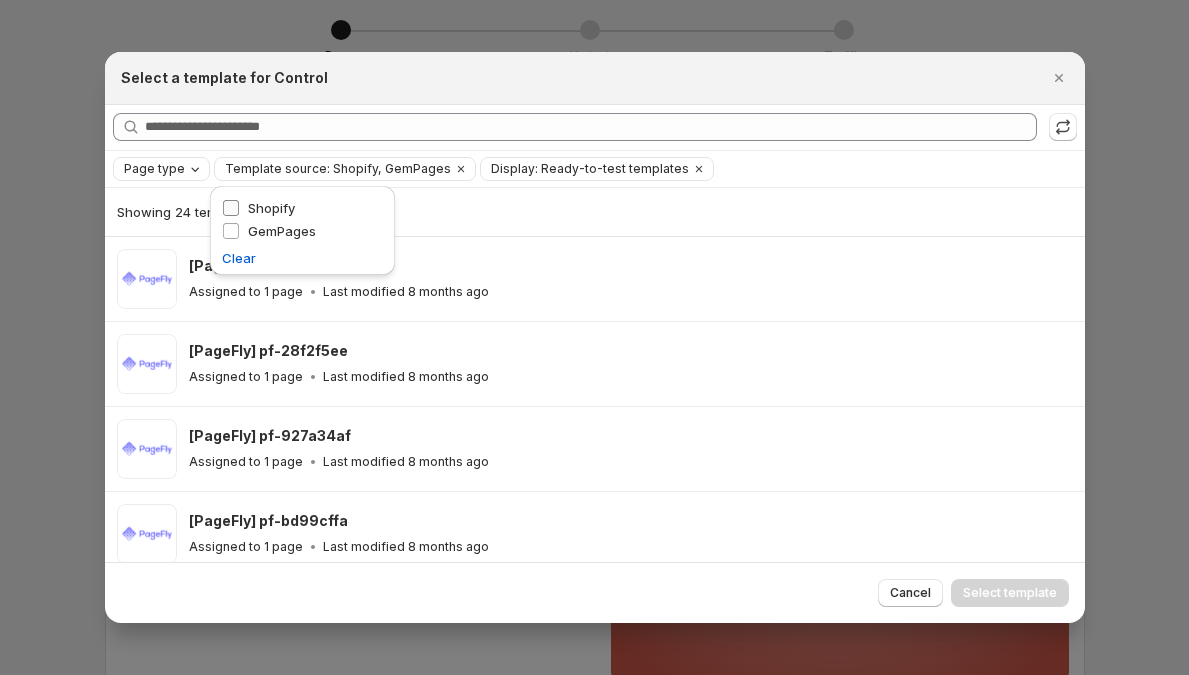 click on "Shopify" at bounding box center [258, 208] 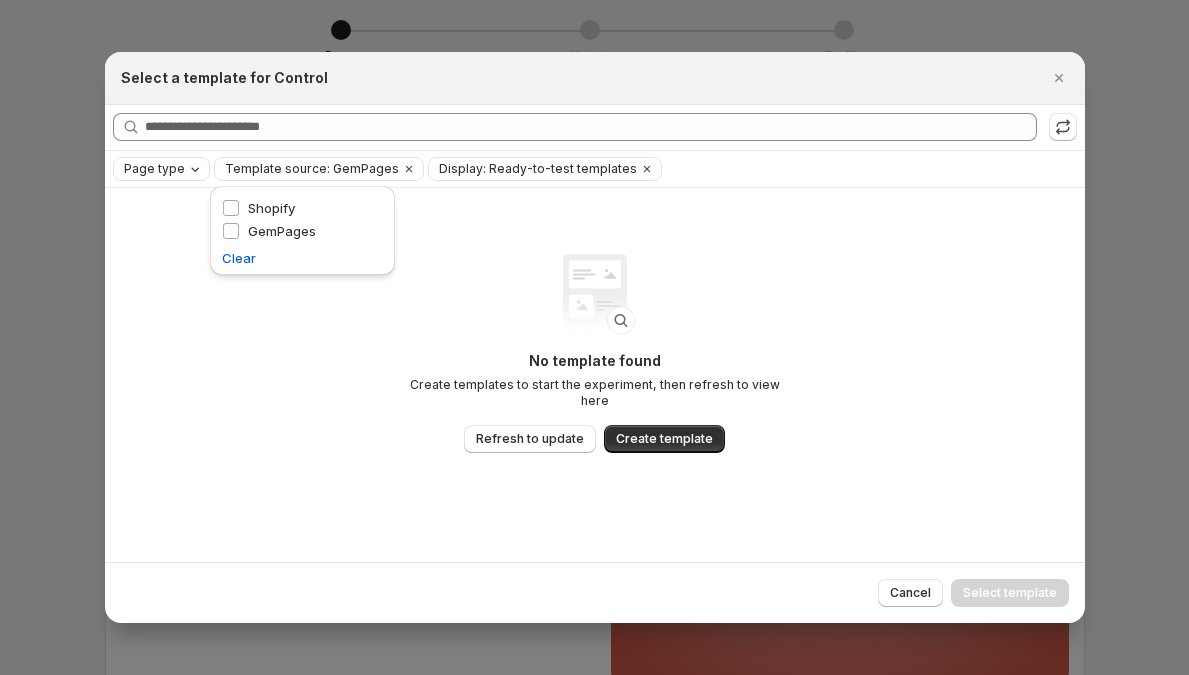 click on "Page type" at bounding box center (154, 169) 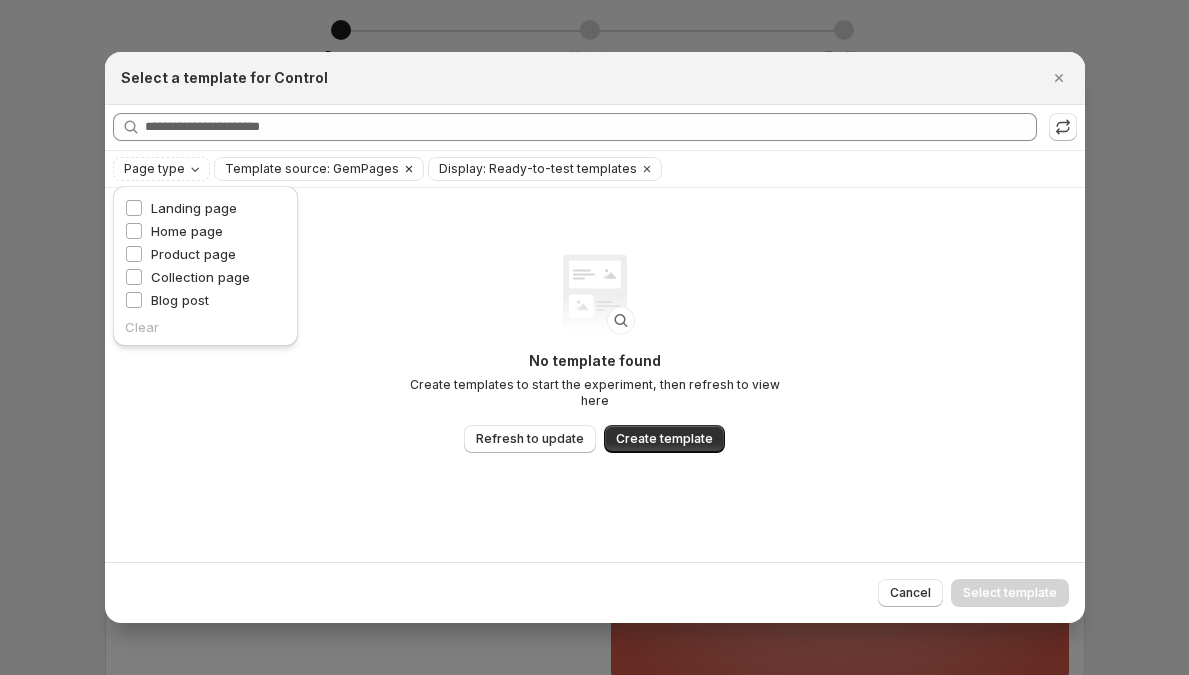 click on "Template source: GemPages" at bounding box center (312, 169) 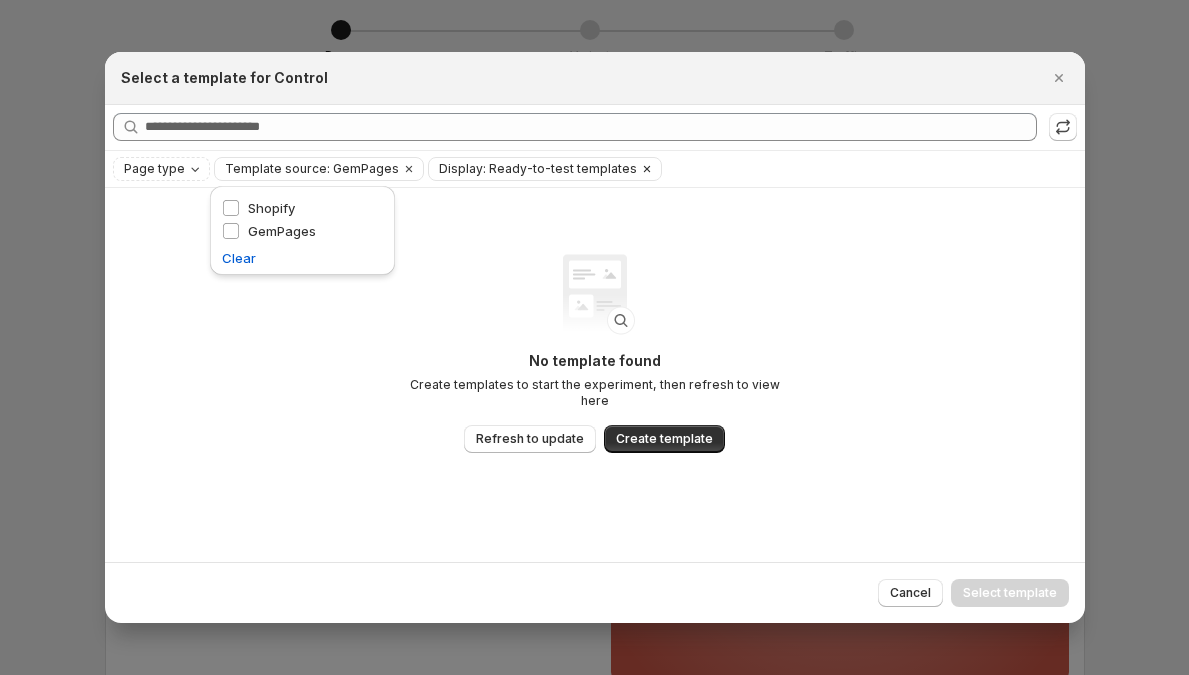 click on "Display: Ready-to-test templates" at bounding box center (538, 169) 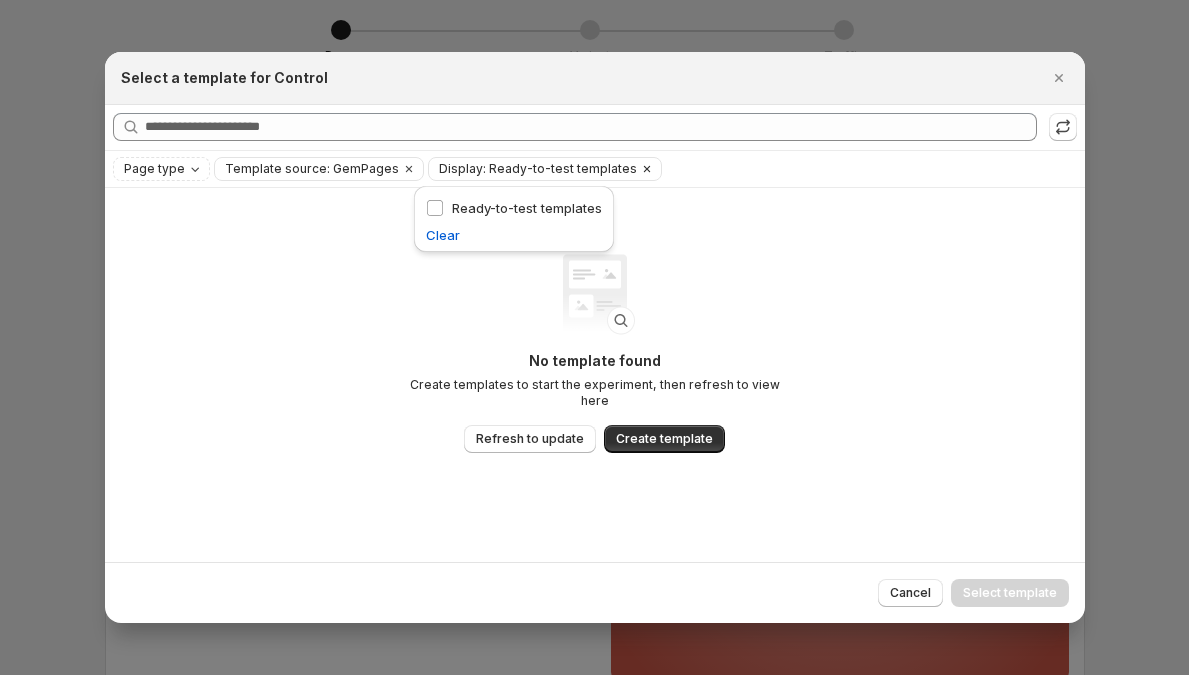 click on "Display: Ready-to-test templates" at bounding box center [538, 169] 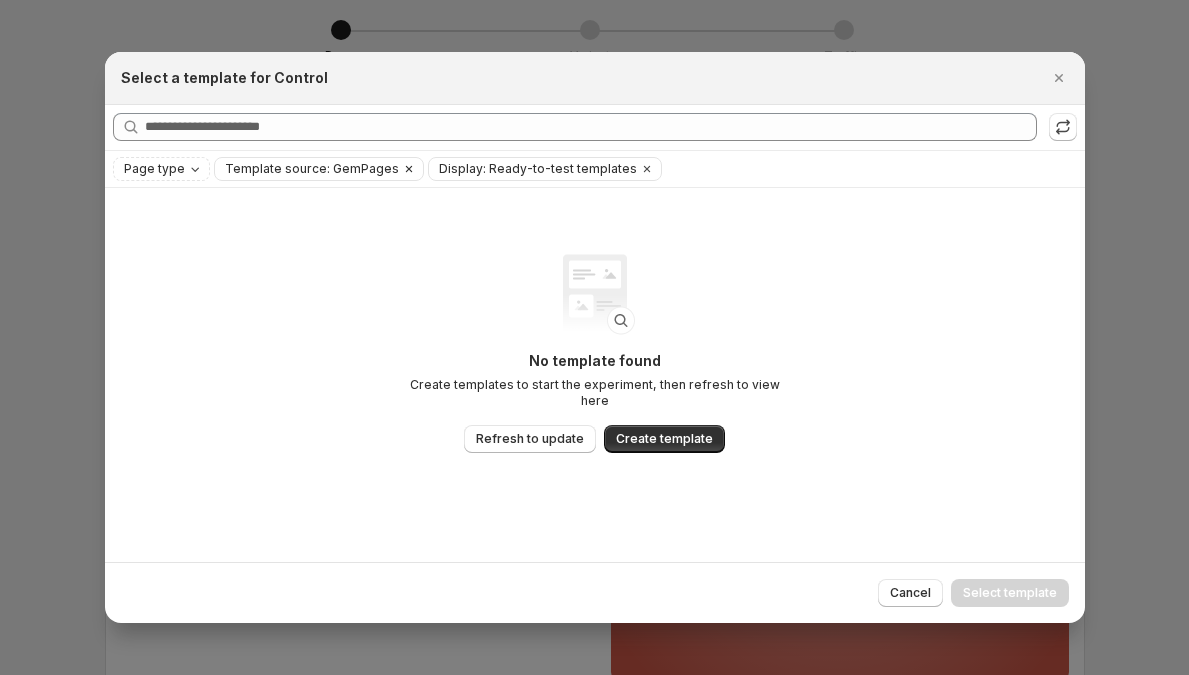 click on "Template source: GemPages" at bounding box center [312, 169] 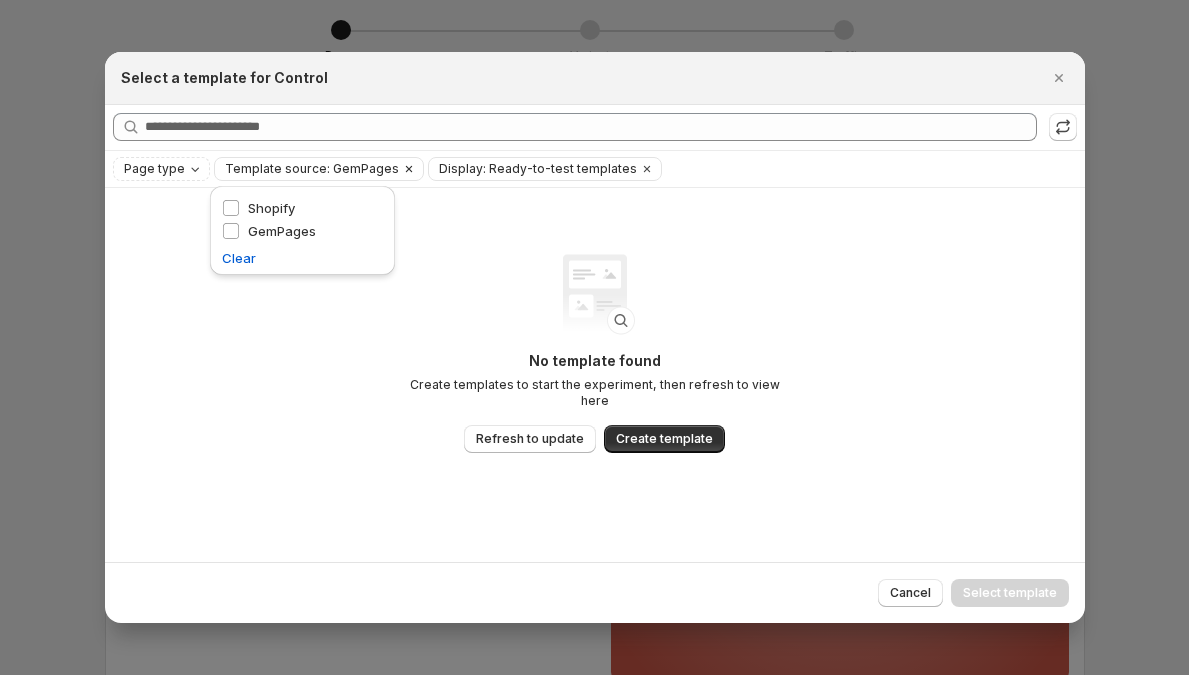 click on "Template source: GemPages" at bounding box center [312, 169] 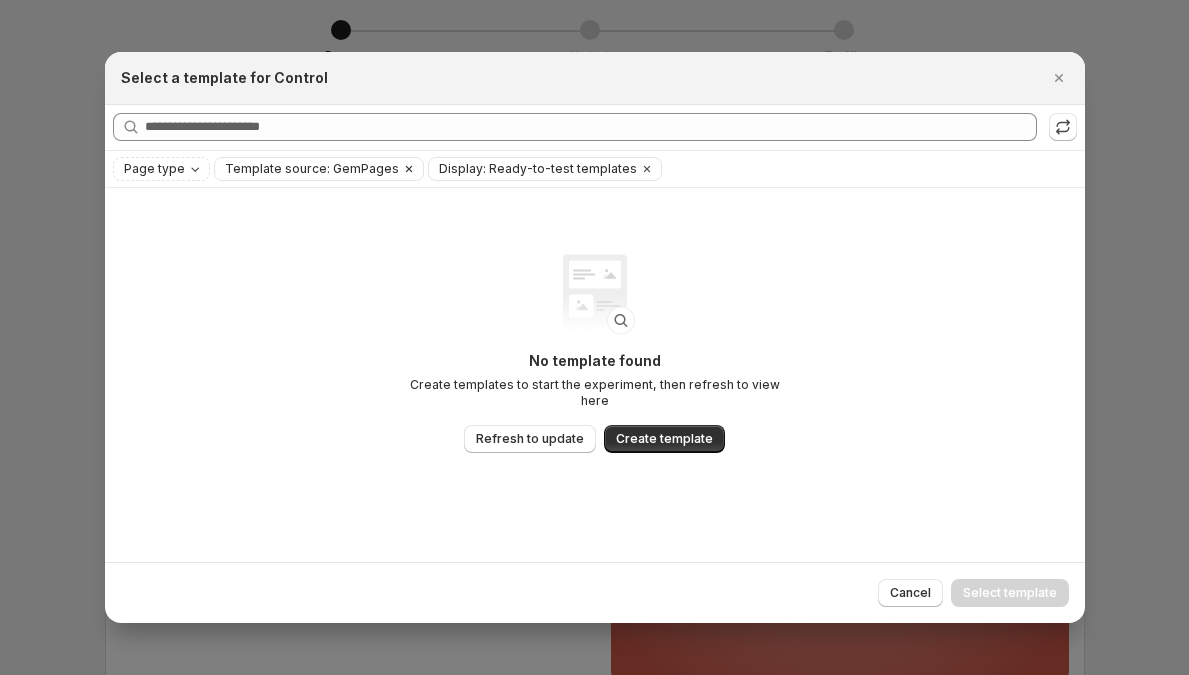 click on "Template source: GemPages" at bounding box center [312, 169] 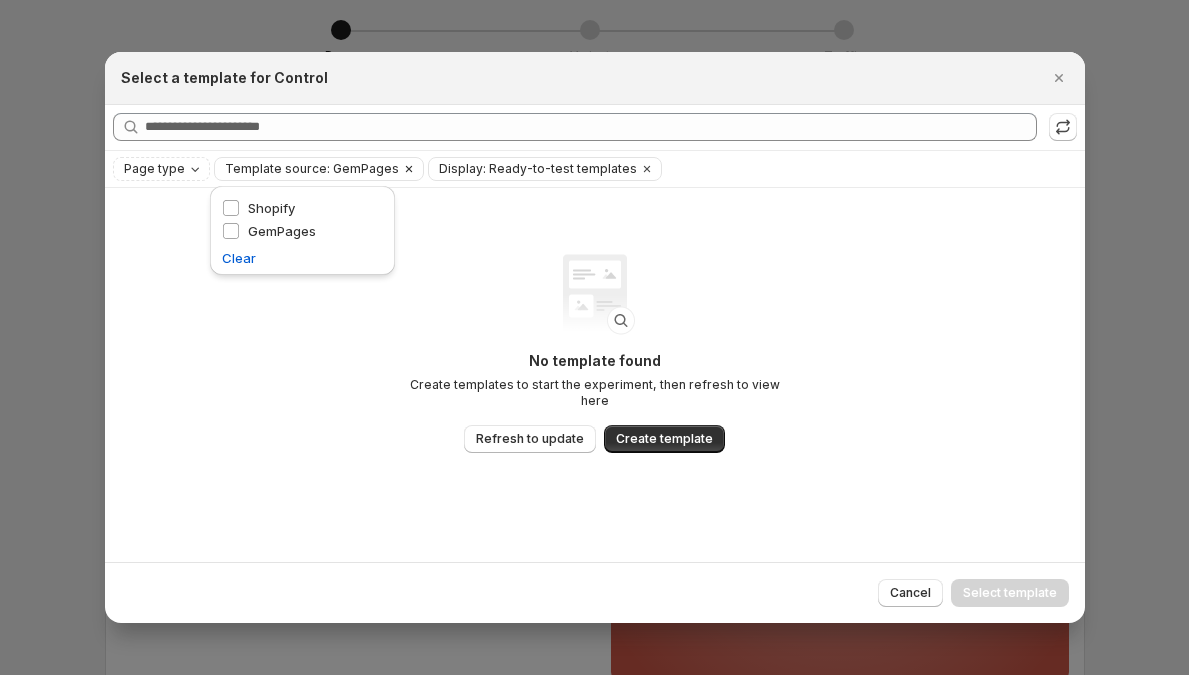 click on "Template source: GemPages" at bounding box center [312, 169] 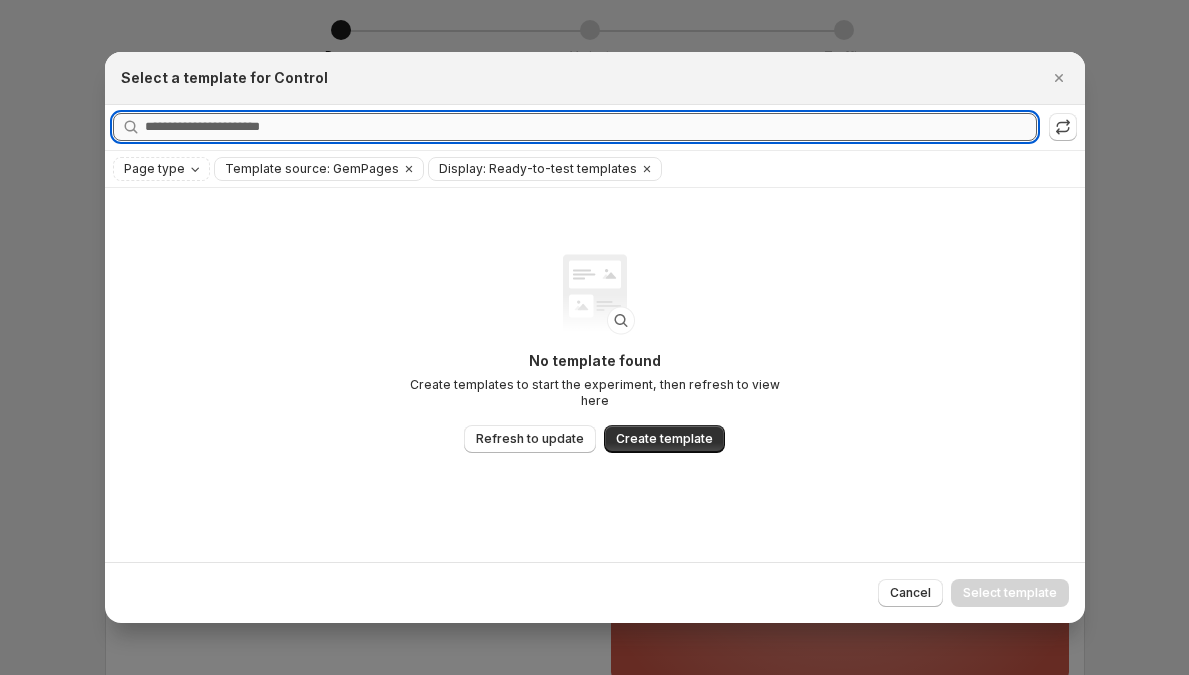 click on "Searching all templates" at bounding box center [591, 127] 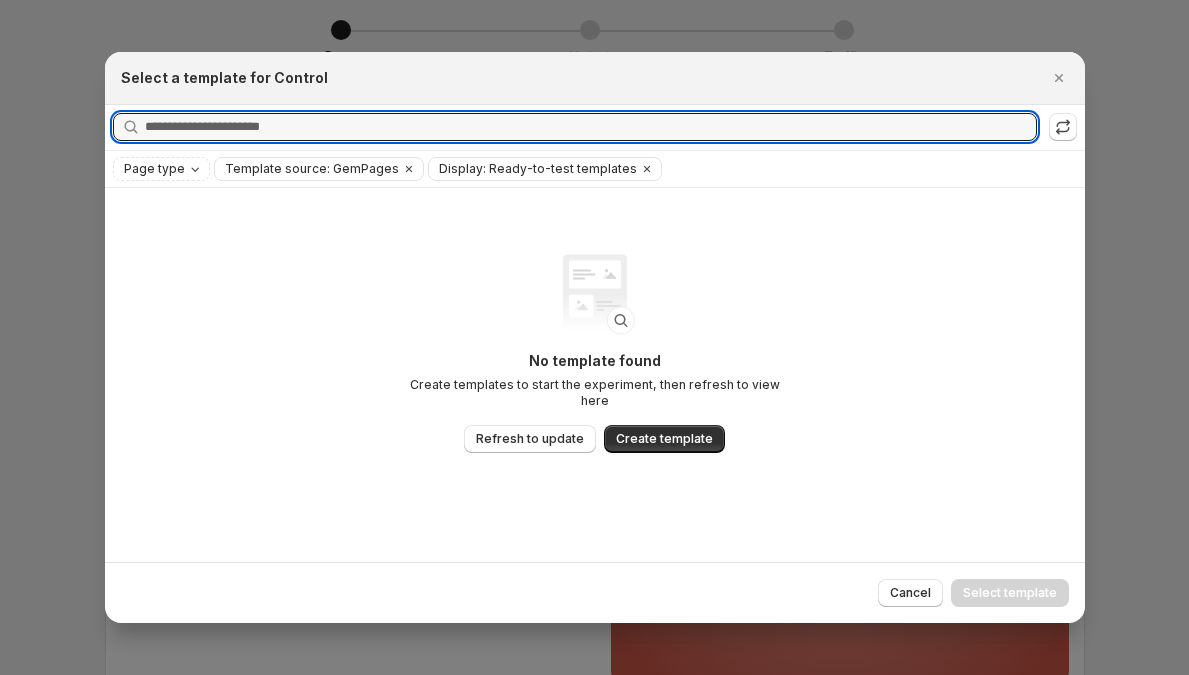 click on "Searching all templates" at bounding box center [595, 127] 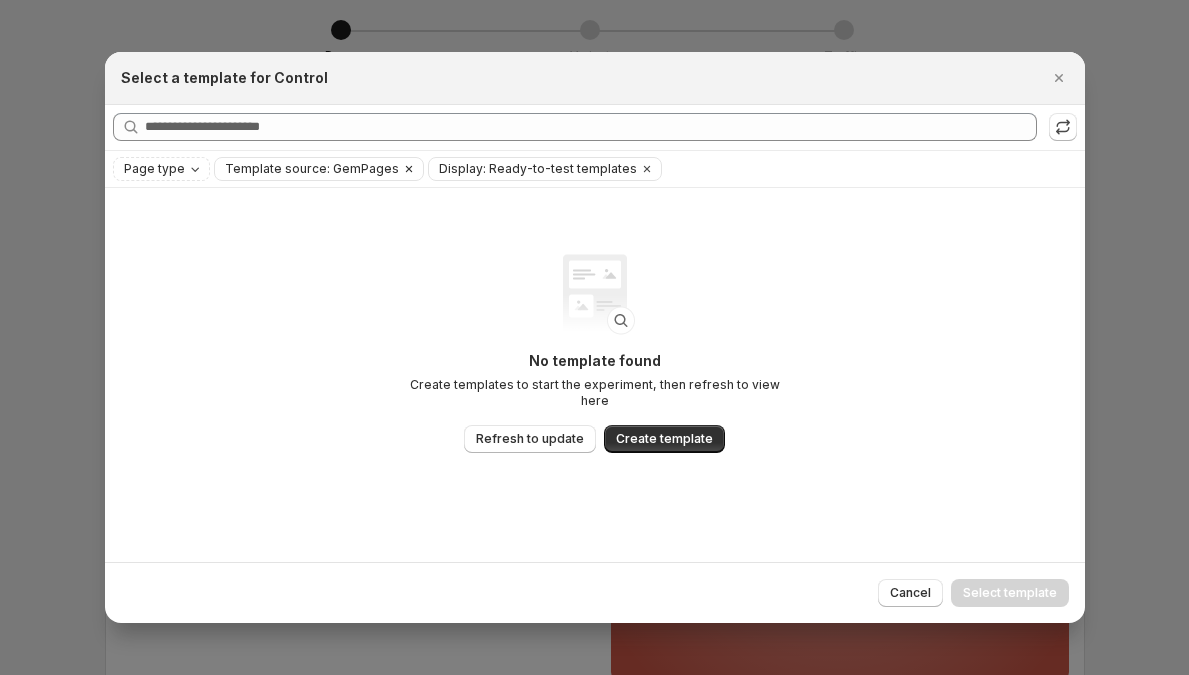 click on "Template source: GemPages" at bounding box center [312, 169] 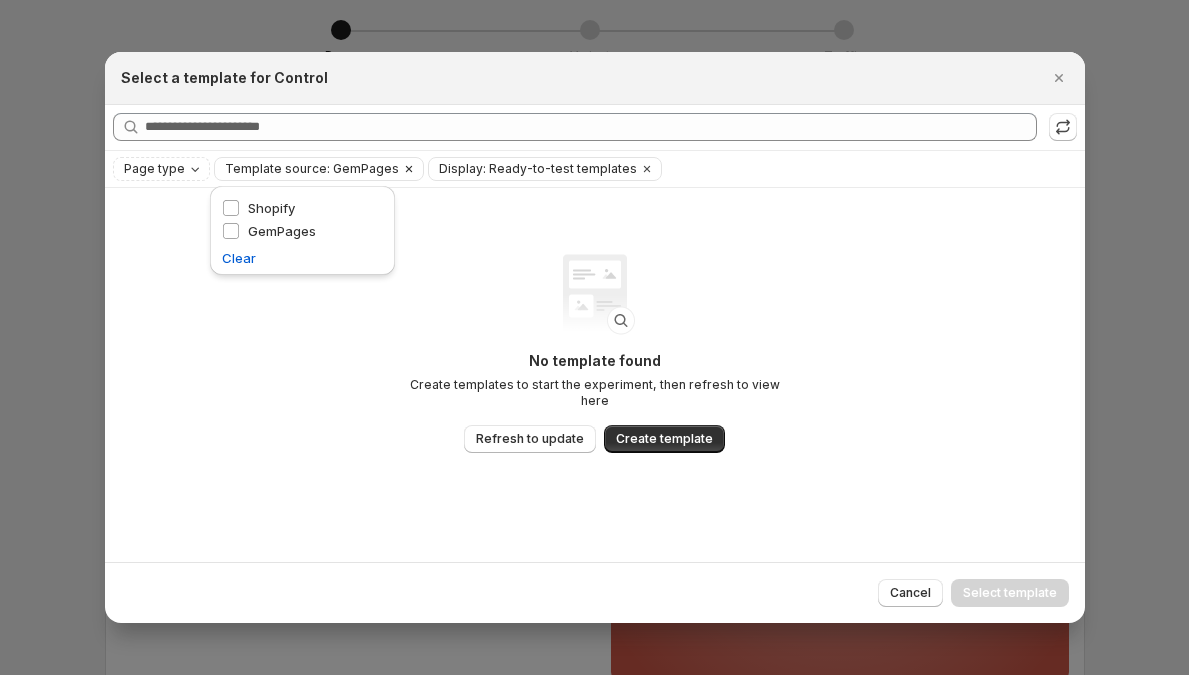 click on "Template source: GemPages" at bounding box center [312, 169] 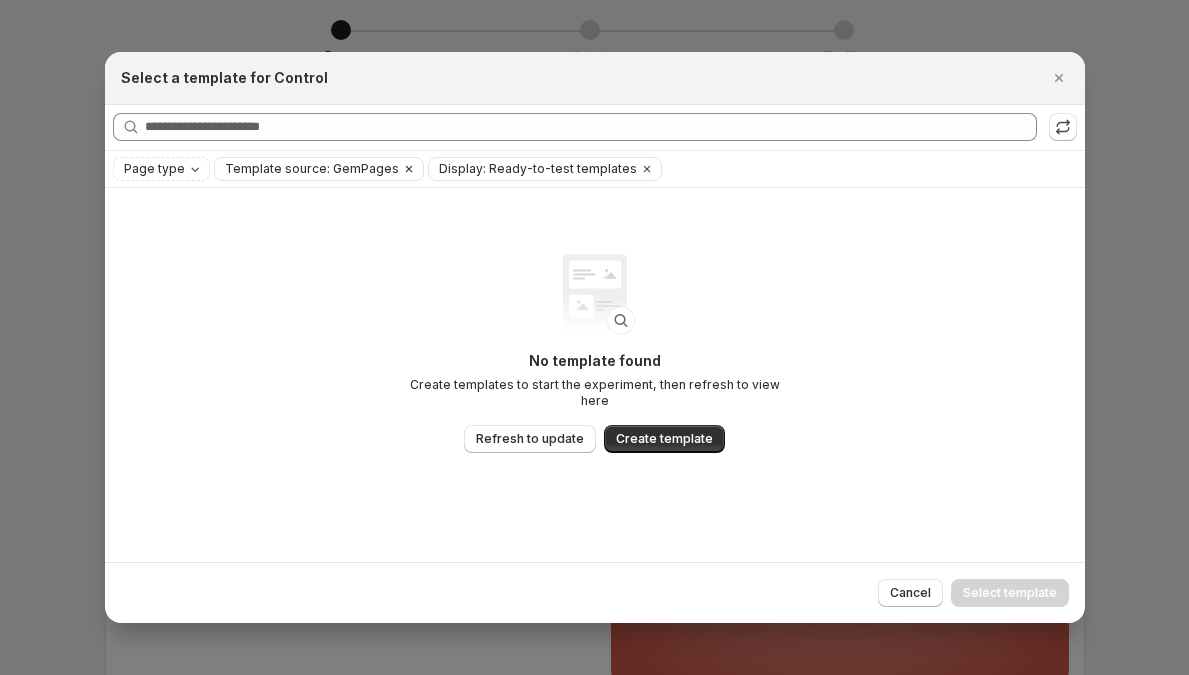 click on "Template source: GemPages" at bounding box center (312, 169) 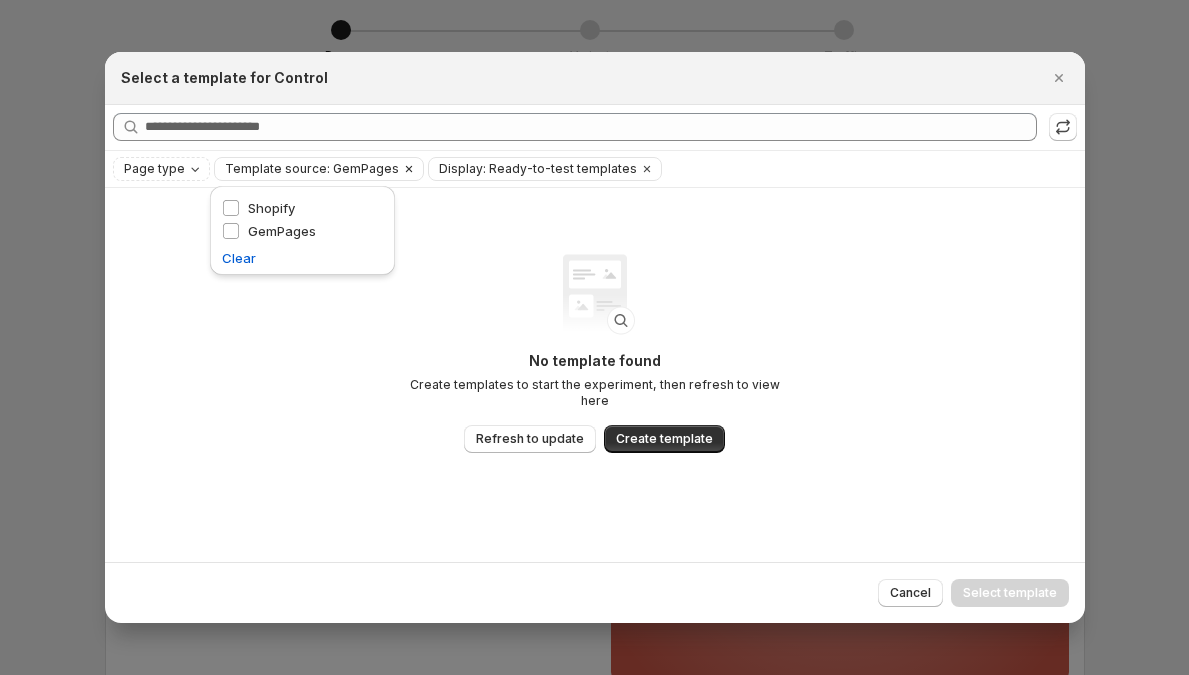 click on "Template source: GemPages" at bounding box center [312, 169] 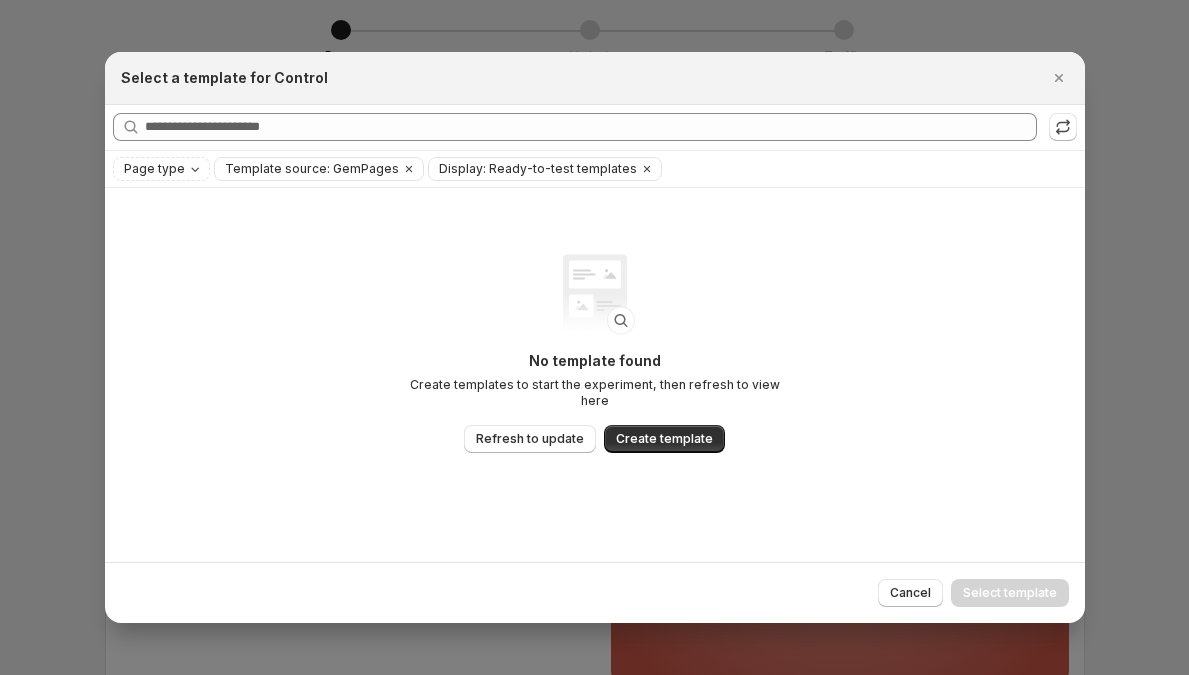 click on "Page type Template source: GemPages Display: Ready-to-test templates Clear all" at bounding box center [595, 169] 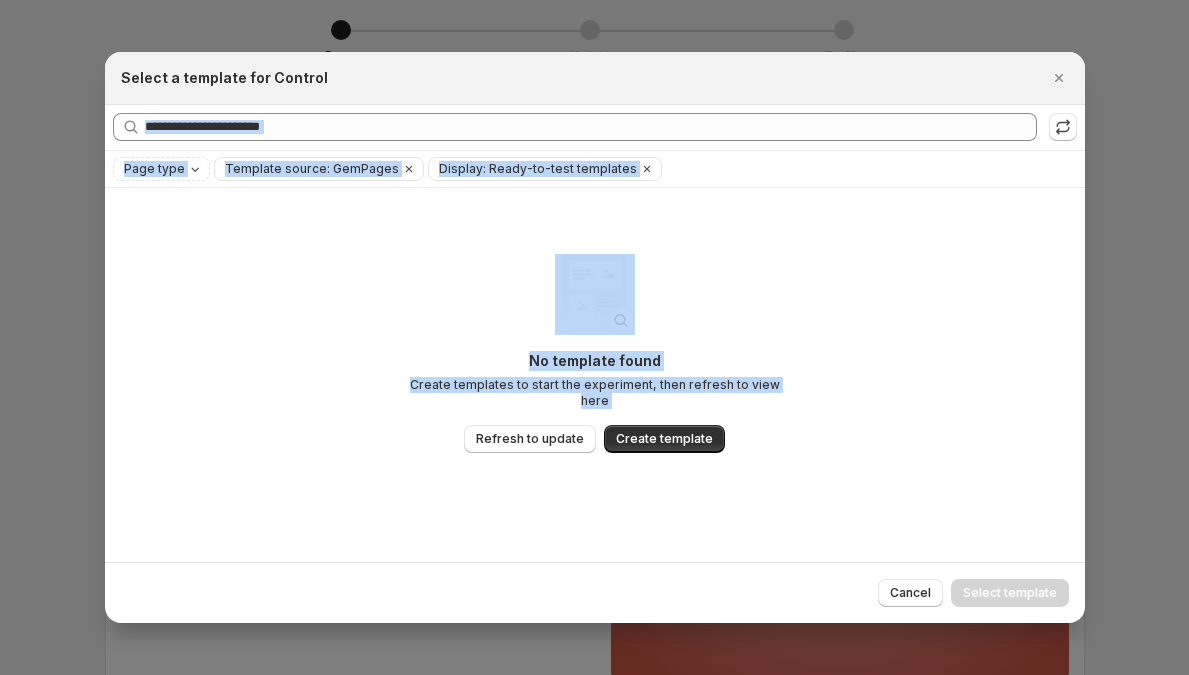drag, startPoint x: 935, startPoint y: 77, endPoint x: 240, endPoint y: 49, distance: 695.5638 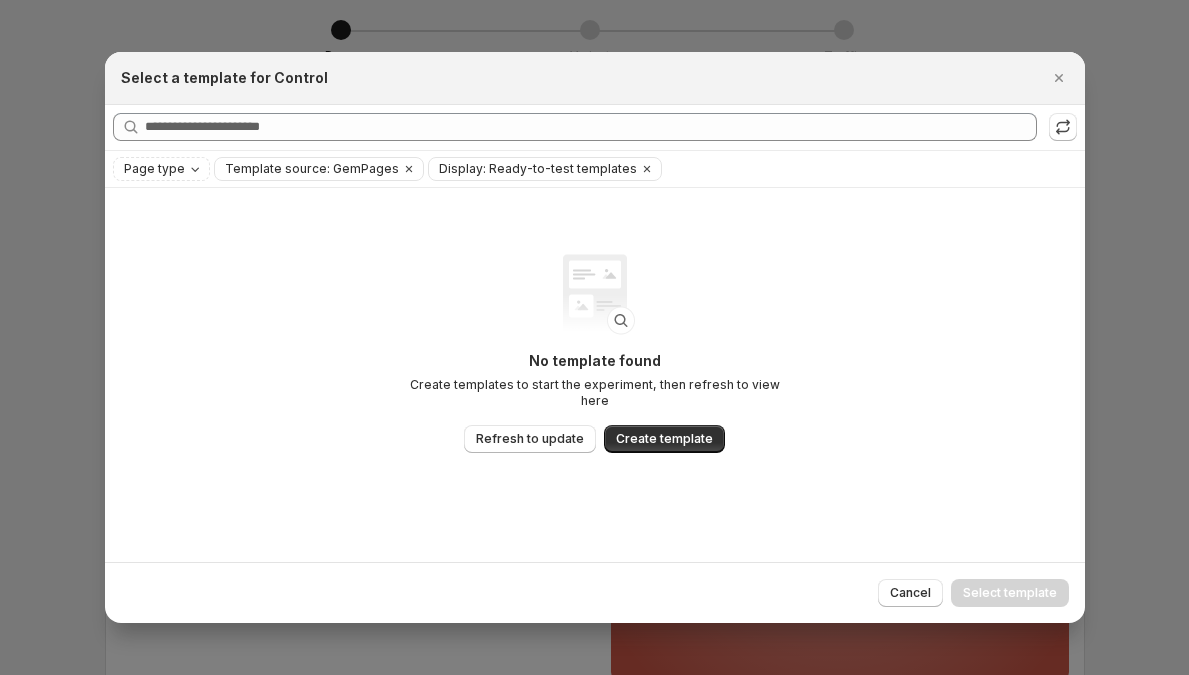 click on "Select a template for Control" at bounding box center [224, 78] 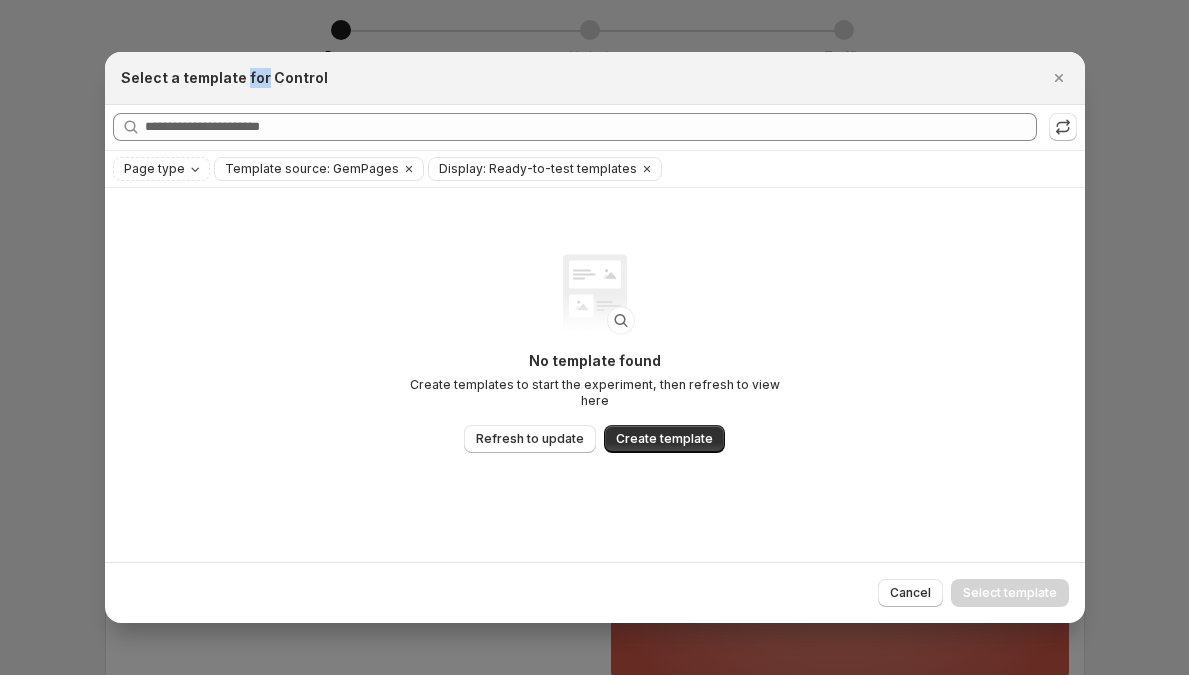 click on "Select a template for Control" at bounding box center [224, 78] 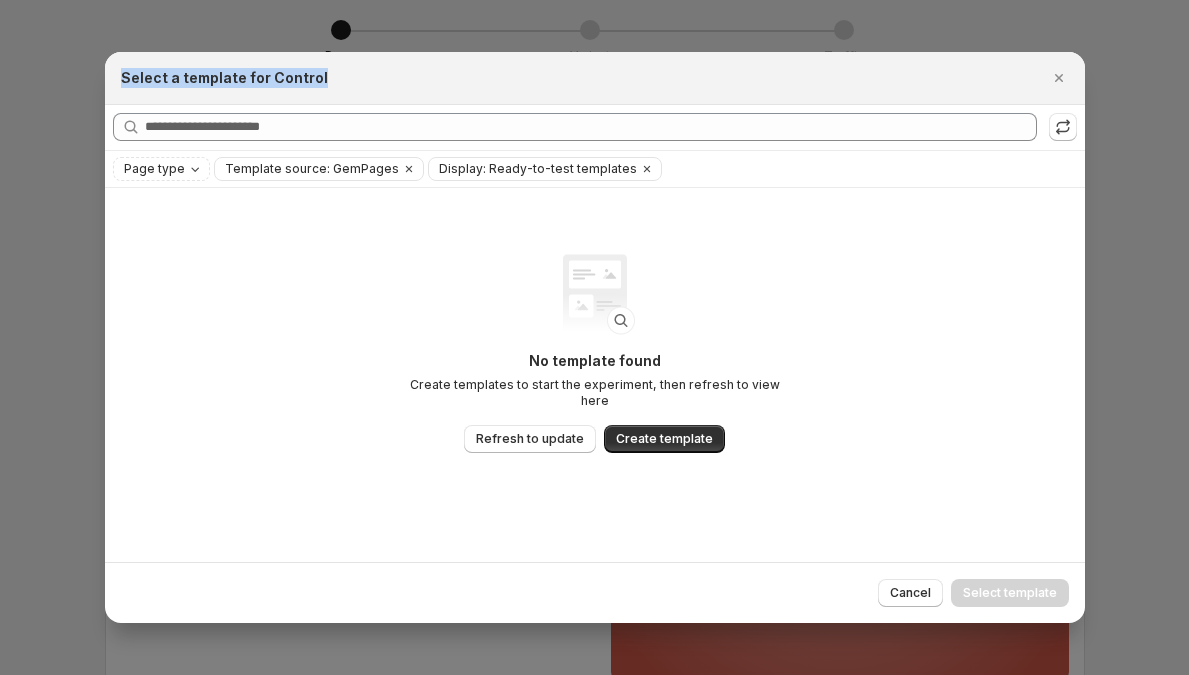 click on "Select a template for Control" at bounding box center (224, 78) 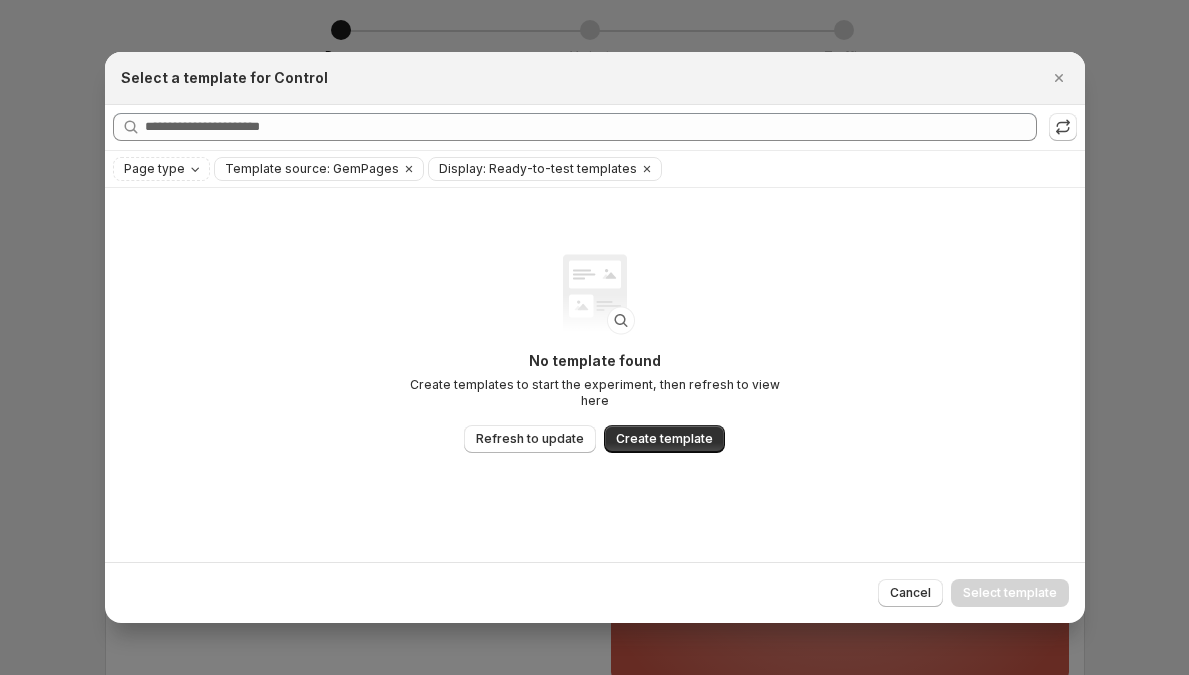 click on "Select a template for Control" at bounding box center (577, 78) 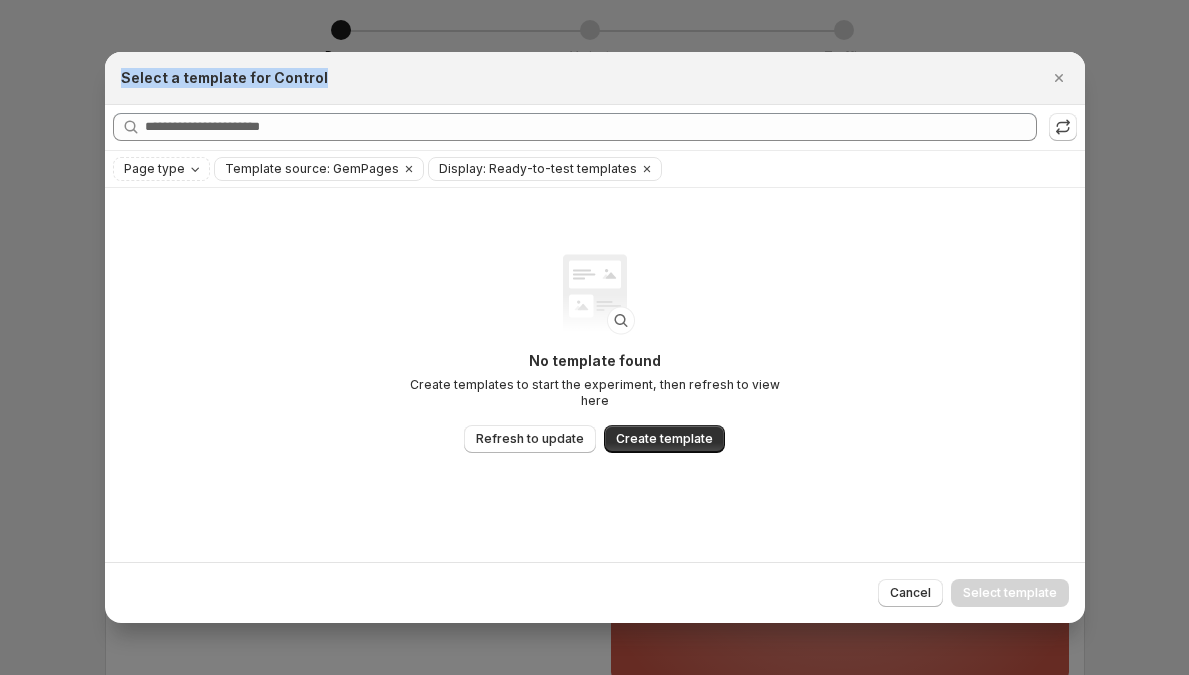 click on "Select a template for Control" at bounding box center (577, 78) 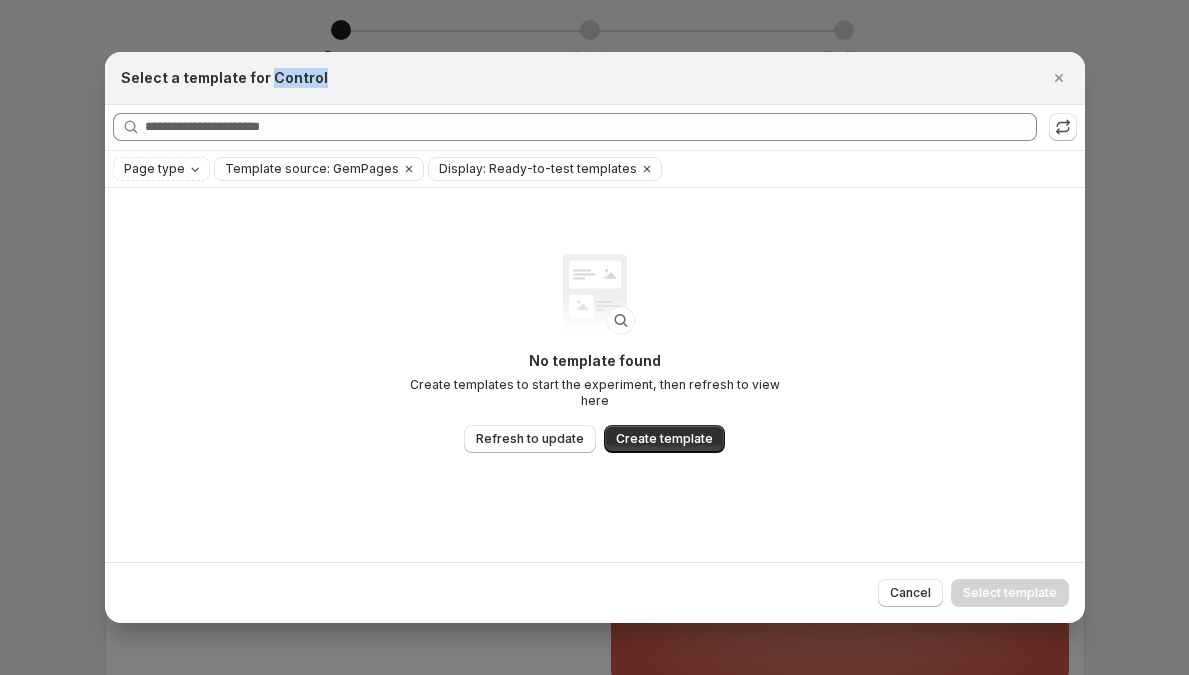 click on "Select a template for Control" at bounding box center [224, 78] 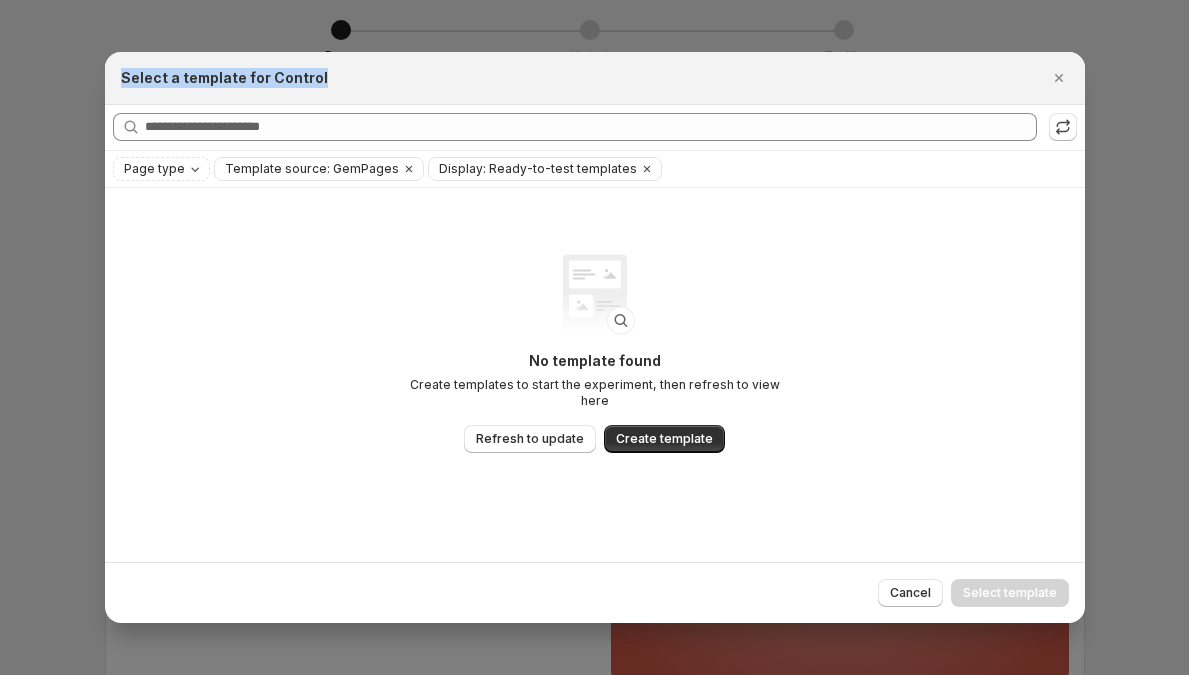 click on "Select a template for Control" at bounding box center (224, 78) 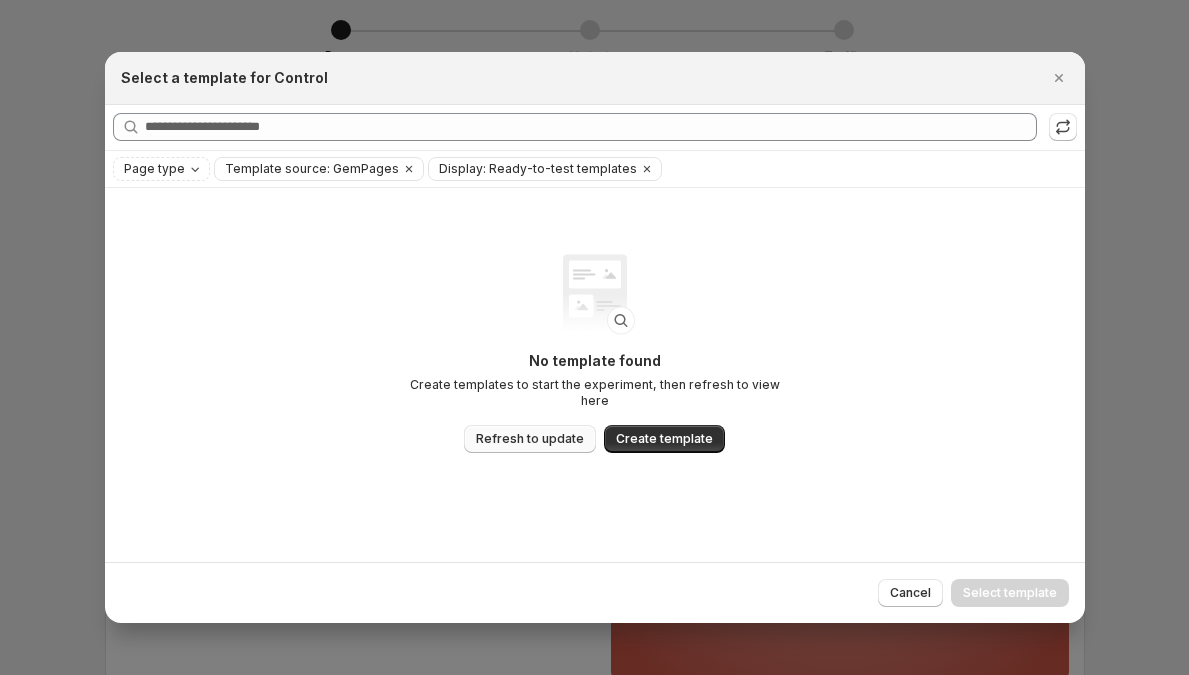 click on "Refresh to update" at bounding box center (530, 439) 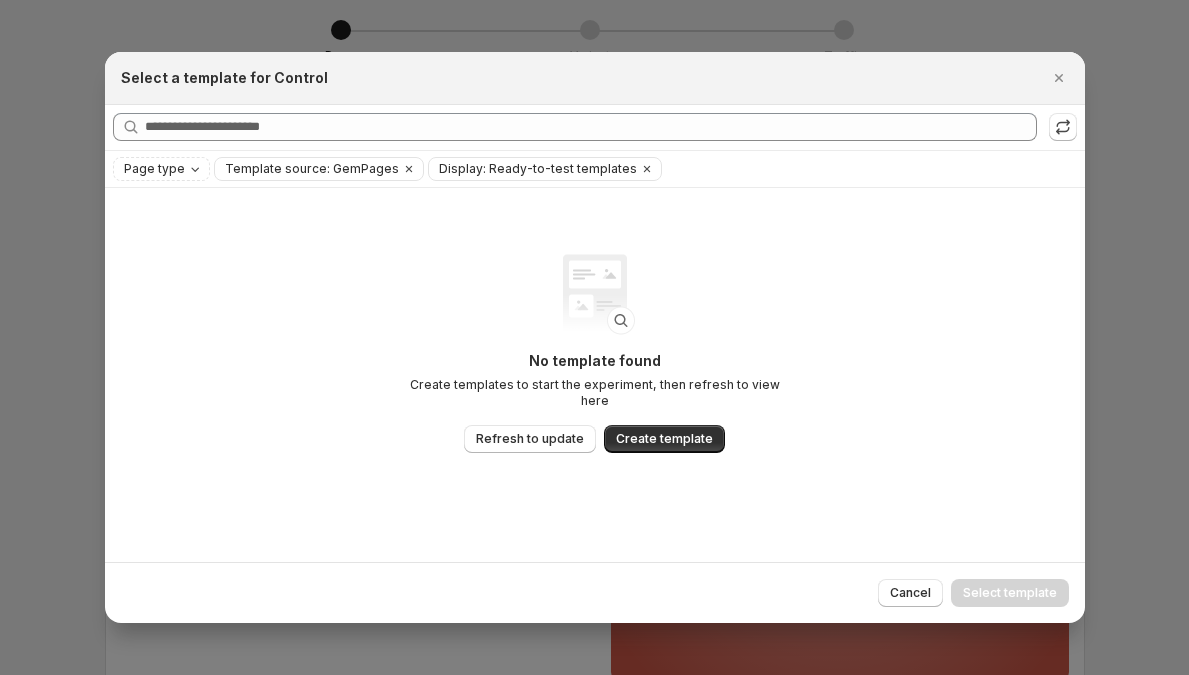 click on "Select a template for Control" at bounding box center [595, 78] 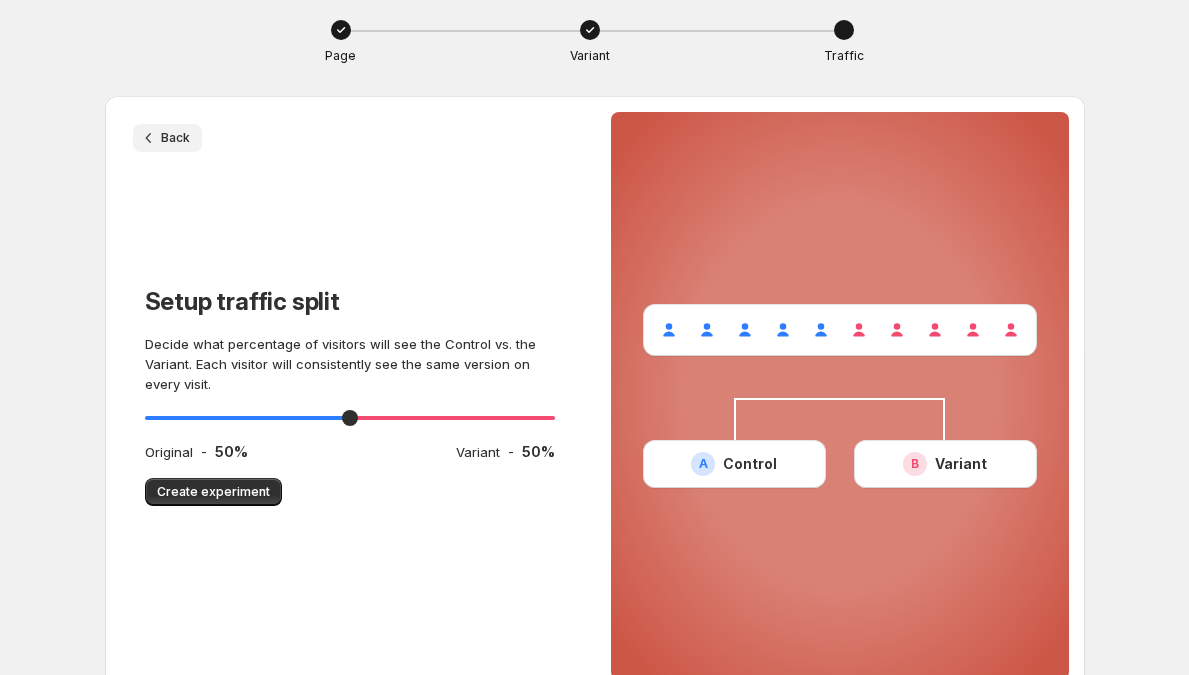 click on "Back" at bounding box center [175, 138] 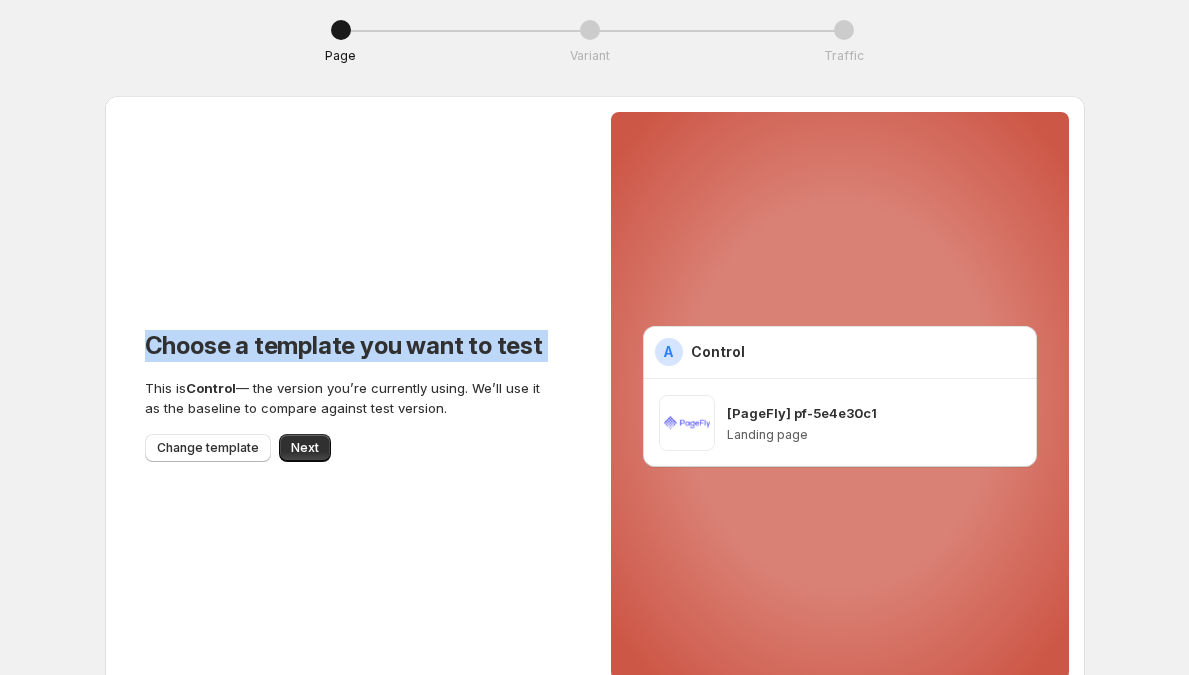 click on "Choose a template you want to test This is  Control  — the version you’re currently using. We’ll use it as the baseline to compare against test version. Change template Next" at bounding box center (350, 396) 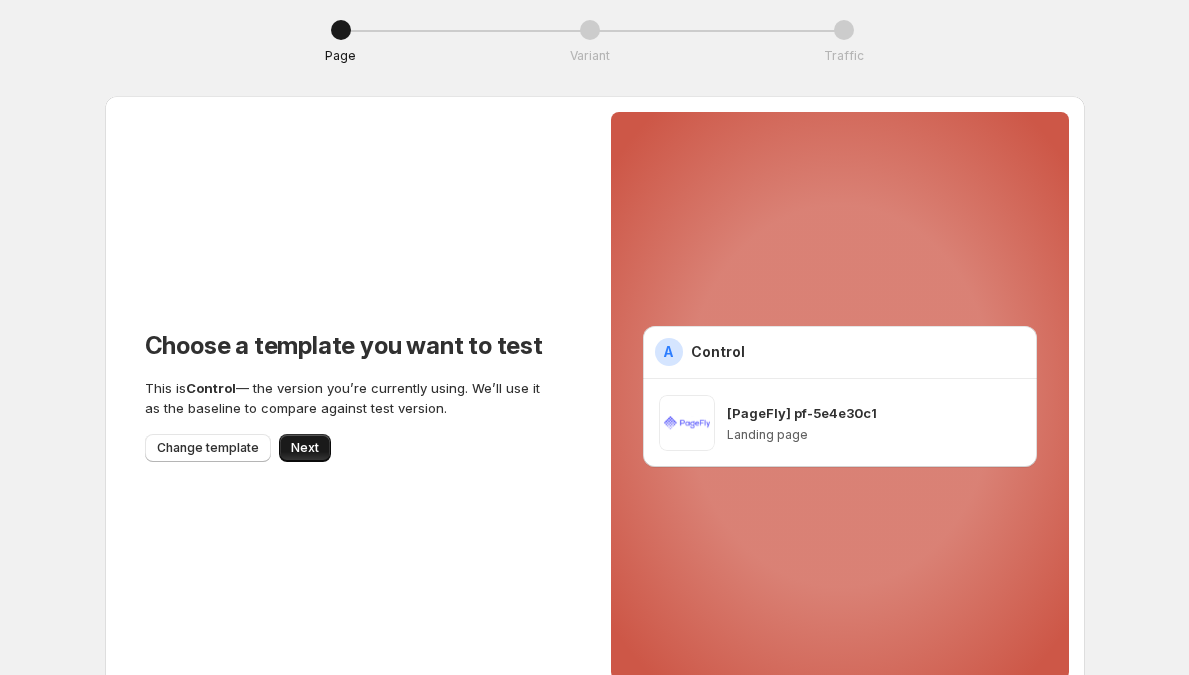 click on "Next" at bounding box center (305, 448) 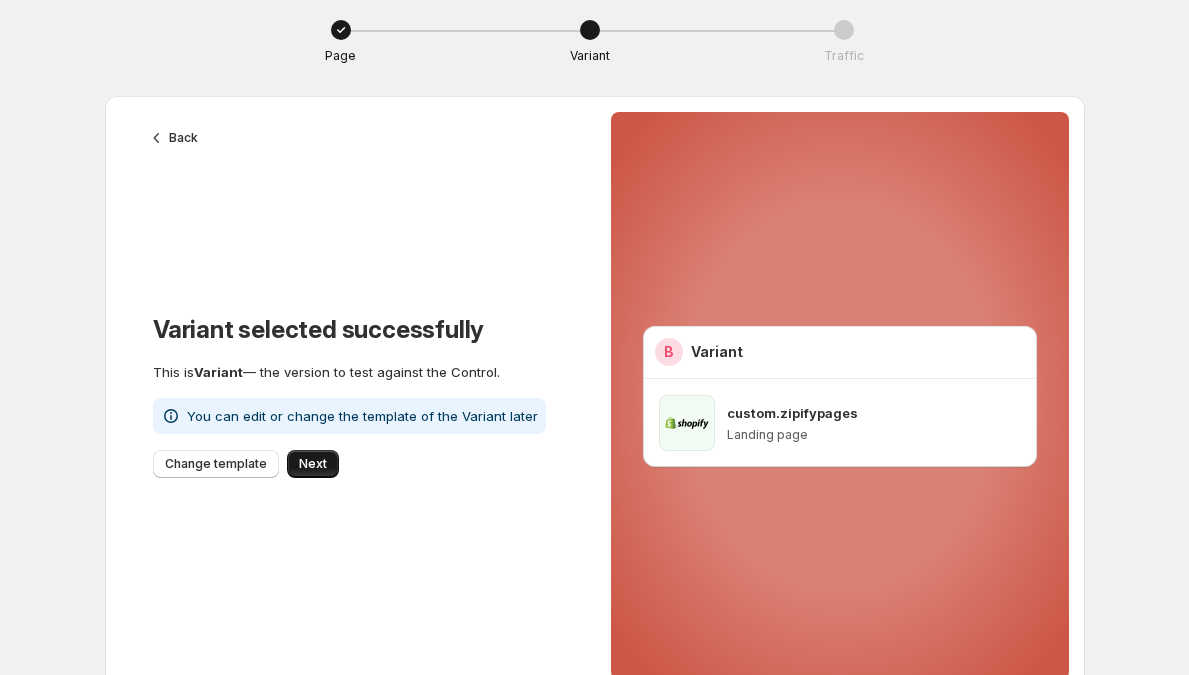click on "Next" at bounding box center [313, 464] 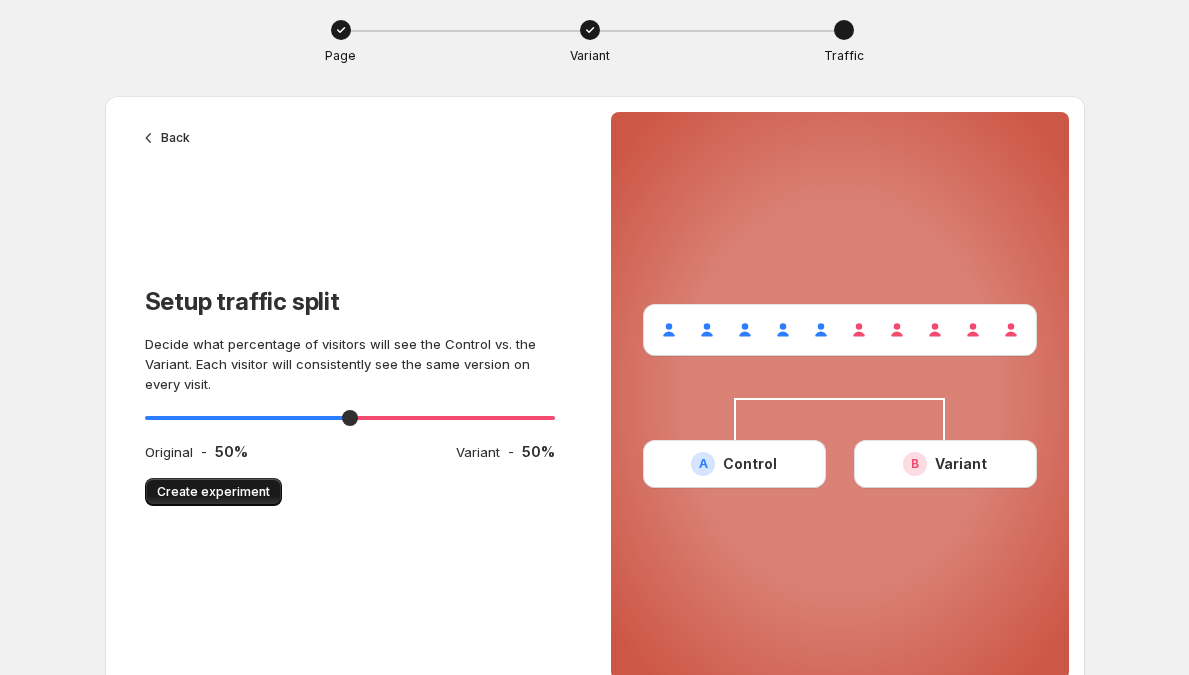 click on "Create experiment" at bounding box center (213, 492) 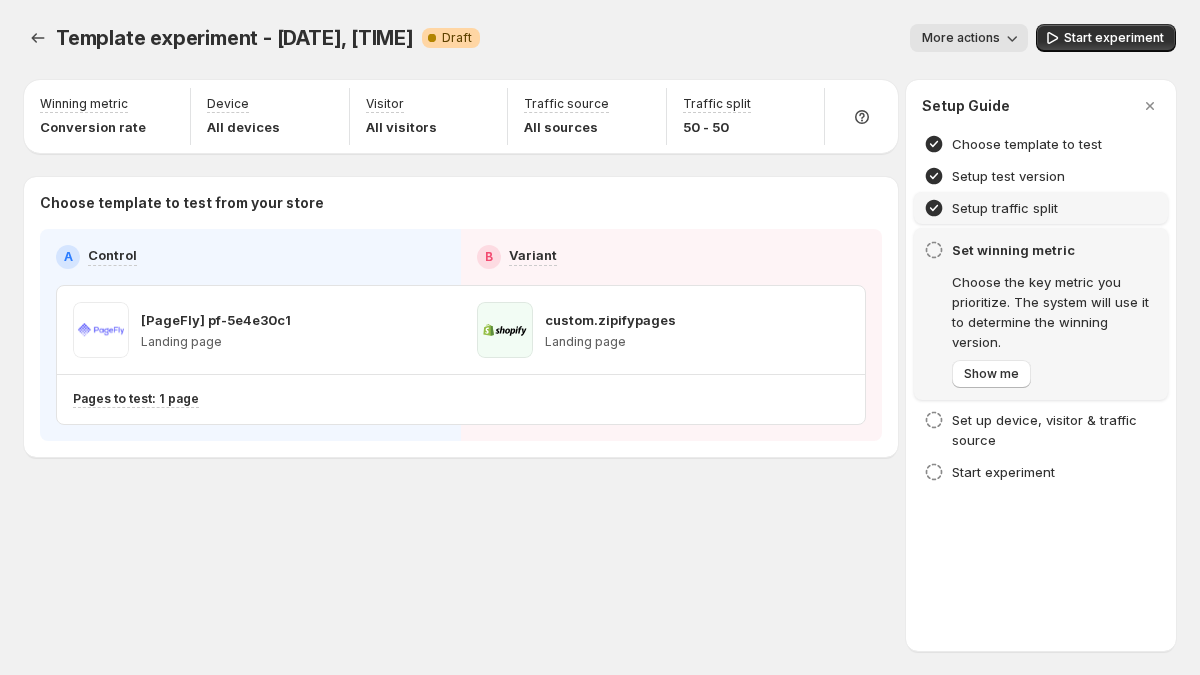 click on "Setup traffic split" at bounding box center (1005, 208) 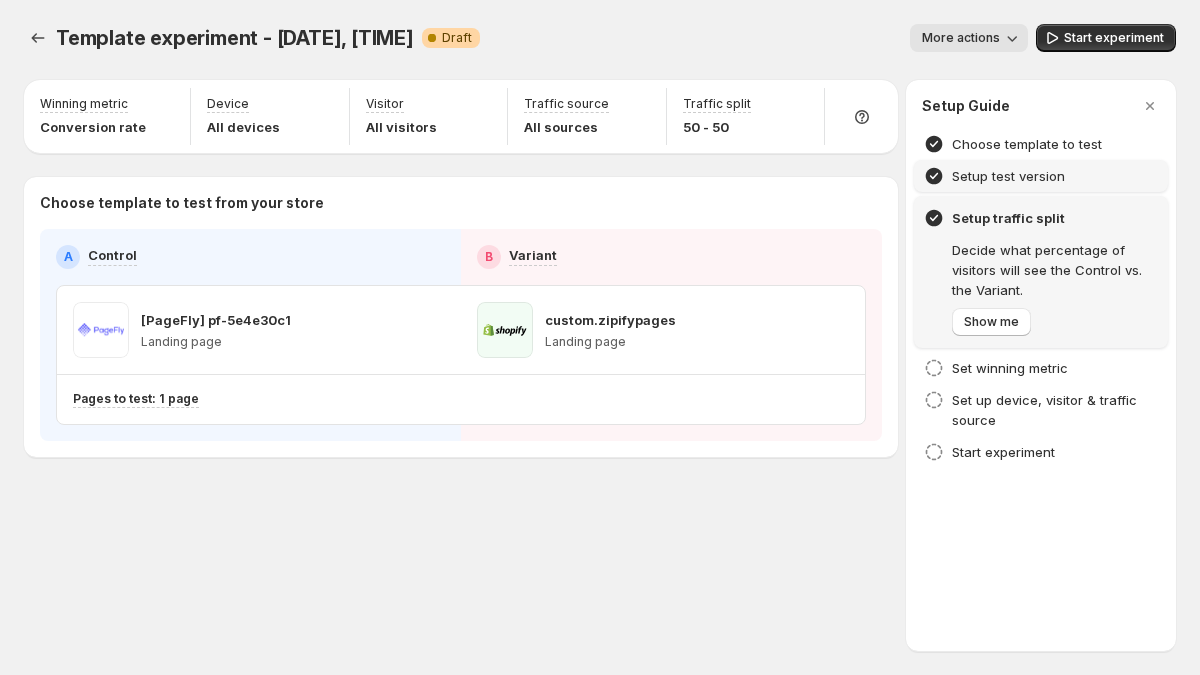 click on "Setup test version" at bounding box center [1008, 176] 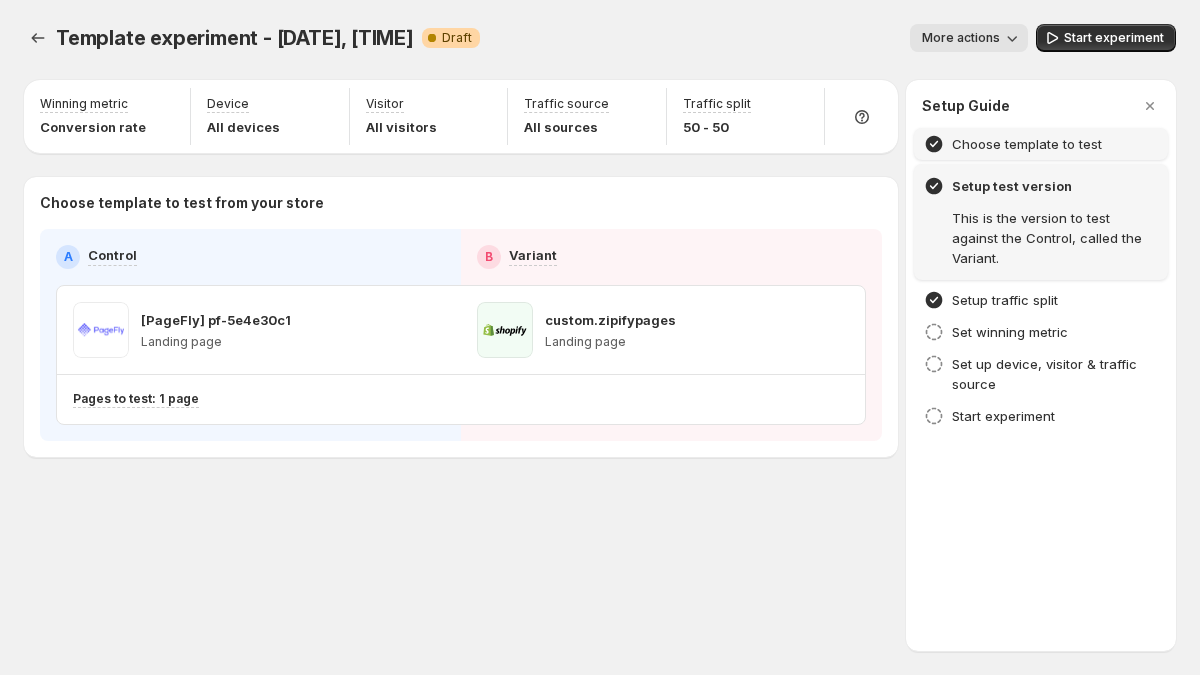 click on "Choose template to test" at bounding box center (1027, 144) 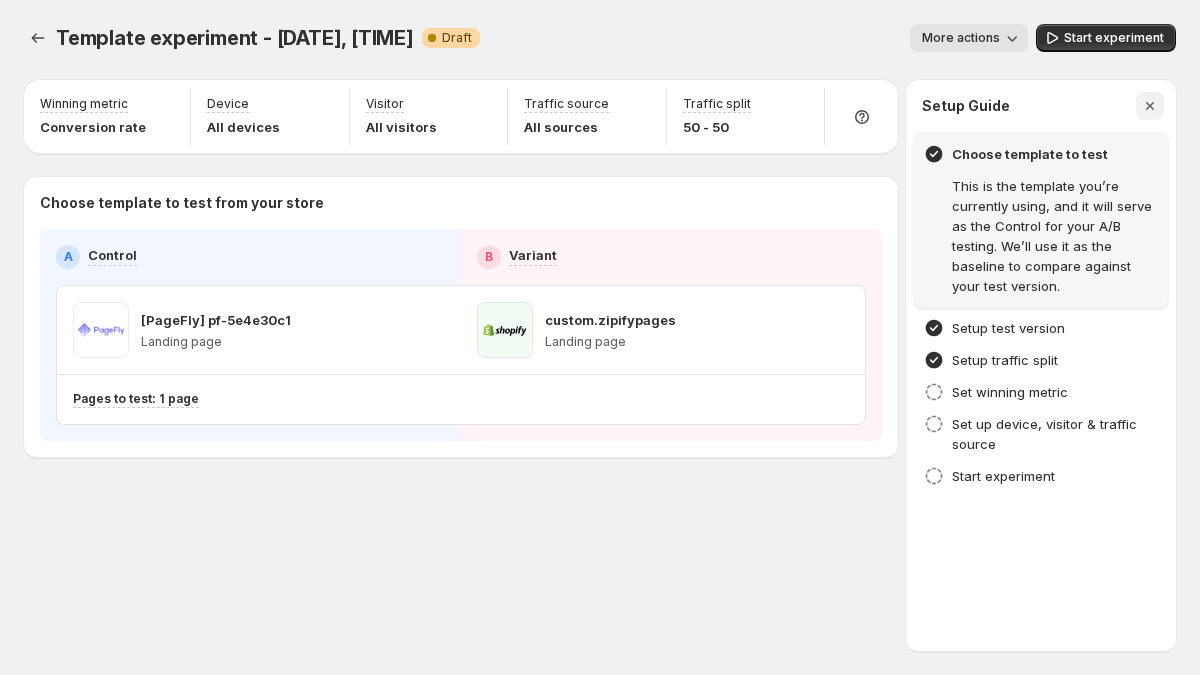 click 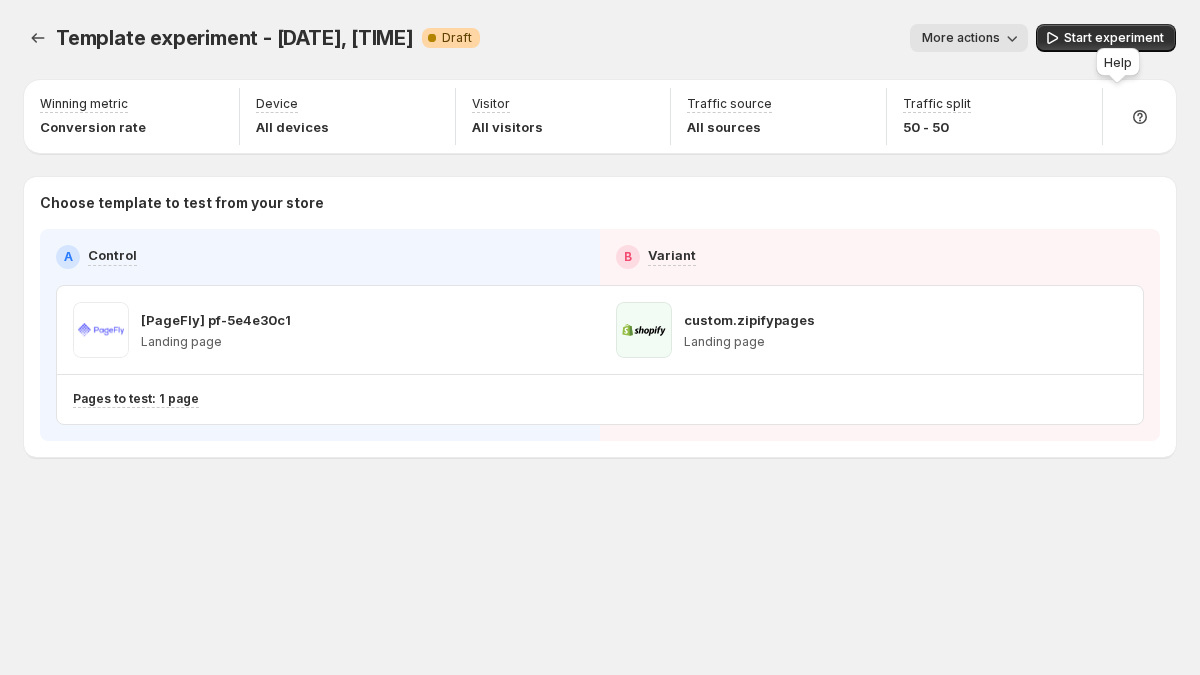 click 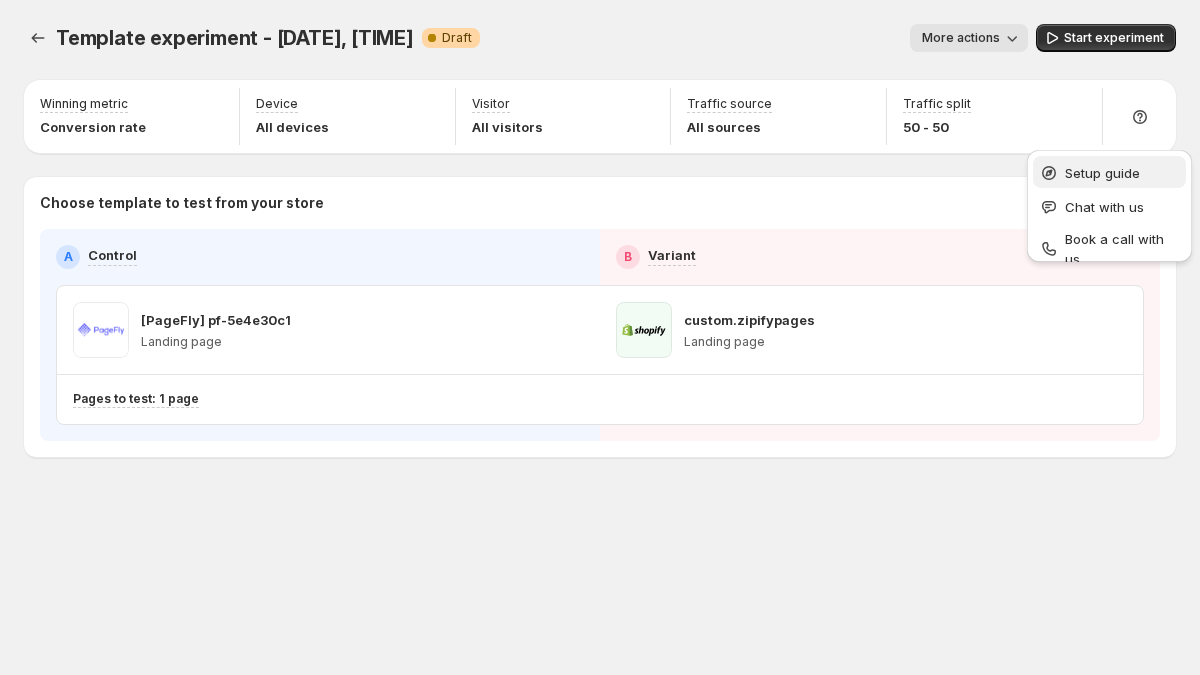click on "Setup guide" at bounding box center [1109, 172] 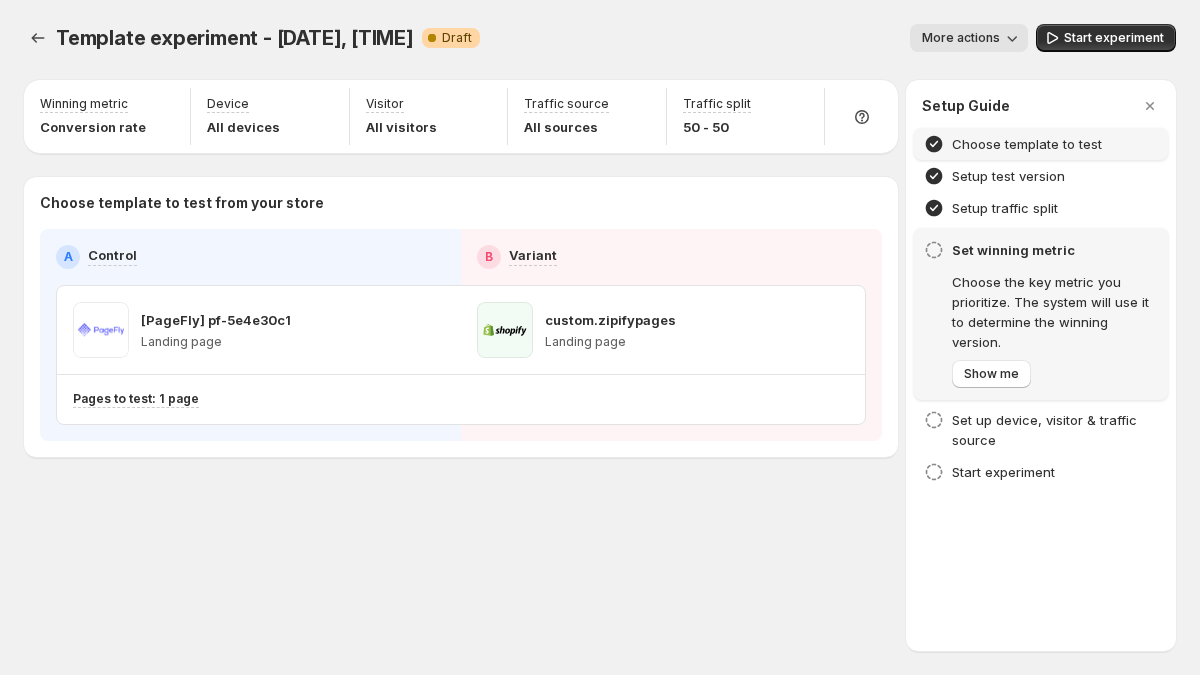 click on "Choose template to test" at bounding box center (1041, 144) 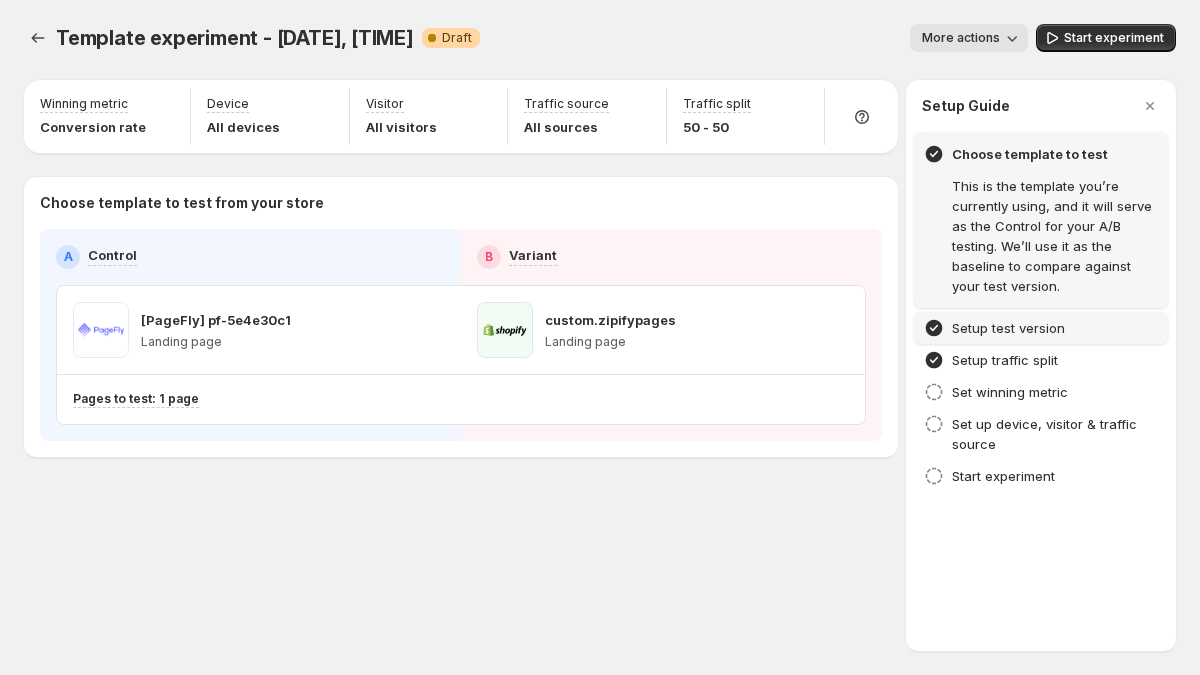 click on "Setup test version" at bounding box center [1008, 328] 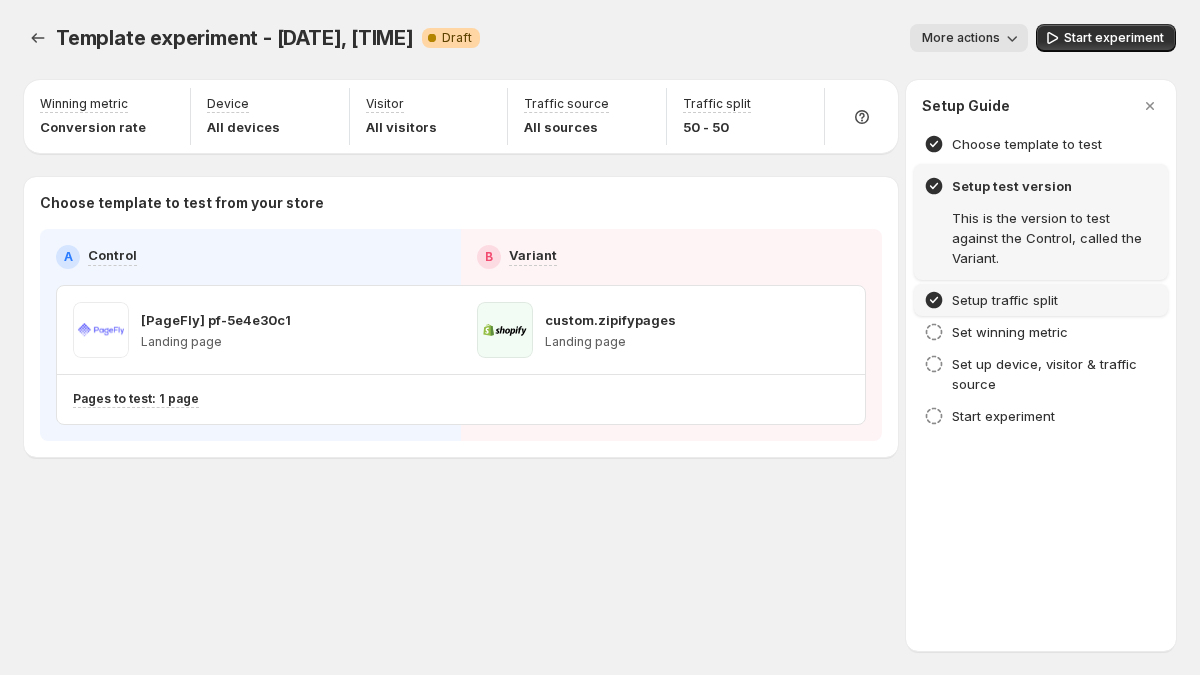 click on "Setup traffic split" at bounding box center [1005, 300] 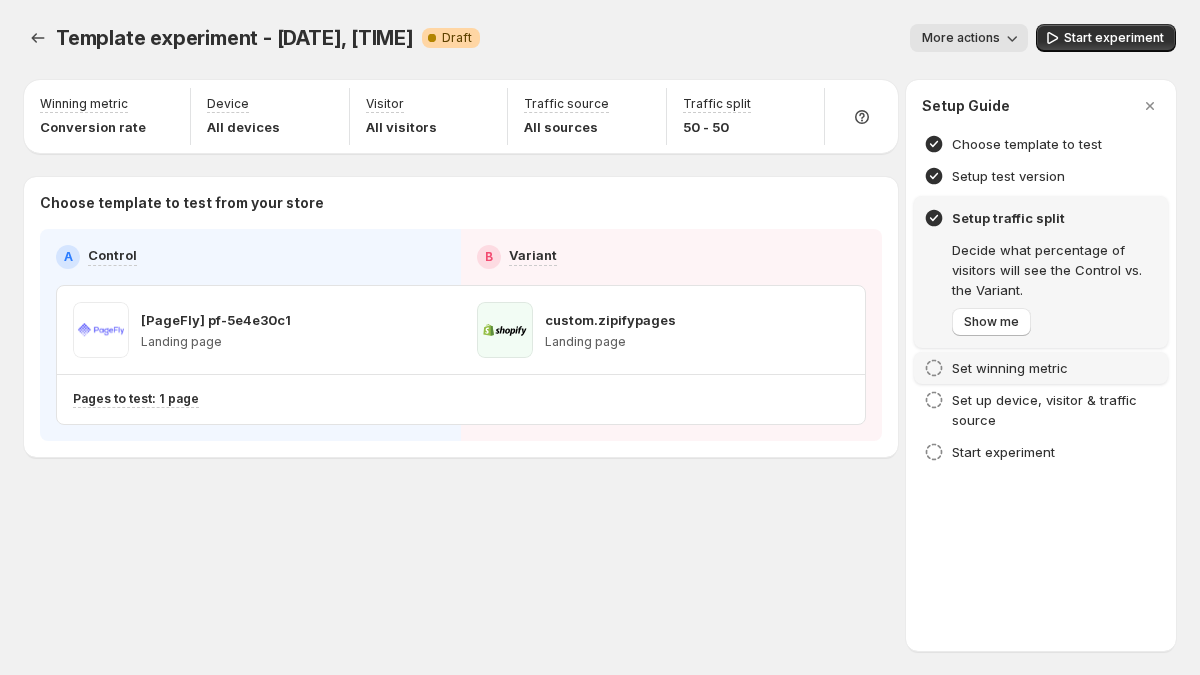 click on "Set winning metric" at bounding box center [1010, 368] 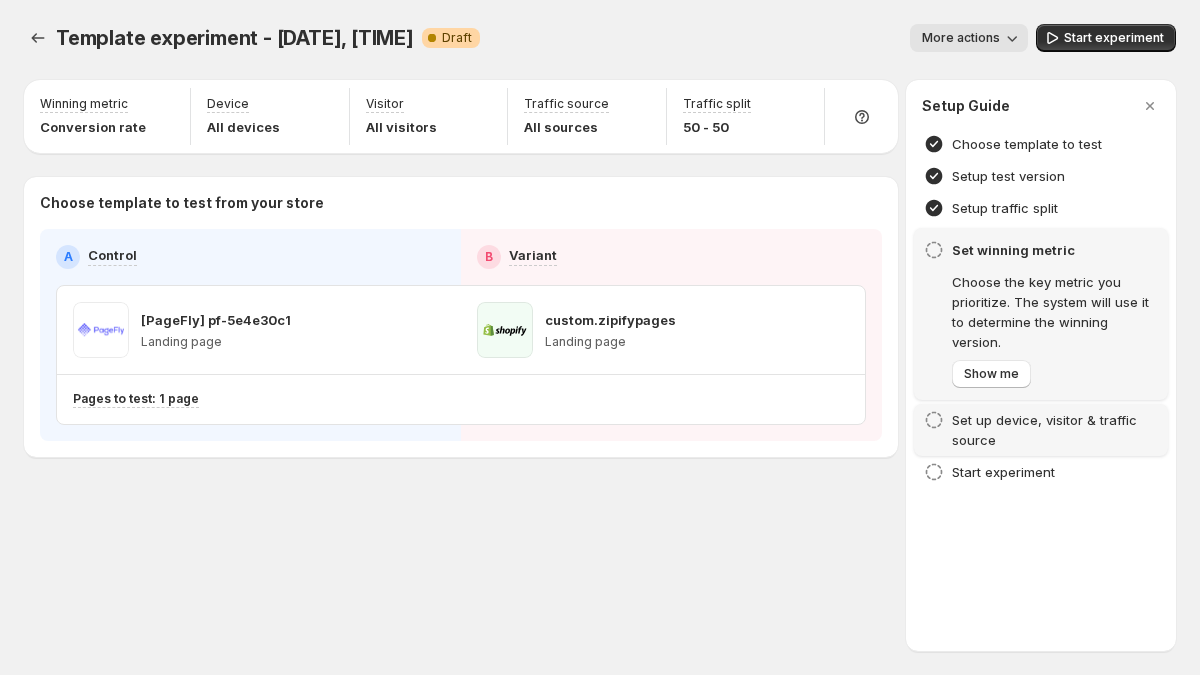 click on "Set up device, visitor & traffic source" at bounding box center [1055, 430] 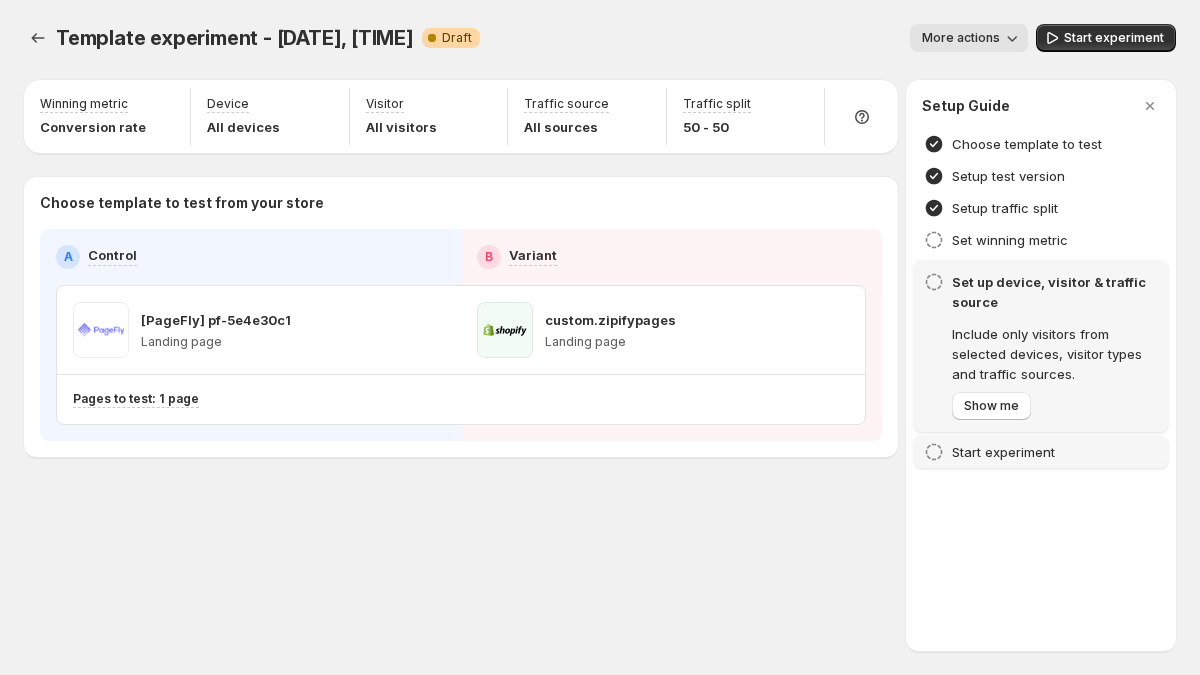 click on "Start experiment" at bounding box center (1003, 452) 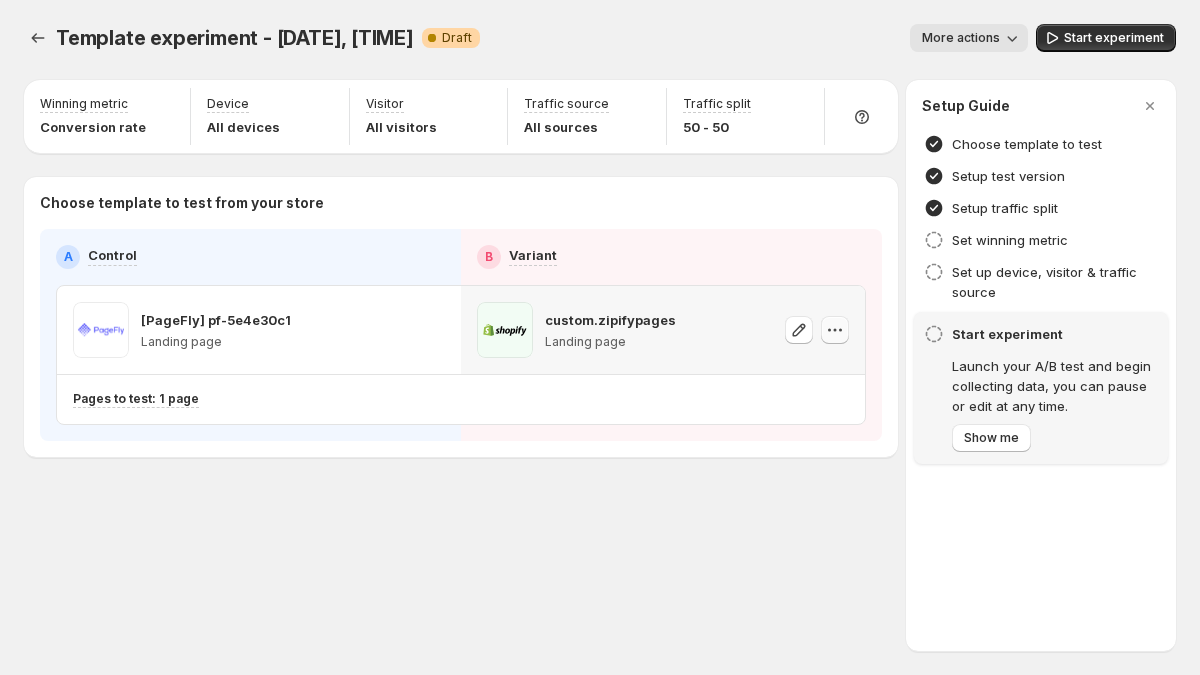 click 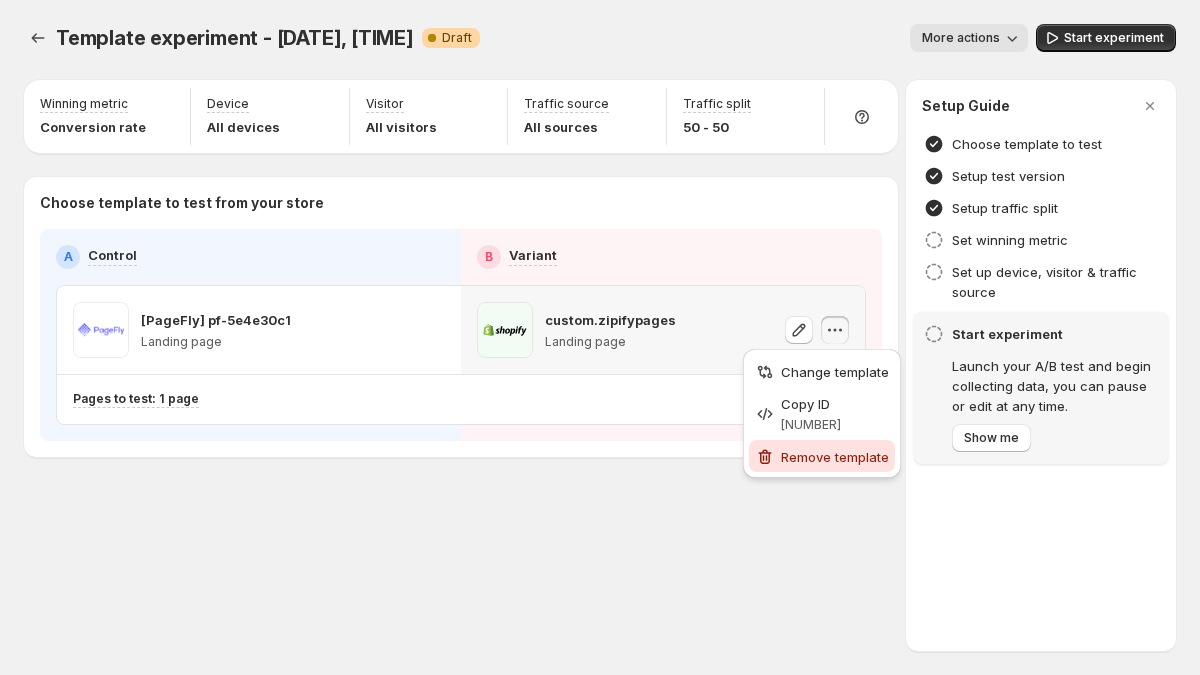 click on "Remove template" at bounding box center [835, 457] 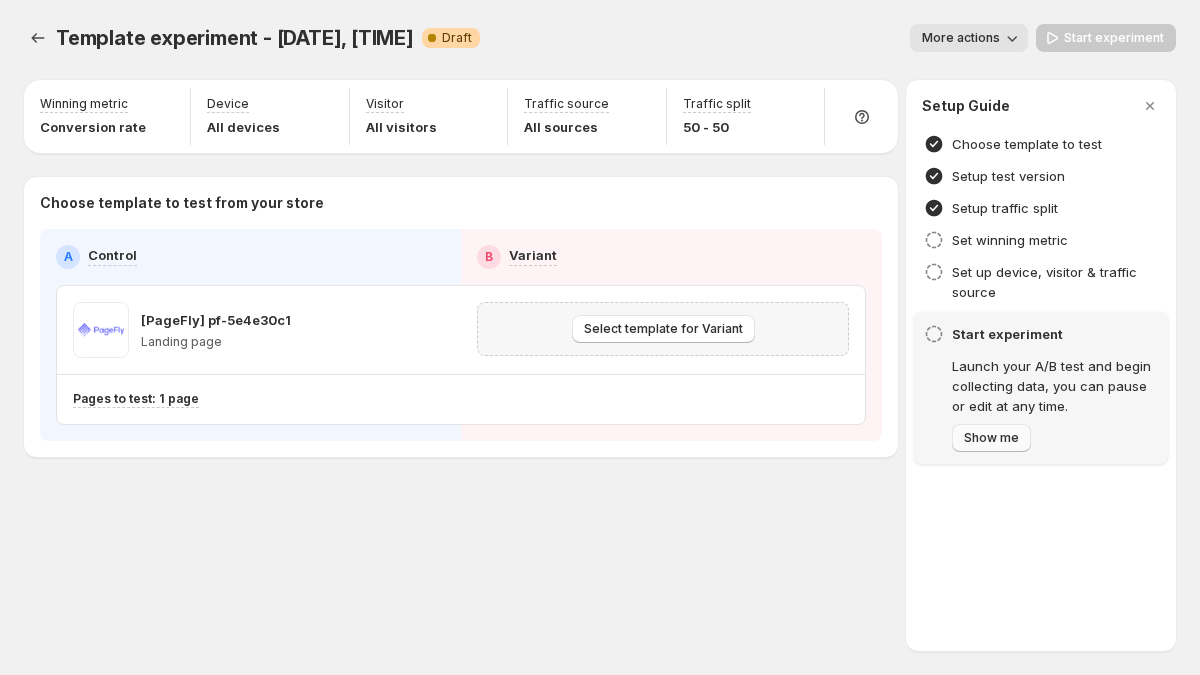 click on "Show me" at bounding box center (991, 438) 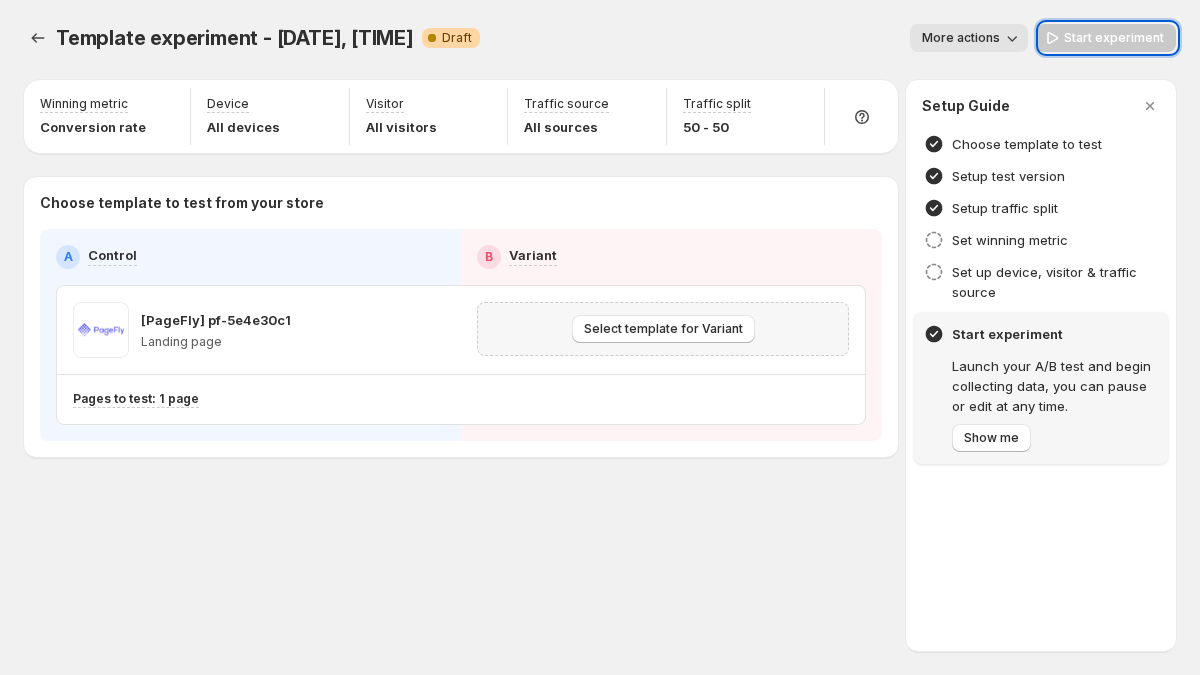 click on "Start experiment Launch your A/B test and begin collecting data, you can pause or edit at any time. Show me" at bounding box center (1055, 388) 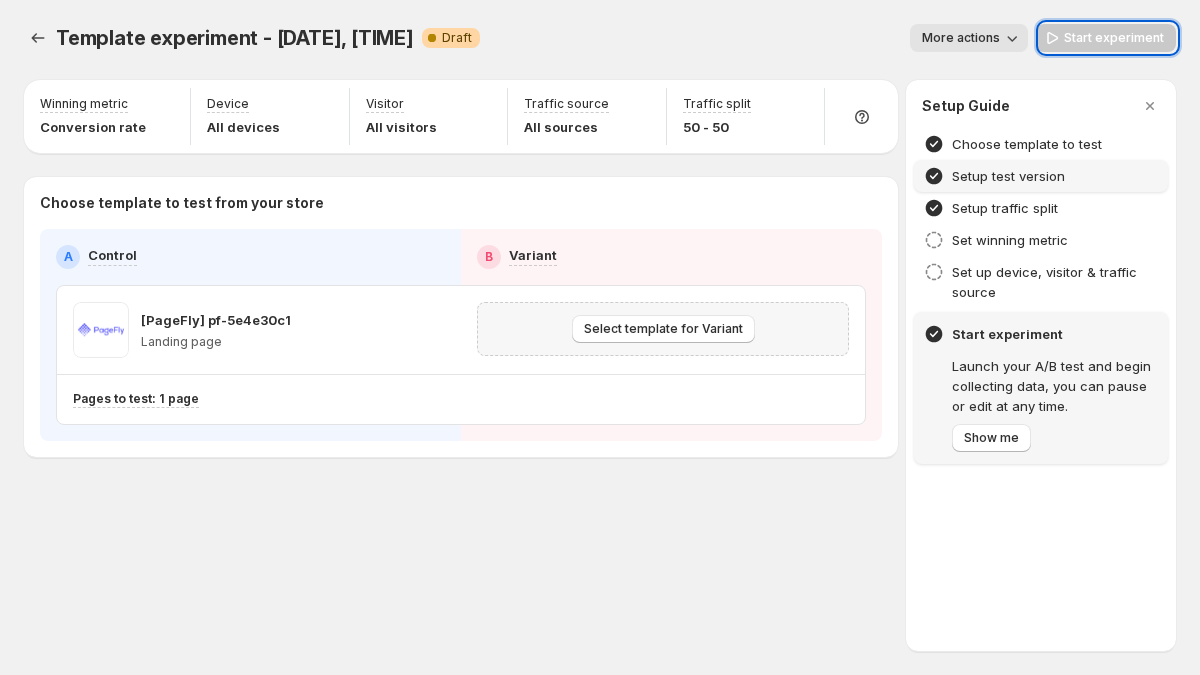 click on "Setup test version" at bounding box center [1008, 176] 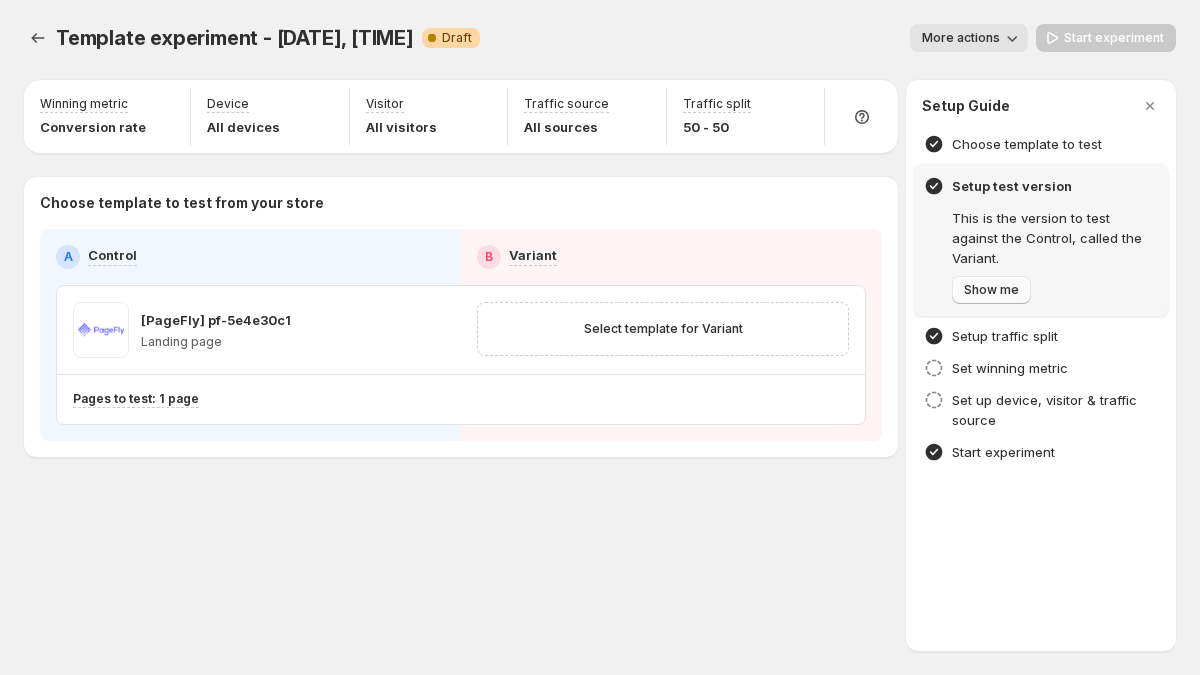 click on "Show me" at bounding box center (991, 290) 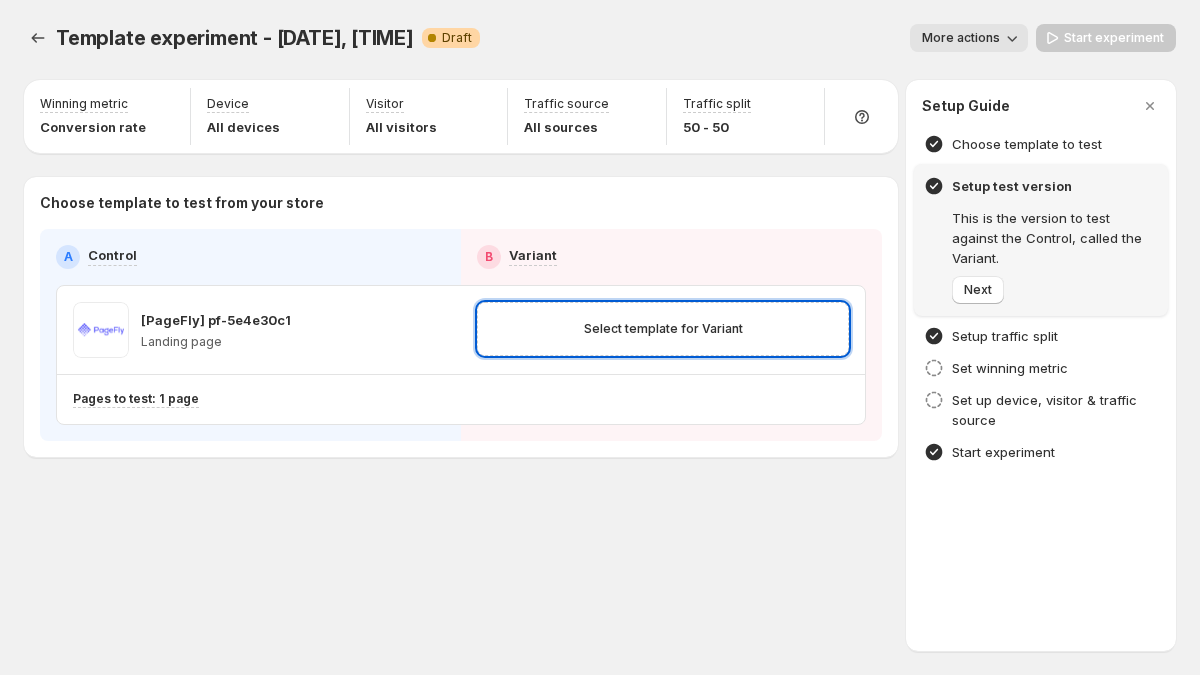 click at bounding box center [600, 337] 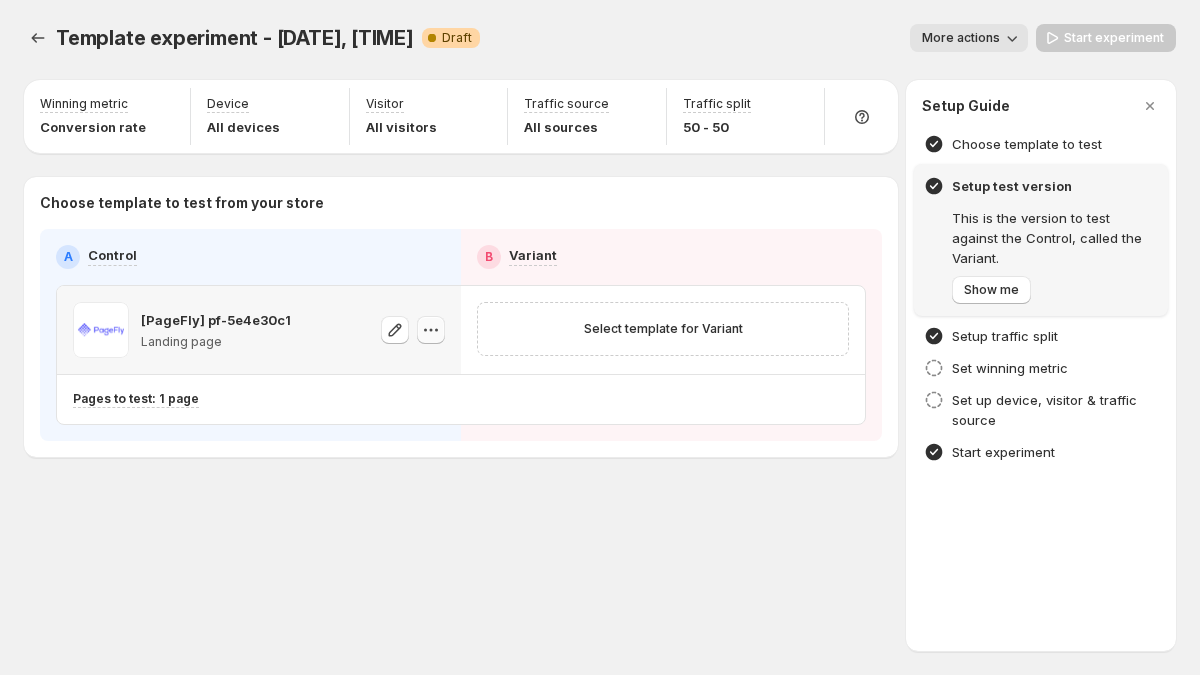 click 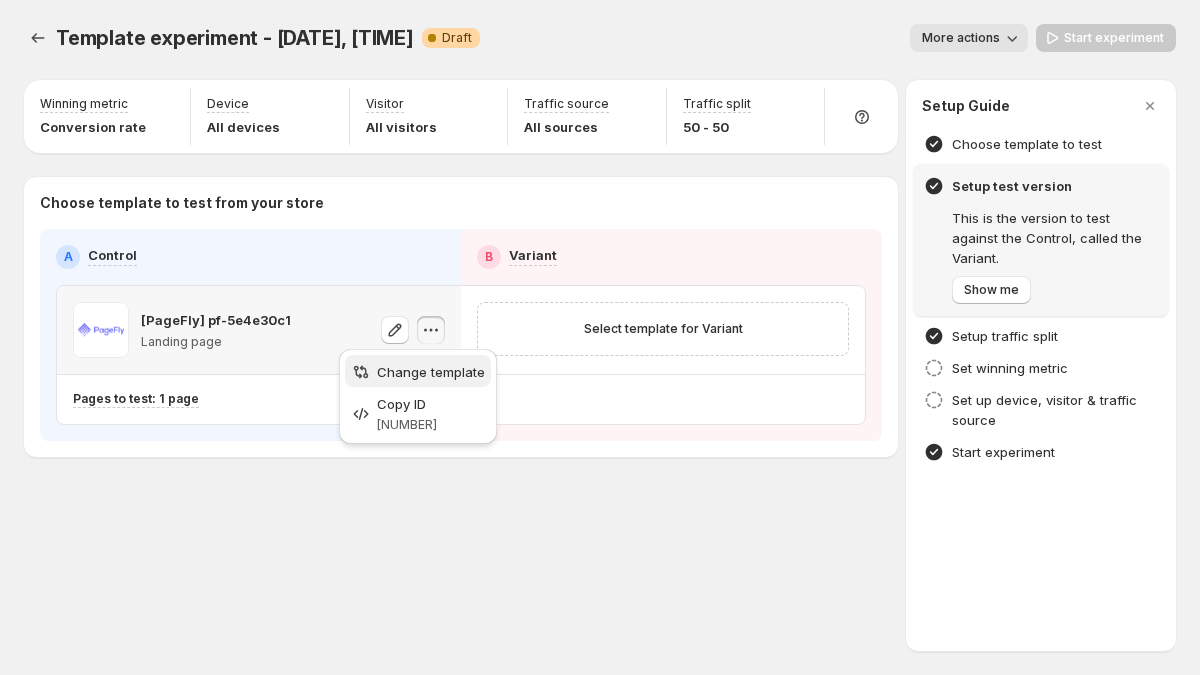 click on "Change template" at bounding box center [431, 372] 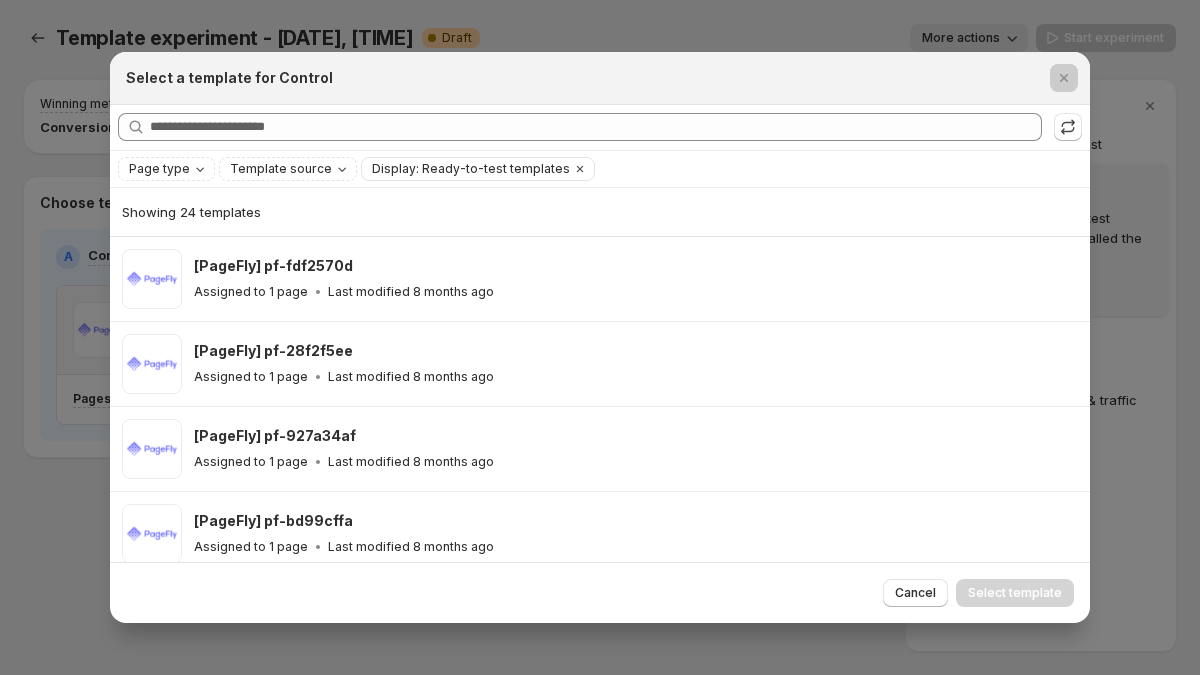 click at bounding box center [600, 337] 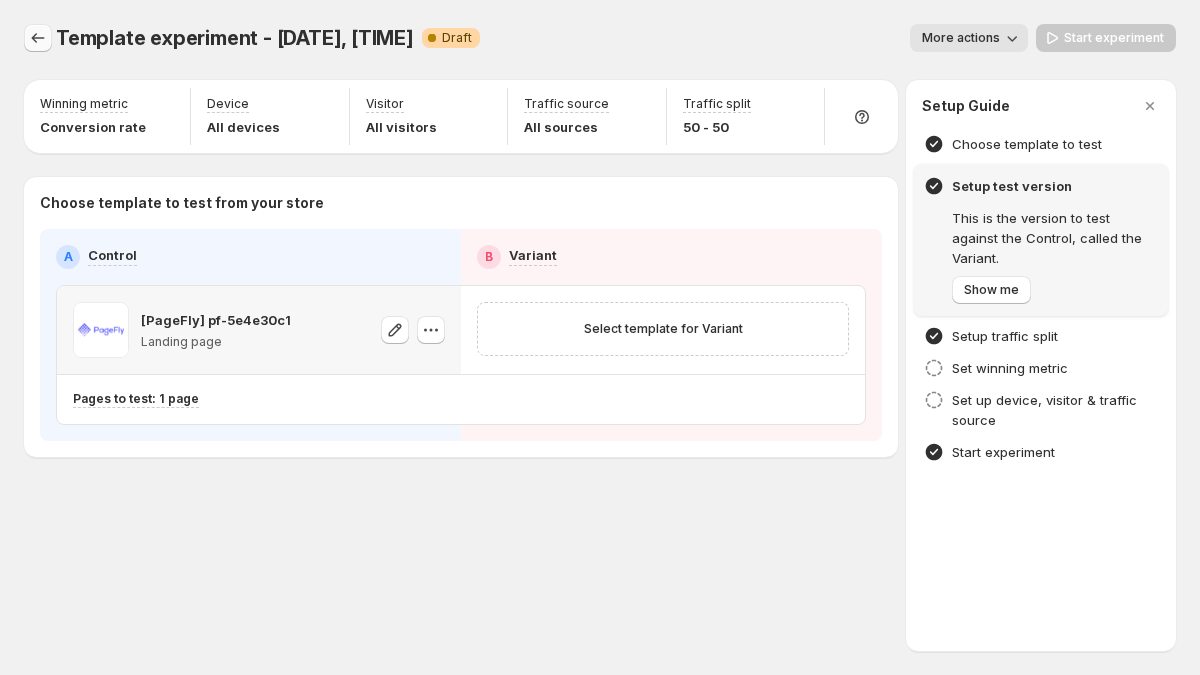 click 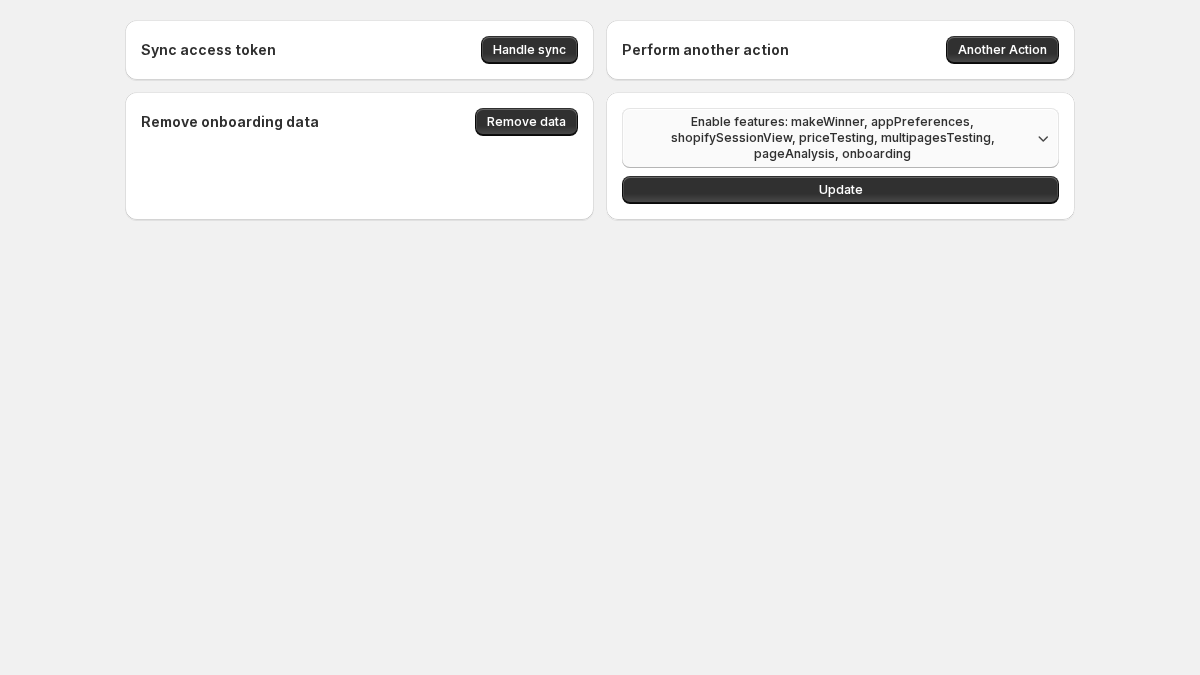 click on "Enable features: makeWinner, appPreferences, shopifySessionView, priceTesting, multipagesTesting, pageAnalysis, onboarding" at bounding box center [832, 138] 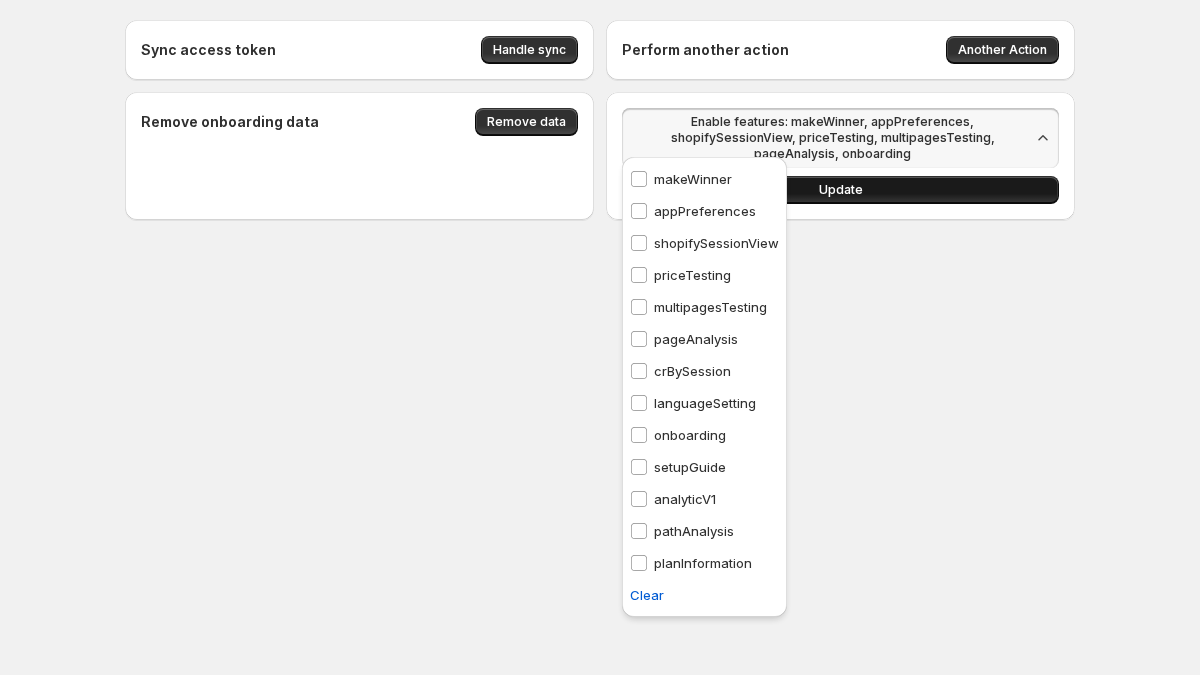click on "Update" at bounding box center [840, 190] 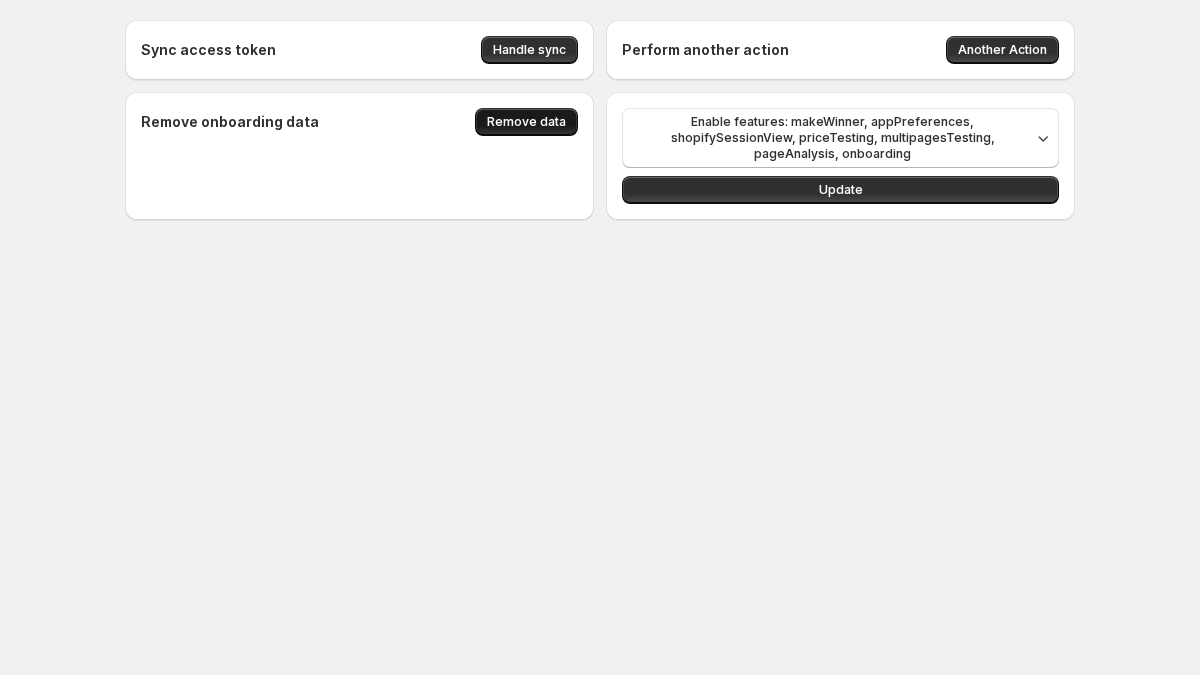 click on "Remove data" at bounding box center [526, 122] 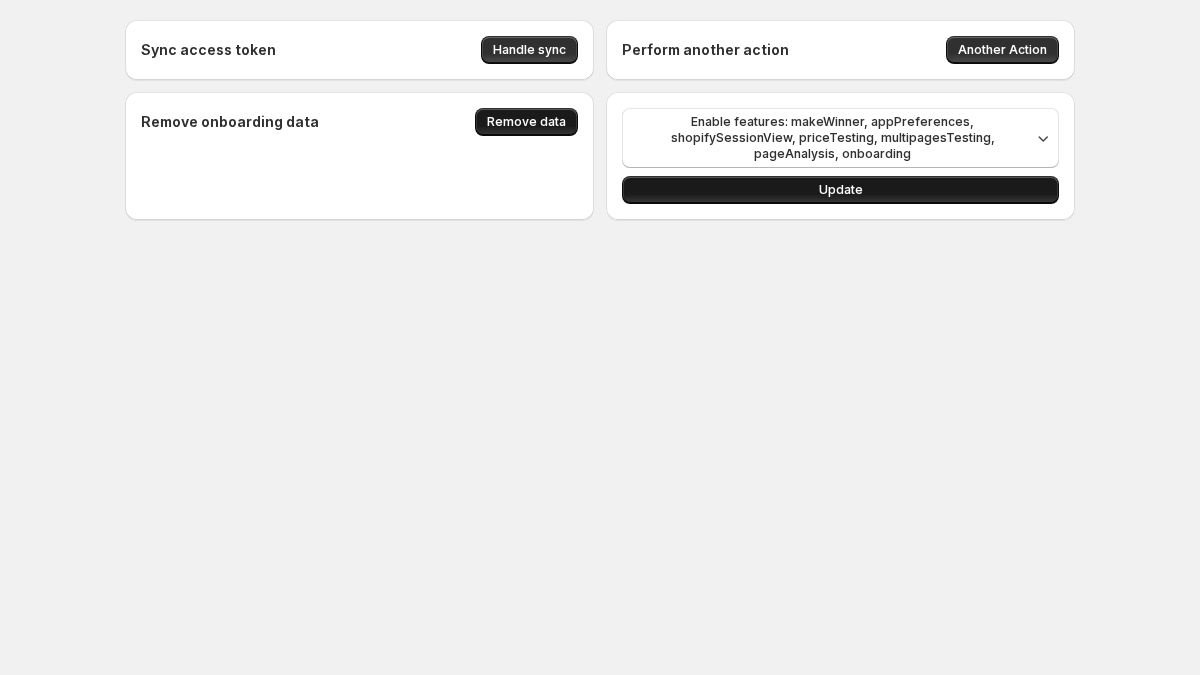 click on "Update" at bounding box center (840, 190) 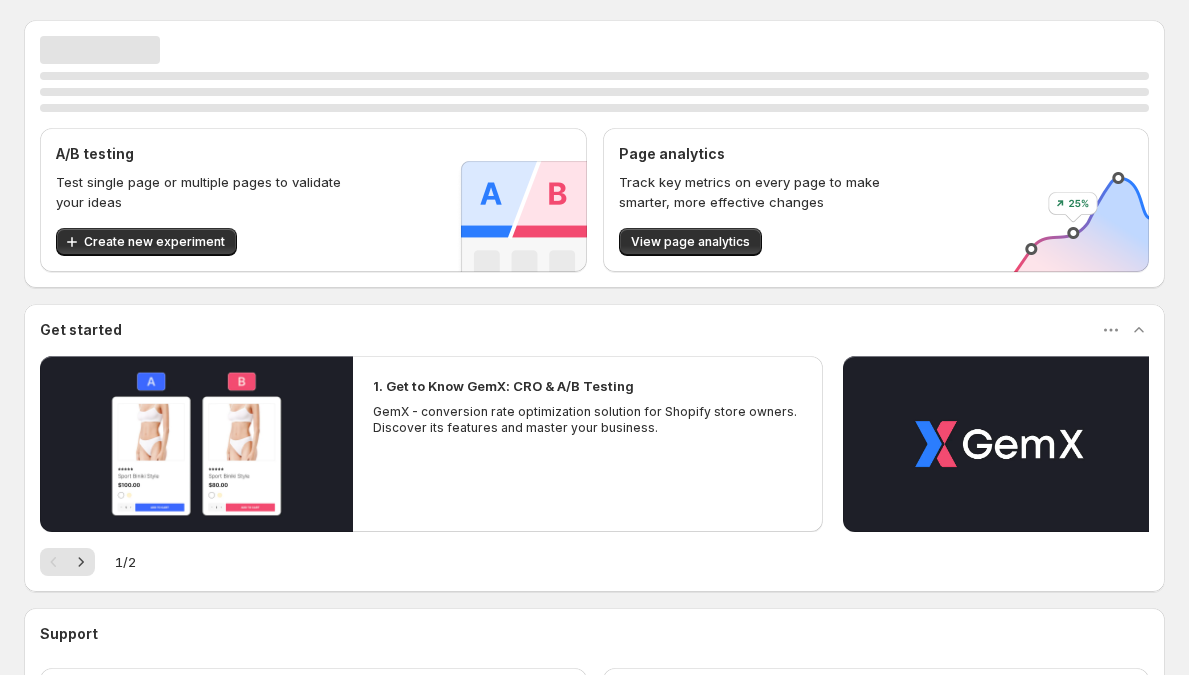 scroll, scrollTop: 0, scrollLeft: 0, axis: both 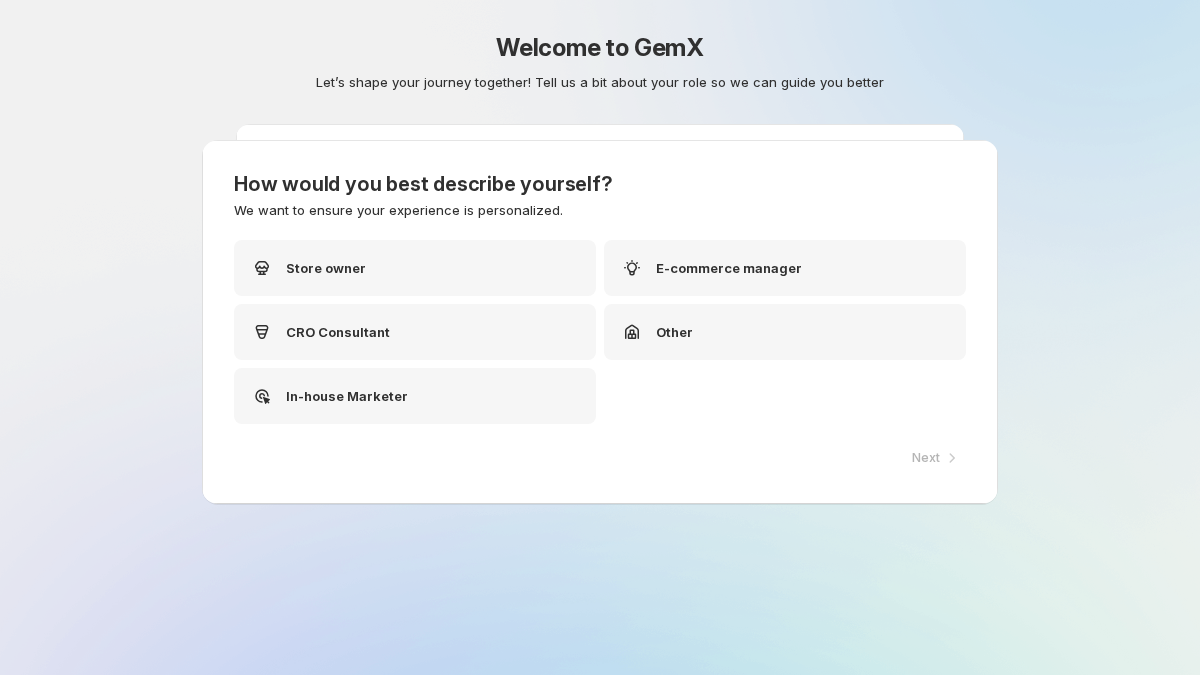 click on "How would you best describe yourself?" at bounding box center (600, 184) 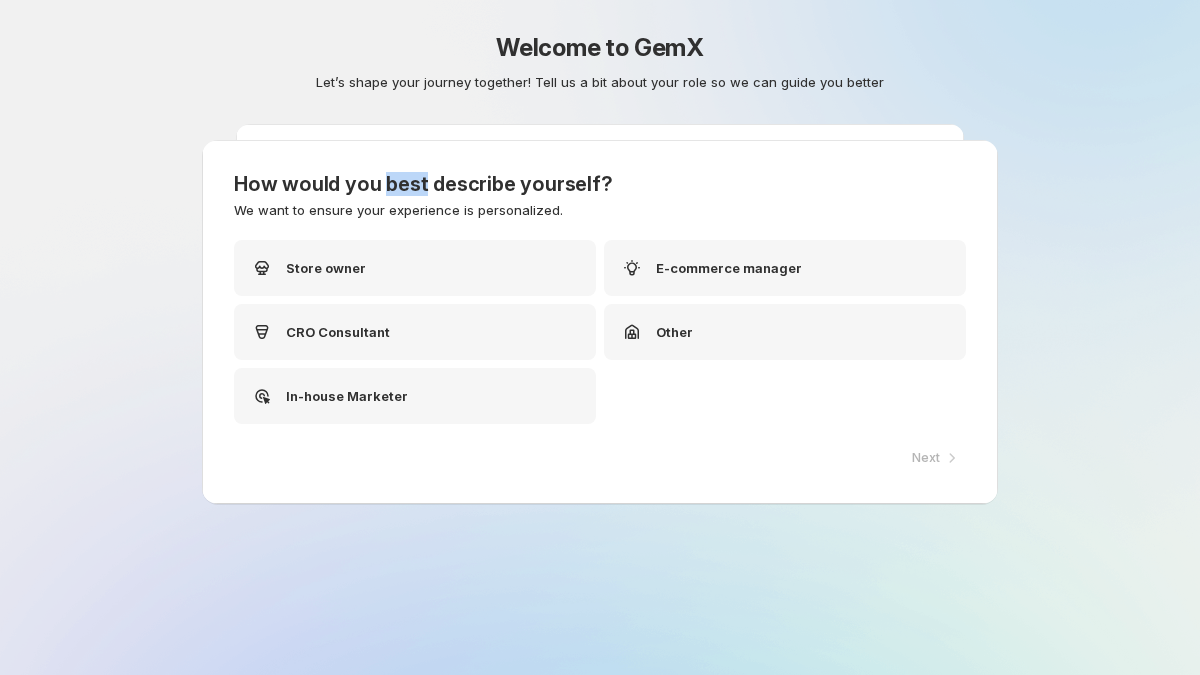 click on "How would you best describe yourself?" at bounding box center (600, 184) 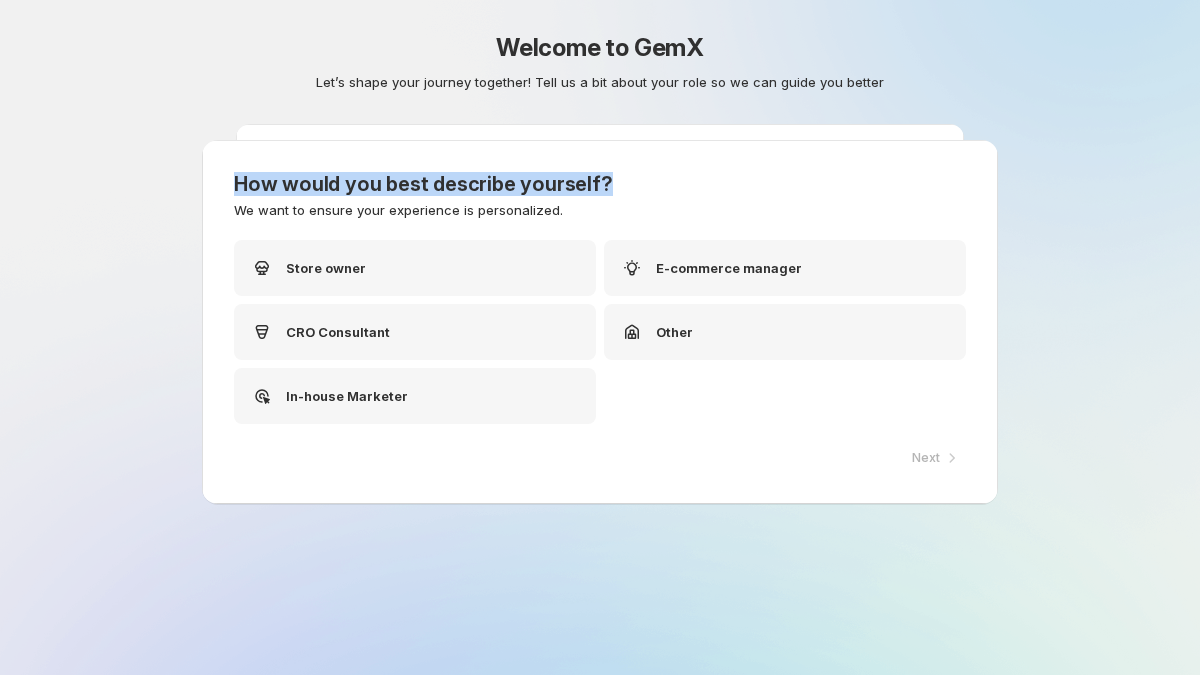 click on "How would you best describe yourself?" at bounding box center [600, 184] 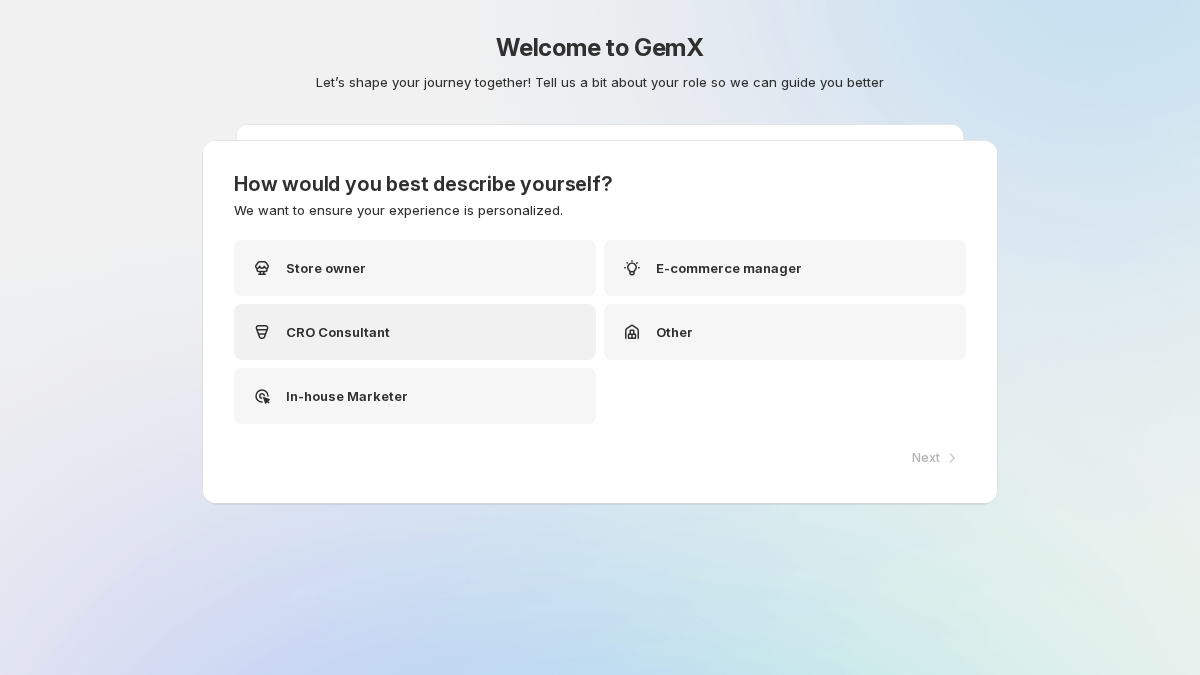 click on "CRO Consultant" at bounding box center (415, 332) 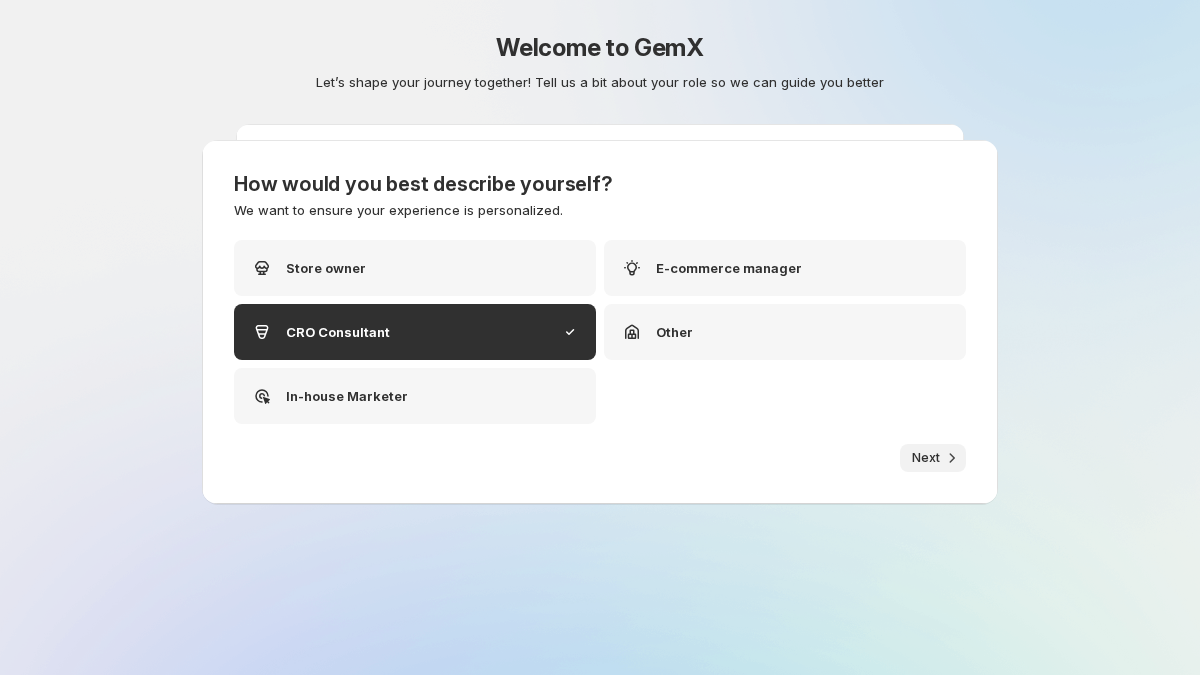 click 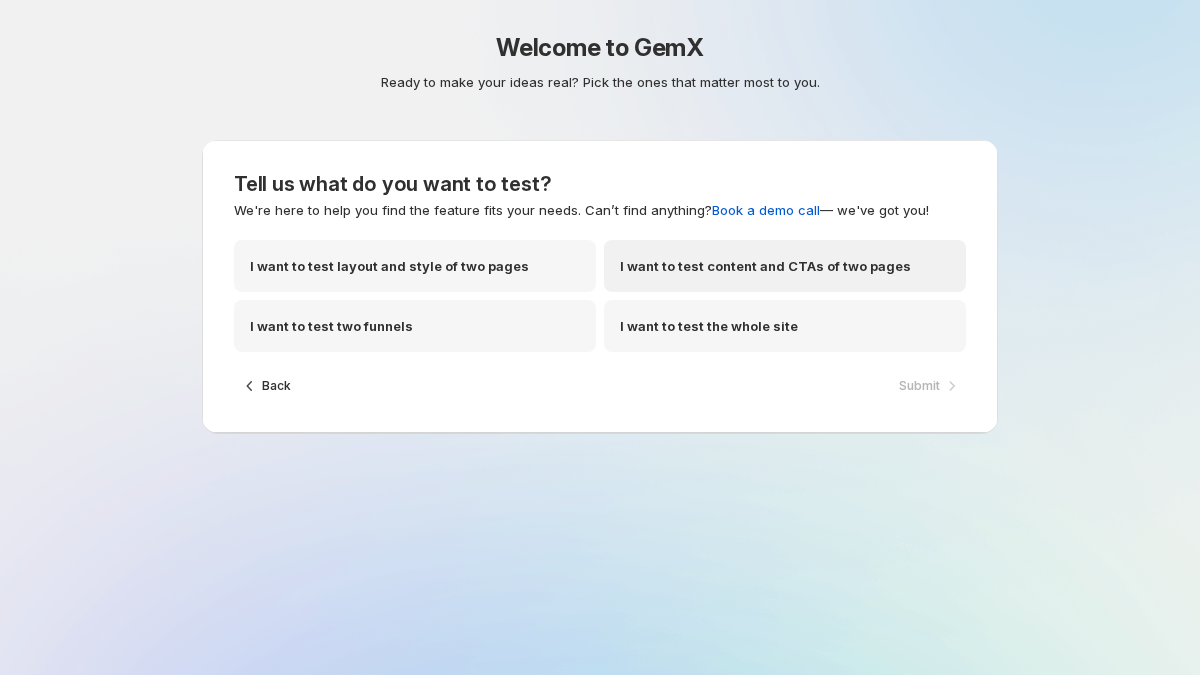 click on "I want to test content and CTAs of two pages" at bounding box center [765, 266] 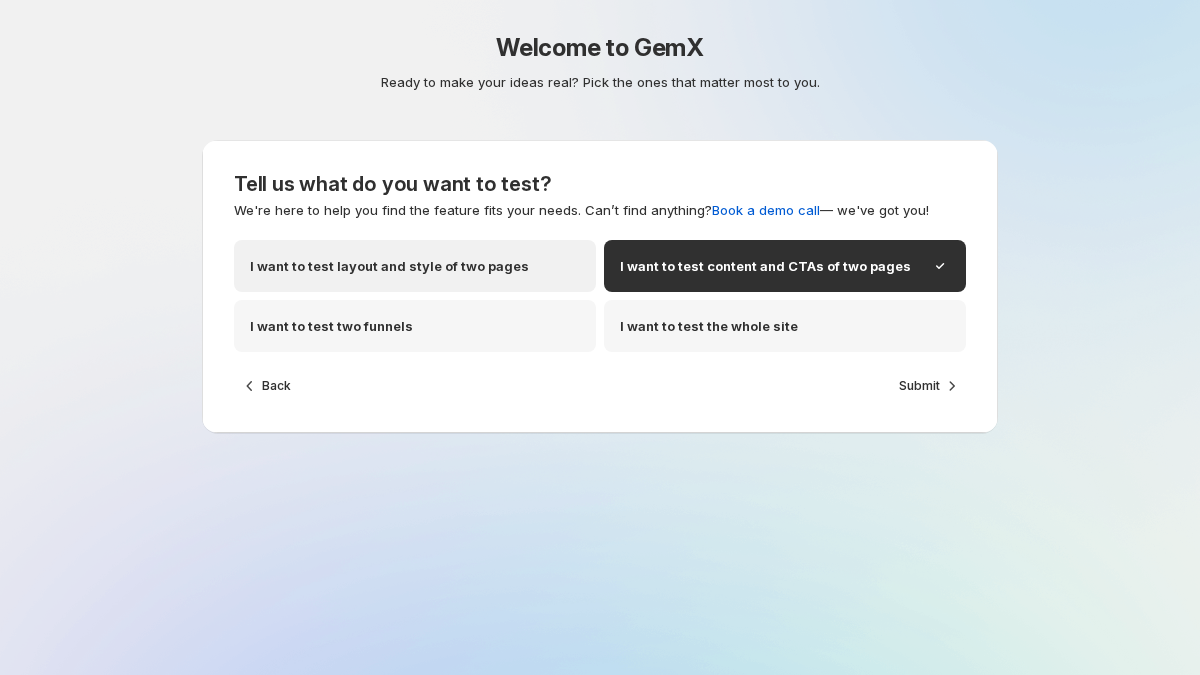 click on "I want to test layout and style of two pages" at bounding box center [415, 266] 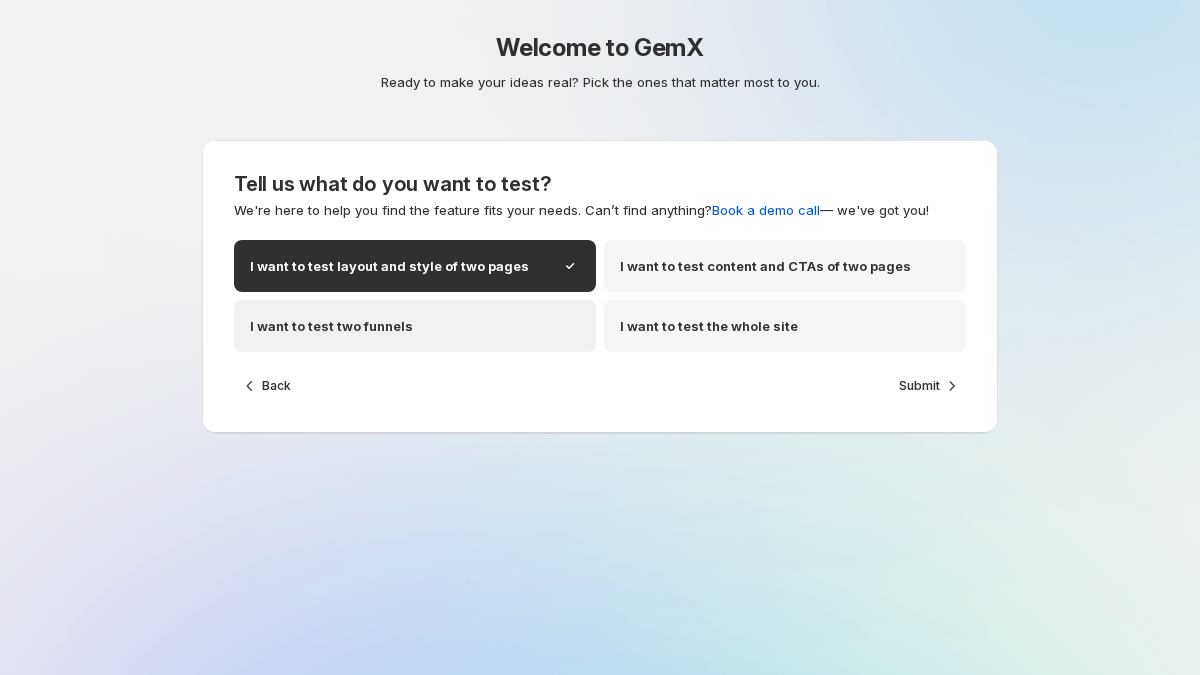 click on "I want to test two funnels" at bounding box center [415, 326] 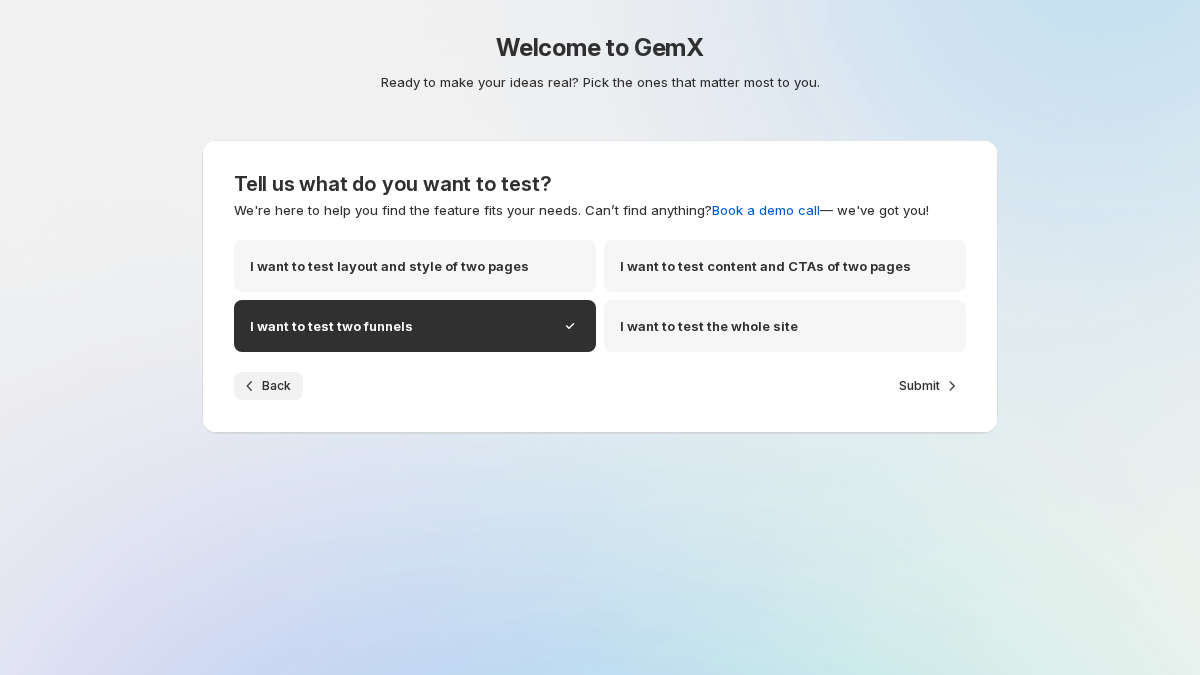 click on "Back" at bounding box center (268, 386) 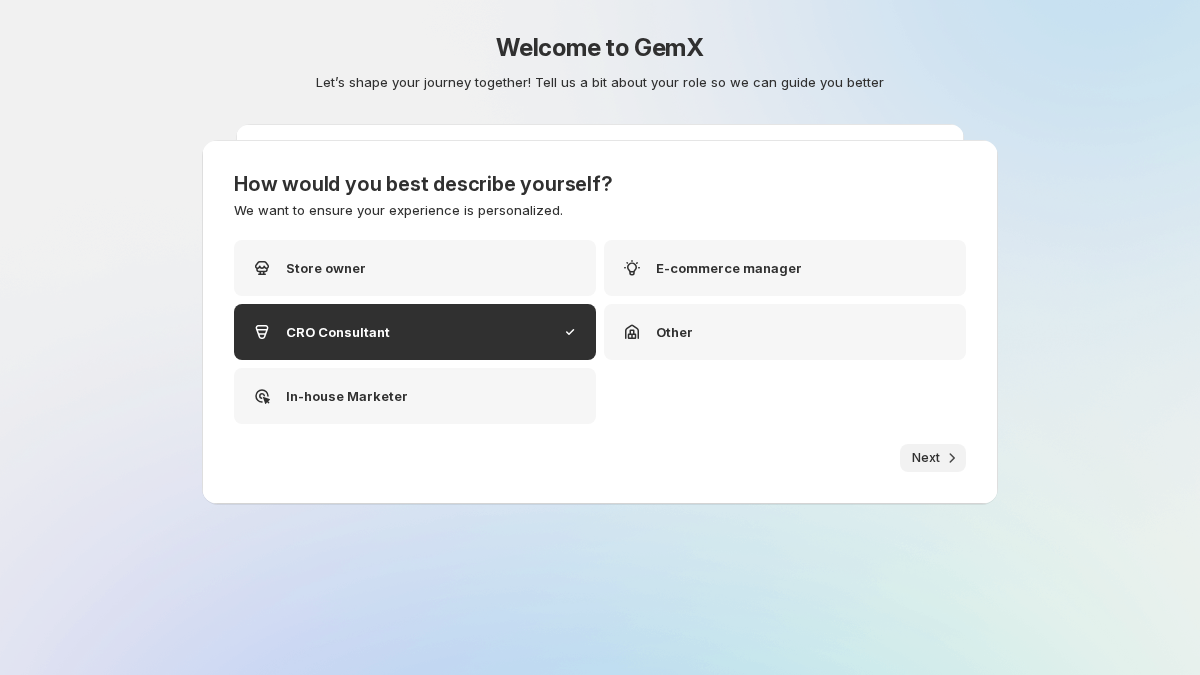 click on "How would you best describe yourself? We want to ensure your experience is personalized. Store owner E-commerce manager CRO Consultant Other In-house Marketer Next" at bounding box center (600, 322) 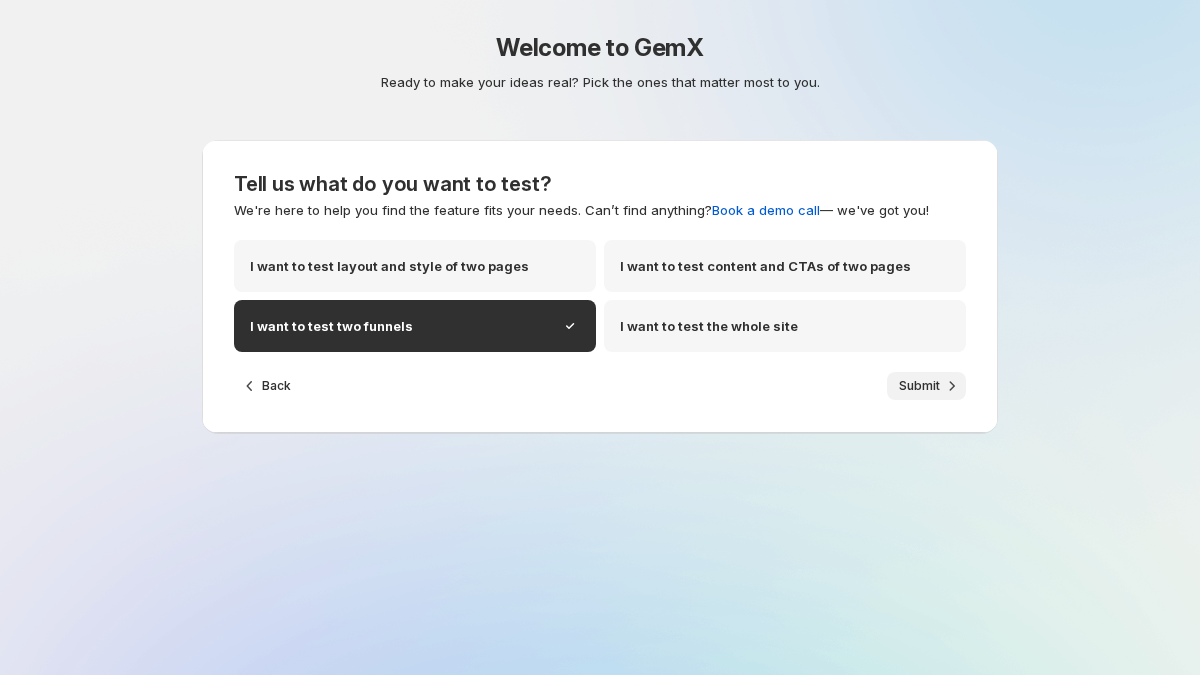 click on "Submit" at bounding box center [919, 386] 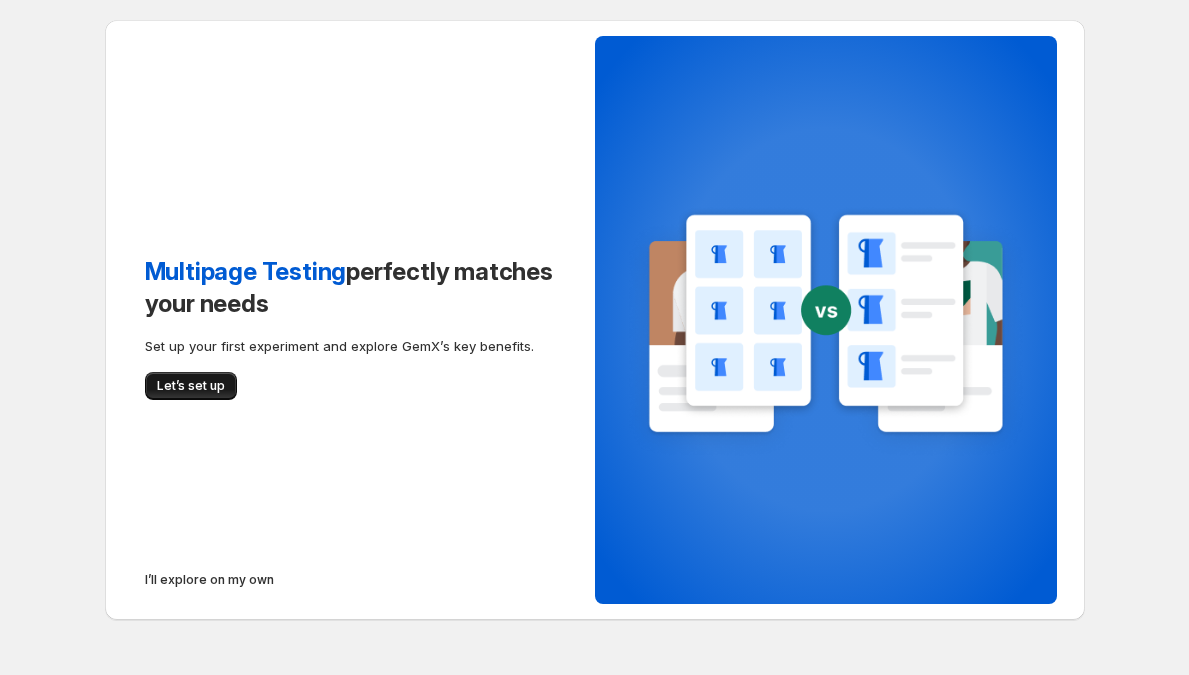 click on "Let’s set up" at bounding box center (191, 386) 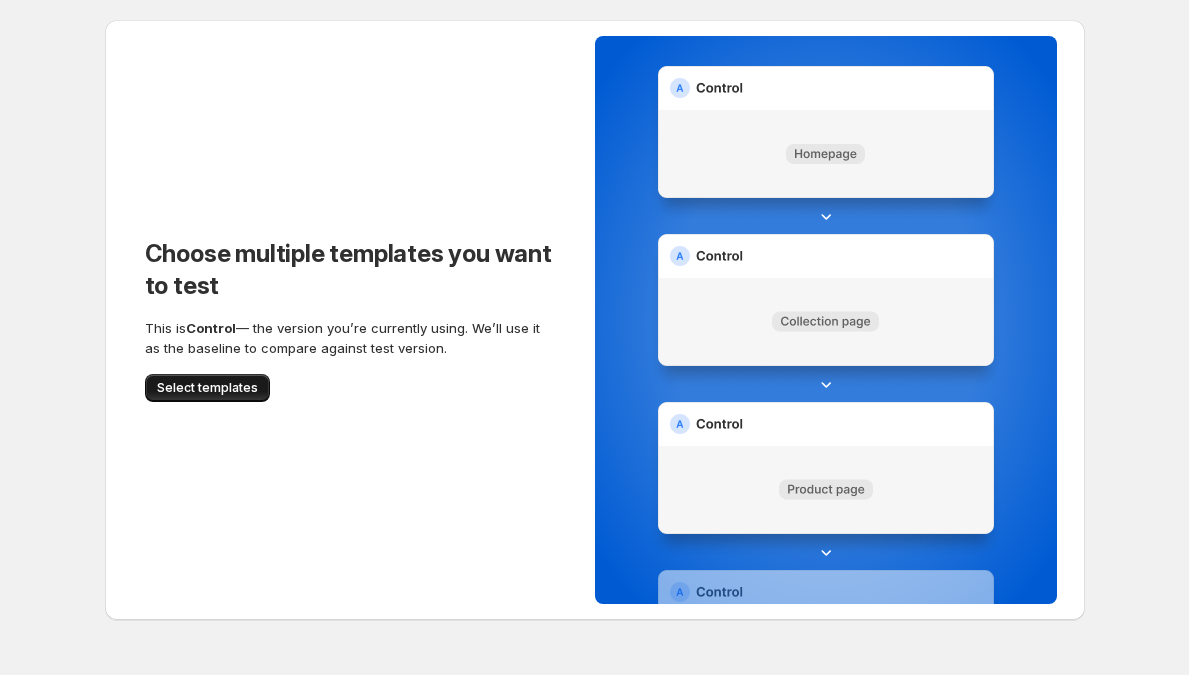 click on "Select templates" at bounding box center [207, 388] 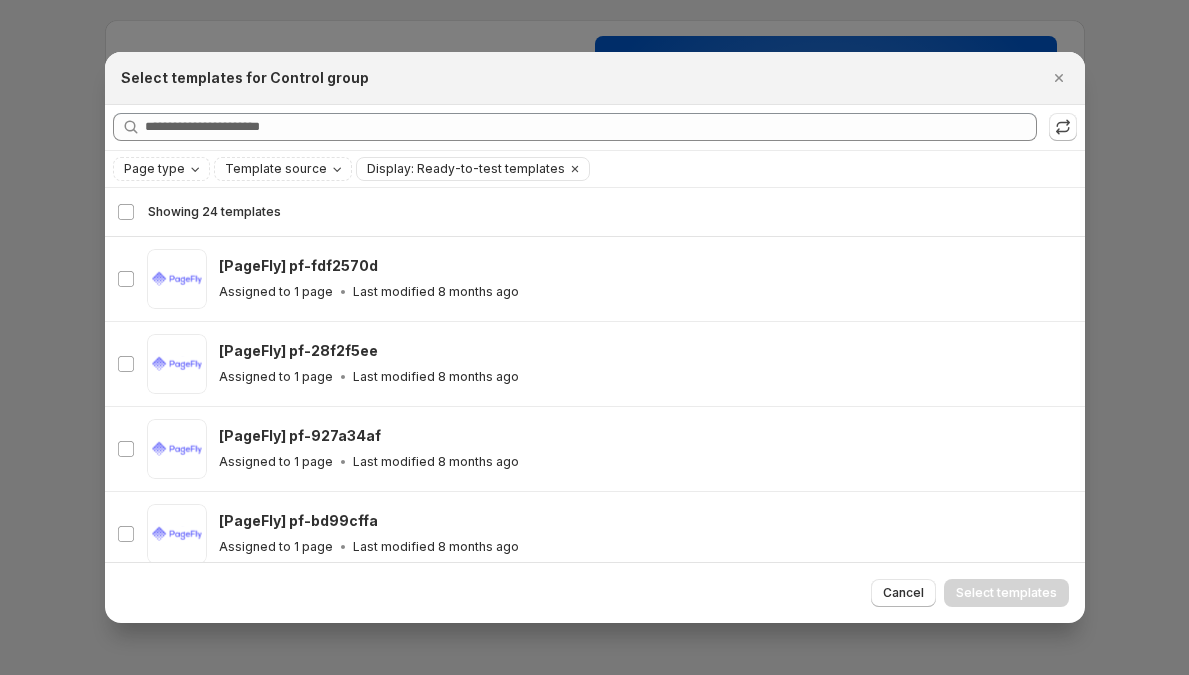 click at bounding box center [594, 337] 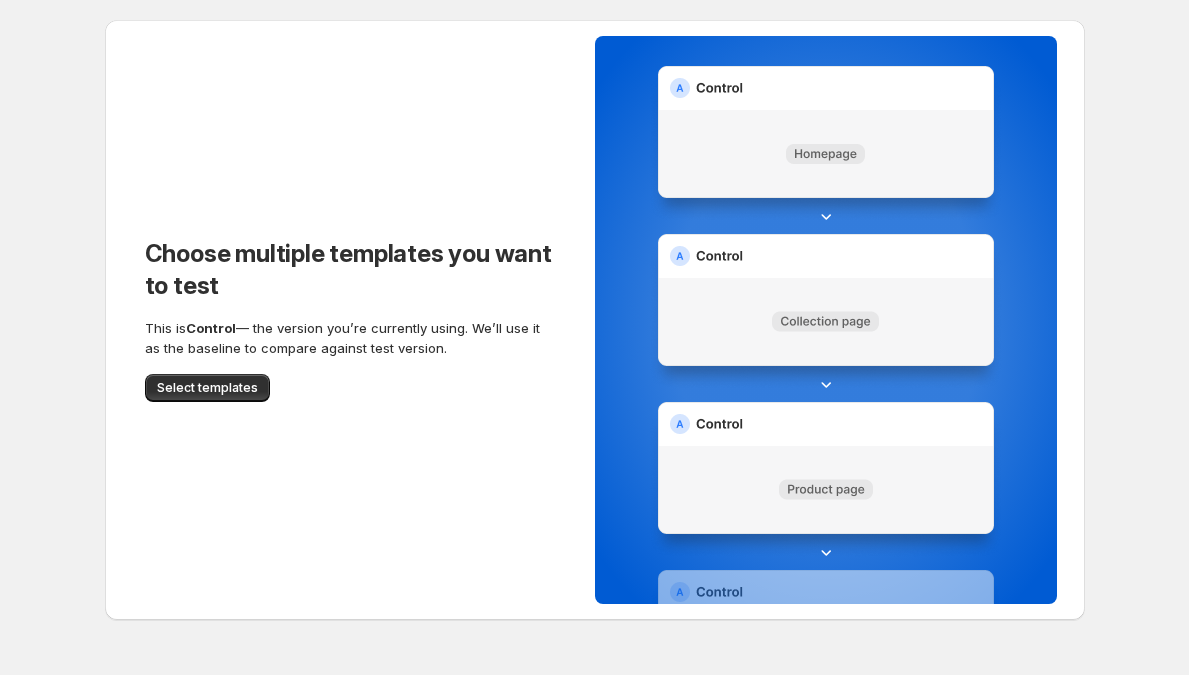 scroll, scrollTop: 0, scrollLeft: 0, axis: both 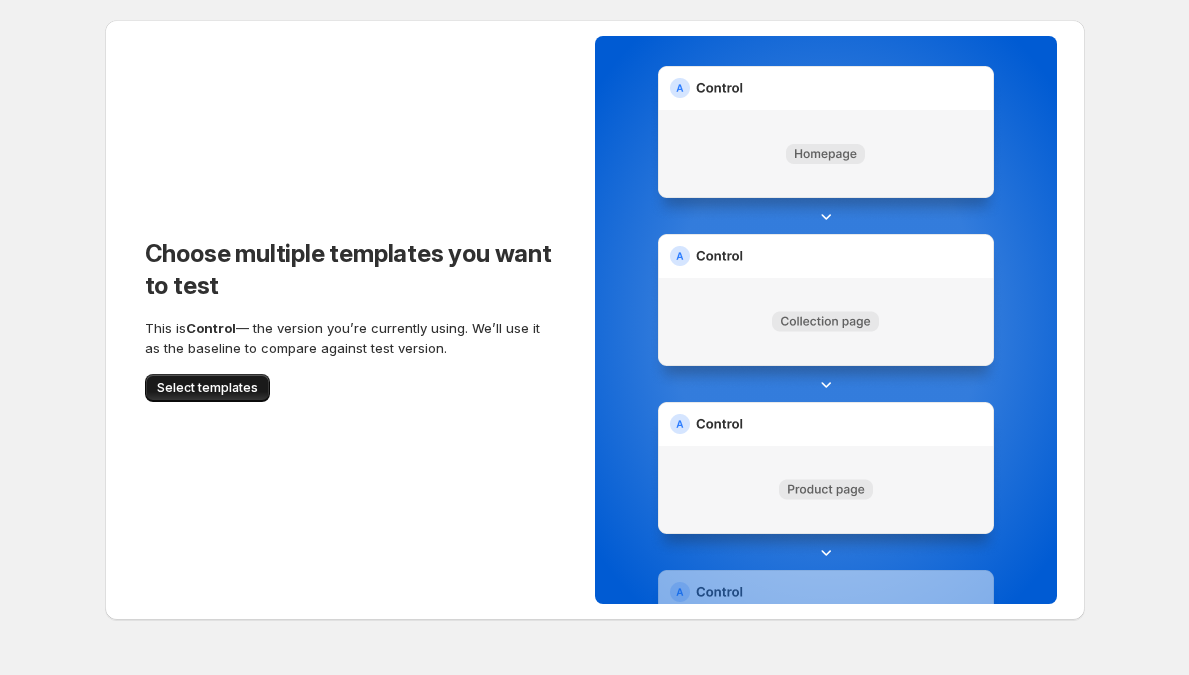 click on "Select templates" at bounding box center (207, 388) 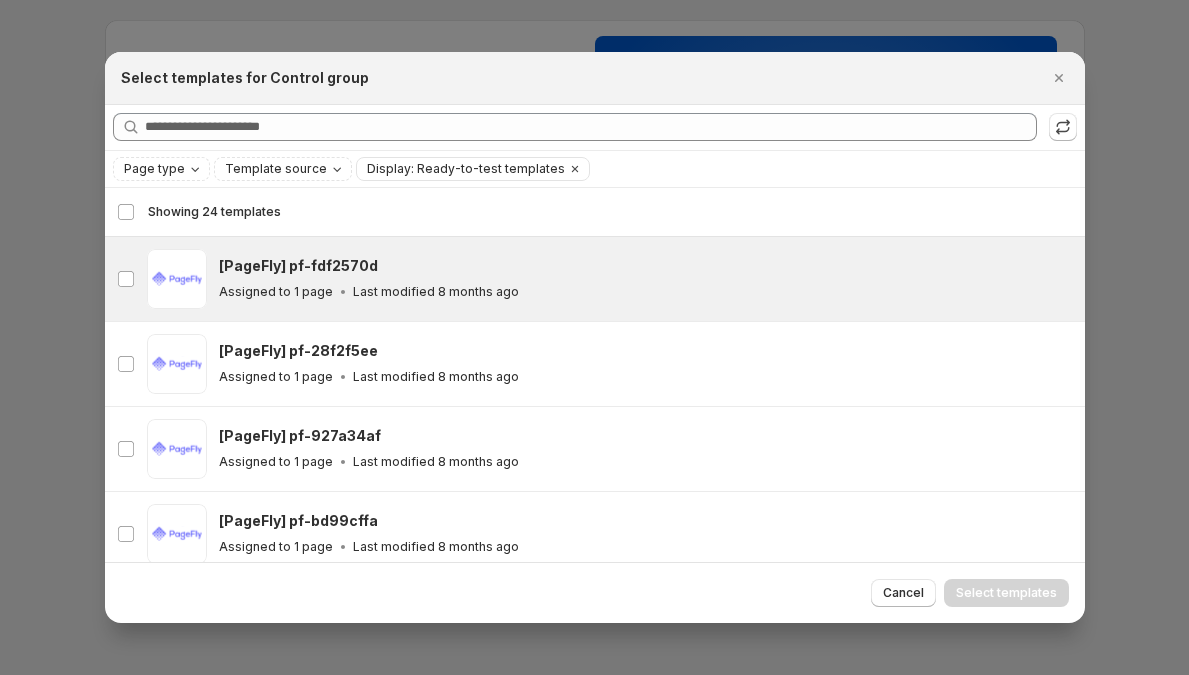 click on "[PageFly] pf-fdf2570d" at bounding box center [643, 266] 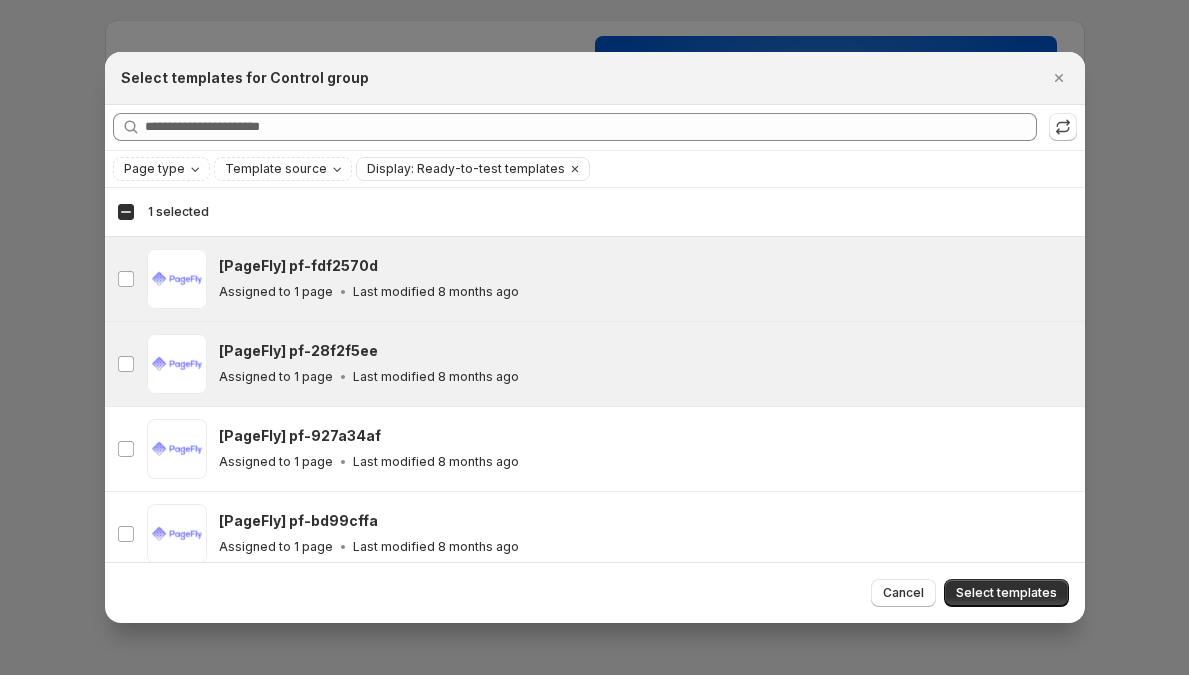 click on "pf-28f2f5ee [PageFly] pf-28f2f5ee Assigned to 1 page Last modified 8 months ago" at bounding box center [595, 364] 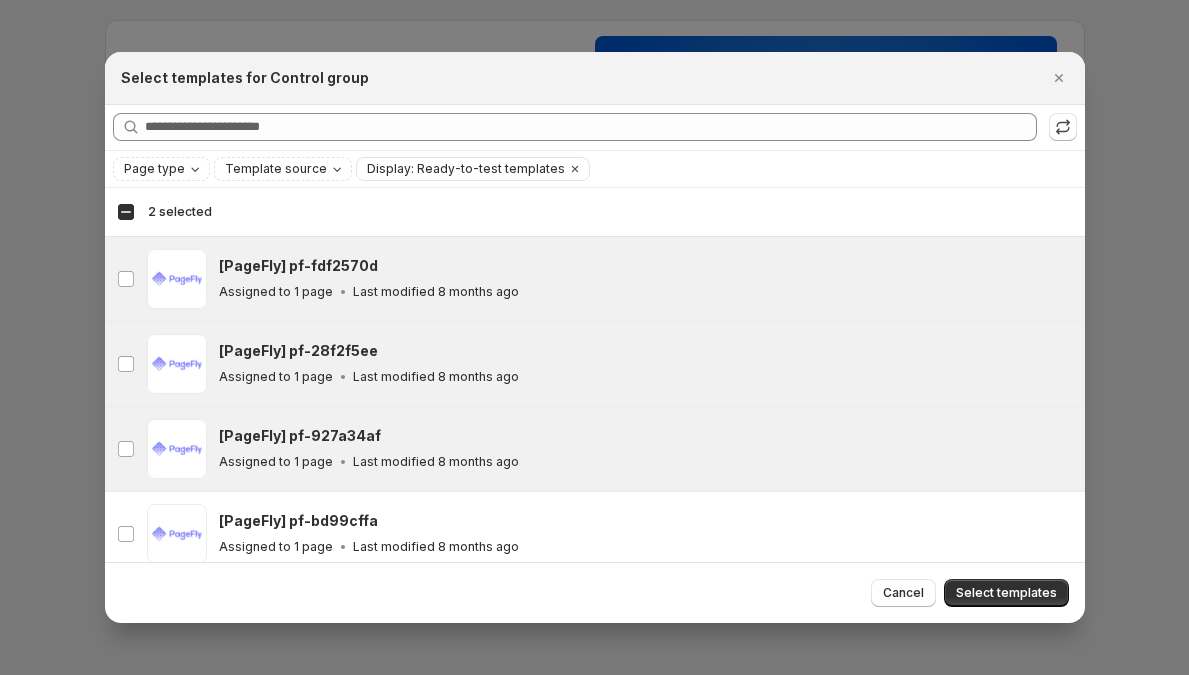 click on "[PageFly] pf-927a34af" at bounding box center [643, 436] 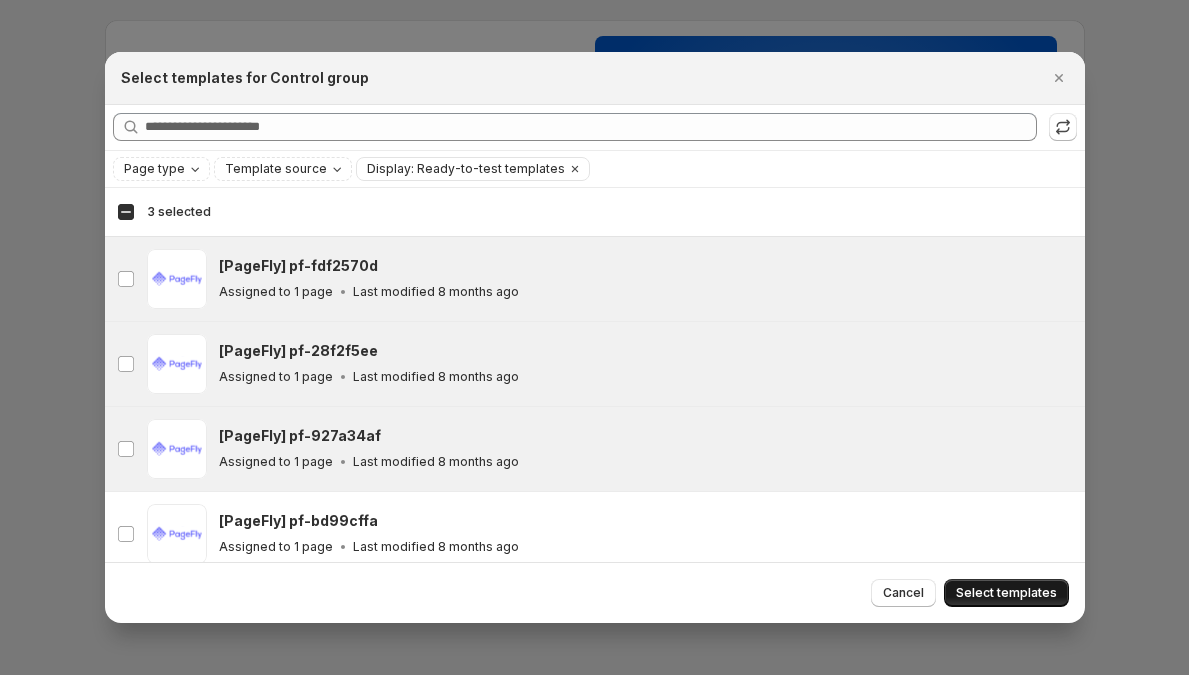 click on "Select templates" at bounding box center [1006, 593] 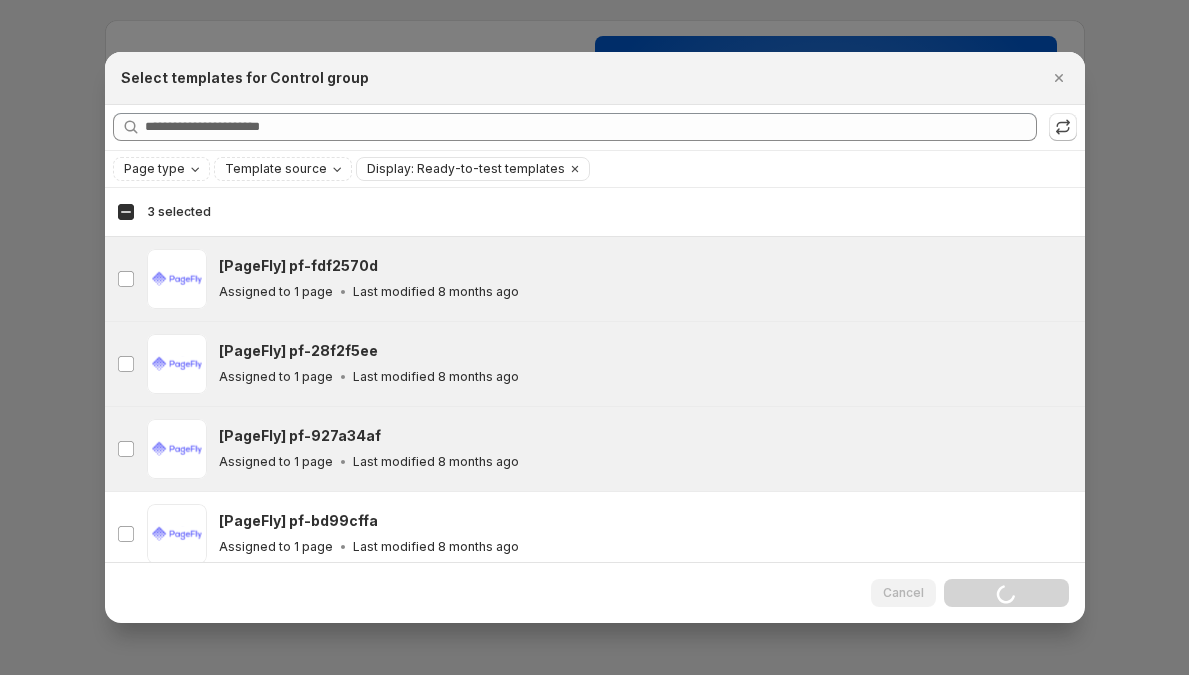 click on "Cancel Loading Select templates" at bounding box center (970, 593) 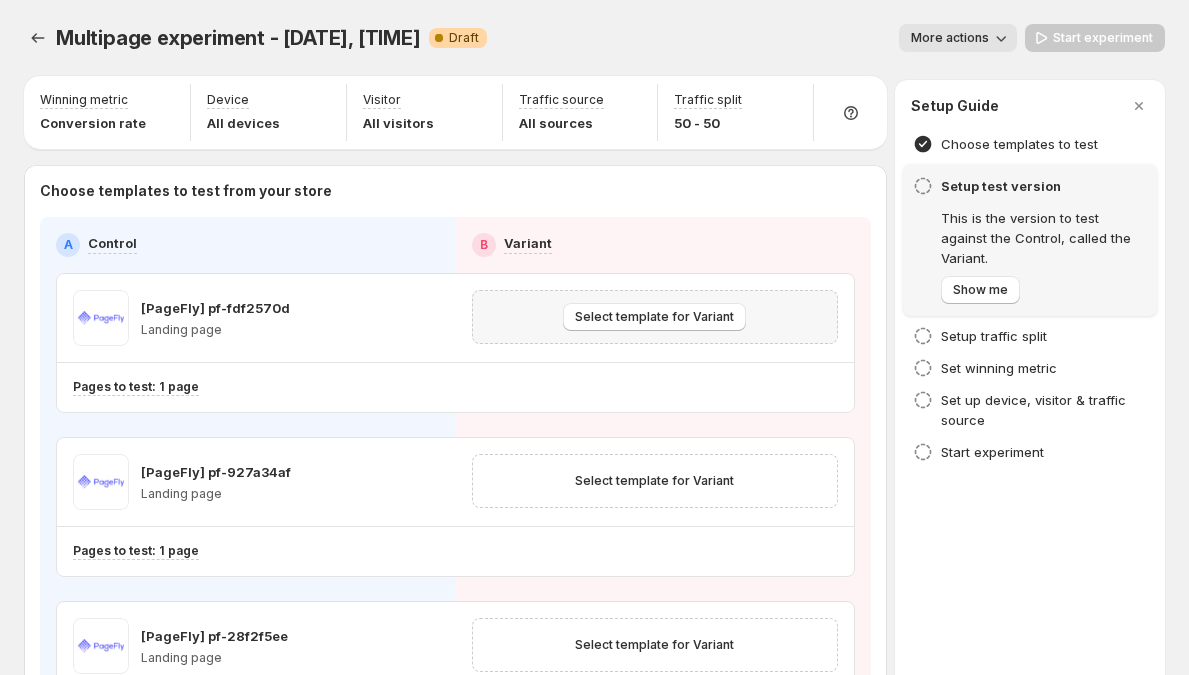 scroll, scrollTop: 32, scrollLeft: 0, axis: vertical 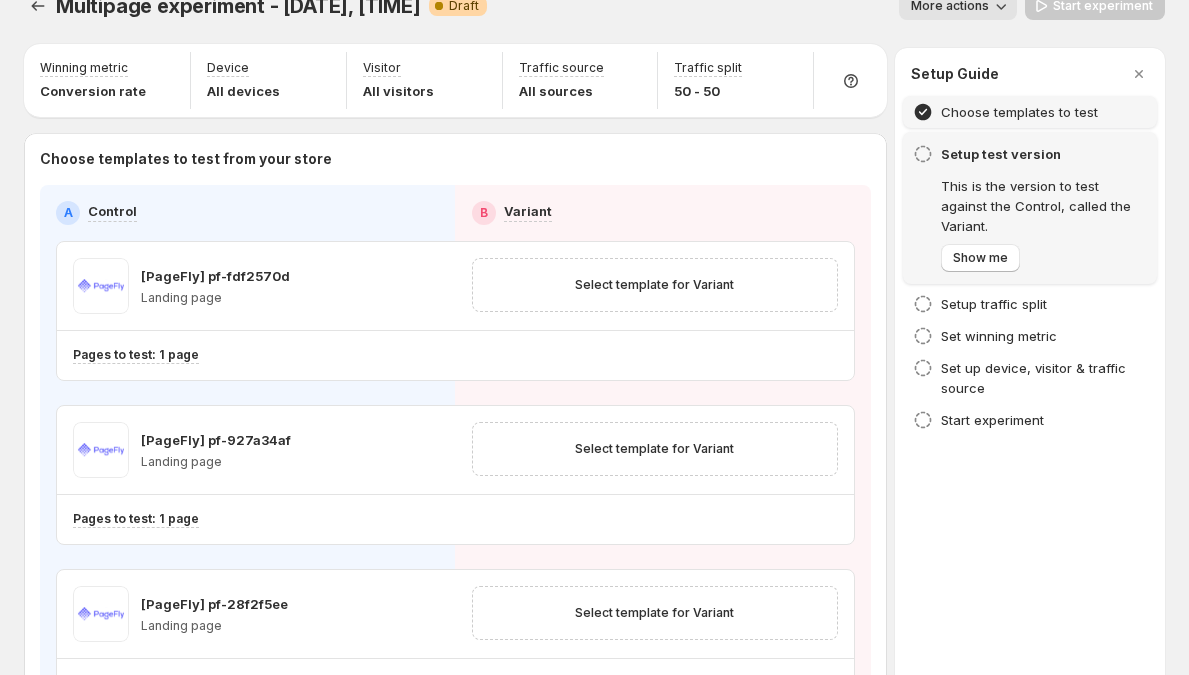 click 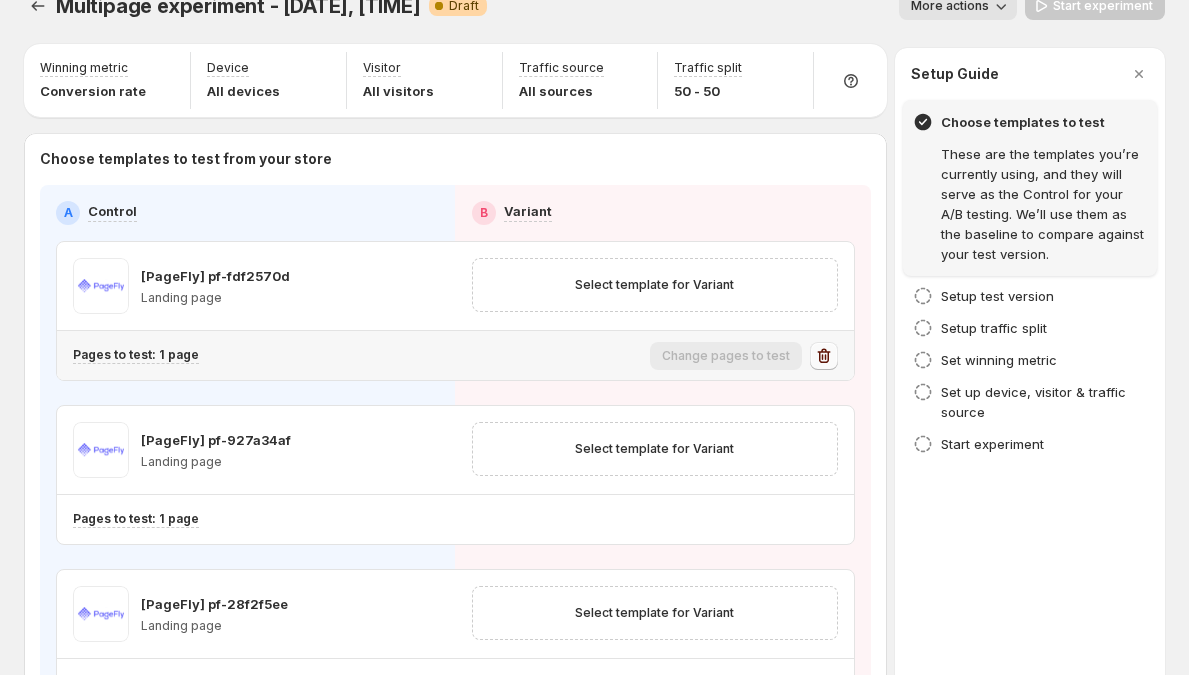 click 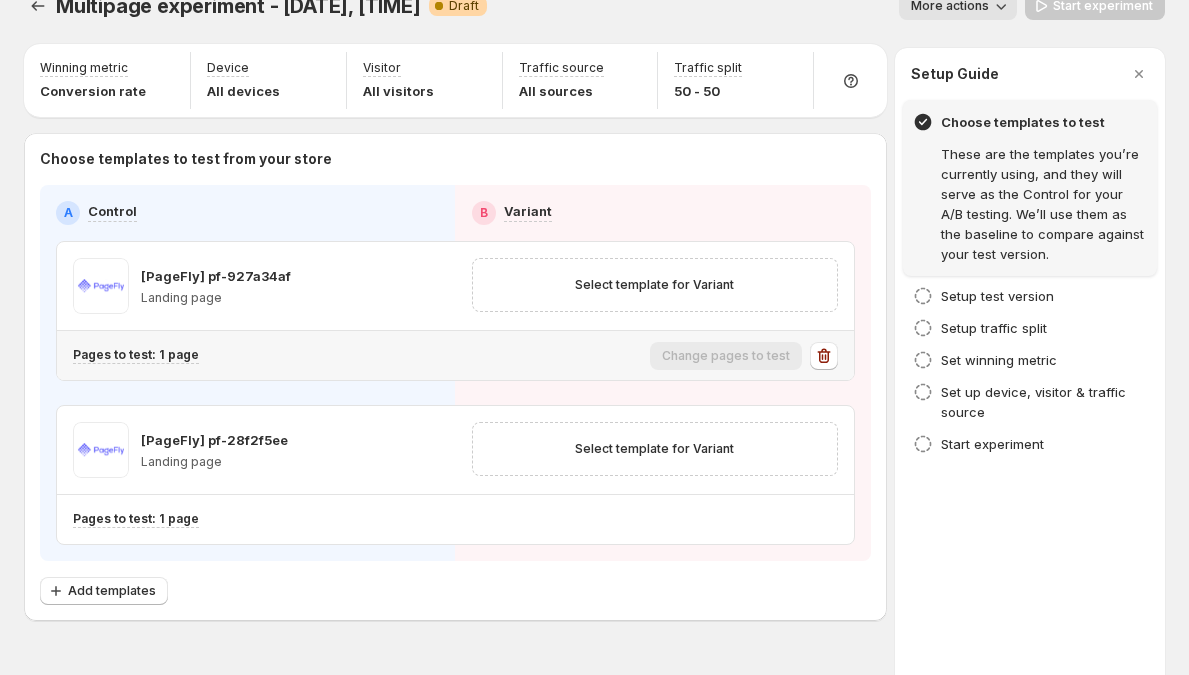 click 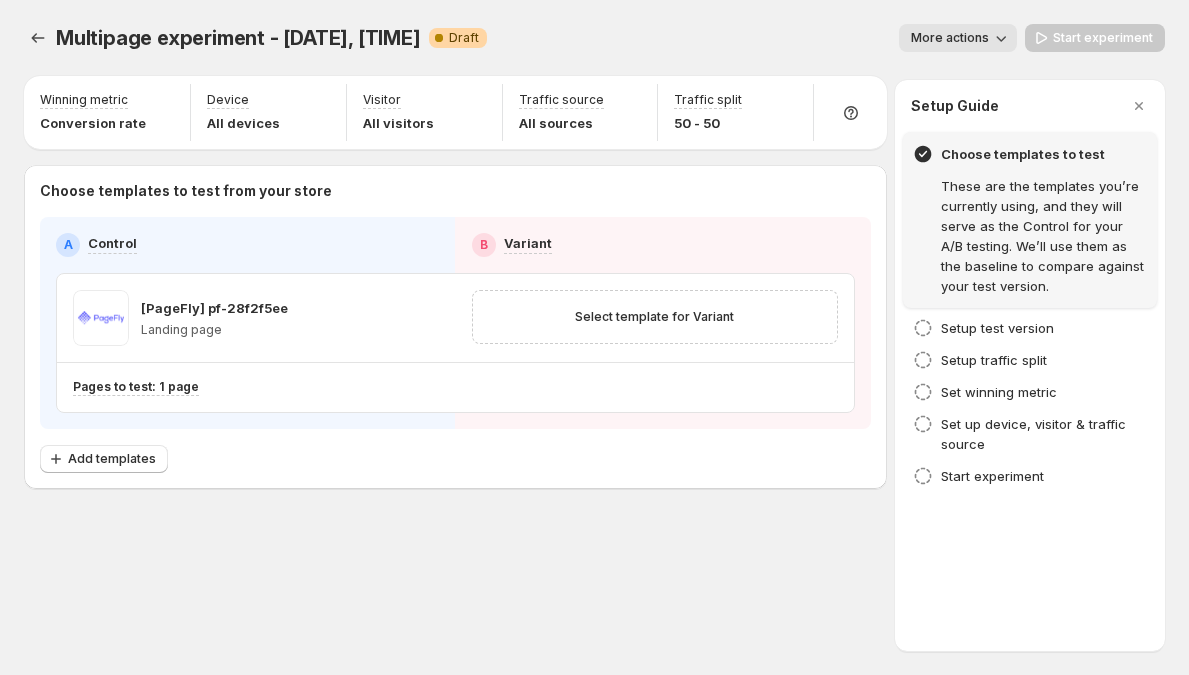 scroll, scrollTop: 0, scrollLeft: 0, axis: both 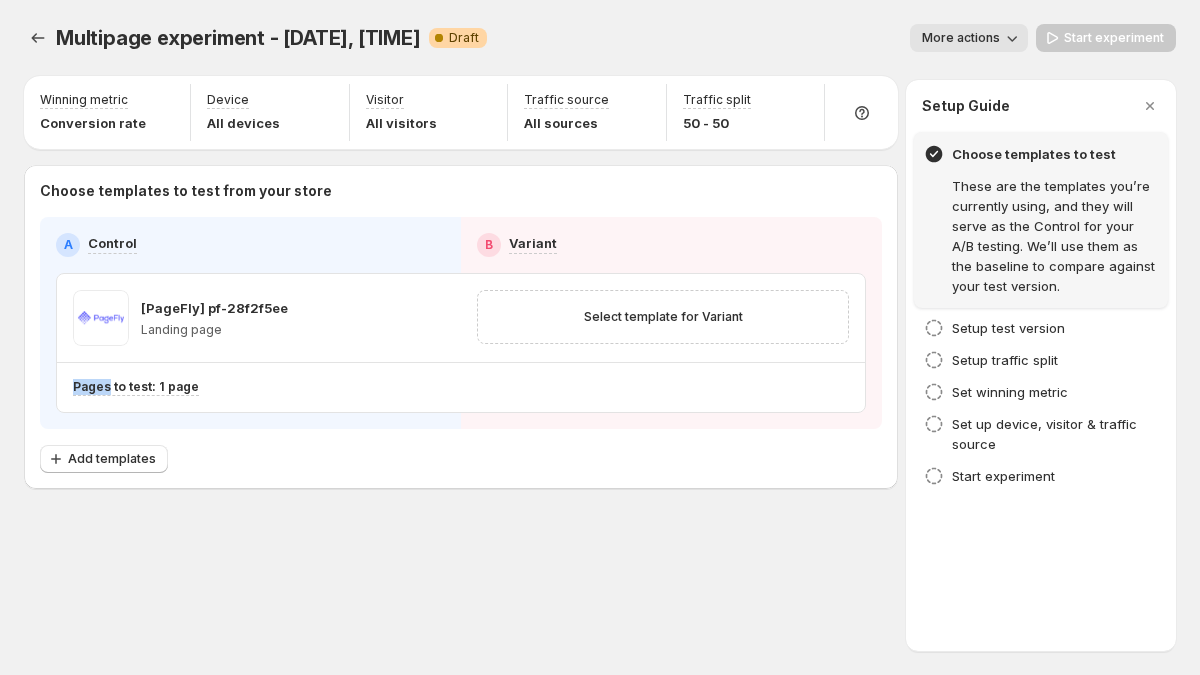 click on "[PageFly] pf-28f2f5ee Landing page Select template for Variant" at bounding box center (461, 318) 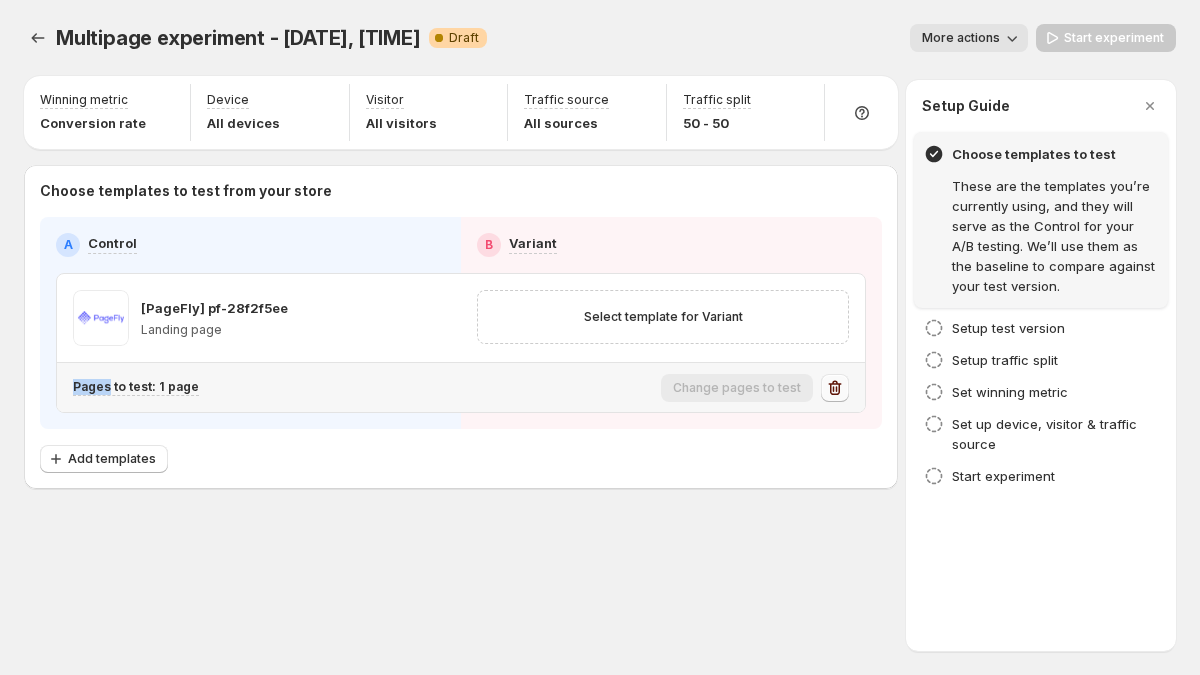 click 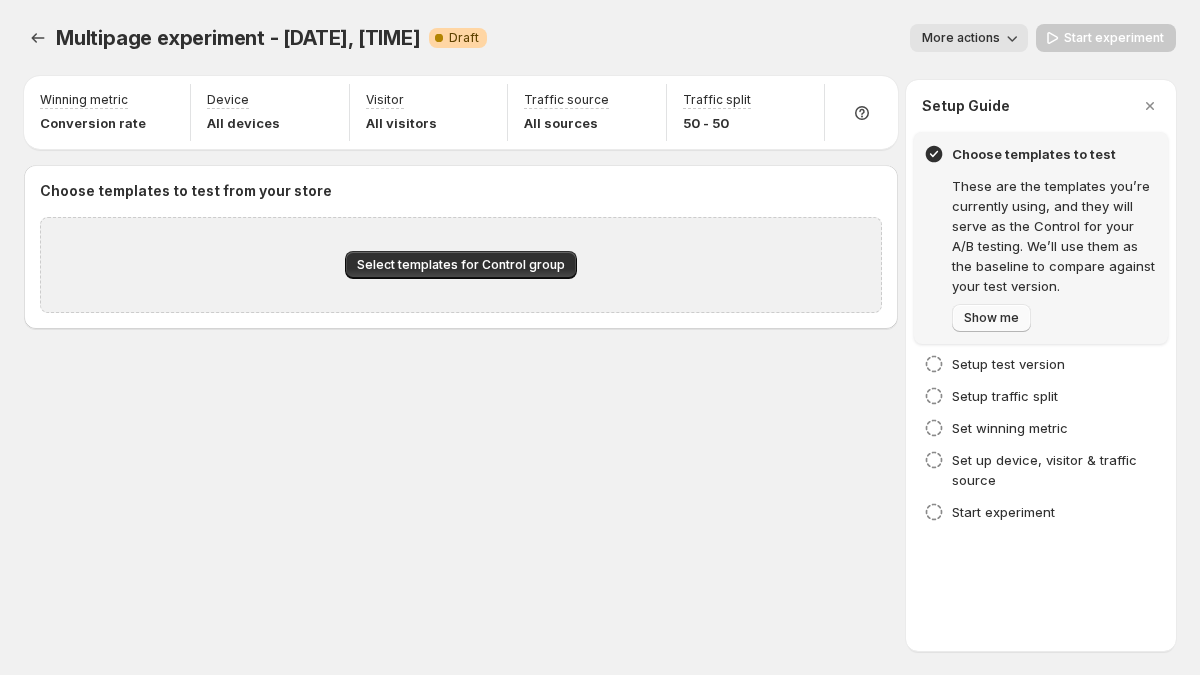 click on "Show me" at bounding box center (991, 318) 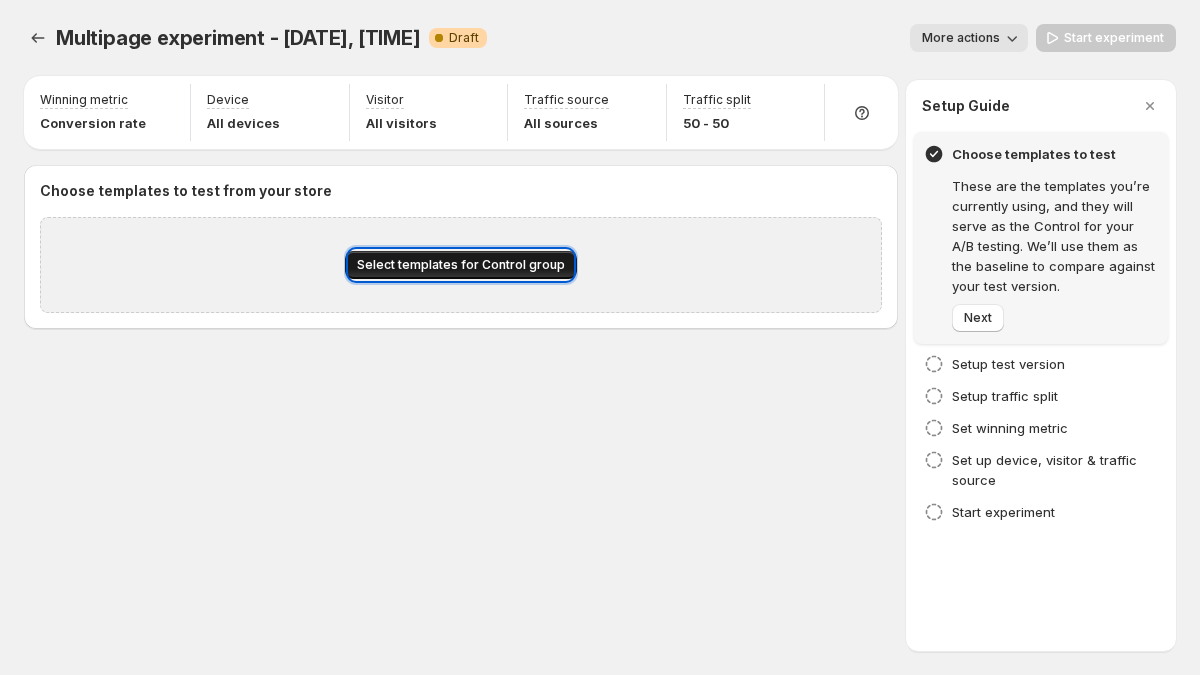 click on "Select templates for Control group" at bounding box center (461, 265) 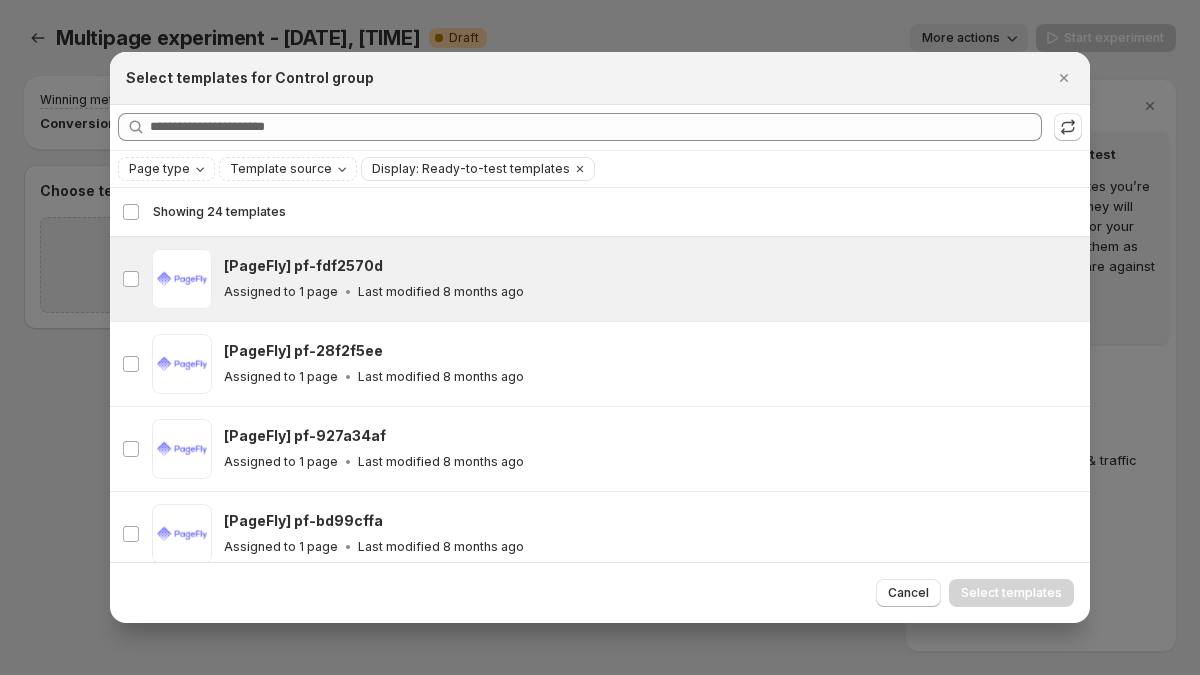 click on "Assigned to 1 page Last modified 8 months ago" at bounding box center (648, 292) 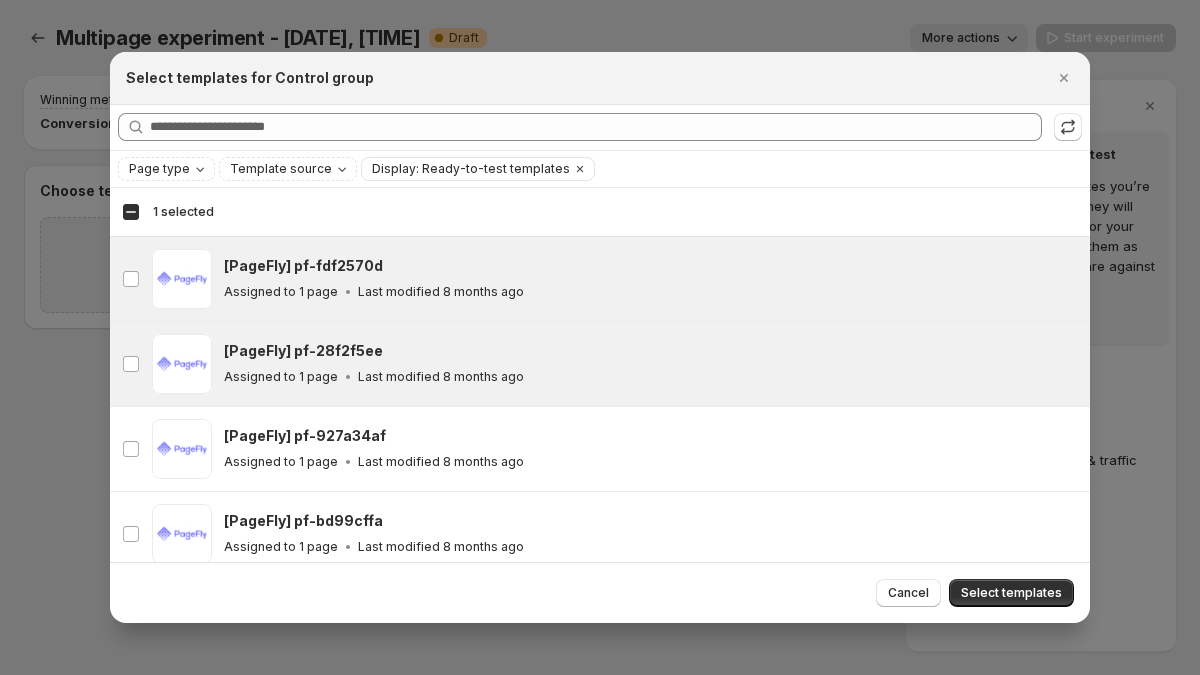 click on "[PageFly] pf-28f2f5ee" at bounding box center (648, 351) 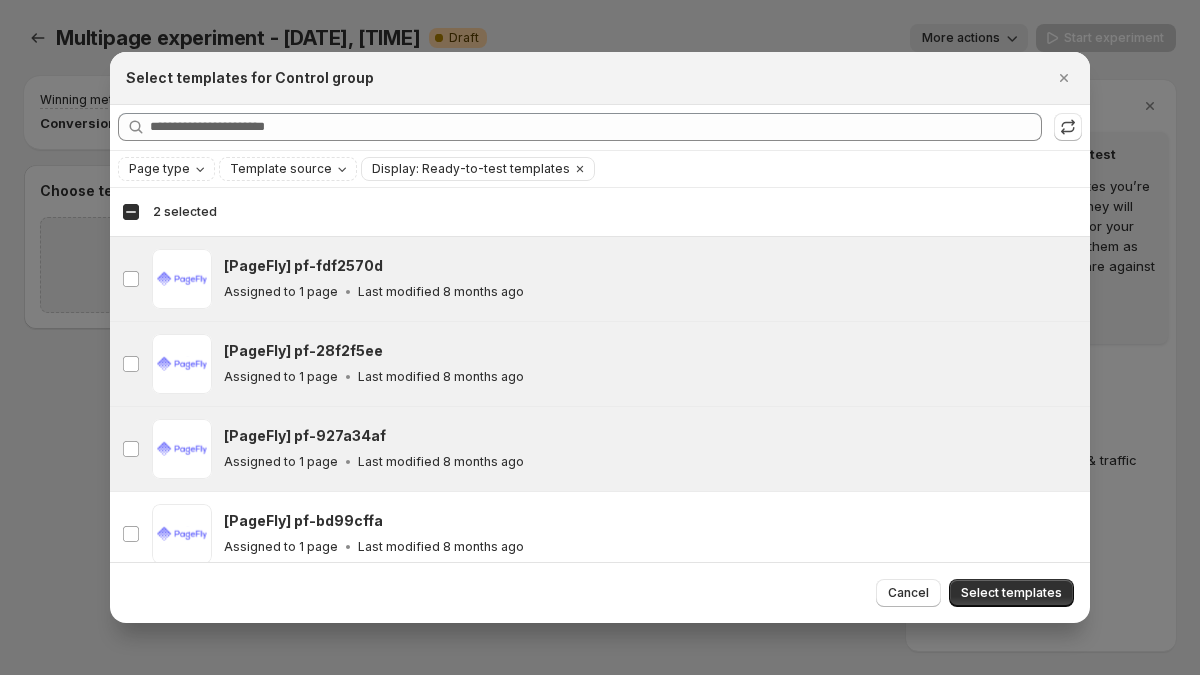 click on "[PageFly] pf-927a34af Assigned to 1 page Last modified 8 months ago" at bounding box center (648, 449) 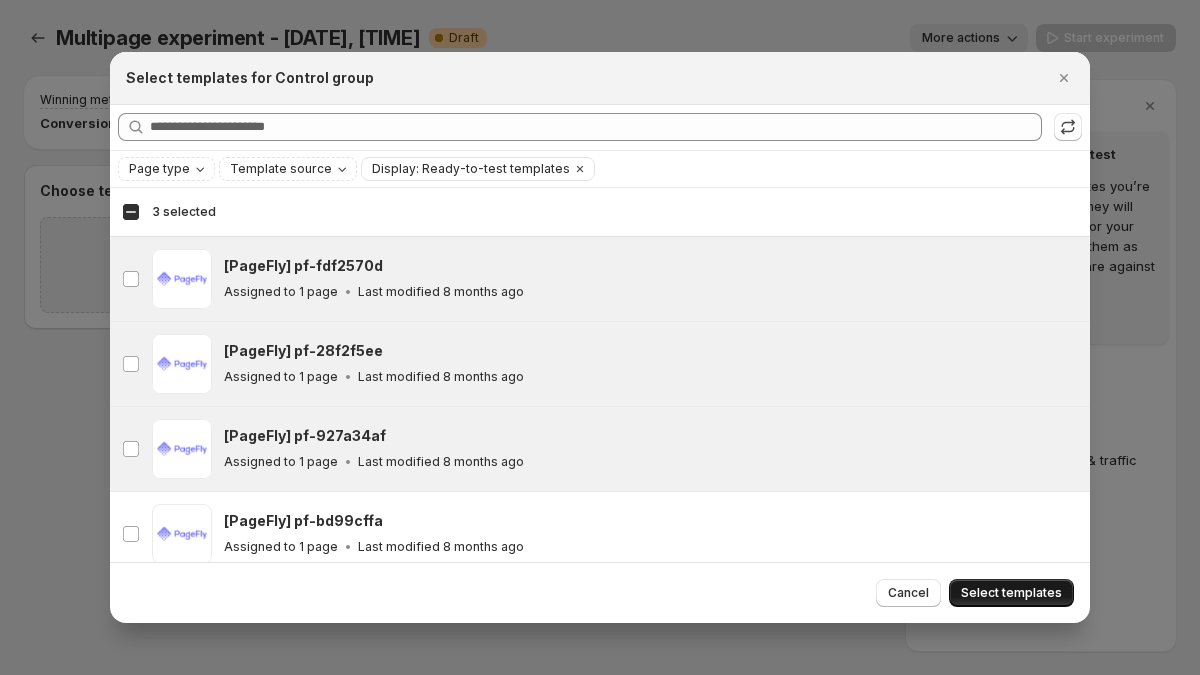 click on "Select templates" at bounding box center (1011, 593) 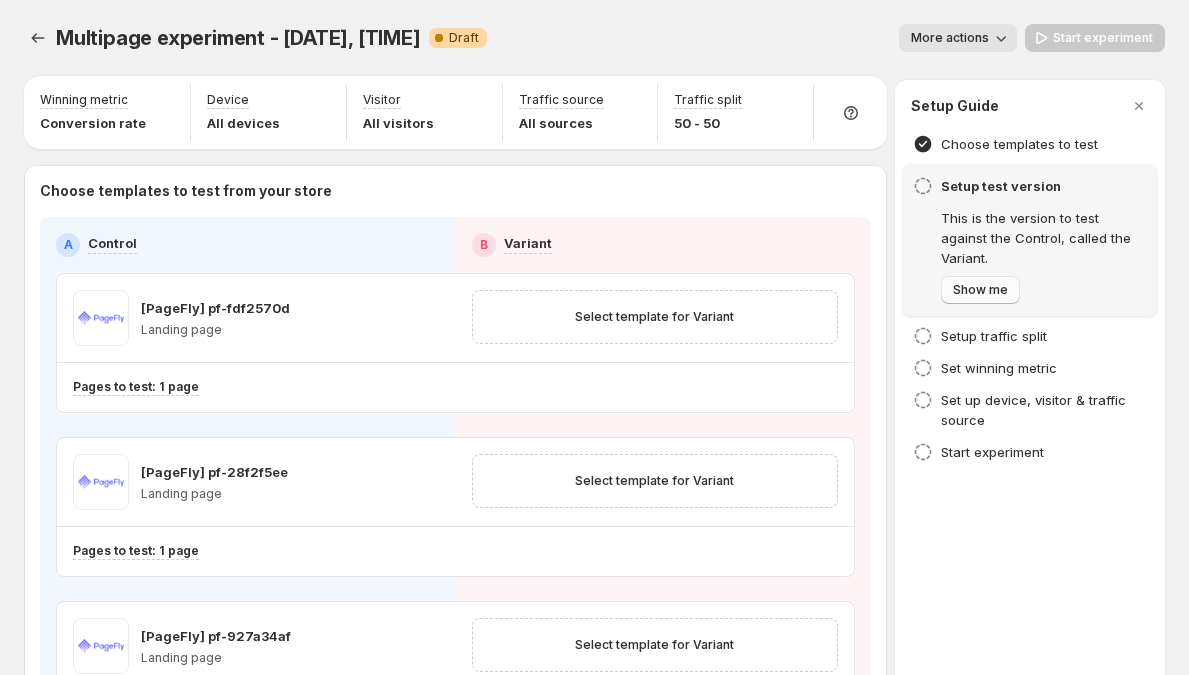 click on "Show me" at bounding box center [980, 290] 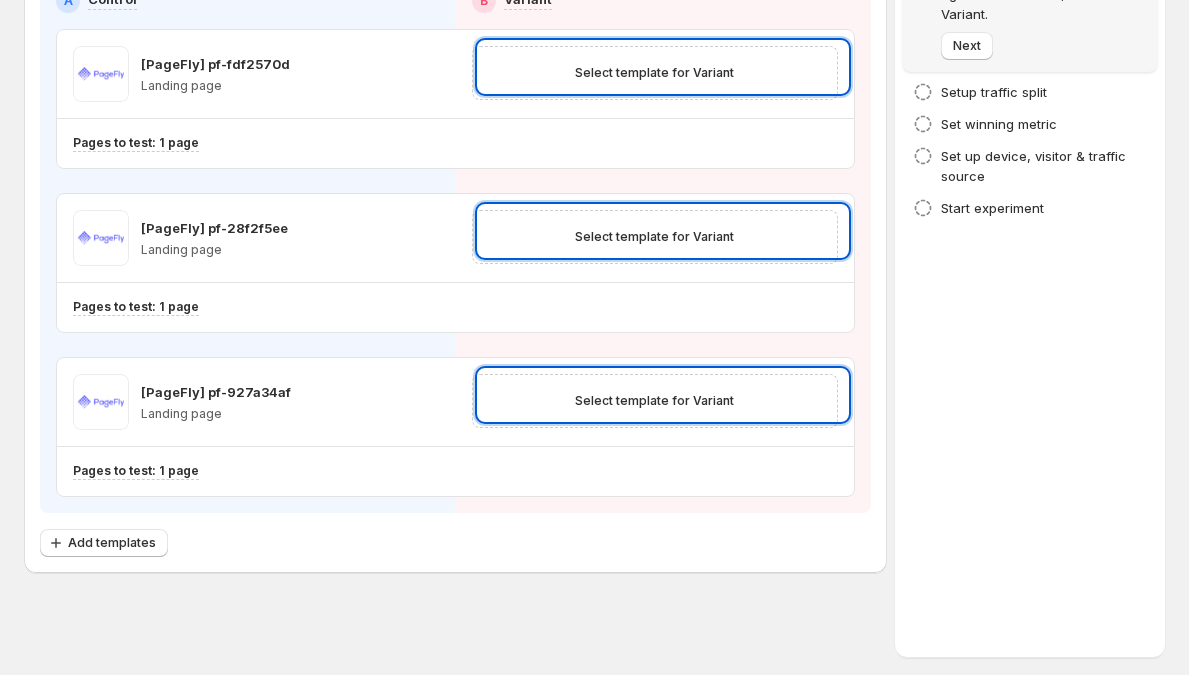 scroll, scrollTop: 250, scrollLeft: 0, axis: vertical 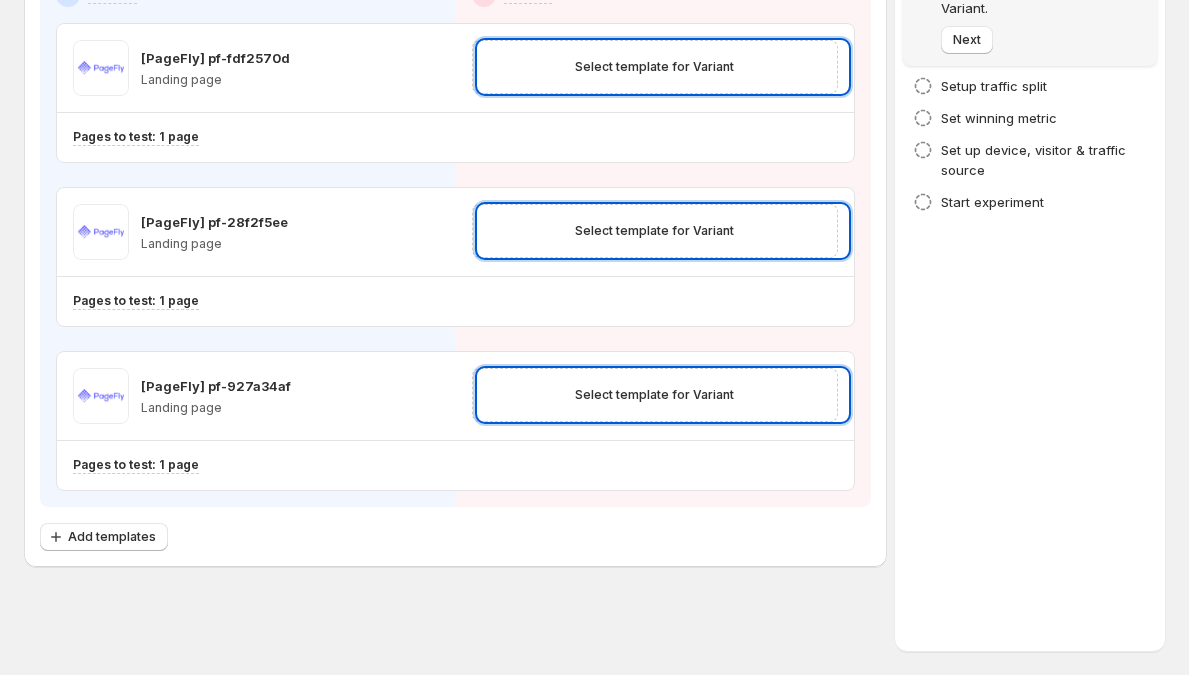 click at bounding box center (594, 337) 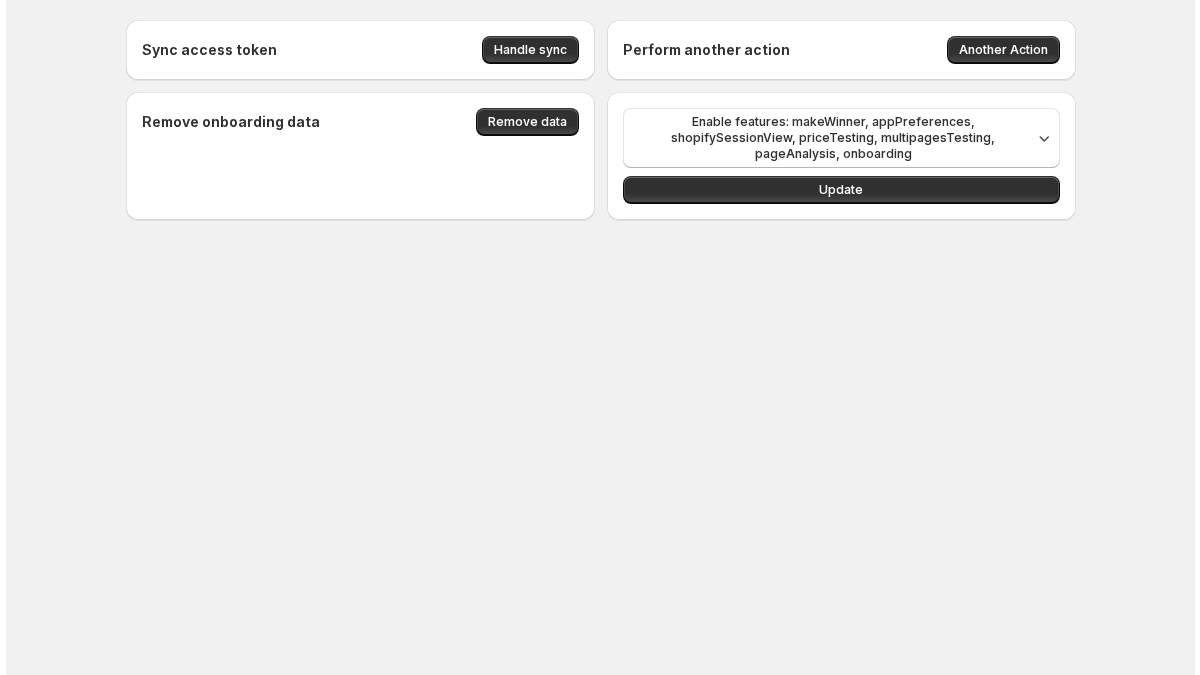 scroll, scrollTop: 0, scrollLeft: 0, axis: both 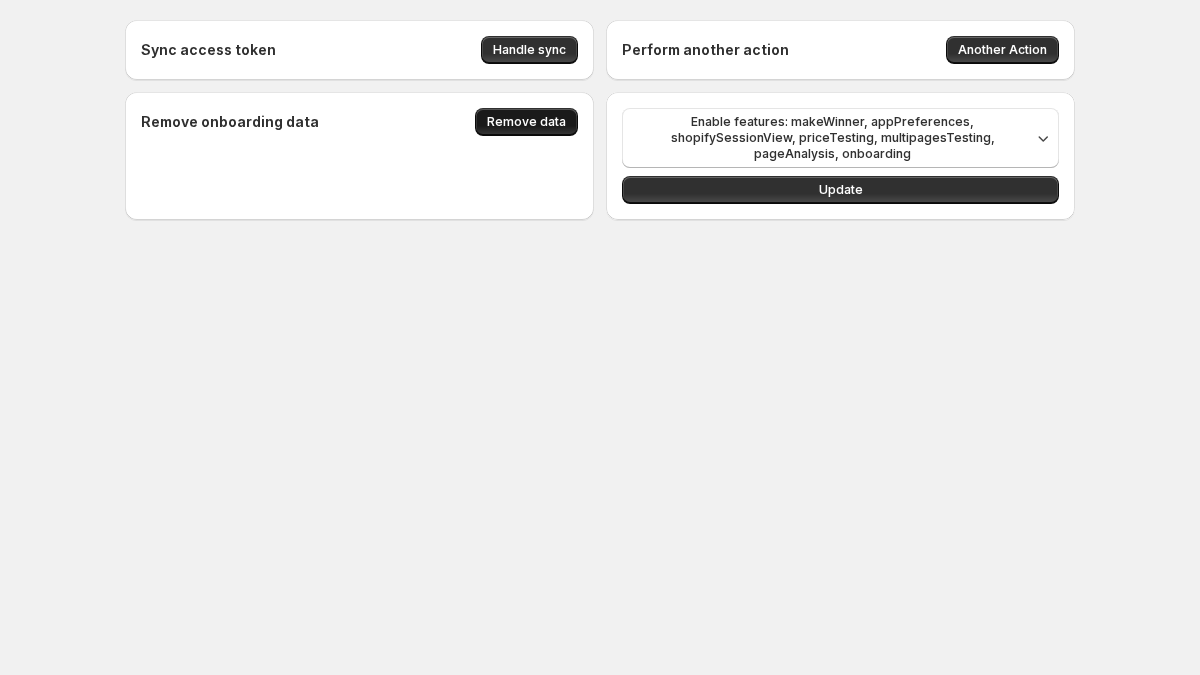 click on "Remove data" at bounding box center [526, 122] 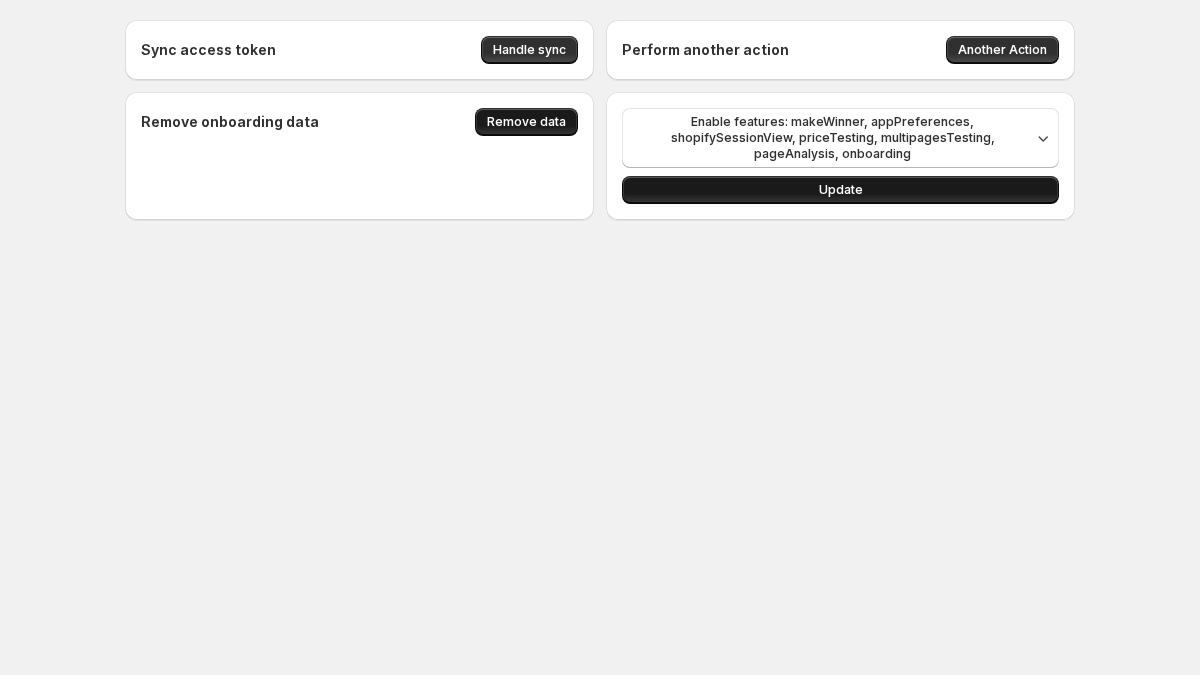 click on "Update" at bounding box center (840, 190) 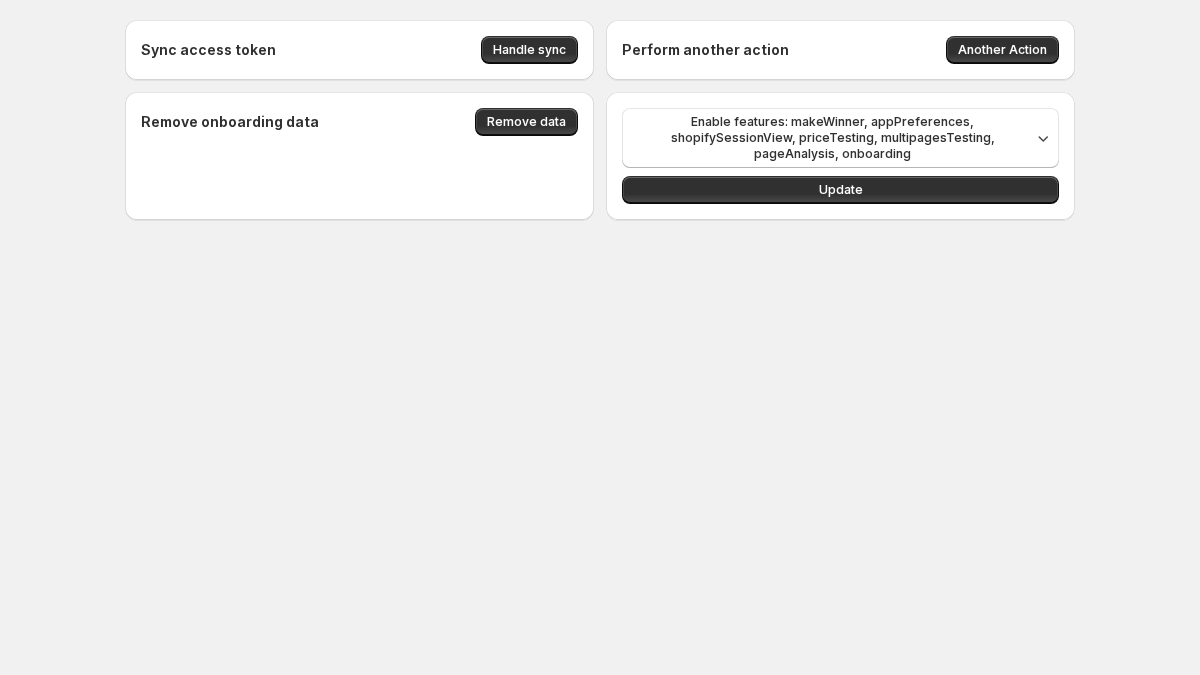 scroll, scrollTop: 0, scrollLeft: 0, axis: both 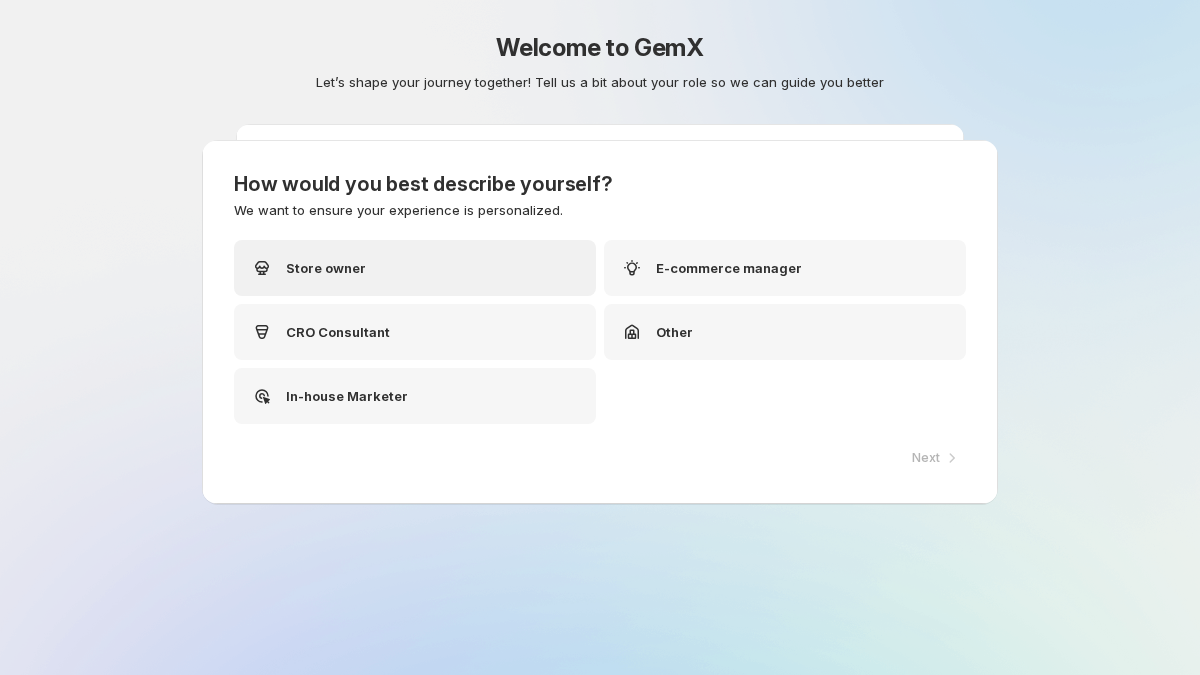 click on "Store owner" at bounding box center (415, 268) 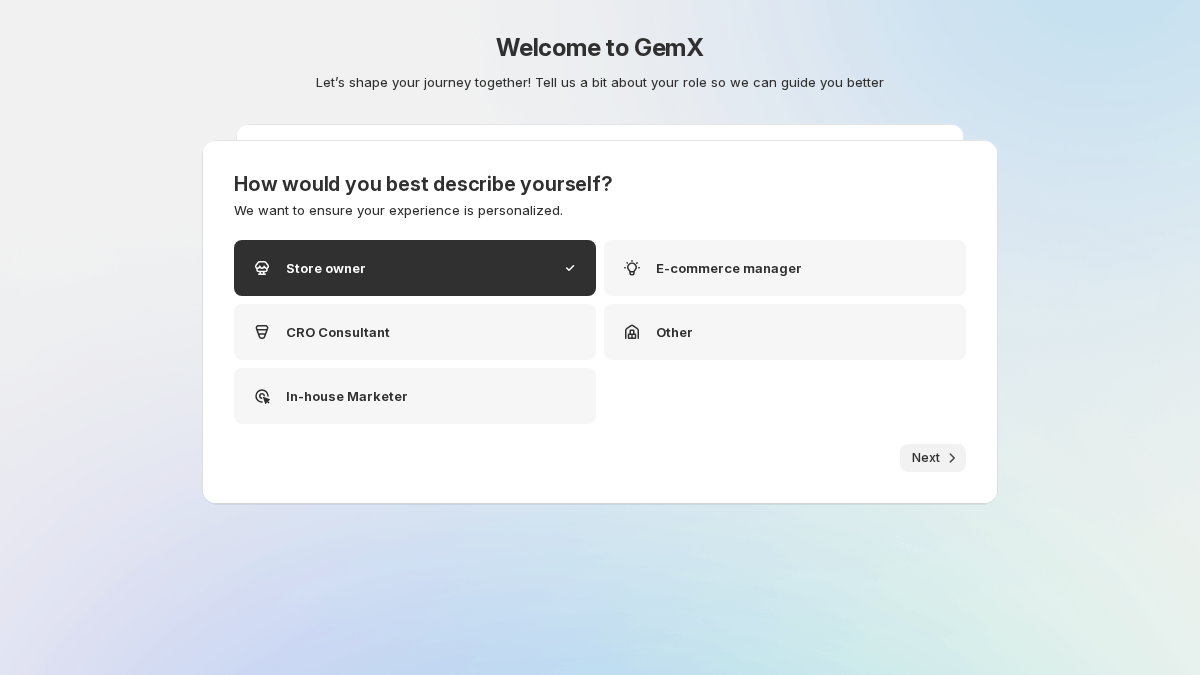 click on "Next" at bounding box center (926, 458) 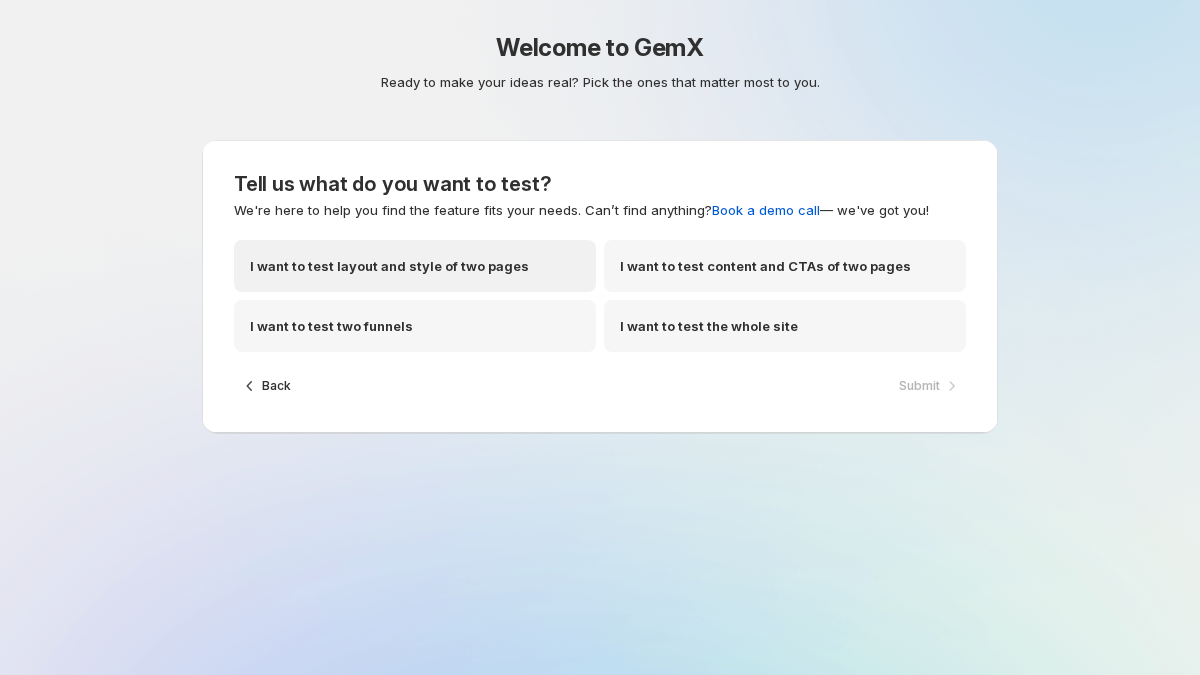click on "I want to test layout and style of two pages" at bounding box center [415, 266] 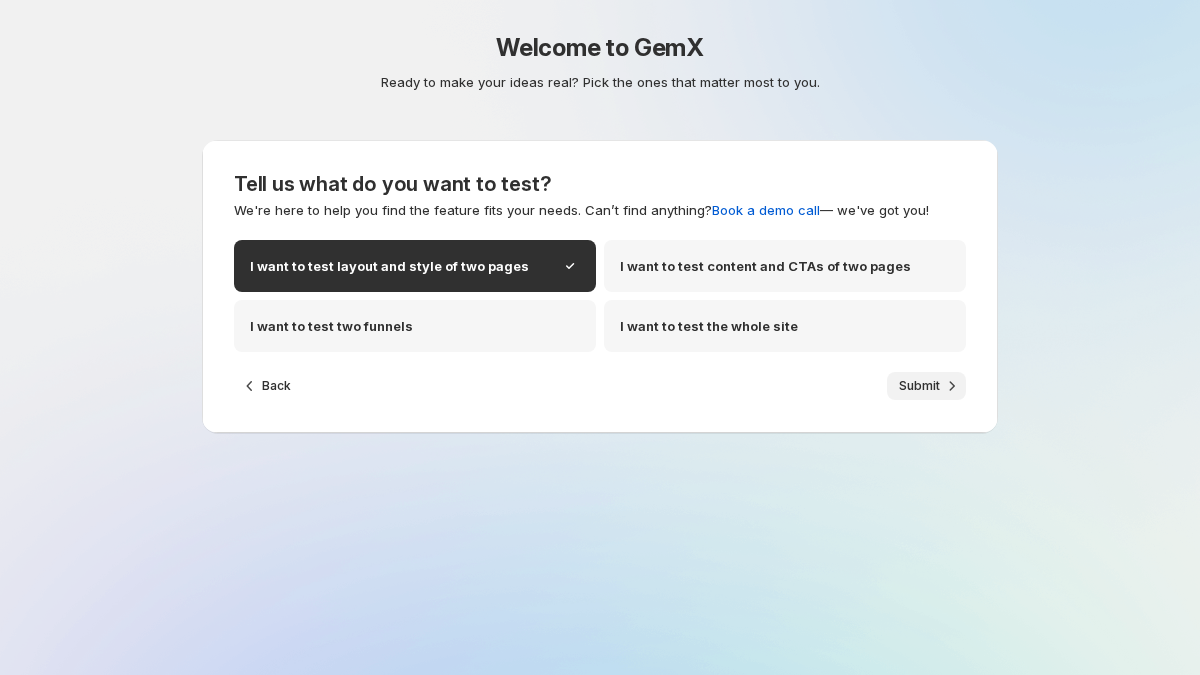 click on "Submit" at bounding box center [919, 386] 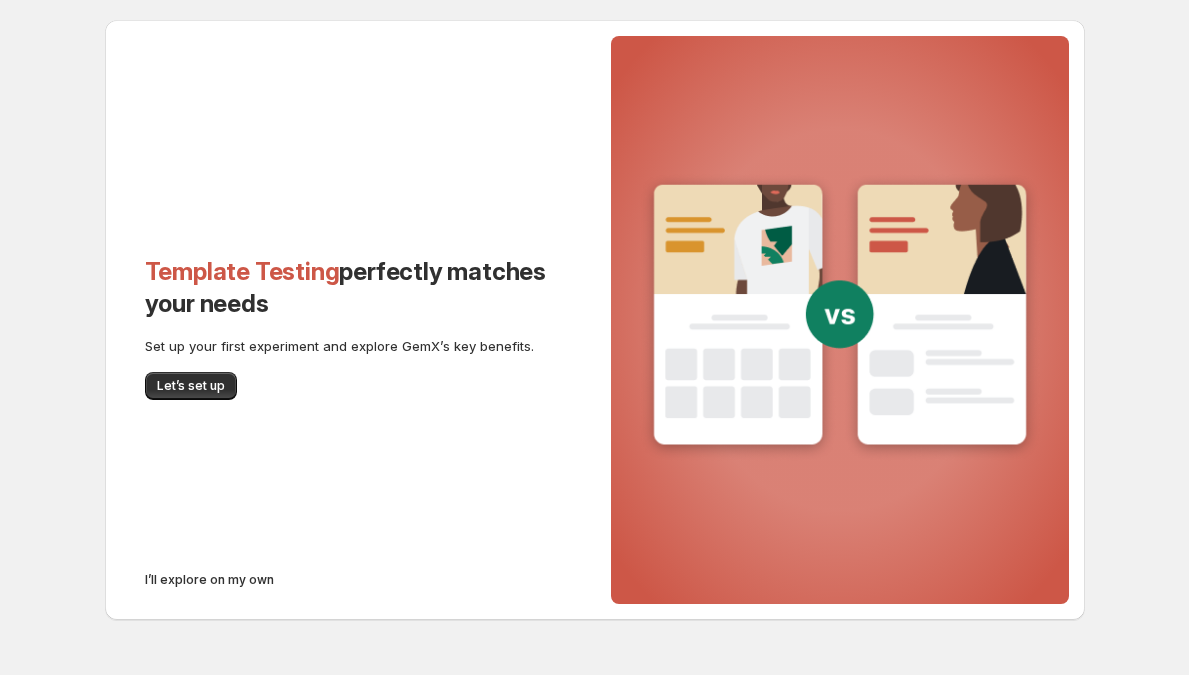 click on "I’ll explore on my own" at bounding box center (209, 580) 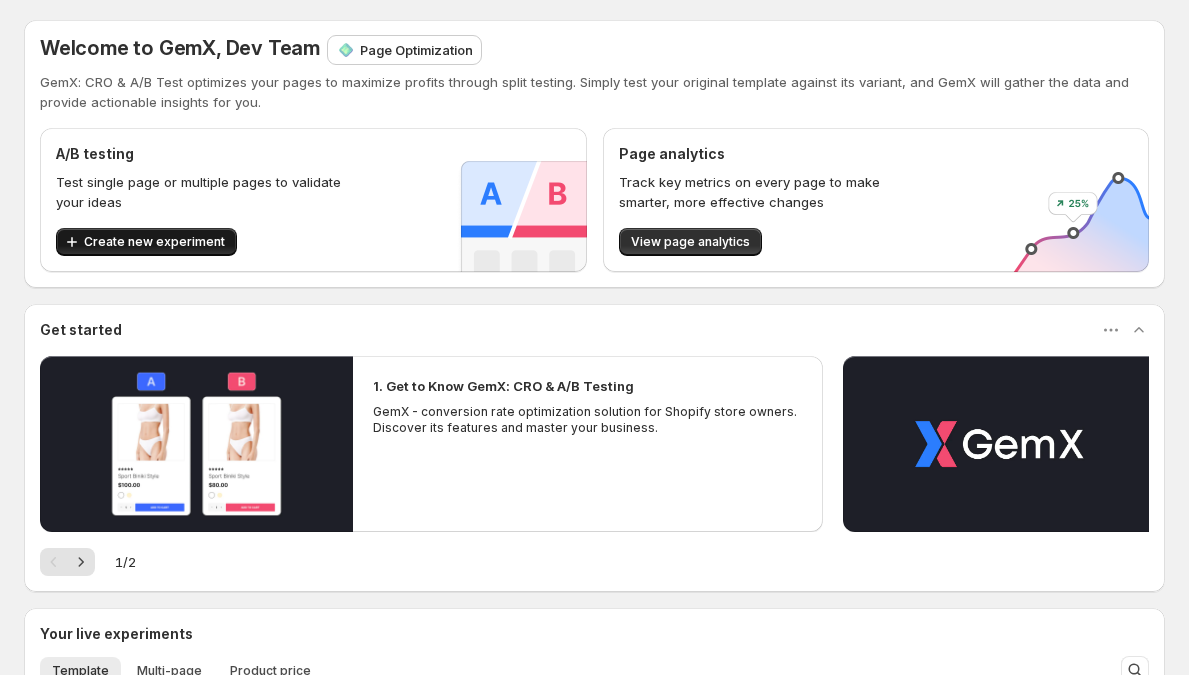click on "Create new experiment" at bounding box center [154, 242] 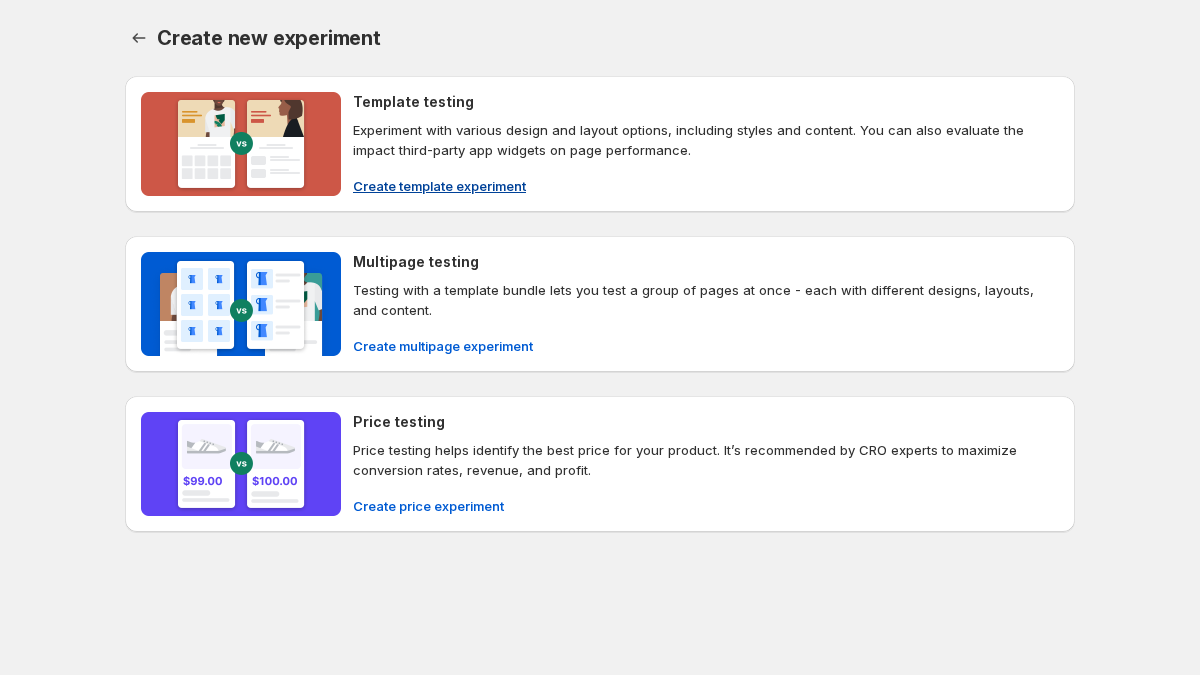 click at bounding box center [241, 144] 